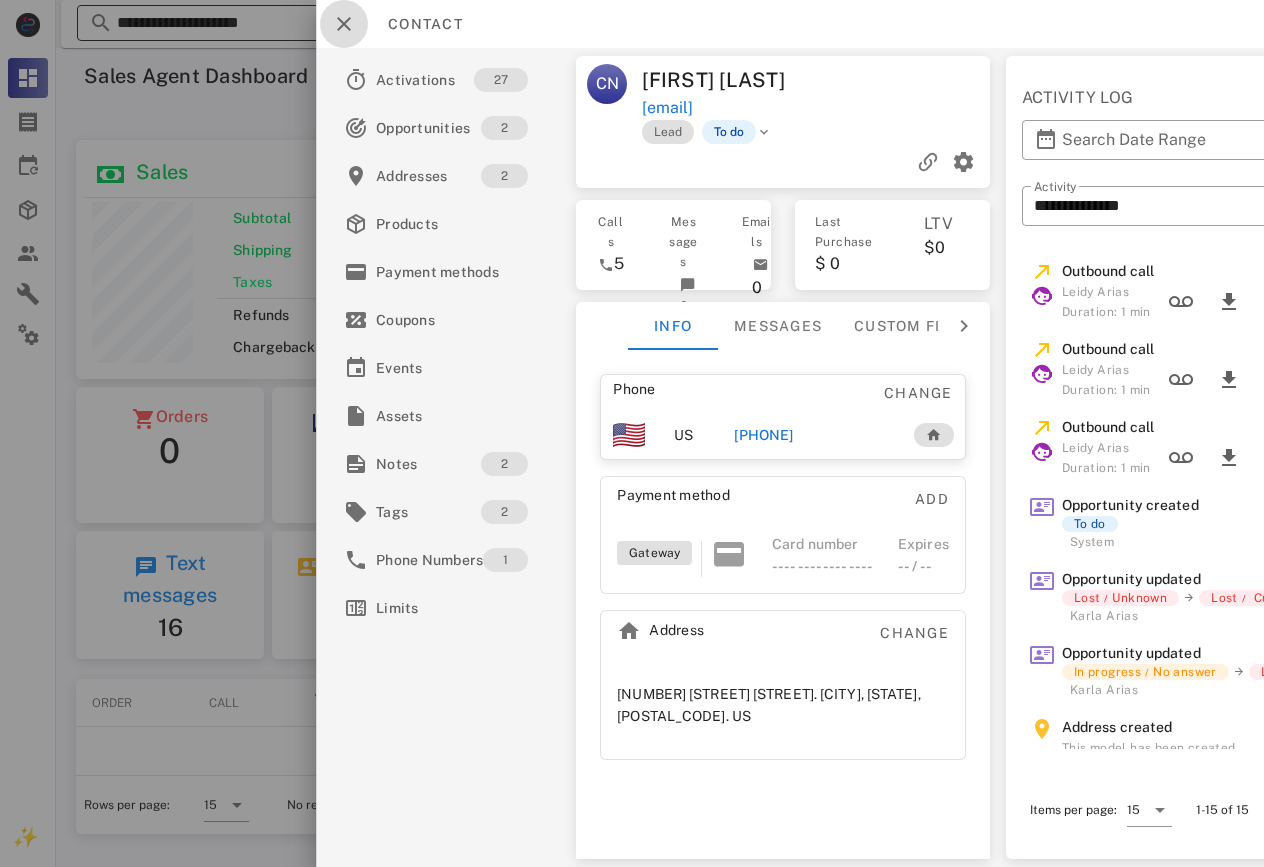 click at bounding box center [344, 24] 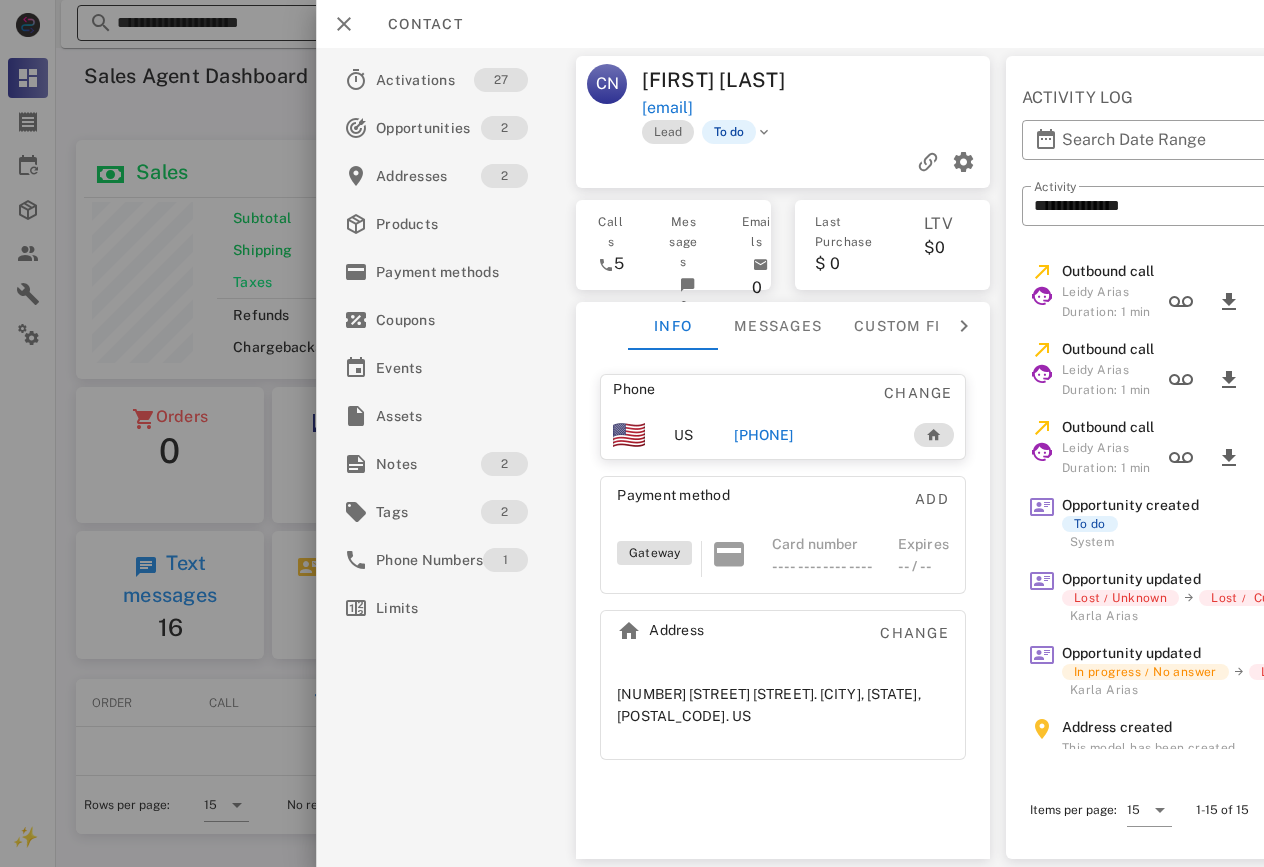 scroll, scrollTop: 0, scrollLeft: 0, axis: both 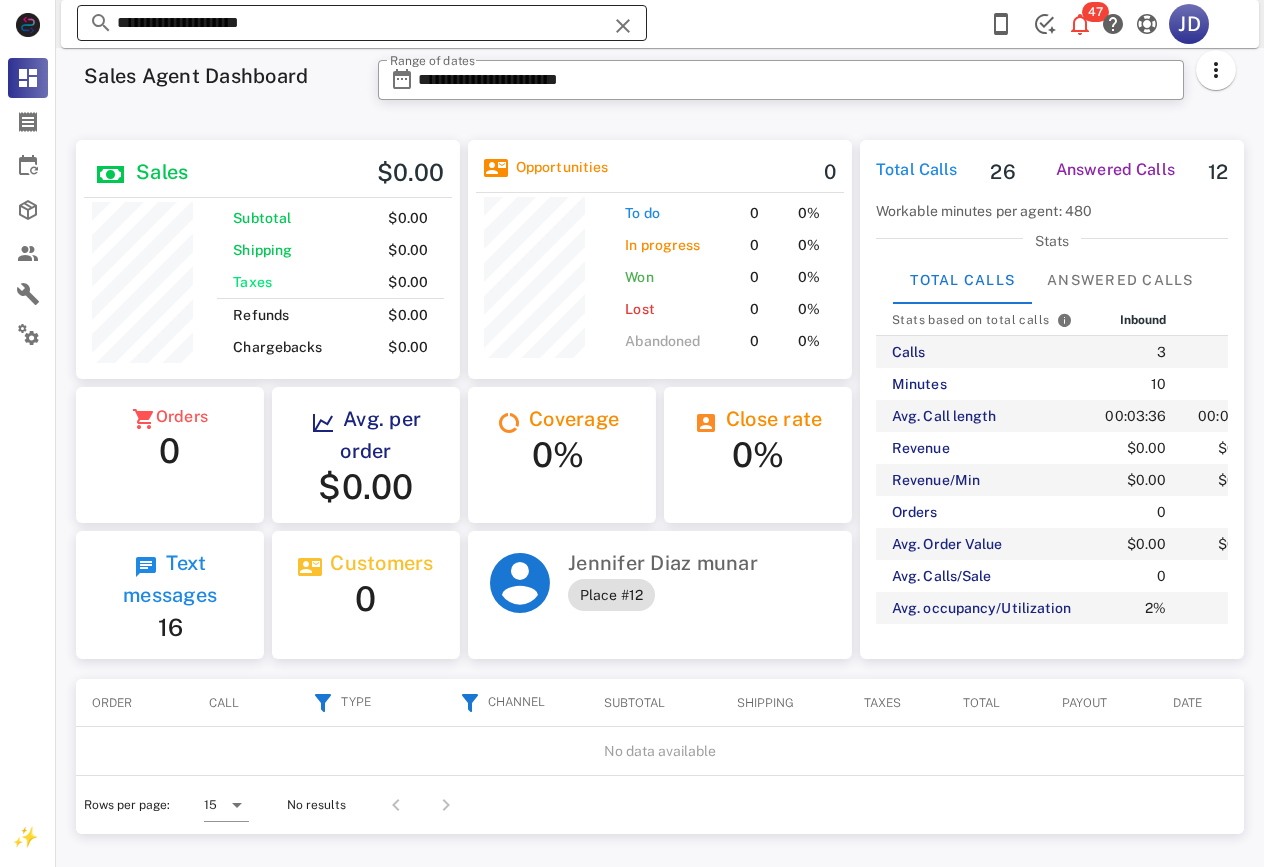 click on "**********" at bounding box center (362, 23) 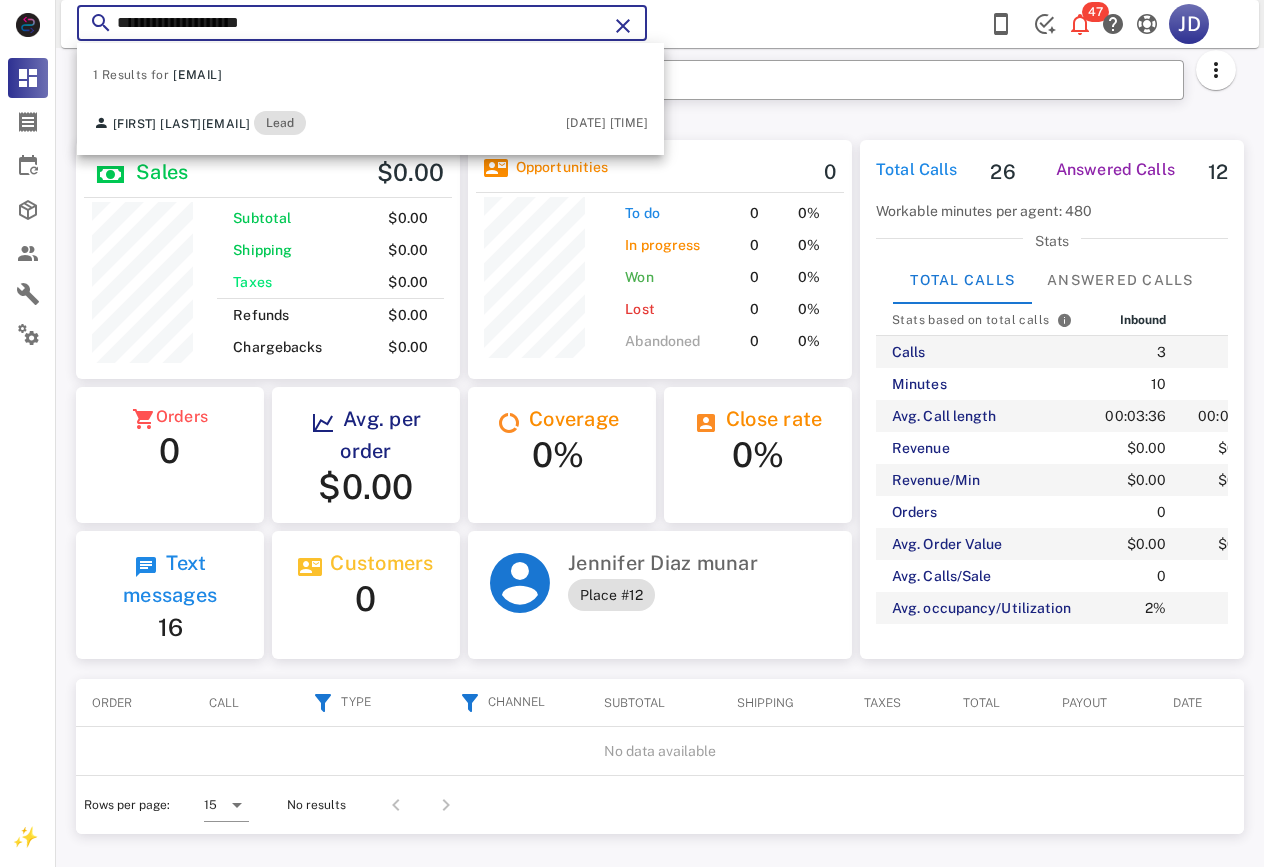 drag, startPoint x: 404, startPoint y: 22, endPoint x: 114, endPoint y: 20, distance: 290.0069 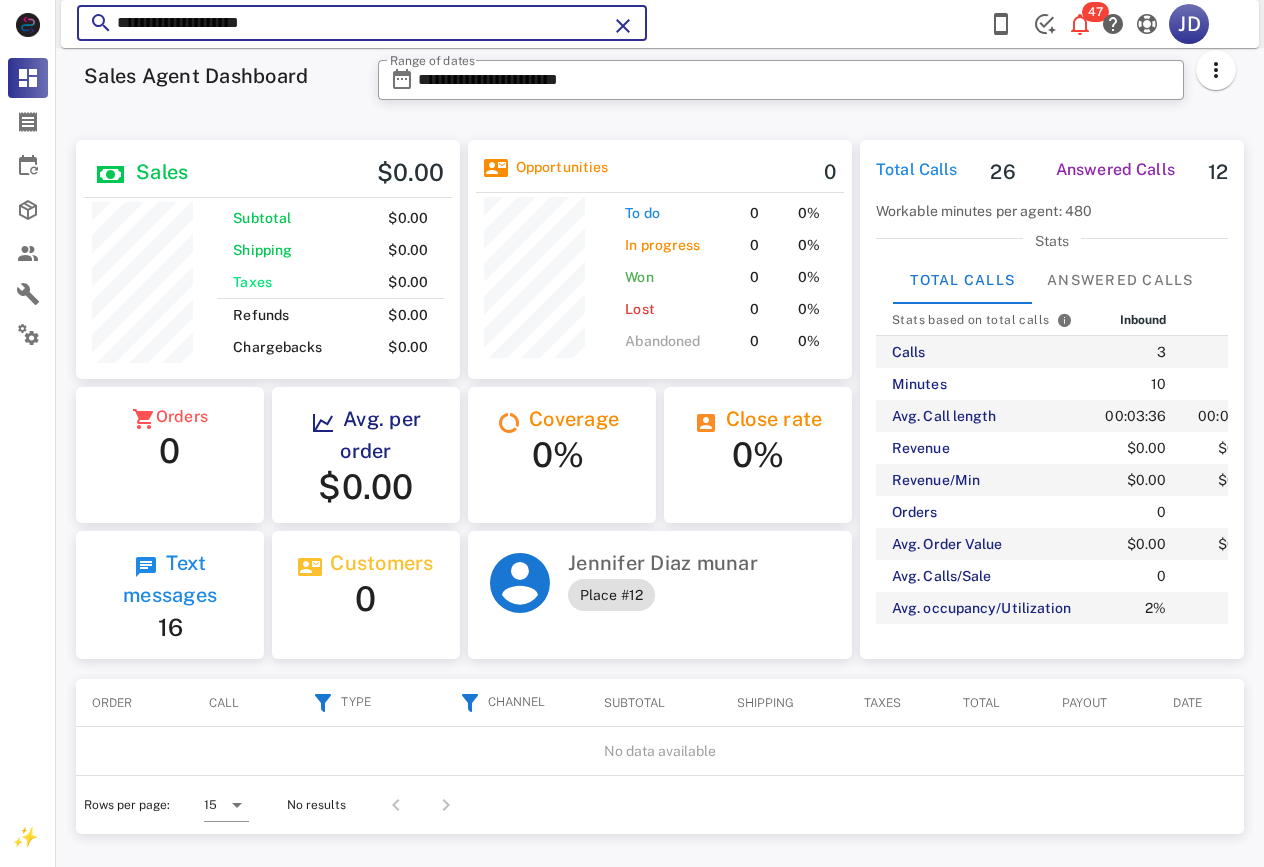 paste 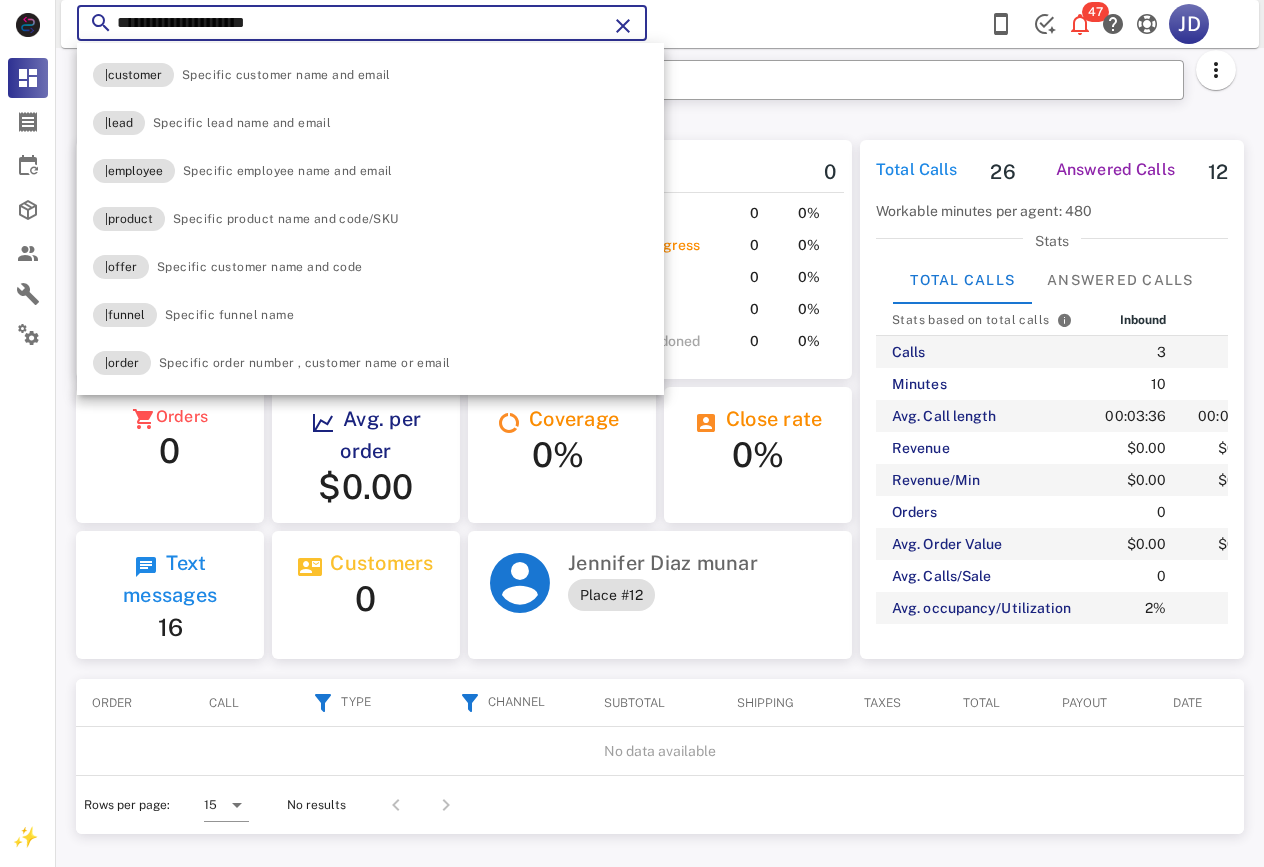 type on "**********" 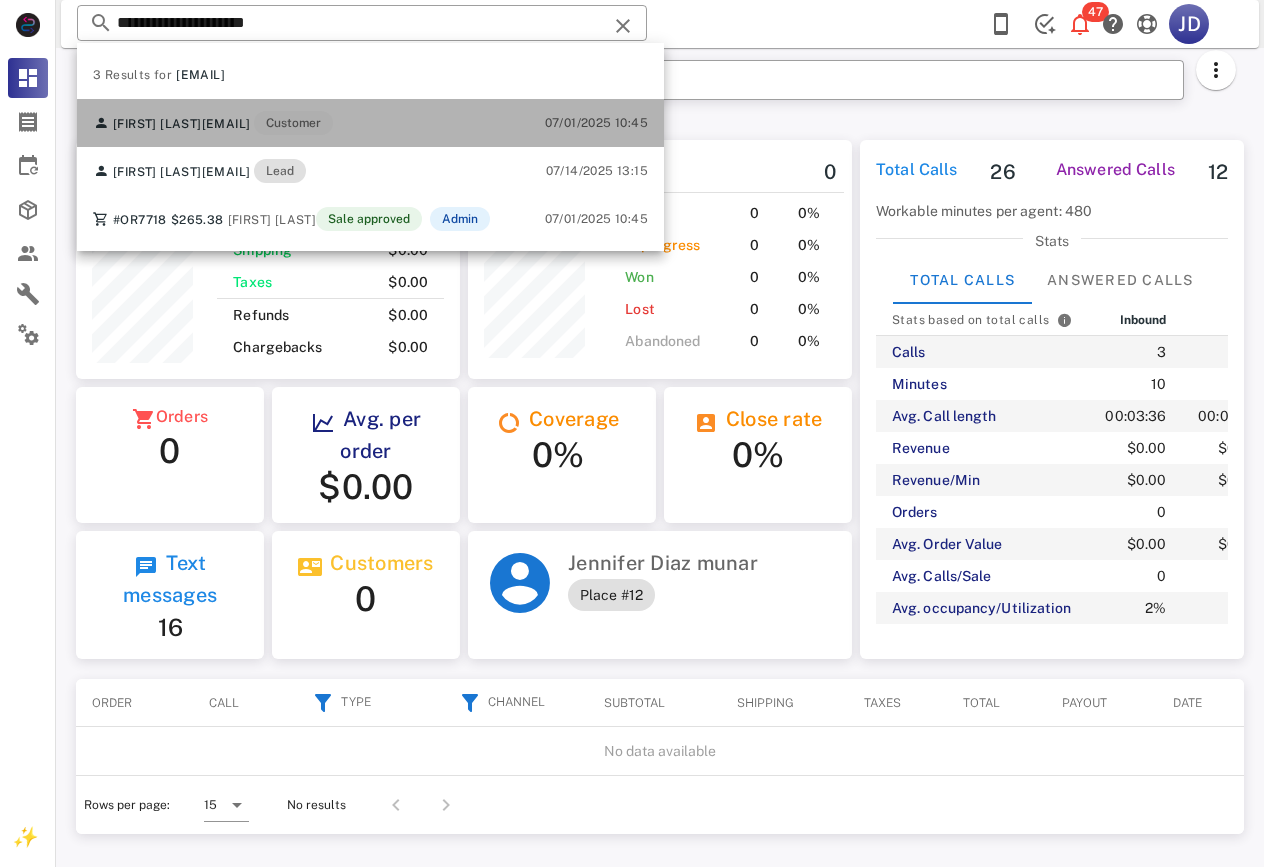 click on "[FIRST] [LAST]   [EMAIL]   Customer" at bounding box center (213, 123) 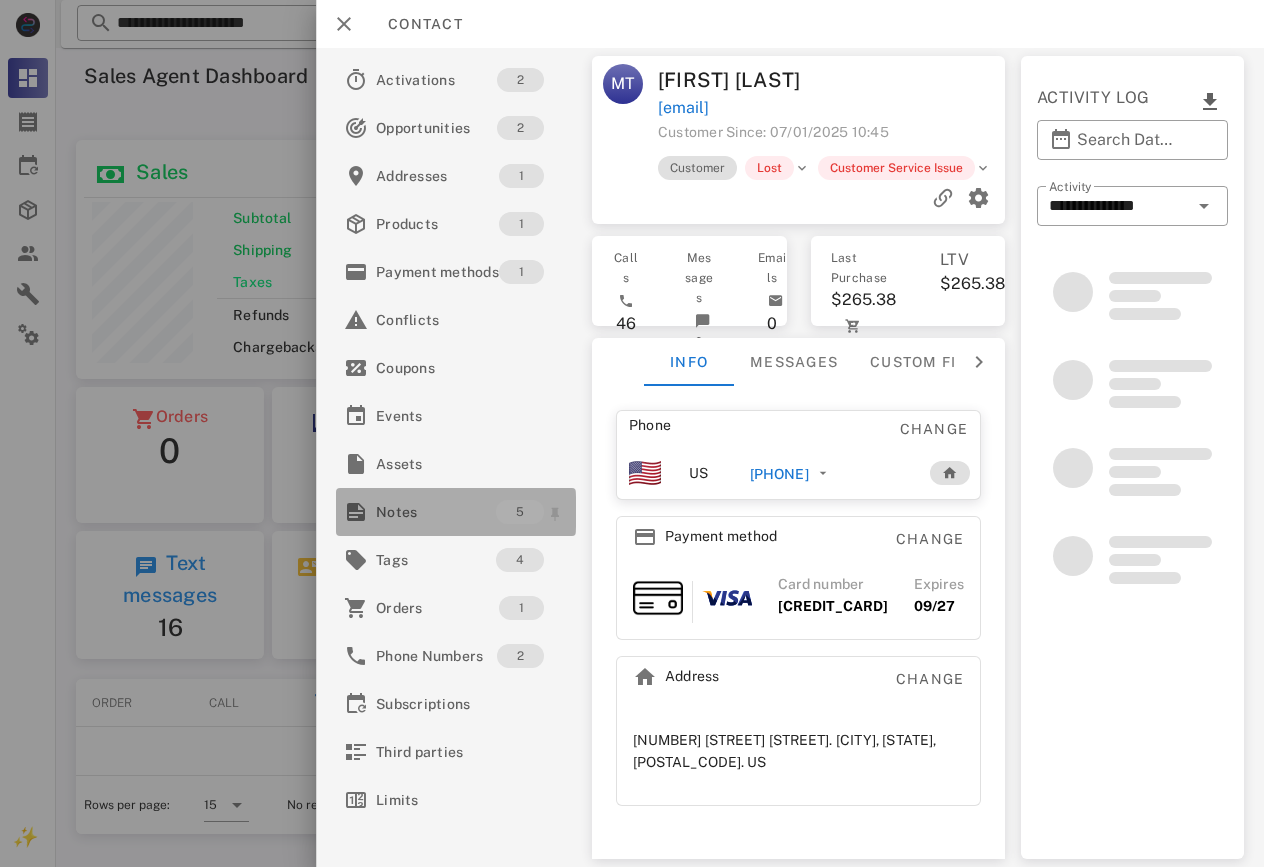 click on "Notes" at bounding box center [436, 512] 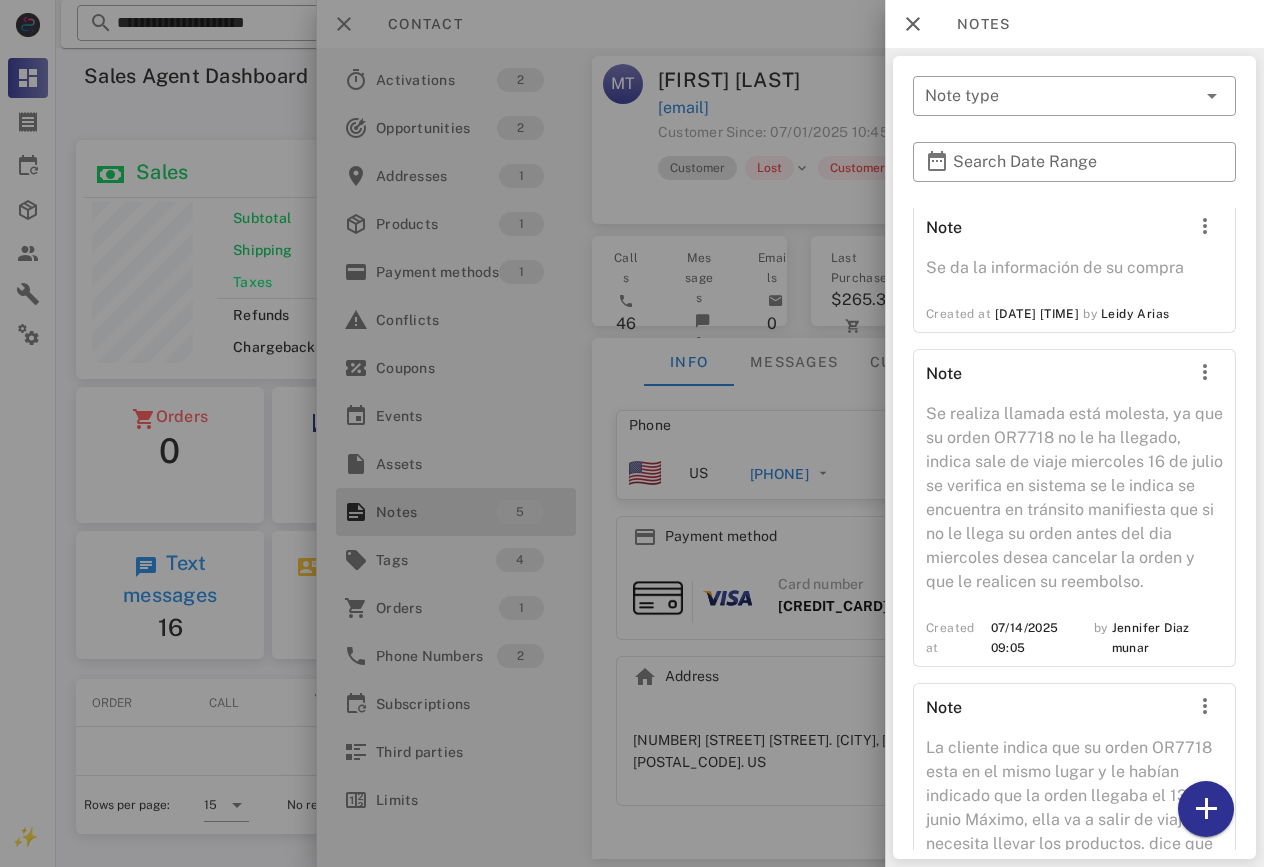scroll, scrollTop: 572, scrollLeft: 0, axis: vertical 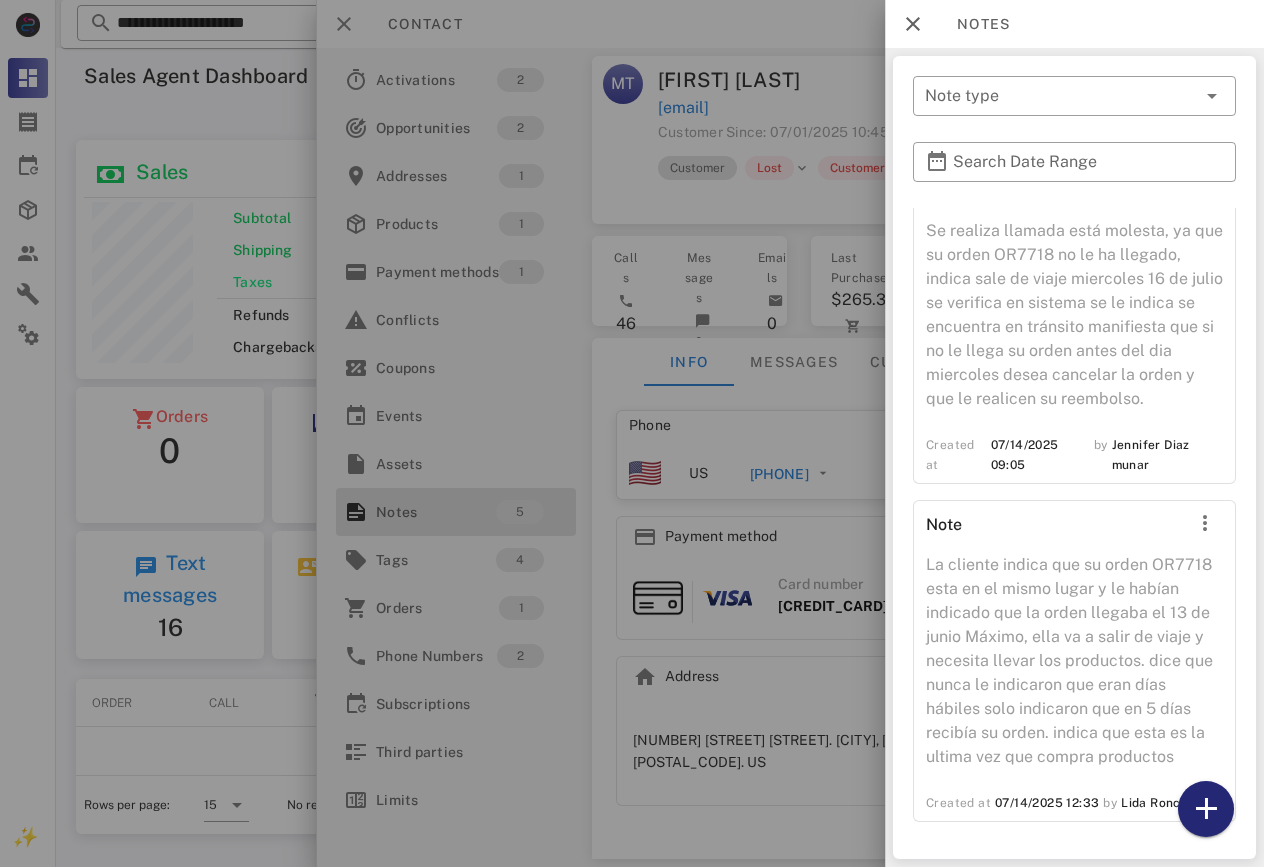 click at bounding box center [1206, 809] 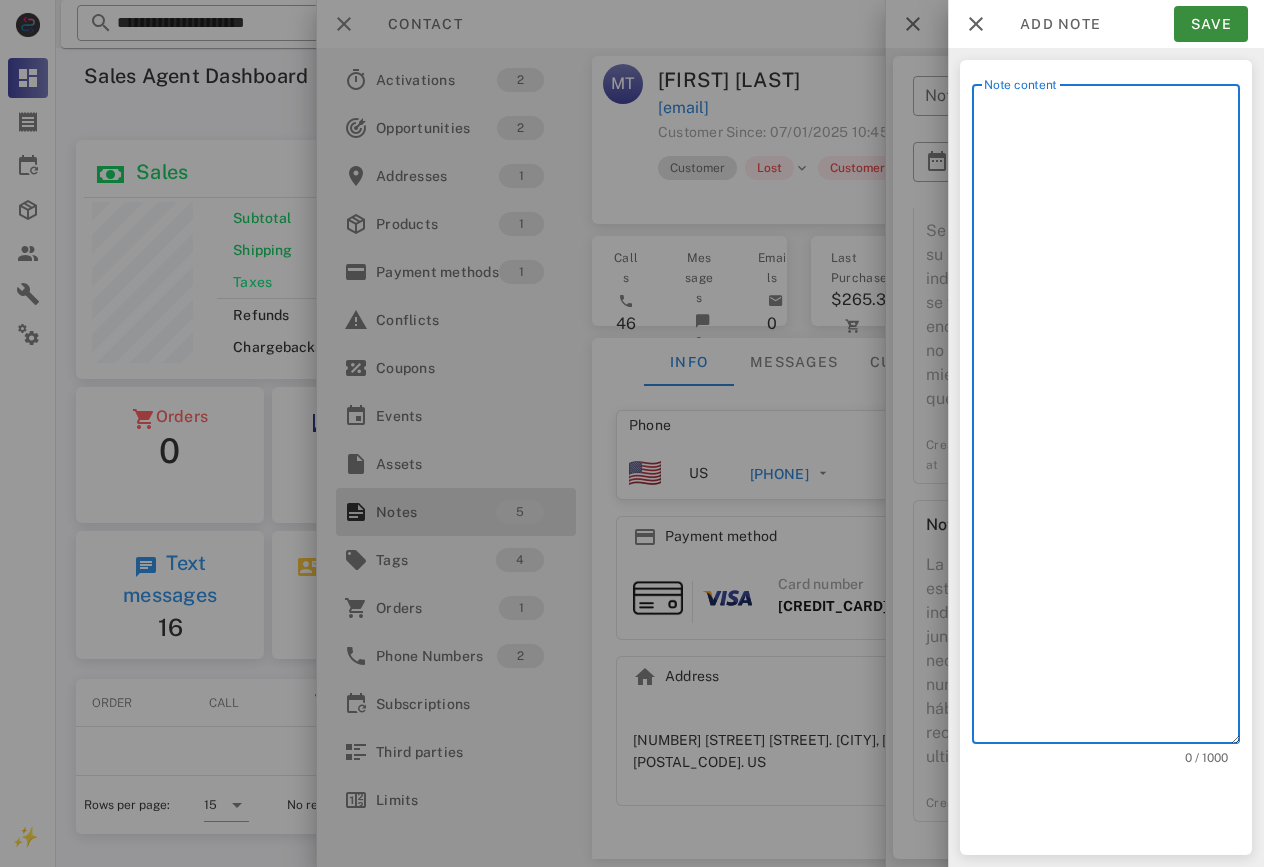 click on "Note content" at bounding box center (1112, 419) 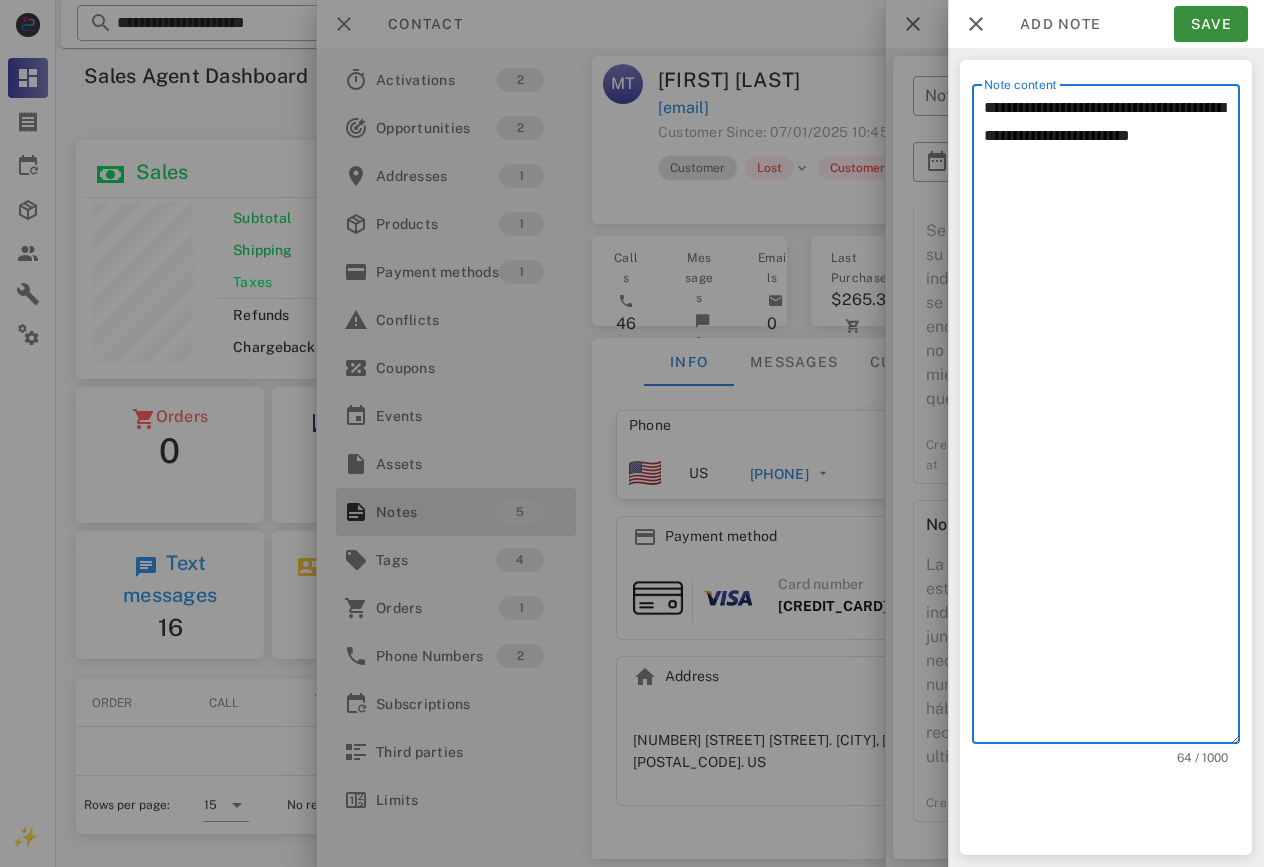 click on "**********" at bounding box center [1112, 419] 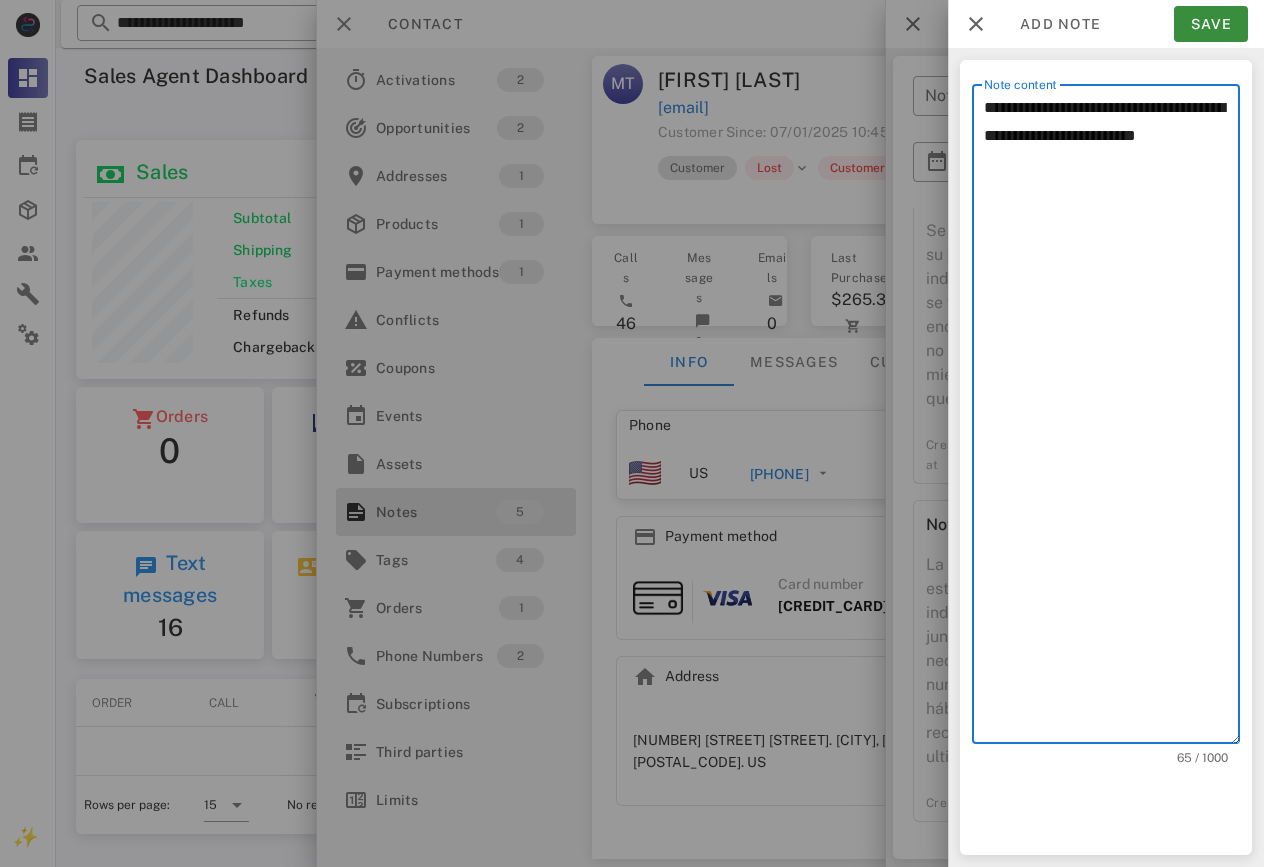click on "**********" at bounding box center [1112, 419] 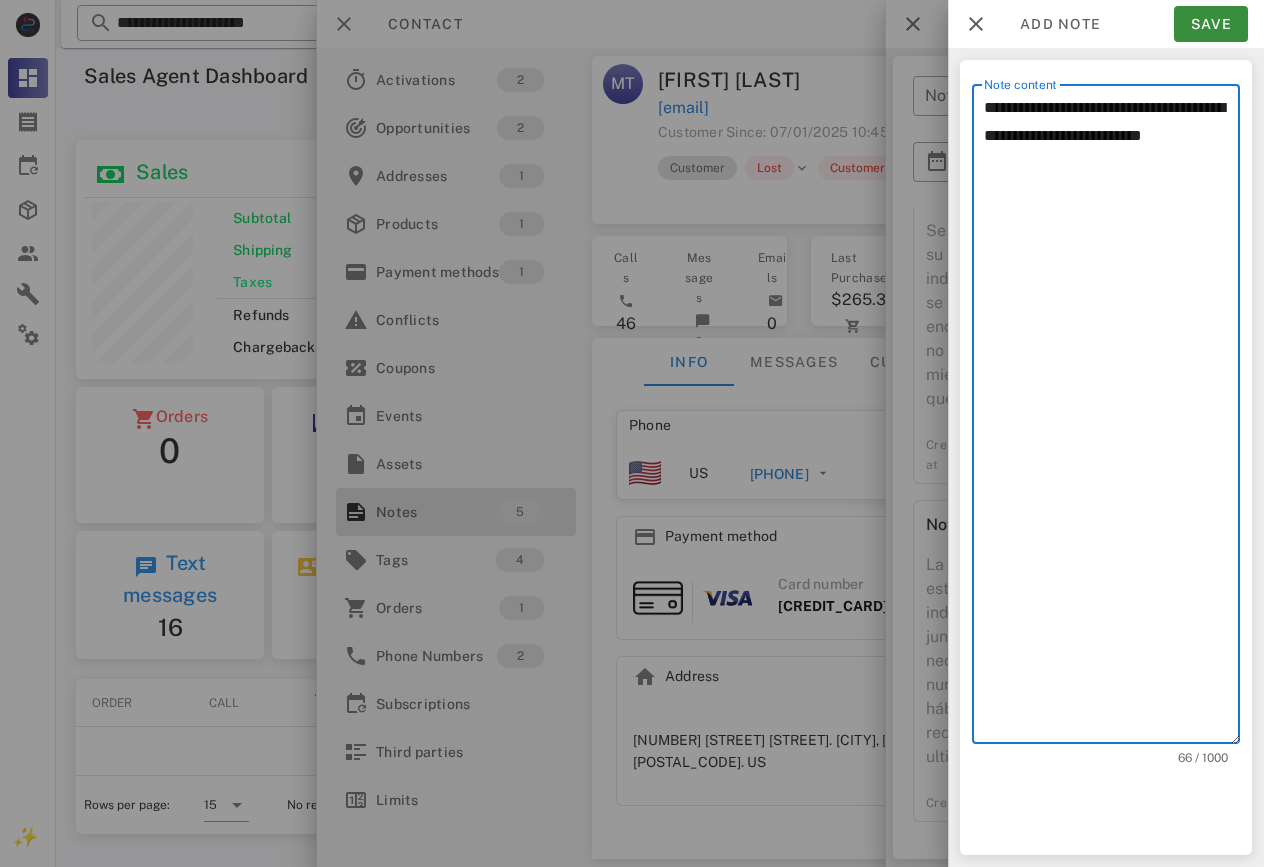 click on "**********" at bounding box center (1112, 419) 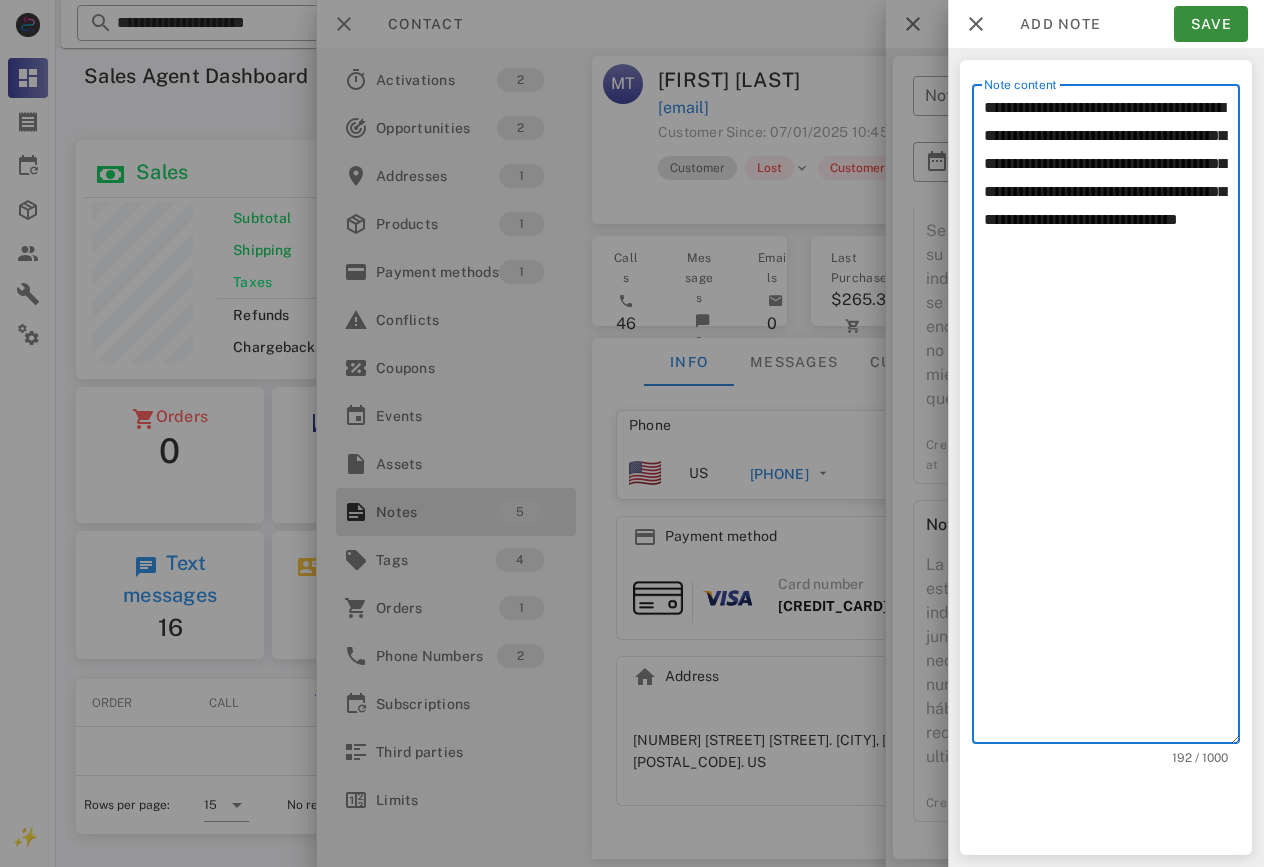 click on "**********" at bounding box center (1112, 419) 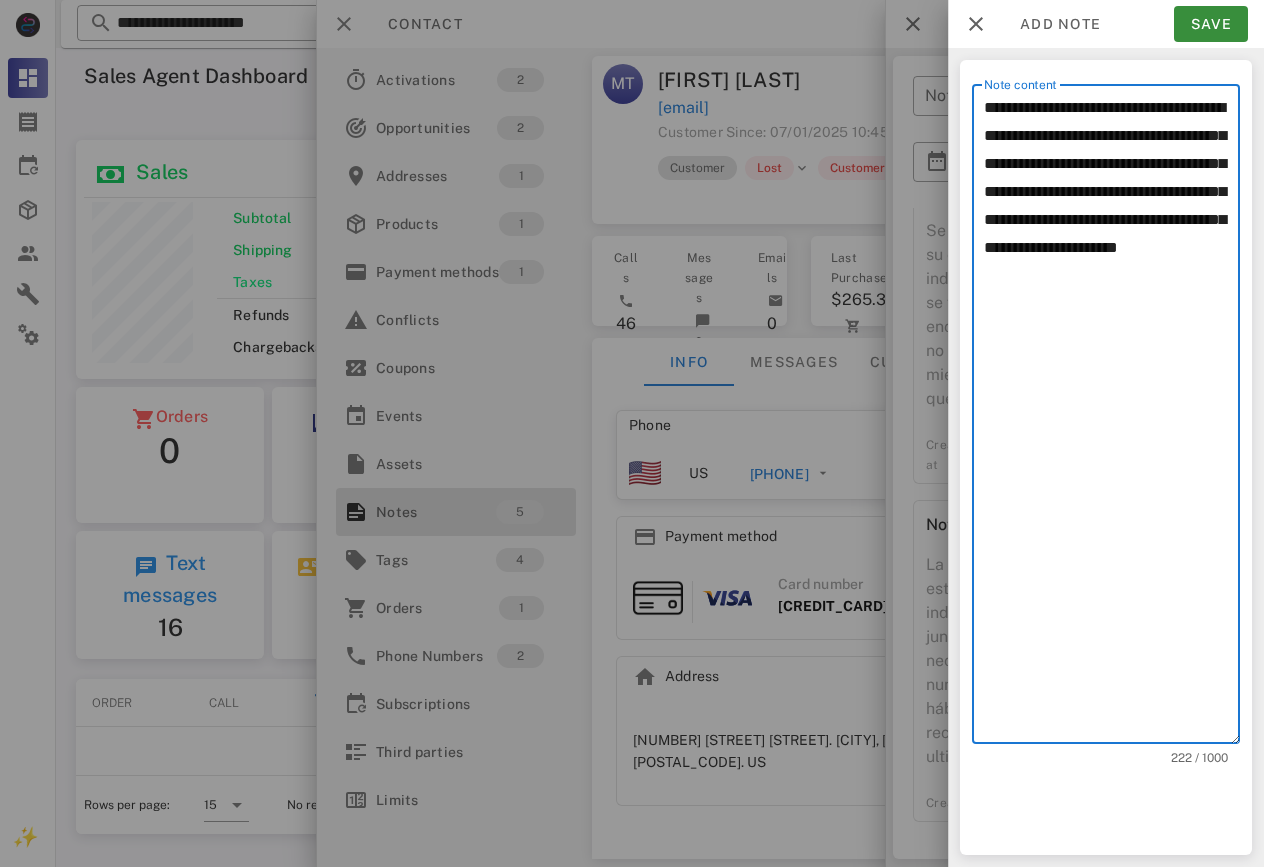 click on "**********" at bounding box center (1112, 419) 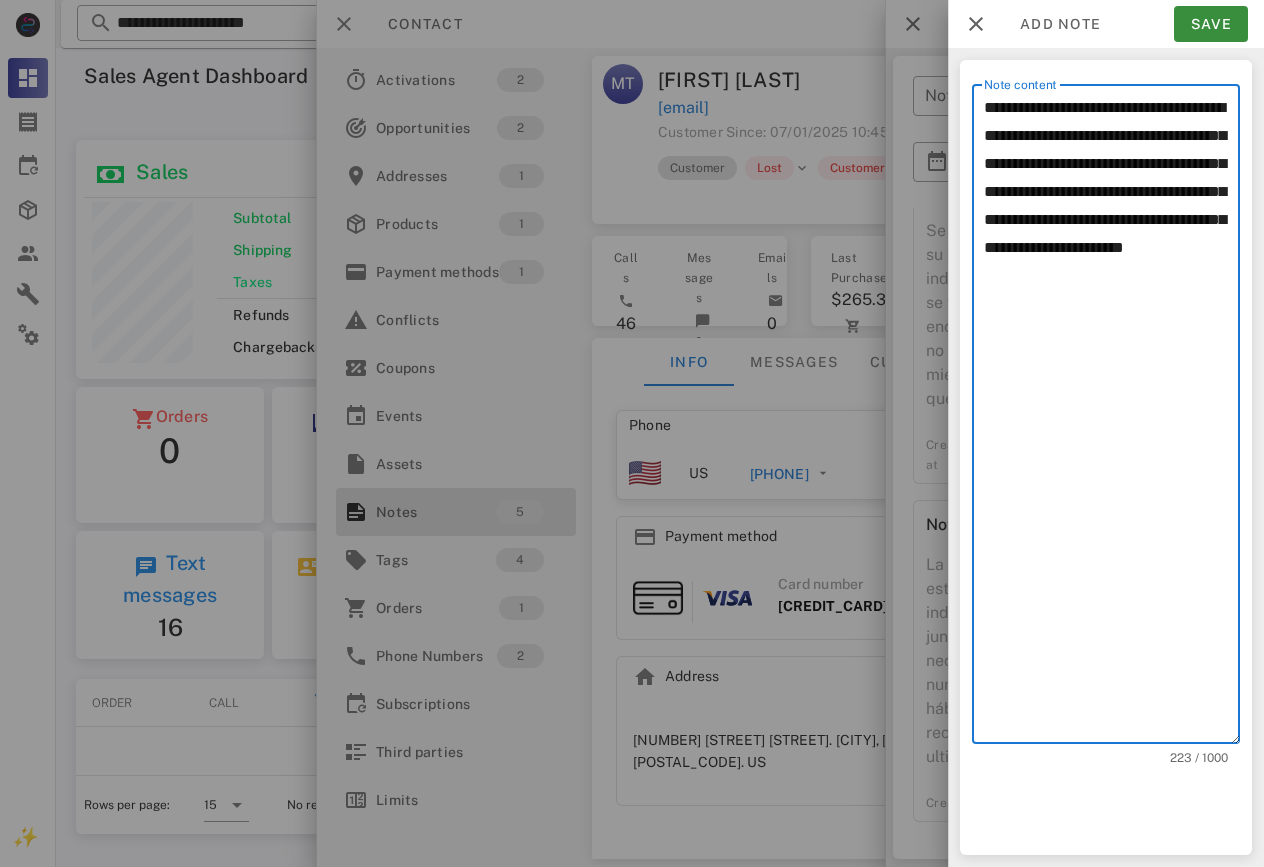 click on "**********" at bounding box center (1112, 419) 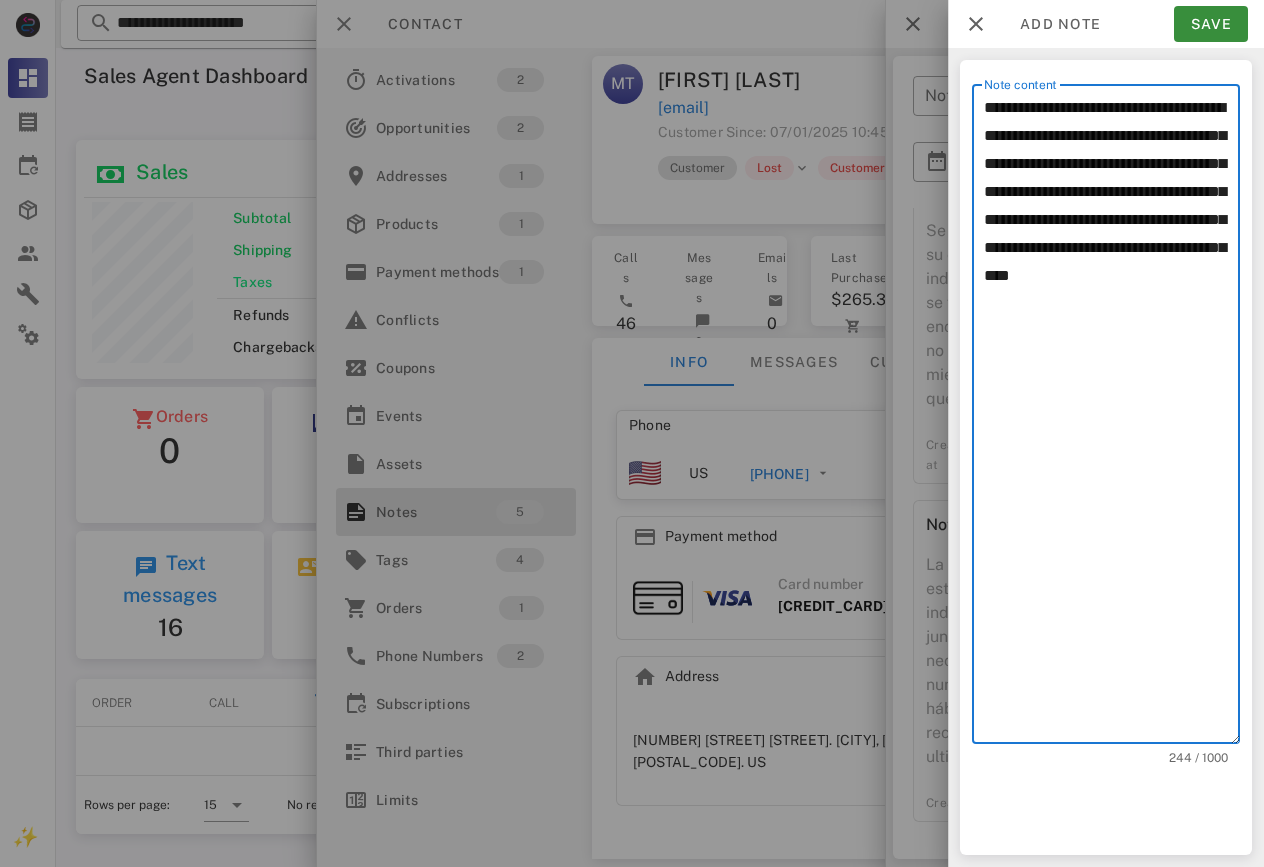 click on "**********" at bounding box center [1112, 419] 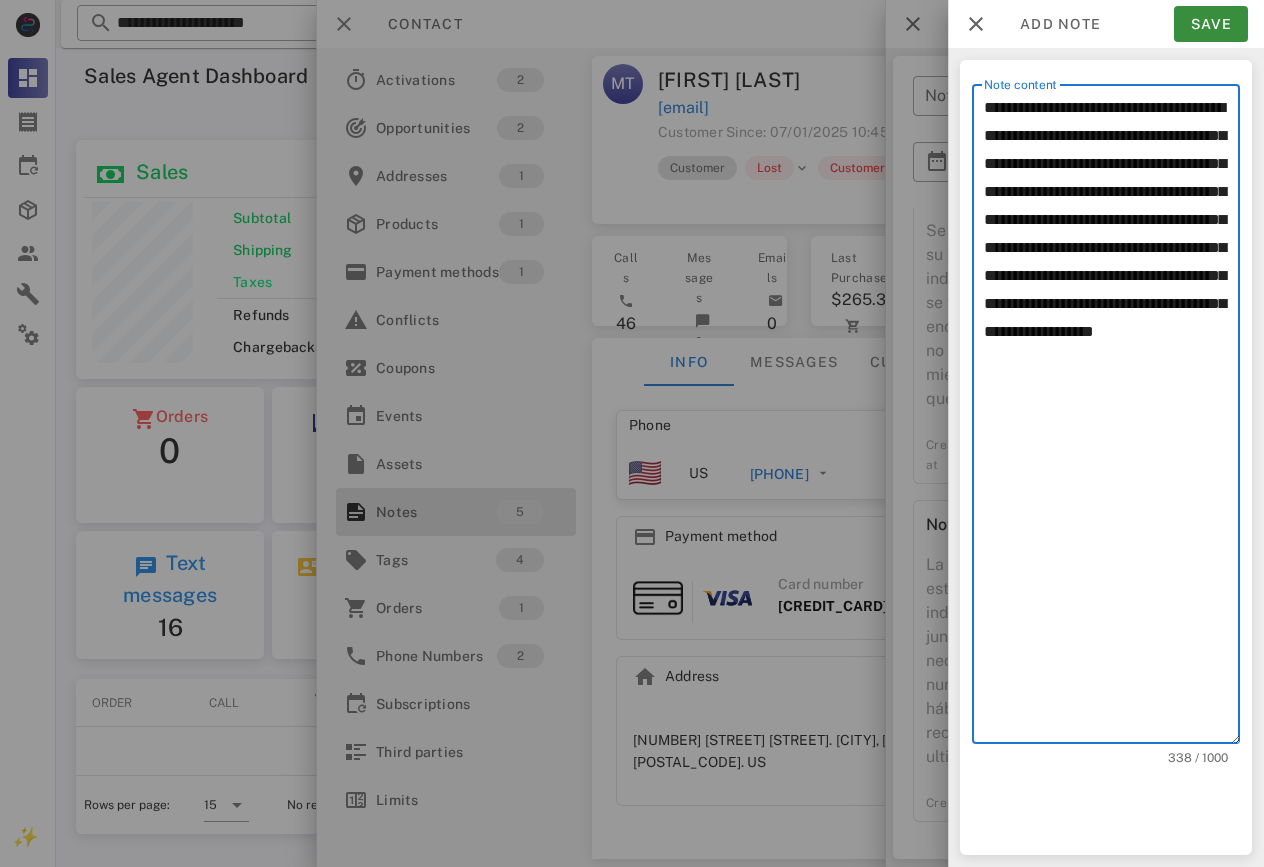 click on "**********" at bounding box center (1112, 419) 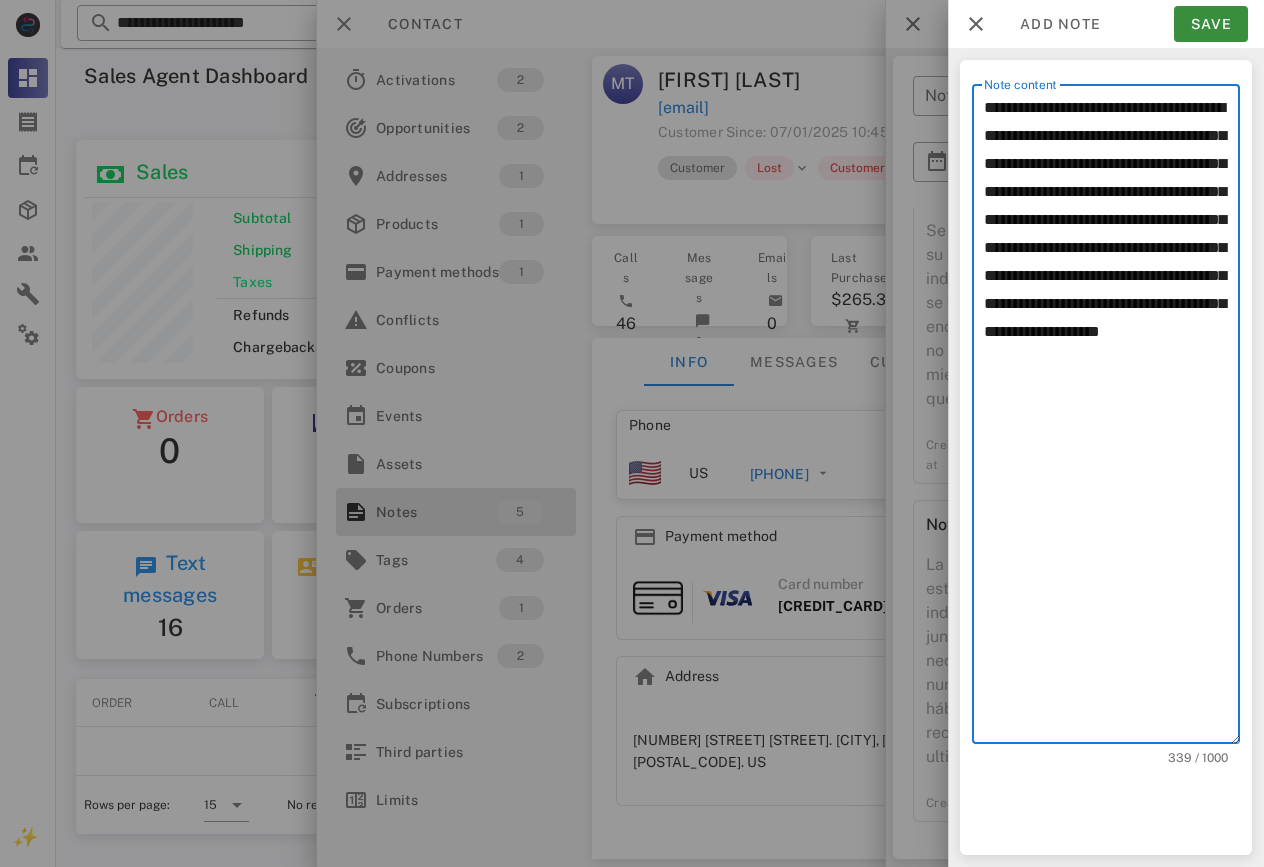 click on "**********" at bounding box center (1112, 419) 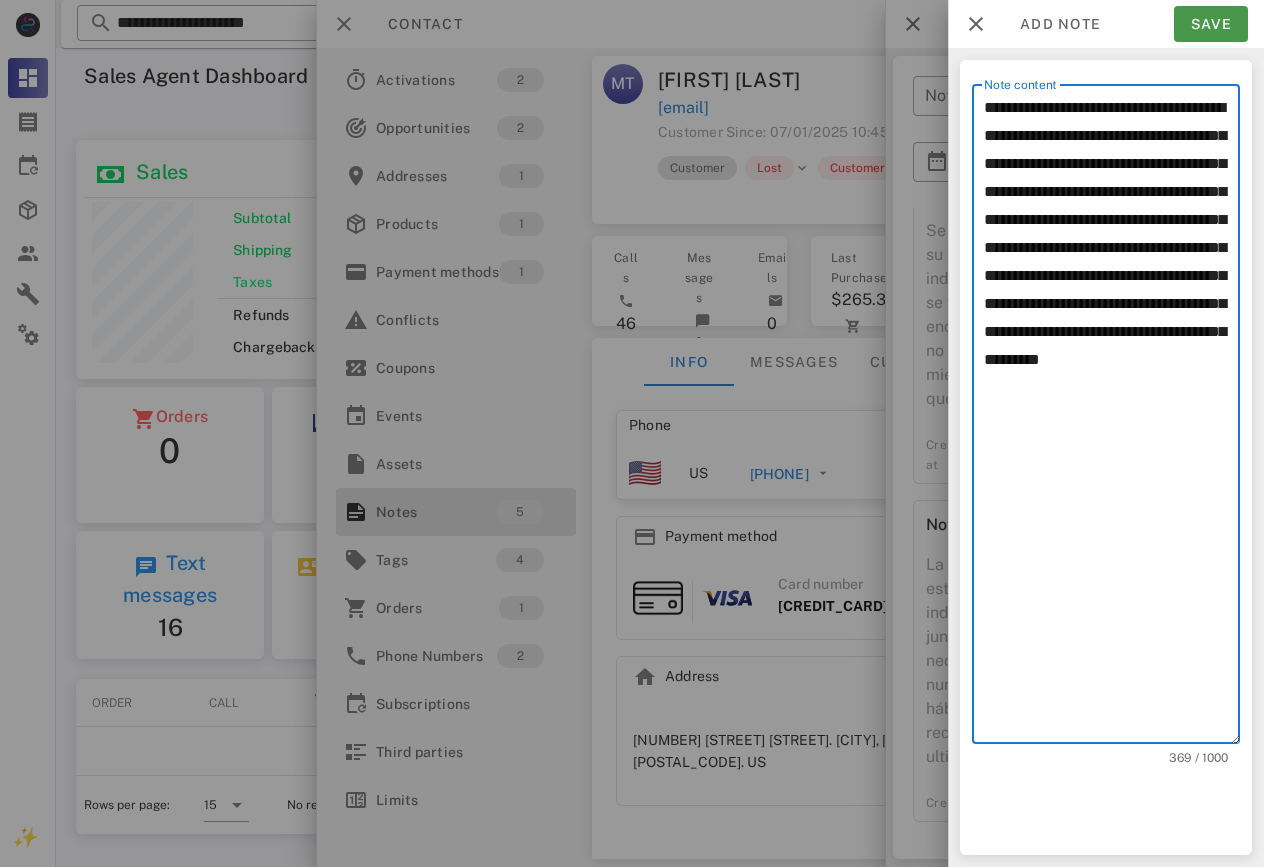 type on "**********" 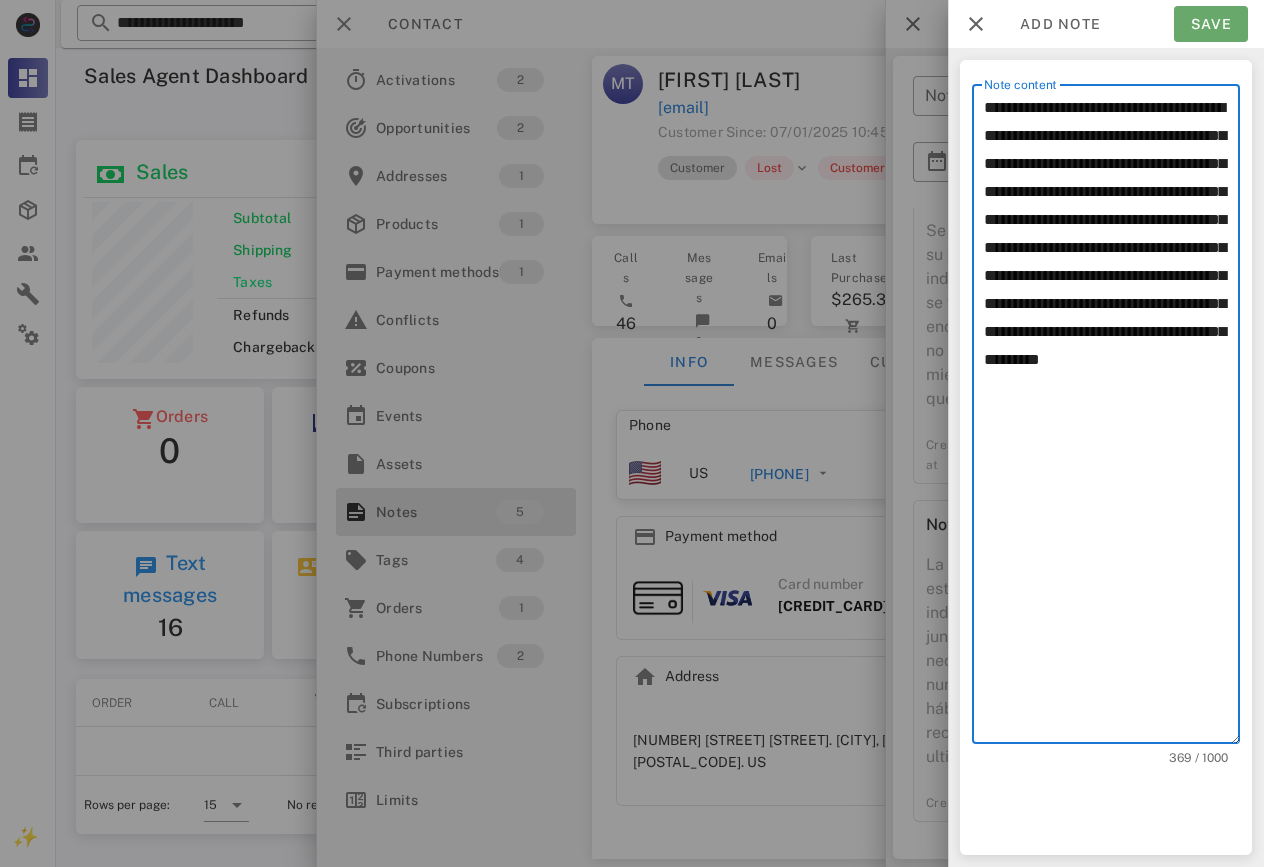 click on "Save" at bounding box center (1211, 24) 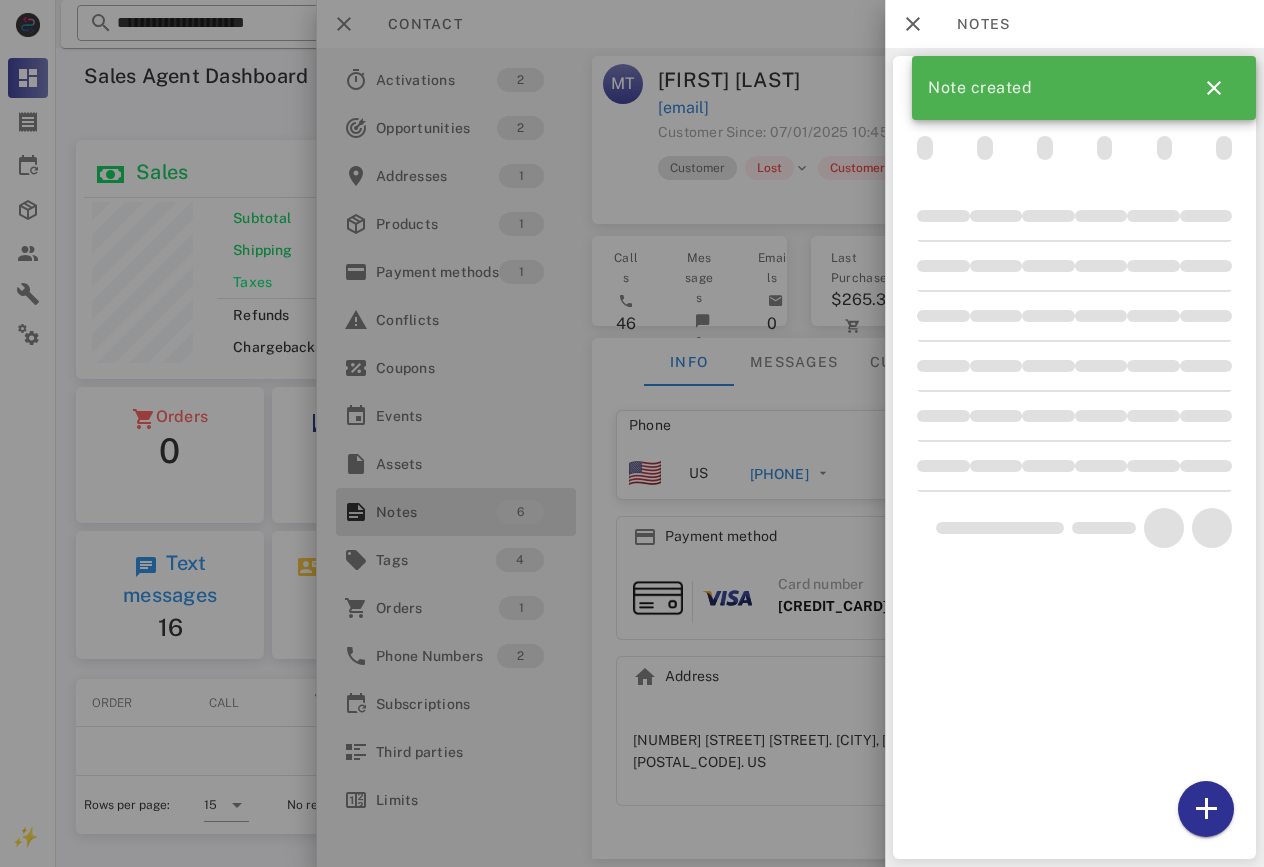 click at bounding box center [632, 433] 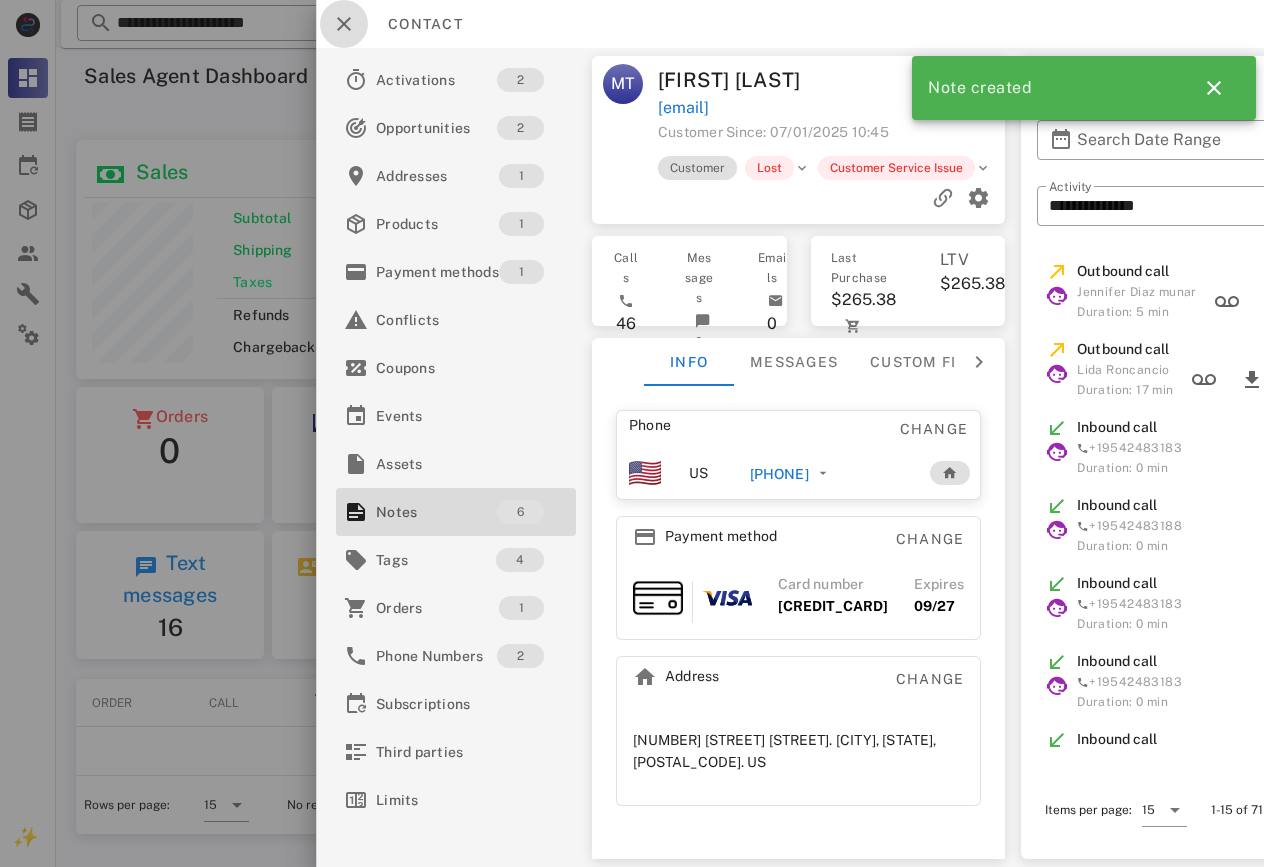 click at bounding box center (344, 24) 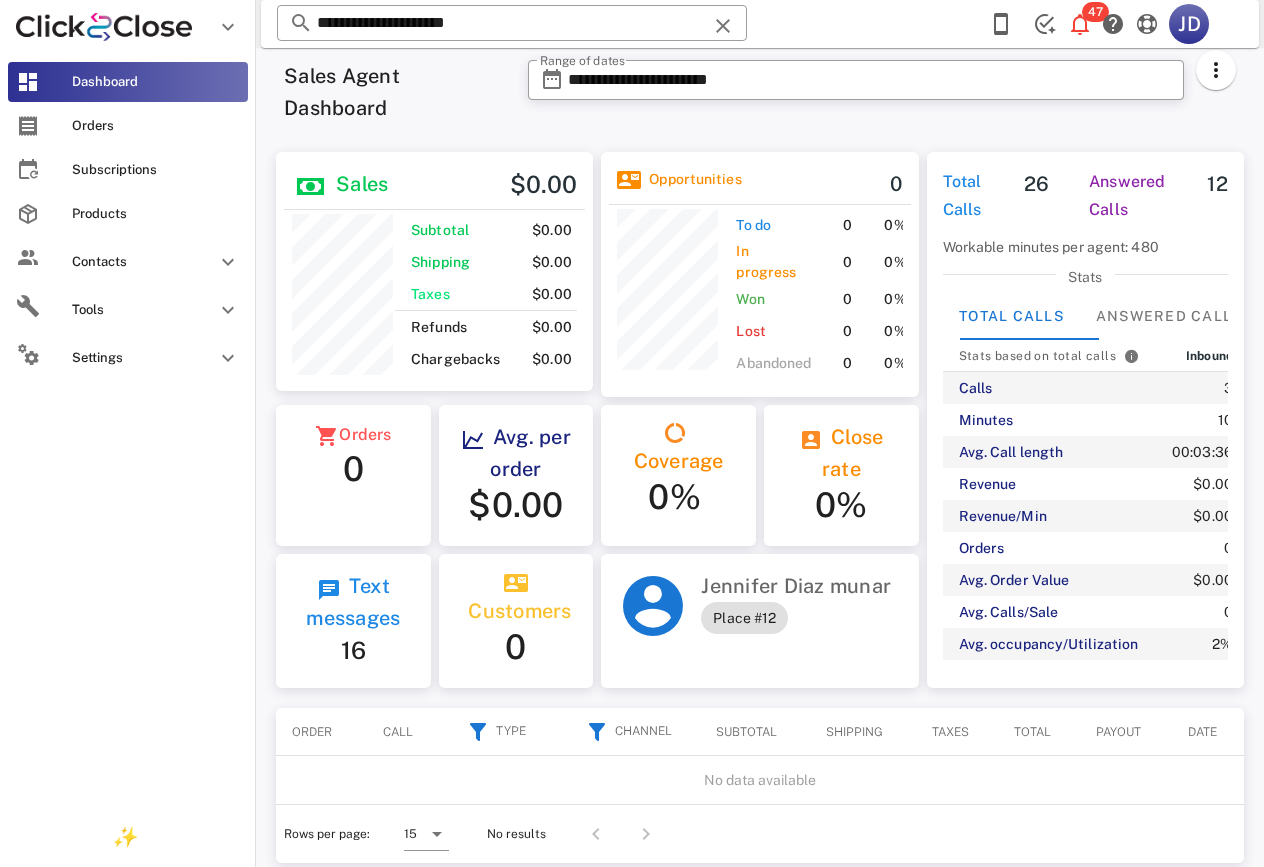 scroll, scrollTop: 240, scrollLeft: 384, axis: both 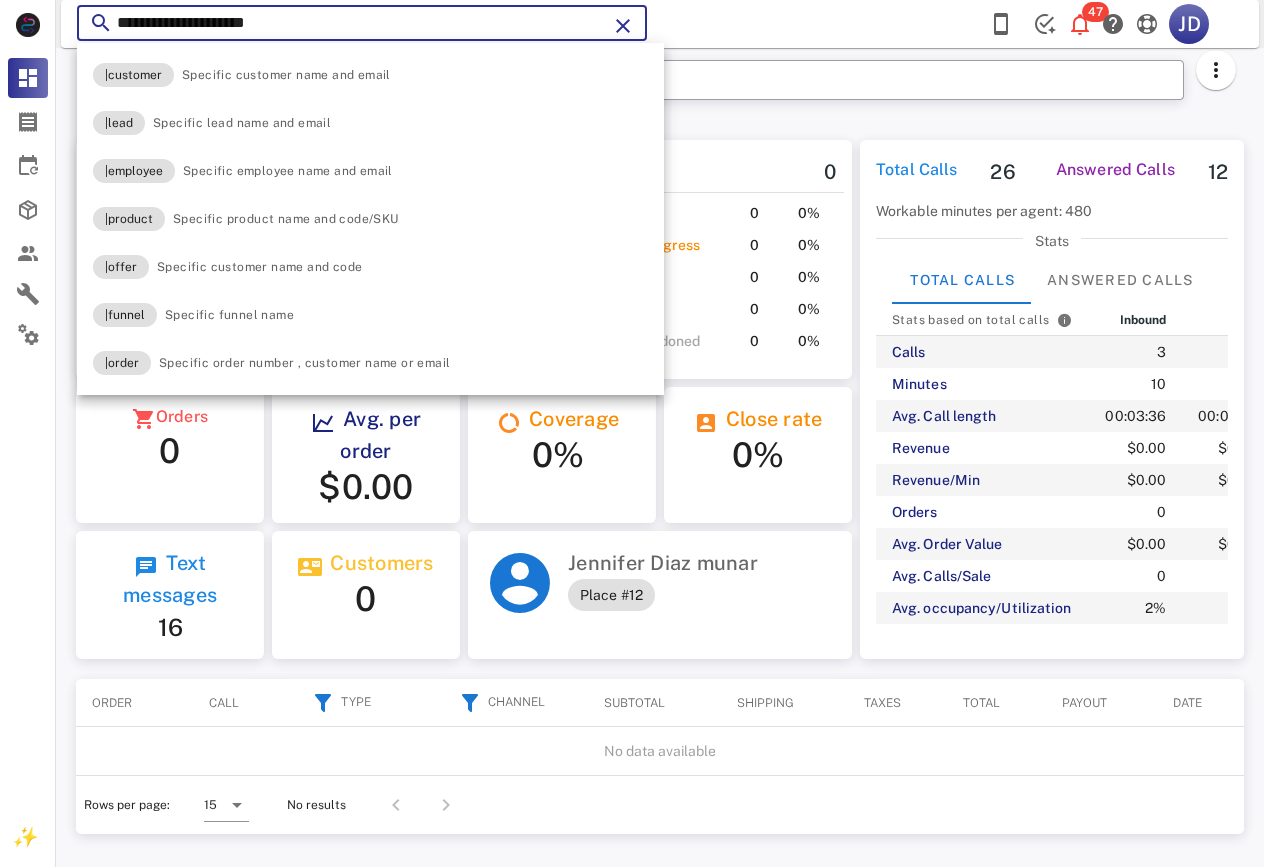 drag, startPoint x: 309, startPoint y: 23, endPoint x: 119, endPoint y: 23, distance: 190 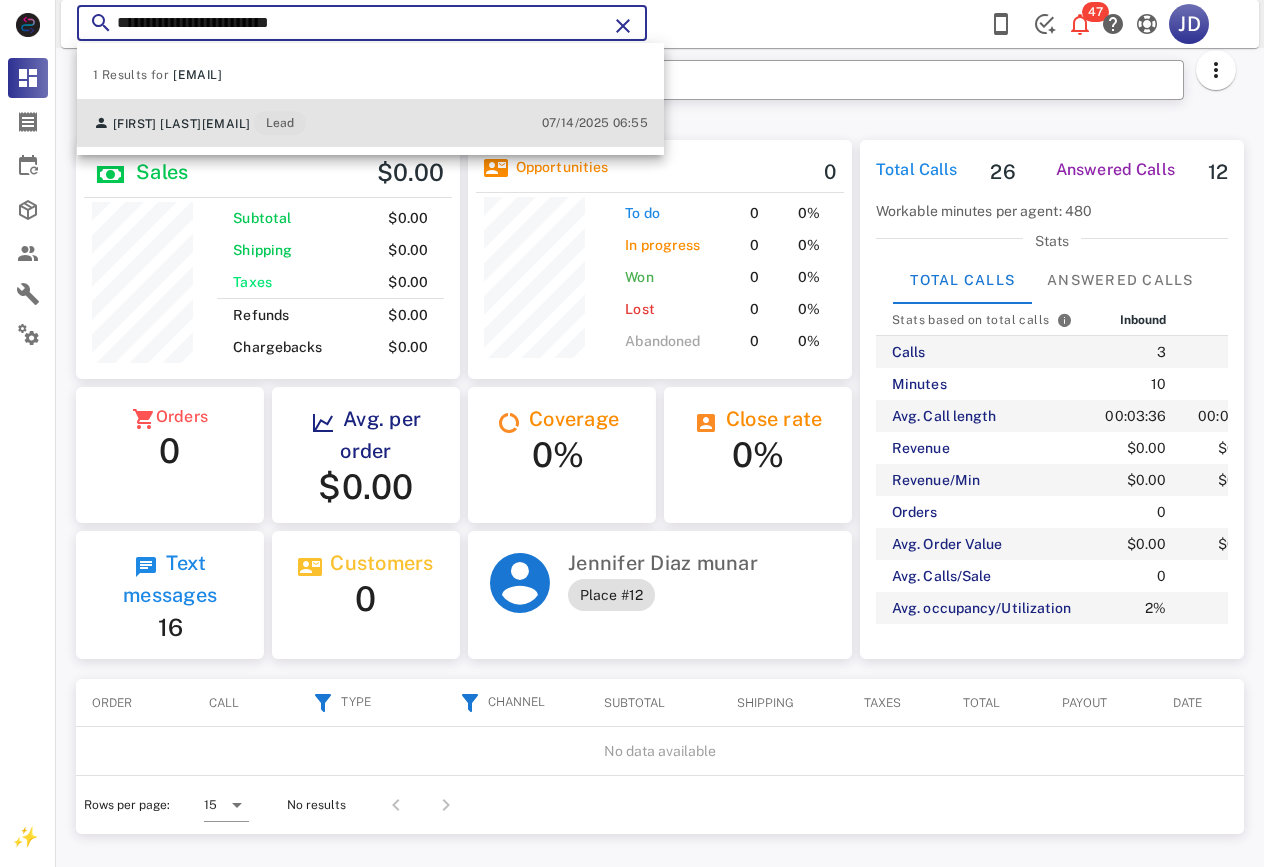 click on "[EMAIL]" at bounding box center (226, 124) 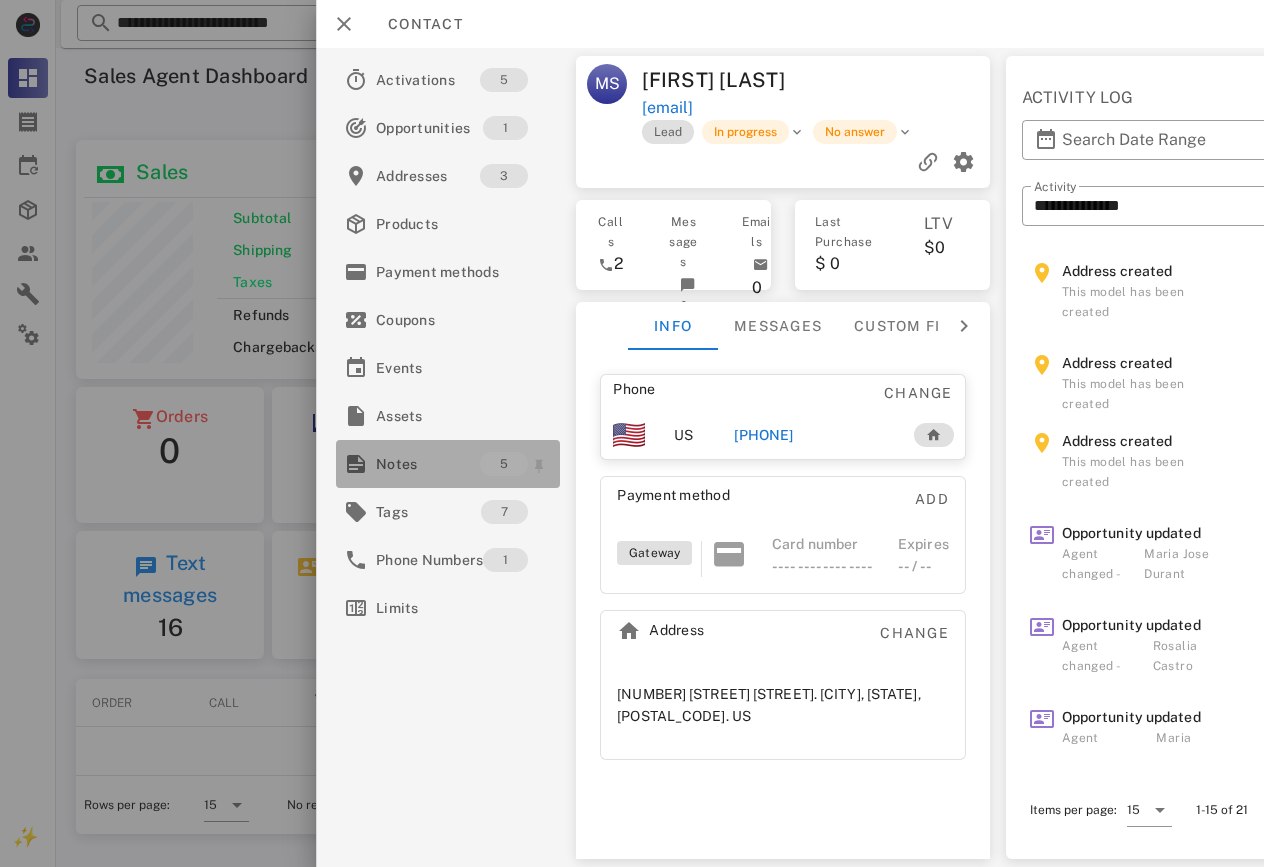 click on "Notes" at bounding box center (428, 464) 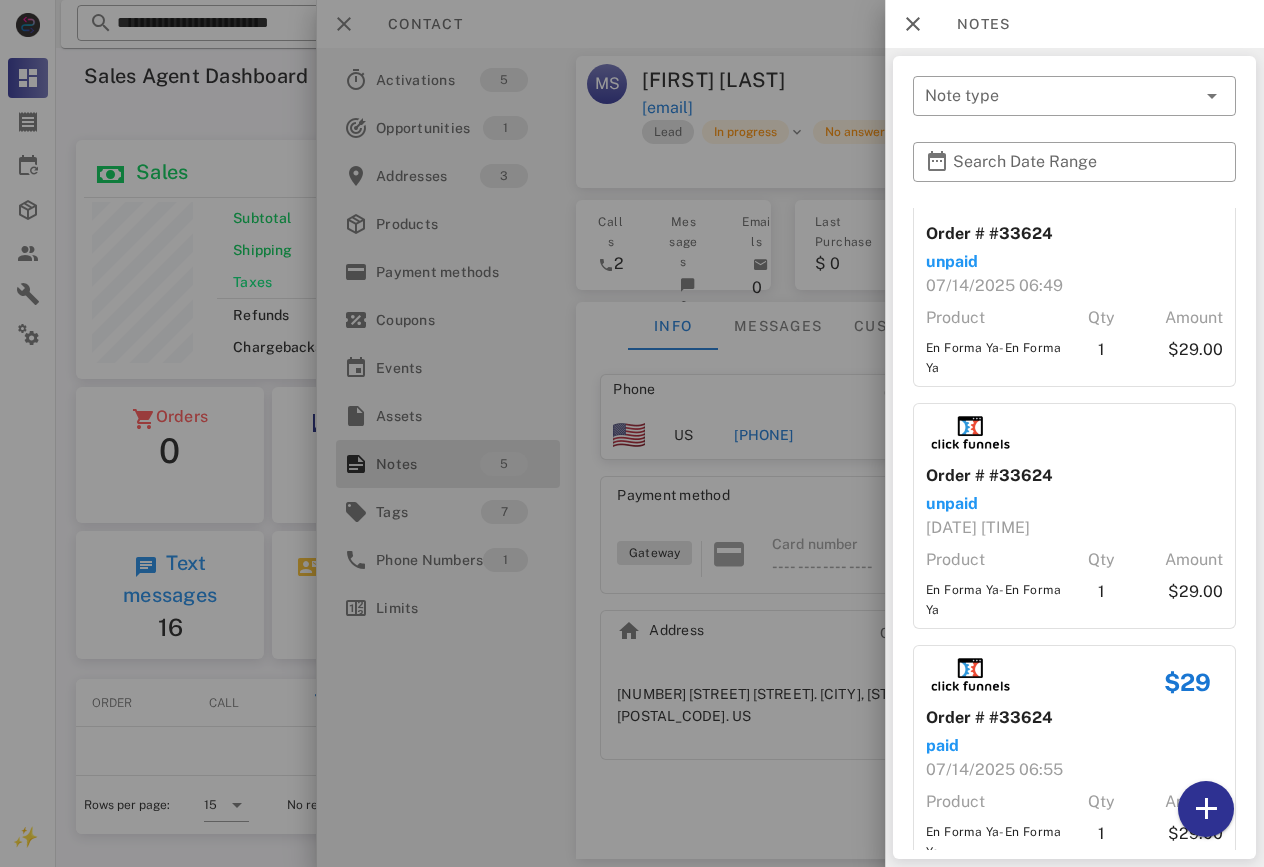 scroll, scrollTop: 499, scrollLeft: 0, axis: vertical 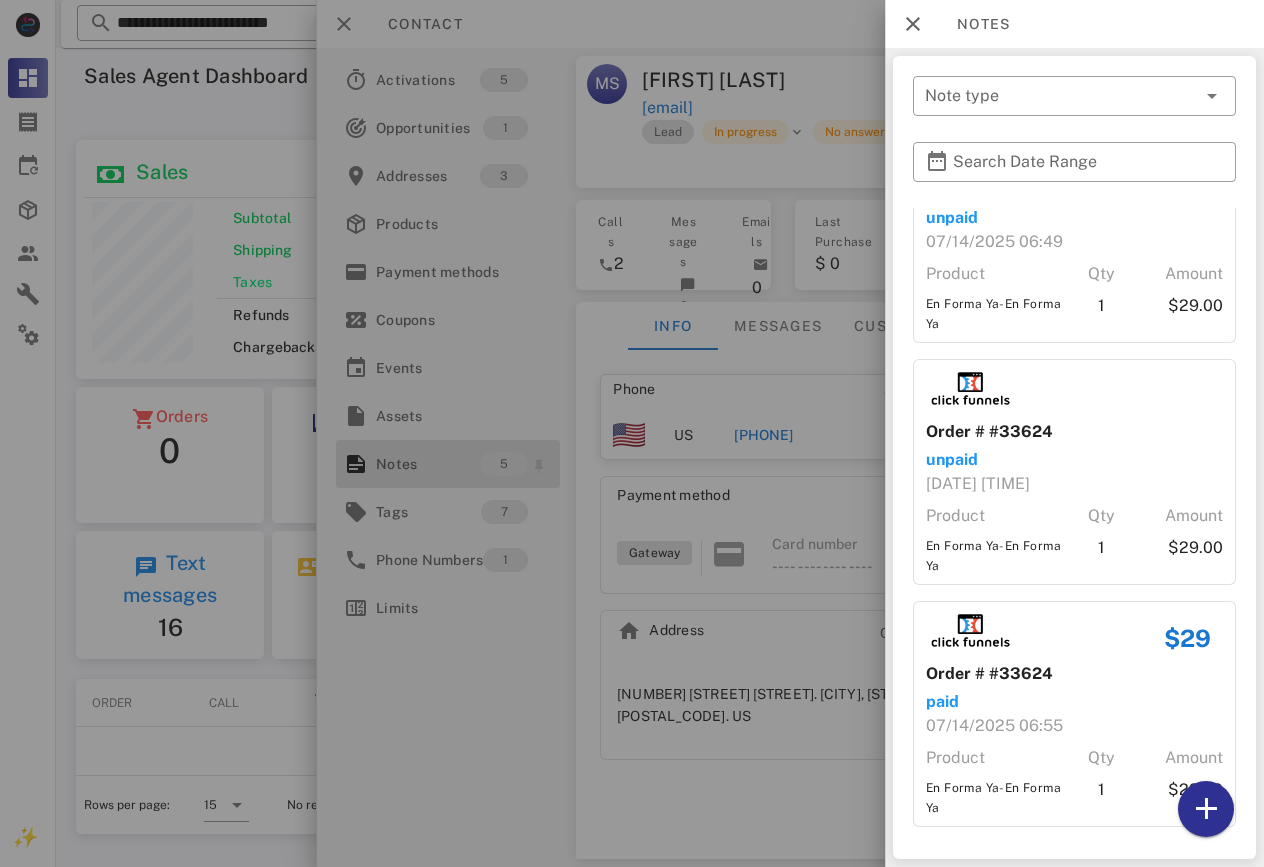 click at bounding box center (632, 433) 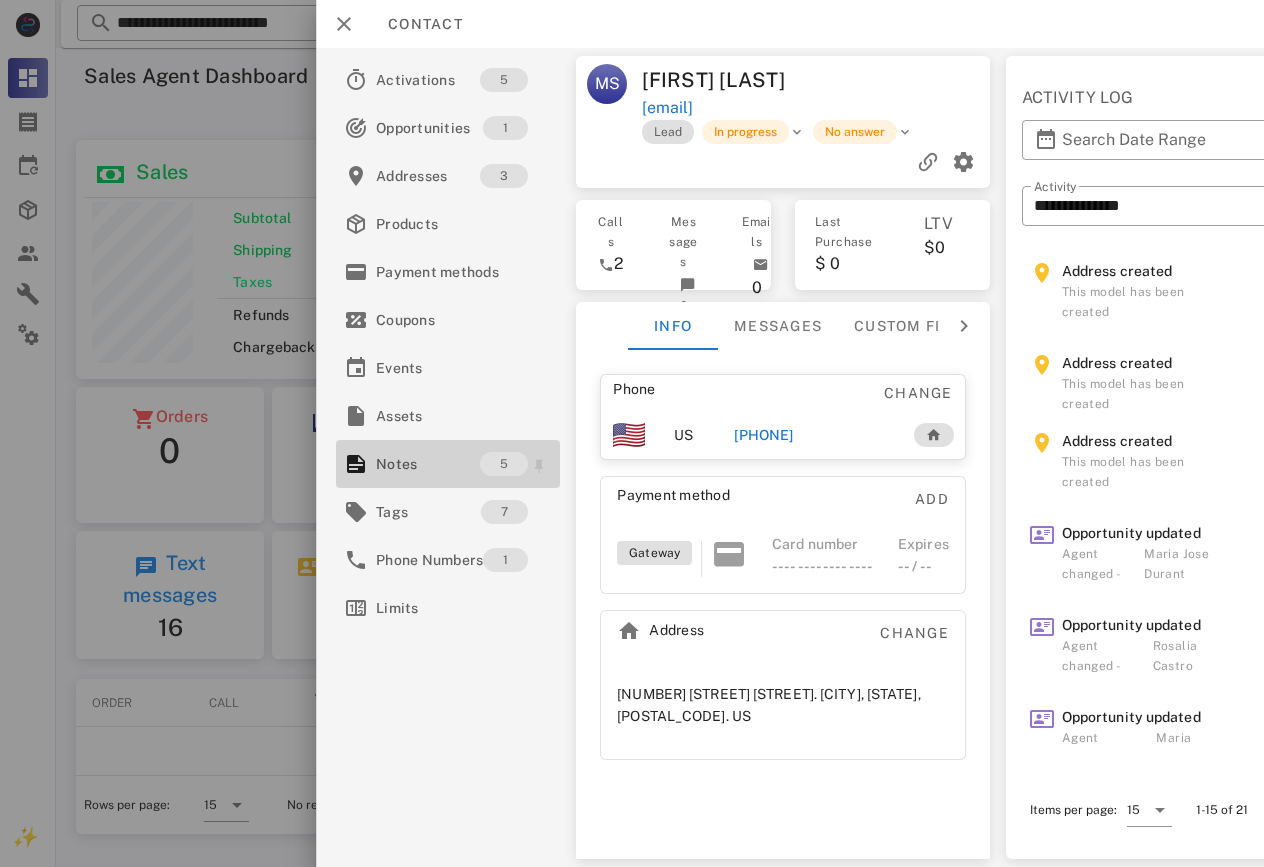 click on "Notes" at bounding box center (428, 464) 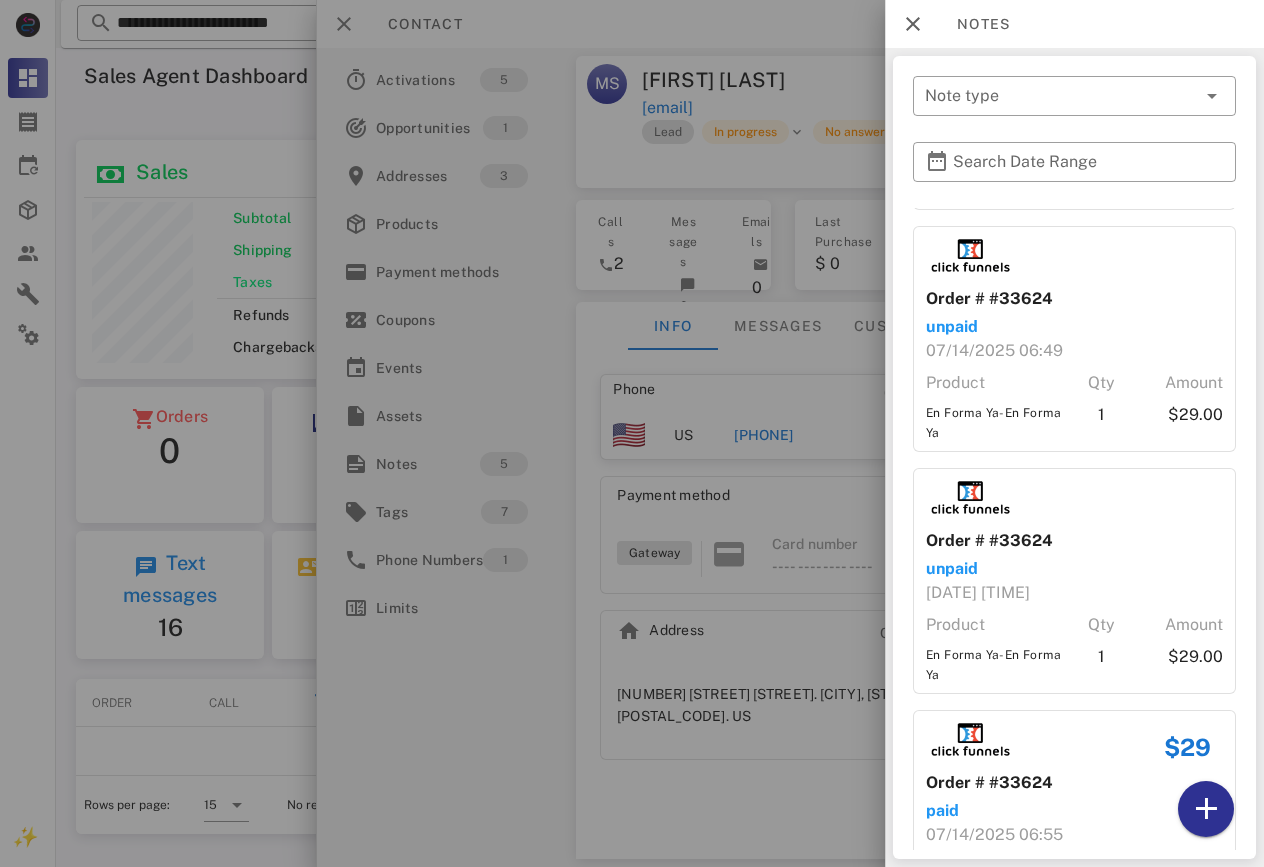 scroll, scrollTop: 499, scrollLeft: 0, axis: vertical 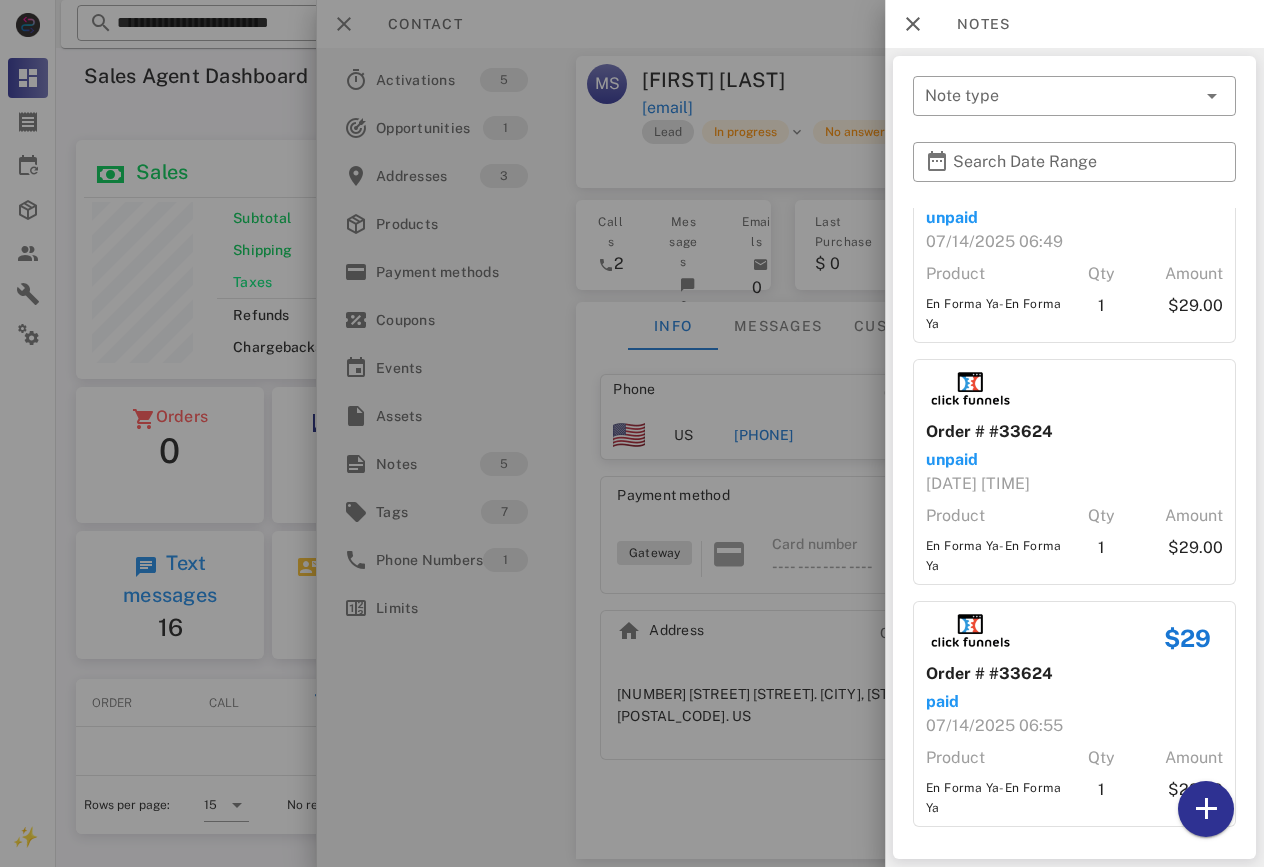 click at bounding box center (632, 433) 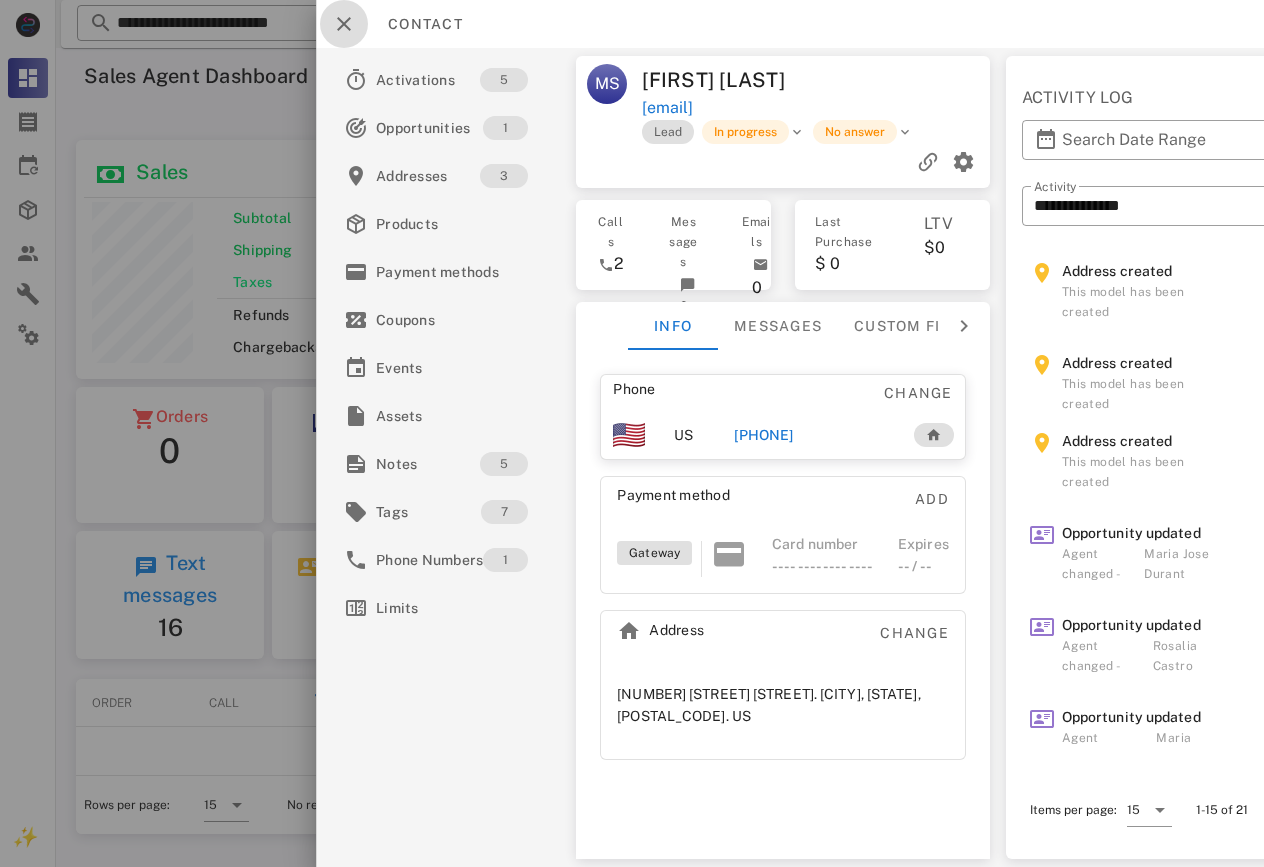 click at bounding box center (344, 24) 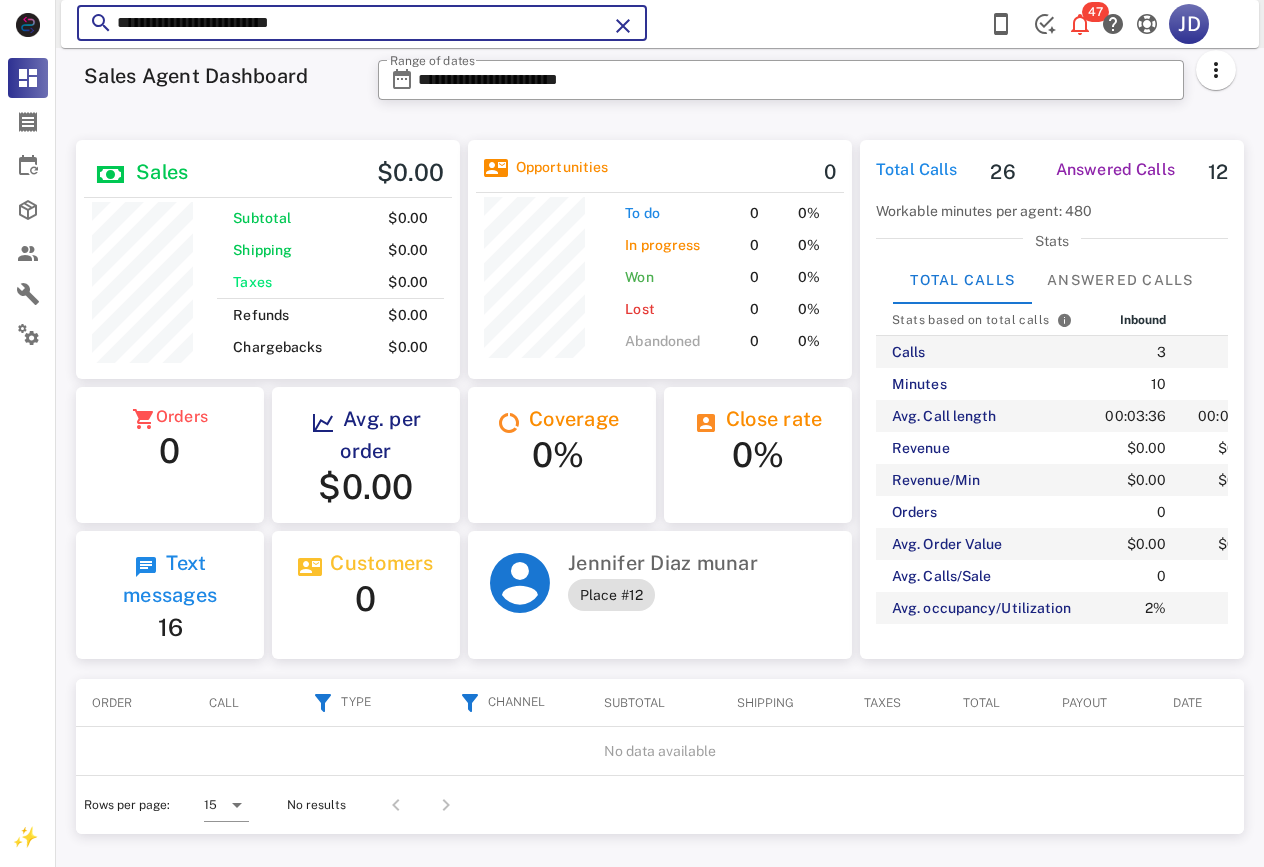 drag, startPoint x: 431, startPoint y: 20, endPoint x: 113, endPoint y: 33, distance: 318.26562 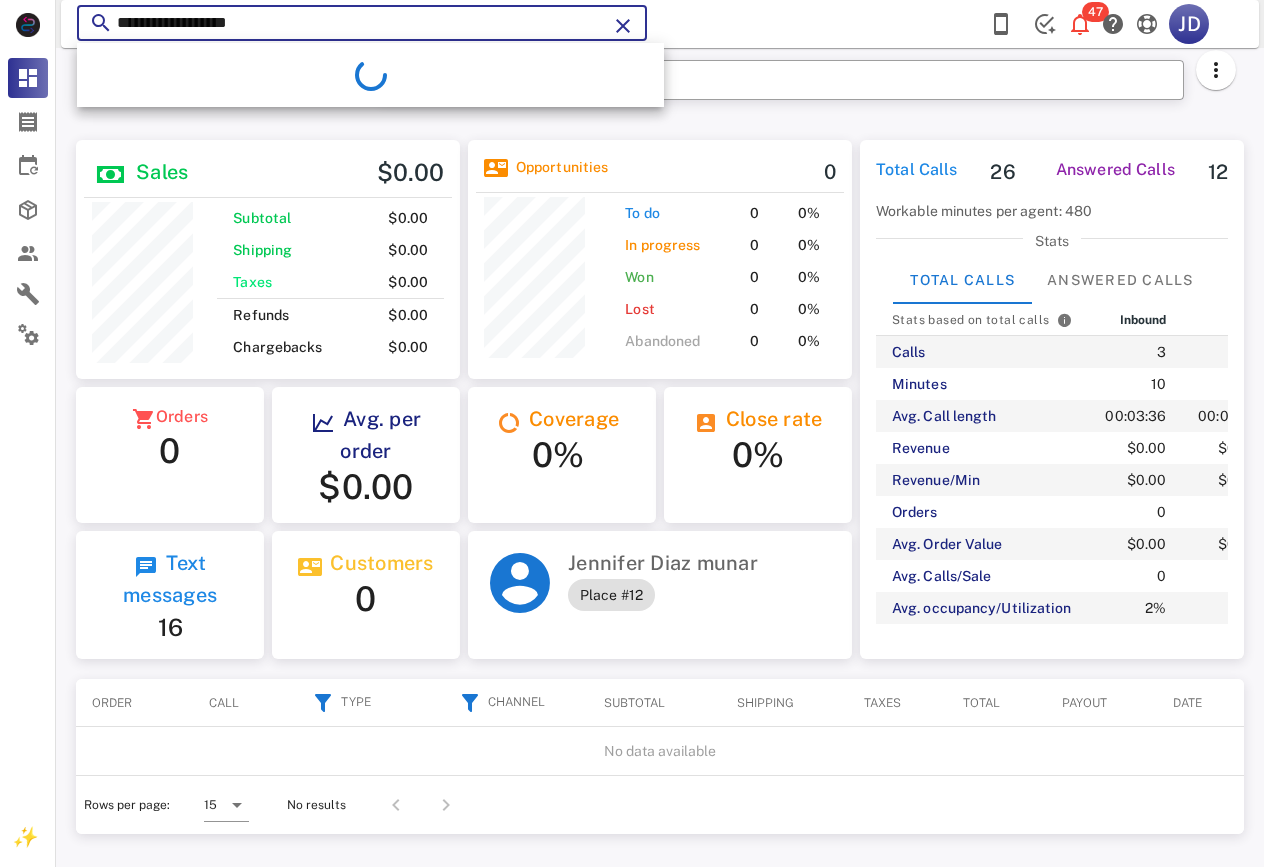 type on "**********" 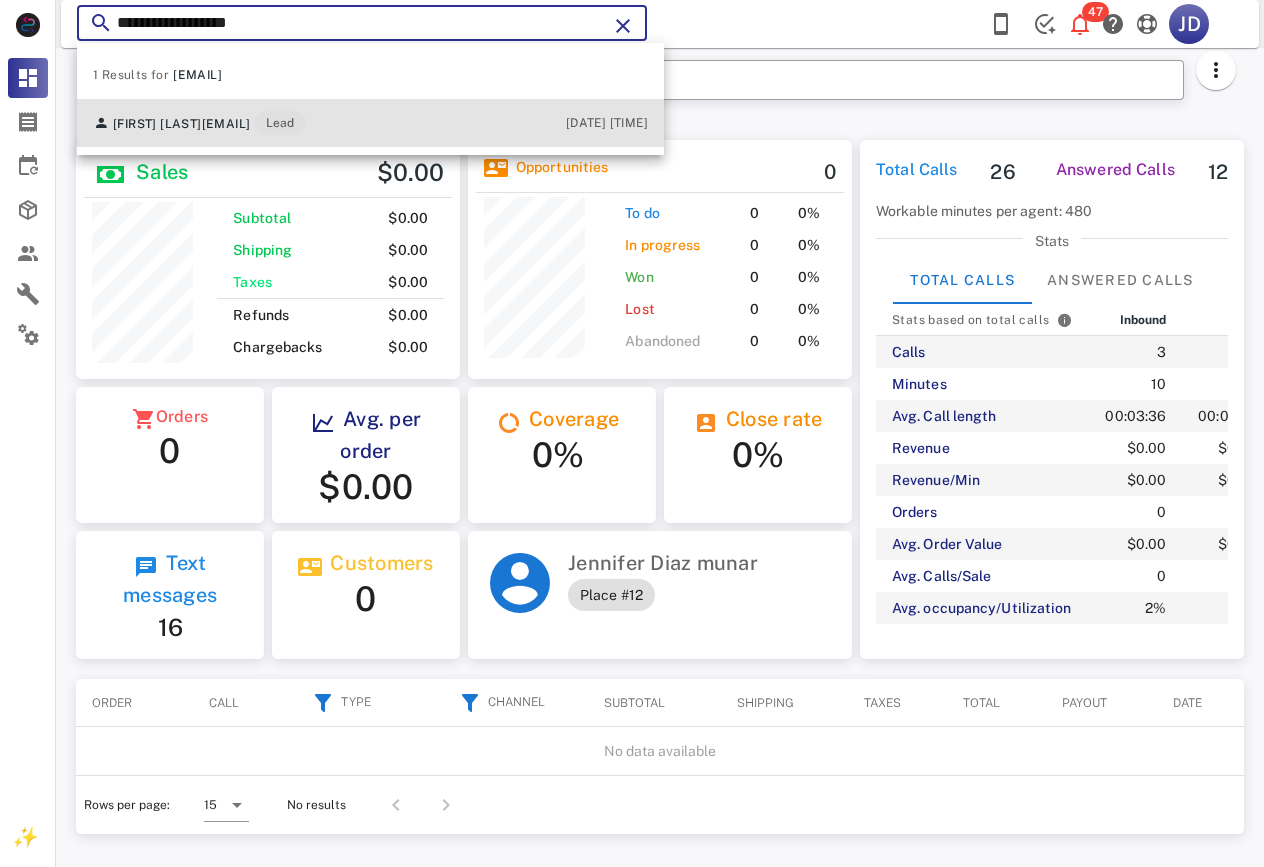 click on "[EMAIL]" at bounding box center [226, 124] 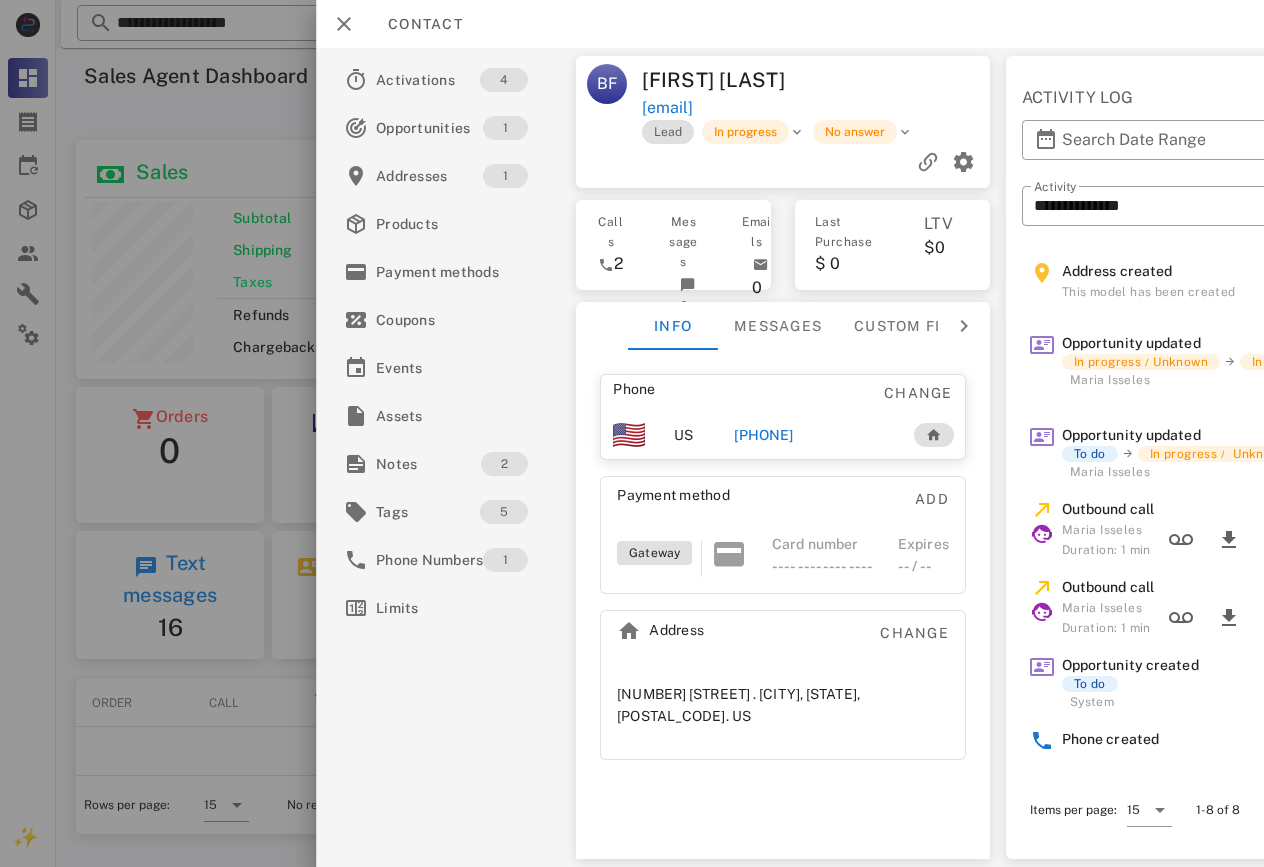 click on "[PHONE]" at bounding box center [763, 435] 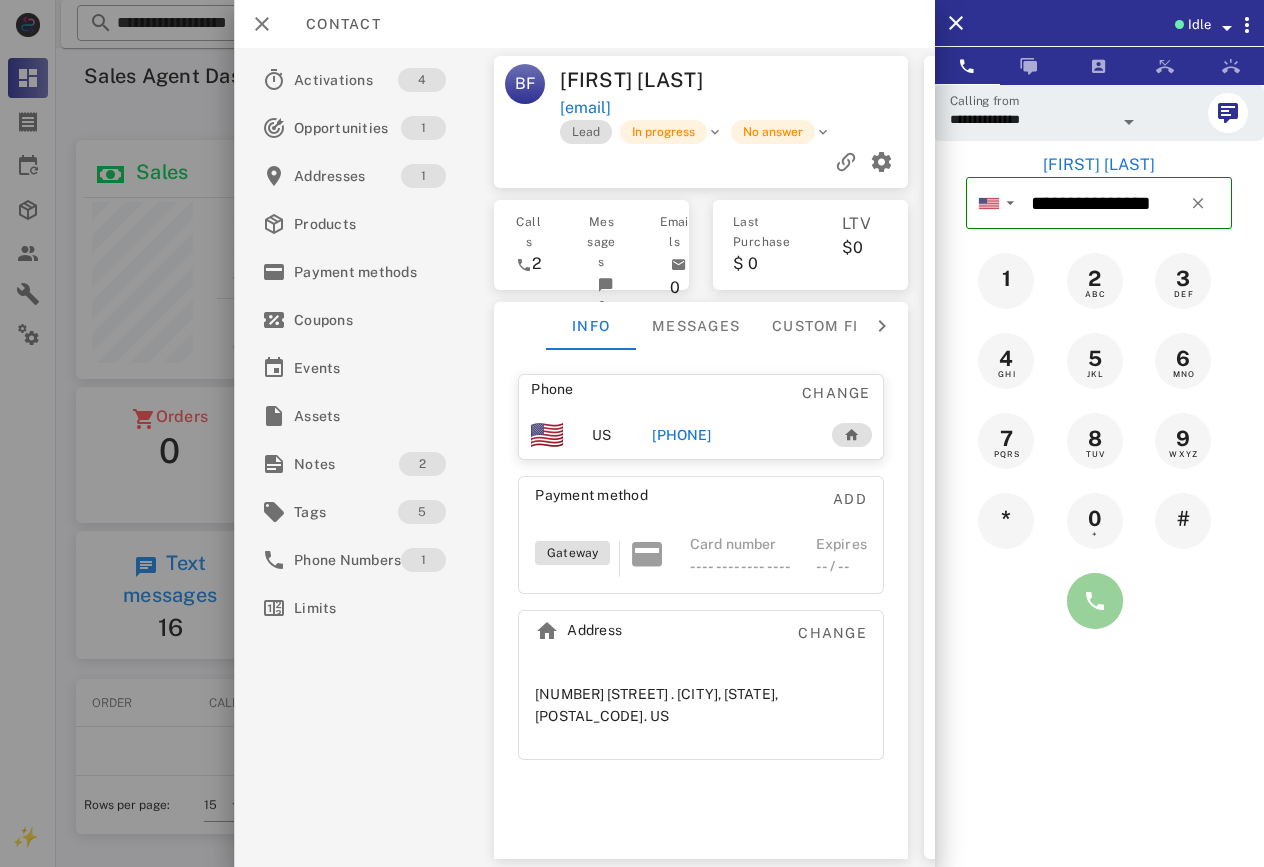 click at bounding box center [1095, 601] 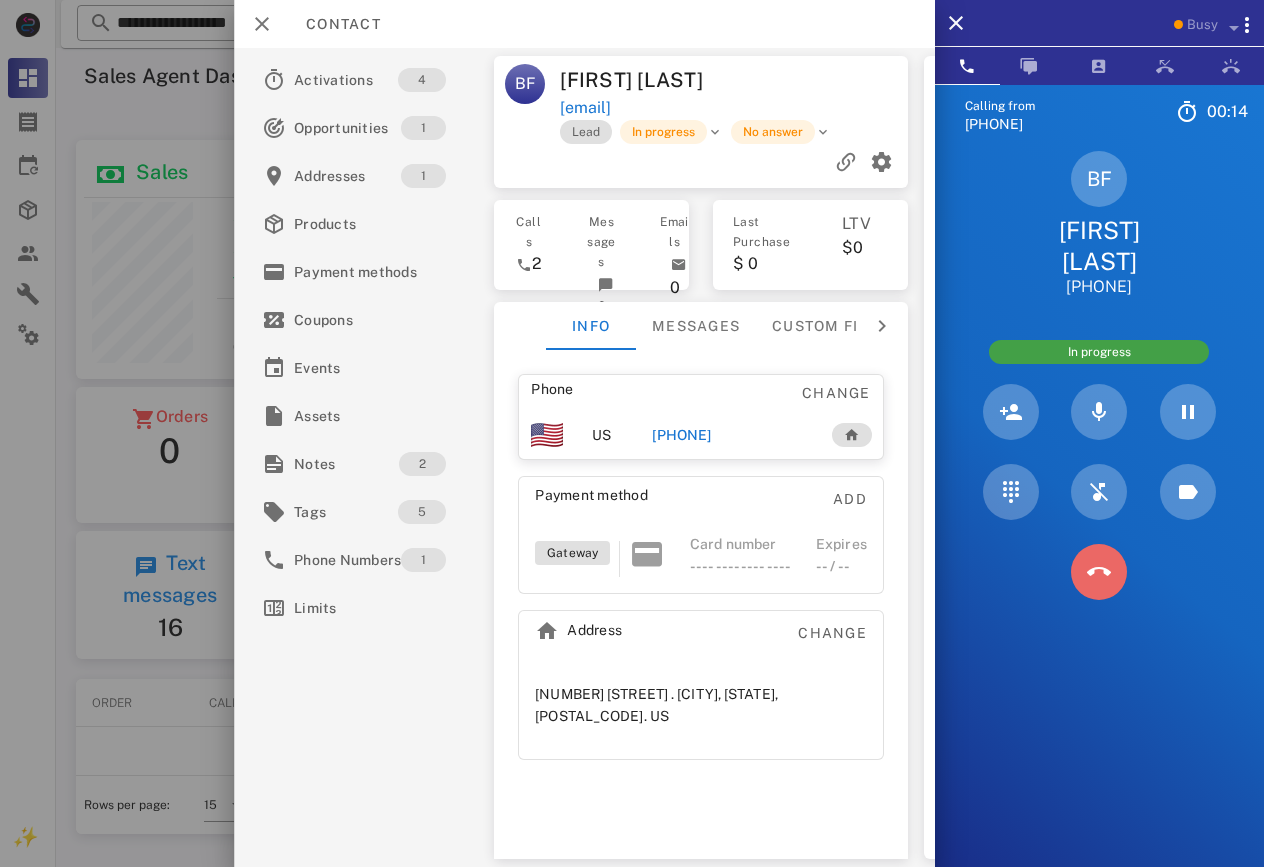 click at bounding box center [1099, 572] 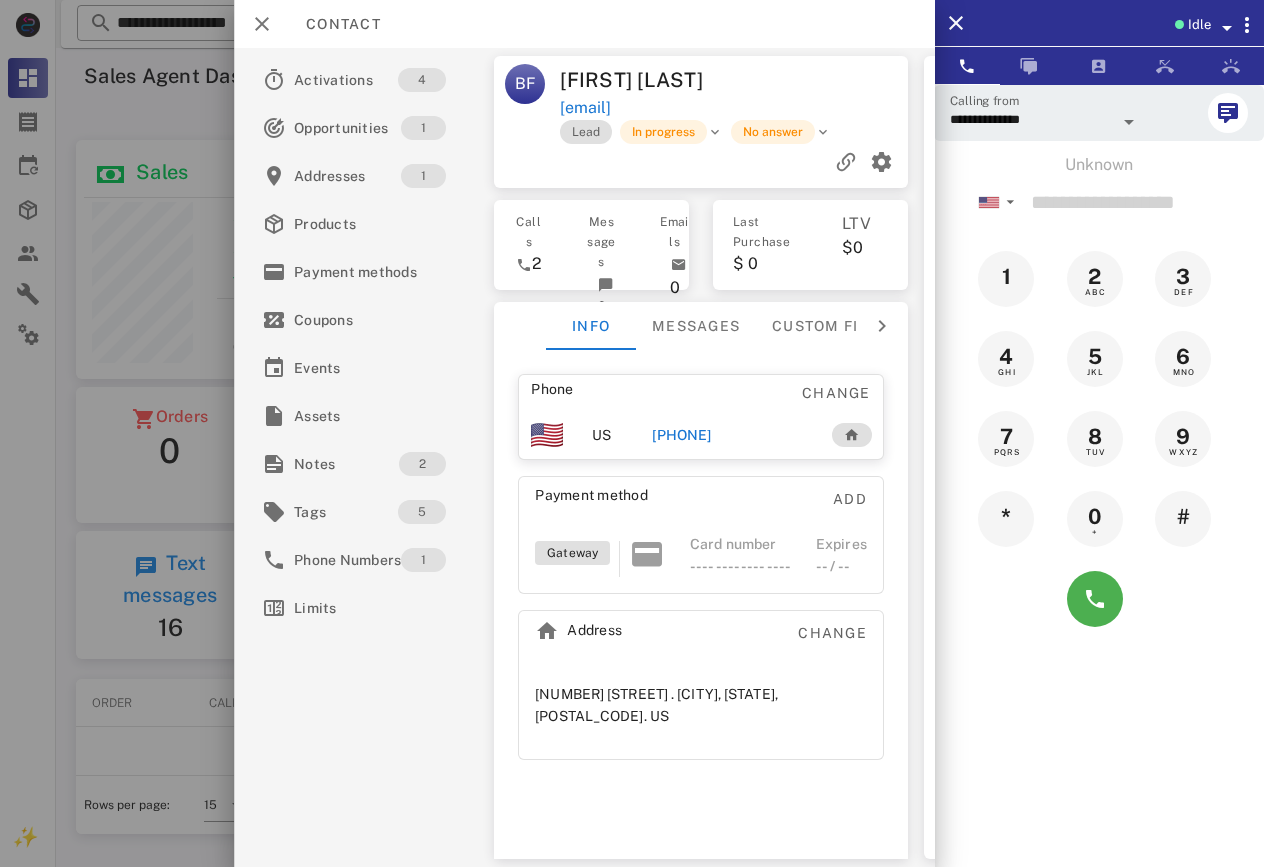 click on "[PHONE]" at bounding box center (681, 435) 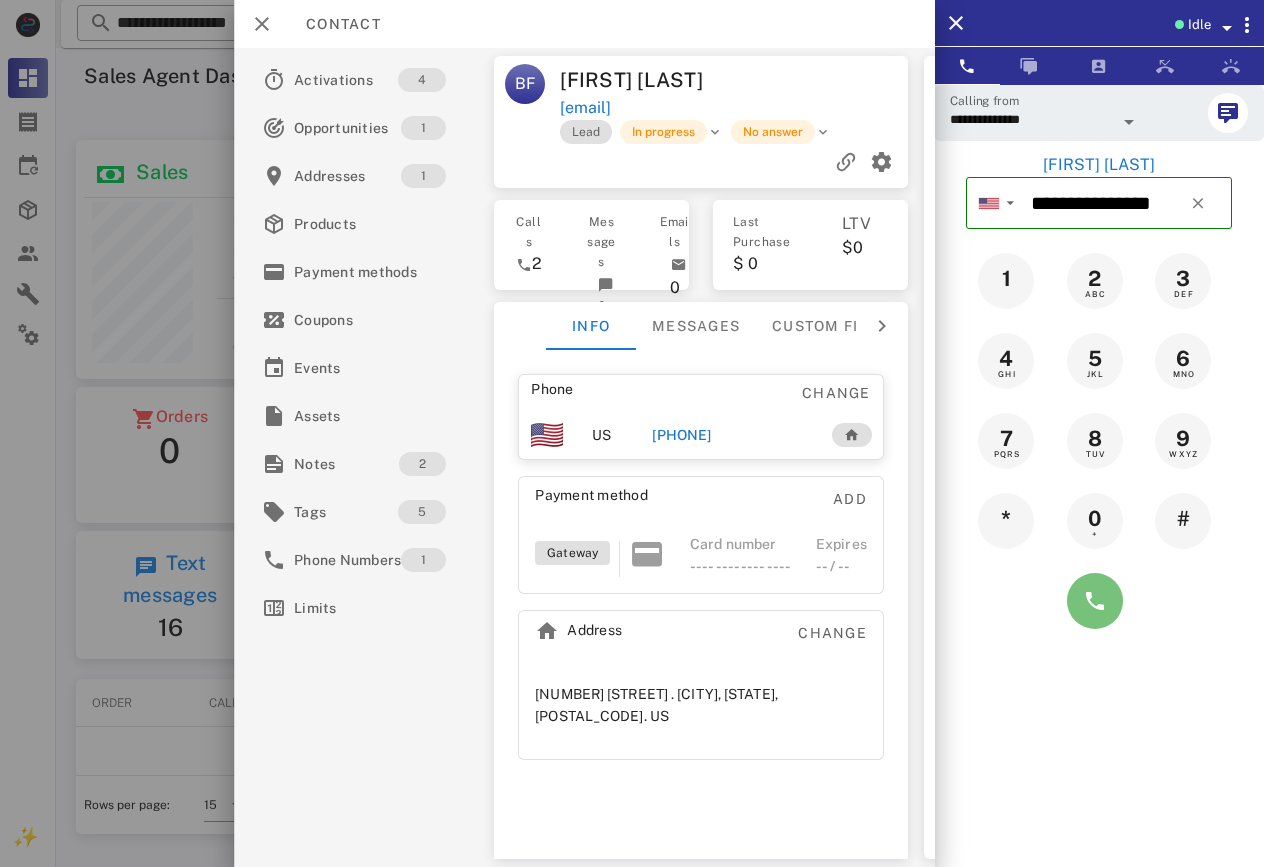 click at bounding box center [1095, 601] 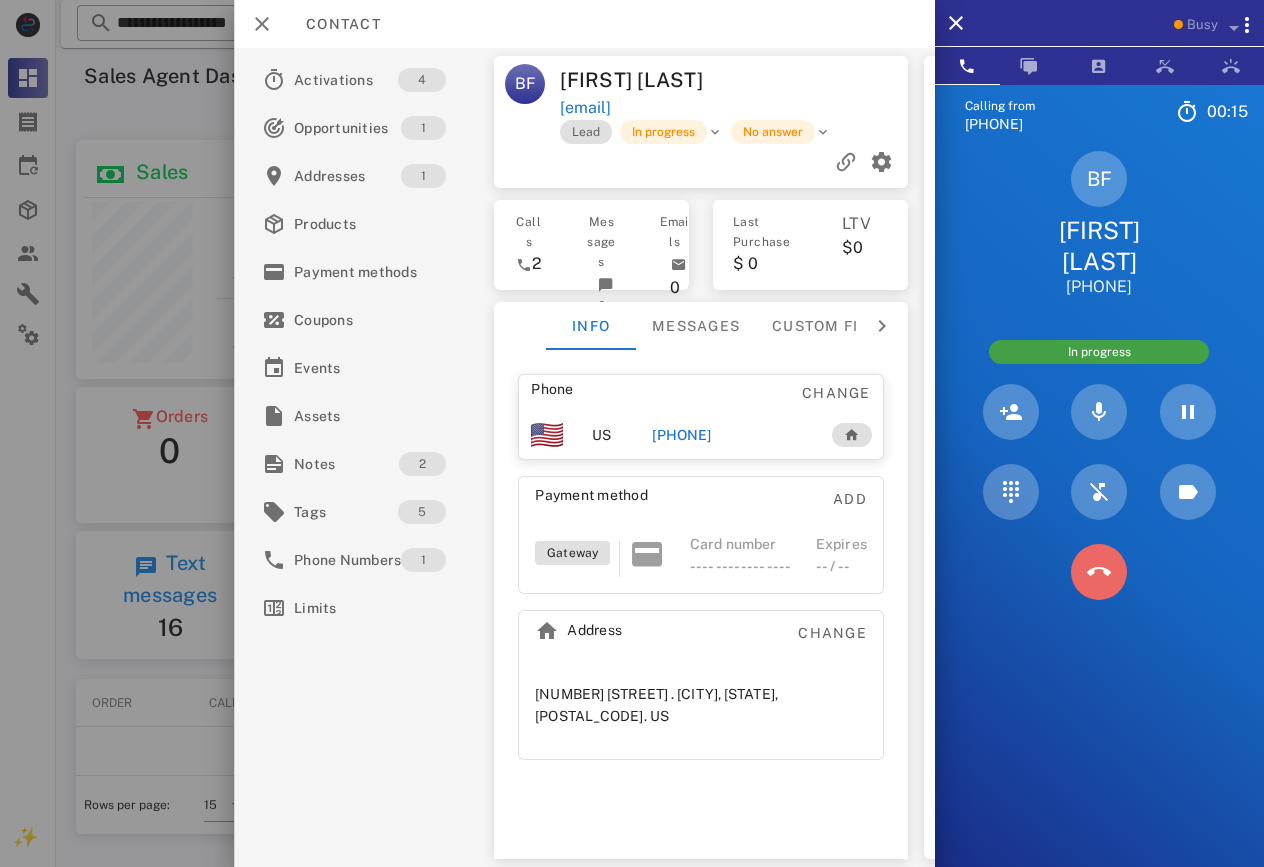 click at bounding box center (1099, 572) 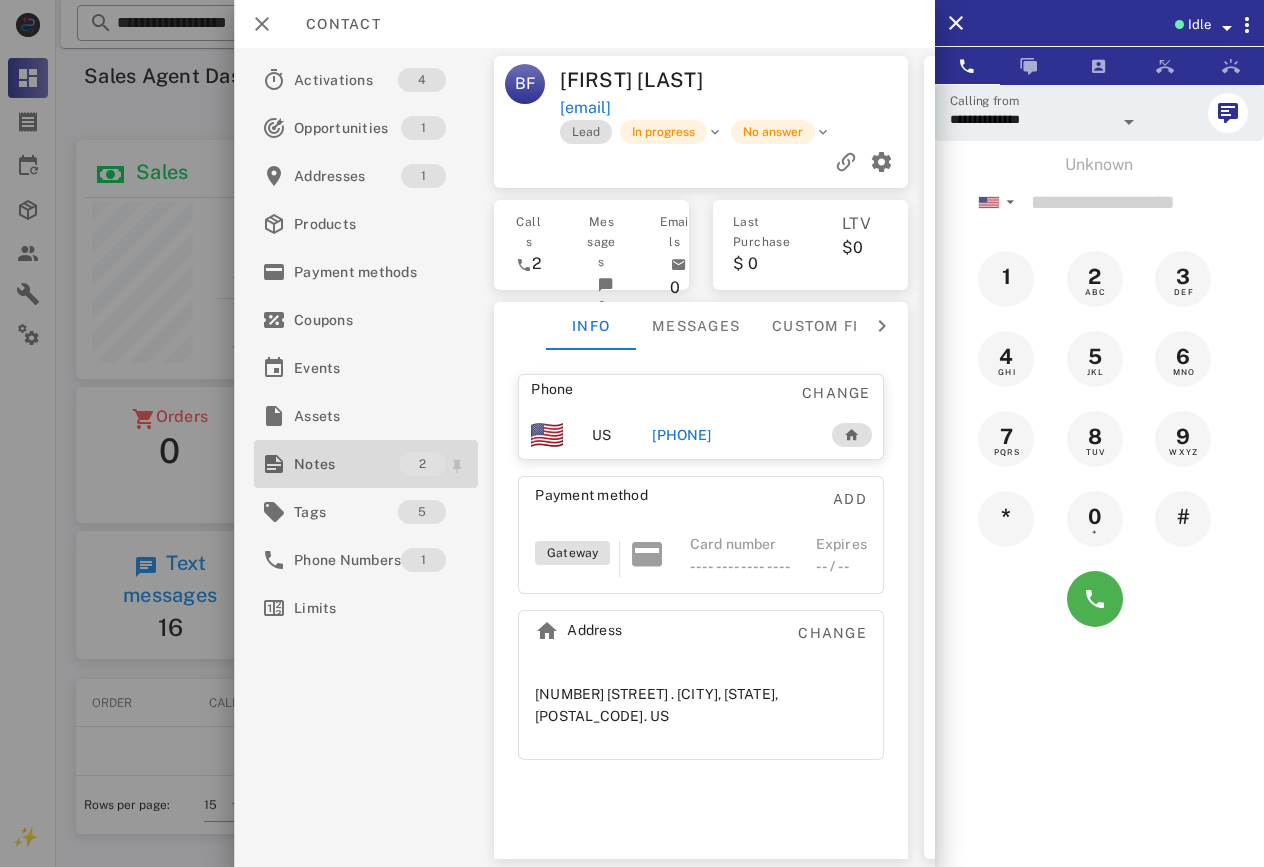 click on "Notes" at bounding box center [346, 464] 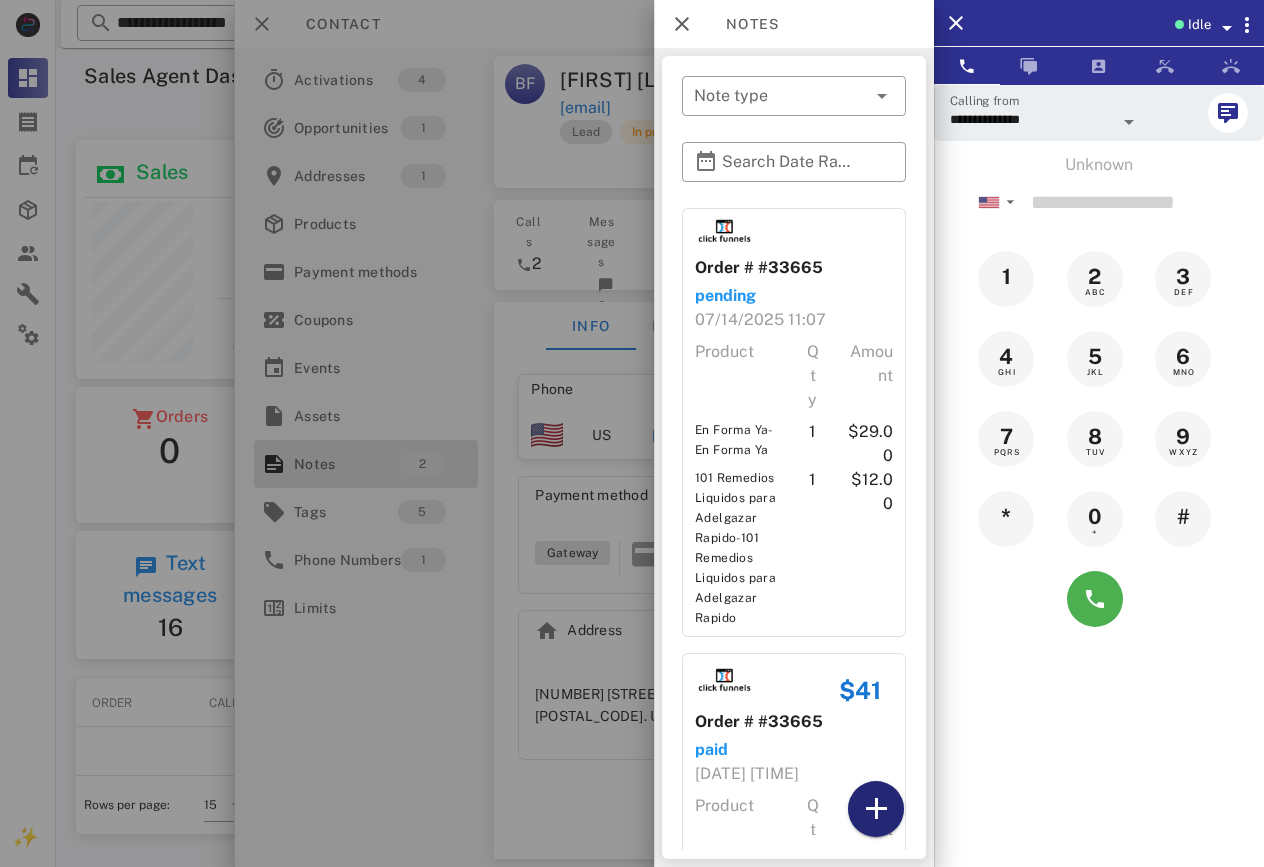 click at bounding box center [876, 809] 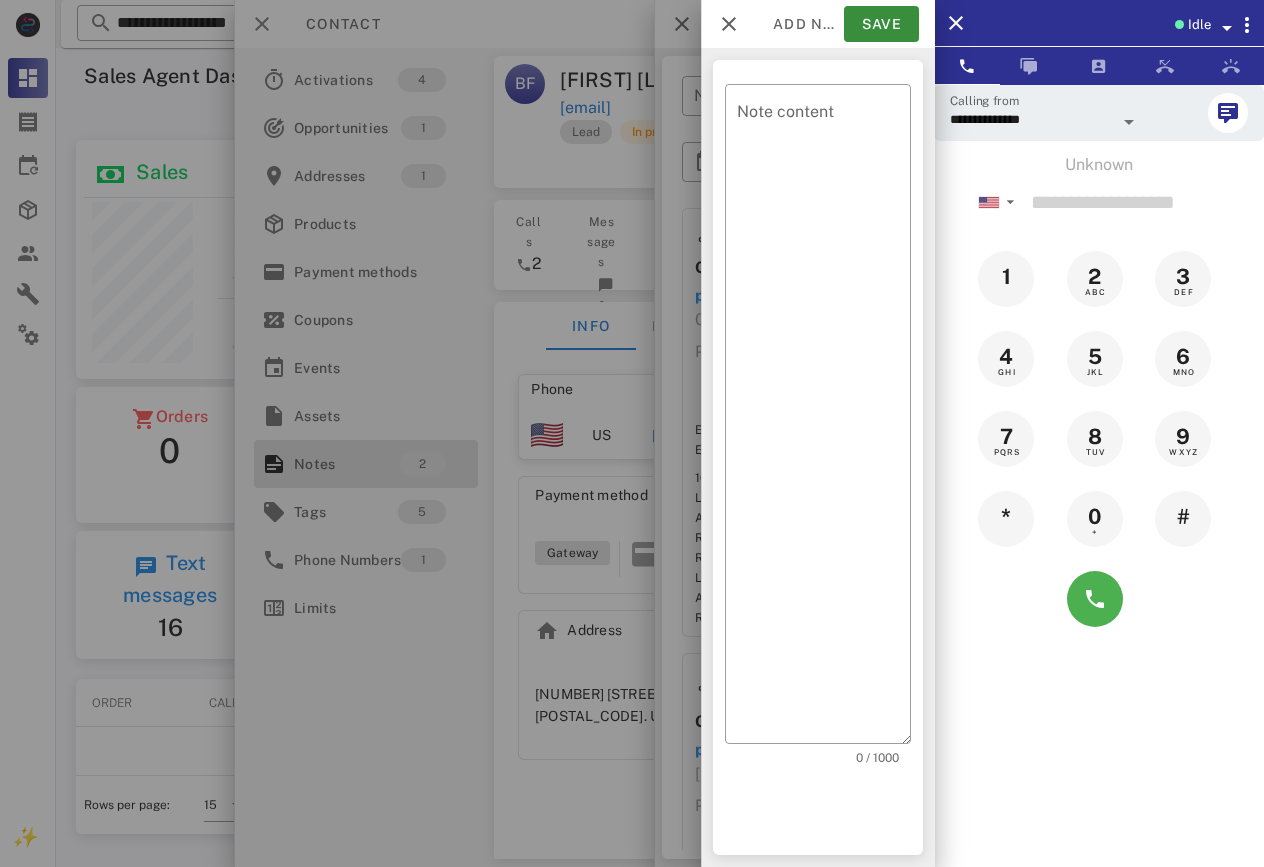 click at bounding box center (632, 433) 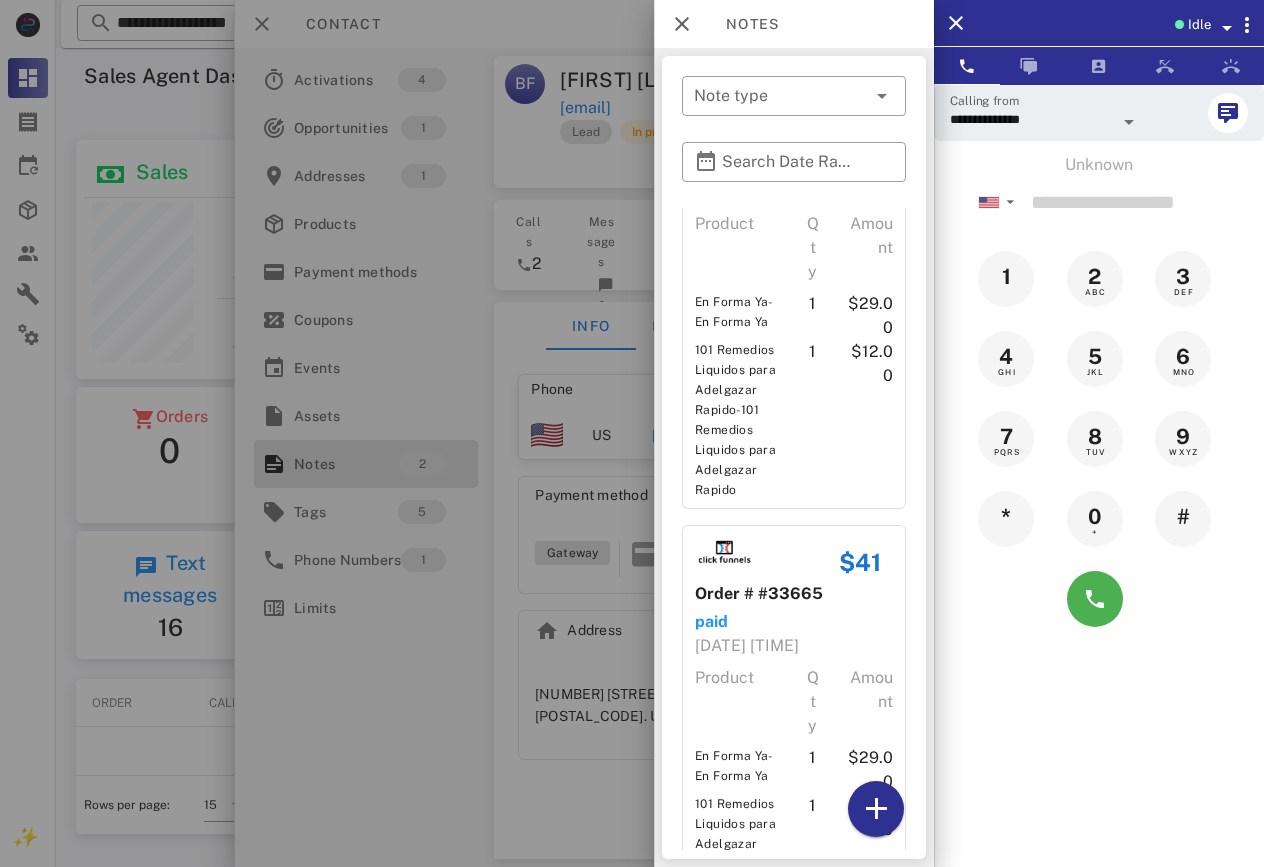 scroll, scrollTop: 267, scrollLeft: 0, axis: vertical 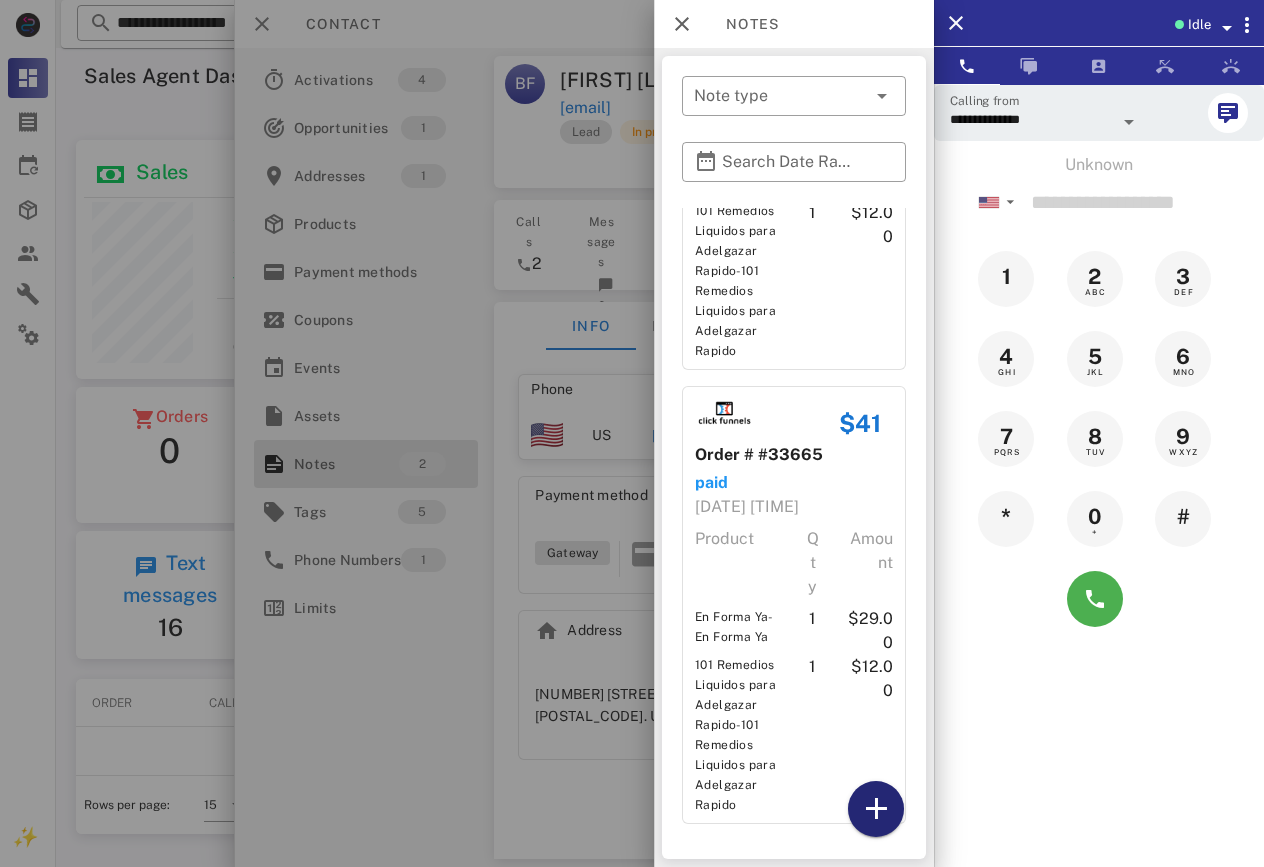 click at bounding box center (876, 809) 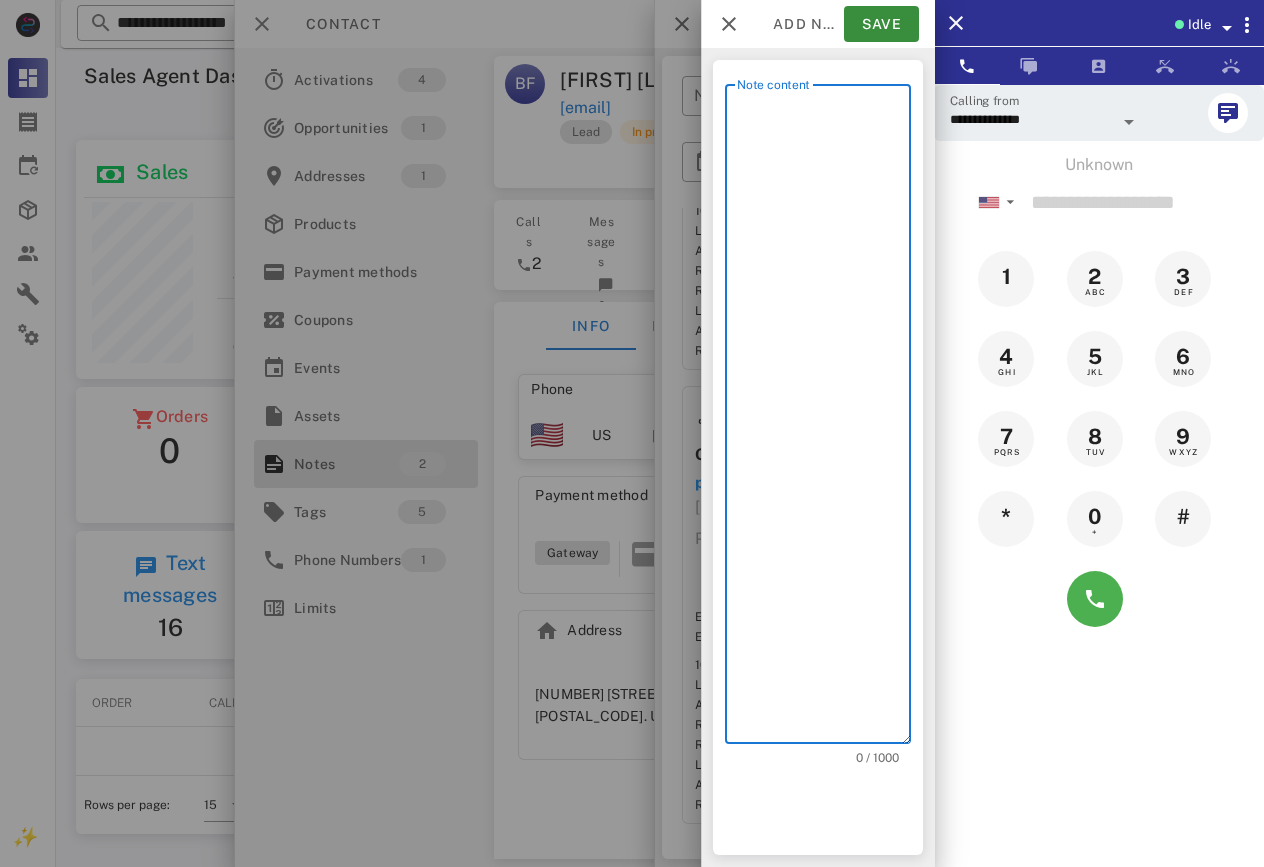 scroll, scrollTop: 240, scrollLeft: 384, axis: both 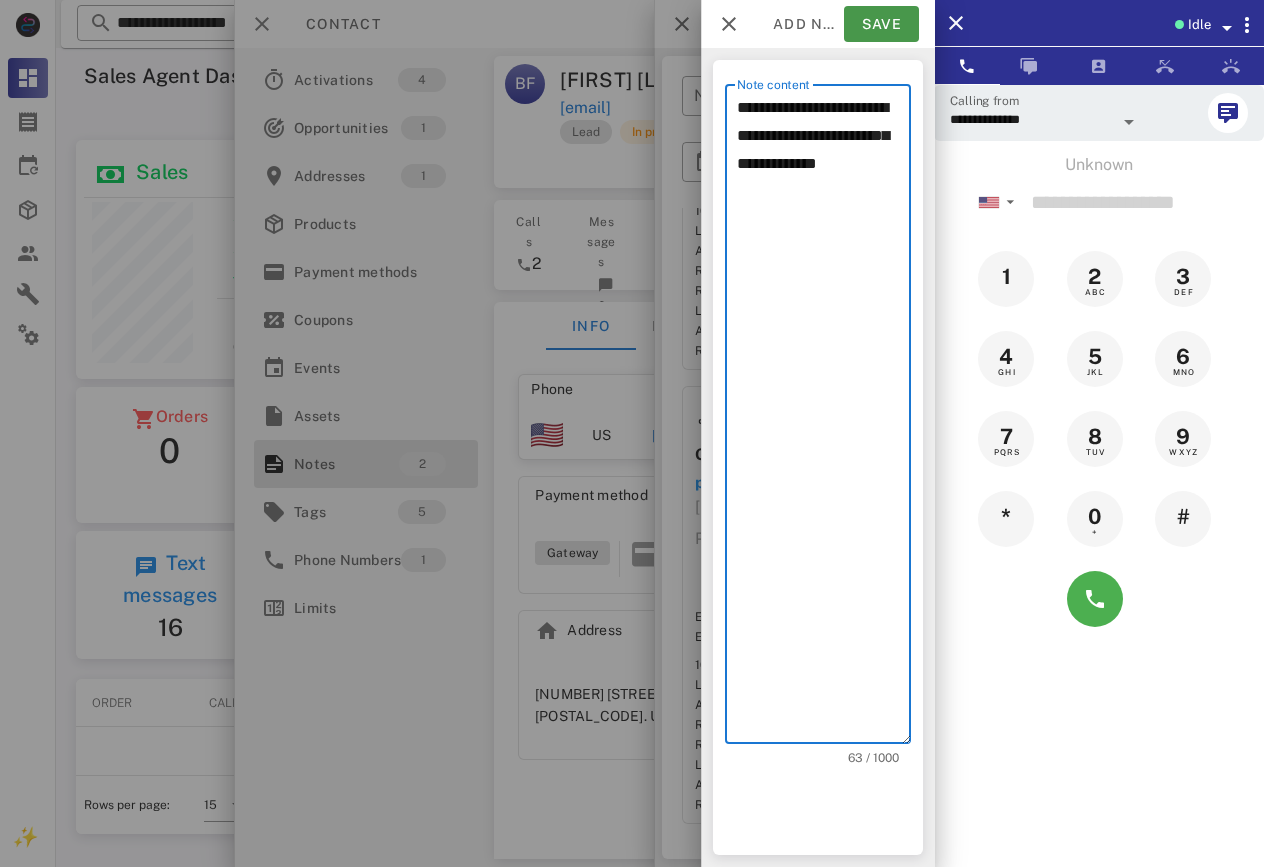 type on "**********" 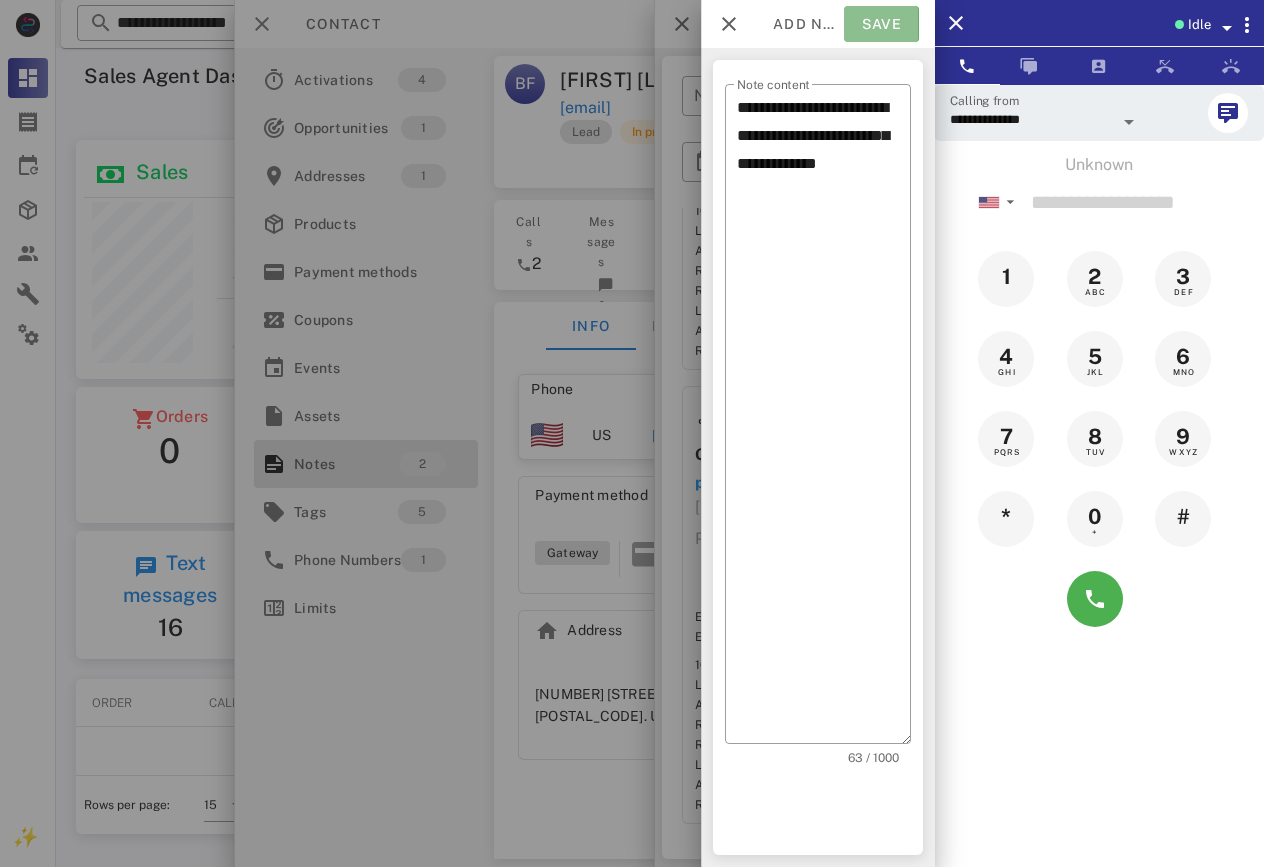click on "Save" at bounding box center [881, 24] 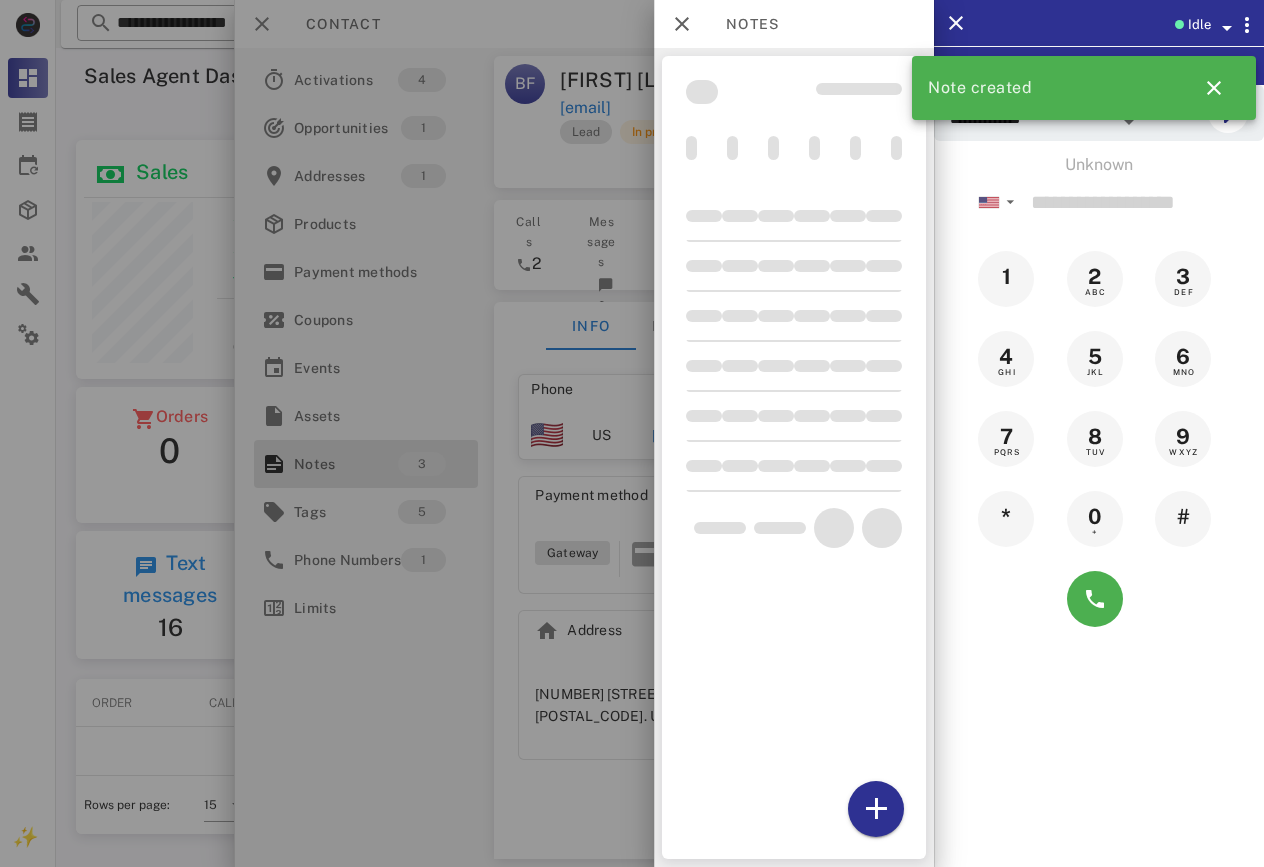 click at bounding box center (632, 433) 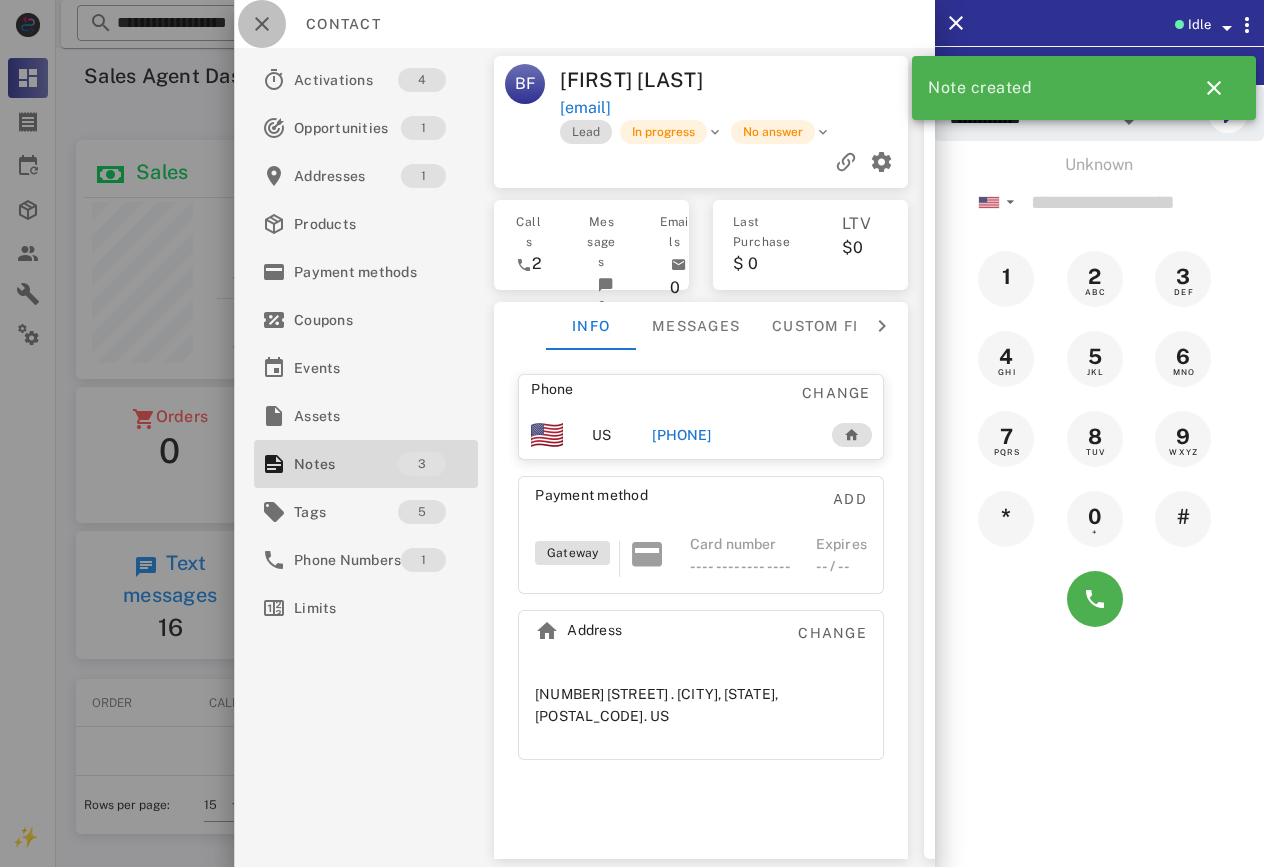 click at bounding box center [262, 24] 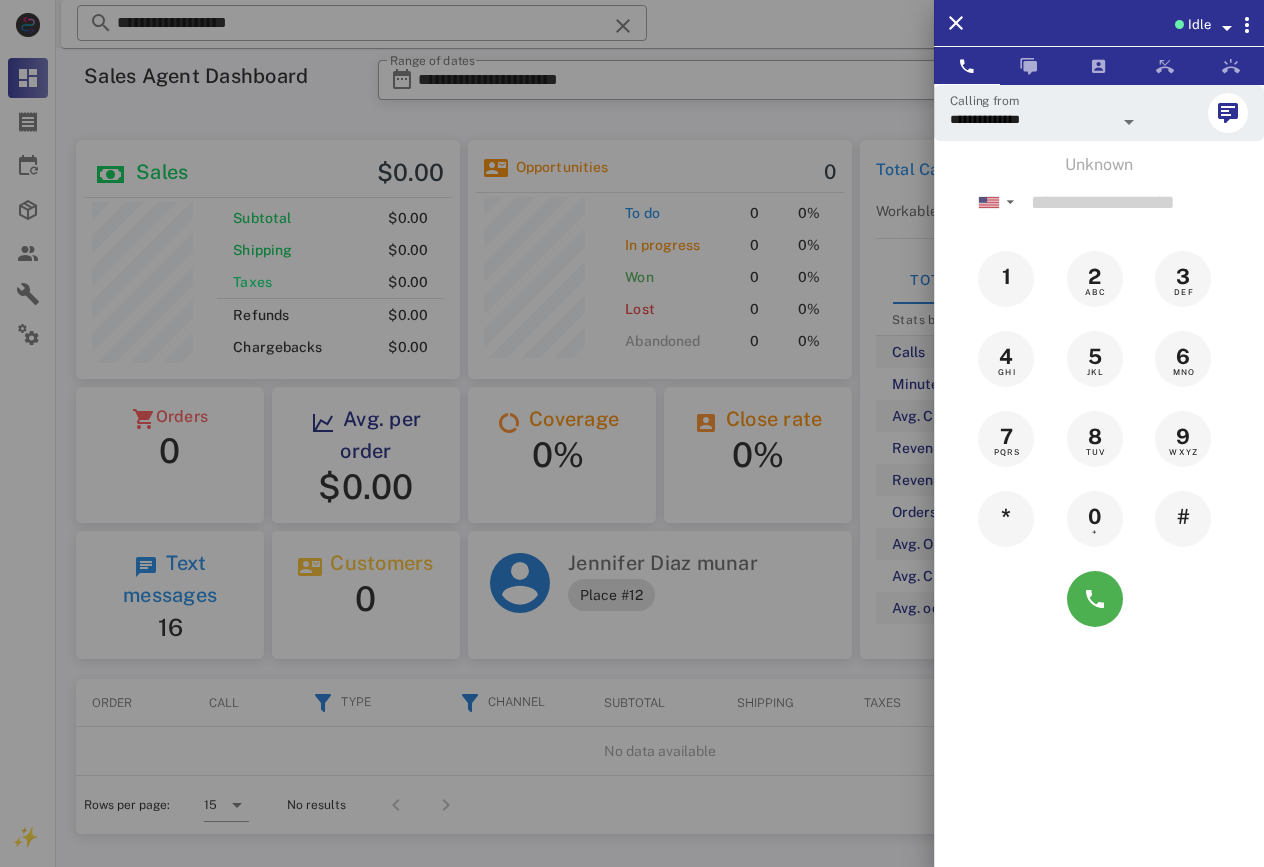 click at bounding box center (632, 433) 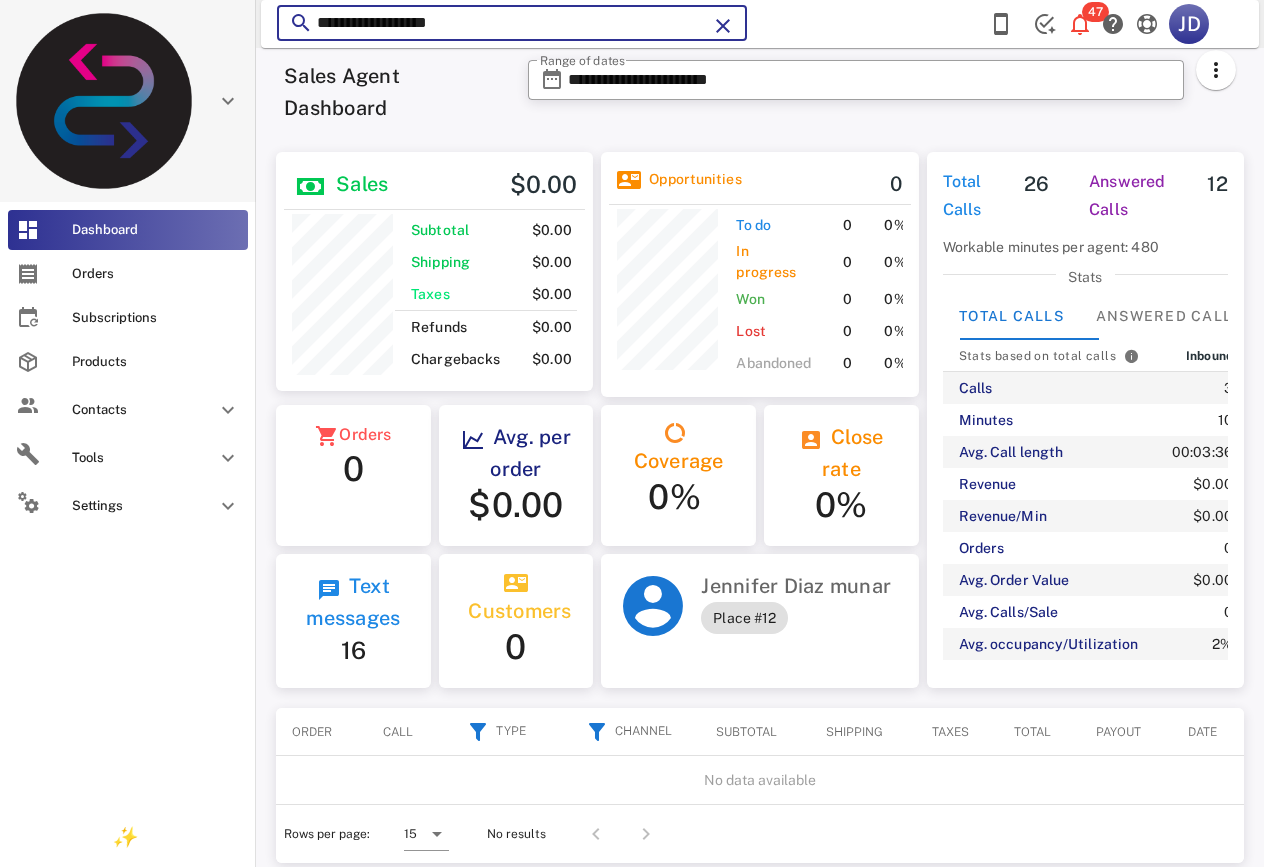 drag, startPoint x: 60, startPoint y: 23, endPoint x: 17, endPoint y: 24, distance: 43.011627 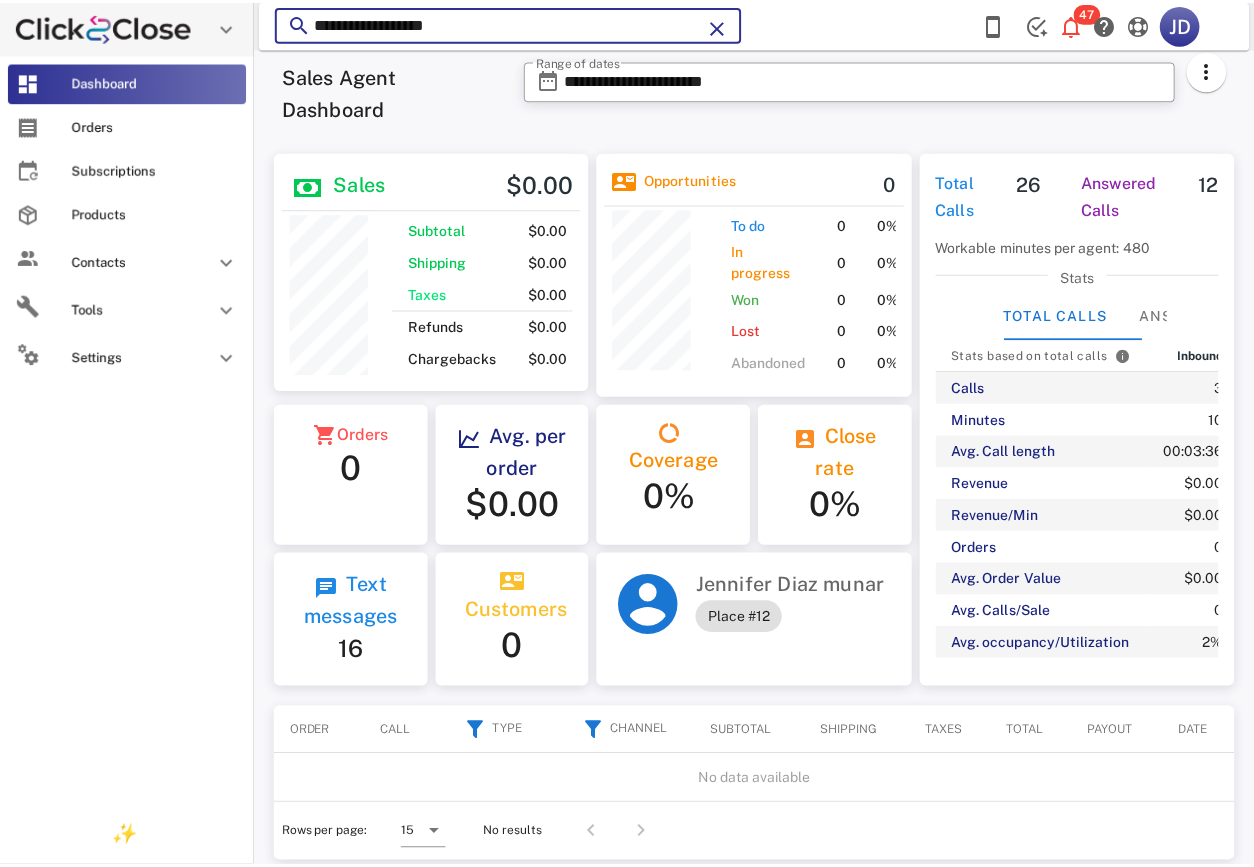 scroll, scrollTop: 250, scrollLeft: 314, axis: both 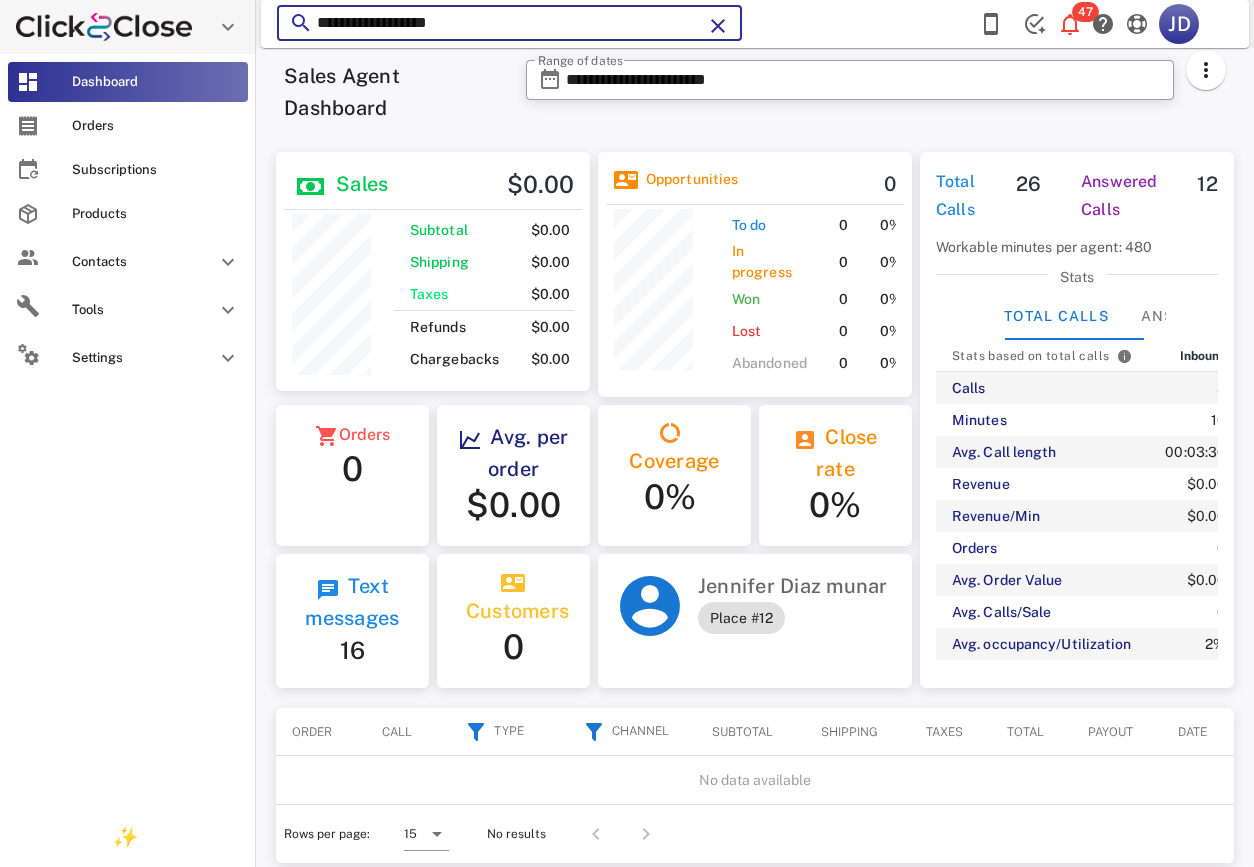 paste on "******" 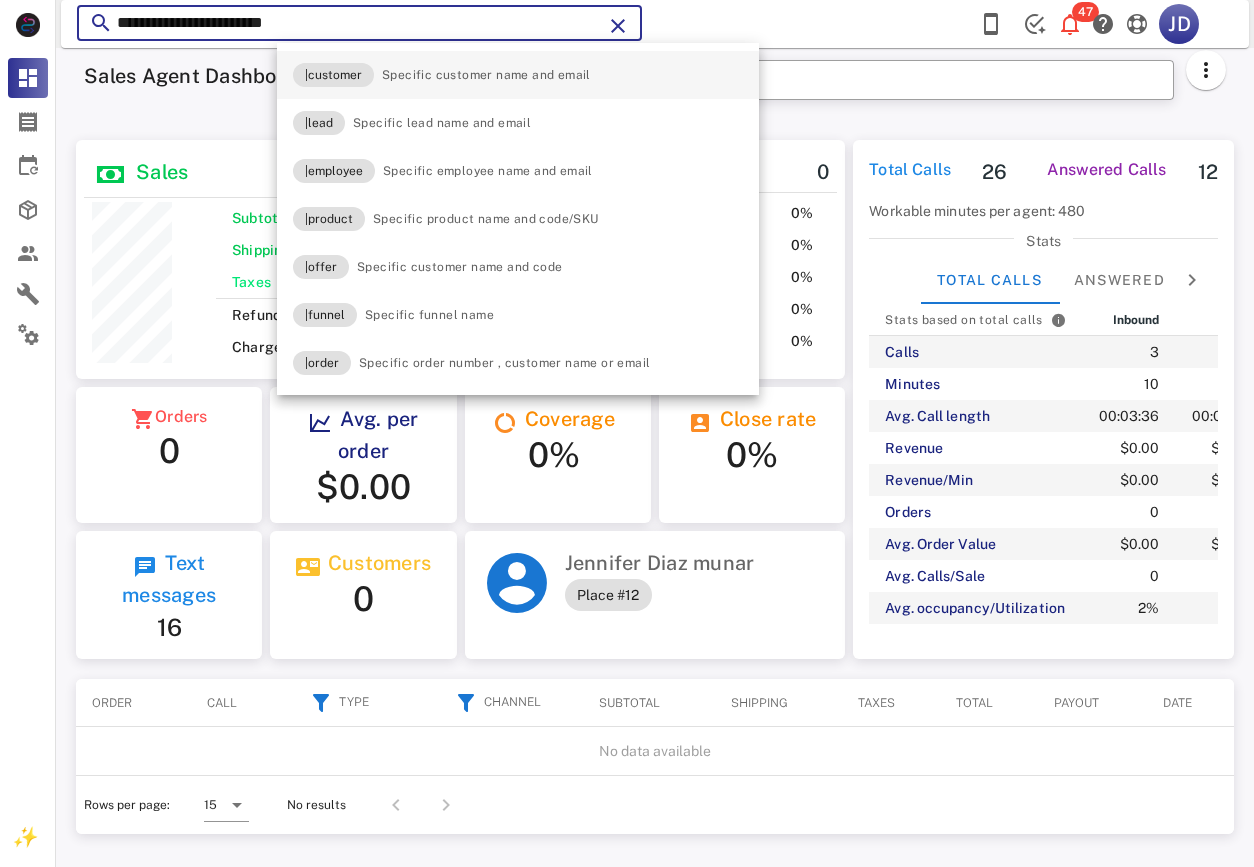 scroll, scrollTop: 999761, scrollLeft: 999616, axis: both 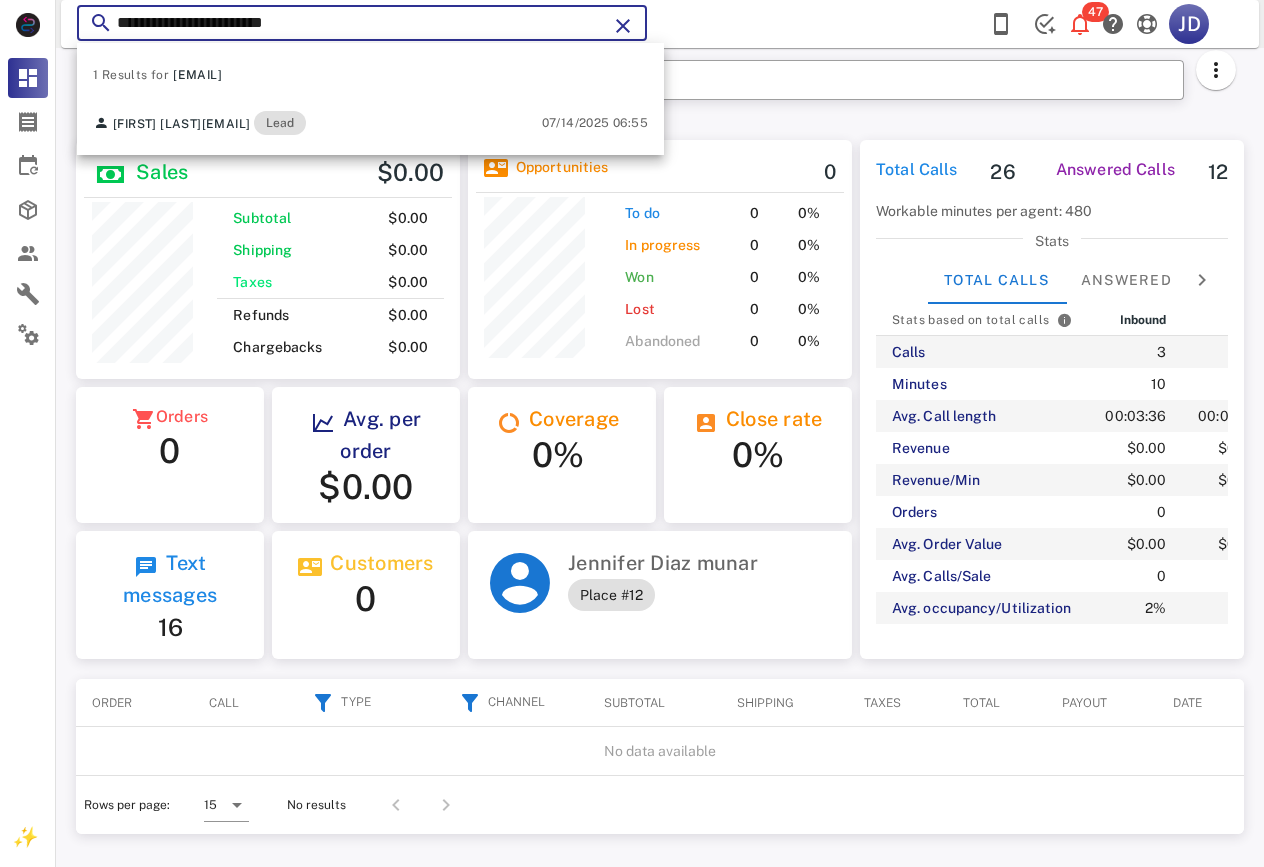type on "**********" 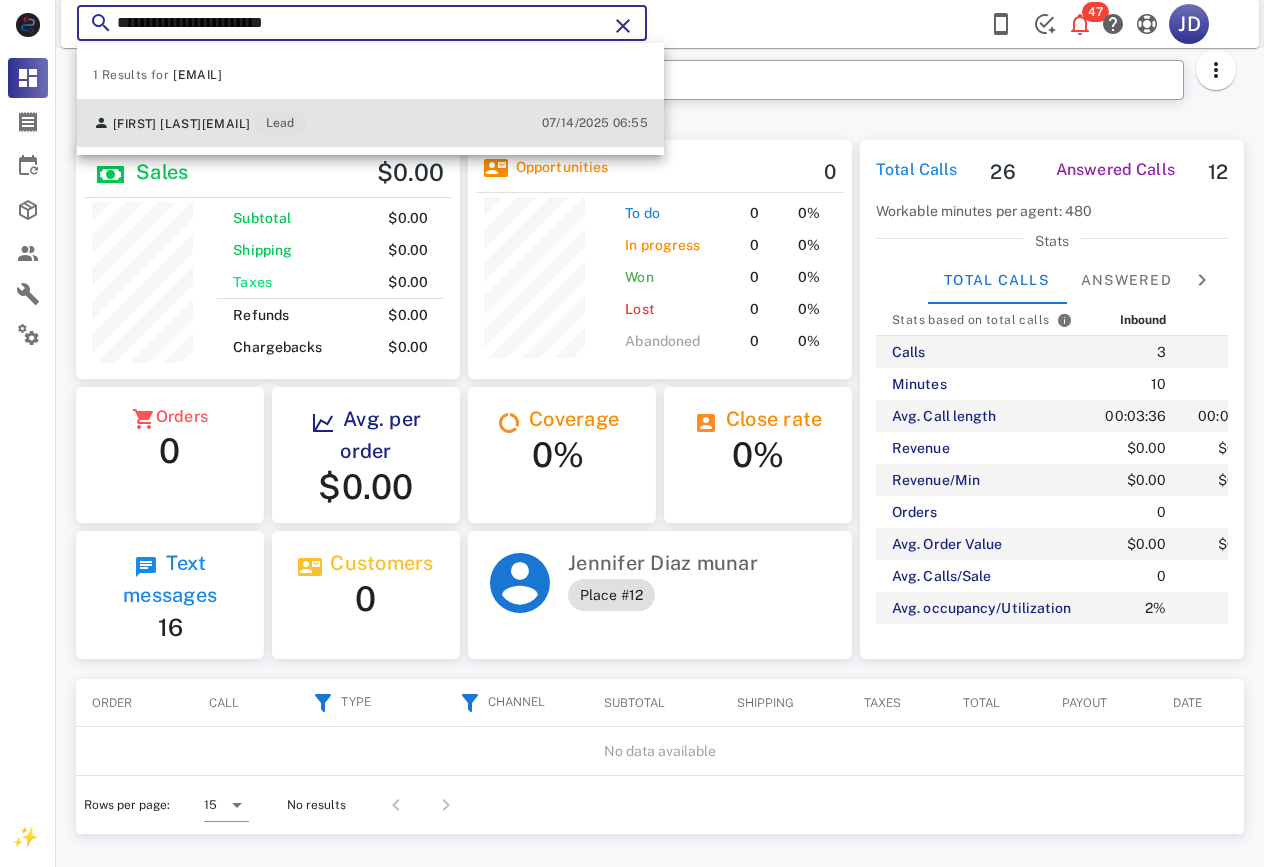 click on "[FIRST] [LAST]   [EMAIL]   Lead" at bounding box center [199, 123] 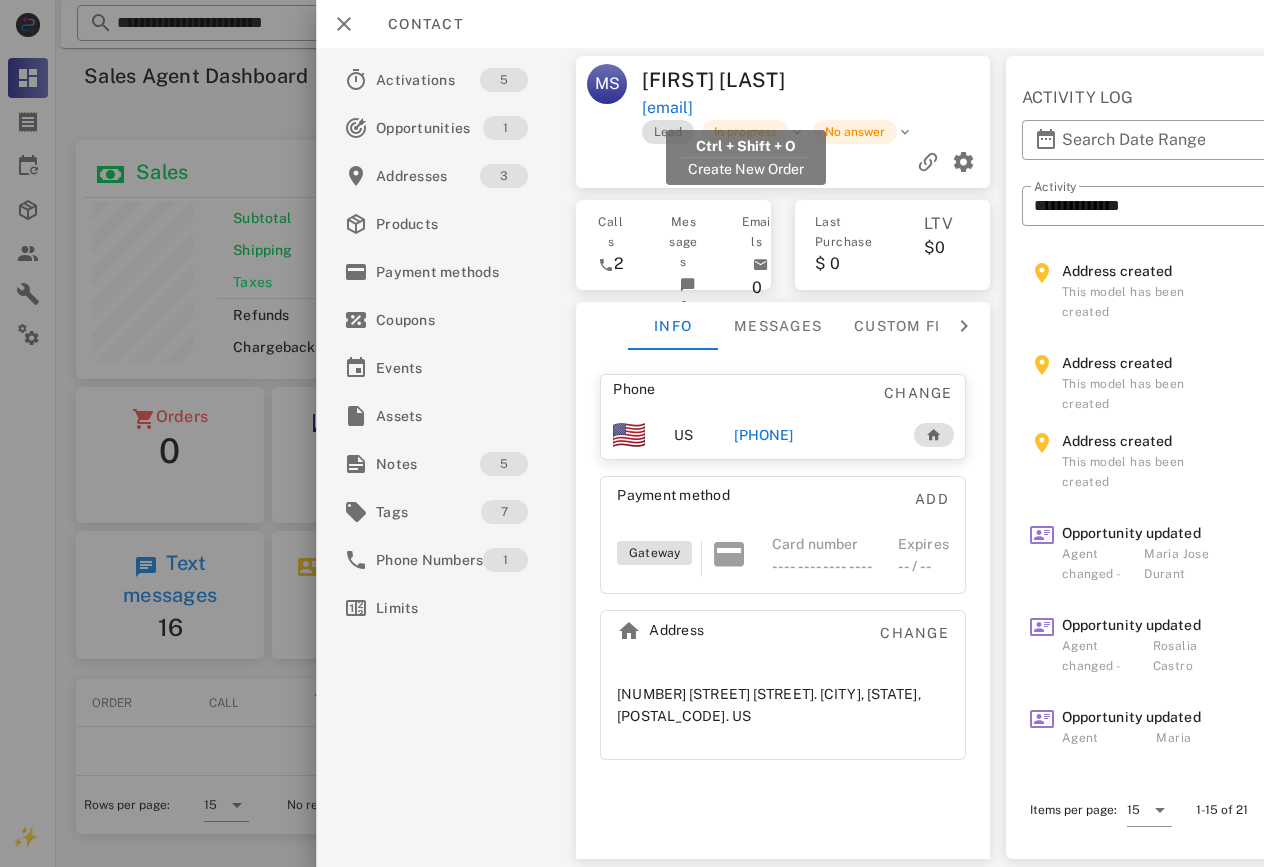 drag, startPoint x: 863, startPoint y: 105, endPoint x: 732, endPoint y: 116, distance: 131.46101 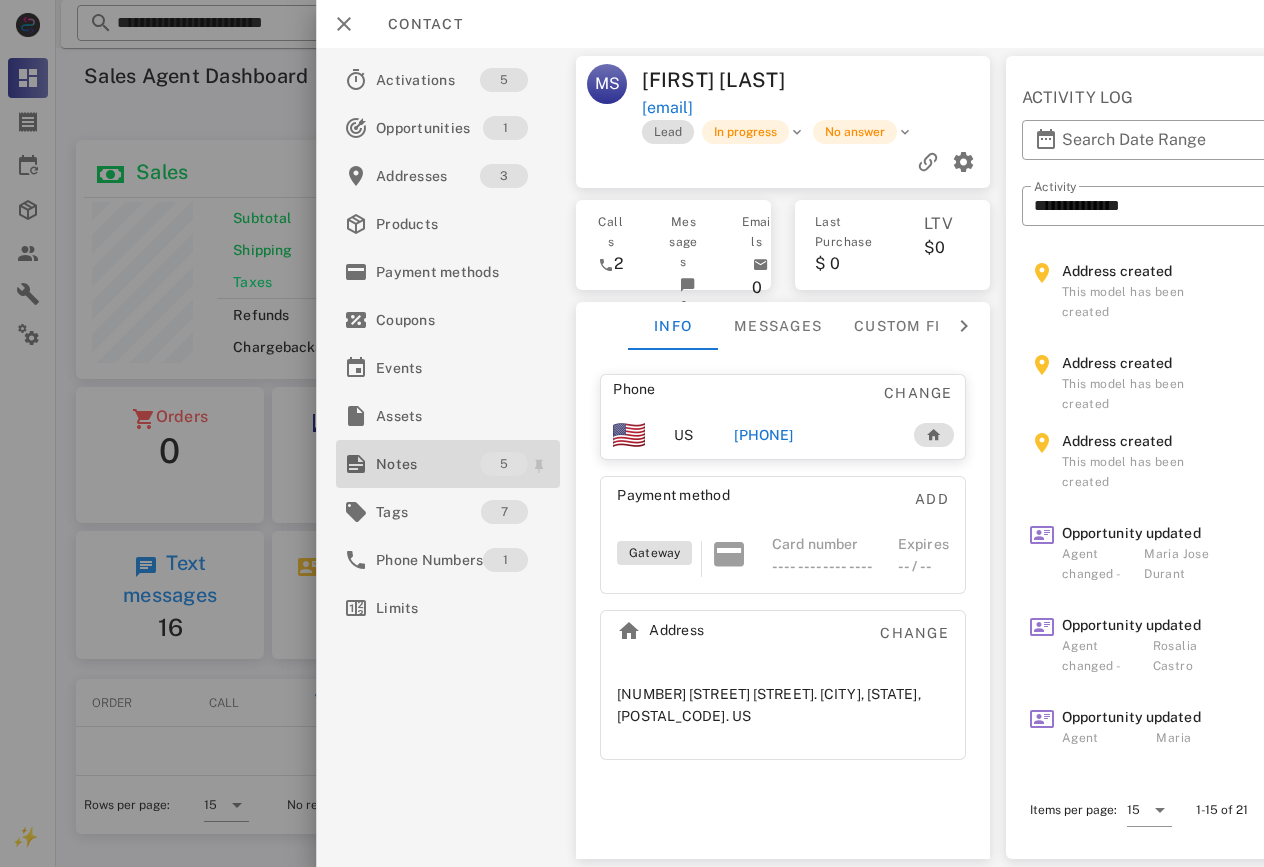 click on "Notes" at bounding box center [428, 464] 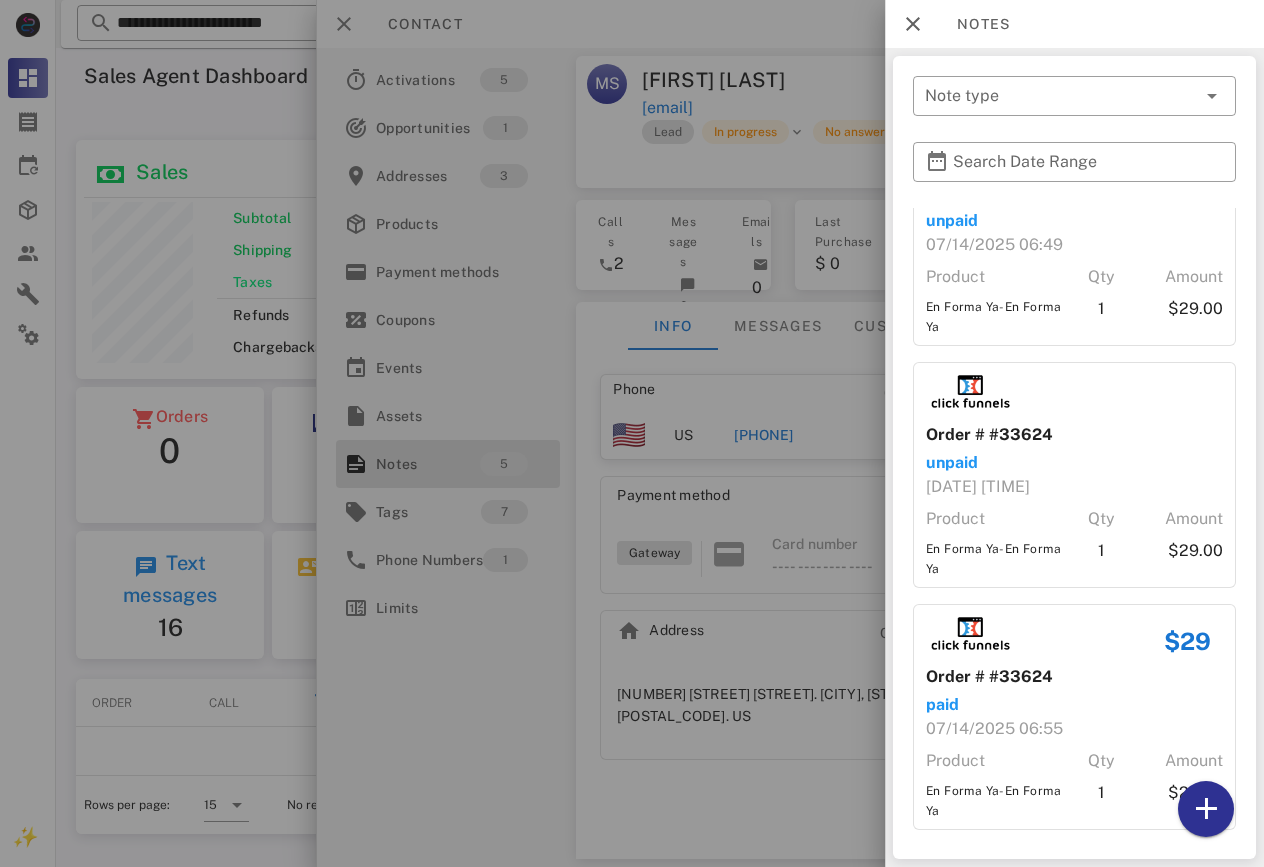 scroll, scrollTop: 499, scrollLeft: 0, axis: vertical 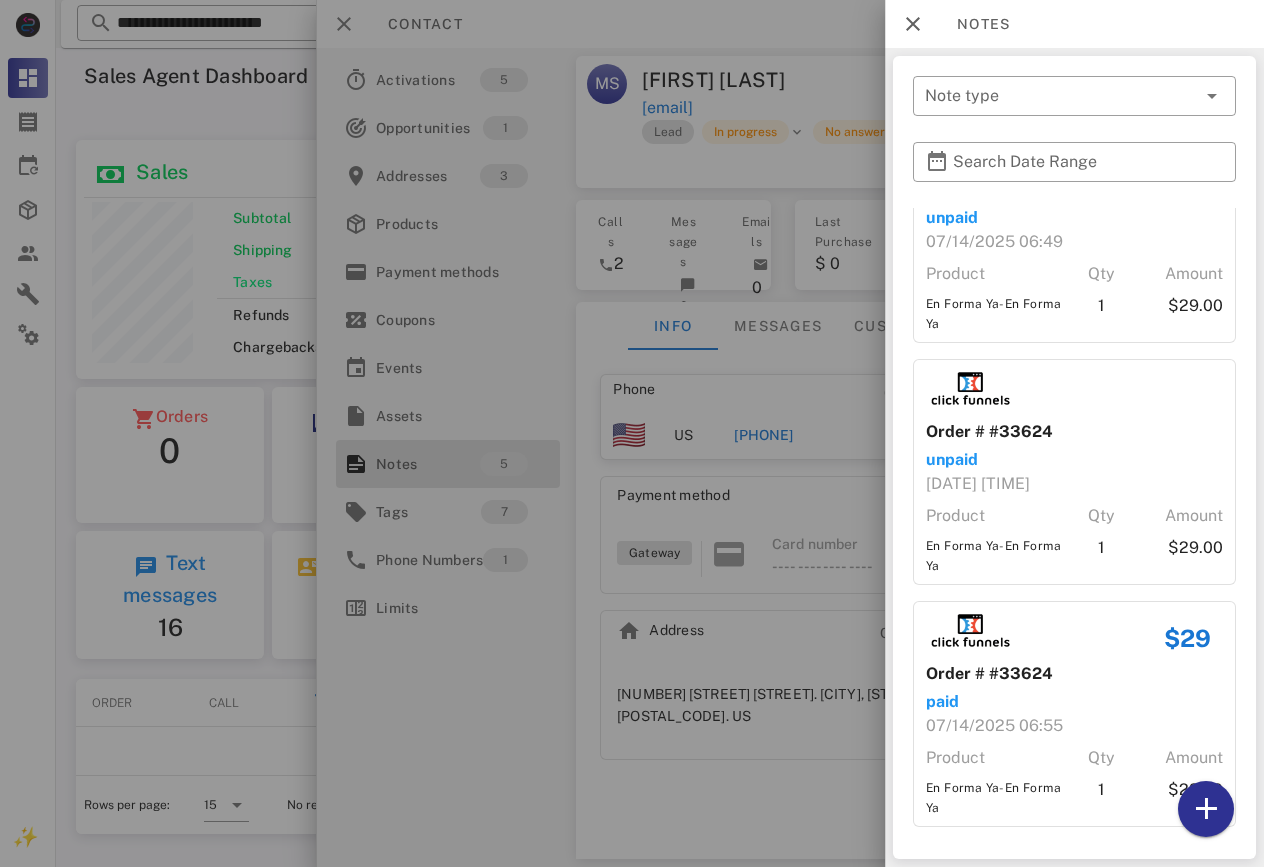 click at bounding box center (632, 433) 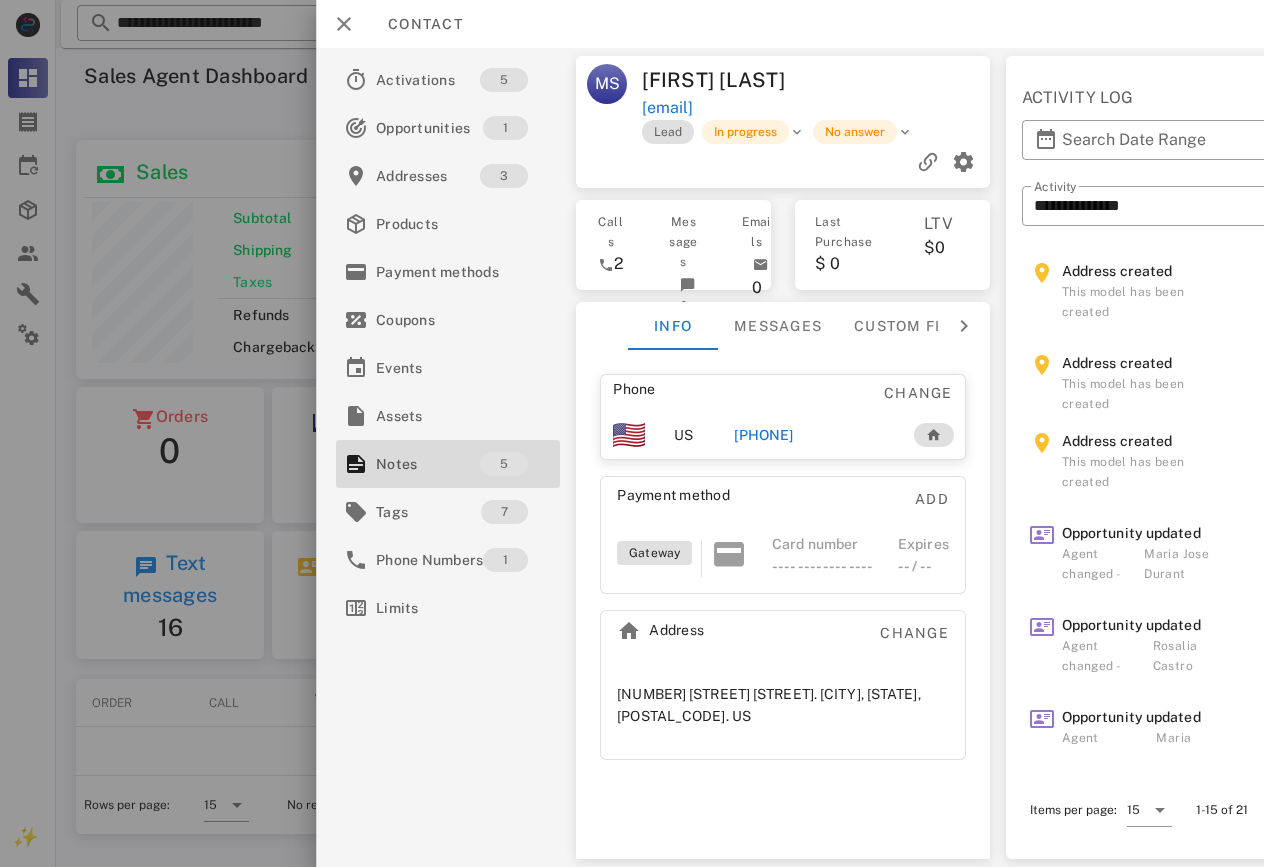 click on "[PHONE]" at bounding box center [763, 435] 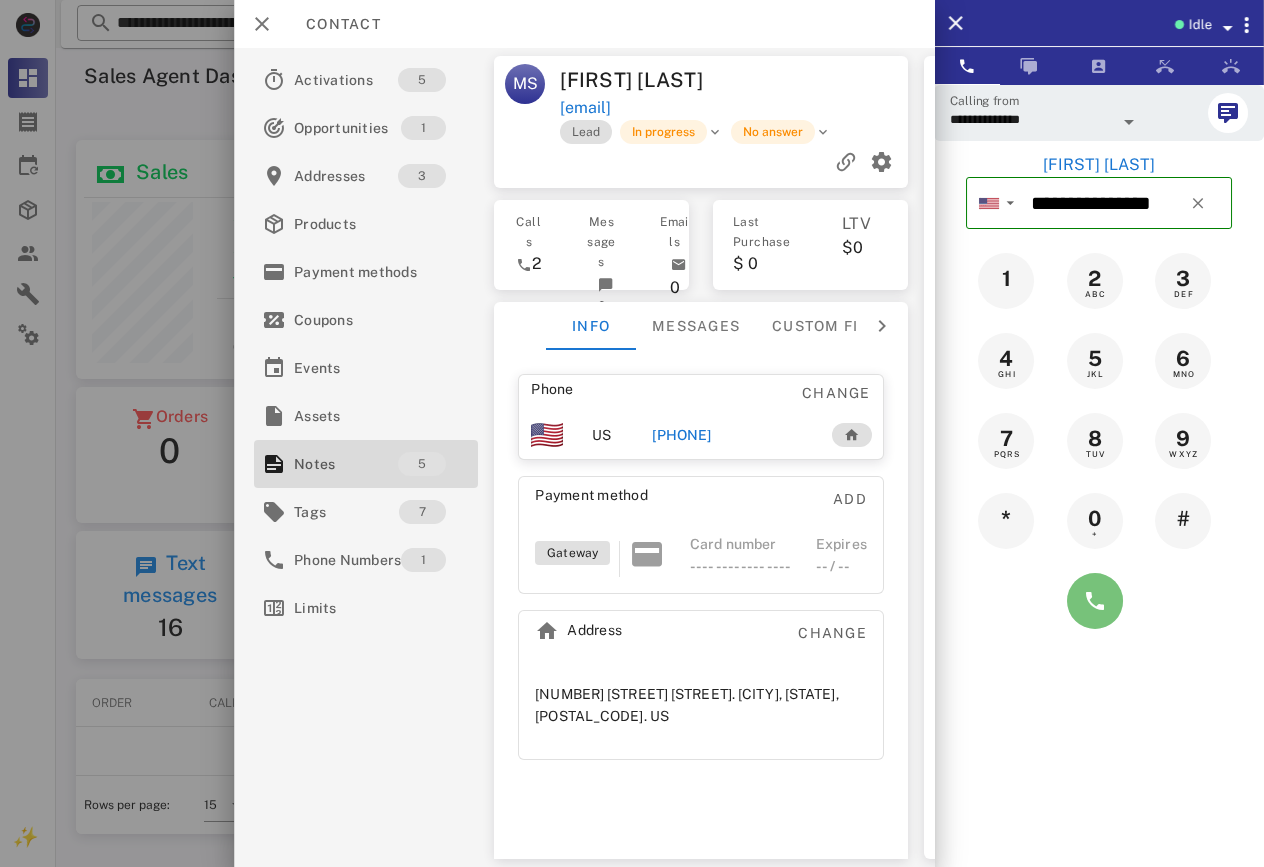 click at bounding box center (1095, 601) 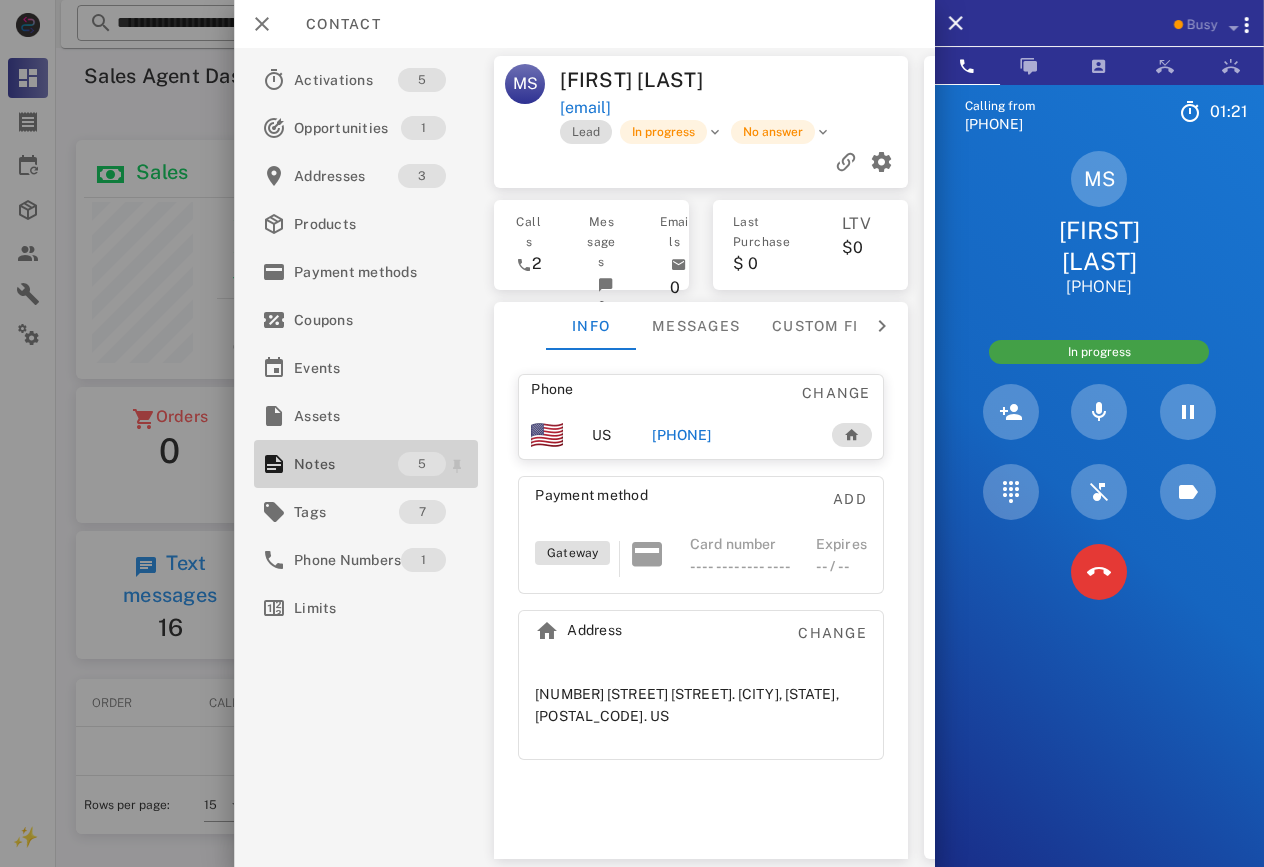 click on "Notes" at bounding box center (346, 464) 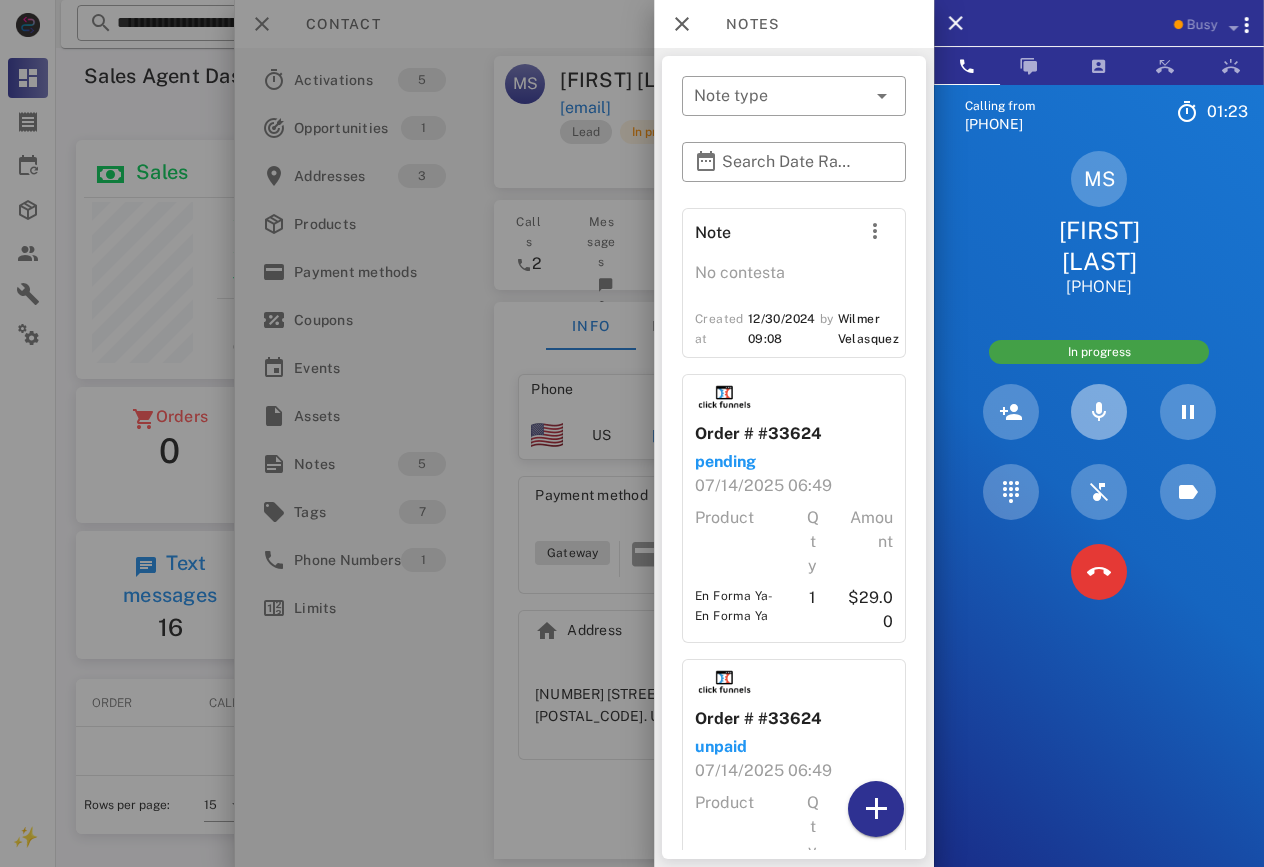 click at bounding box center [1099, 412] 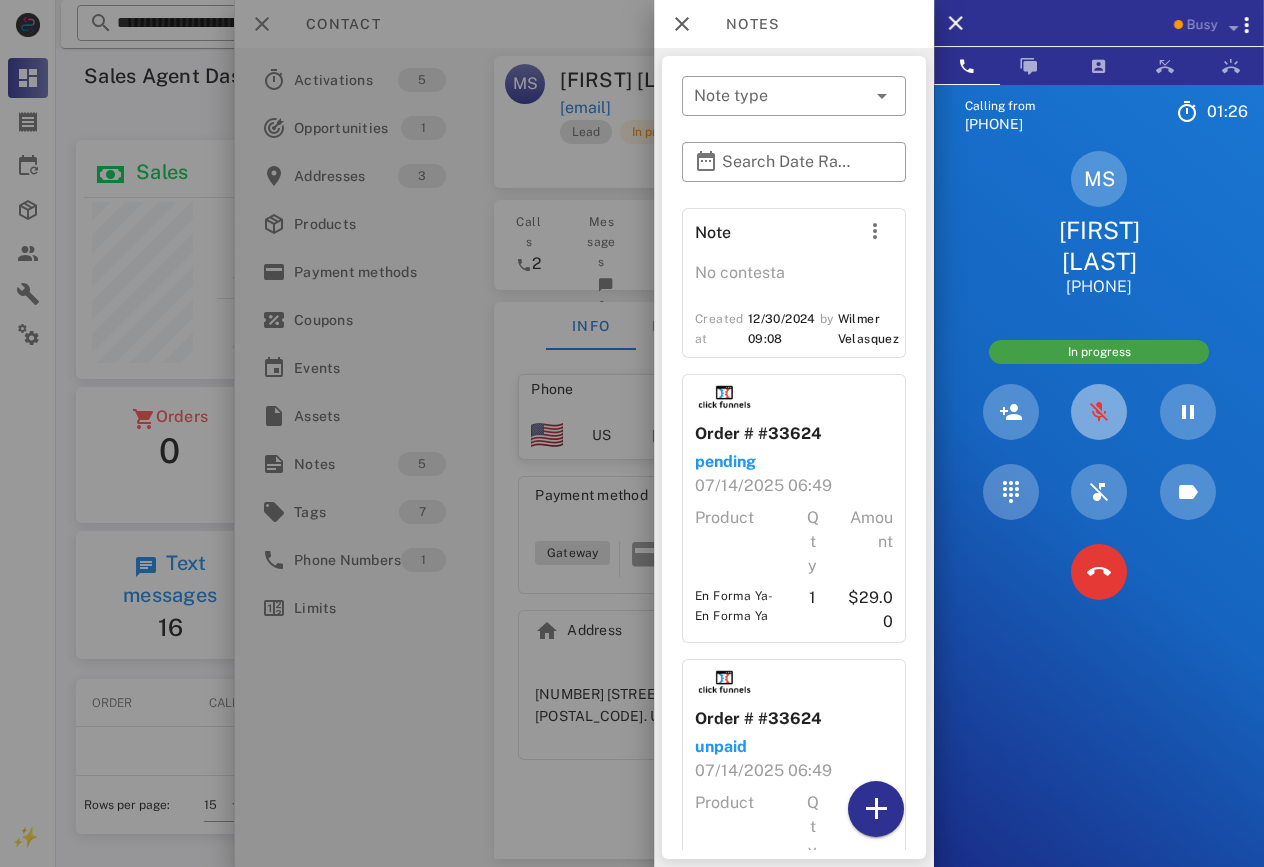 click at bounding box center [1099, 412] 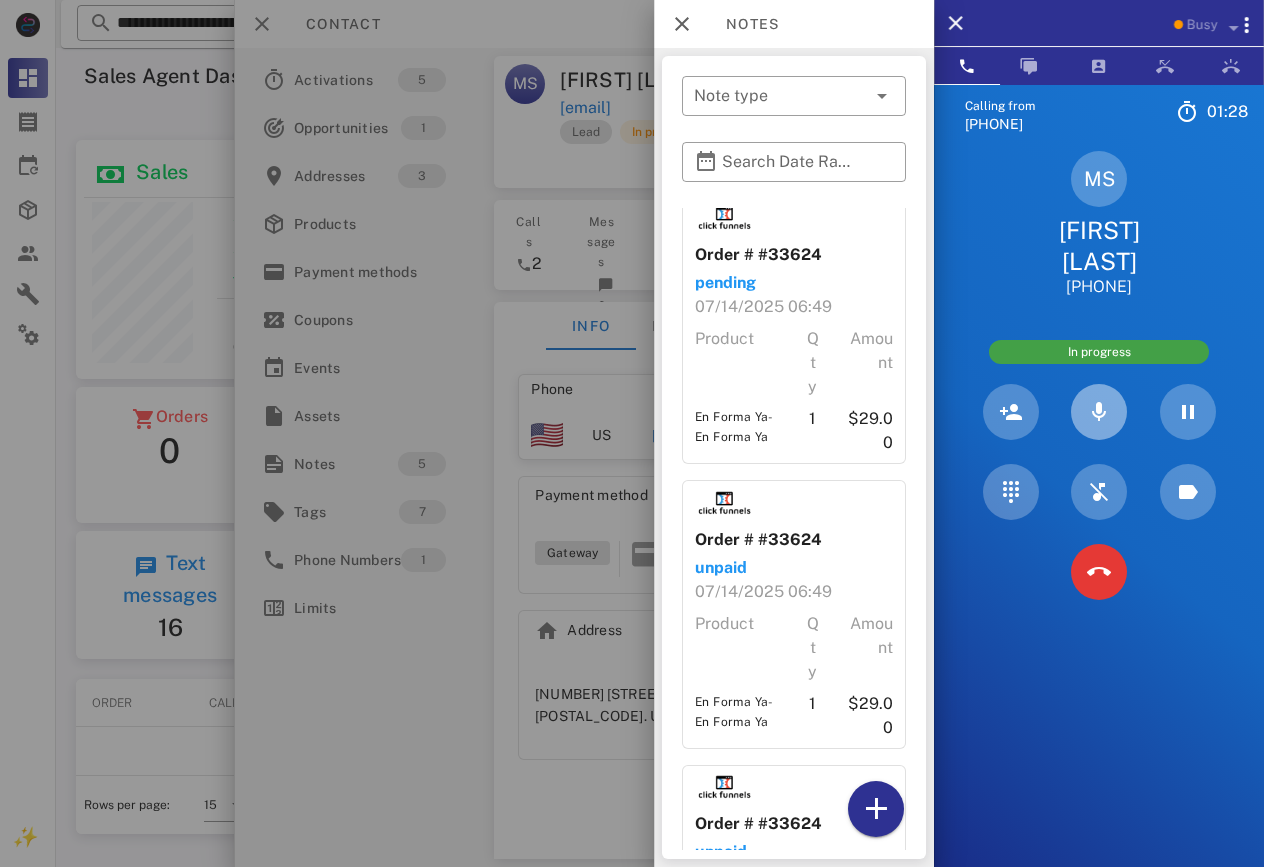 scroll, scrollTop: 0, scrollLeft: 0, axis: both 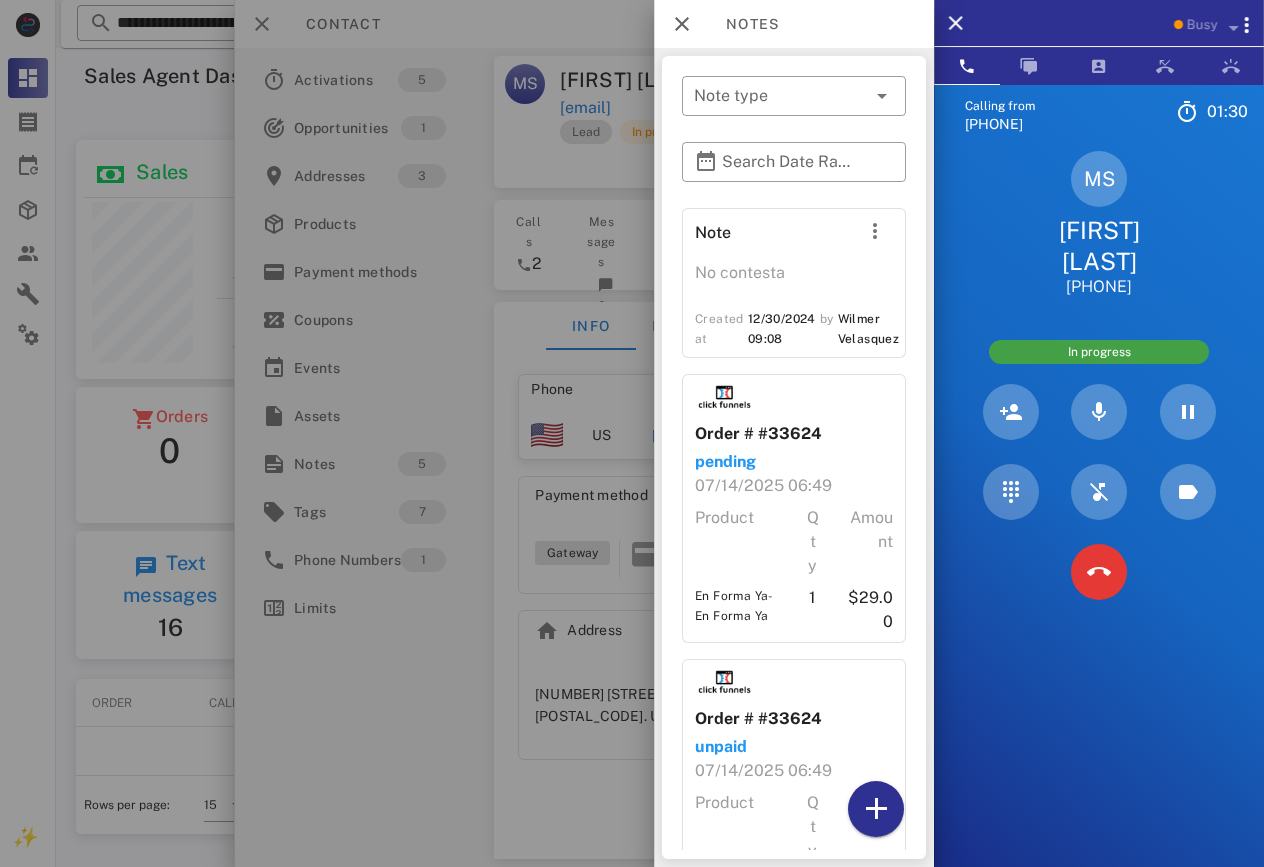 click at bounding box center [632, 433] 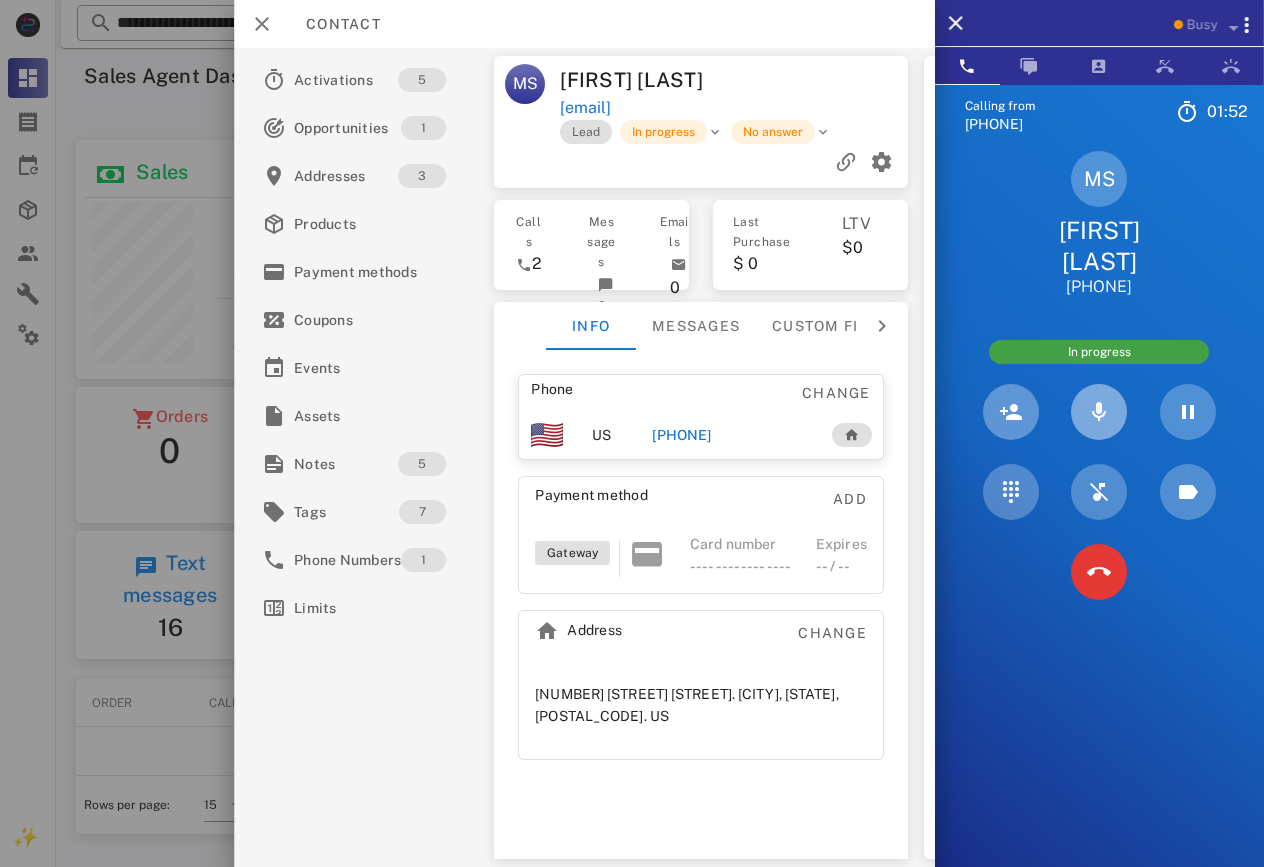 drag, startPoint x: 1103, startPoint y: 406, endPoint x: 1020, endPoint y: 433, distance: 87.28116 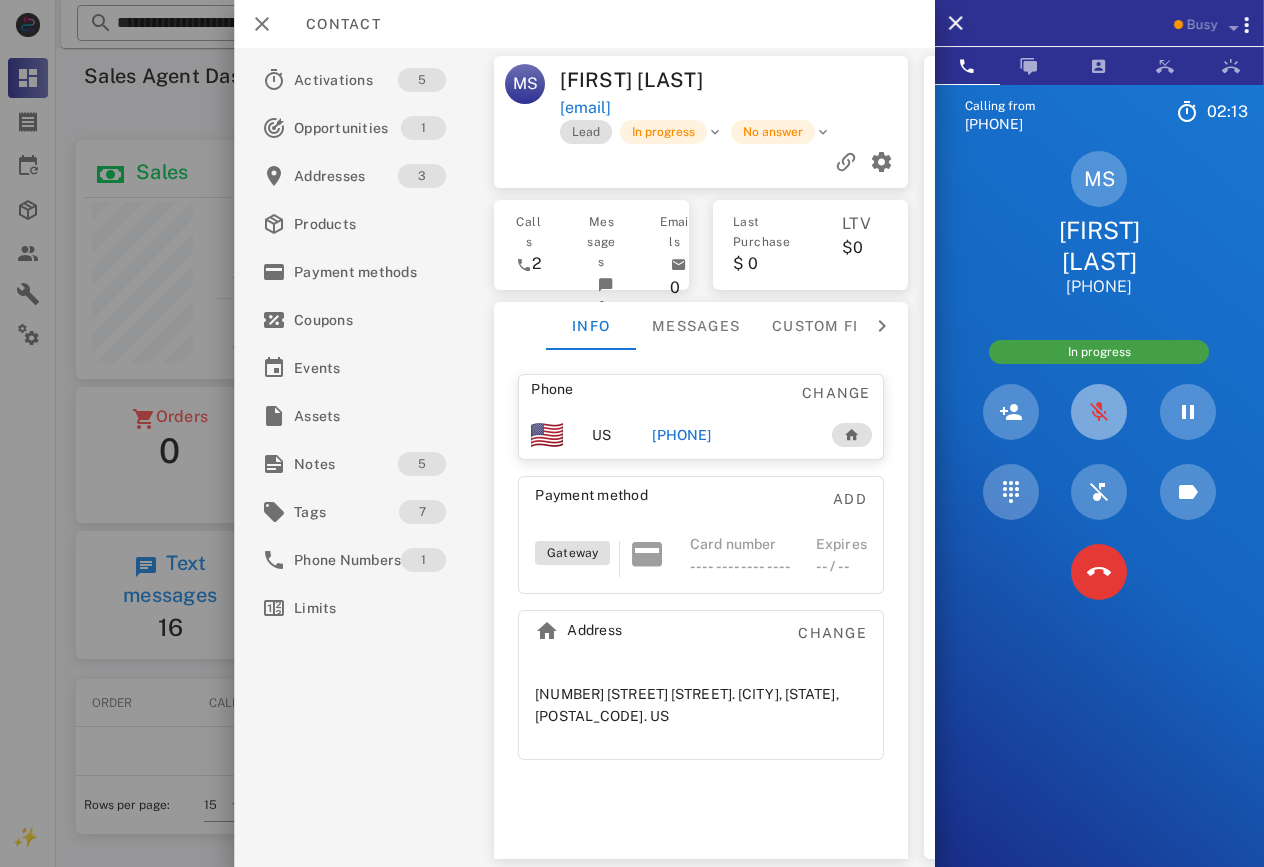 click at bounding box center (1099, 412) 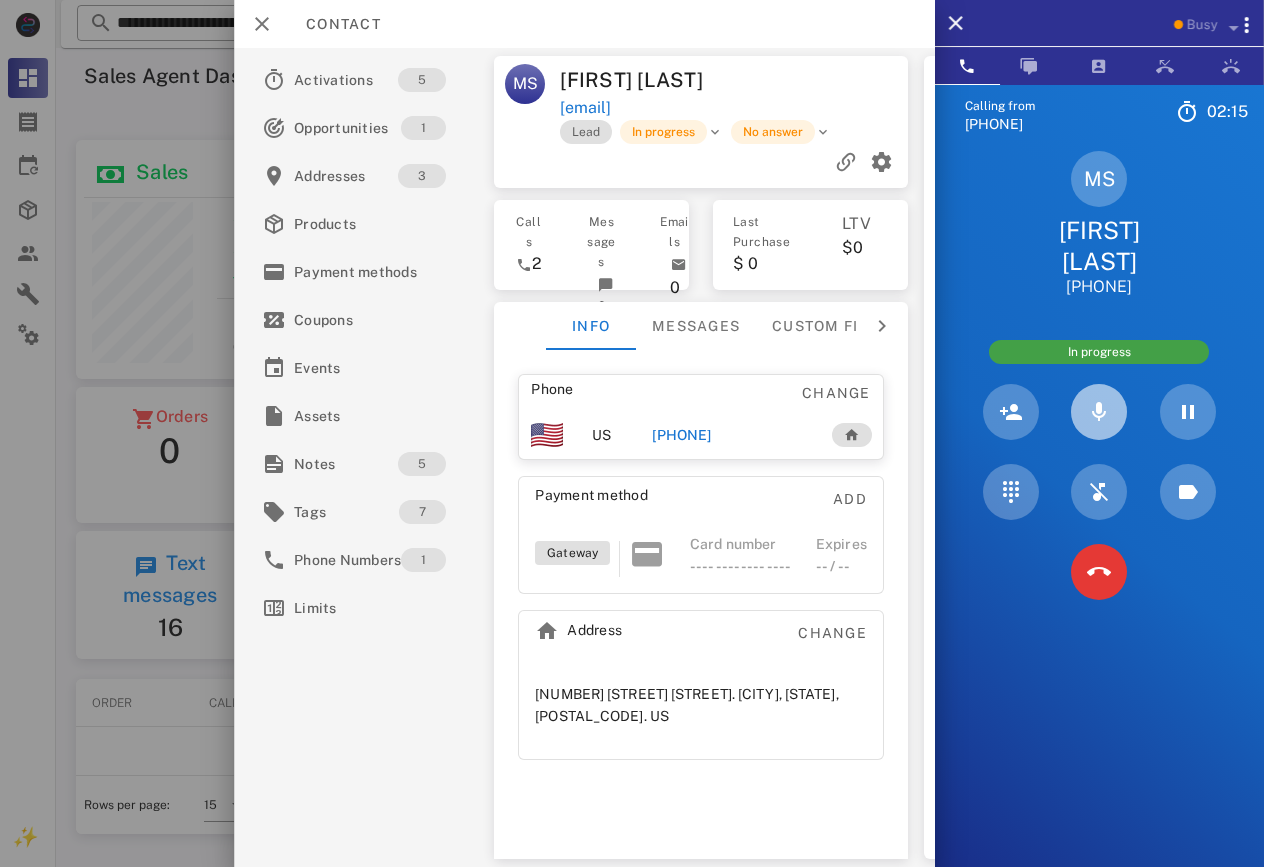 click at bounding box center [1099, 412] 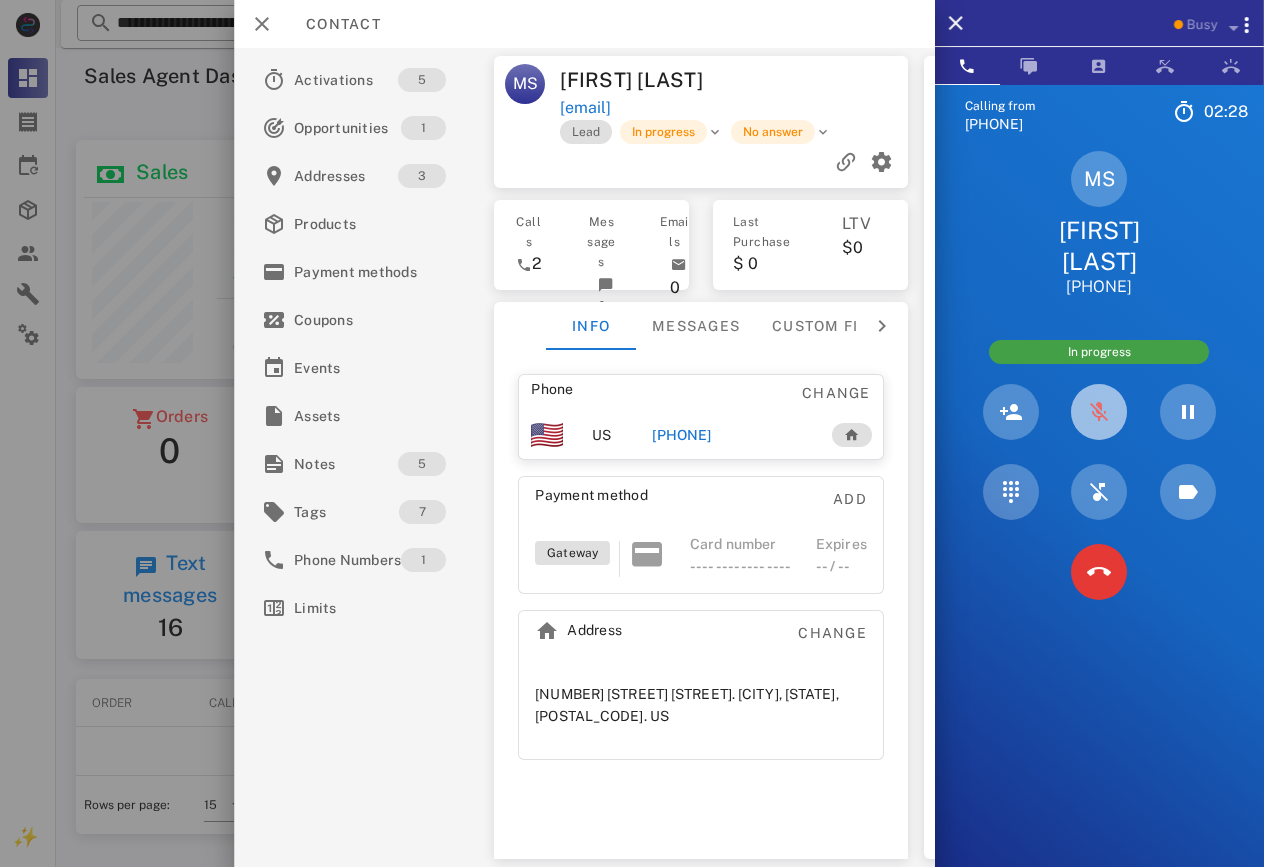 click at bounding box center [1099, 412] 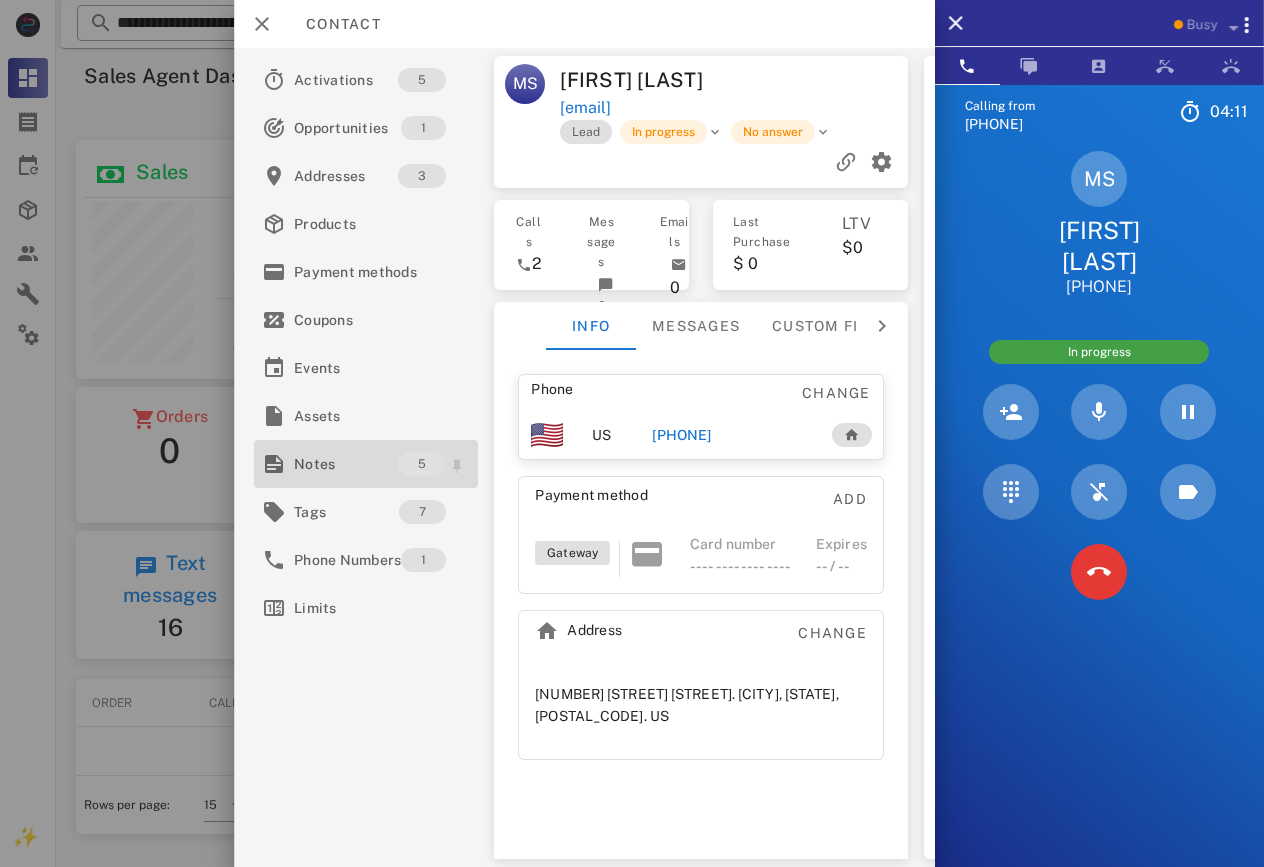 click on "Notes" at bounding box center (346, 464) 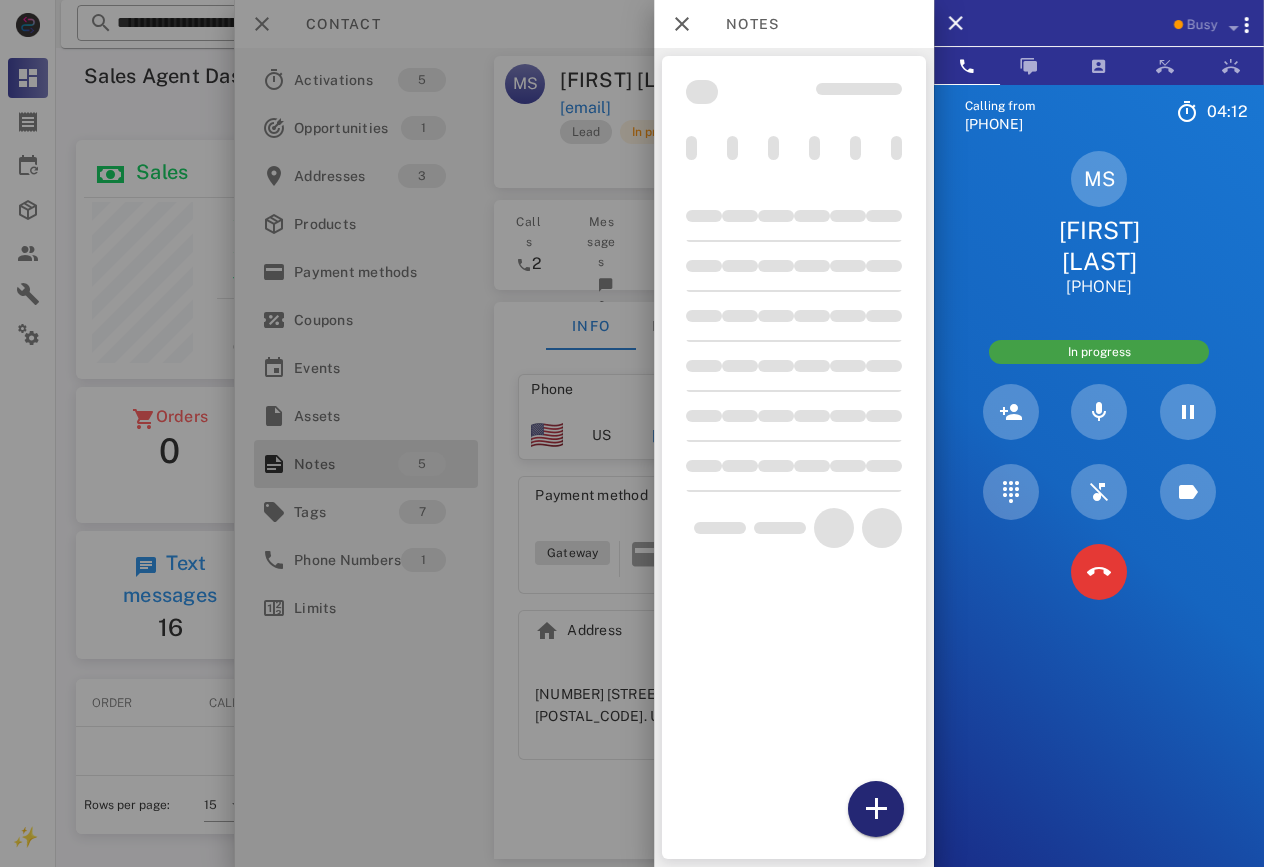 click at bounding box center [876, 809] 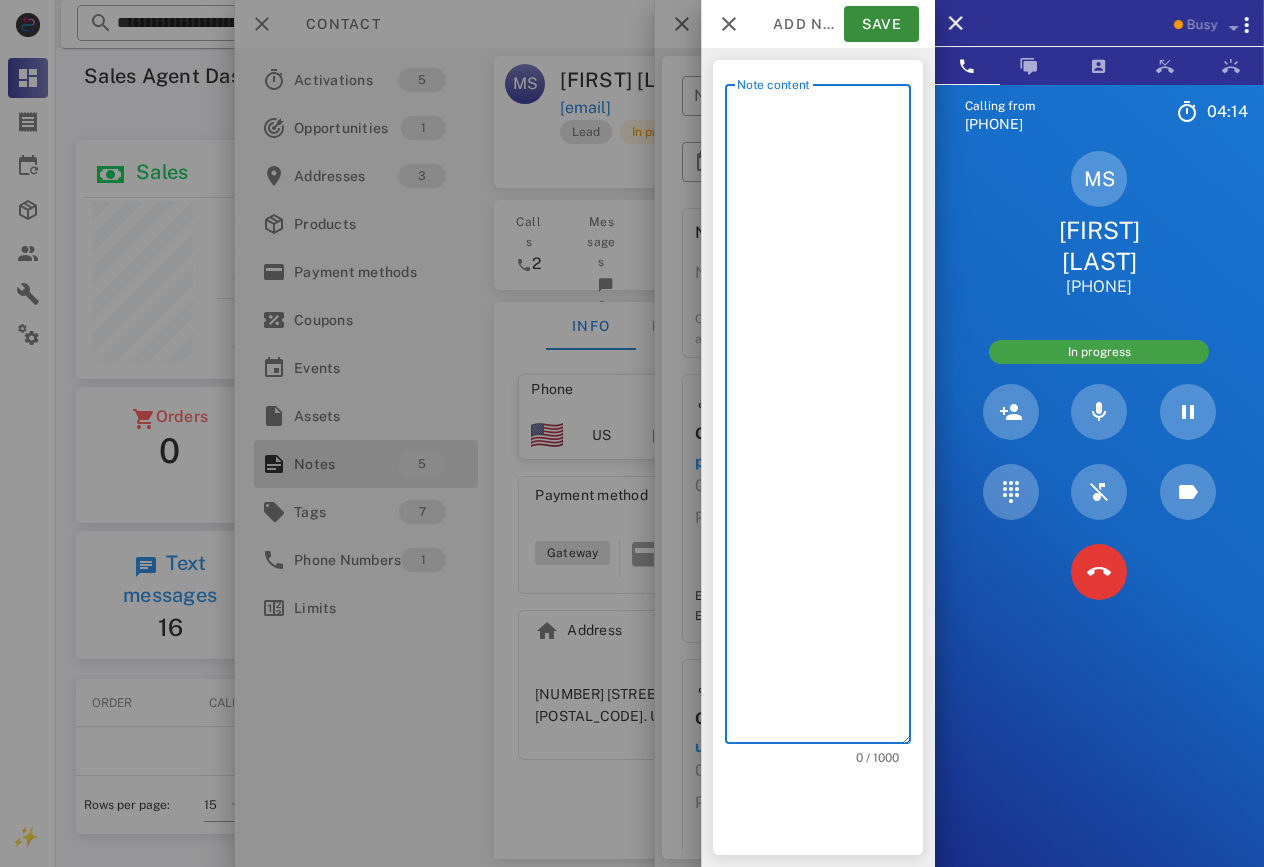 scroll, scrollTop: 240, scrollLeft: 384, axis: both 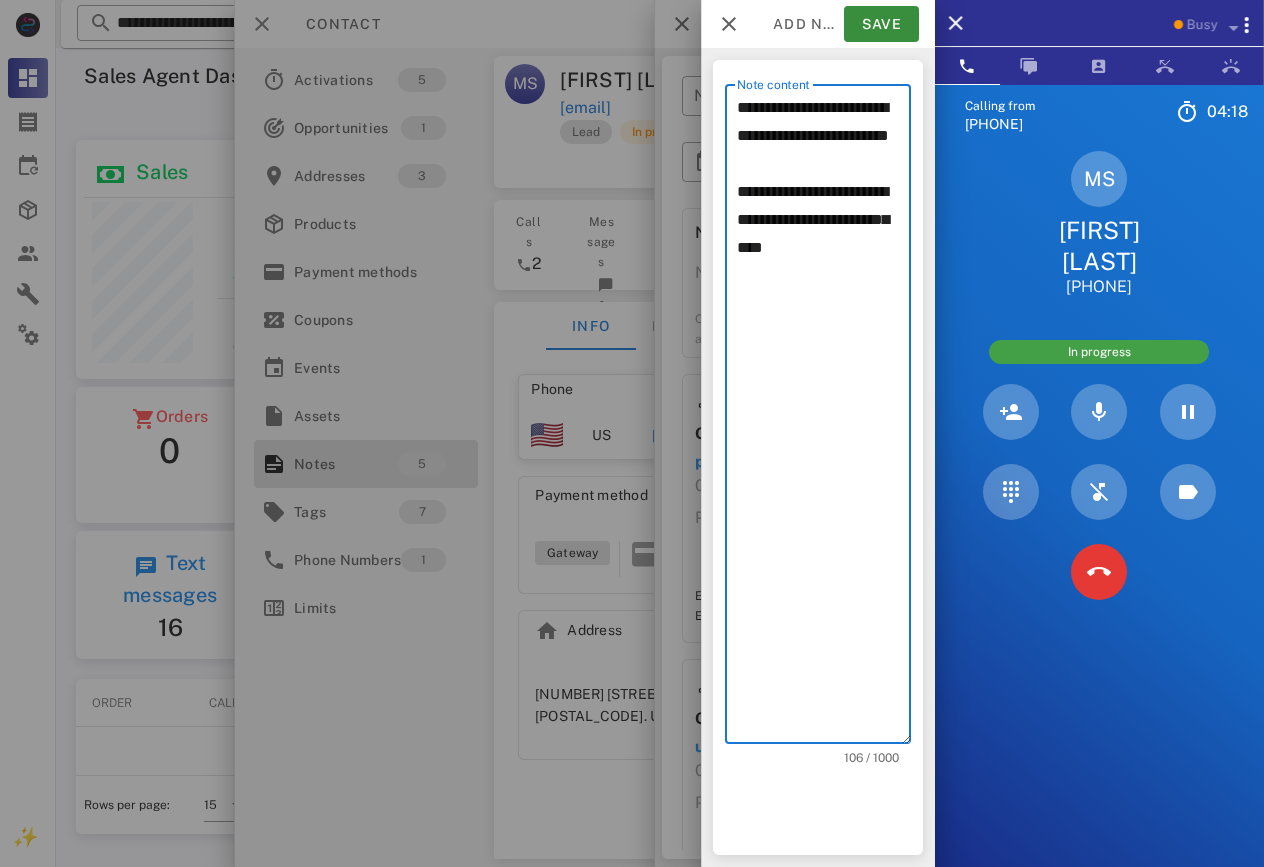 drag, startPoint x: 793, startPoint y: 170, endPoint x: 764, endPoint y: 207, distance: 47.010635 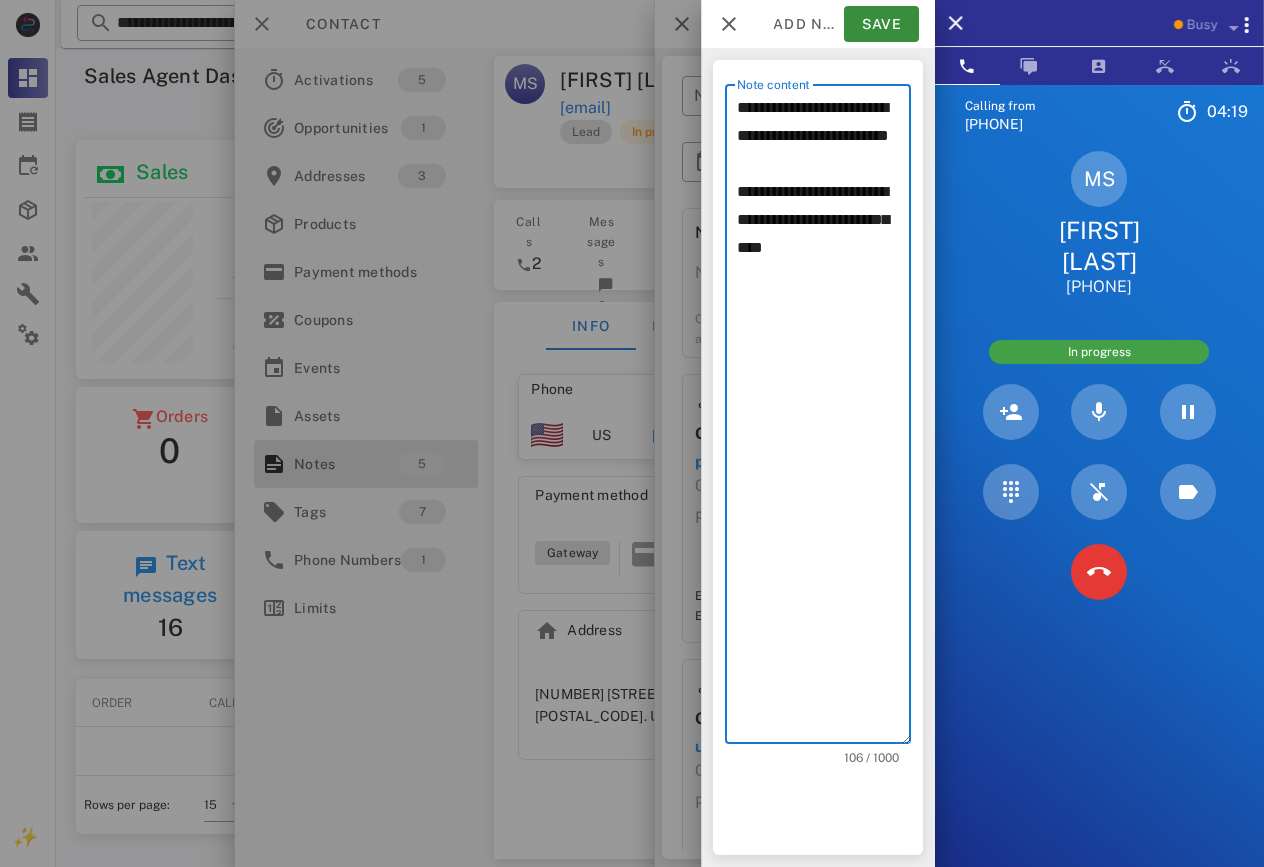 drag, startPoint x: 747, startPoint y: 210, endPoint x: 872, endPoint y: 339, distance: 179.6274 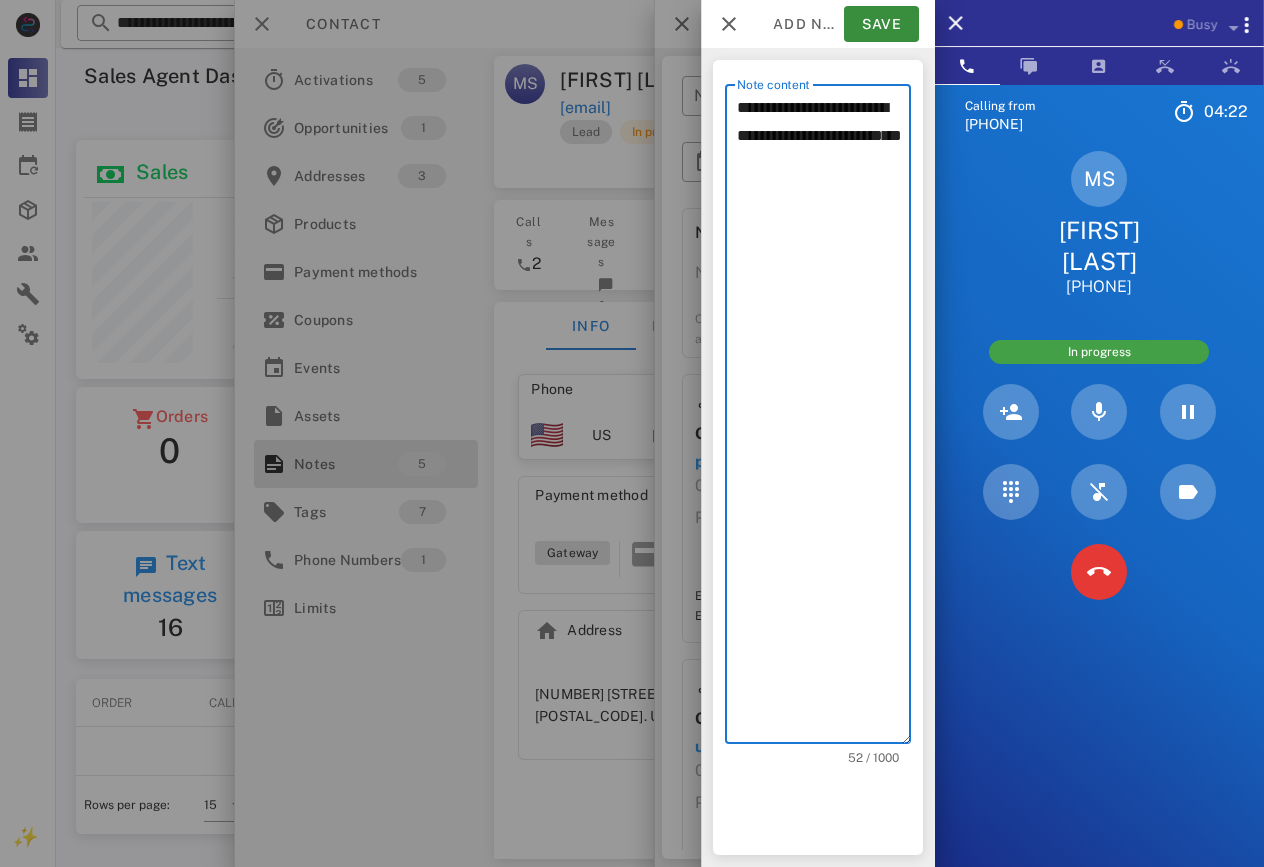 click on "**********" at bounding box center (824, 419) 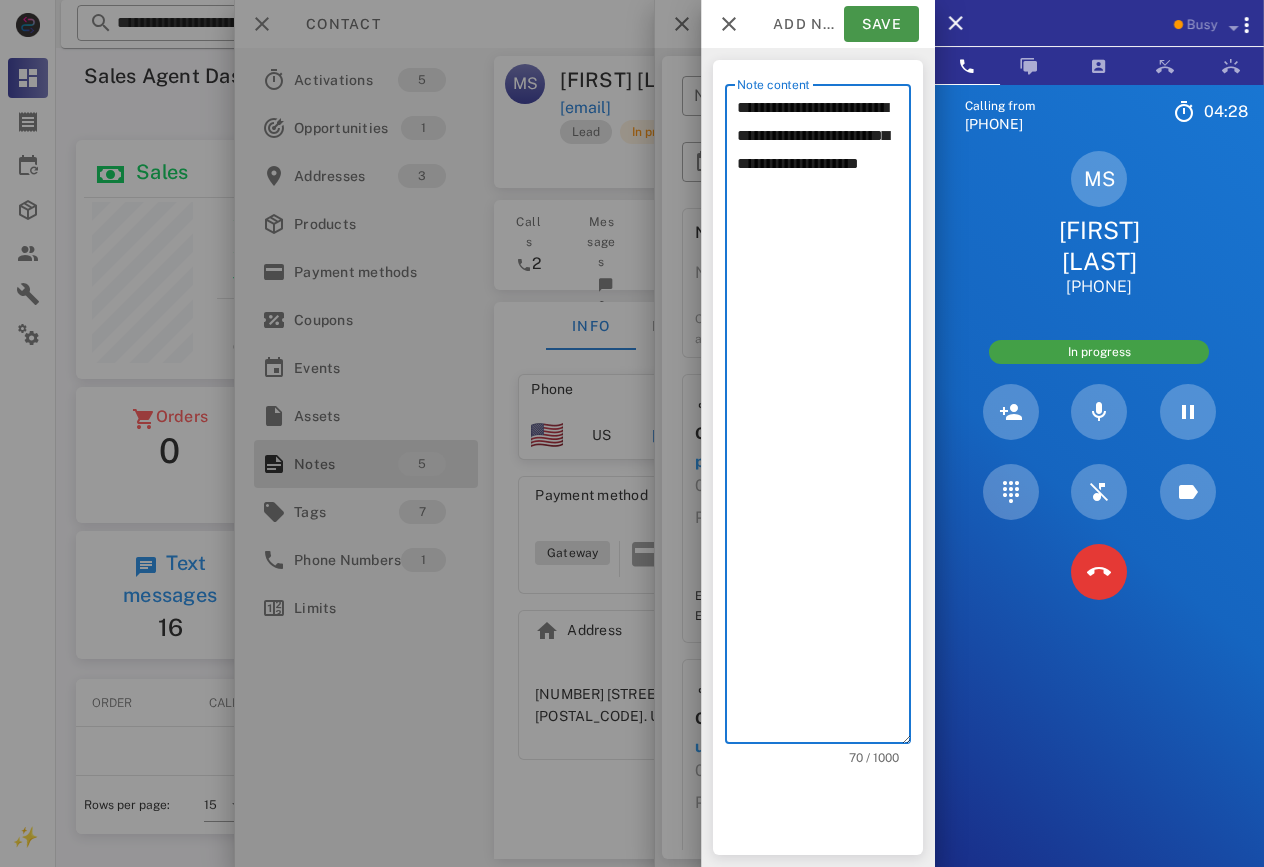 type on "**********" 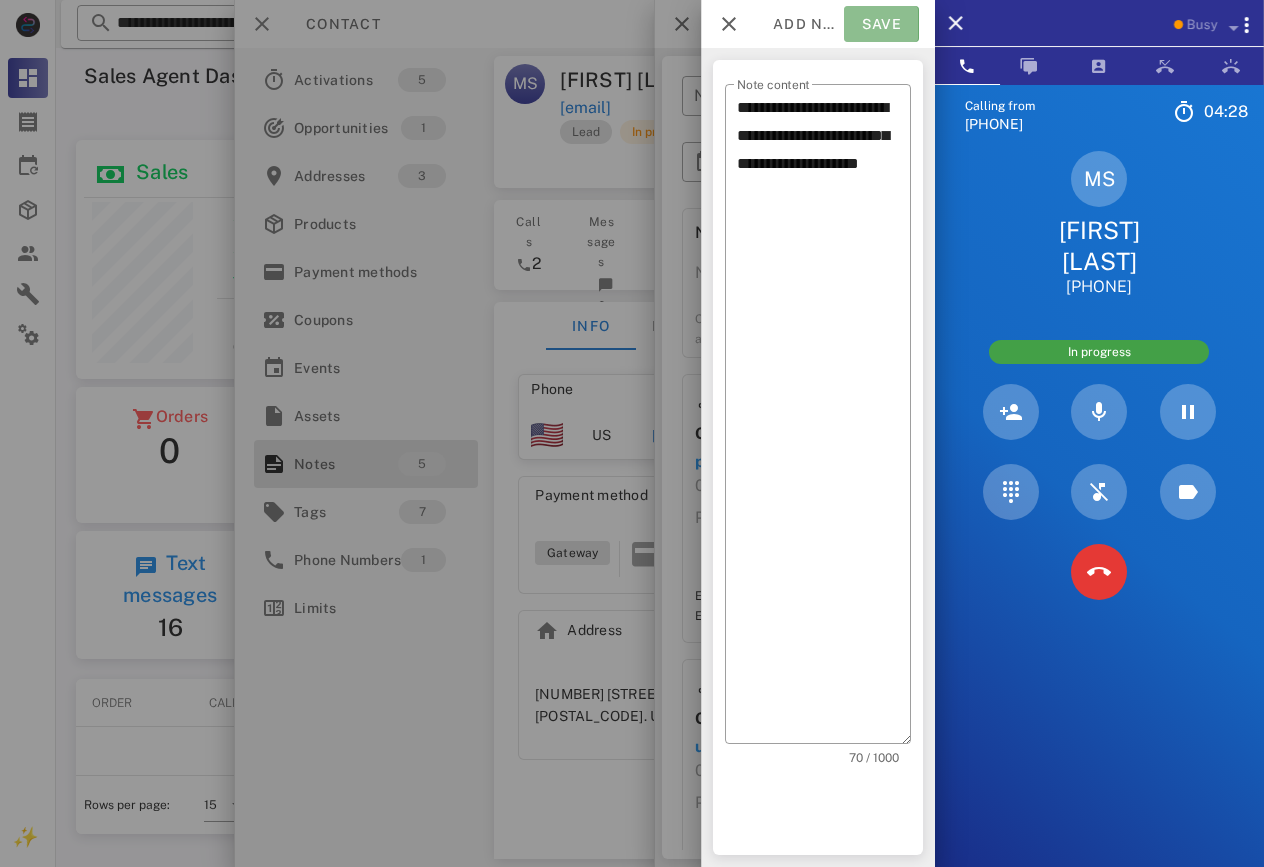 click on "Save" at bounding box center [881, 24] 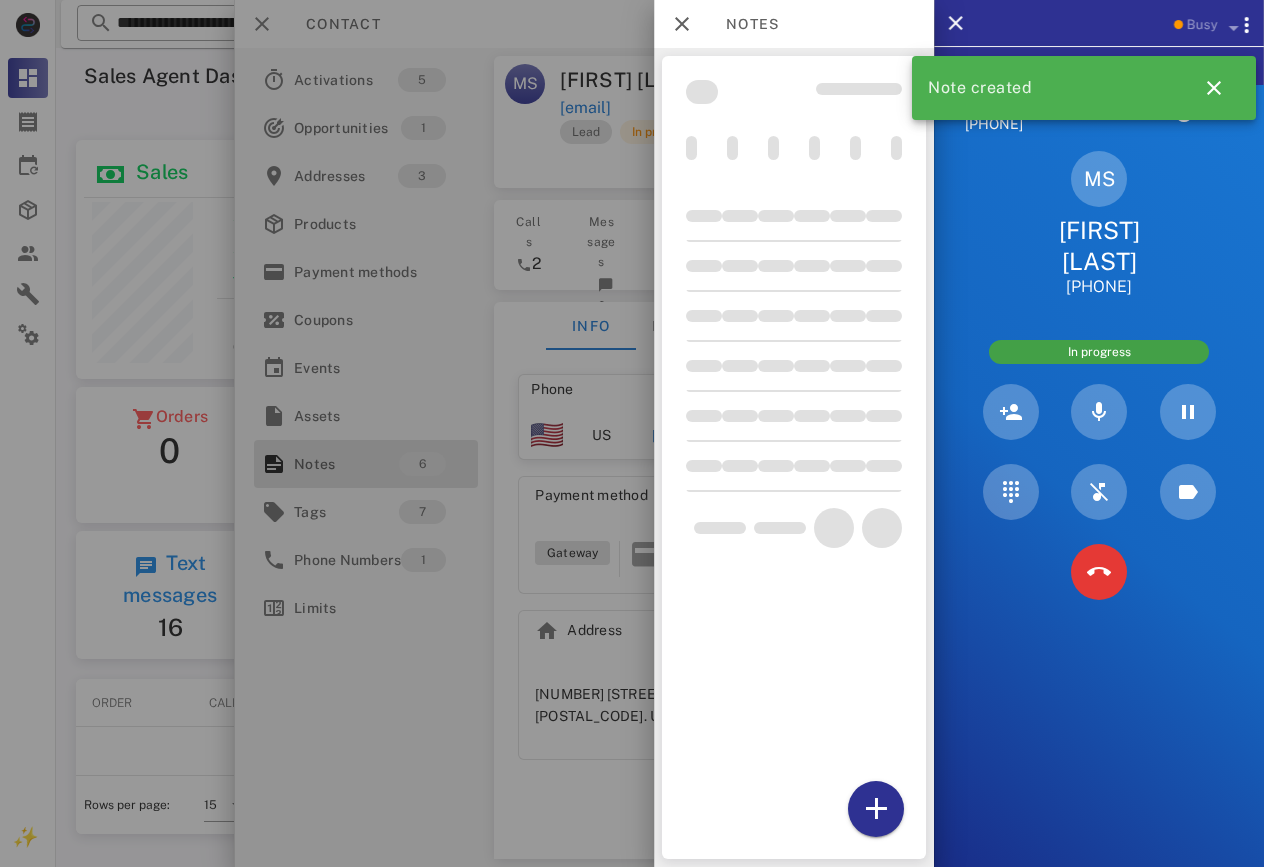 click at bounding box center [632, 433] 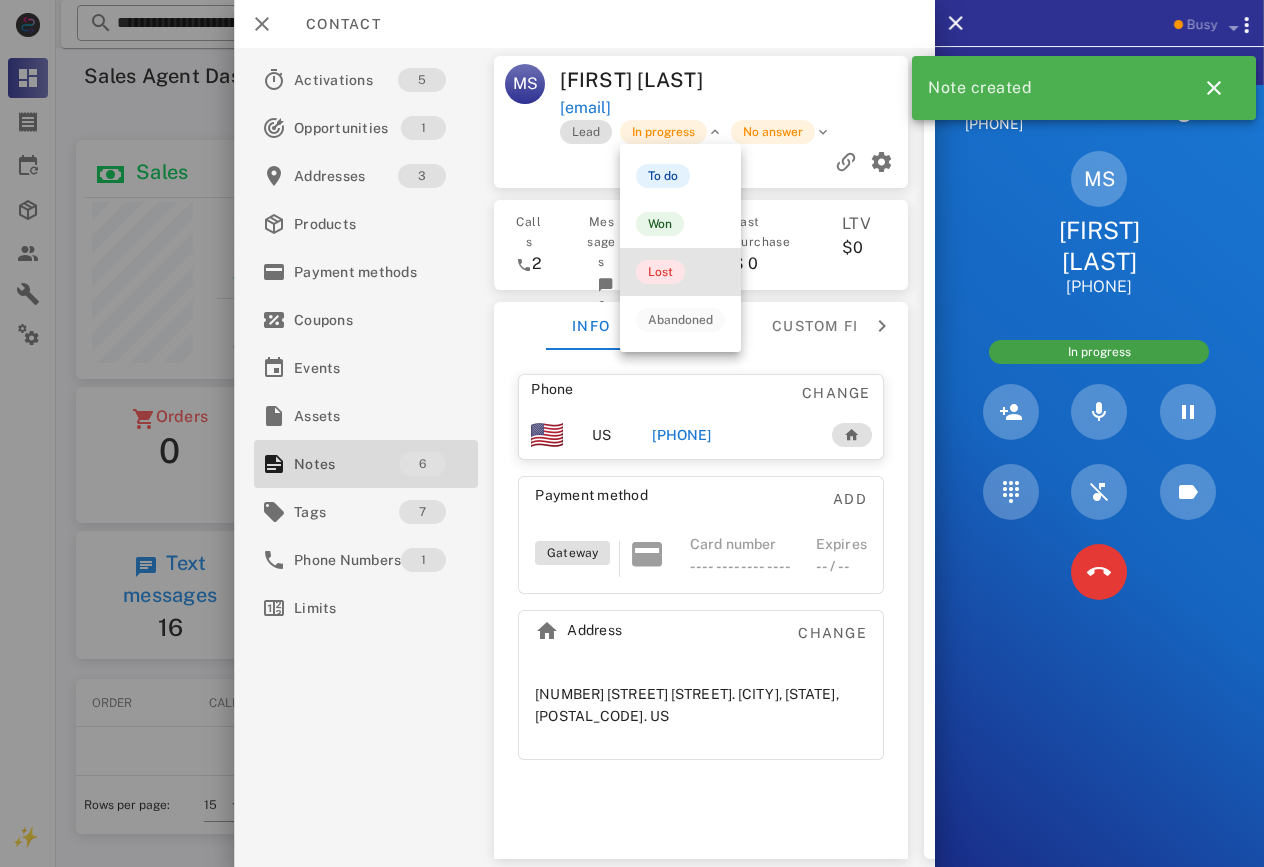 click on "Lost" at bounding box center (660, 272) 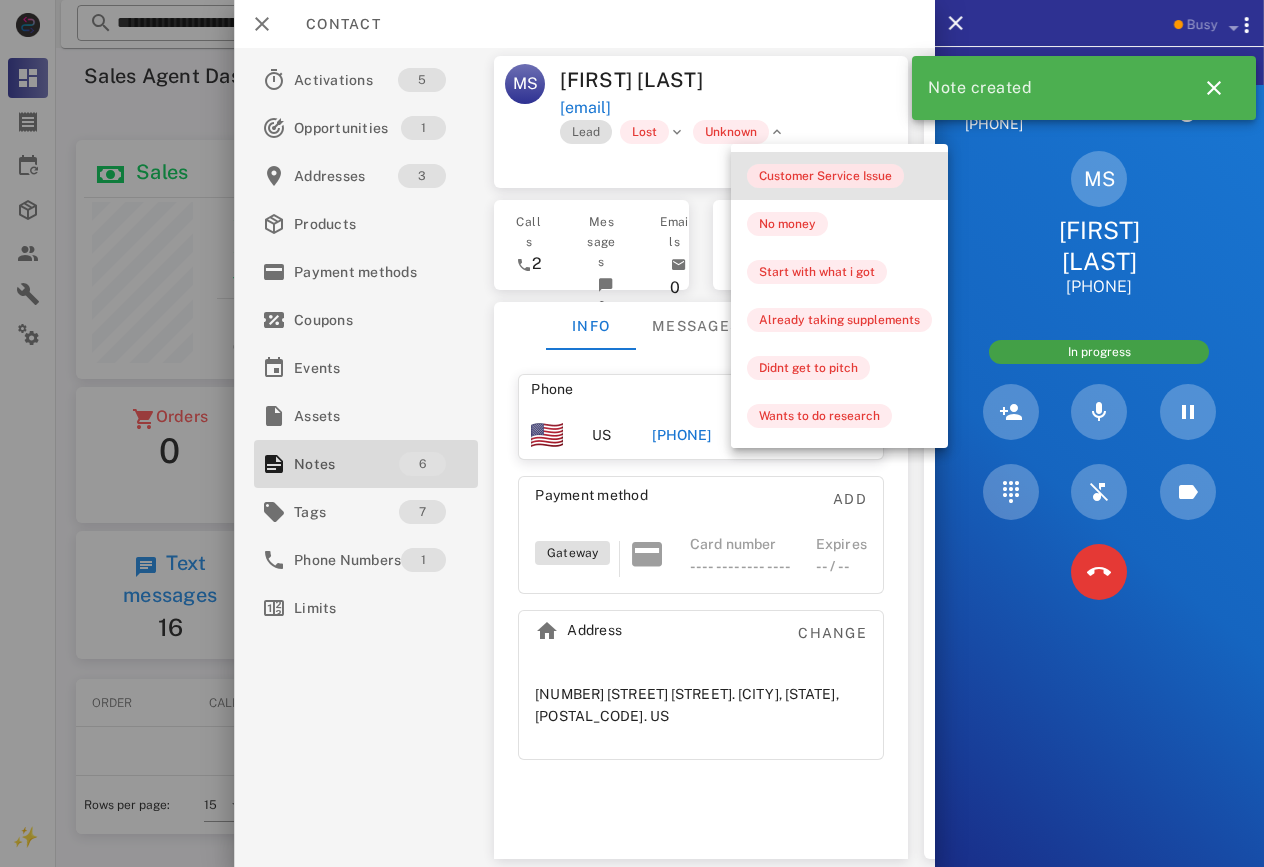 click on "Customer Service Issue" at bounding box center (825, 176) 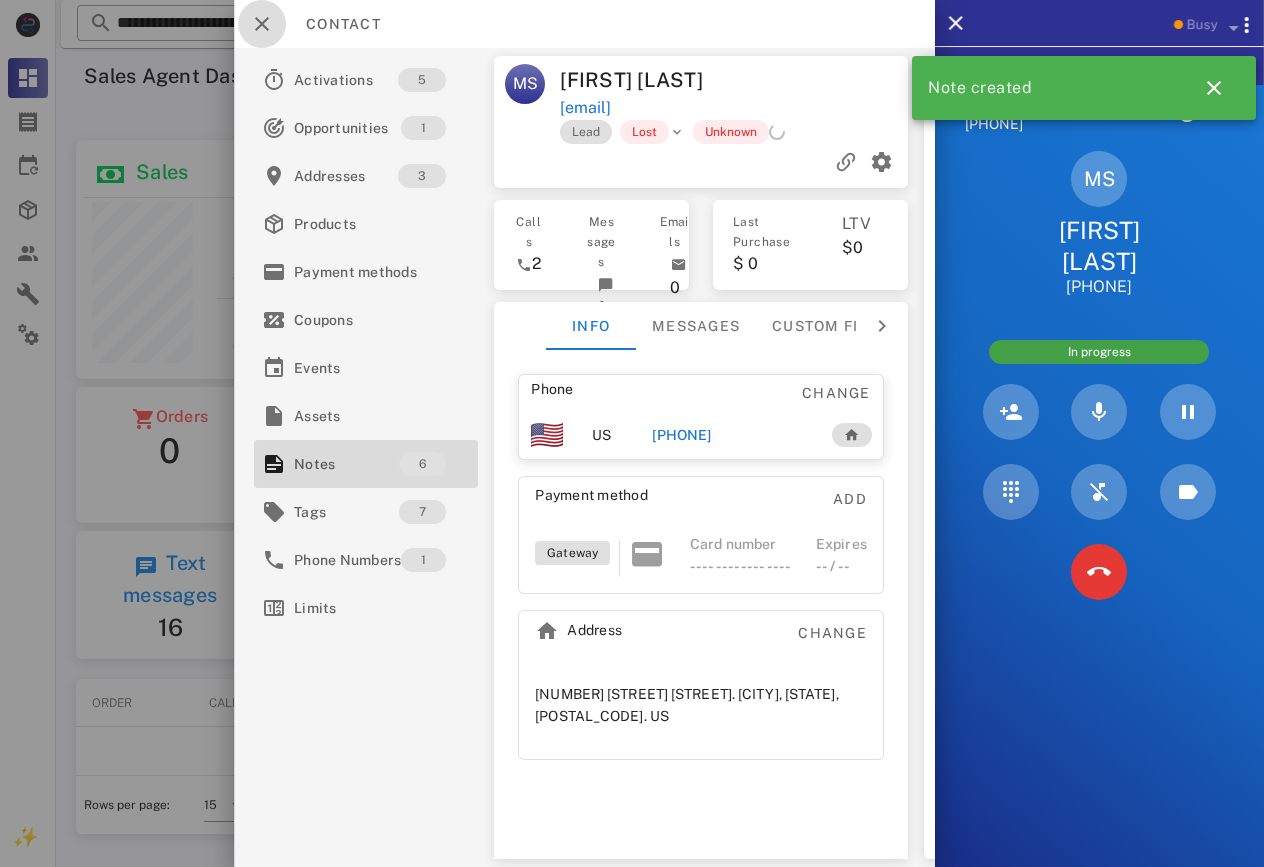 click at bounding box center [262, 24] 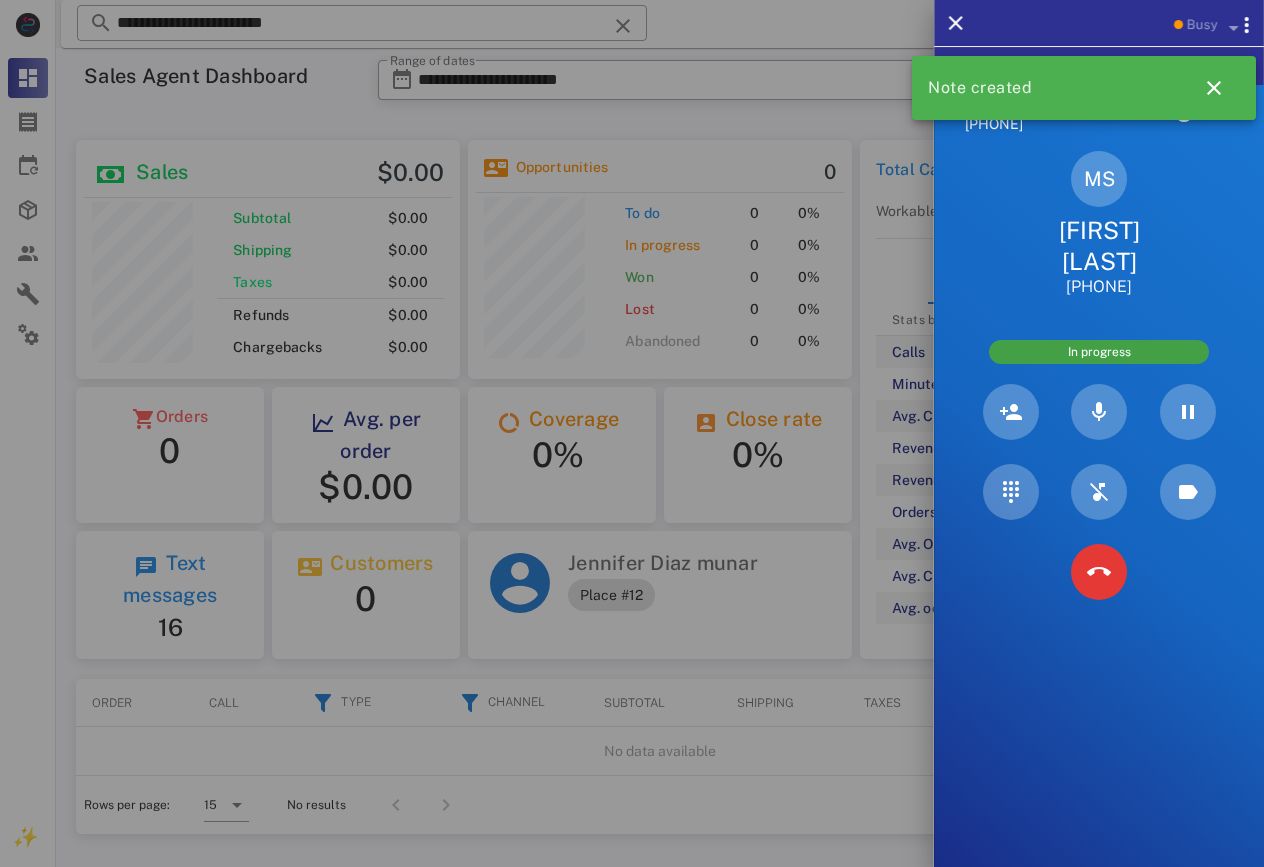 click at bounding box center (632, 433) 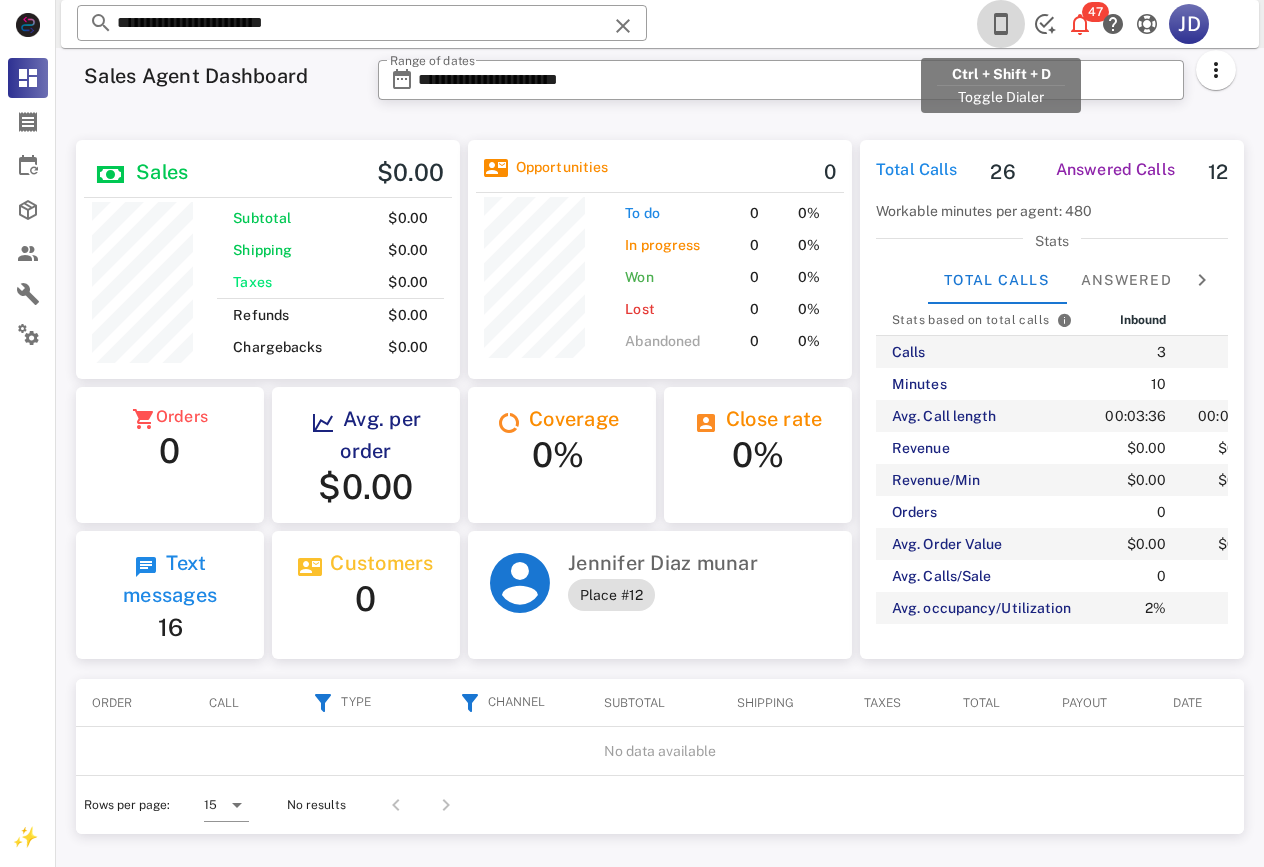 click at bounding box center [1001, 24] 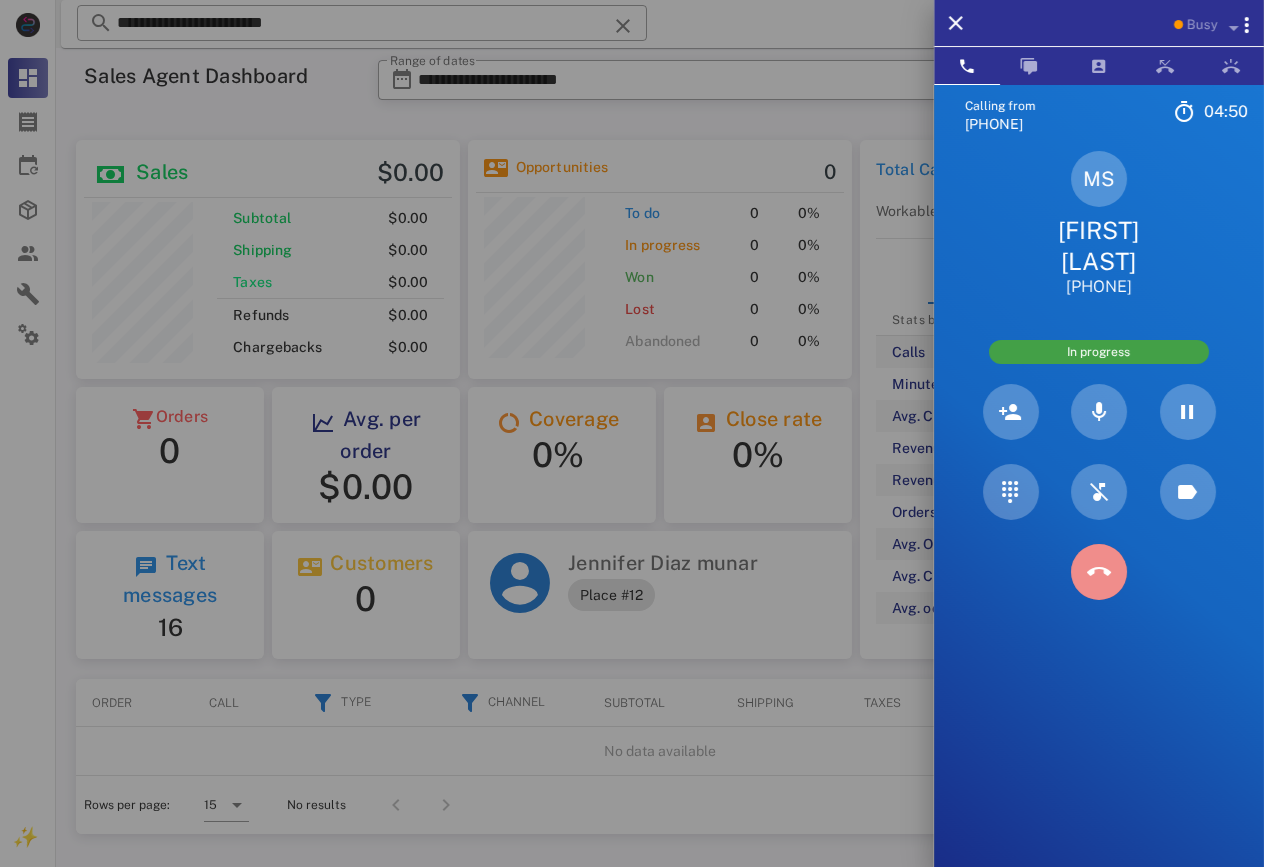 click at bounding box center [1099, 572] 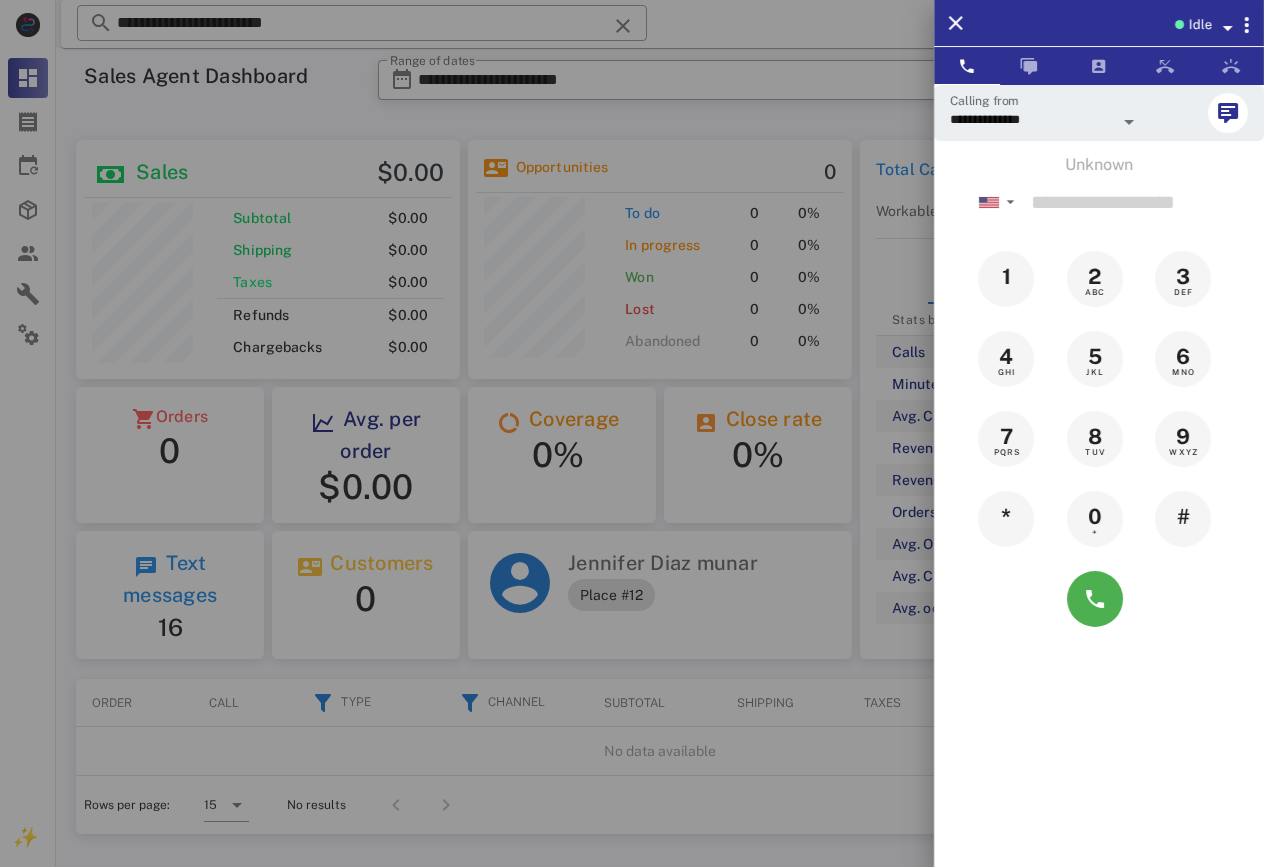 click at bounding box center (632, 433) 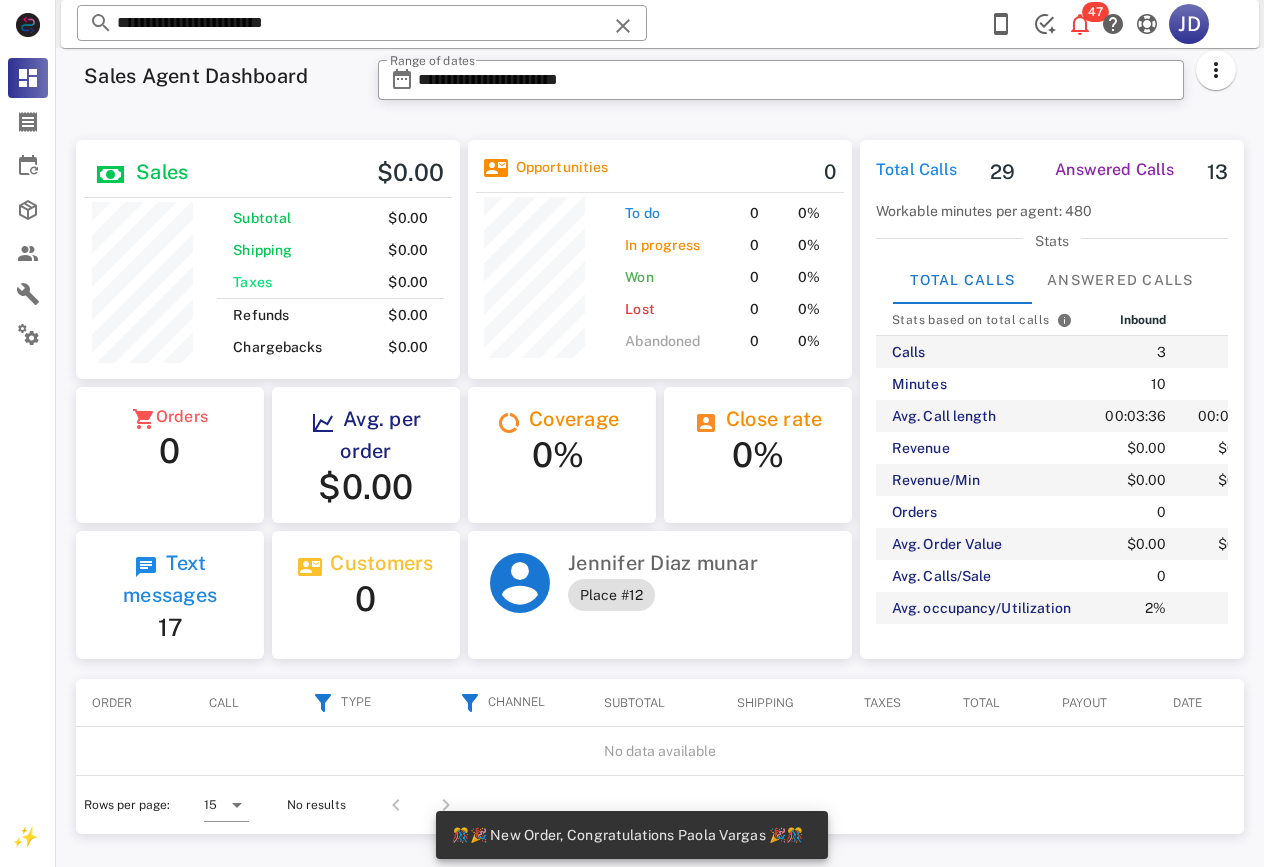 scroll, scrollTop: 999756, scrollLeft: 999616, axis: both 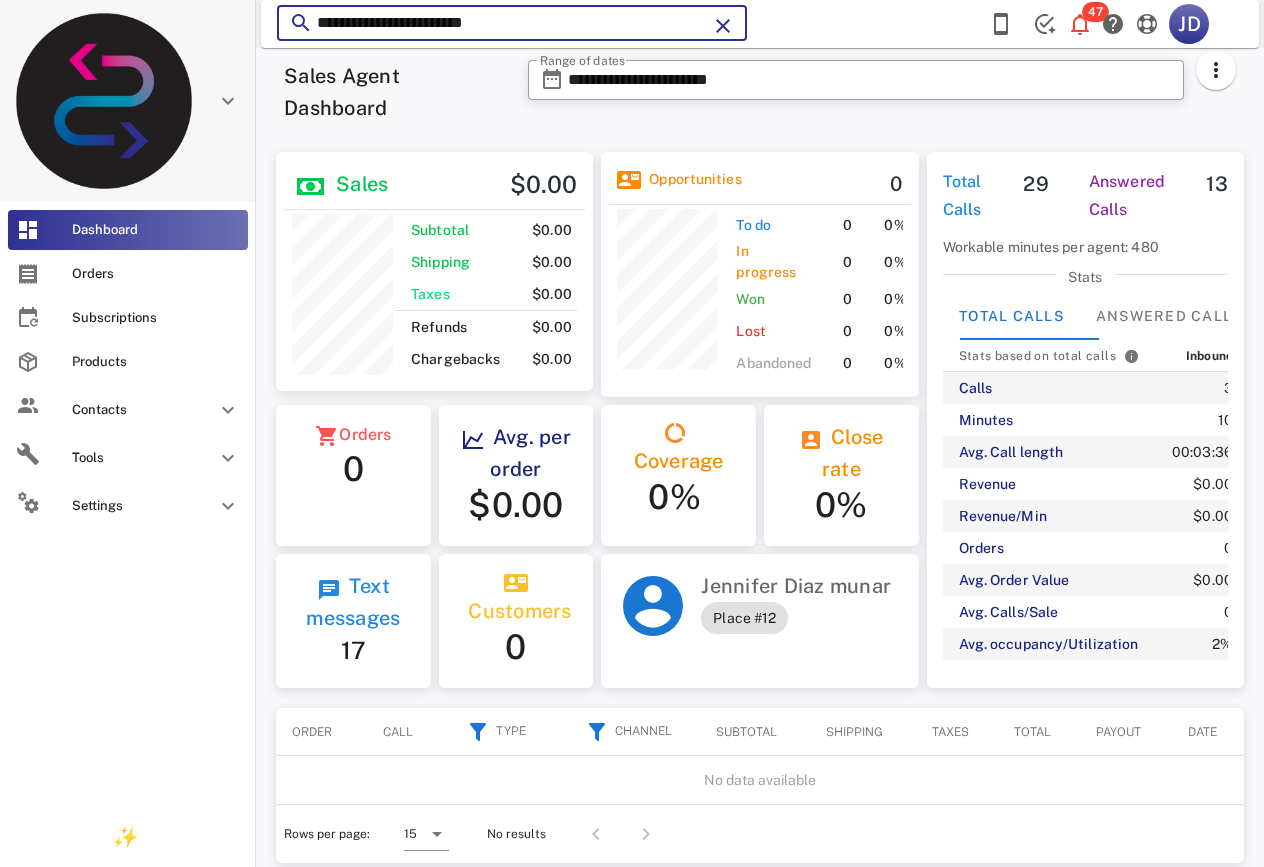 drag, startPoint x: 383, startPoint y: 20, endPoint x: 6, endPoint y: 20, distance: 377 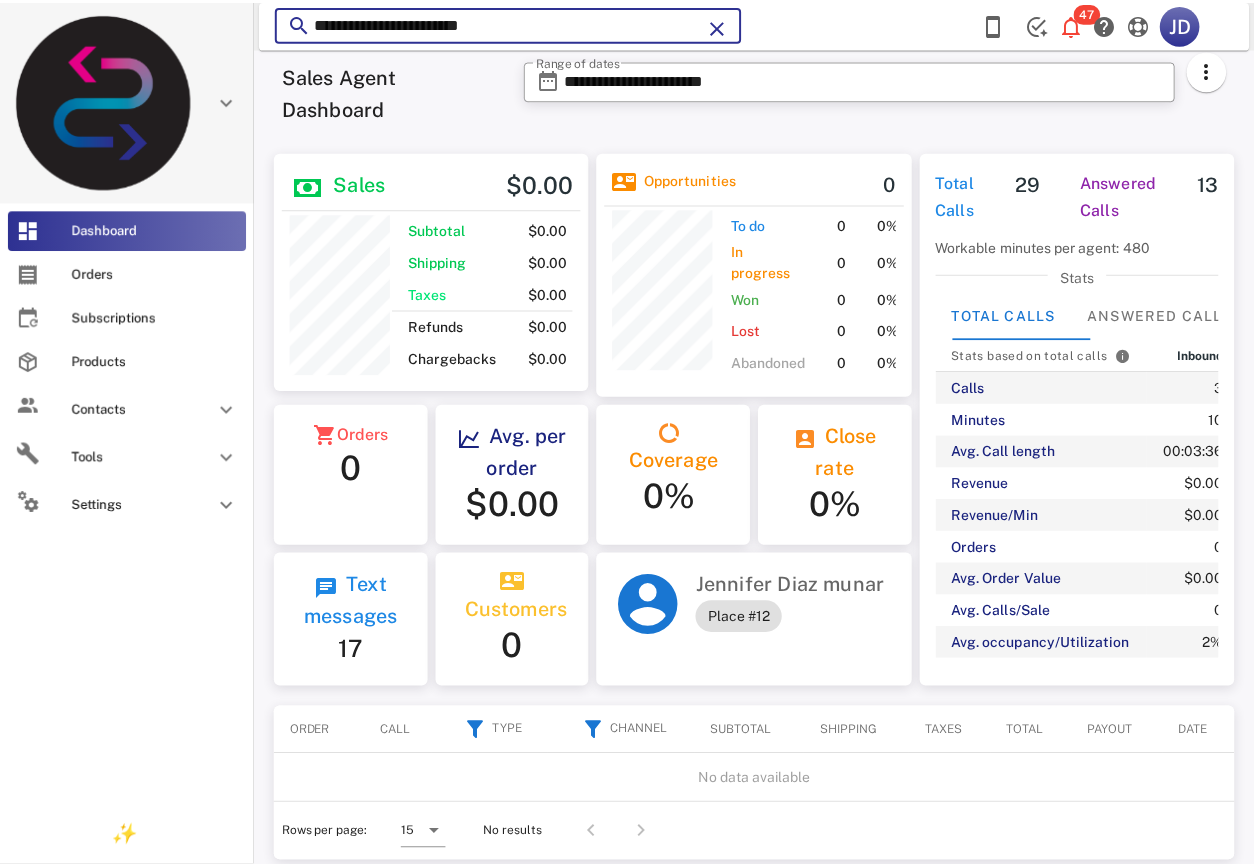 scroll, scrollTop: 999744, scrollLeft: 999683, axis: both 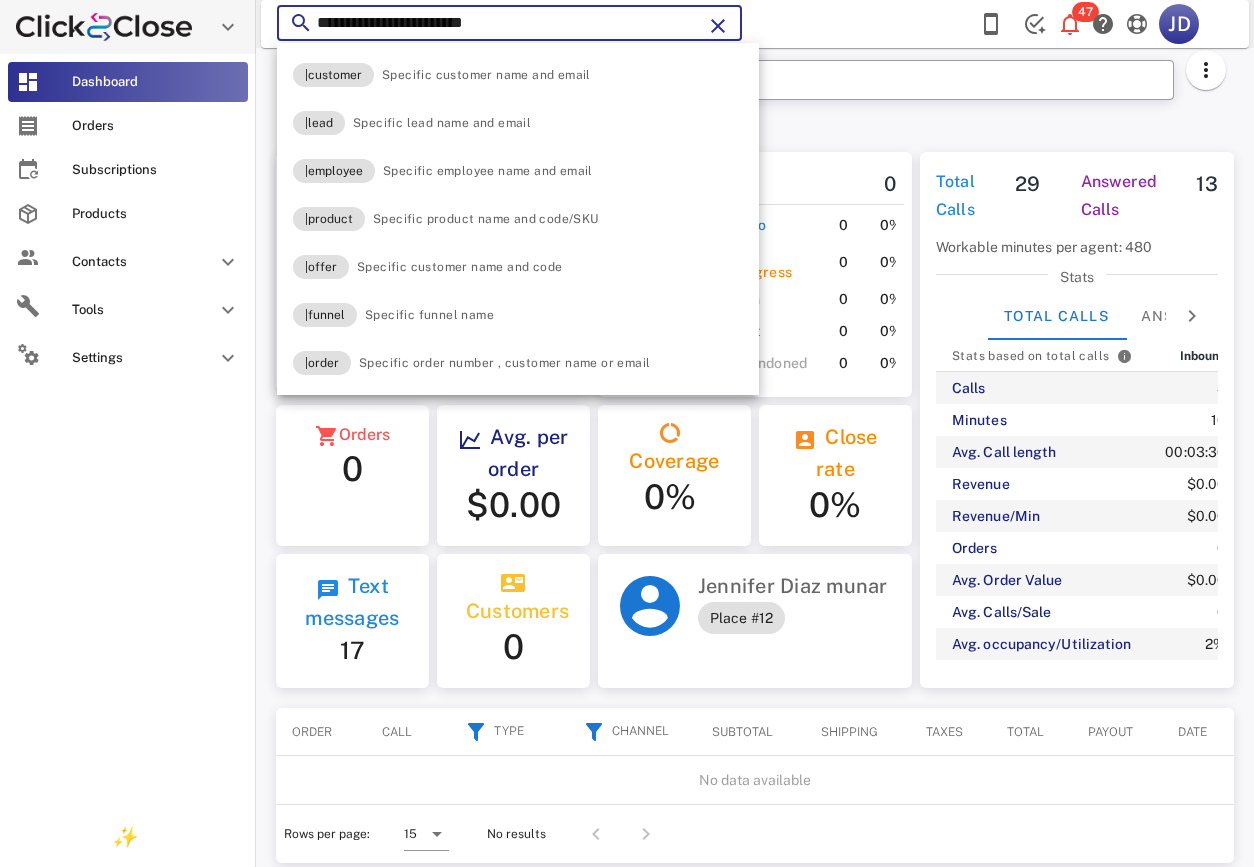 paste on "*" 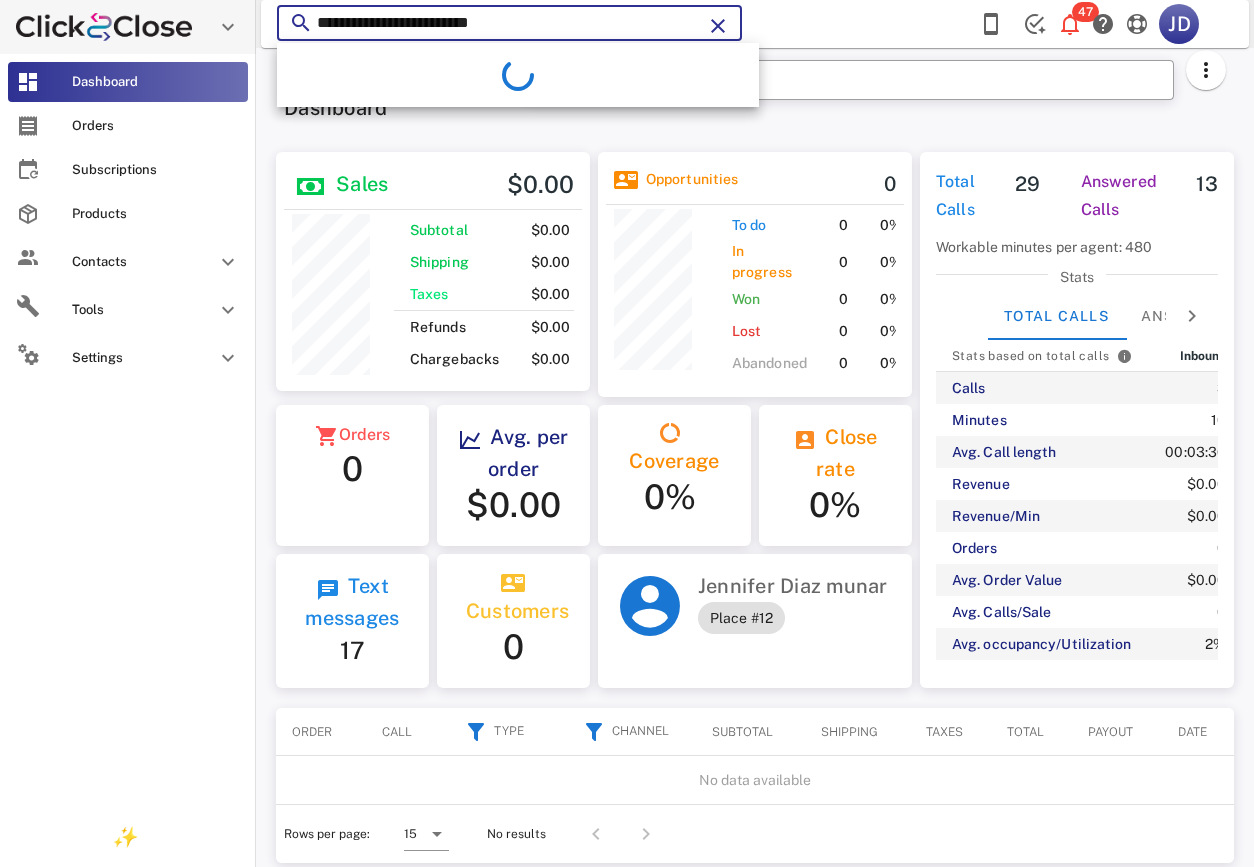 type on "**********" 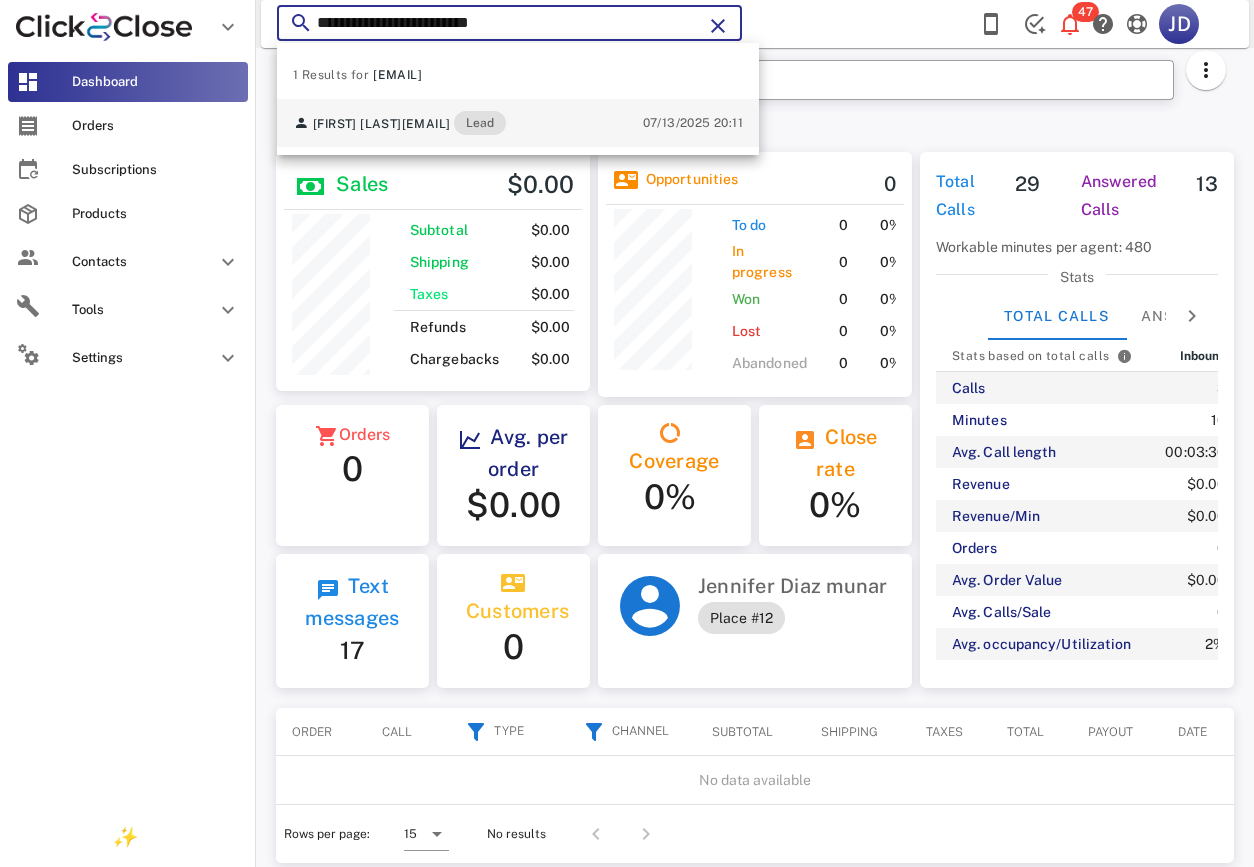 scroll, scrollTop: 999761, scrollLeft: 999616, axis: both 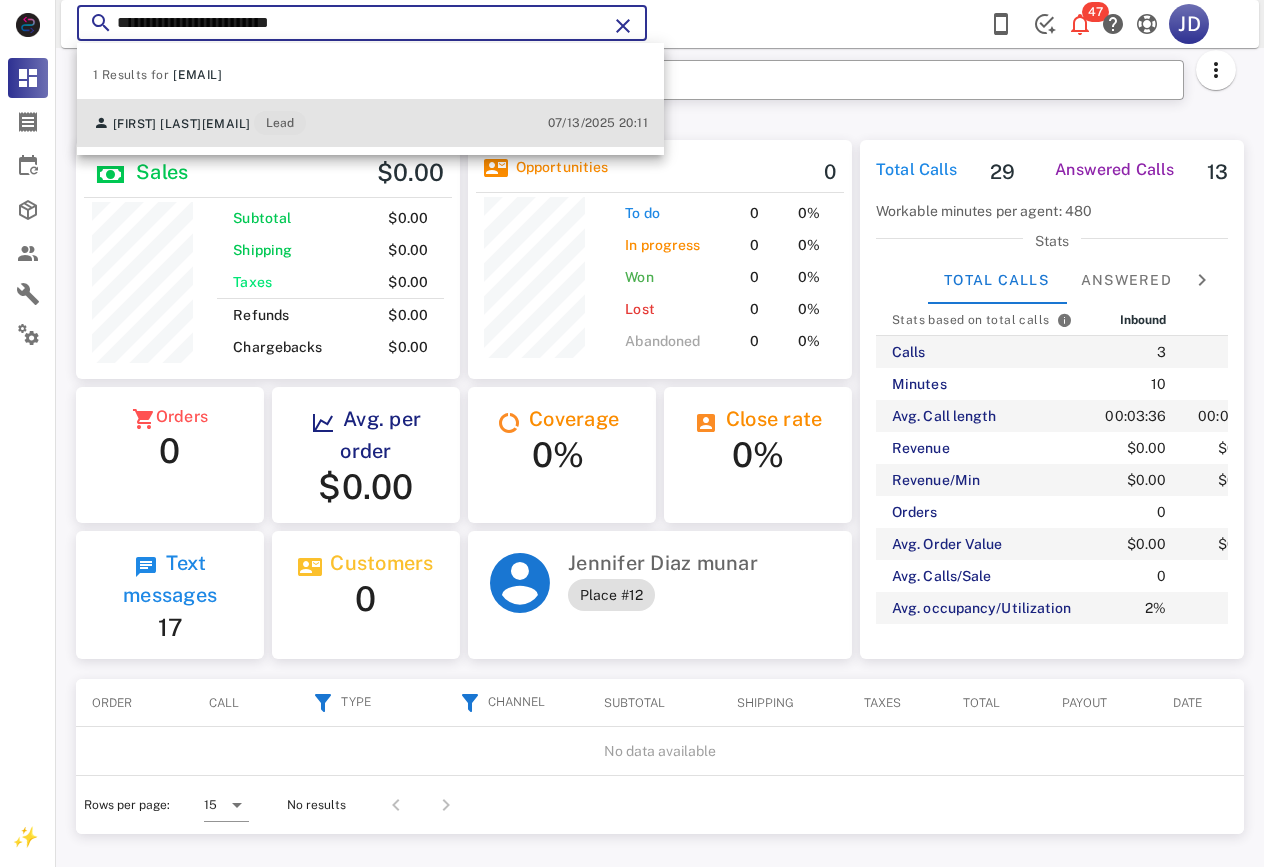 click on "[FIRST] [LAST]   [EMAIL]   Lead" at bounding box center (199, 123) 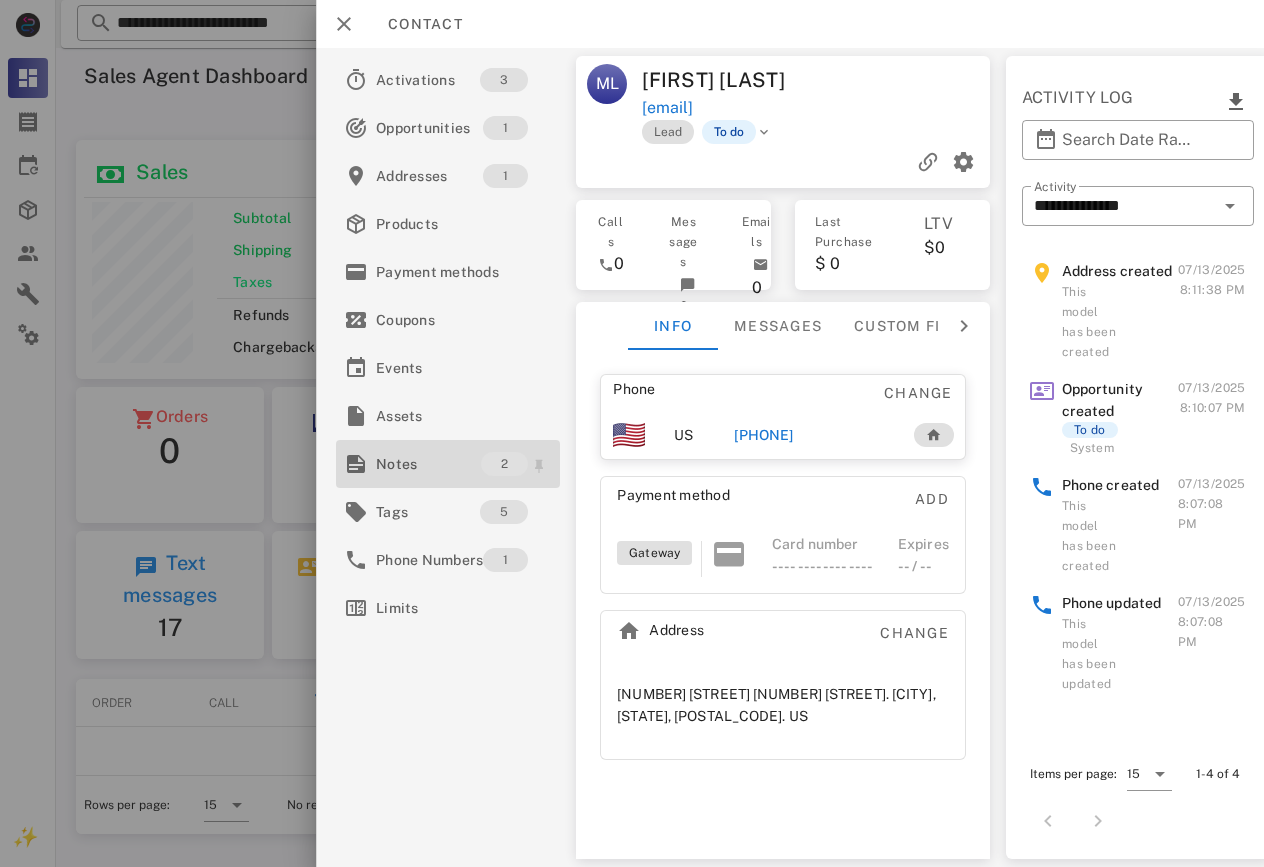click on "Notes" at bounding box center [428, 464] 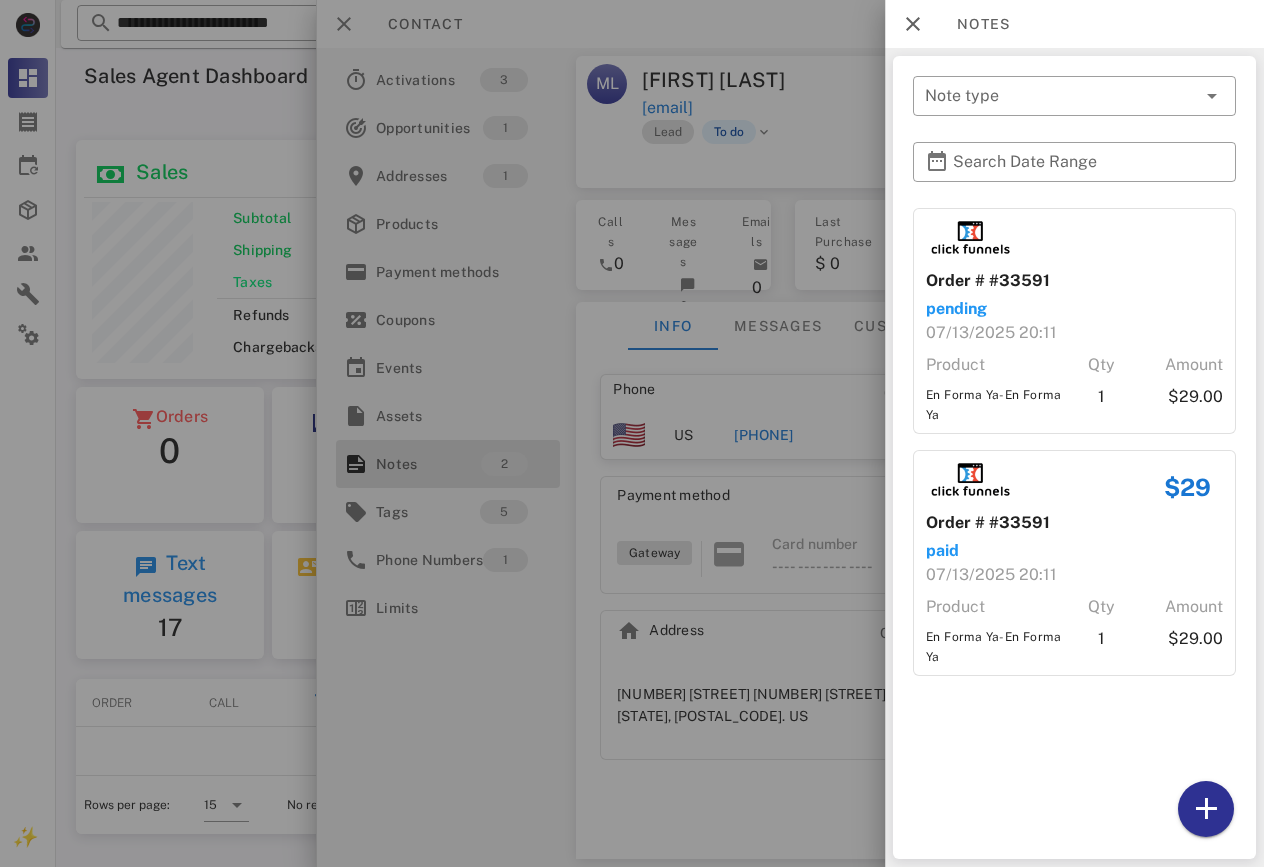 click at bounding box center (632, 433) 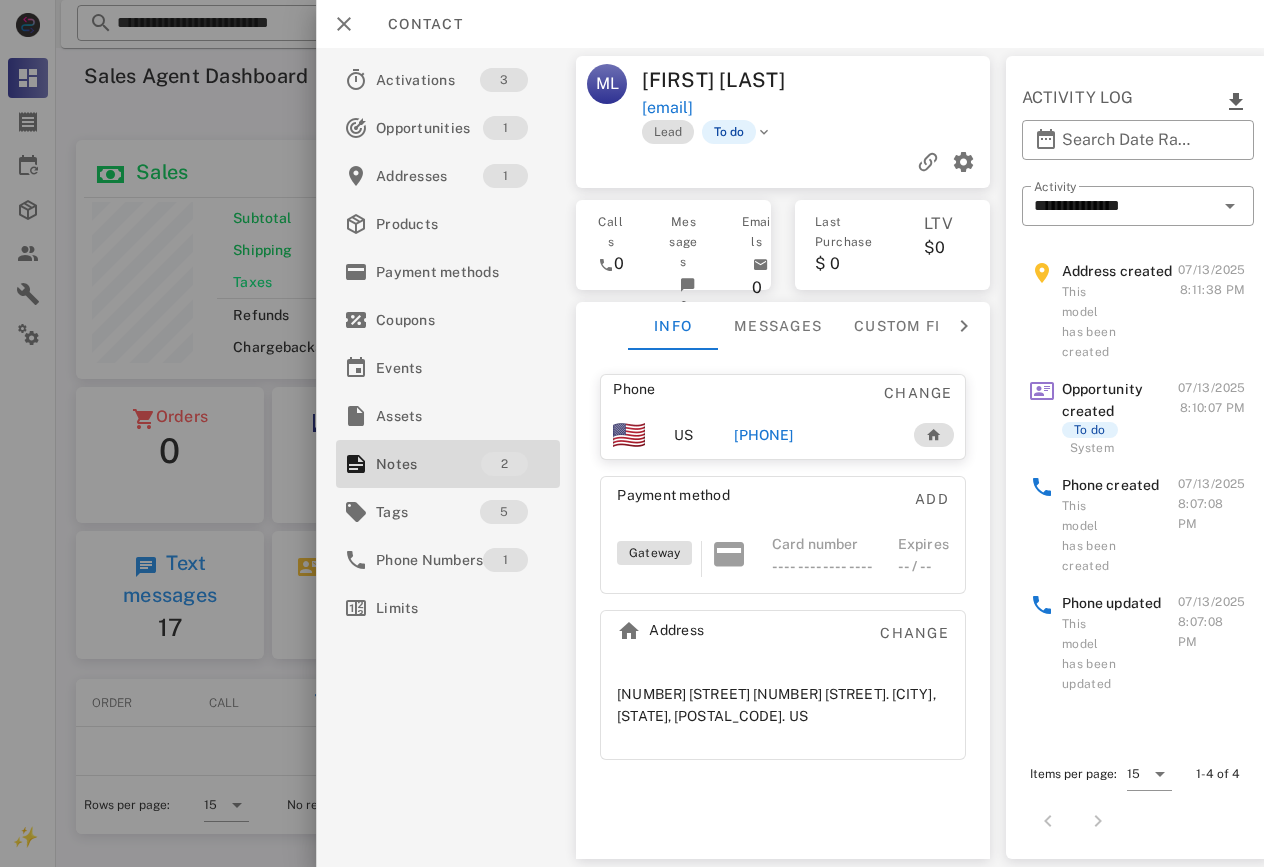 click on "[PHONE]" at bounding box center (763, 435) 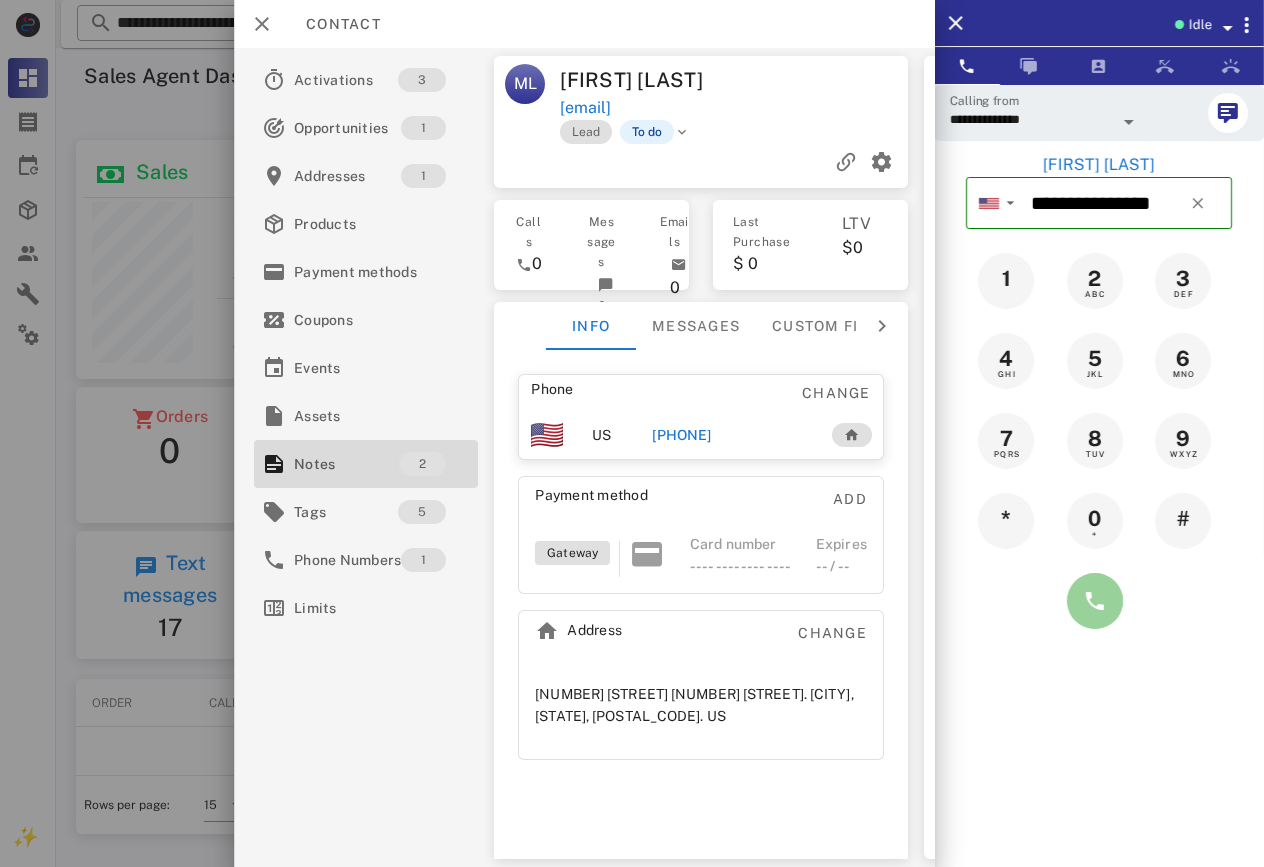 click at bounding box center (1095, 601) 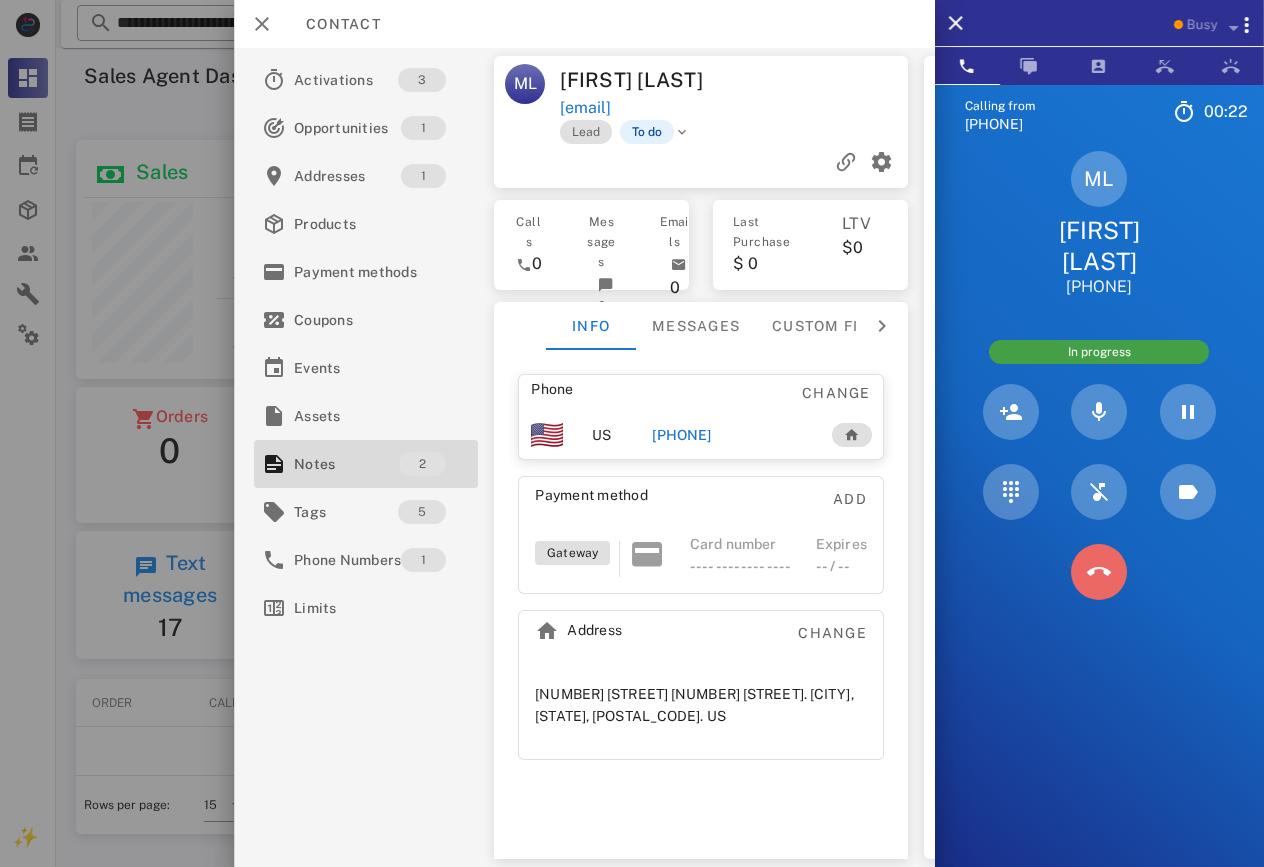 click at bounding box center [1099, 572] 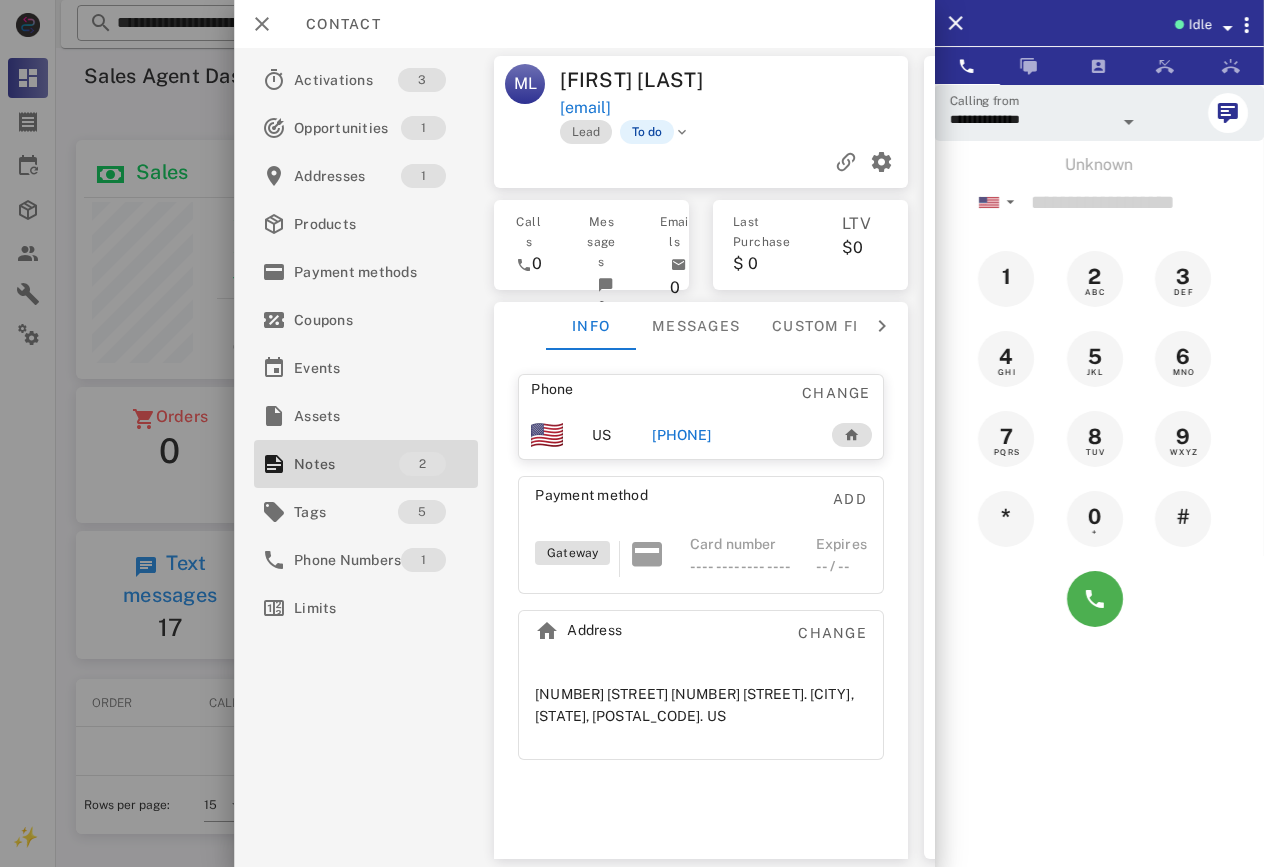 drag, startPoint x: 713, startPoint y: 432, endPoint x: 1073, endPoint y: 546, distance: 377.61887 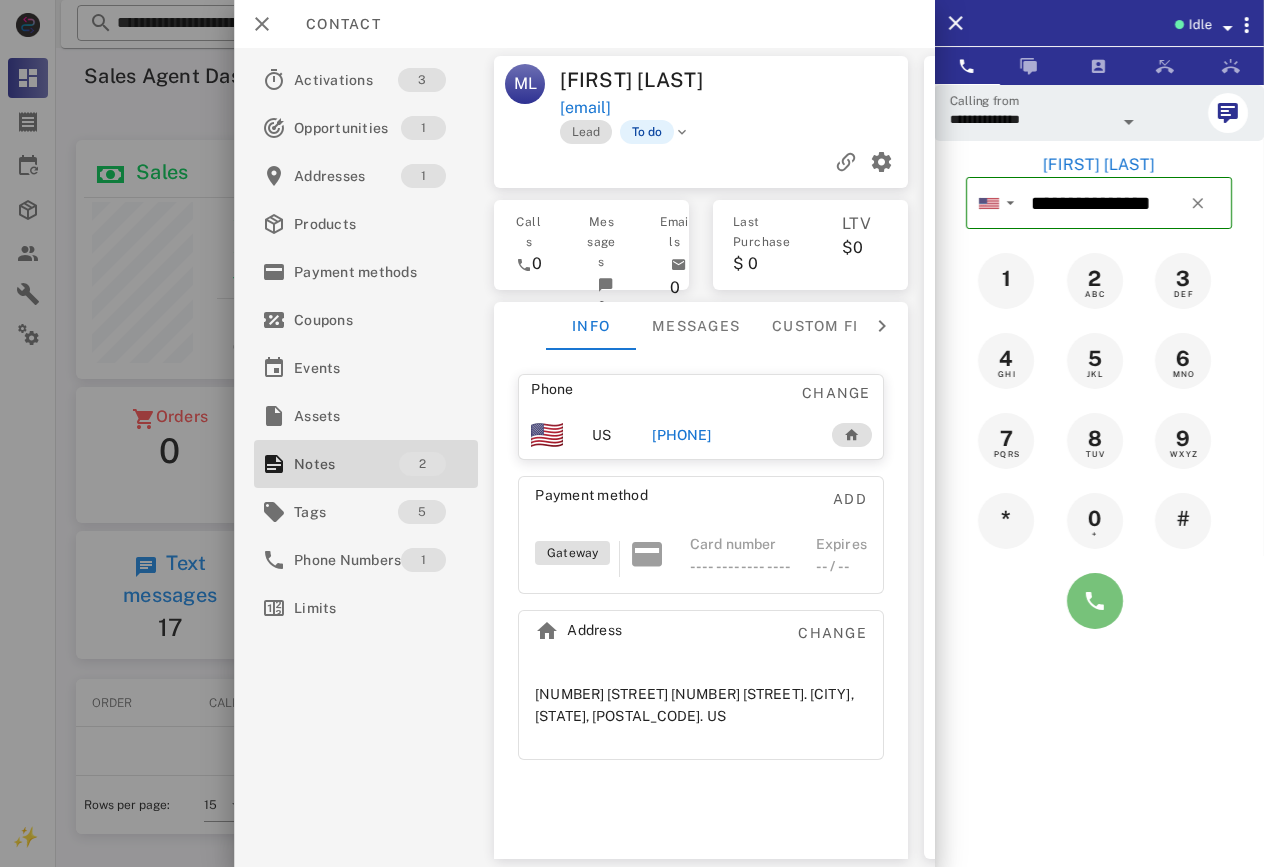drag, startPoint x: 1083, startPoint y: 611, endPoint x: 920, endPoint y: 611, distance: 163 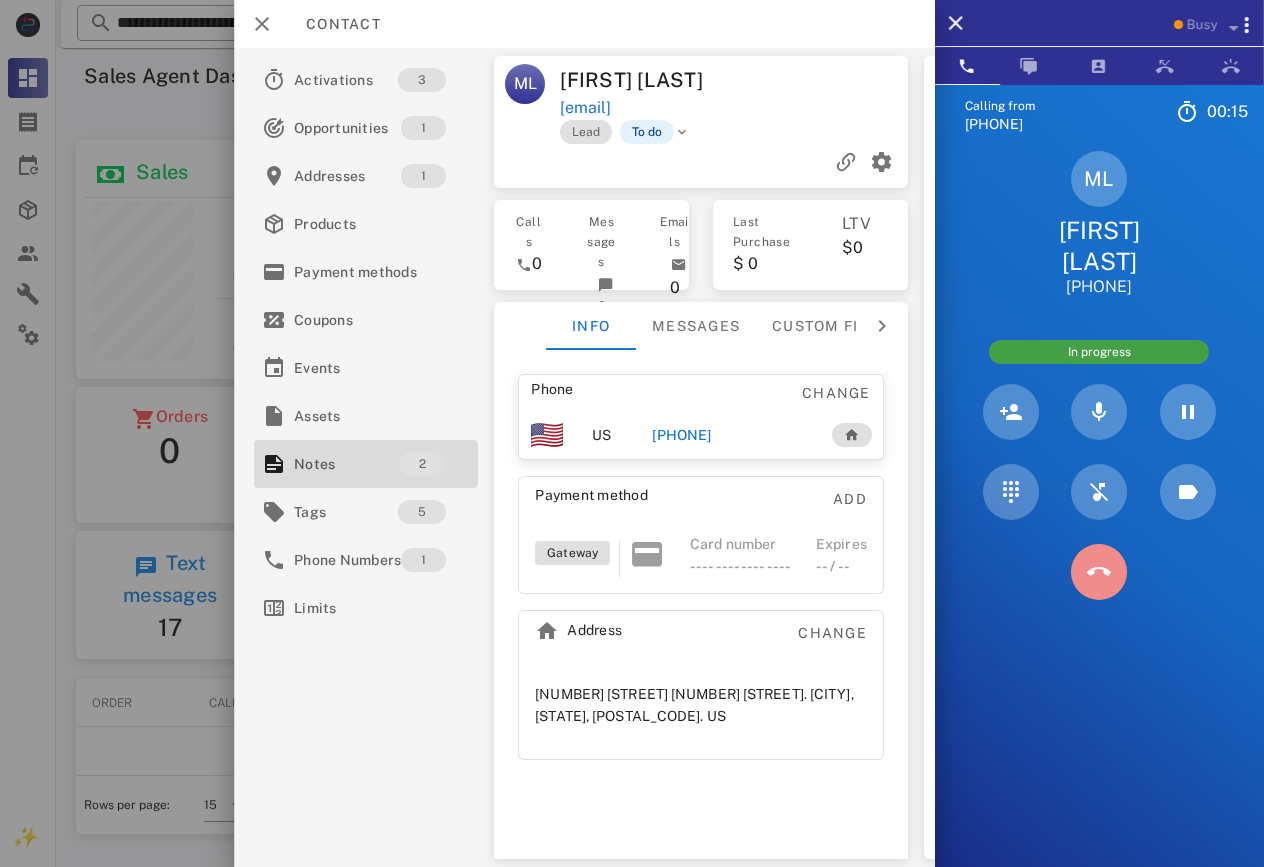 click at bounding box center (1099, 572) 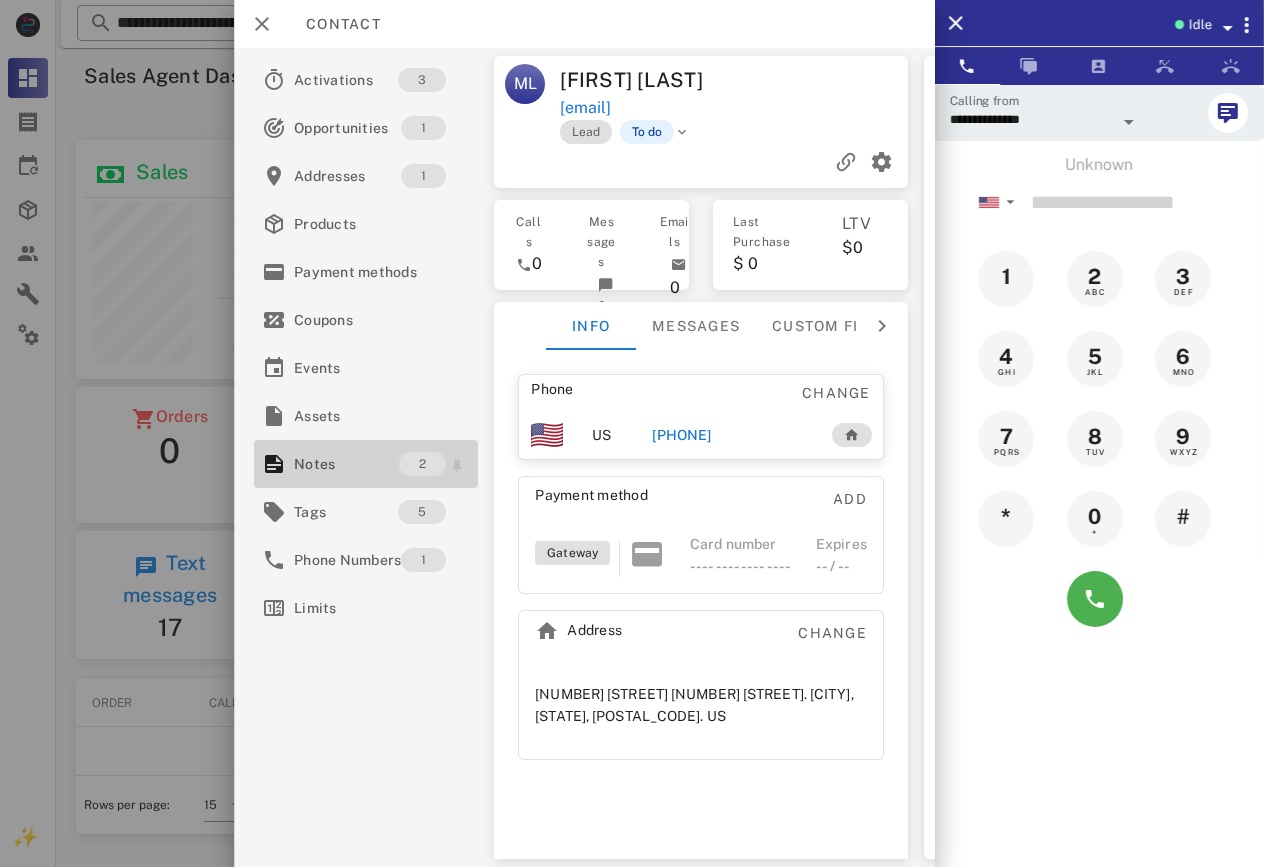 click on "Notes" at bounding box center [346, 464] 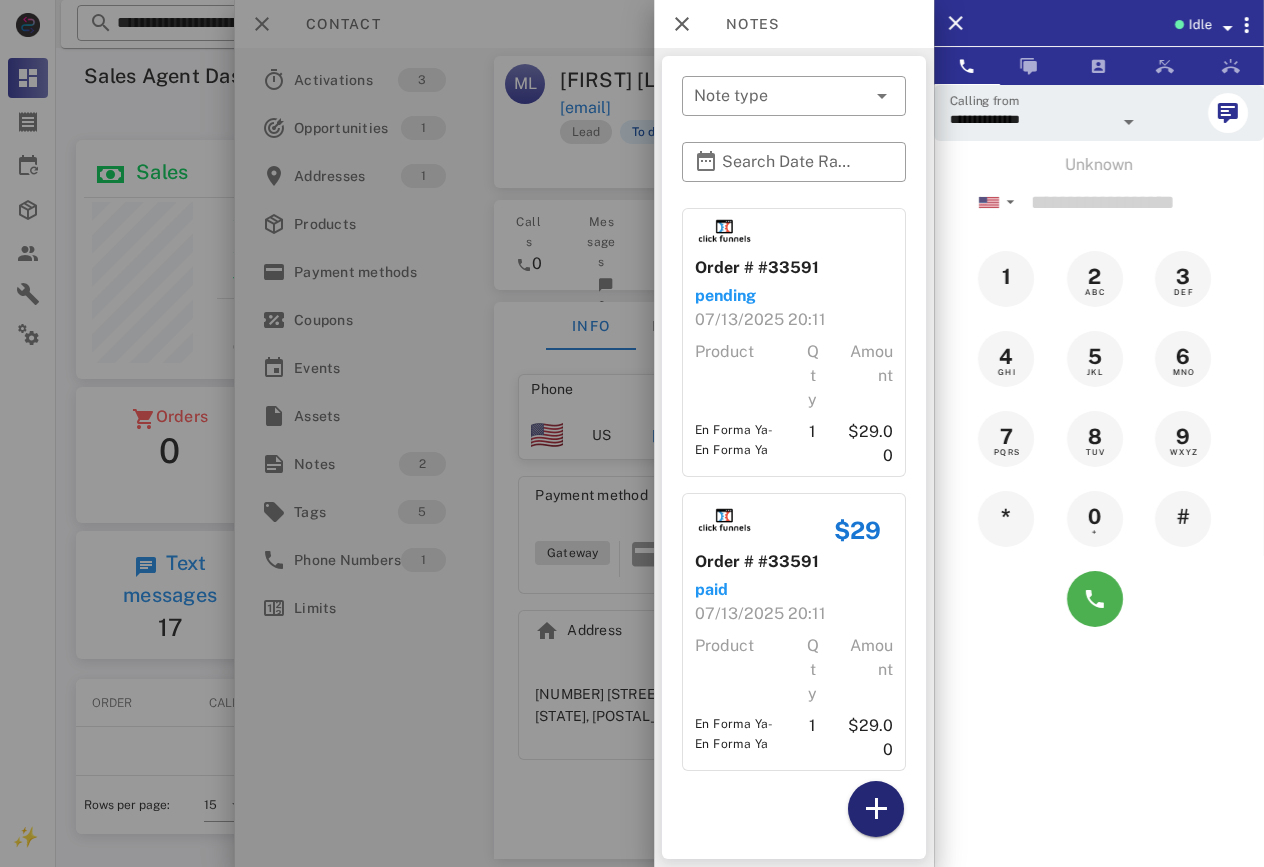 click at bounding box center [876, 809] 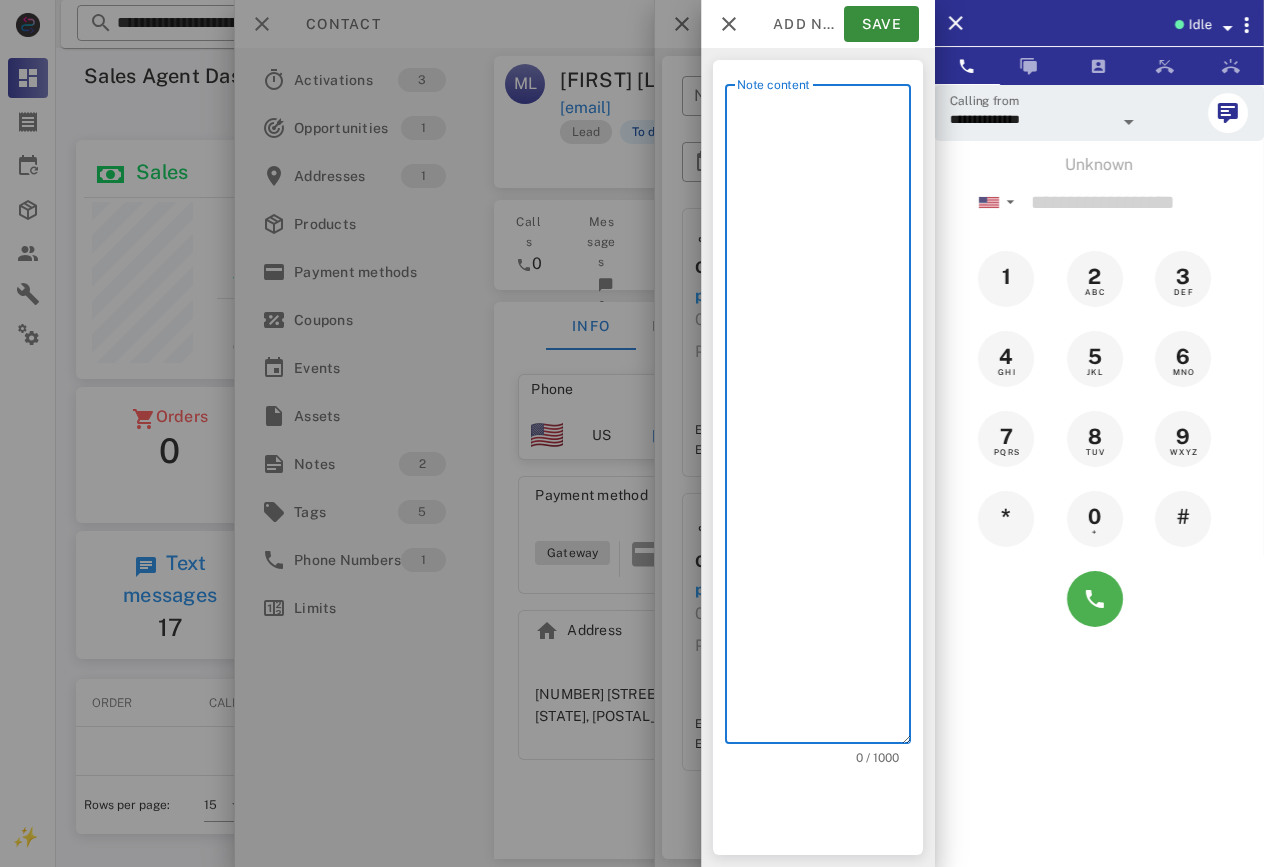 scroll, scrollTop: 240, scrollLeft: 384, axis: both 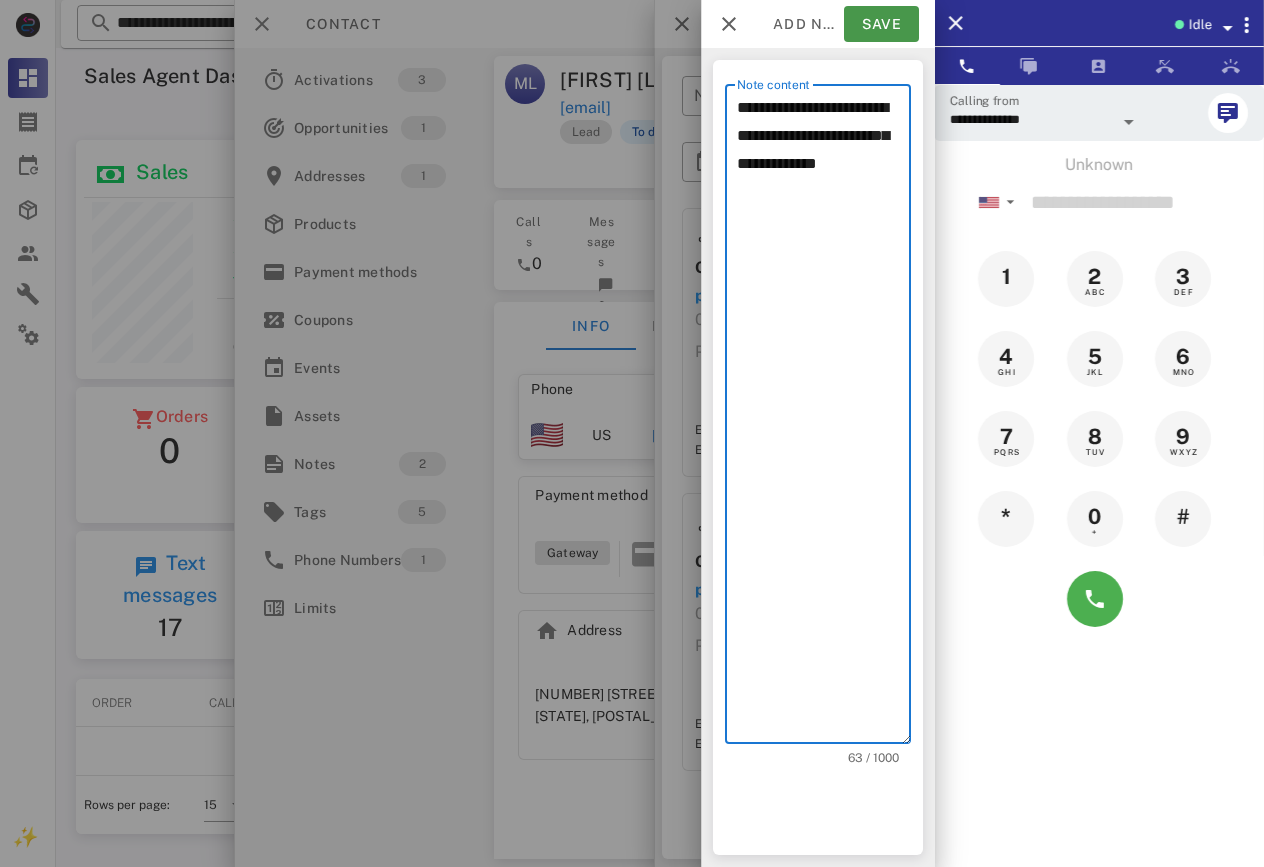 type on "**********" 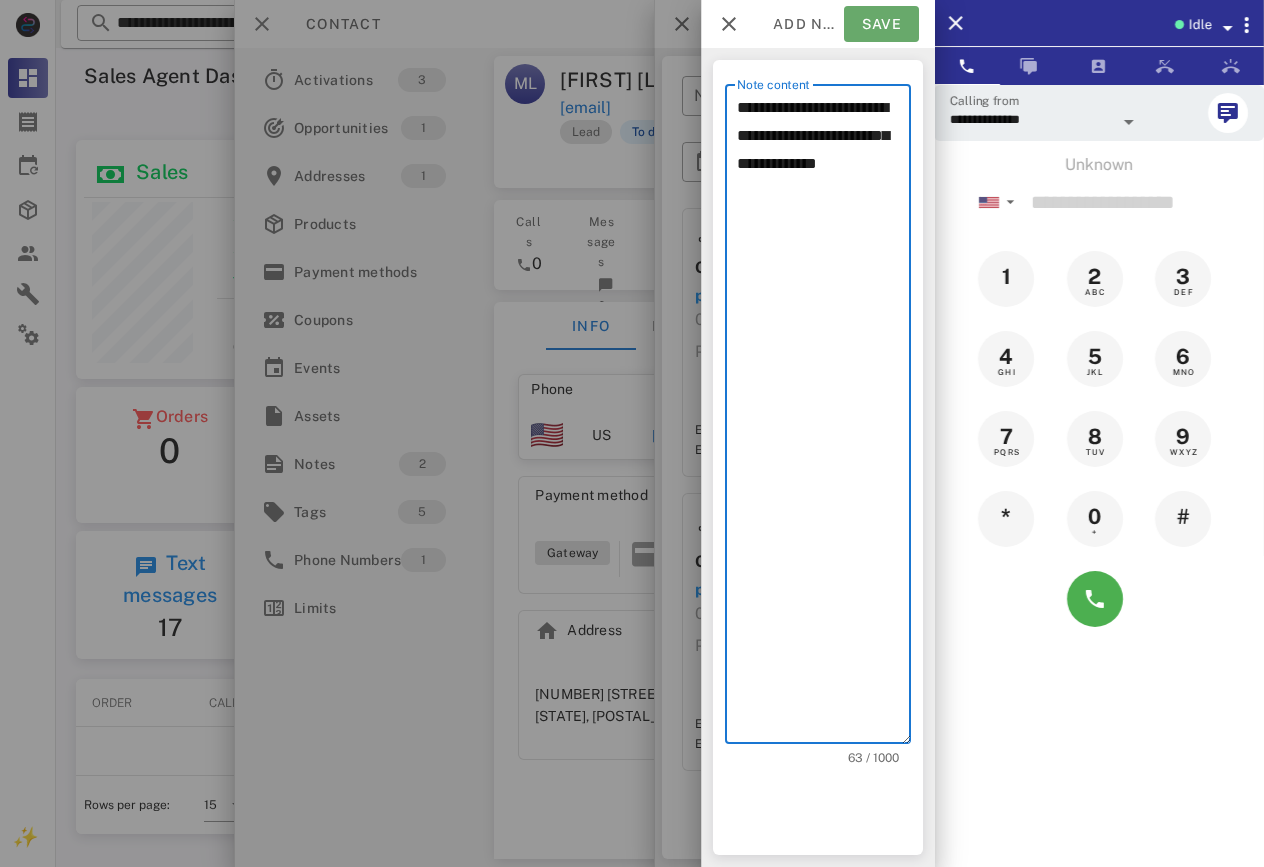 click on "Save" at bounding box center (881, 24) 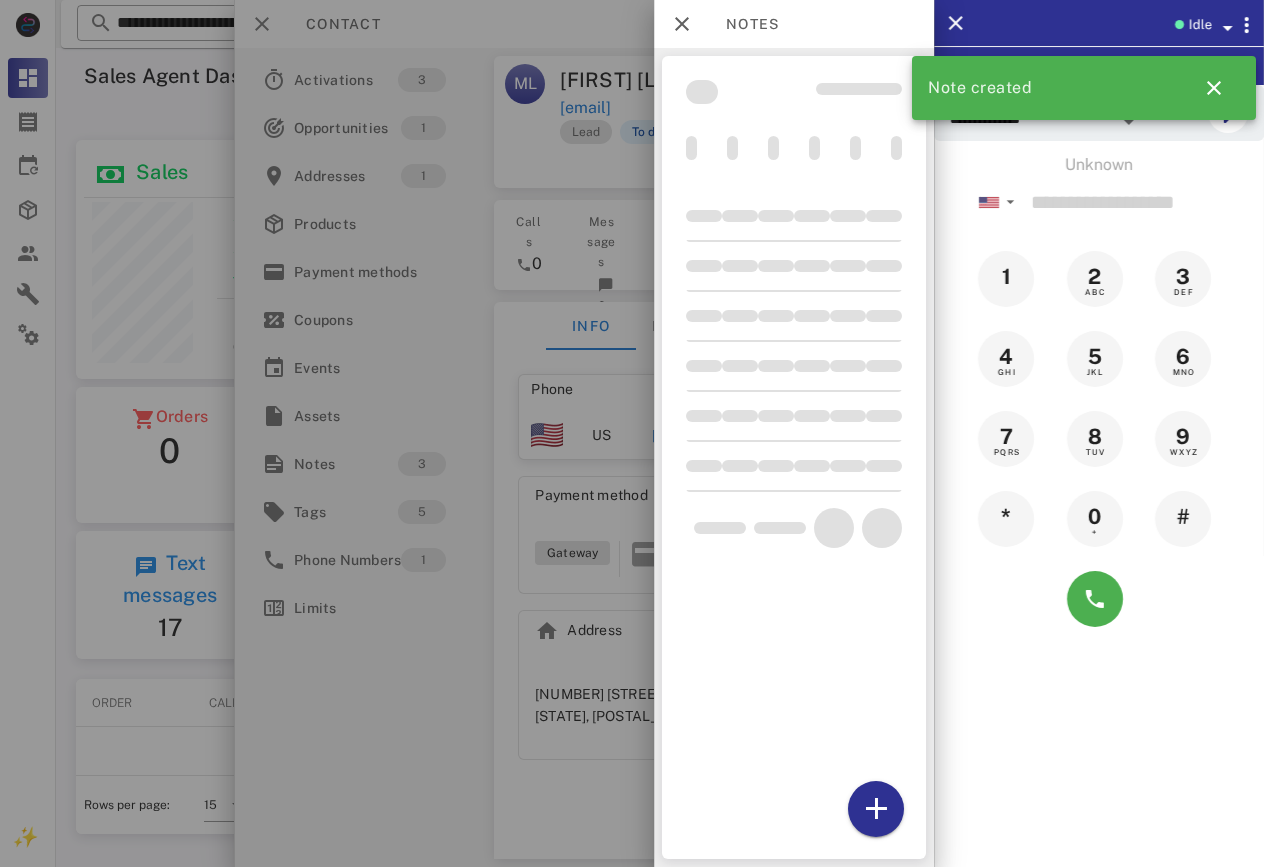 drag, startPoint x: 504, startPoint y: 154, endPoint x: 575, endPoint y: 160, distance: 71.25307 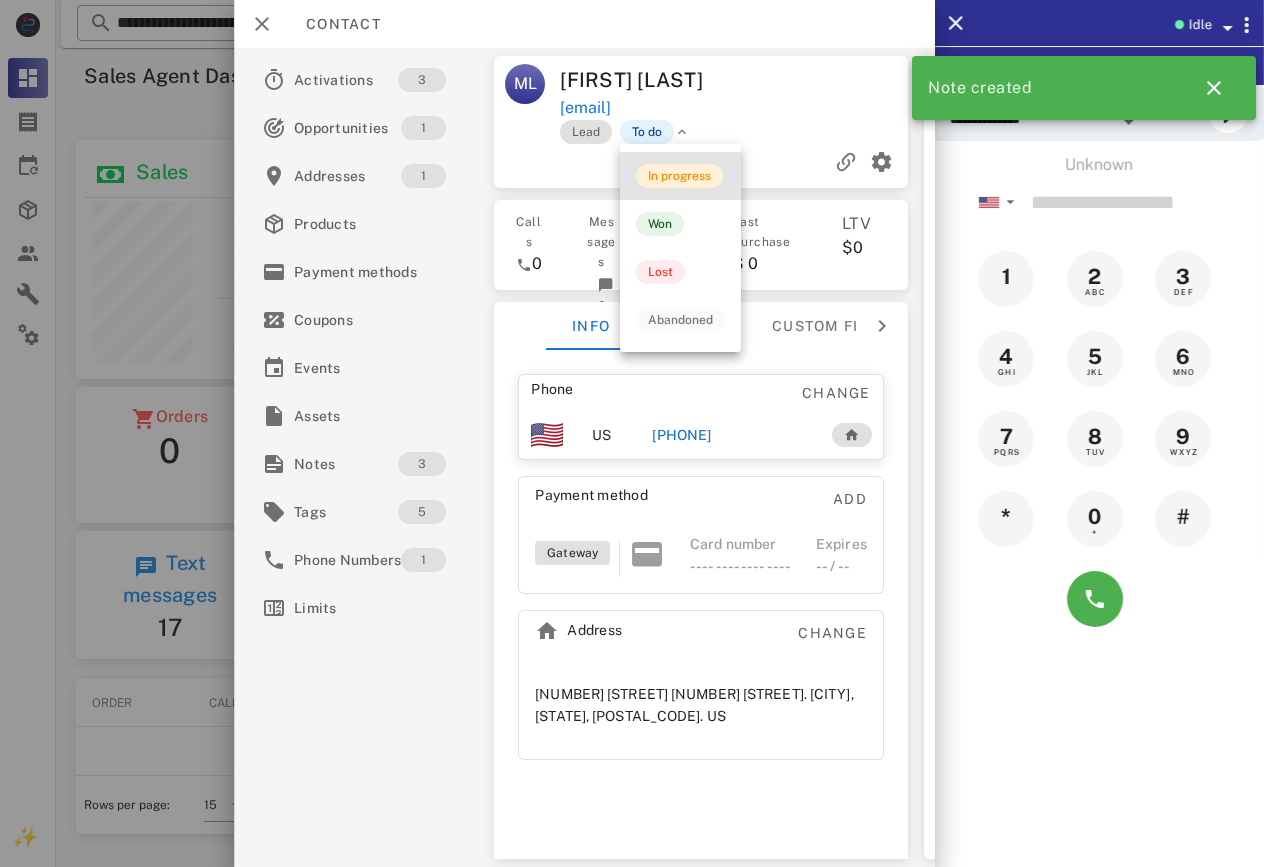 click on "In progress" at bounding box center [679, 176] 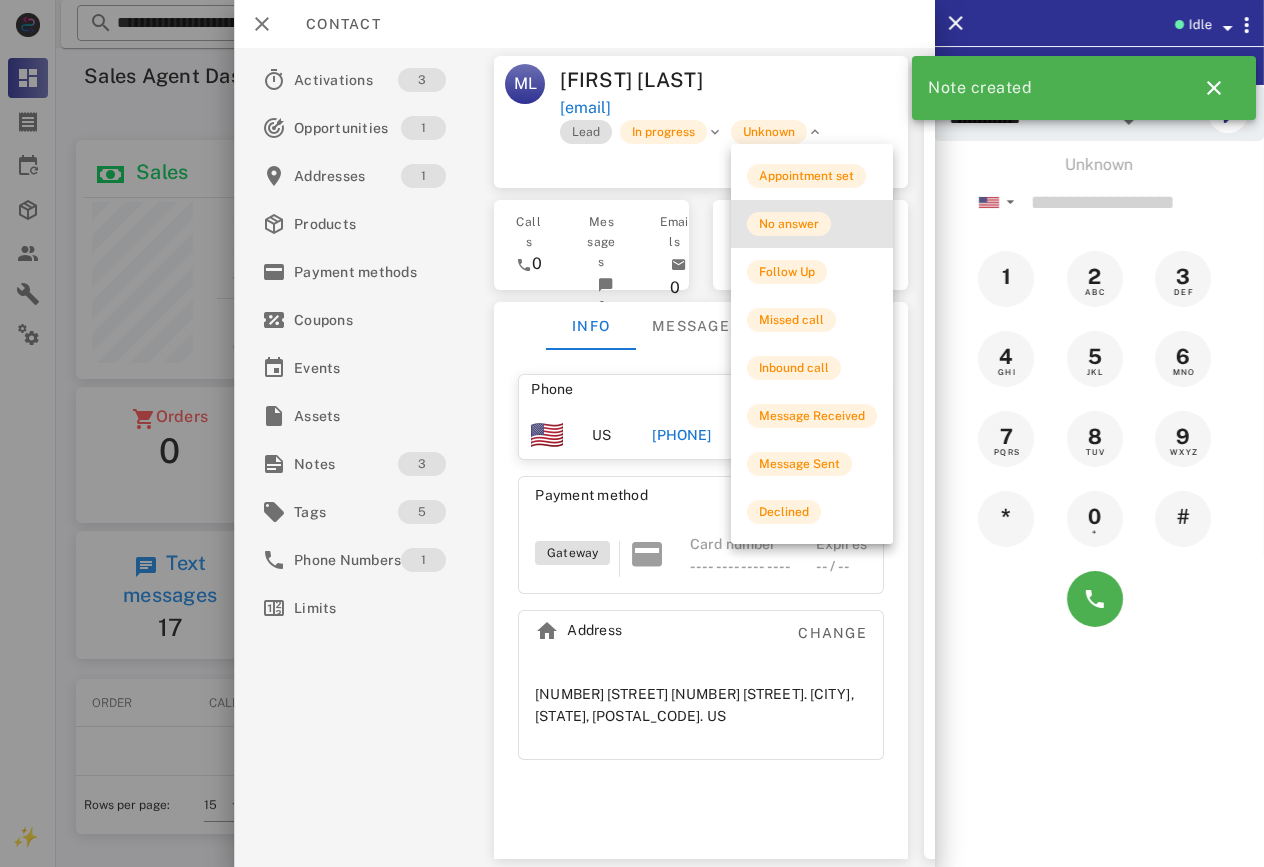 click on "No answer" at bounding box center (789, 224) 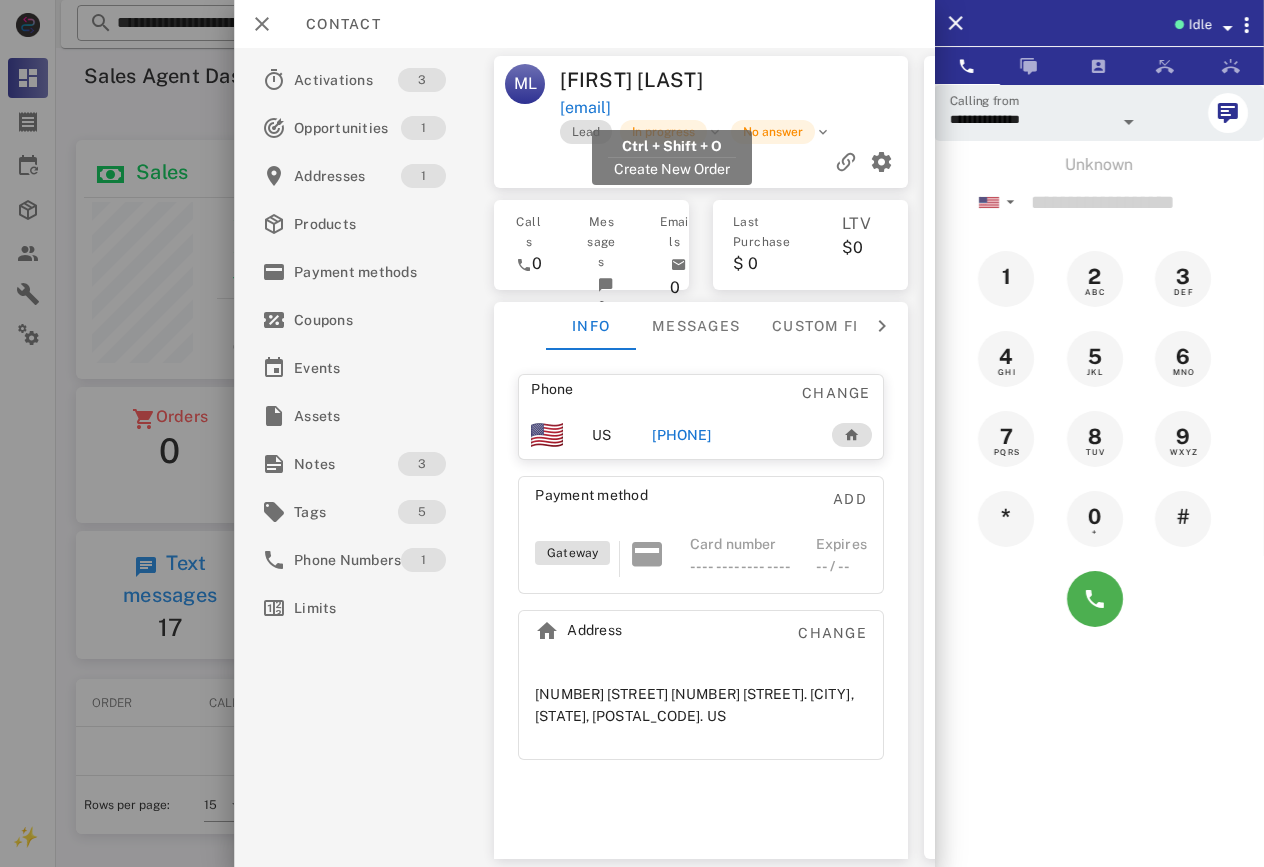drag, startPoint x: 800, startPoint y: 115, endPoint x: 564, endPoint y: 114, distance: 236.00212 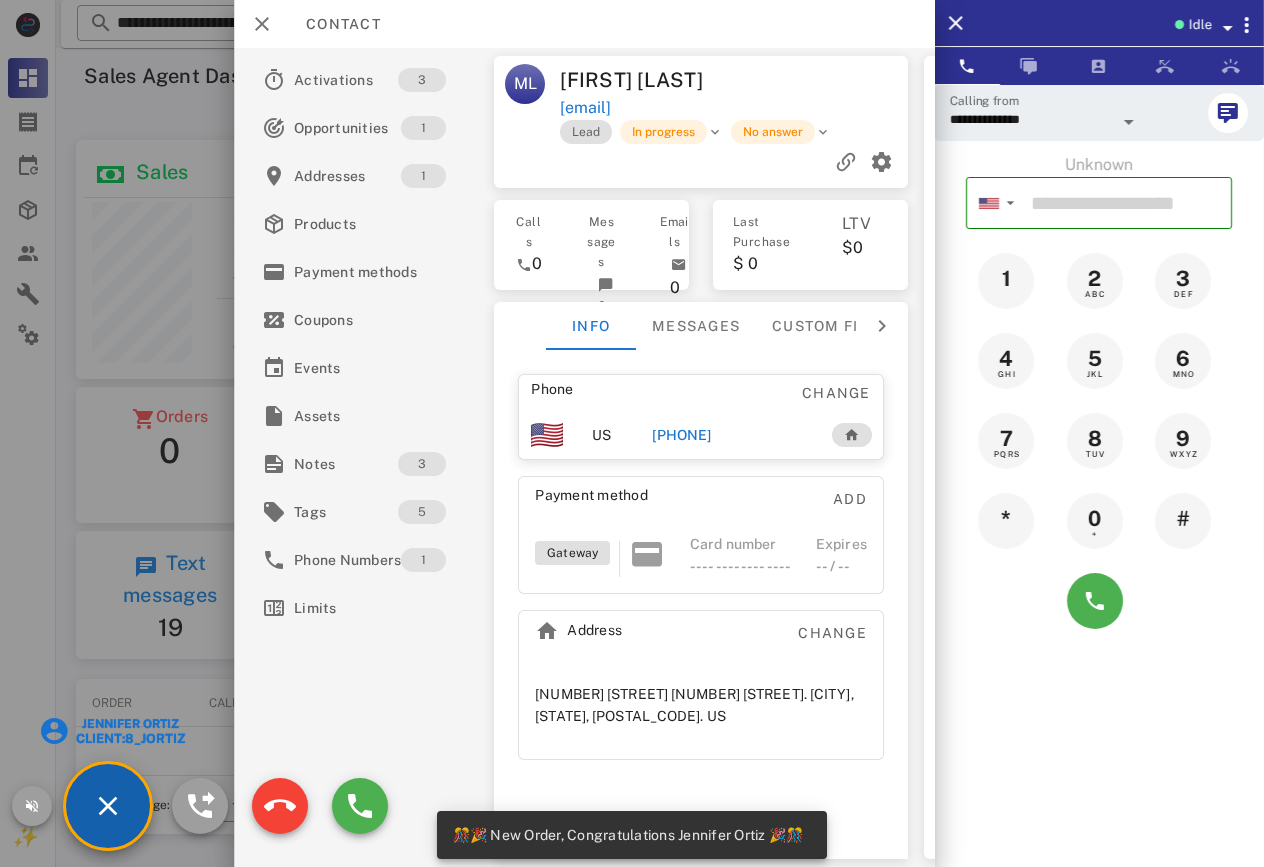 scroll, scrollTop: 999756, scrollLeft: 999616, axis: both 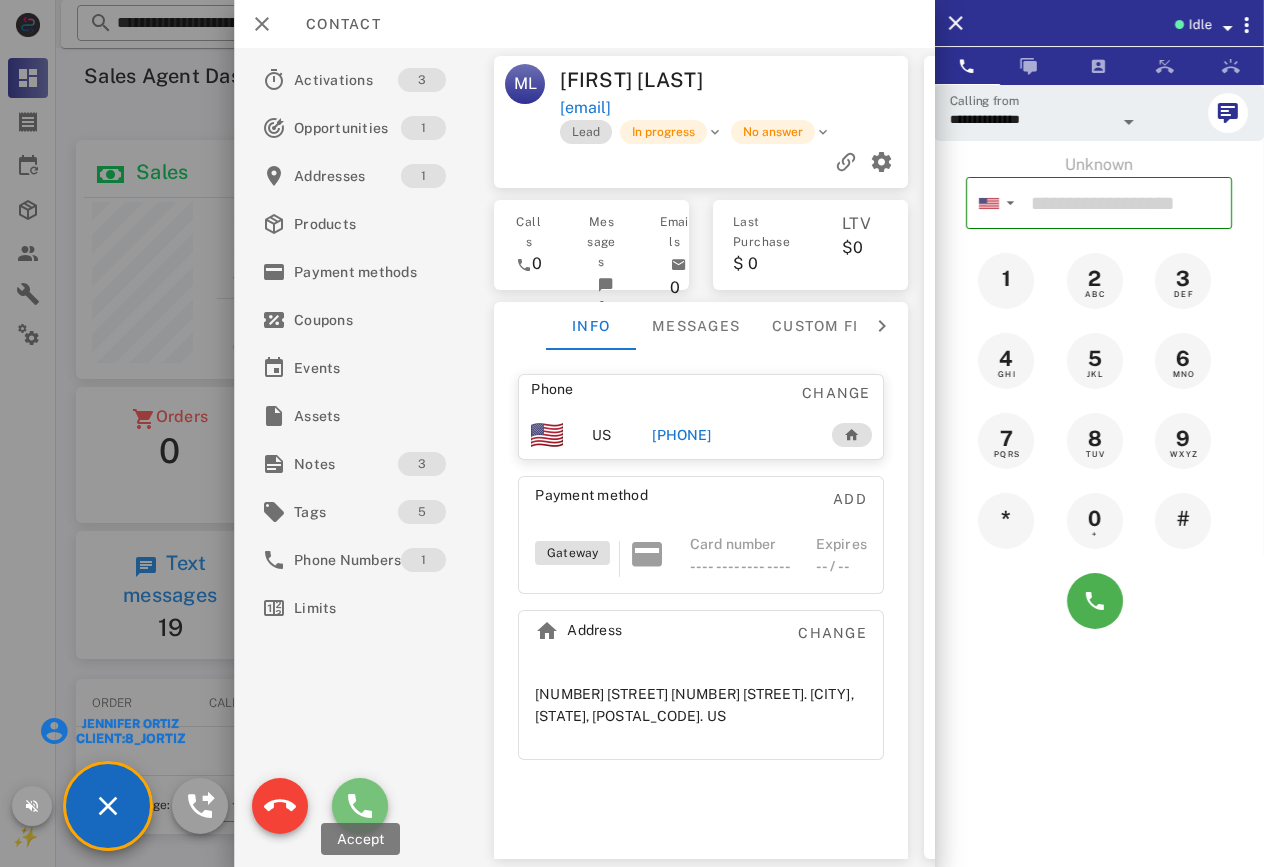 click at bounding box center [360, 806] 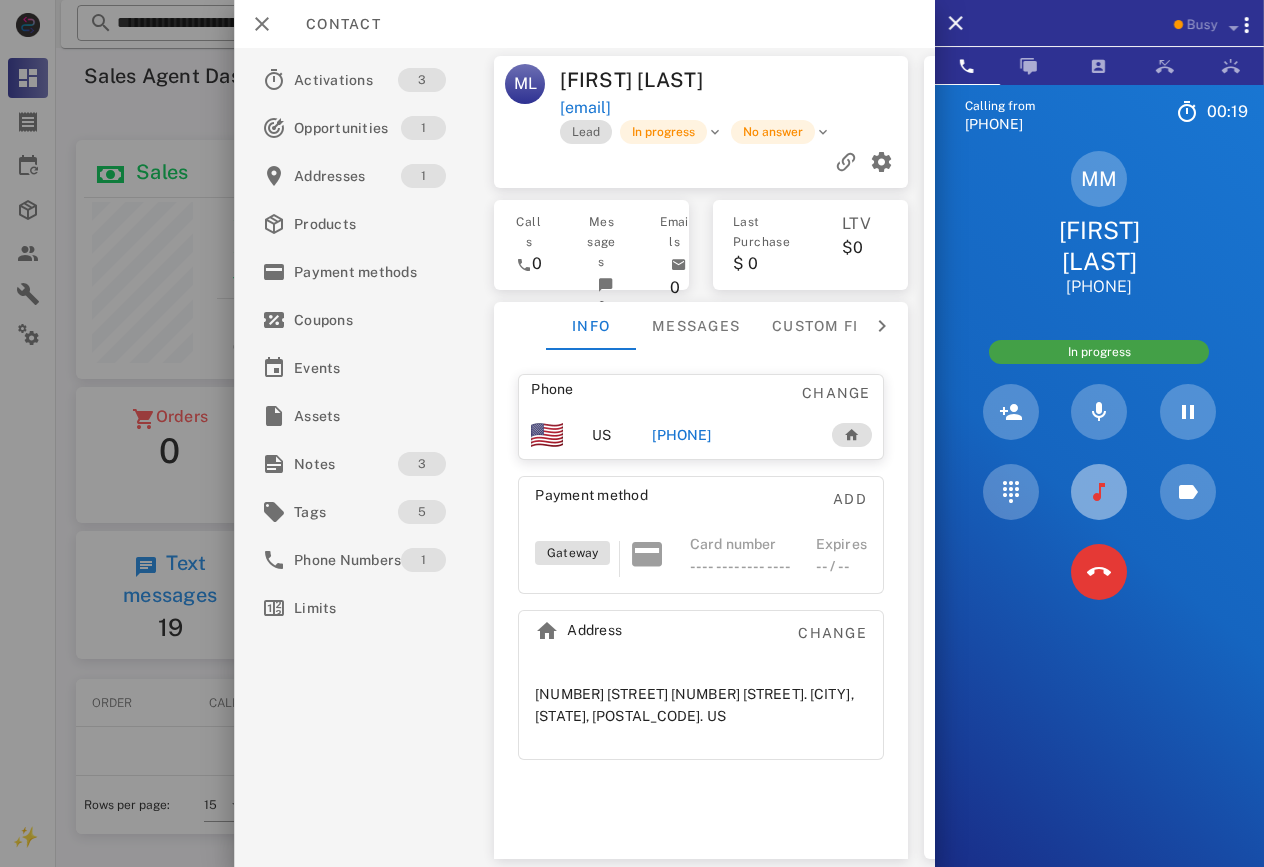 click at bounding box center (1099, 492) 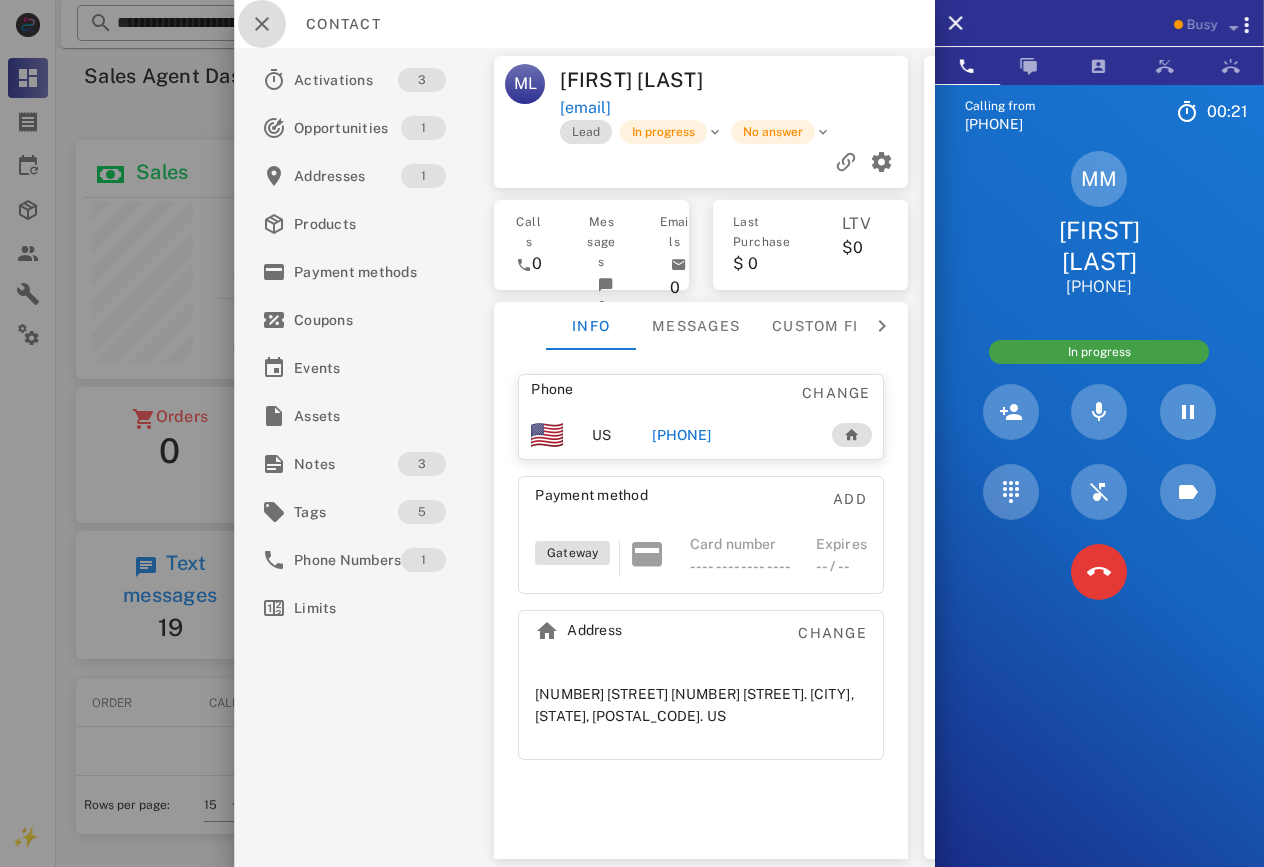 click at bounding box center (262, 24) 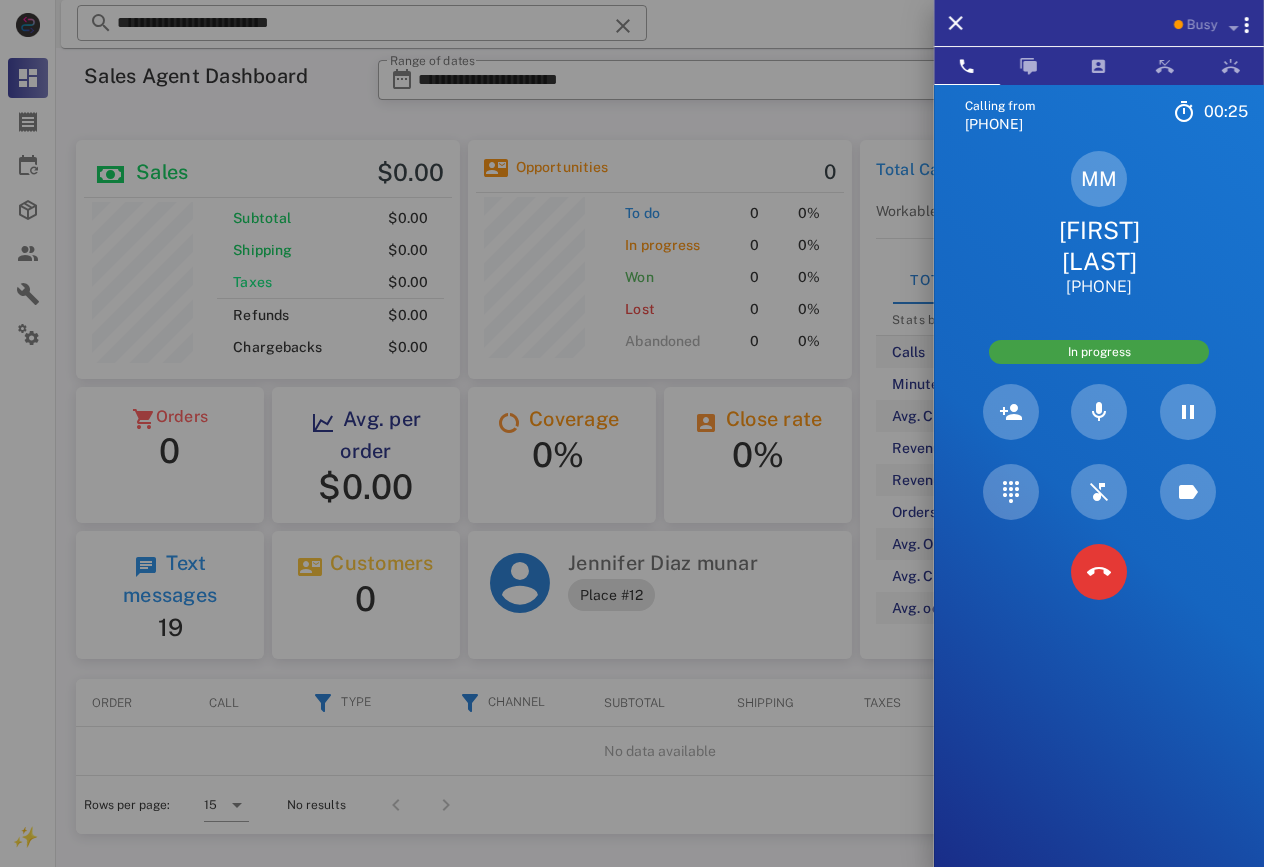 click on "[FIRST] [LAST]" at bounding box center (1099, 246) 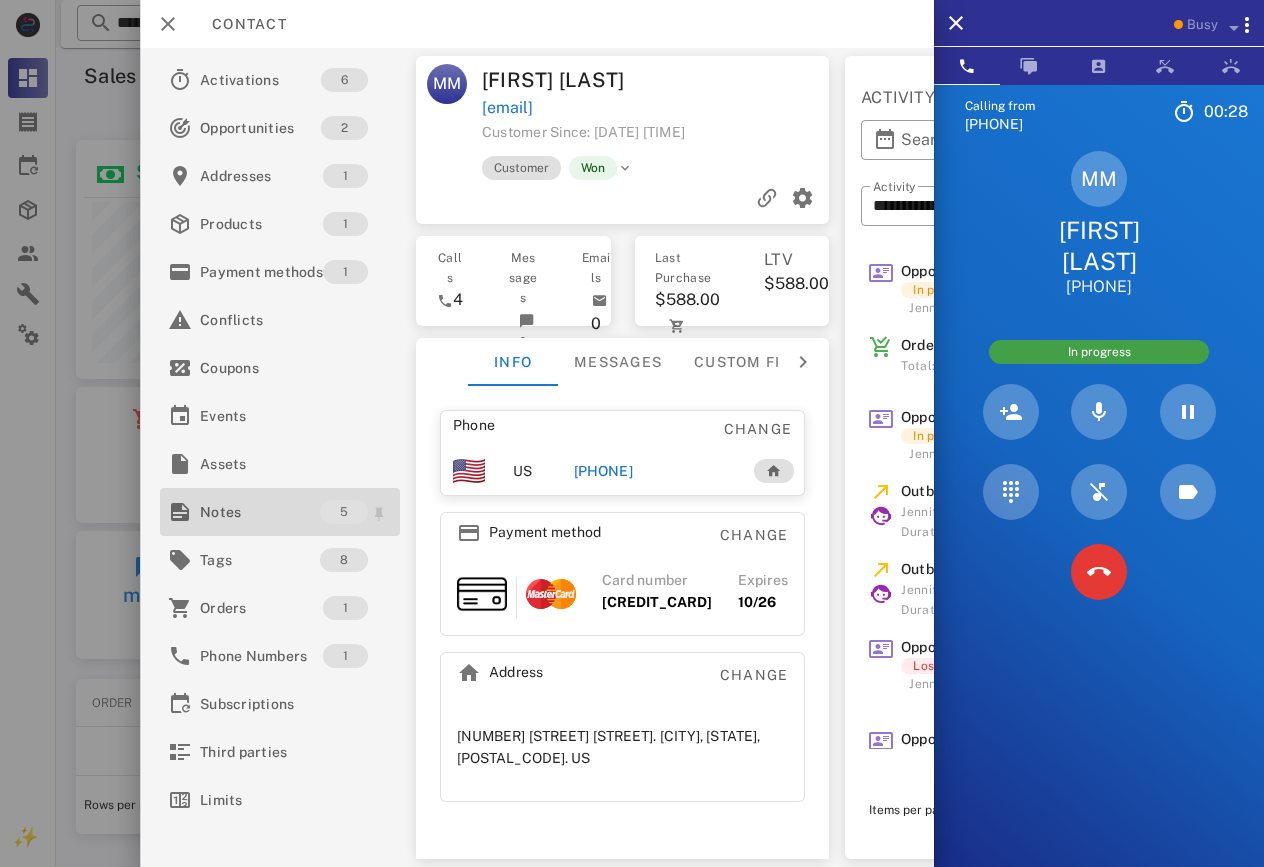 click on "Notes" at bounding box center [260, 512] 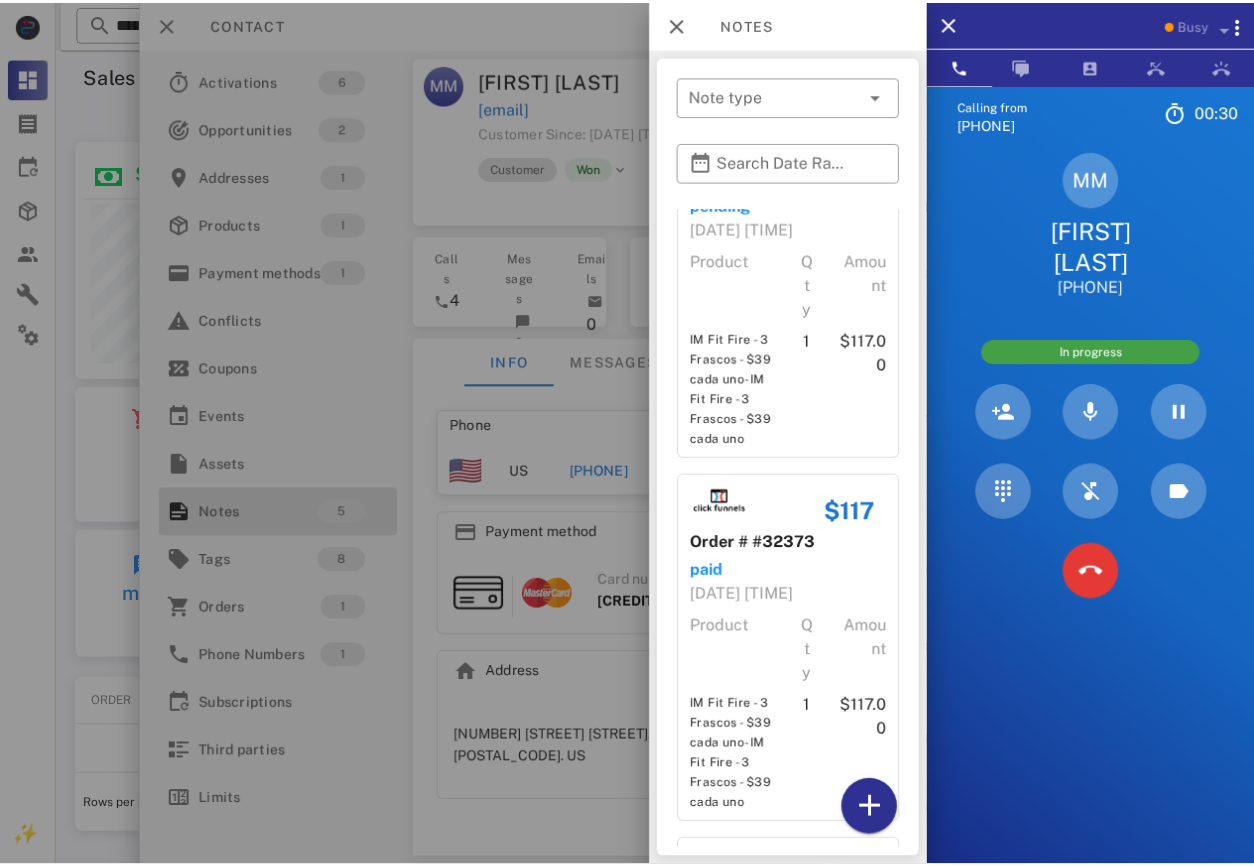 scroll, scrollTop: 903, scrollLeft: 0, axis: vertical 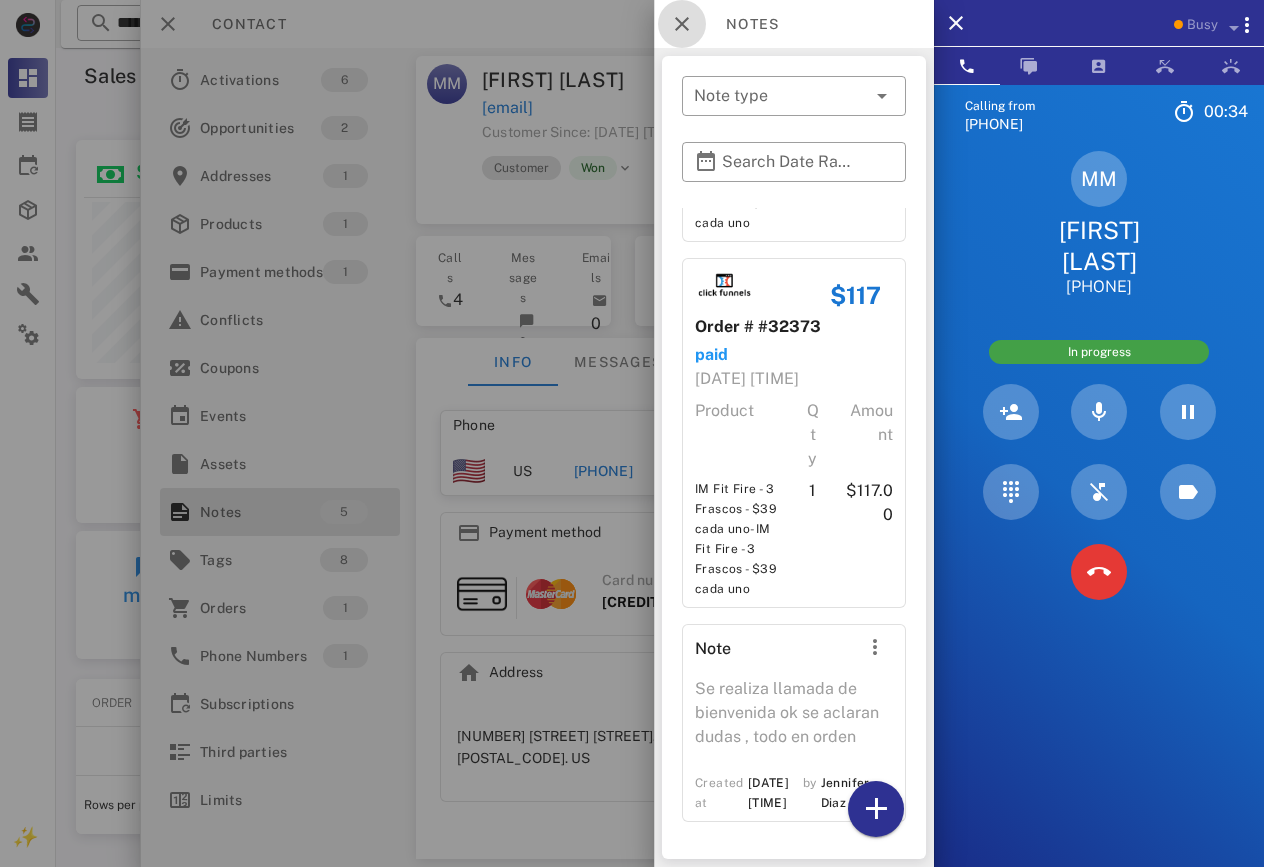 click at bounding box center (682, 24) 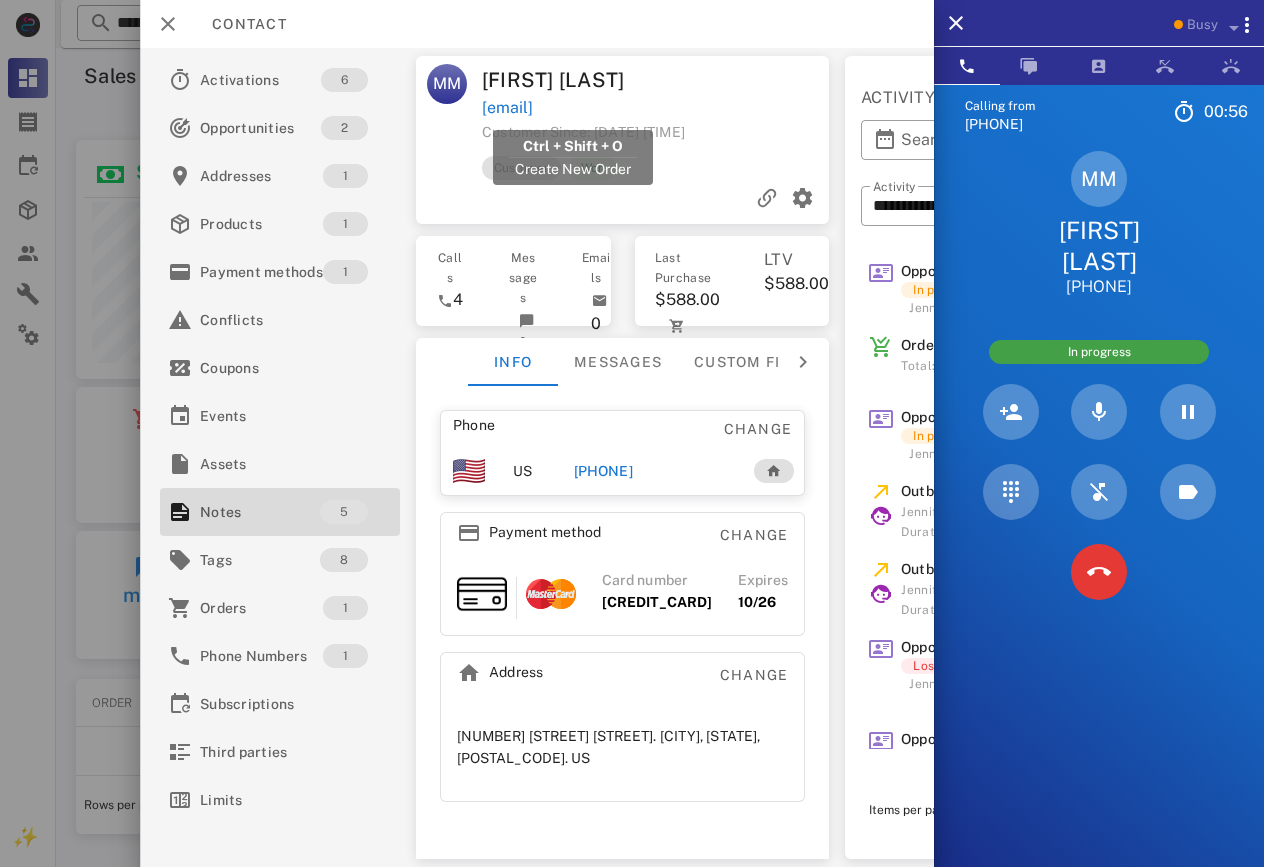 drag, startPoint x: 483, startPoint y: 107, endPoint x: 638, endPoint y: 115, distance: 155.20631 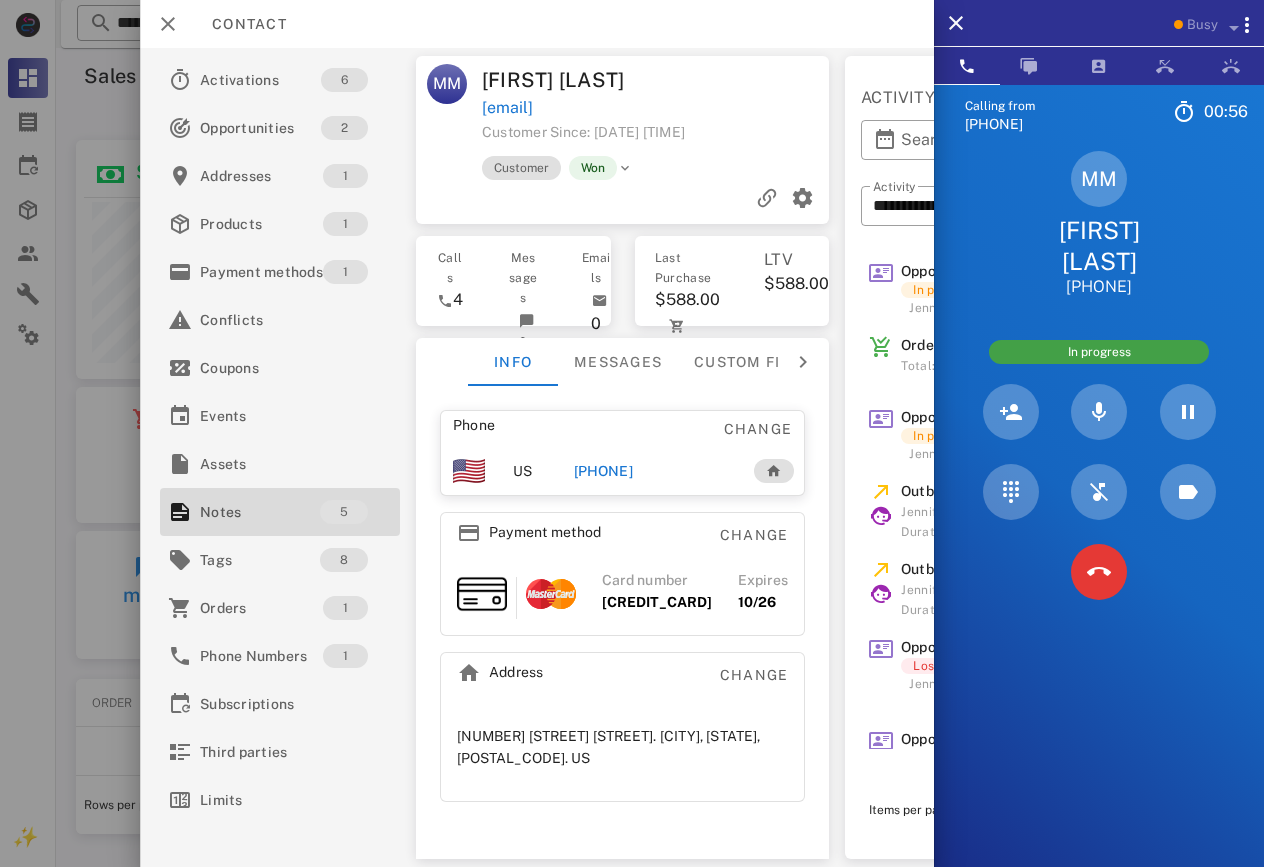 click on "[EMAIL]" at bounding box center (657, 108) 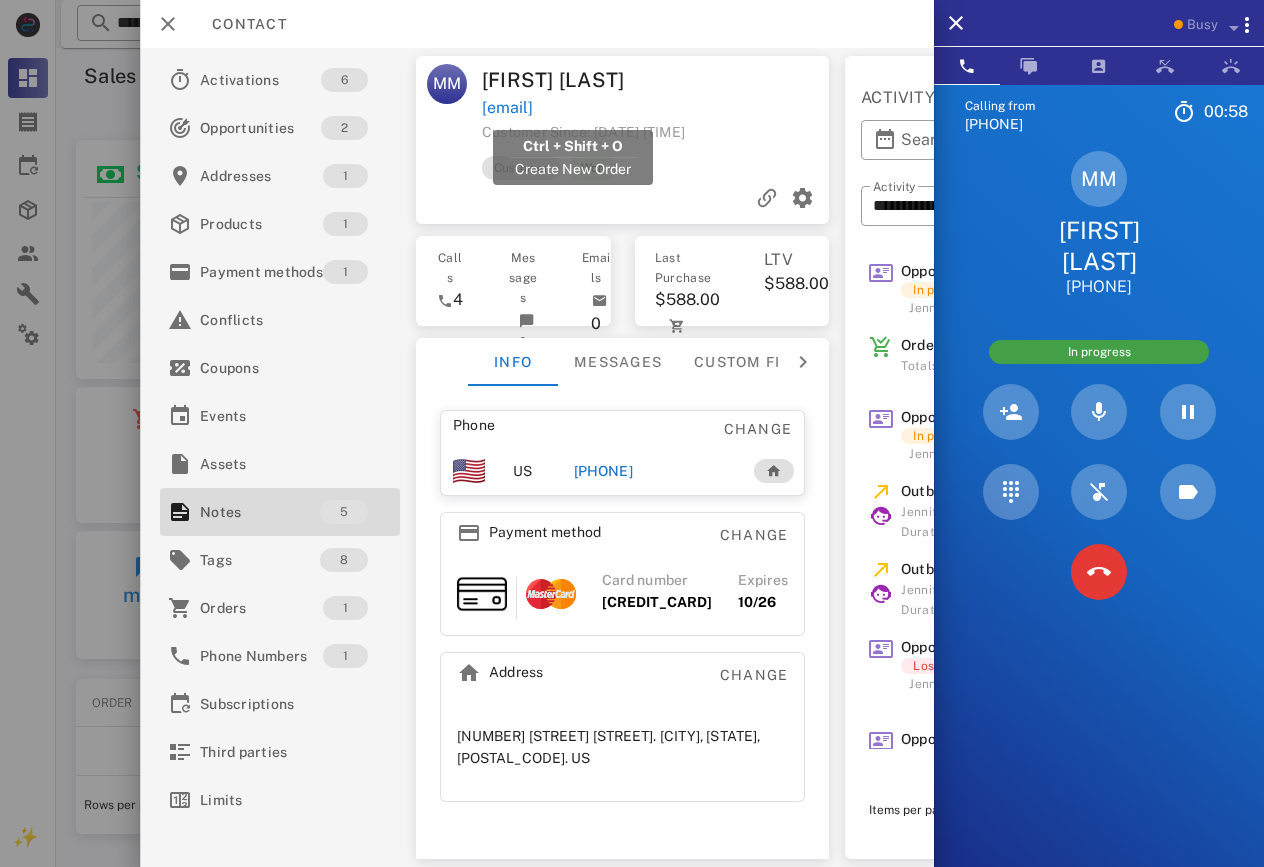 drag, startPoint x: 706, startPoint y: 112, endPoint x: 482, endPoint y: 108, distance: 224.0357 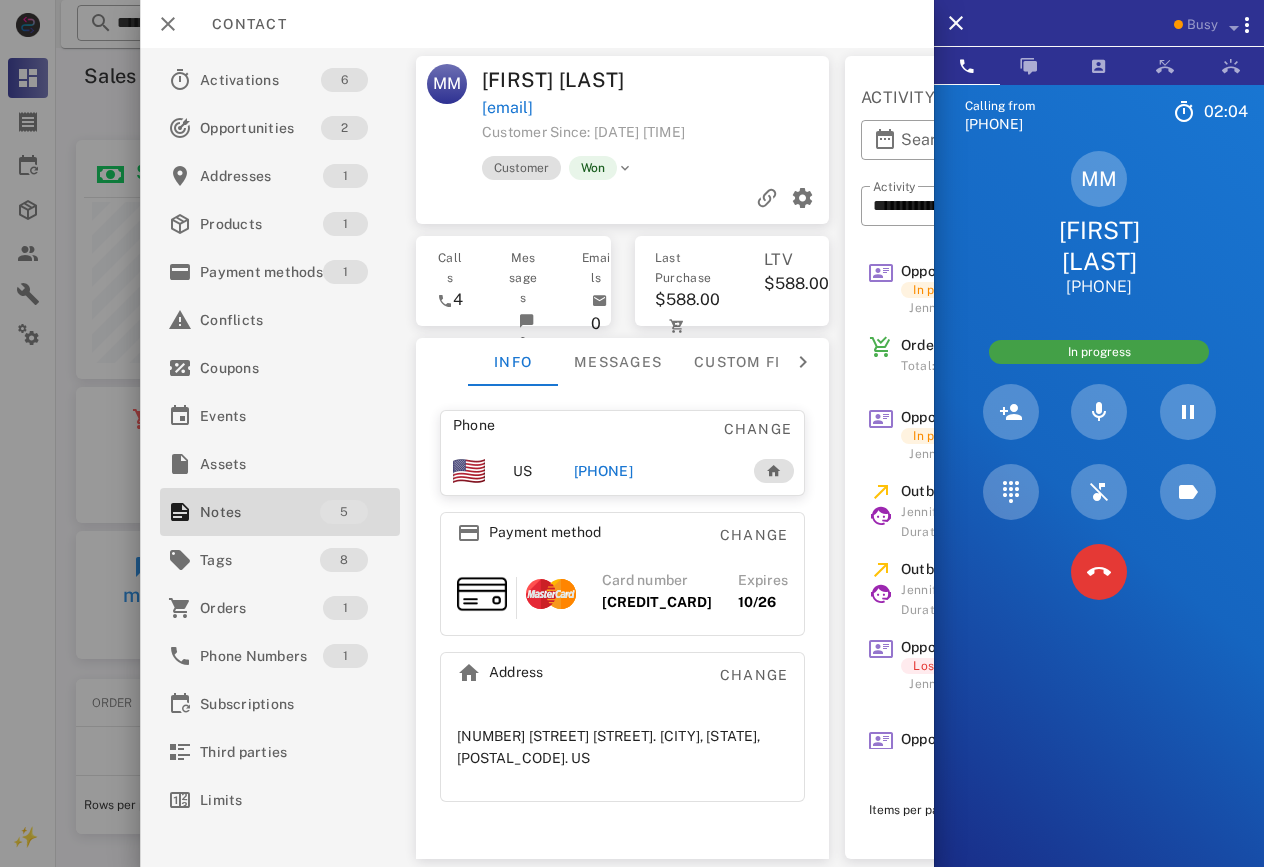 click on "Customer Since:  [DATE] [TIME]" at bounding box center [583, 132] 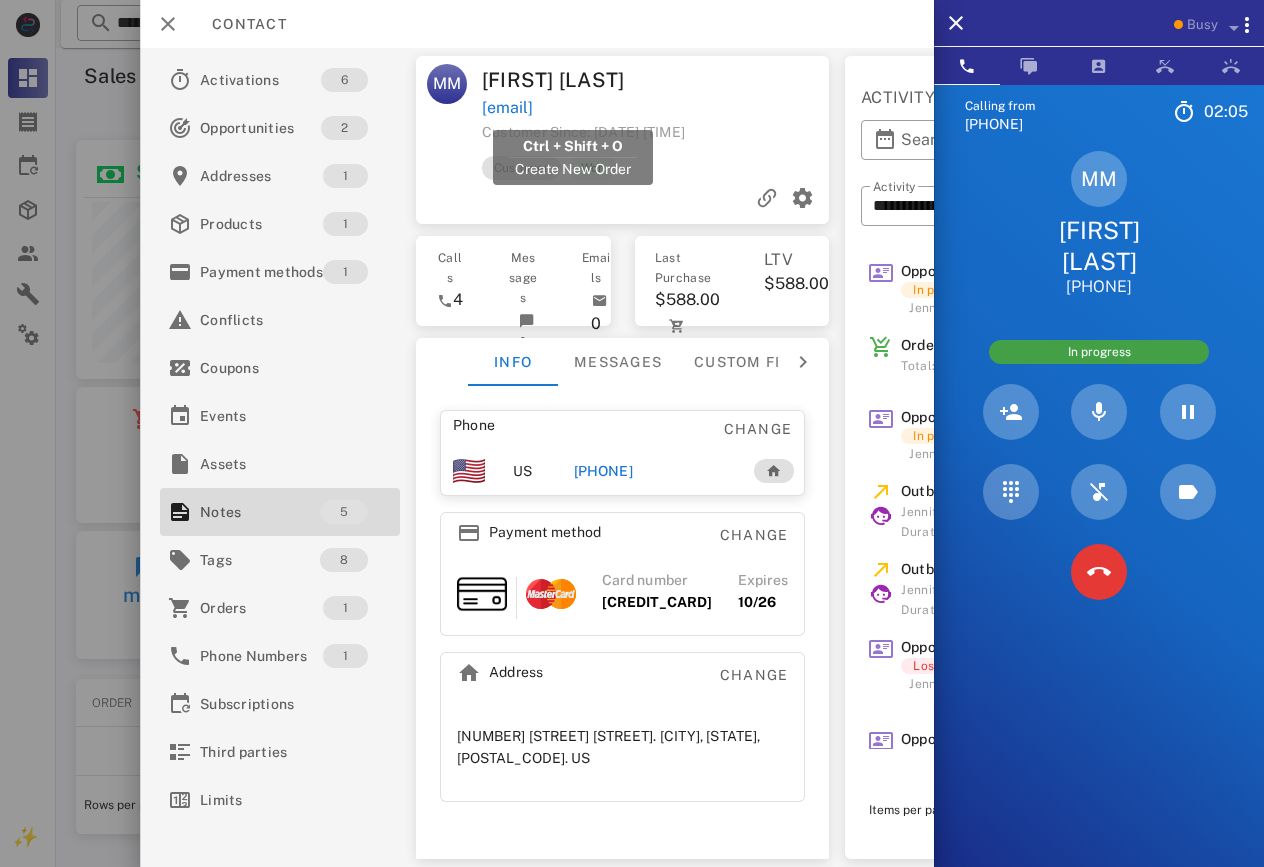 drag, startPoint x: 704, startPoint y: 110, endPoint x: 483, endPoint y: 109, distance: 221.00226 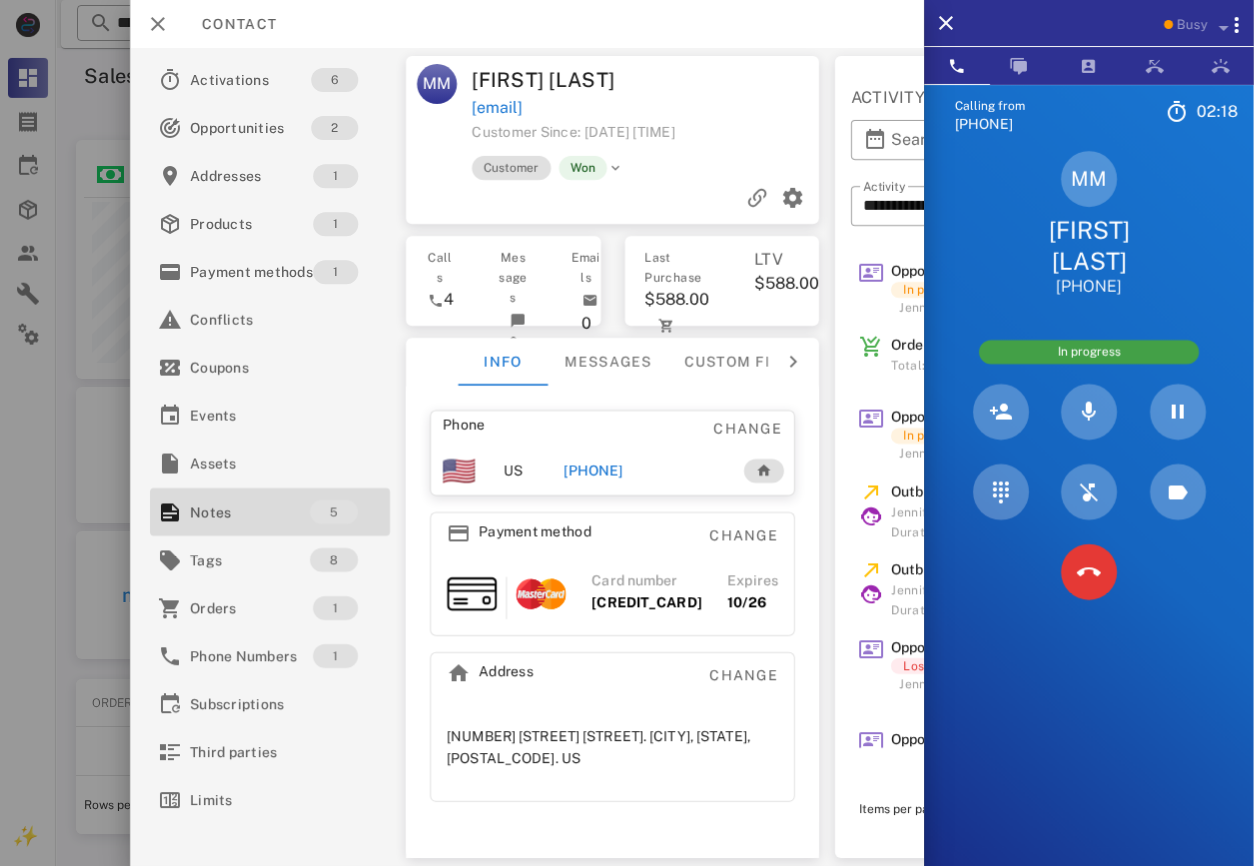scroll, scrollTop: 240, scrollLeft: 380, axis: both 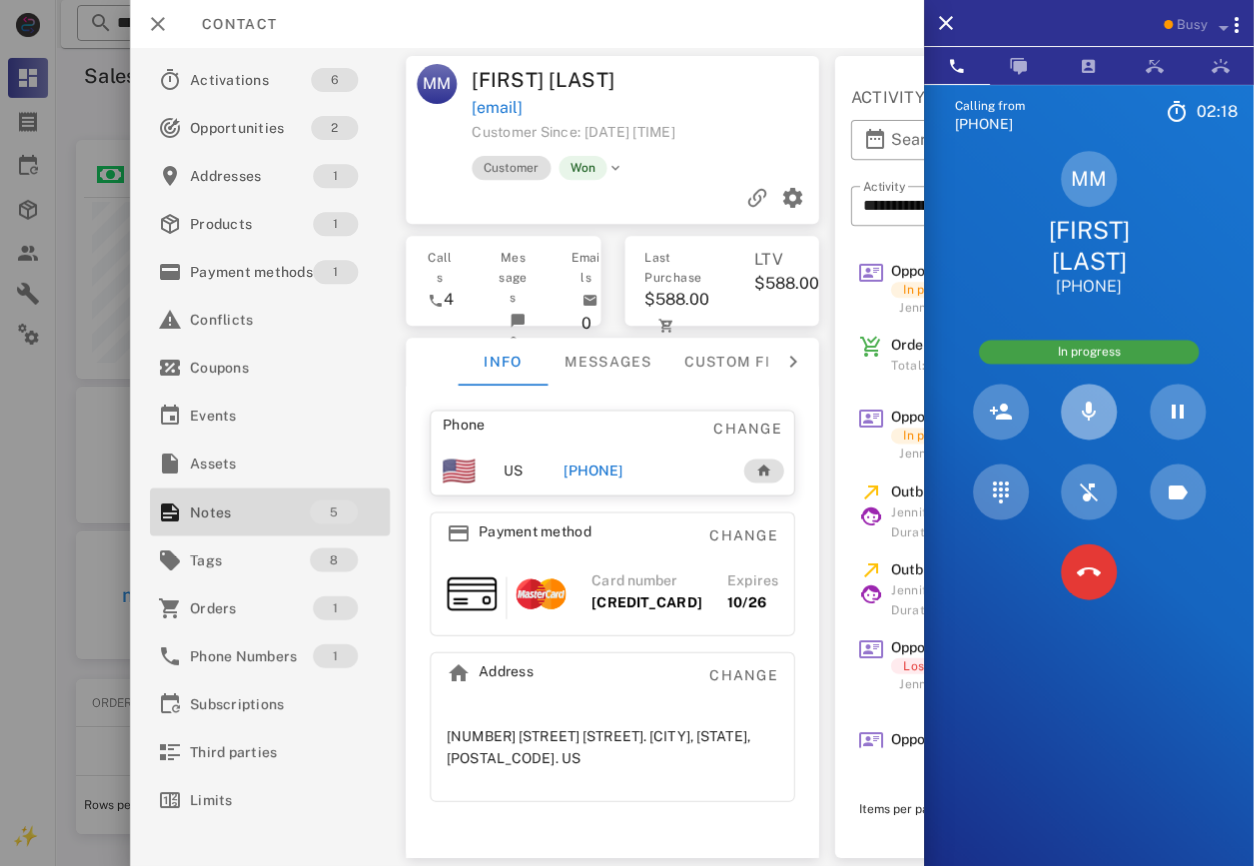 click at bounding box center (1089, 412) 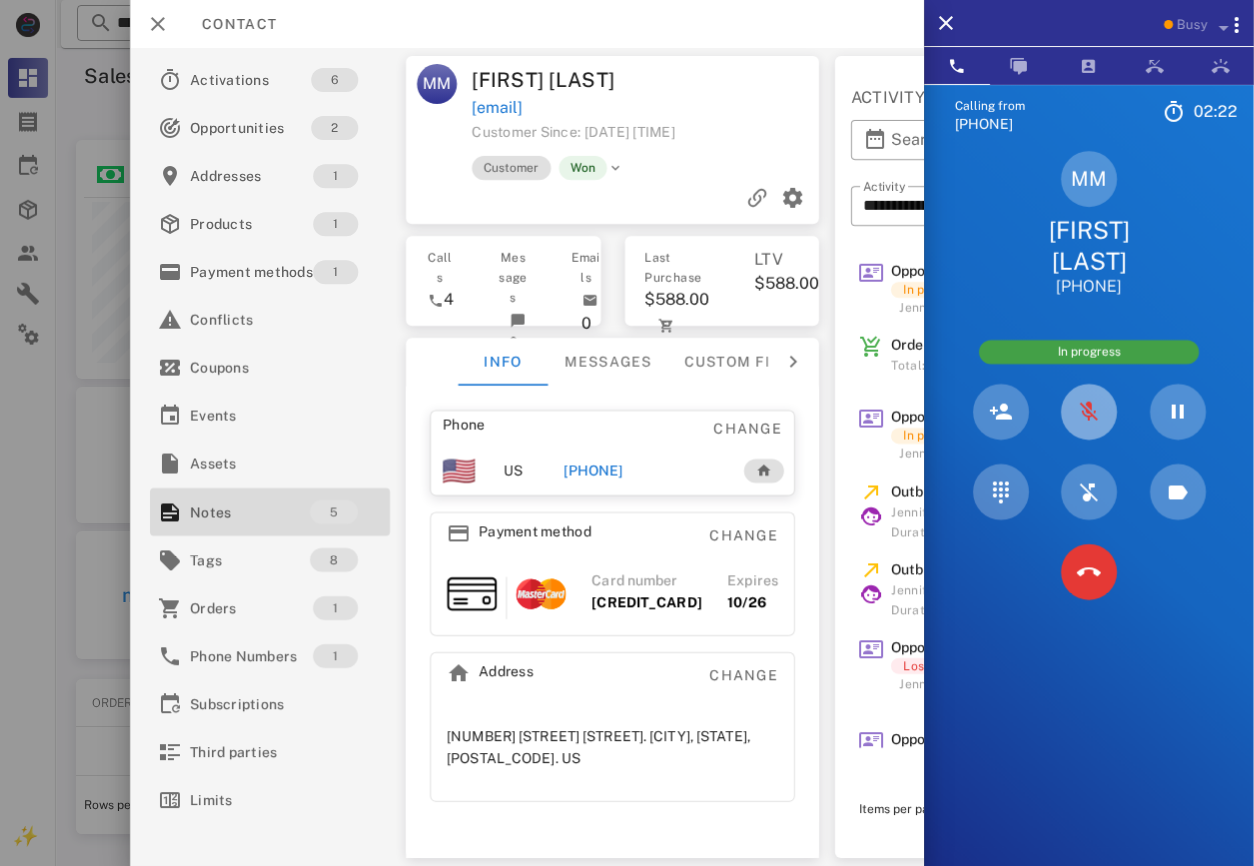 click at bounding box center [1089, 412] 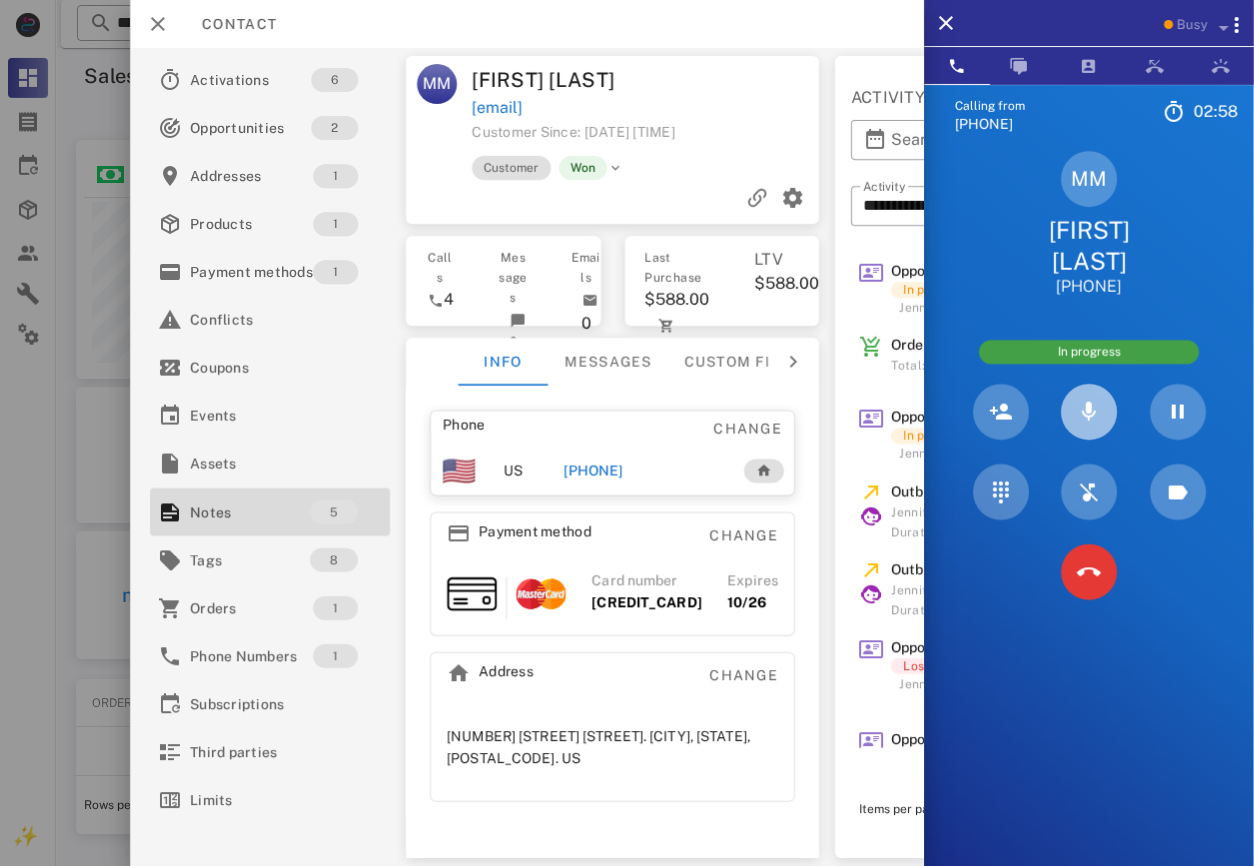 click at bounding box center [1089, 412] 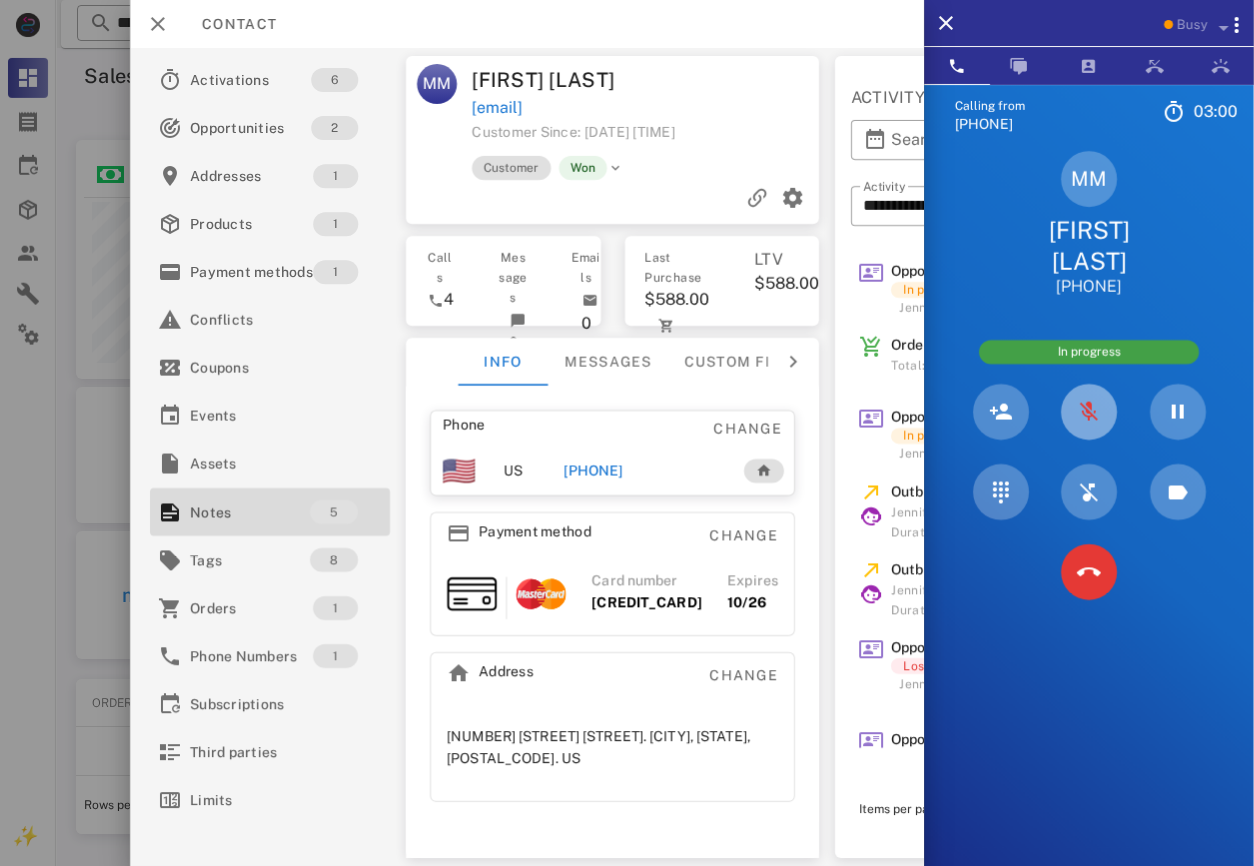 click at bounding box center (1089, 412) 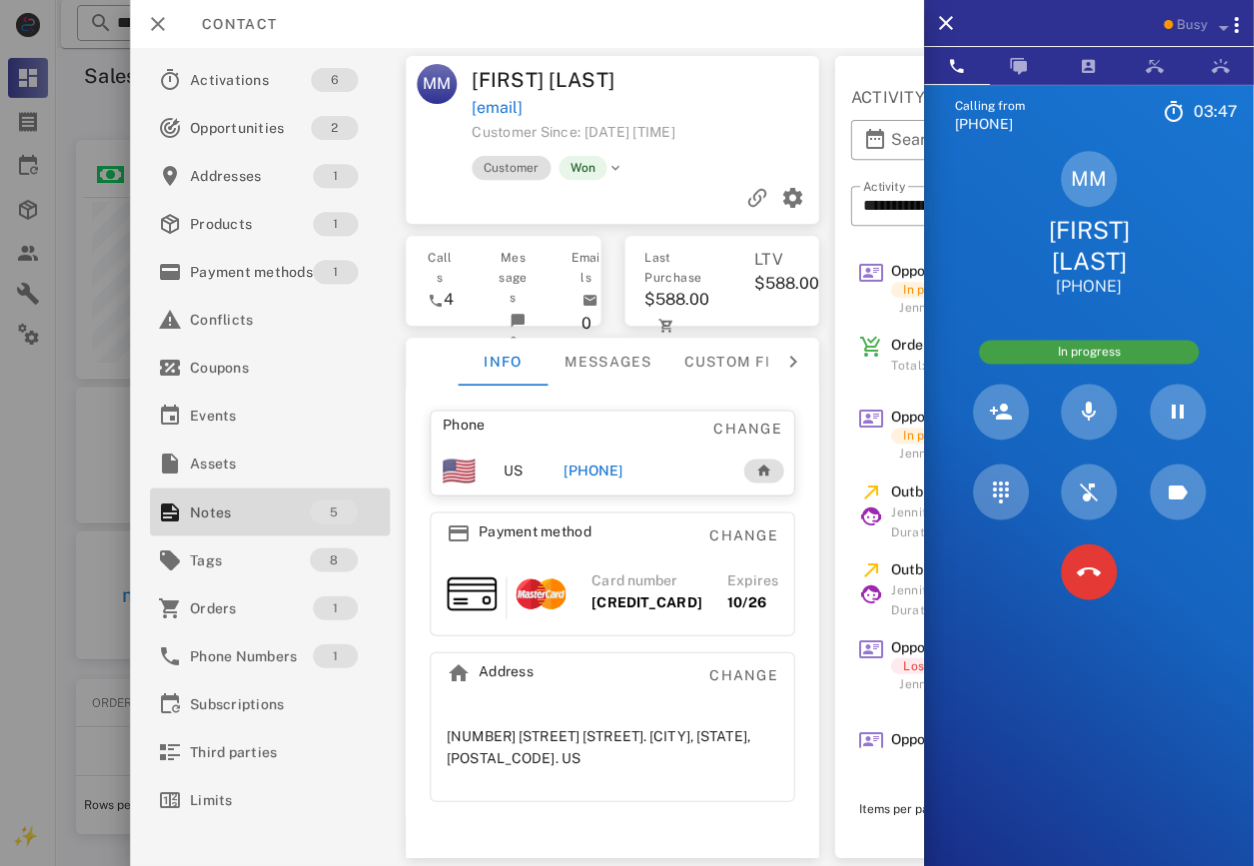 click on "Customer Since:  [DATE] [TIME]   Customer   Won" at bounding box center [613, 168] 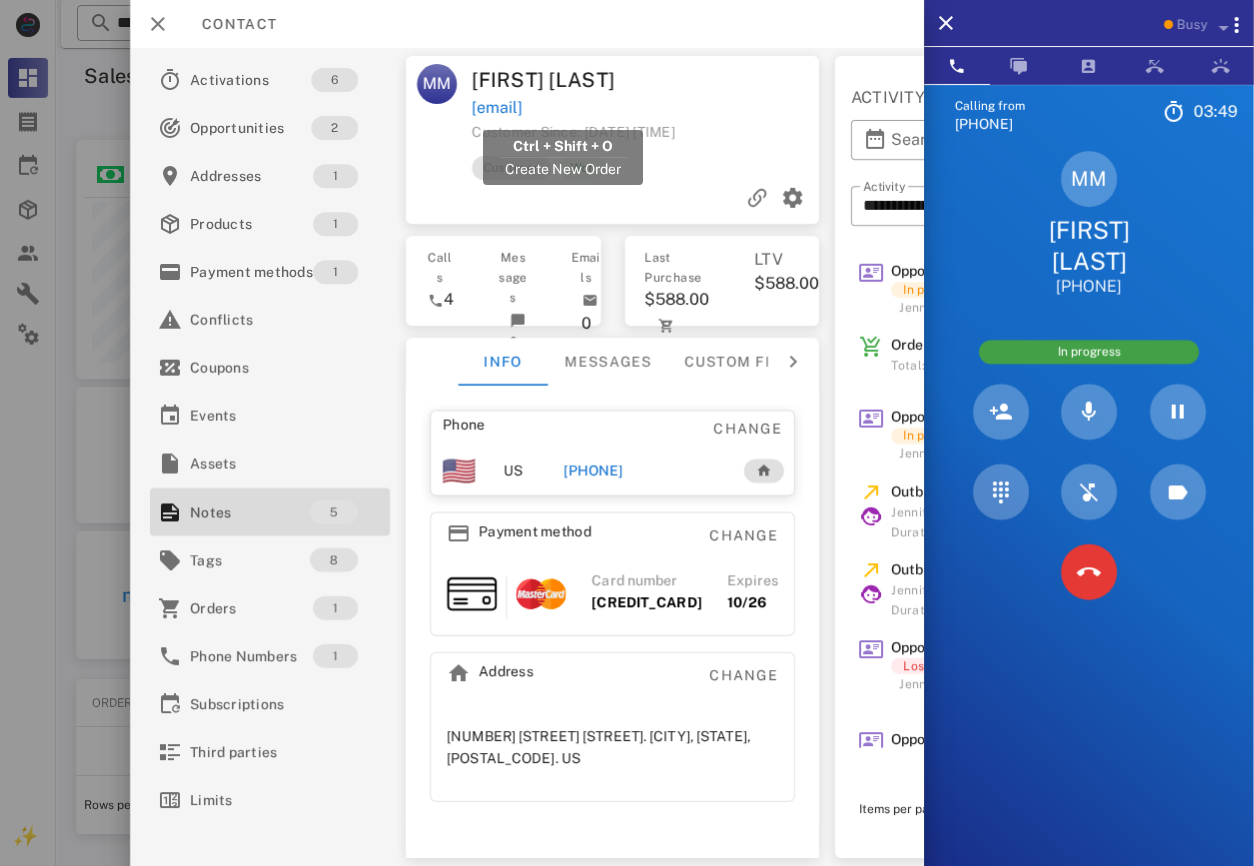 drag, startPoint x: 474, startPoint y: 108, endPoint x: 654, endPoint y: 105, distance: 180.025 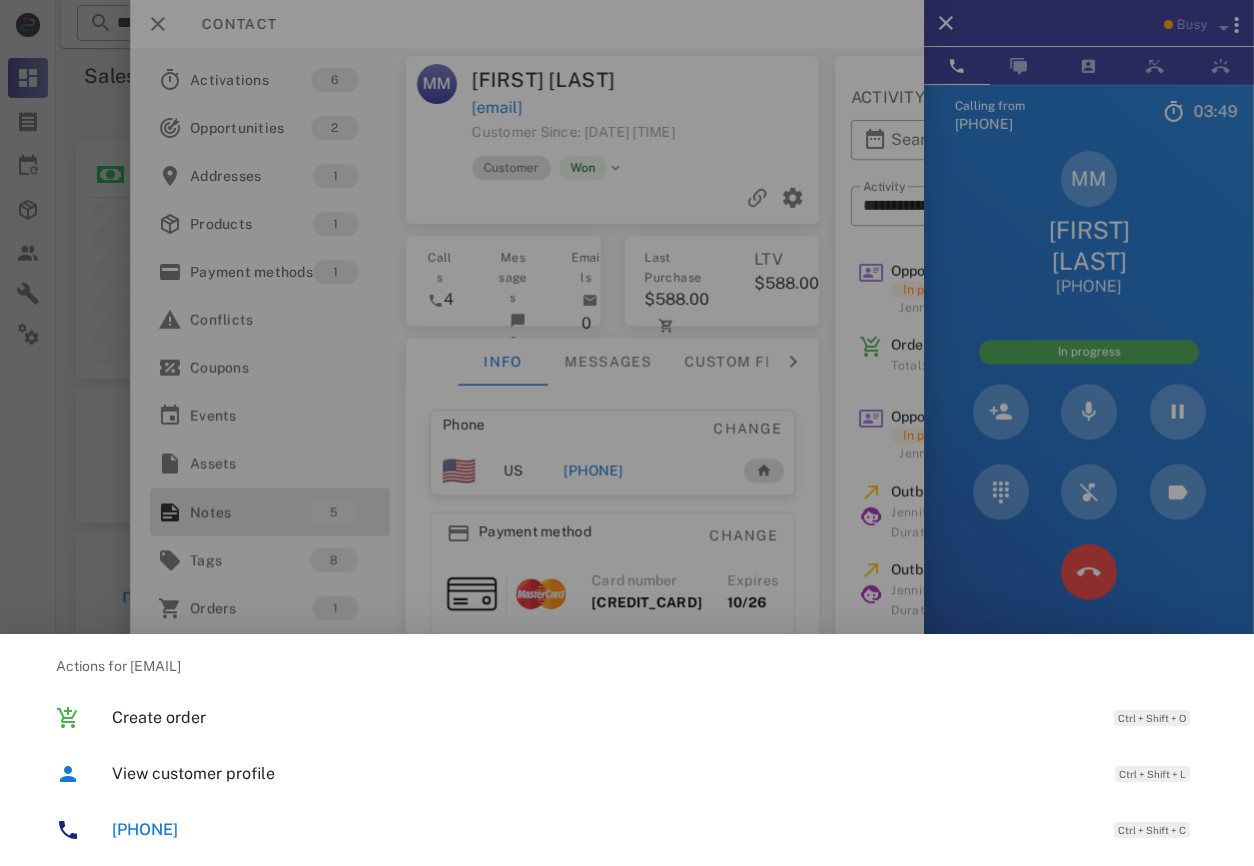 copy on "[EMAIL]" 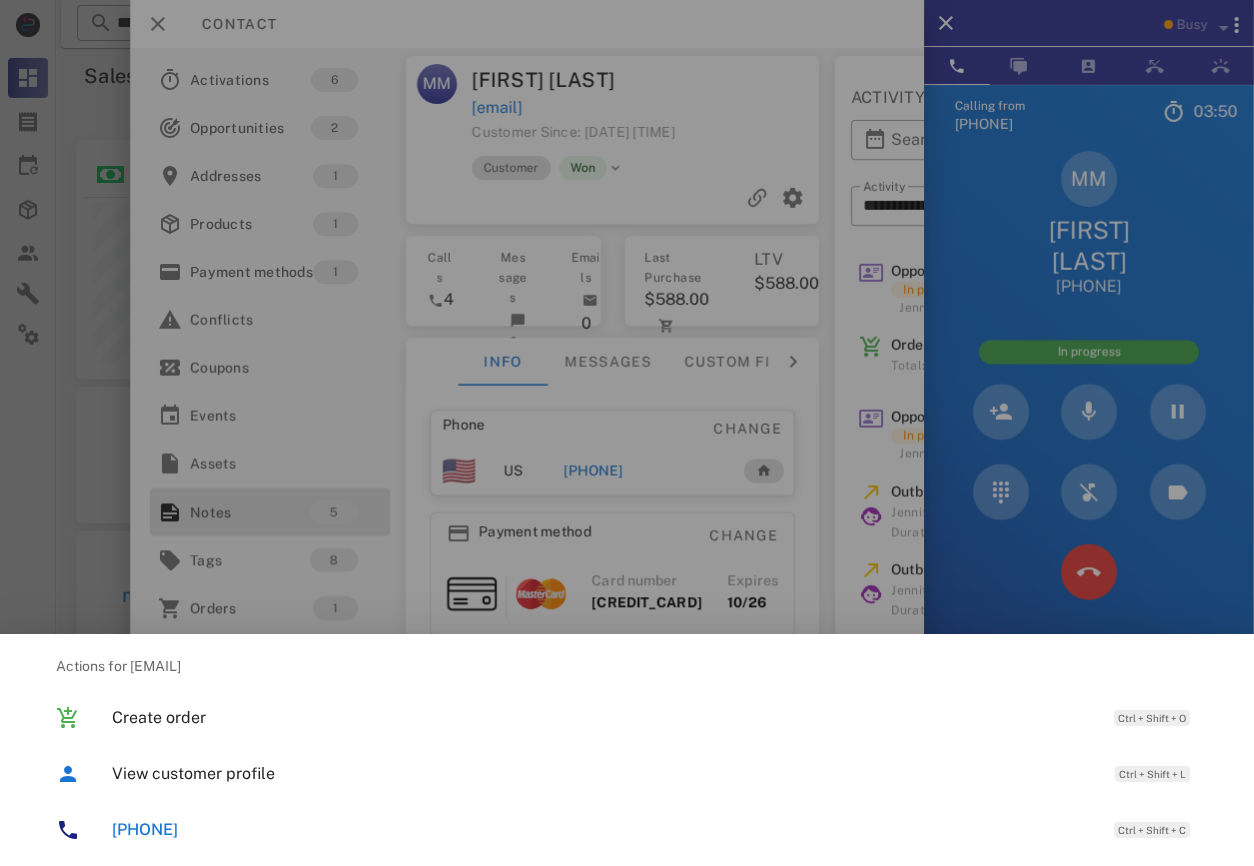 click at bounding box center [627, 433] 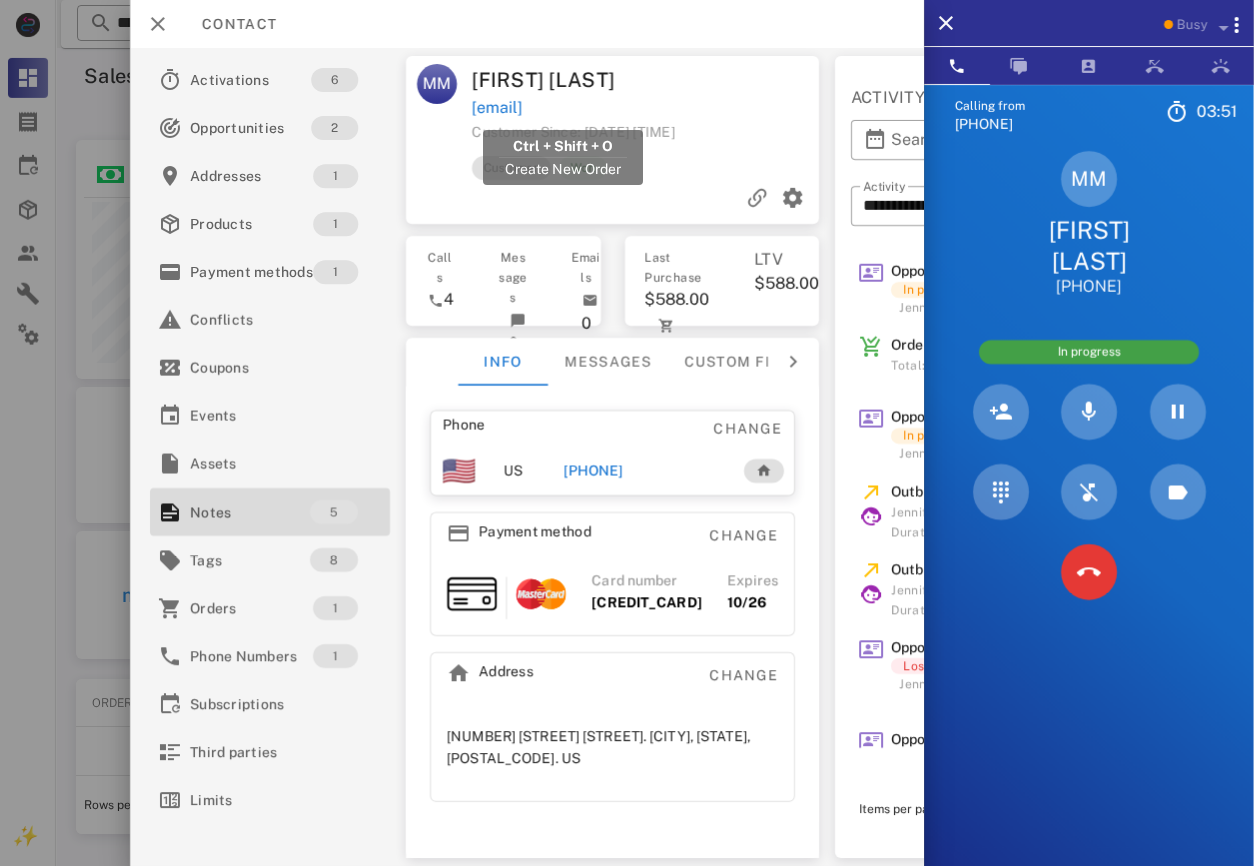drag, startPoint x: 688, startPoint y: 105, endPoint x: 474, endPoint y: 113, distance: 214.14948 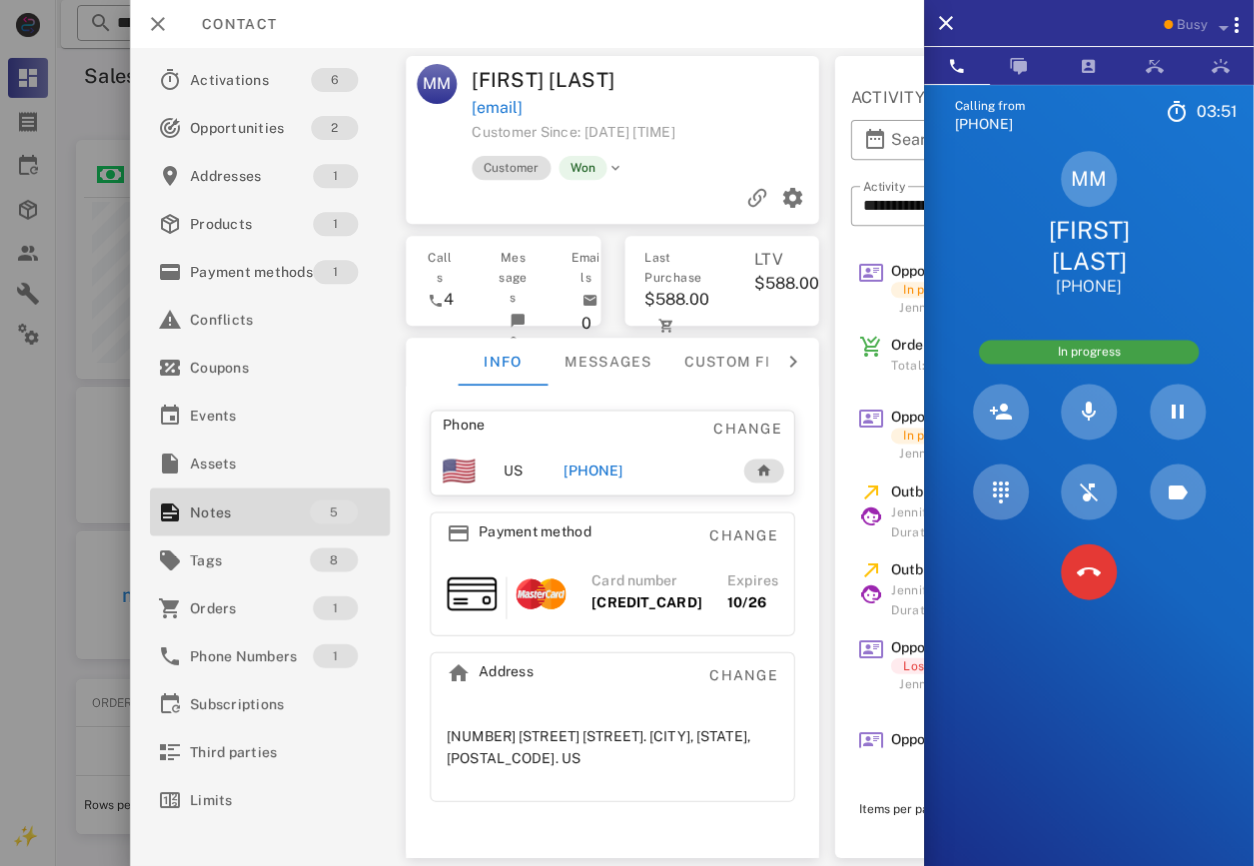 copy on "[EMAIL]" 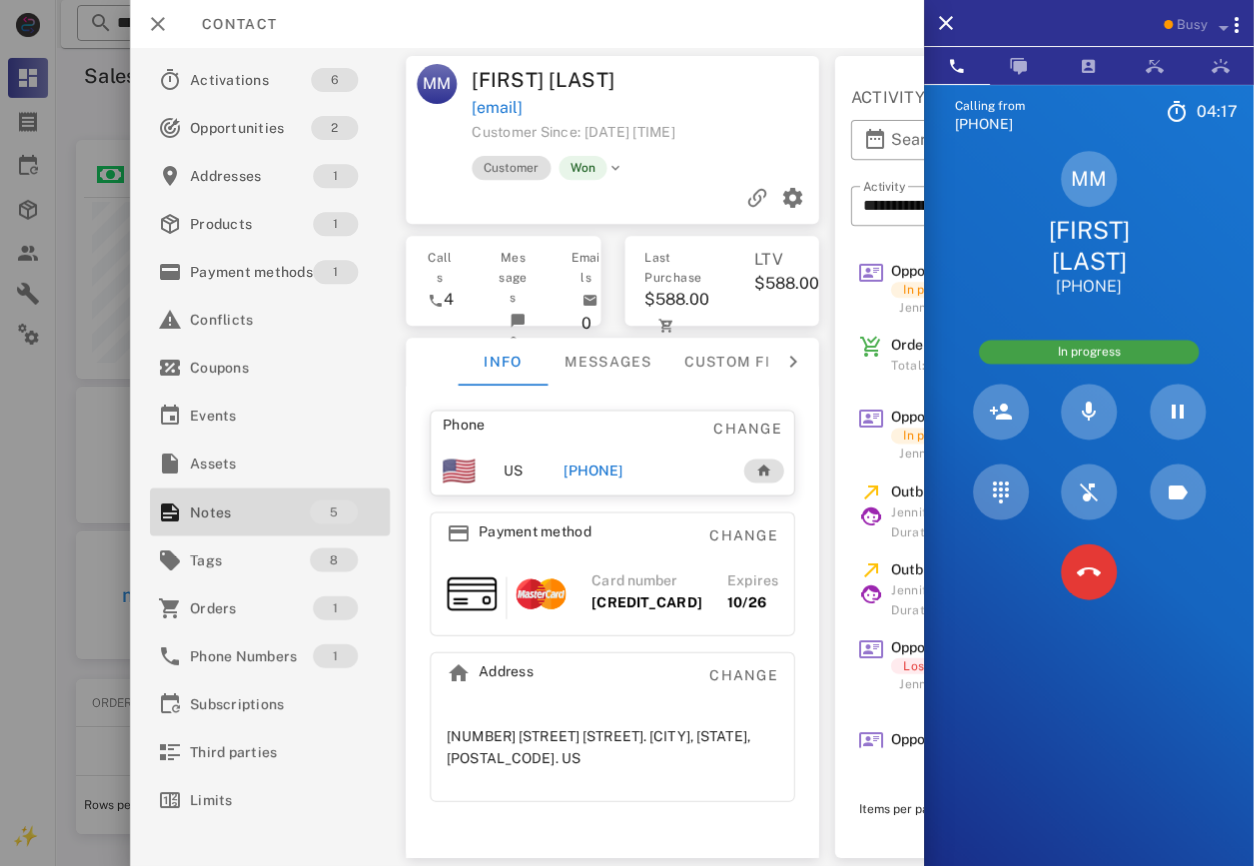 click at bounding box center (627, 433) 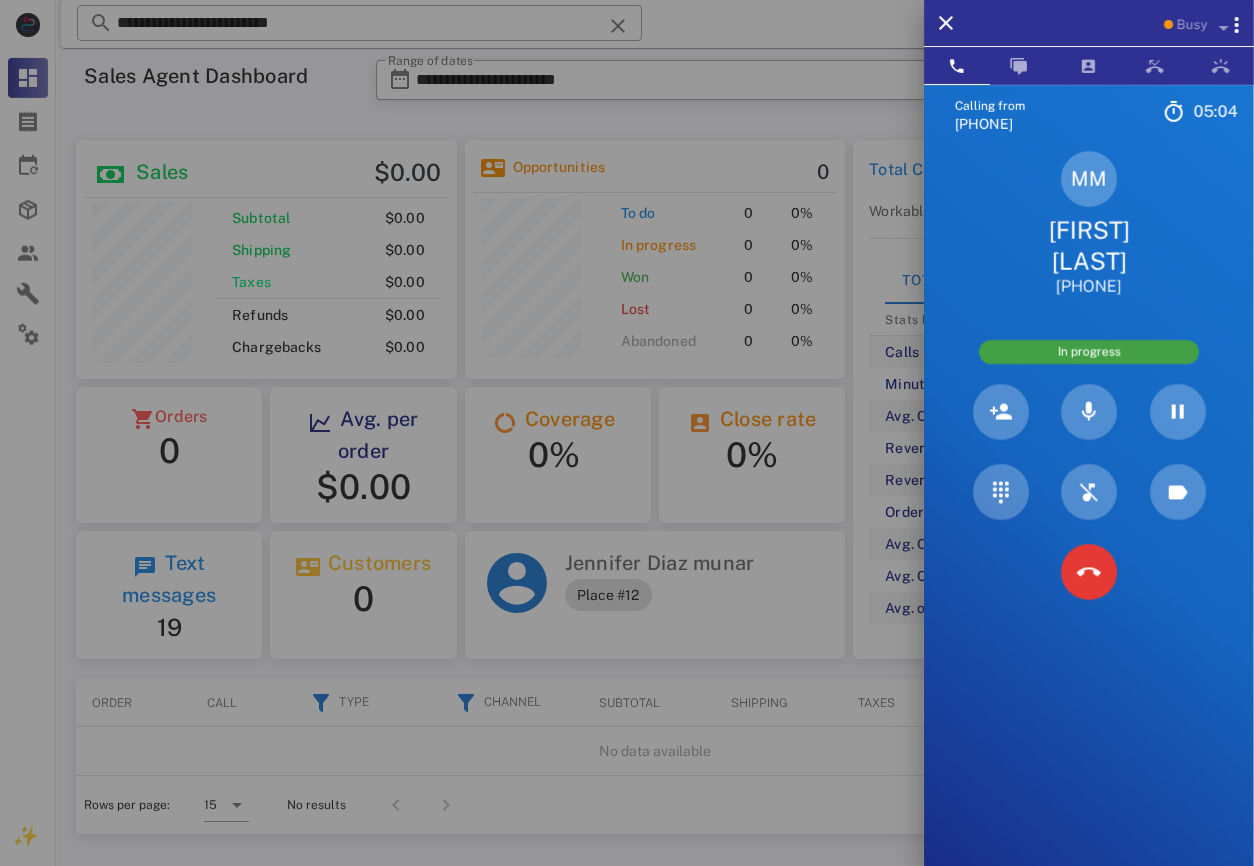click at bounding box center (627, 433) 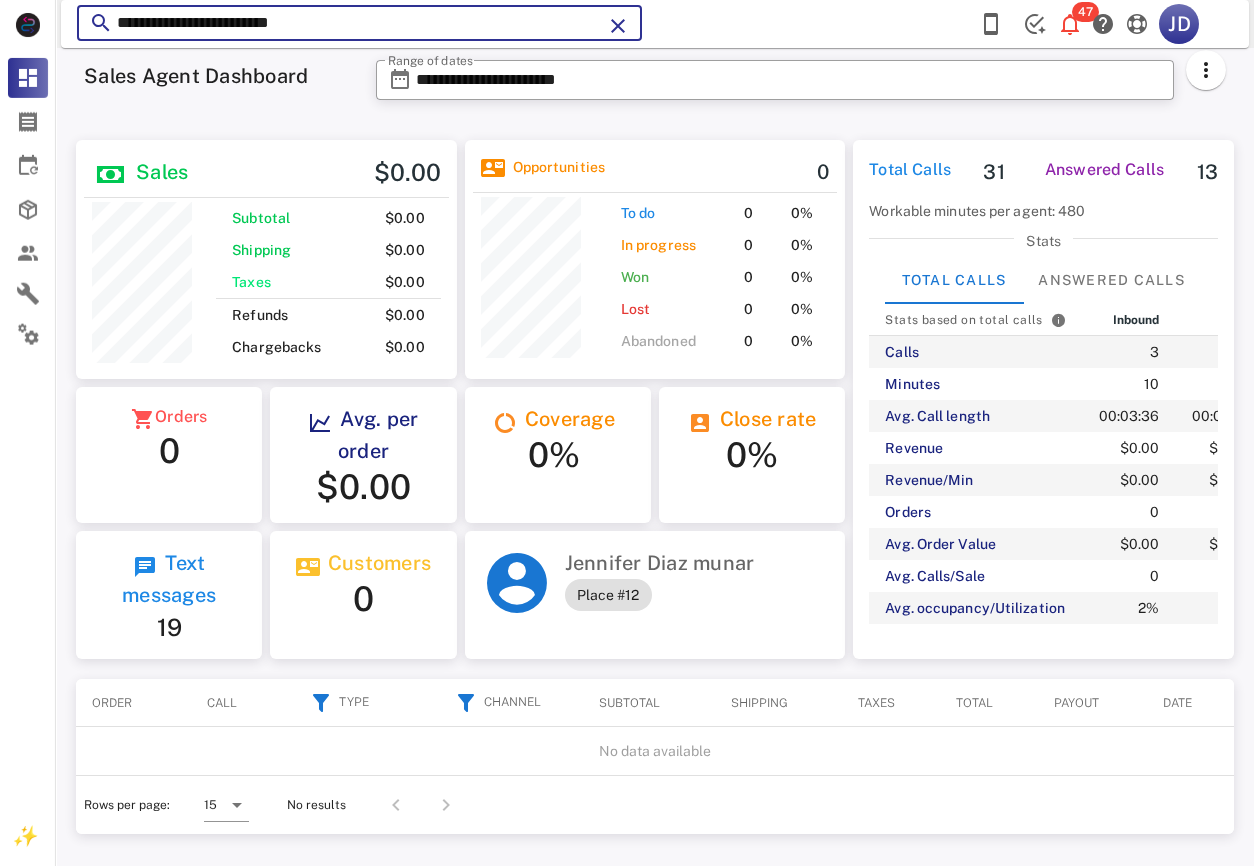 drag, startPoint x: 398, startPoint y: 16, endPoint x: 110, endPoint y: 26, distance: 288.17355 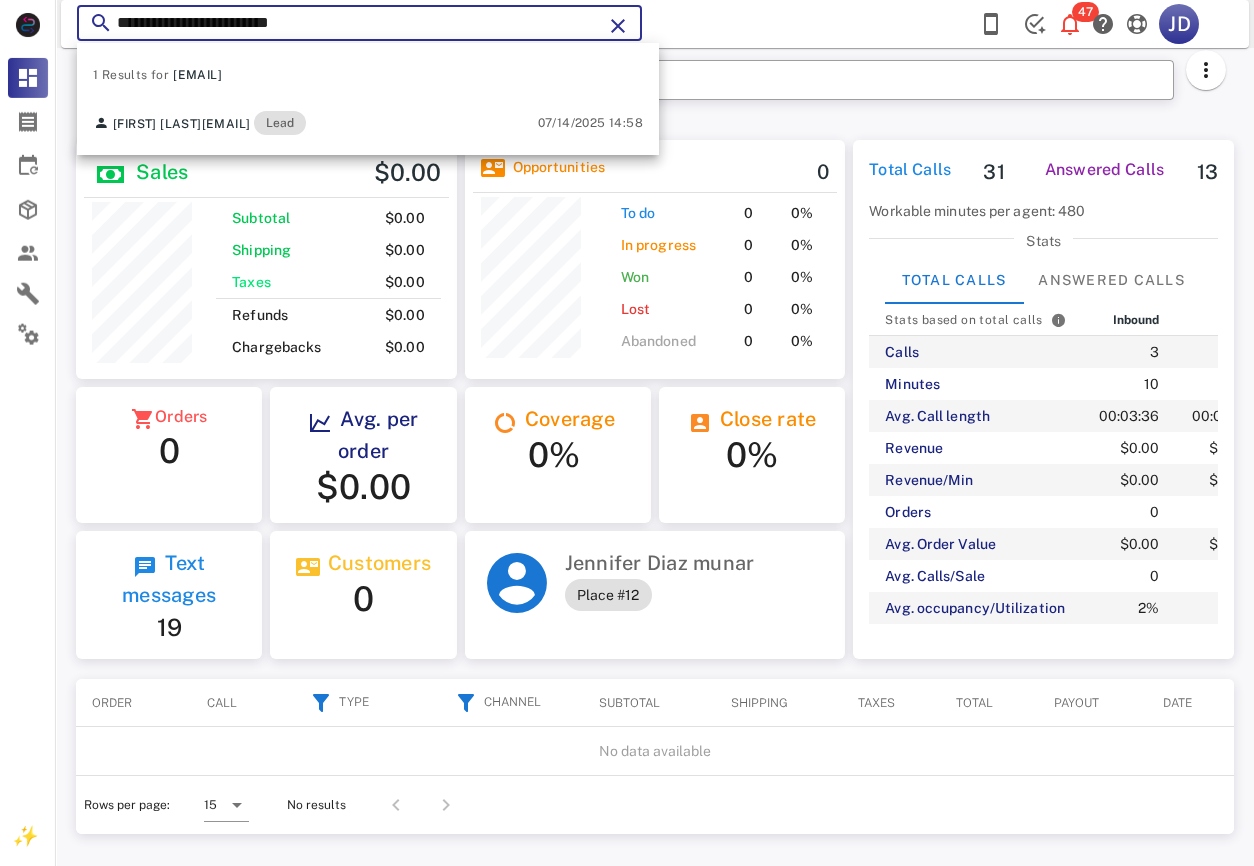 drag, startPoint x: 757, startPoint y: 23, endPoint x: 834, endPoint y: 32, distance: 77.52419 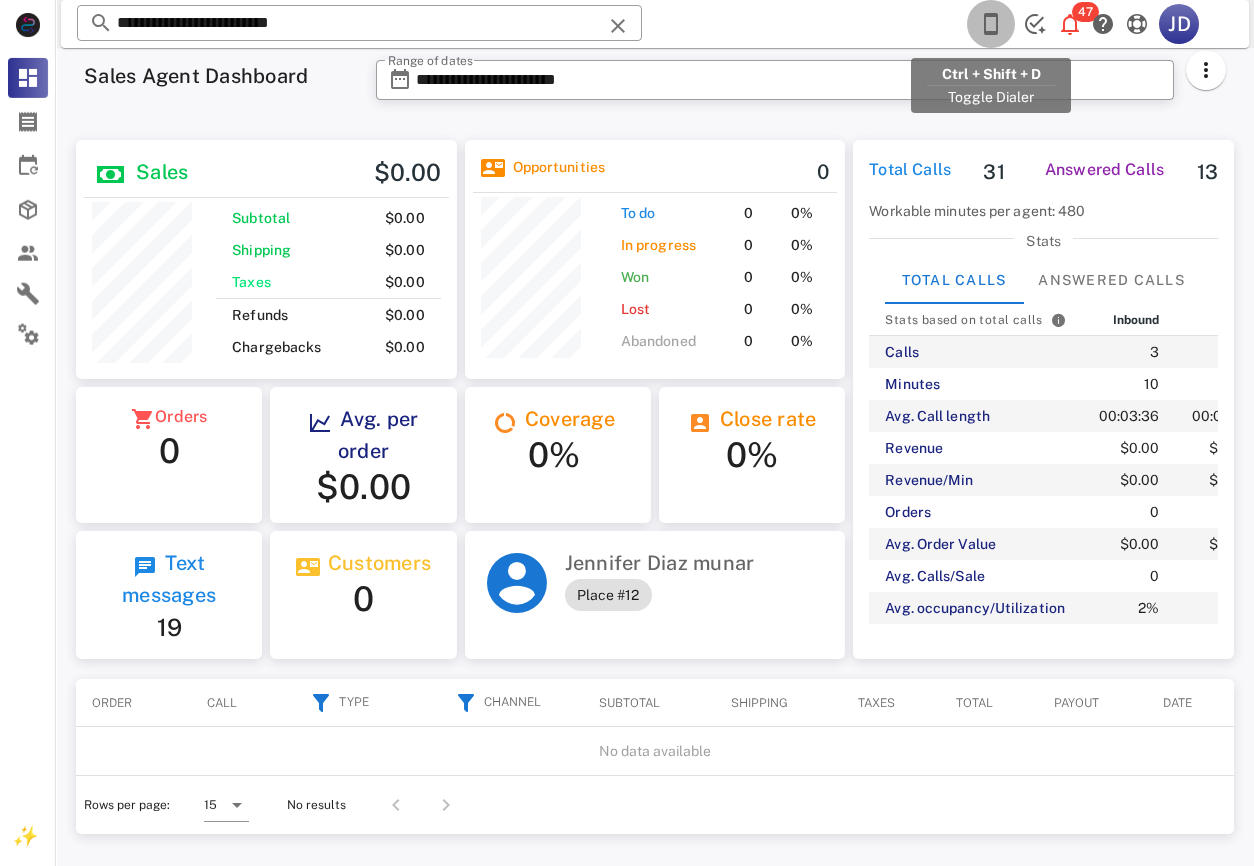 click at bounding box center [991, 24] 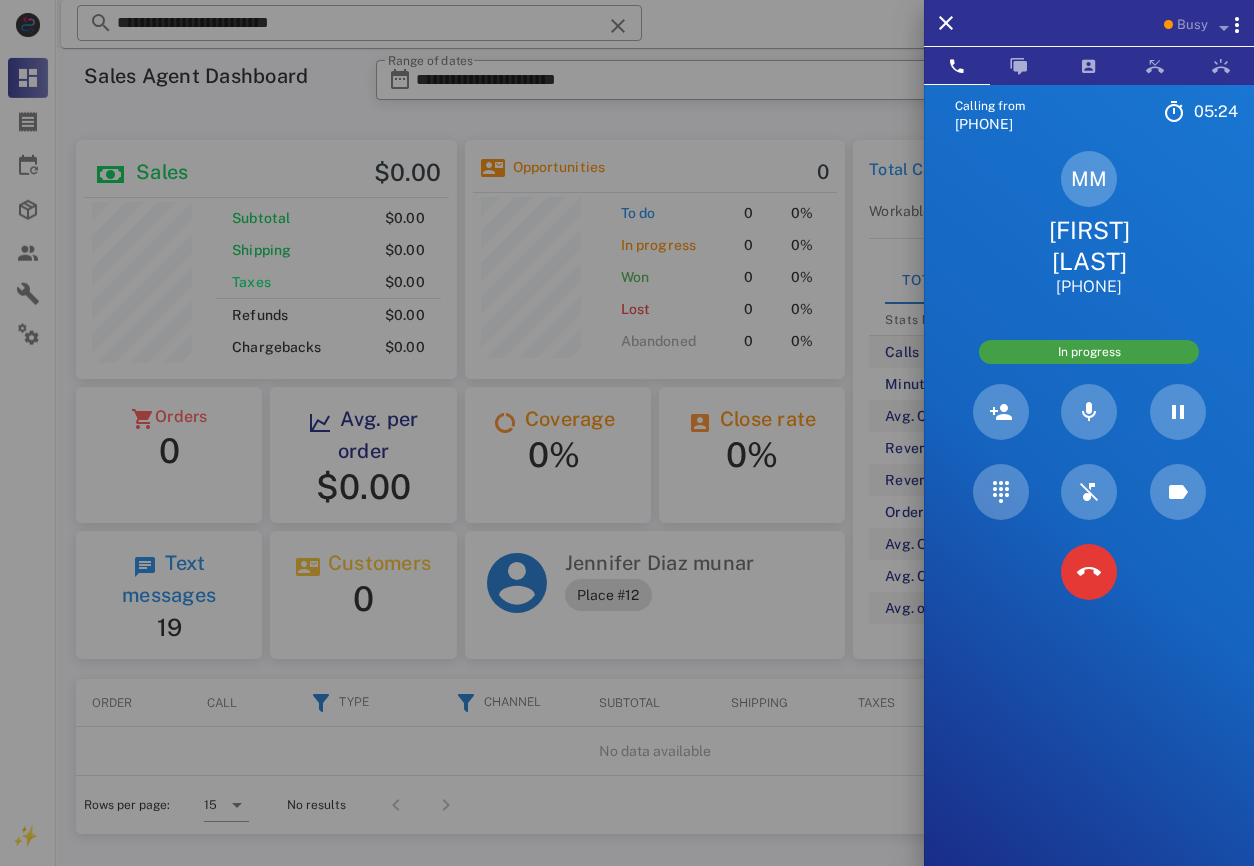 click on "[FIRST] [LAST]" at bounding box center [1089, 246] 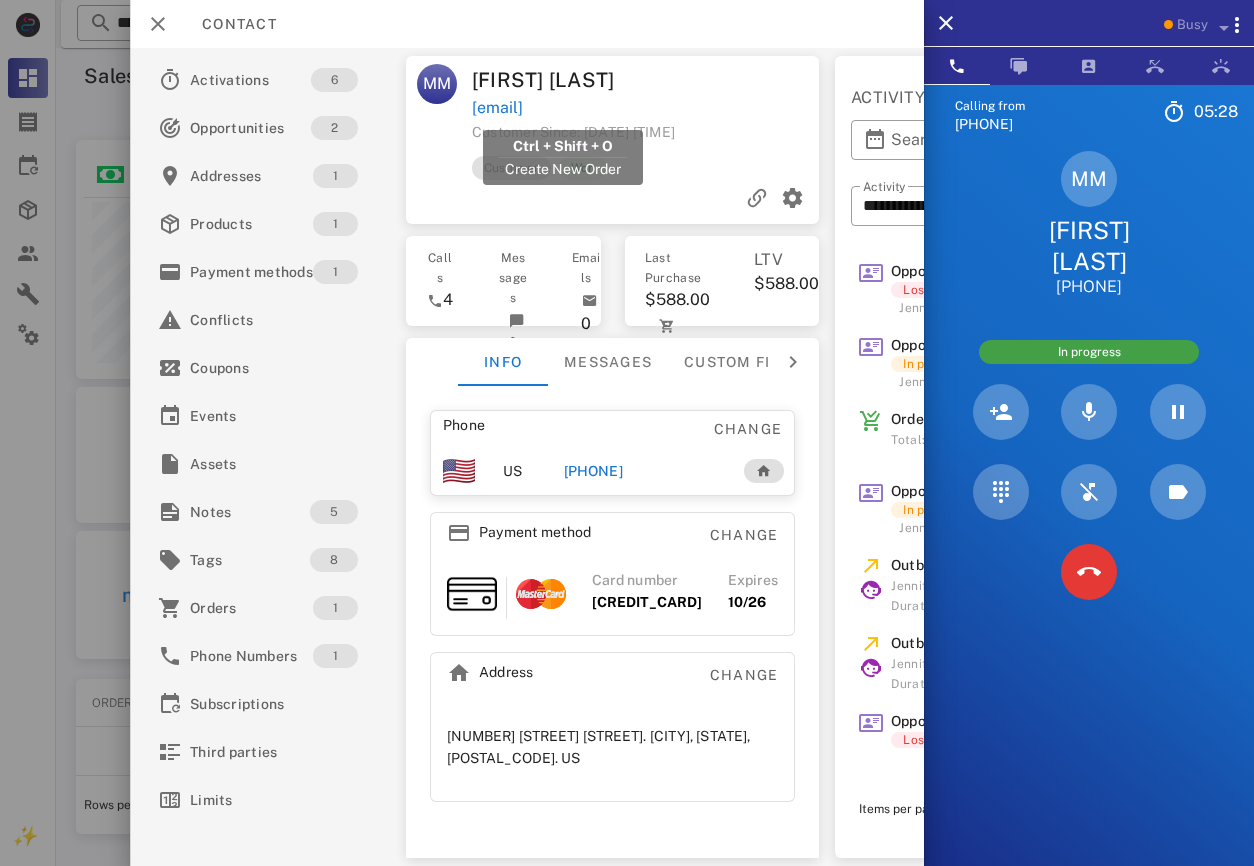 drag, startPoint x: 468, startPoint y: 107, endPoint x: 637, endPoint y: 116, distance: 169.23947 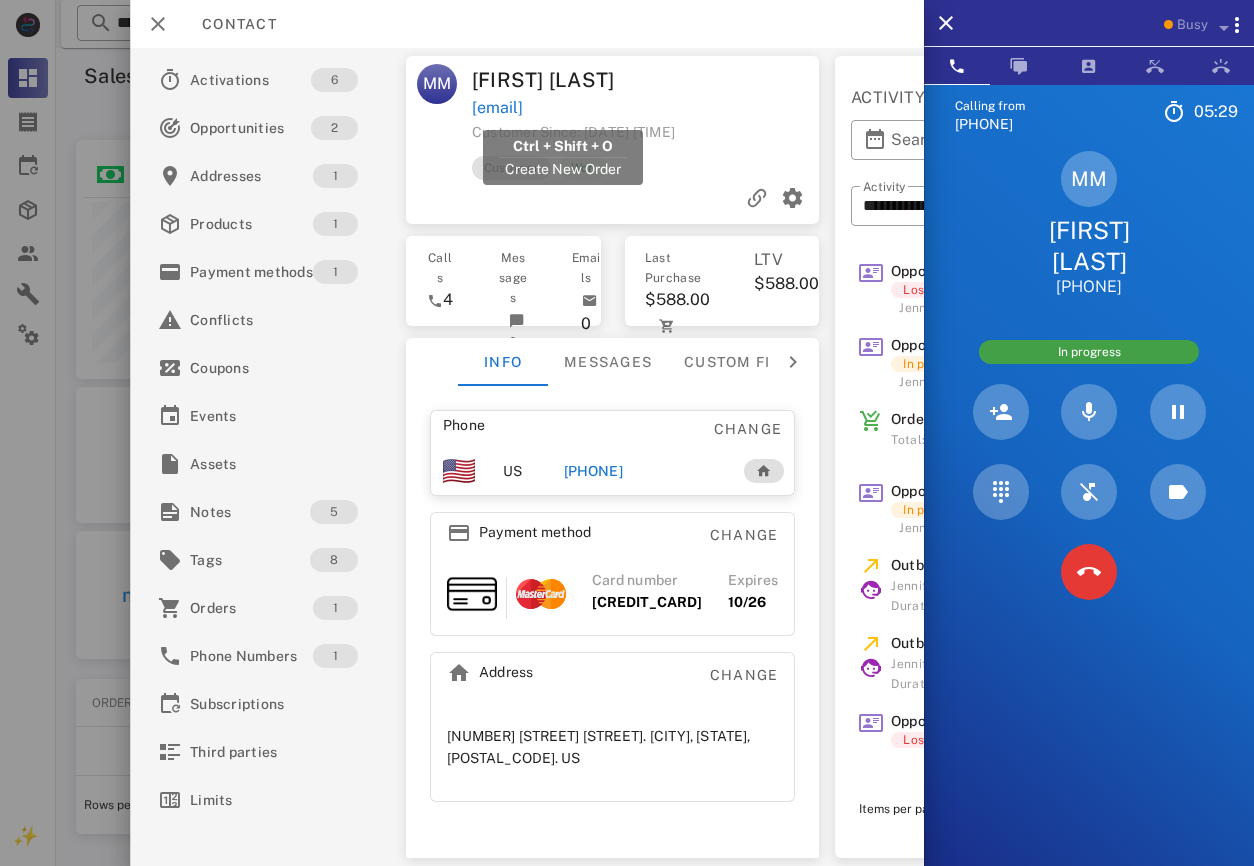 drag, startPoint x: 672, startPoint y: 106, endPoint x: 474, endPoint y: 103, distance: 198.02272 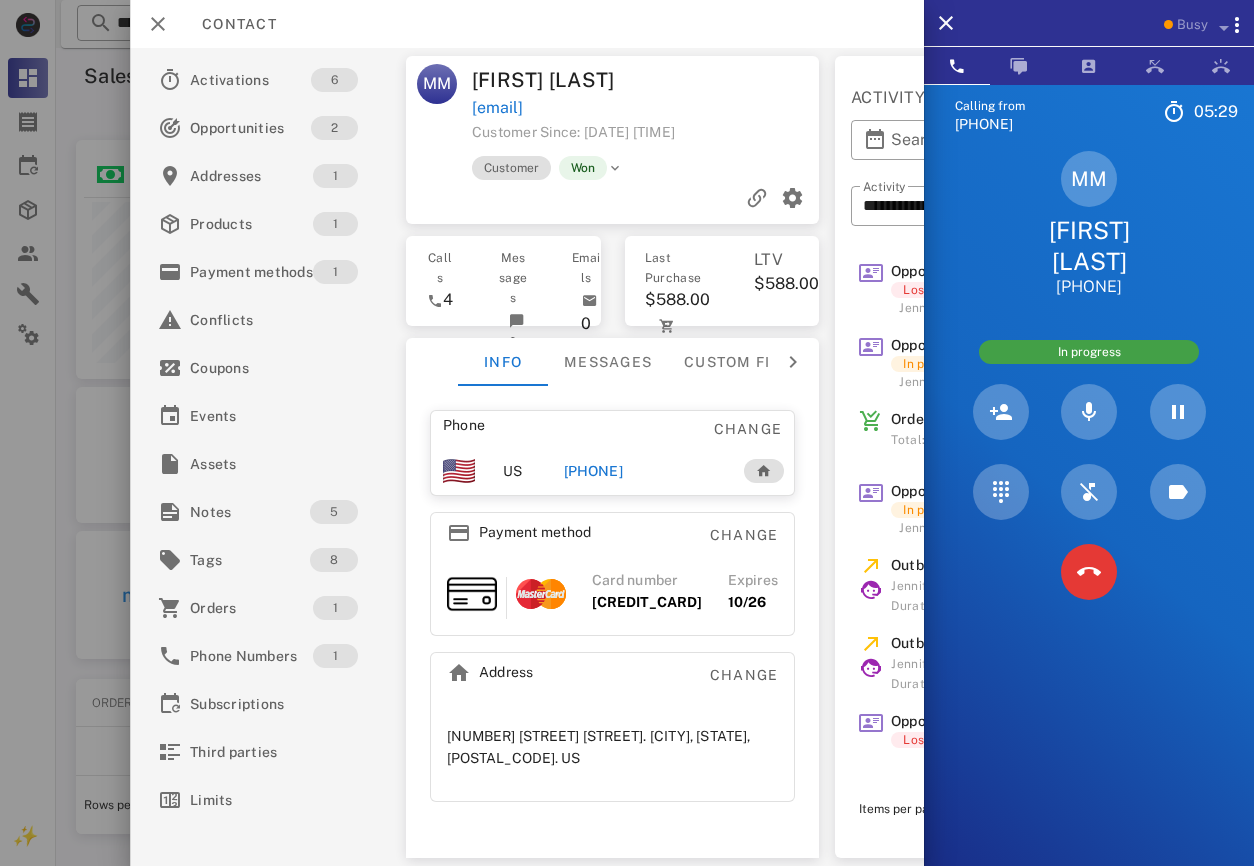 copy on "[EMAIL]" 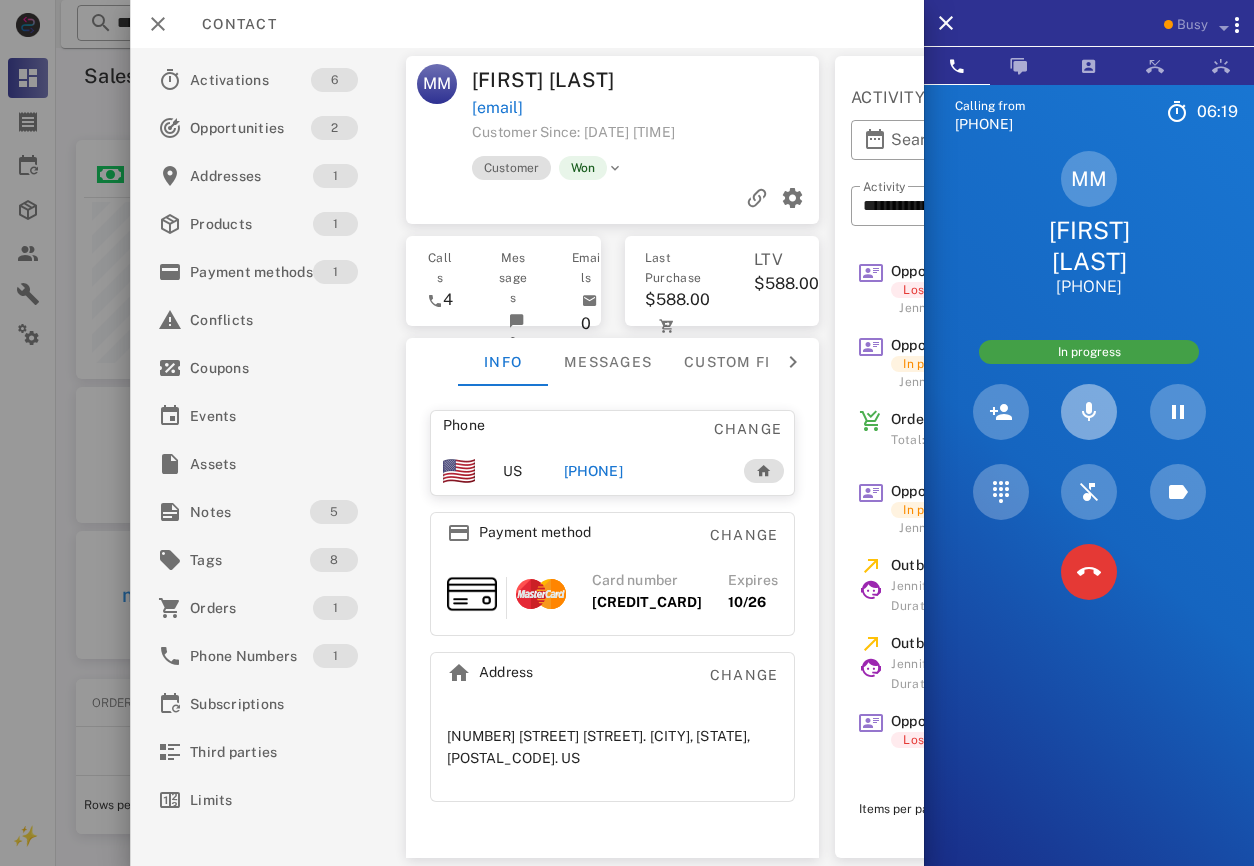 click at bounding box center [1089, 412] 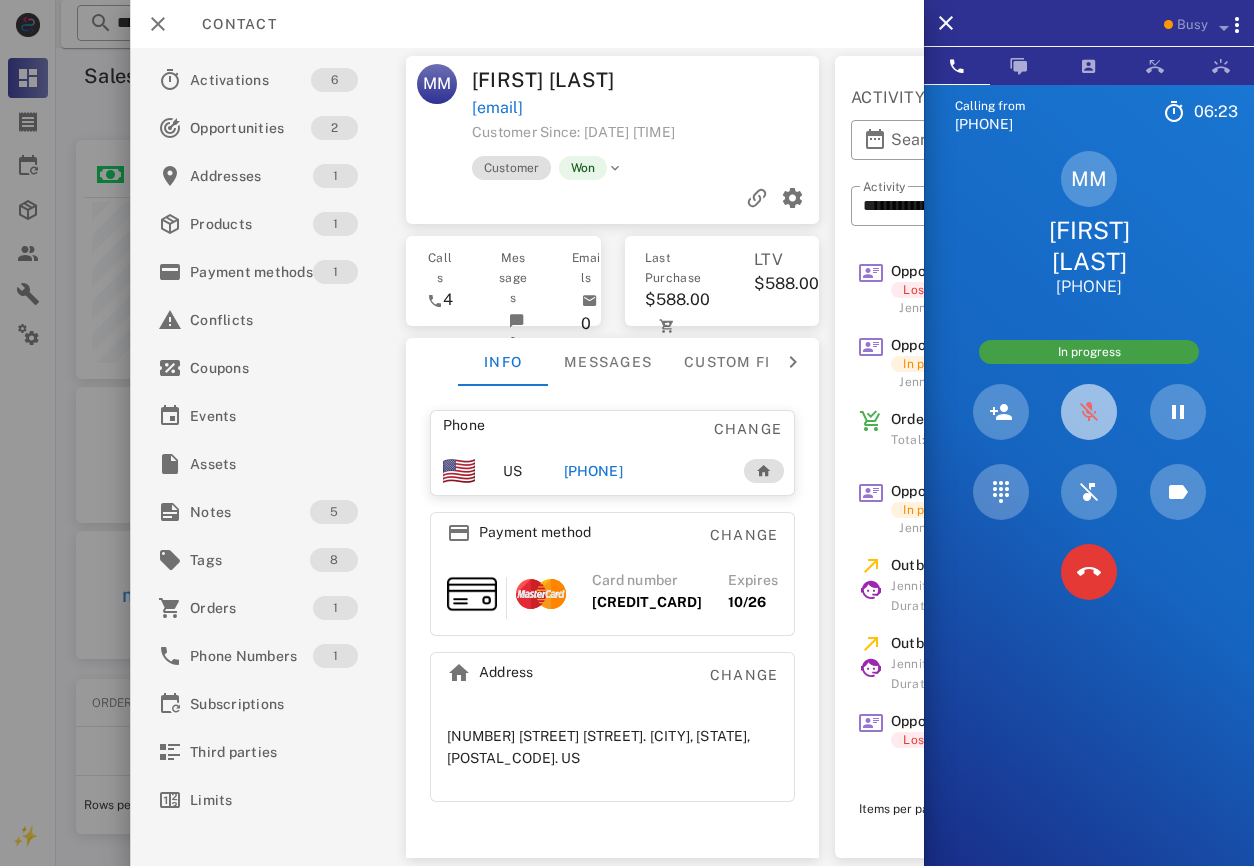 click at bounding box center [1089, 412] 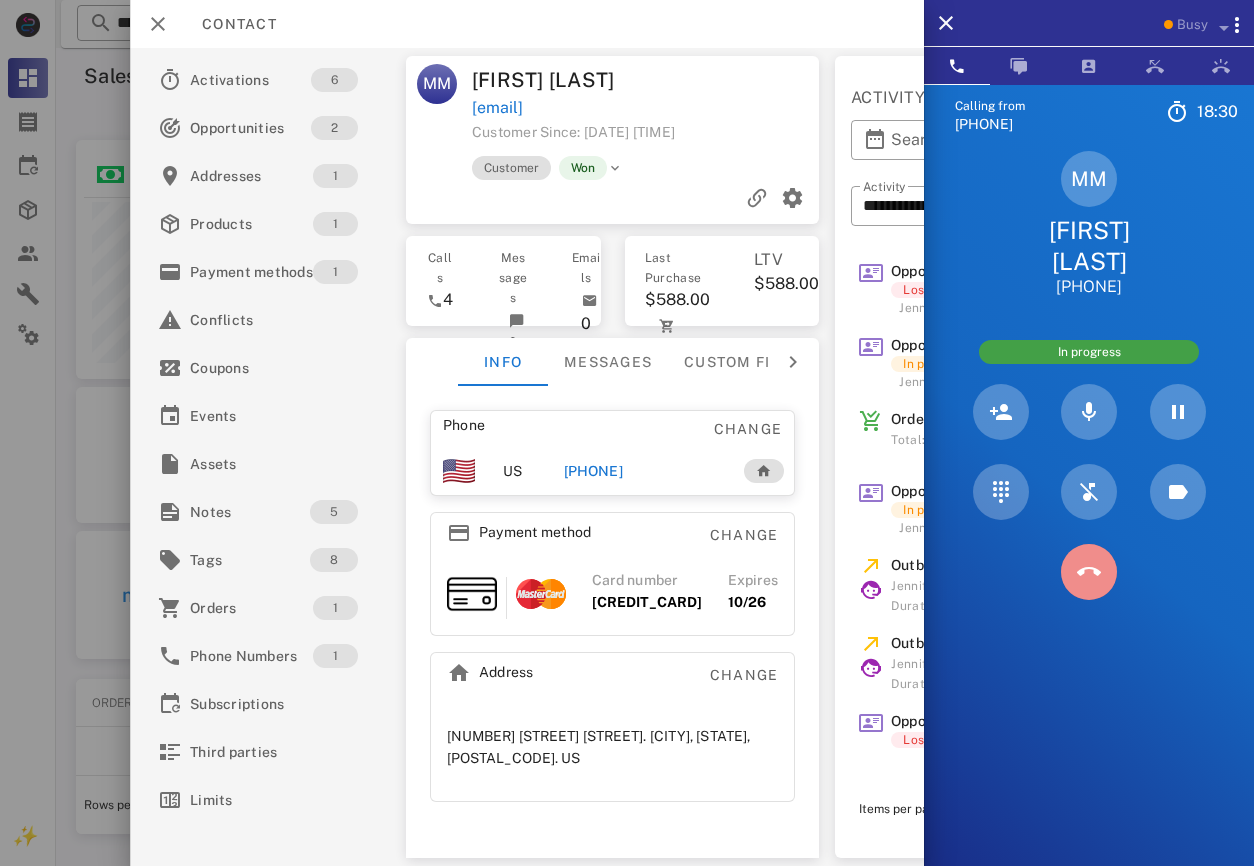click at bounding box center [1089, 572] 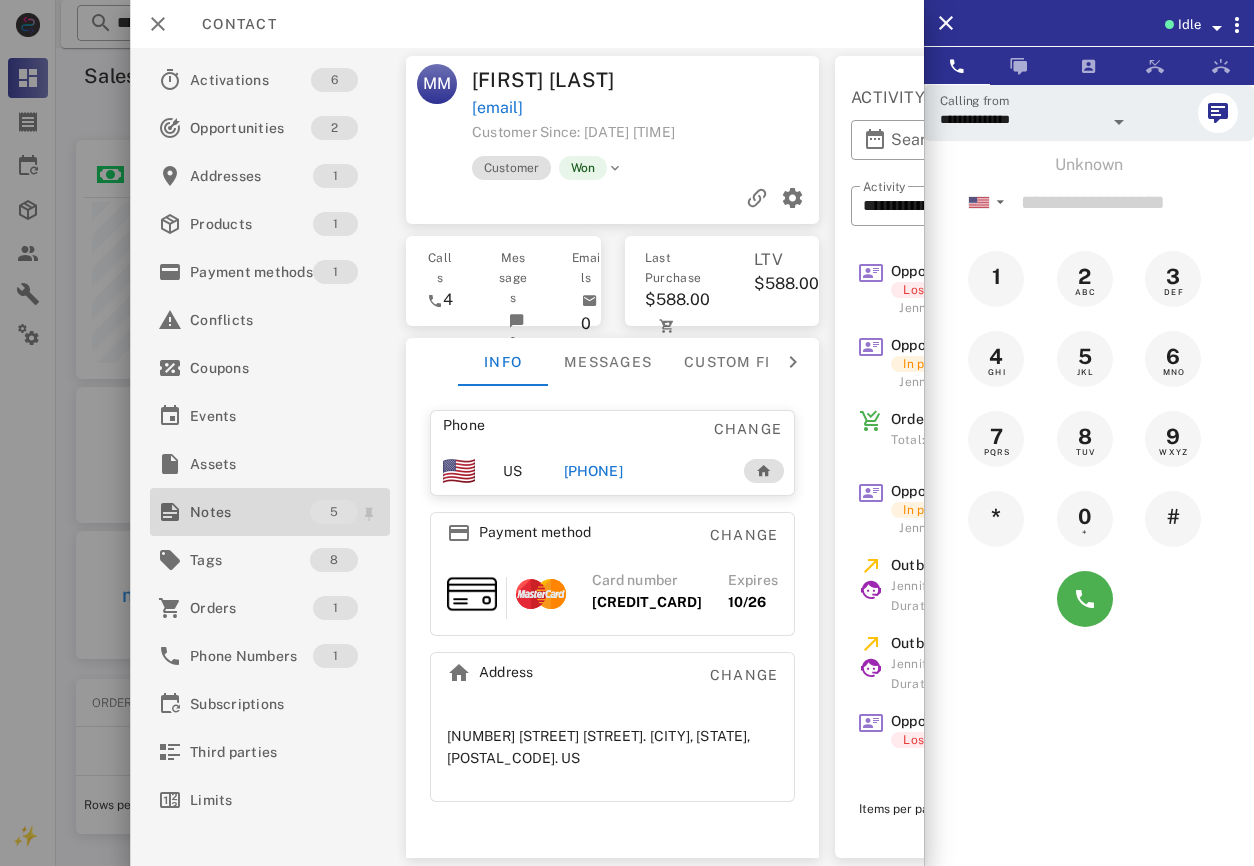click on "Notes" at bounding box center [250, 512] 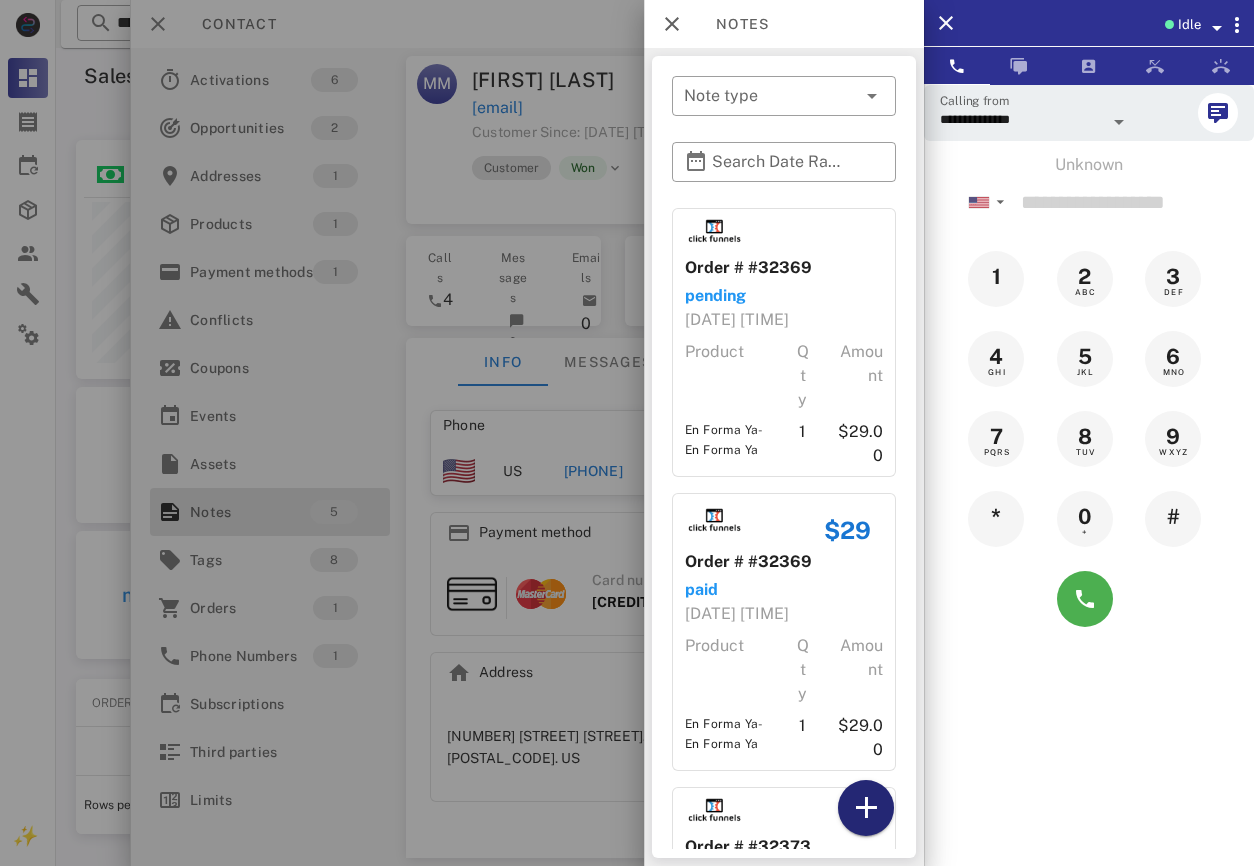 click at bounding box center [866, 808] 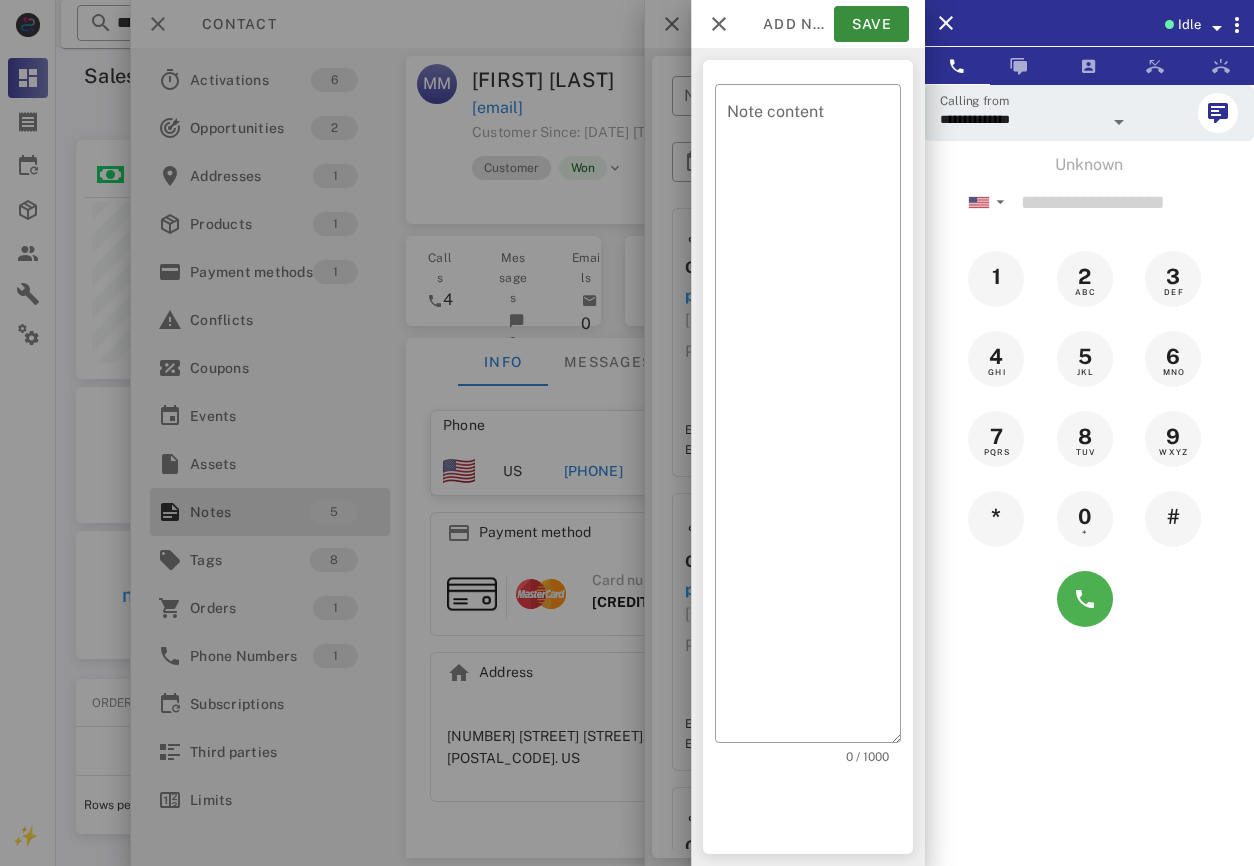 click on "​ Note content 0 / 1000" at bounding box center (808, 457) 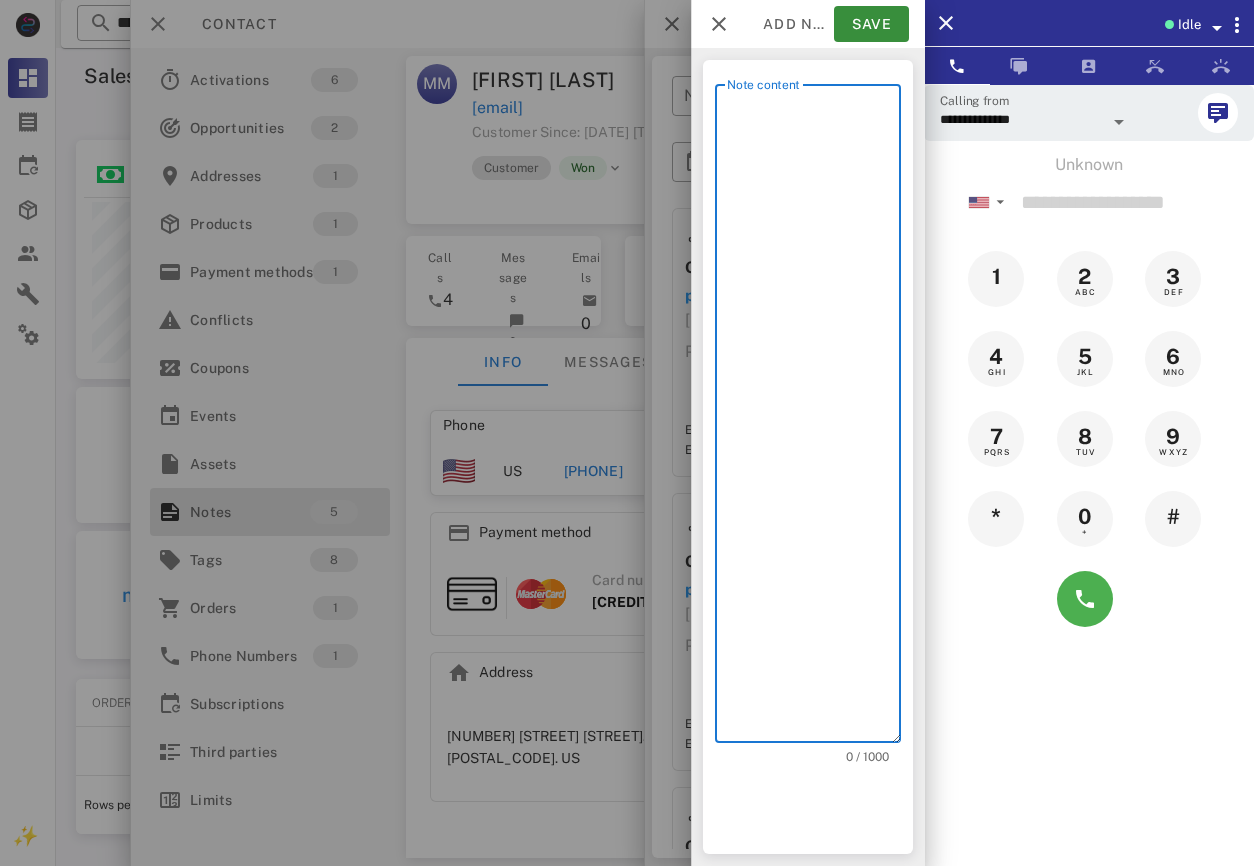 click on "Note content" at bounding box center (814, 418) 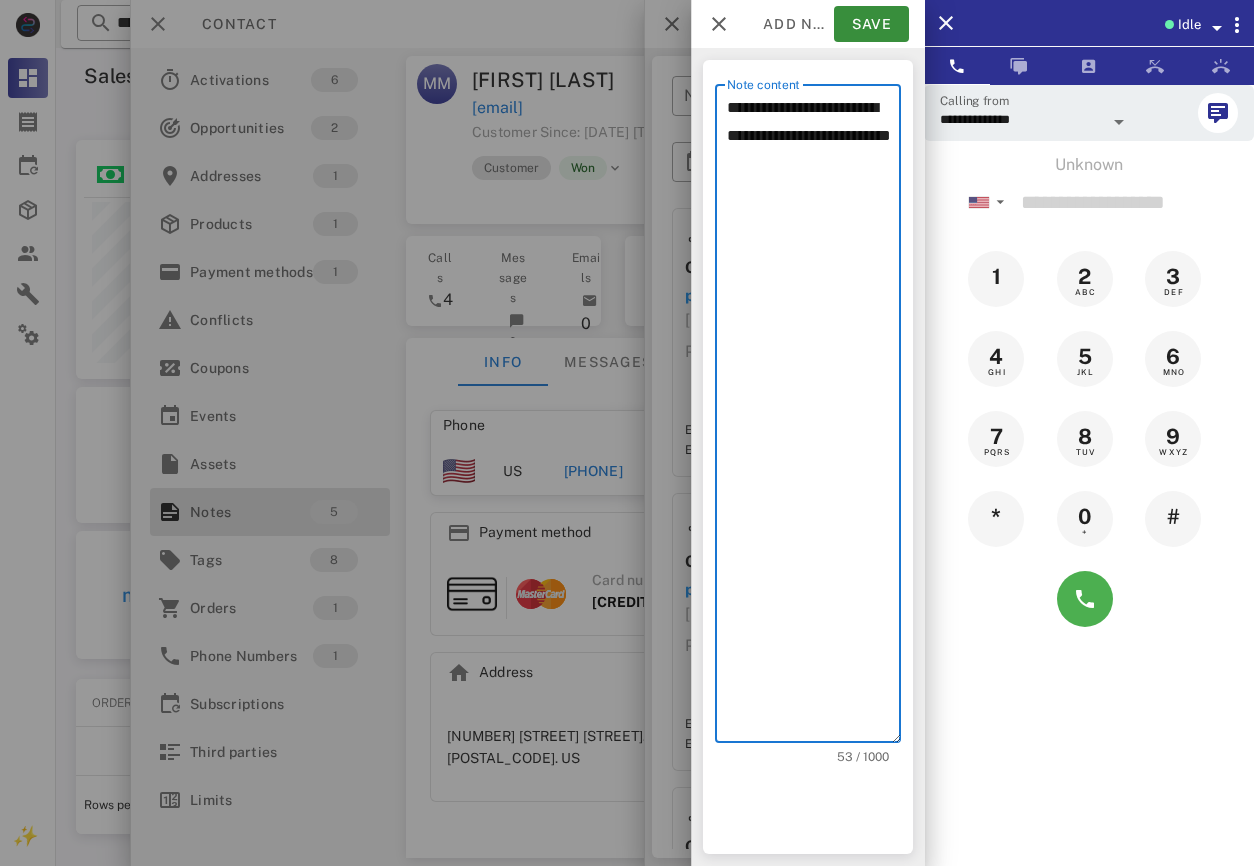 click on "**********" at bounding box center [814, 418] 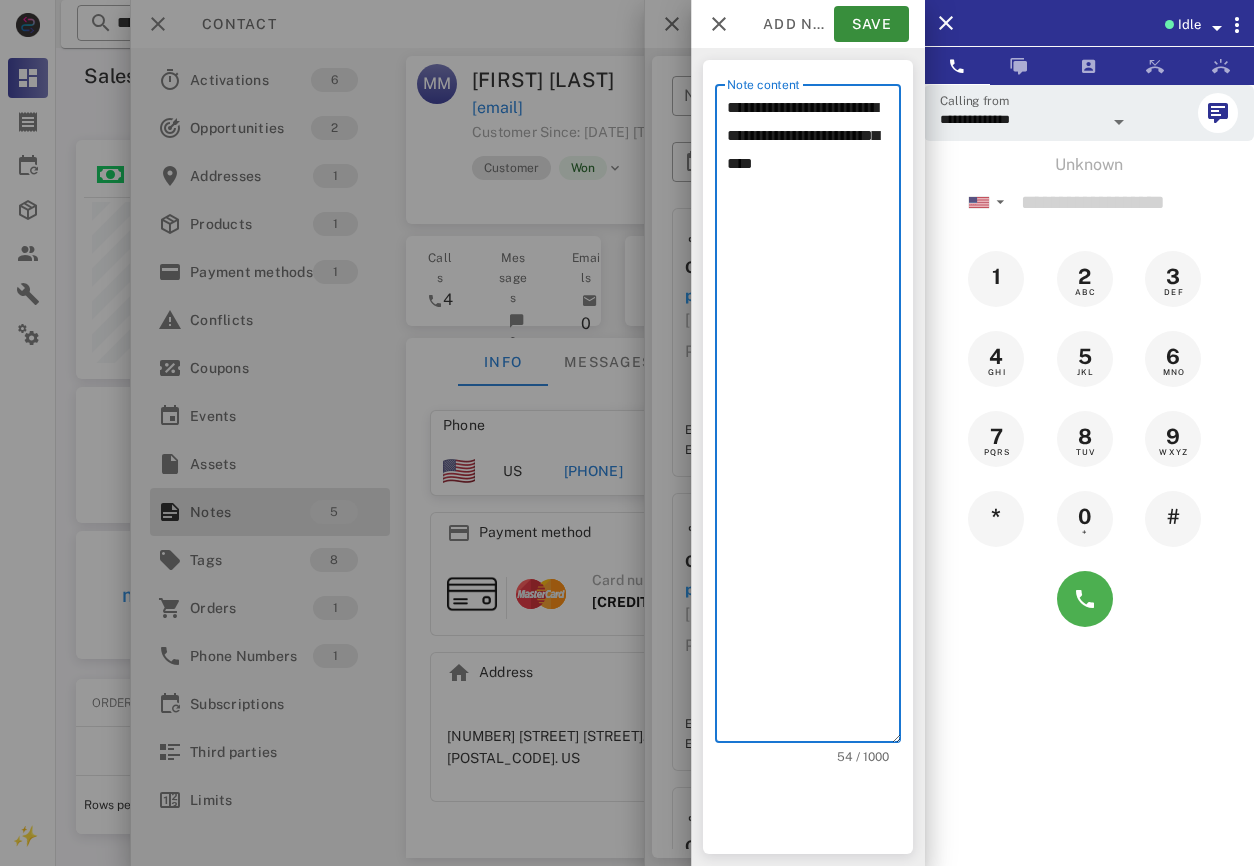 click on "**********" at bounding box center (814, 418) 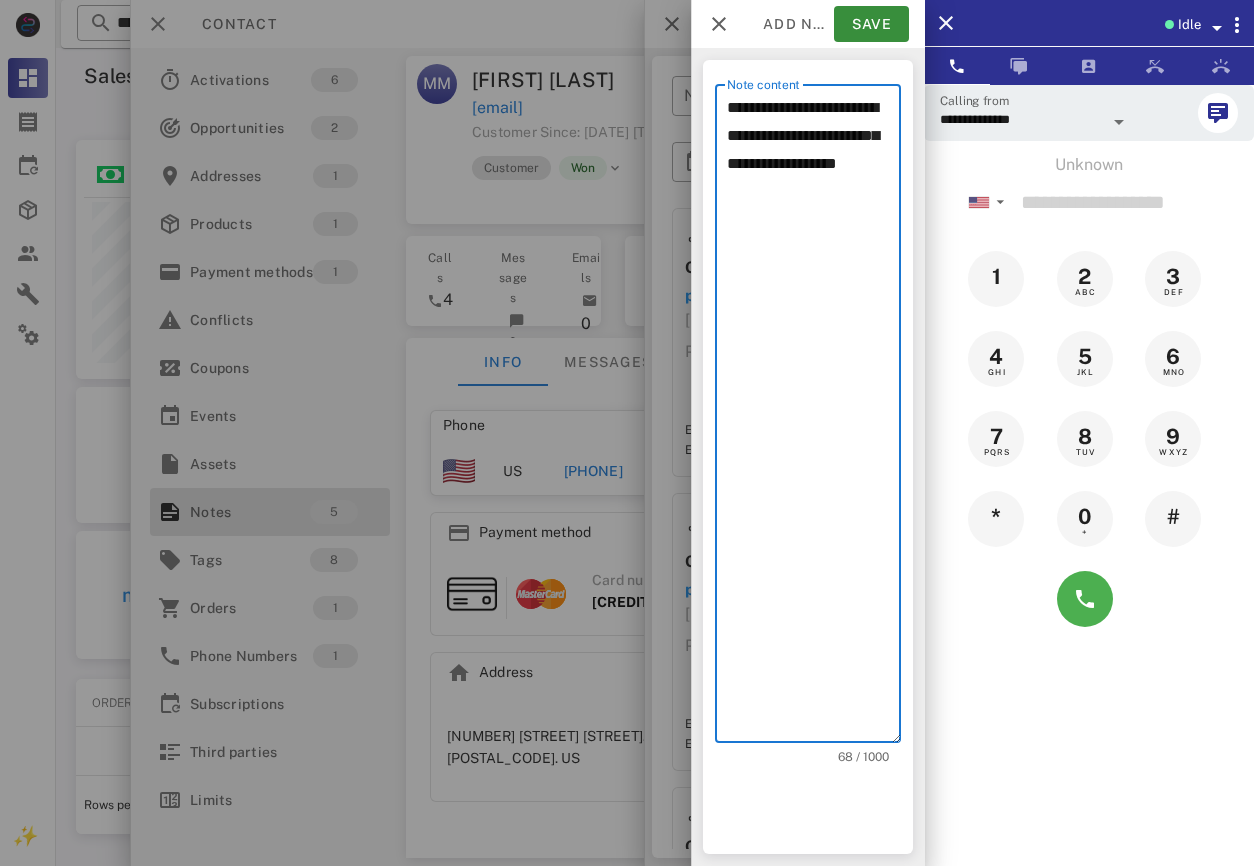 type on "**********" 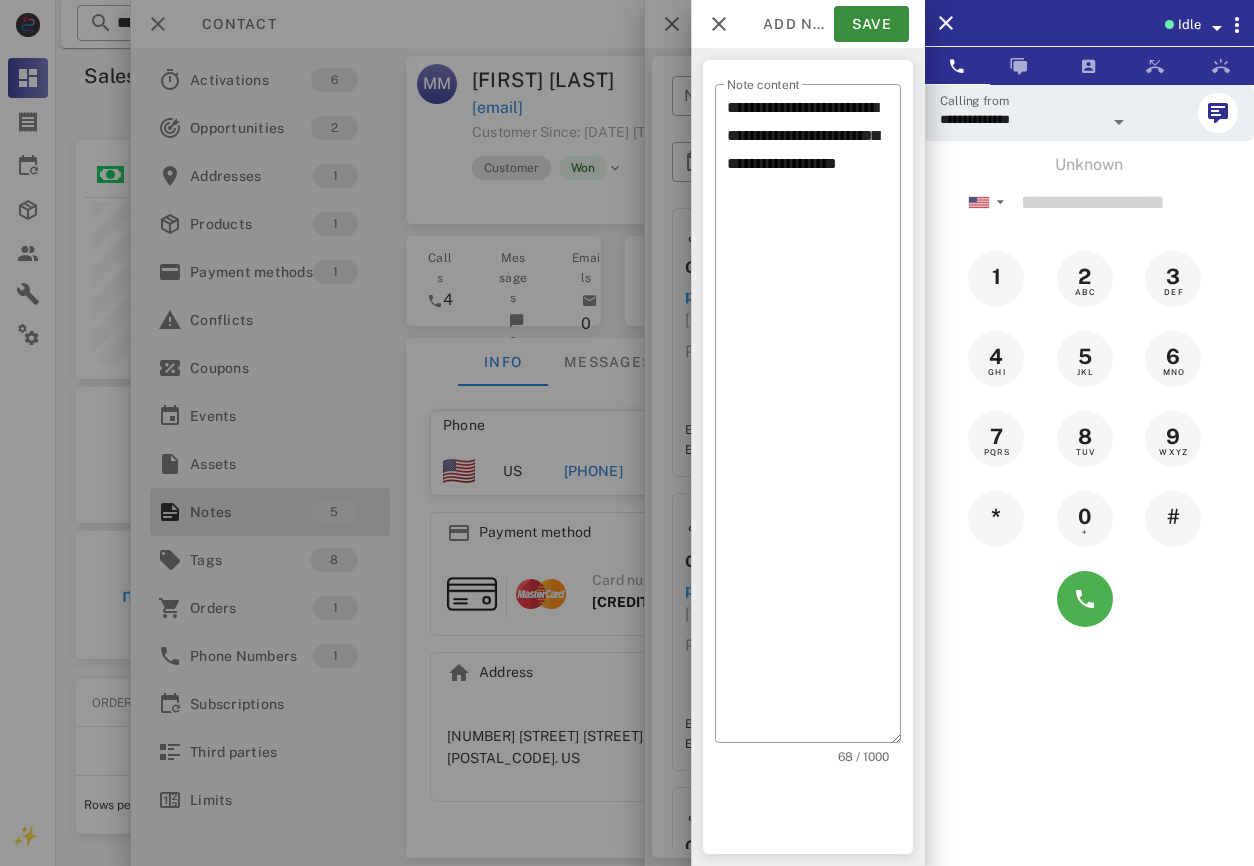 click on "Add note Save" at bounding box center [808, 24] 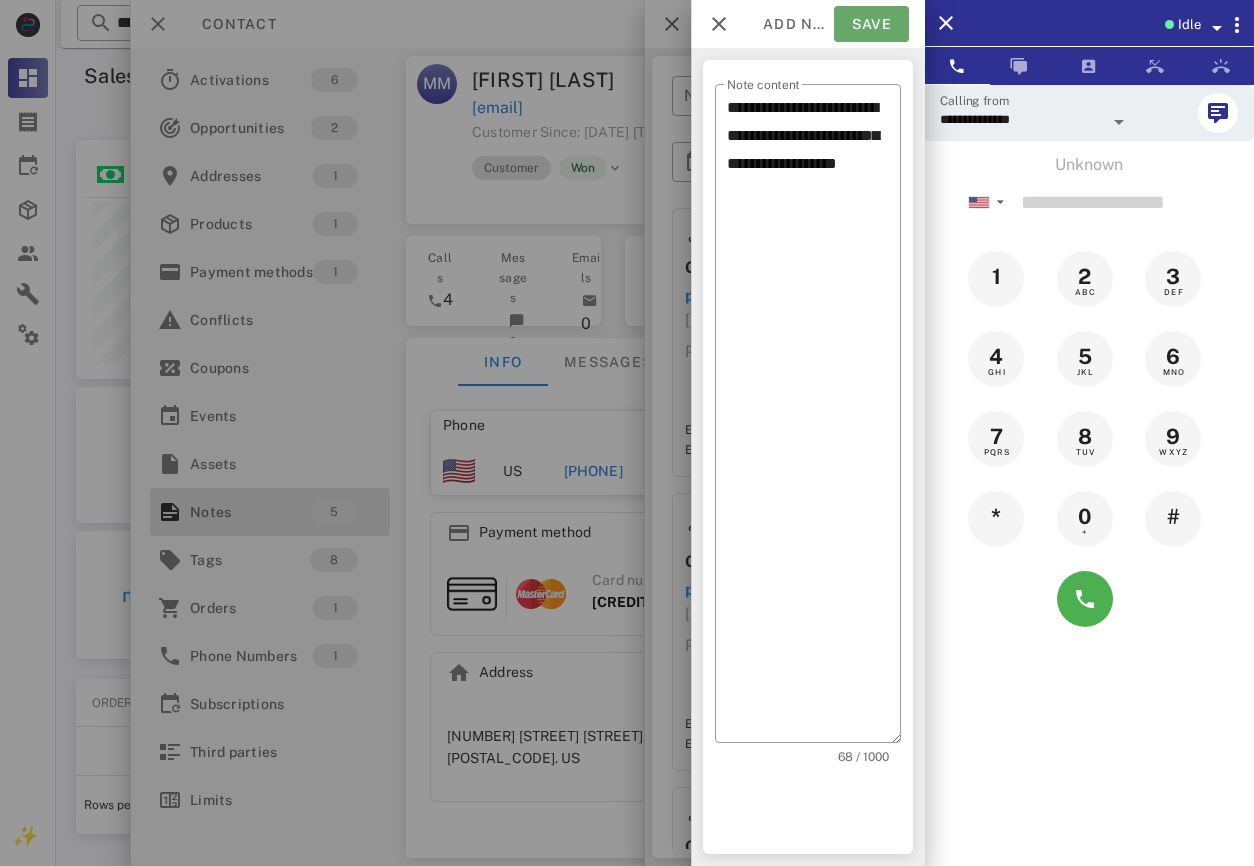 click on "Save" at bounding box center (871, 24) 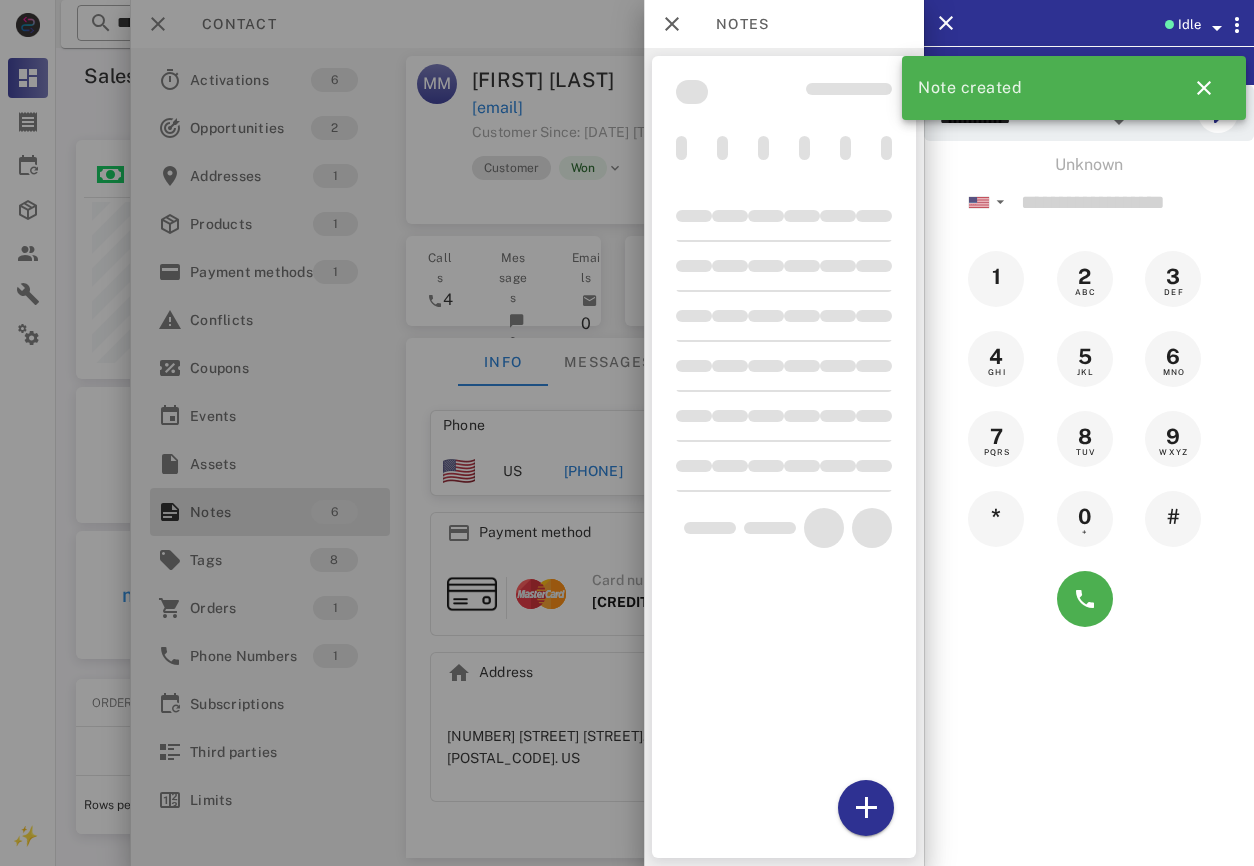 click at bounding box center [627, 433] 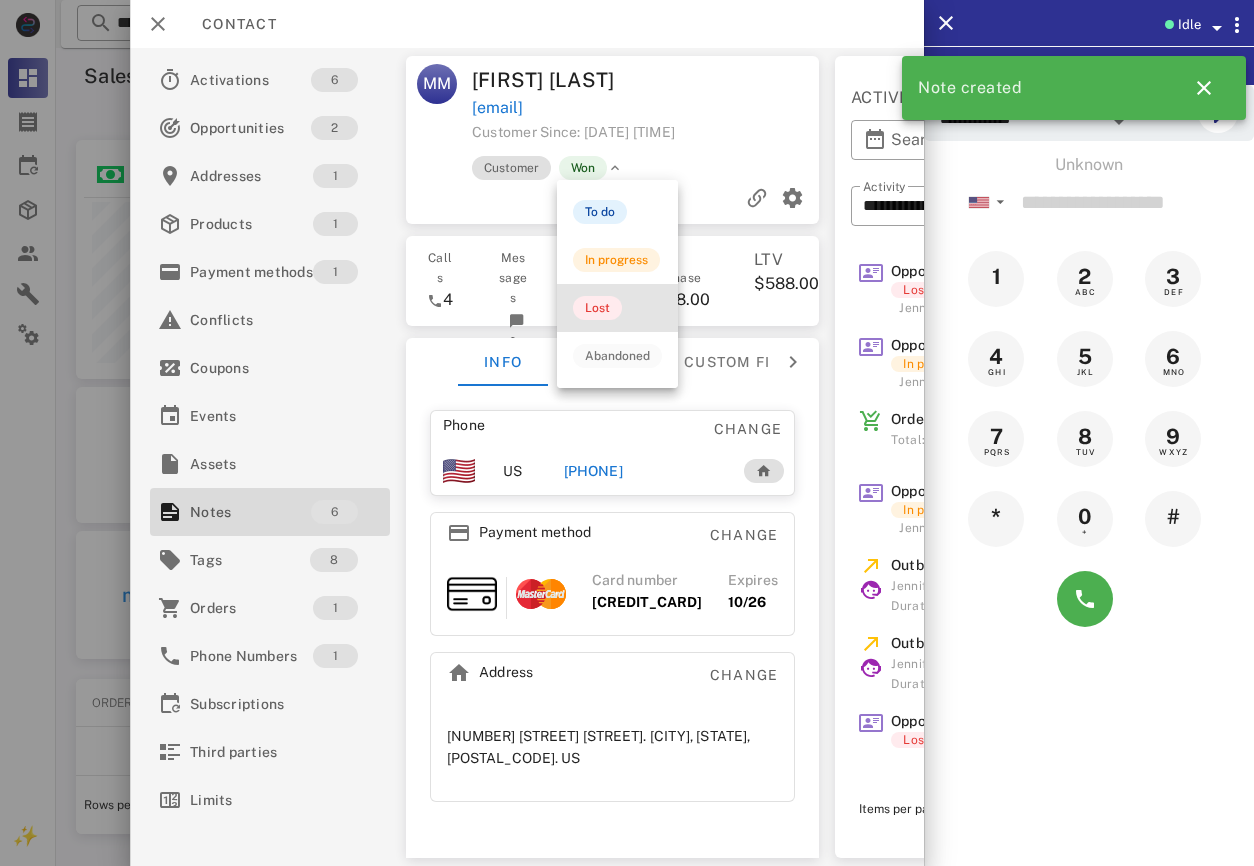 click on "Lost" at bounding box center [597, 308] 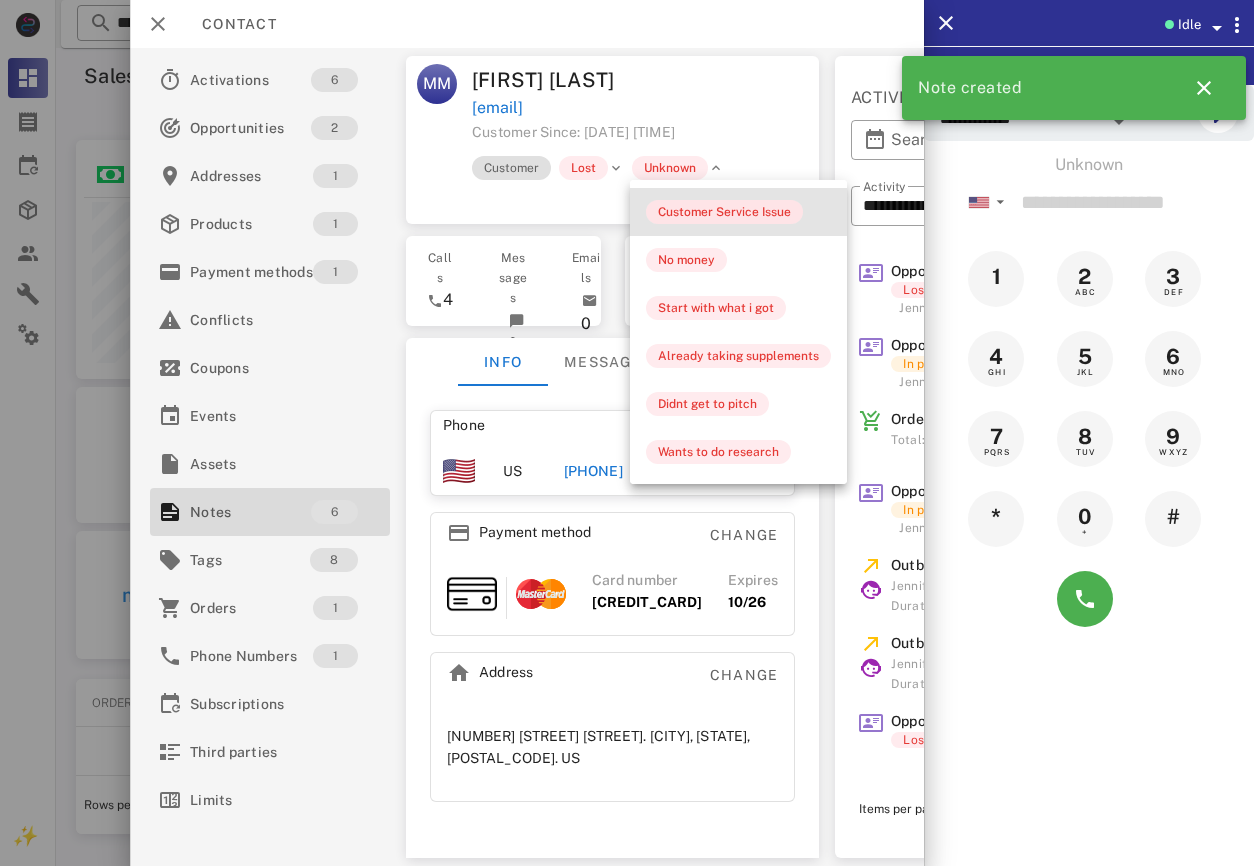 click on "Customer Service Issue" at bounding box center (724, 212) 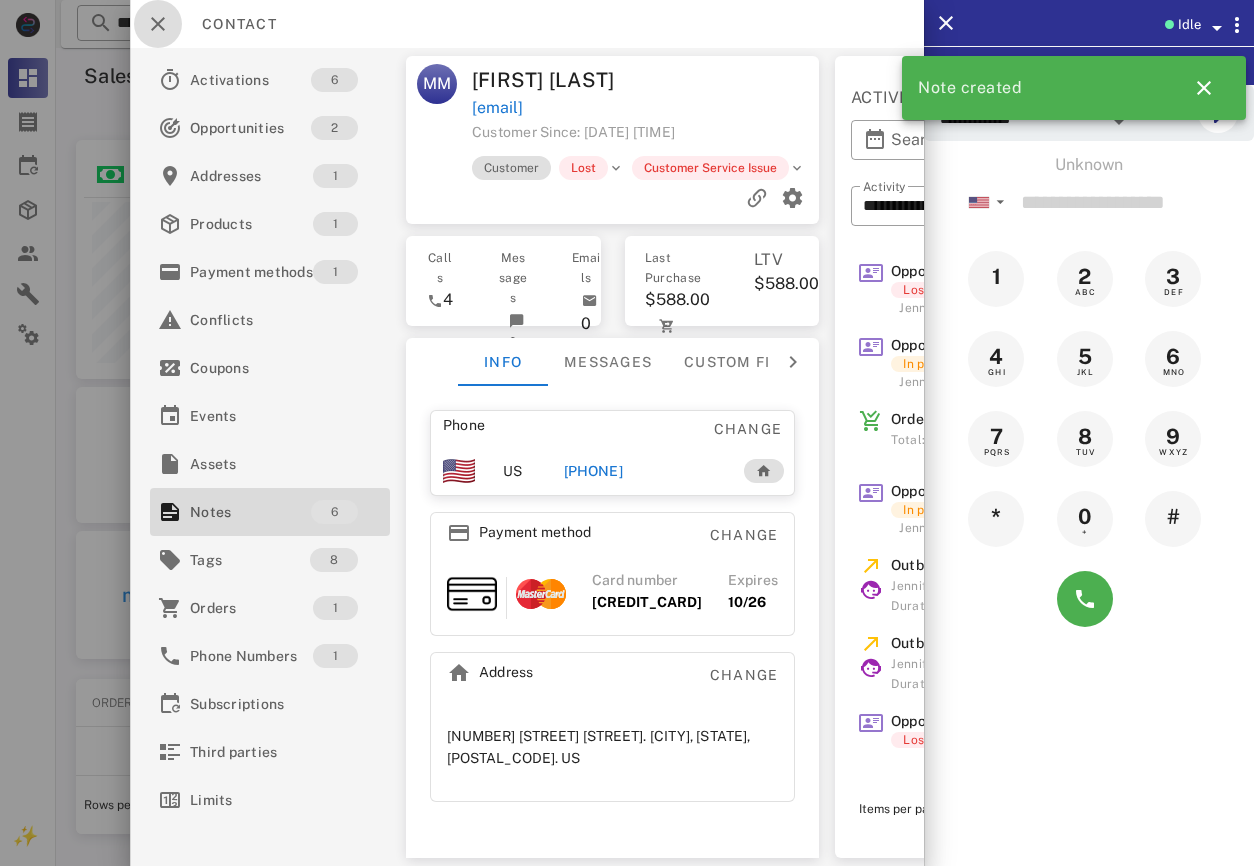 click at bounding box center (158, 24) 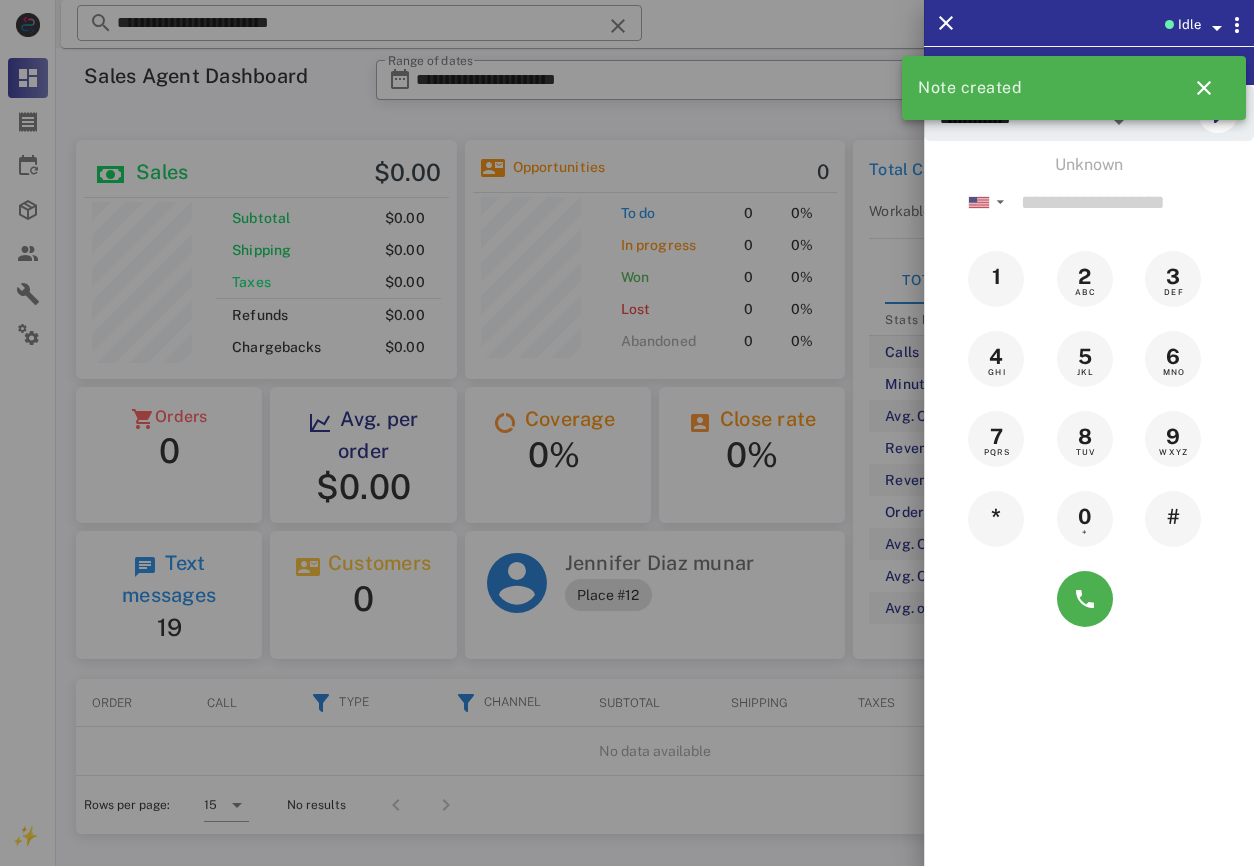 click at bounding box center [627, 433] 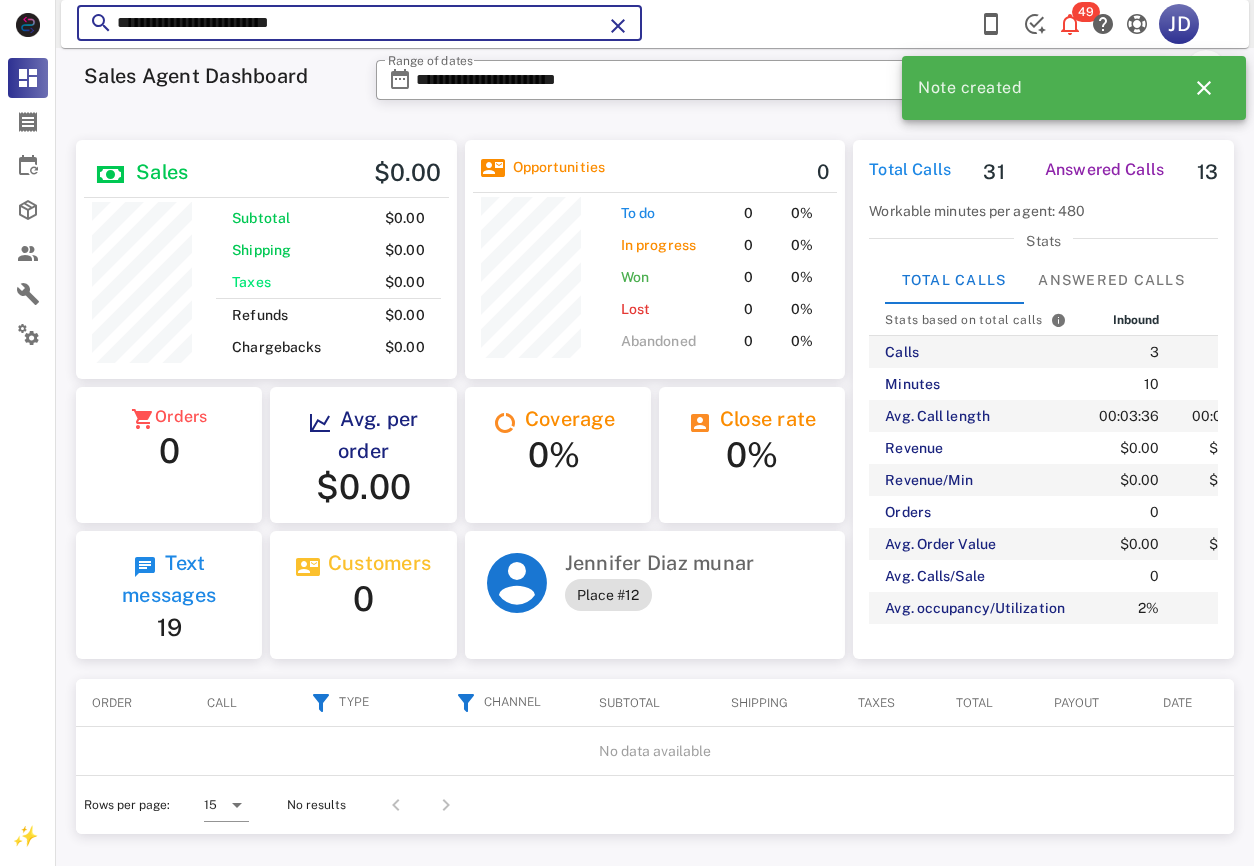 drag, startPoint x: 316, startPoint y: 20, endPoint x: 238, endPoint y: 5, distance: 79.429214 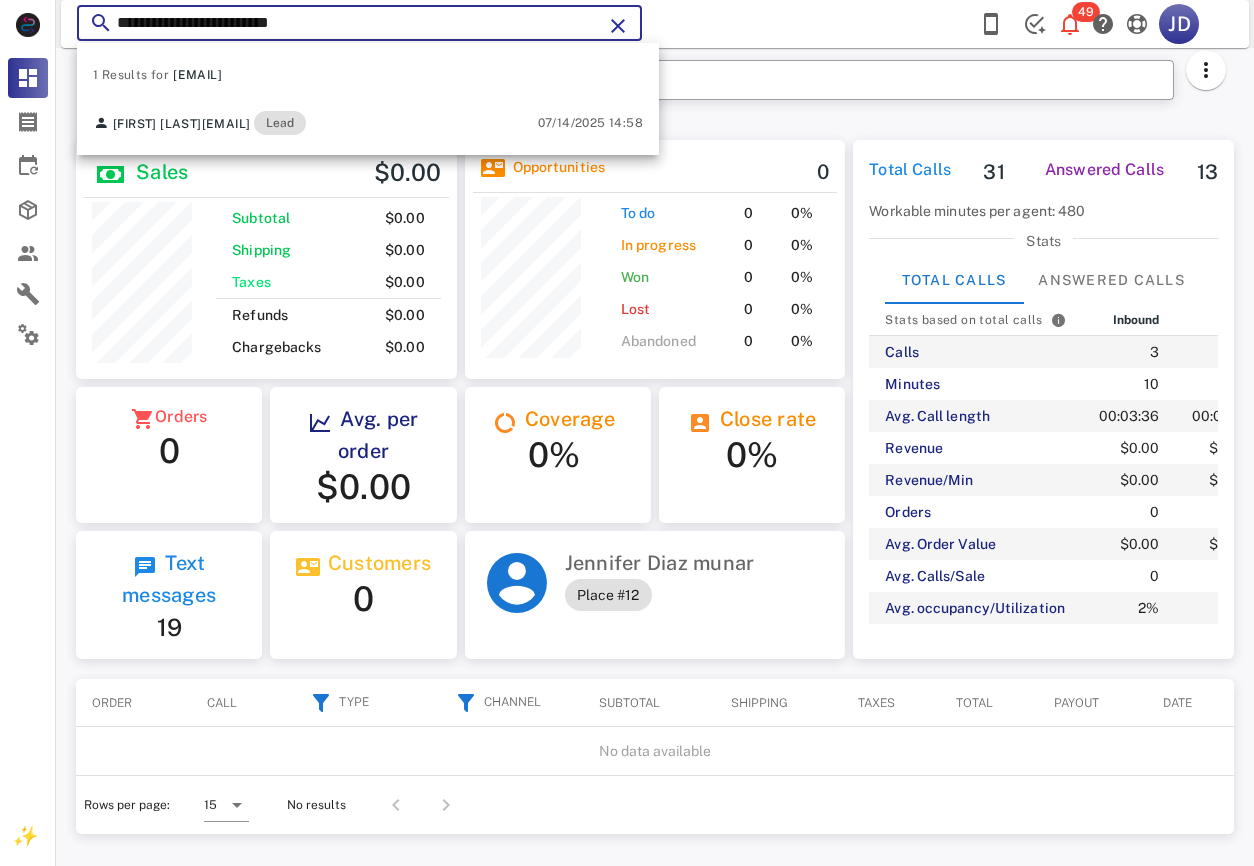 click on "Sales  $0.00   Subtotal   $0.00   Shipping   $0.00   Taxes   $0.00   Refunds   $0.00   Chargebacks   $0.00   Opportunities  0   To do  0 0%  In progress  0 0%  Won  0 0%  Lost  0 0%  Abandoned  0 0% Orders 0 Avg. per order $0.00 Coverage 0% Close rate 0% Text messages 19  Customers 0 [FIRST] [LAST] munar Place #12" at bounding box center (460, 399) 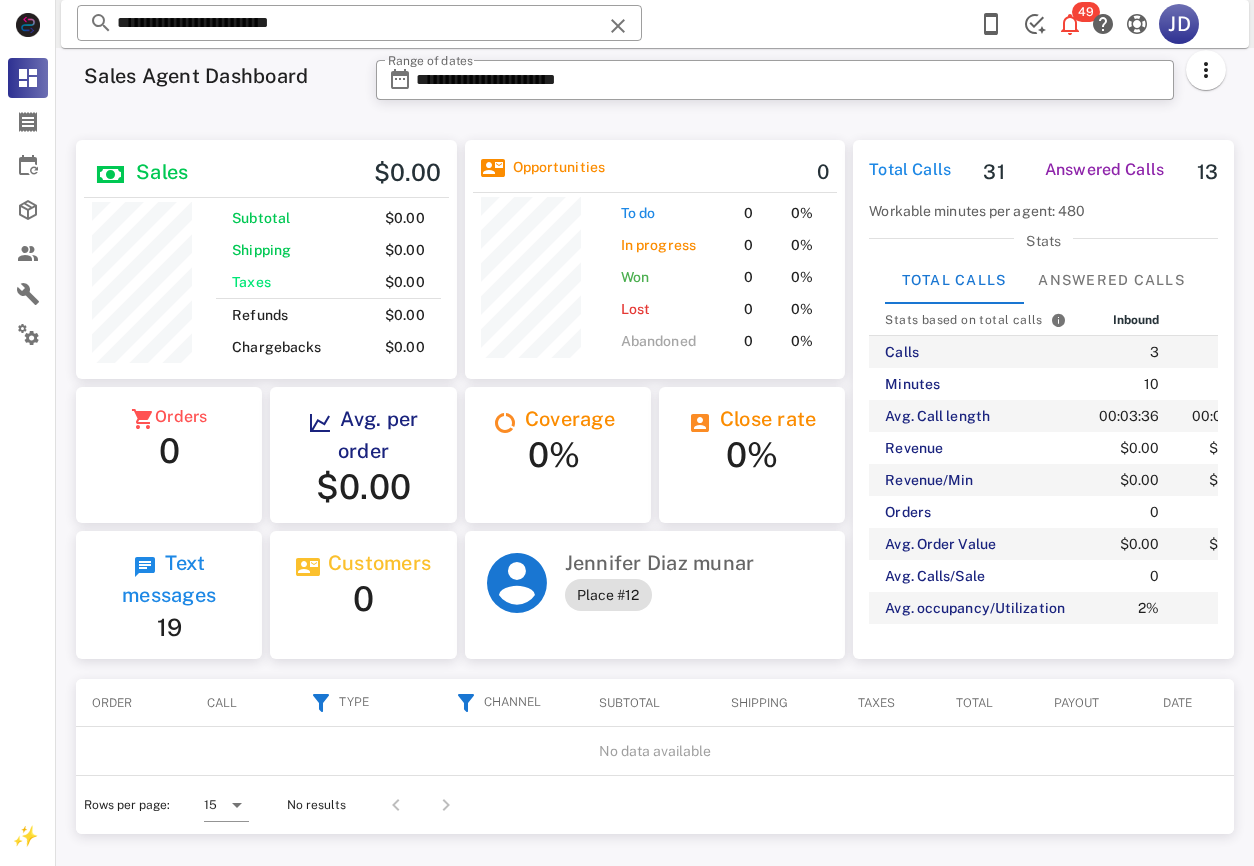 scroll, scrollTop: 999761, scrollLeft: 999619, axis: both 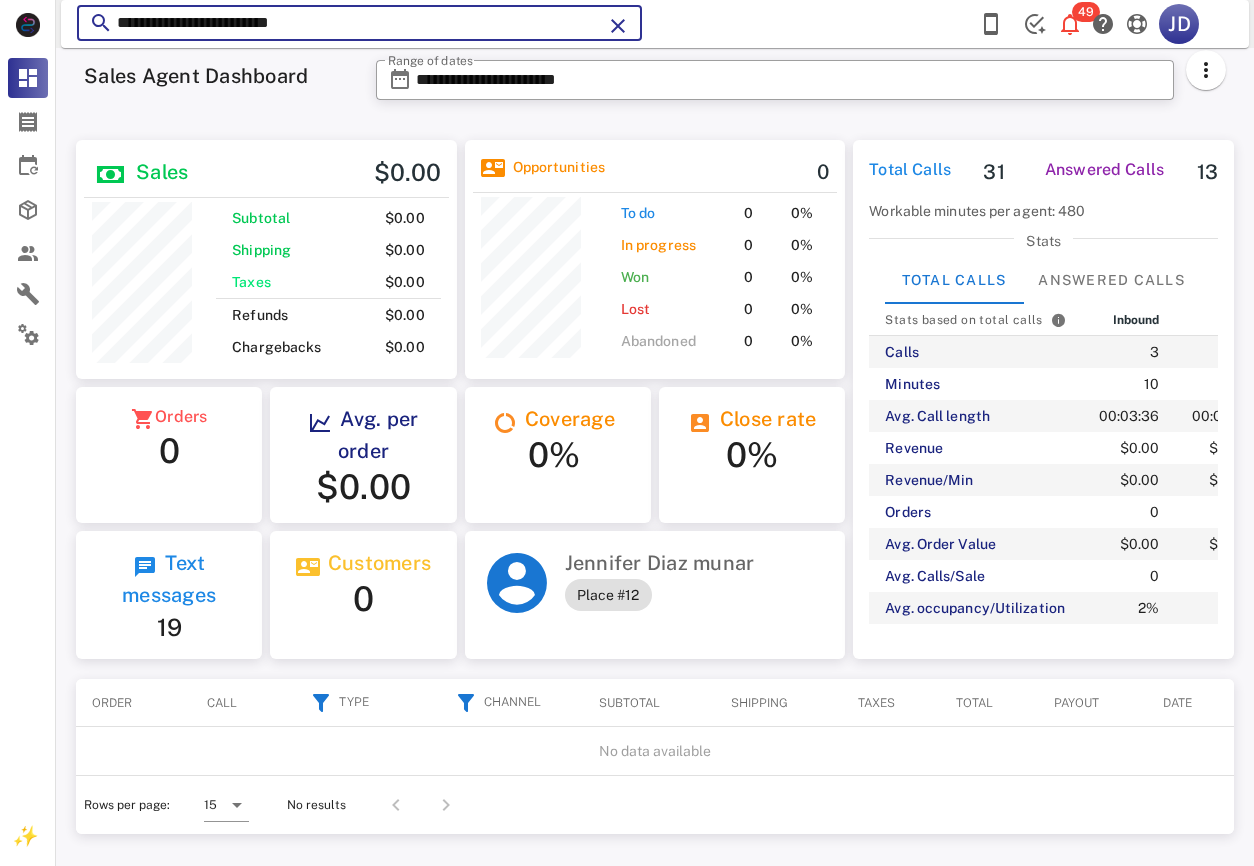 drag, startPoint x: 365, startPoint y: 23, endPoint x: 79, endPoint y: 35, distance: 286.25165 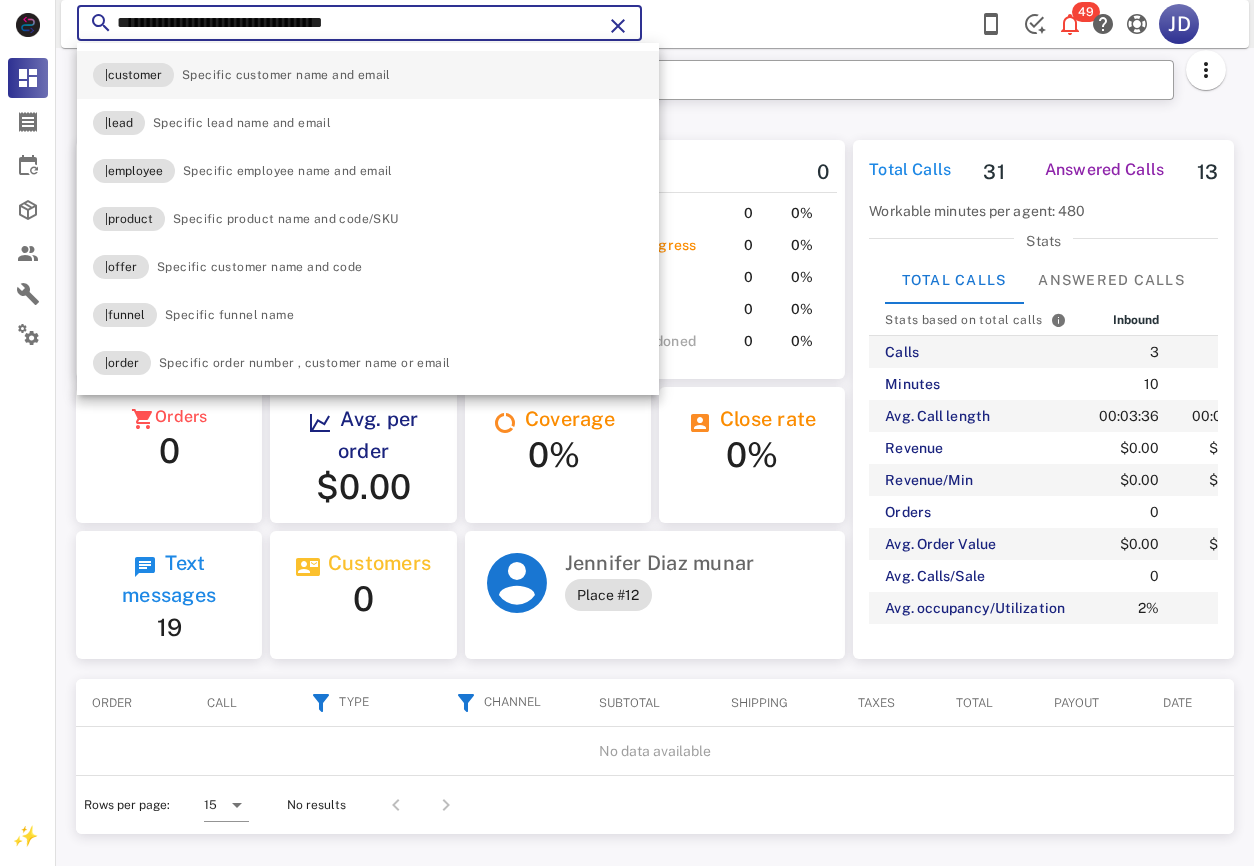type on "**********" 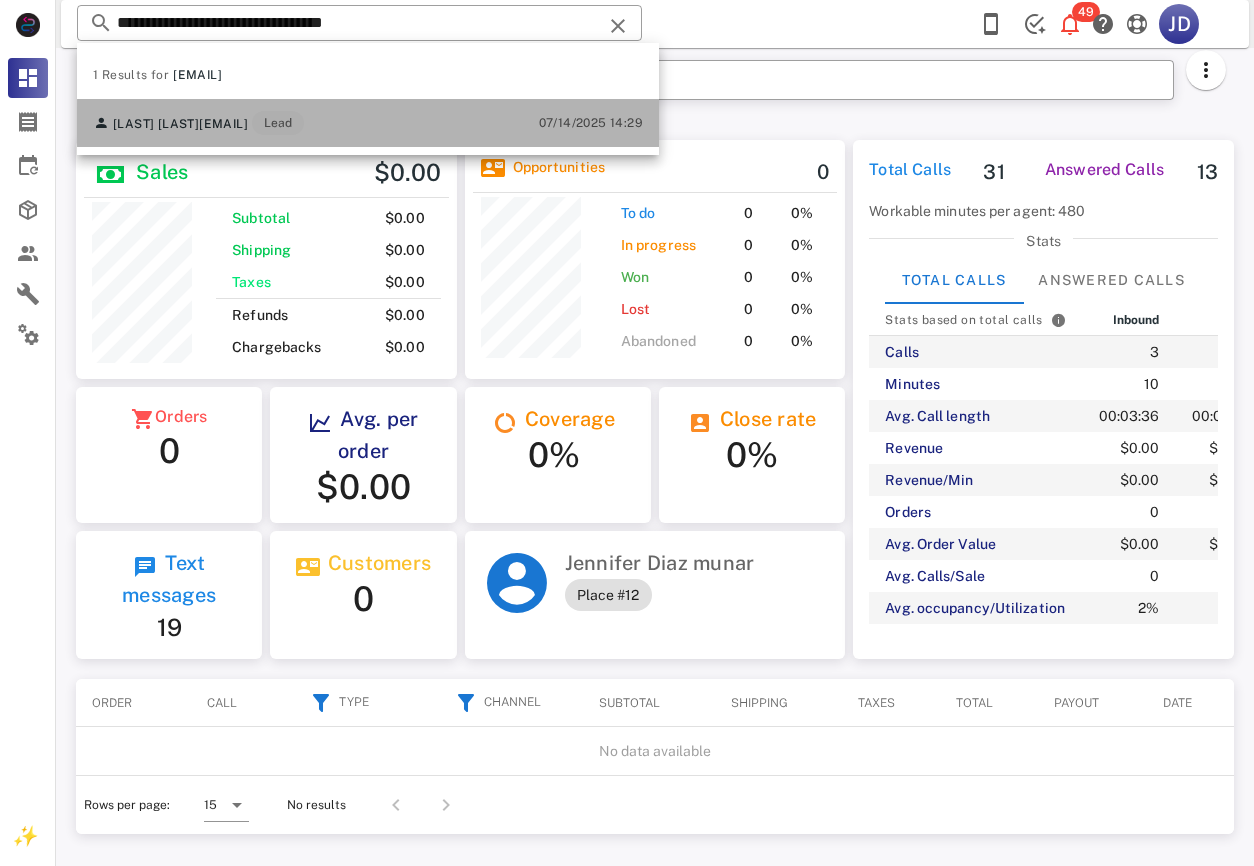 click on "[FIRST] [LAST]   [EMAIL]   Lead   [DATE] [TIME]" at bounding box center (368, 123) 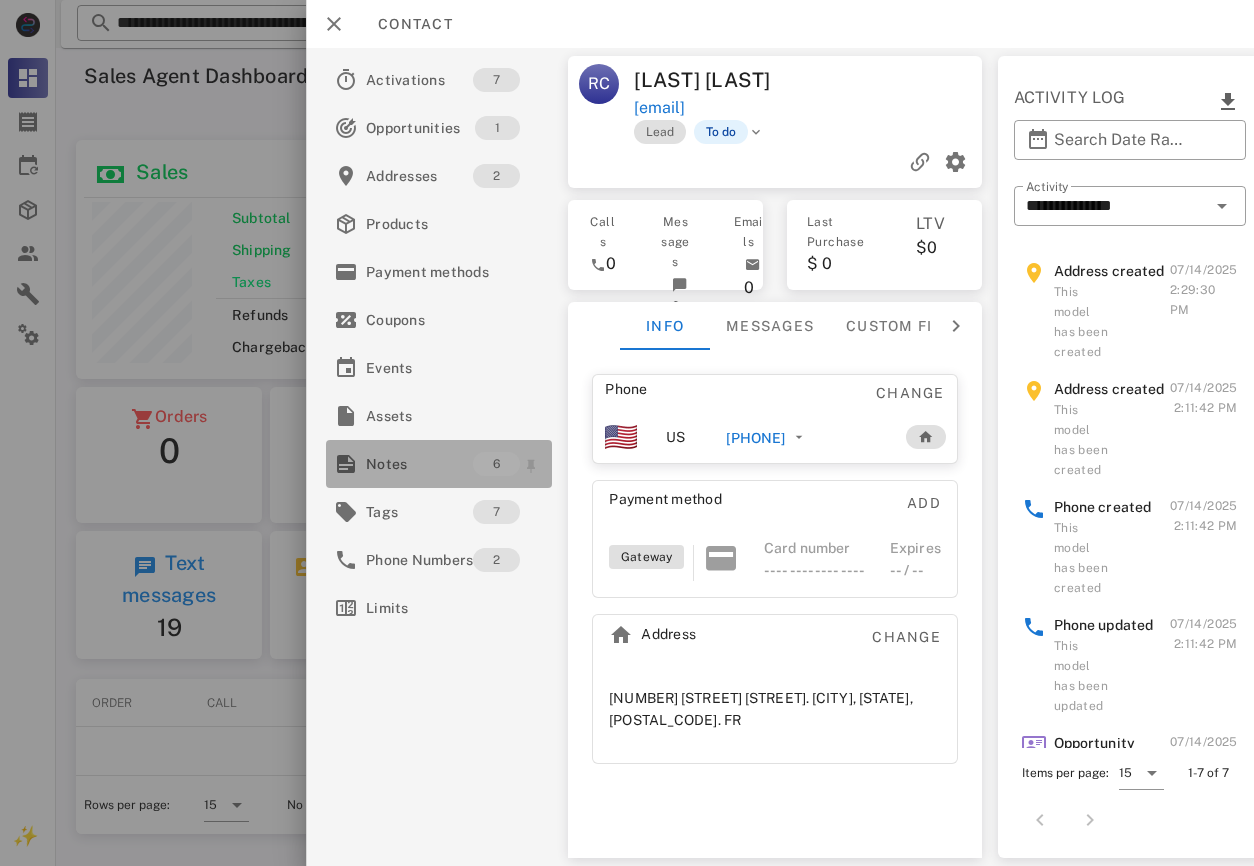 click on "Notes" at bounding box center [419, 464] 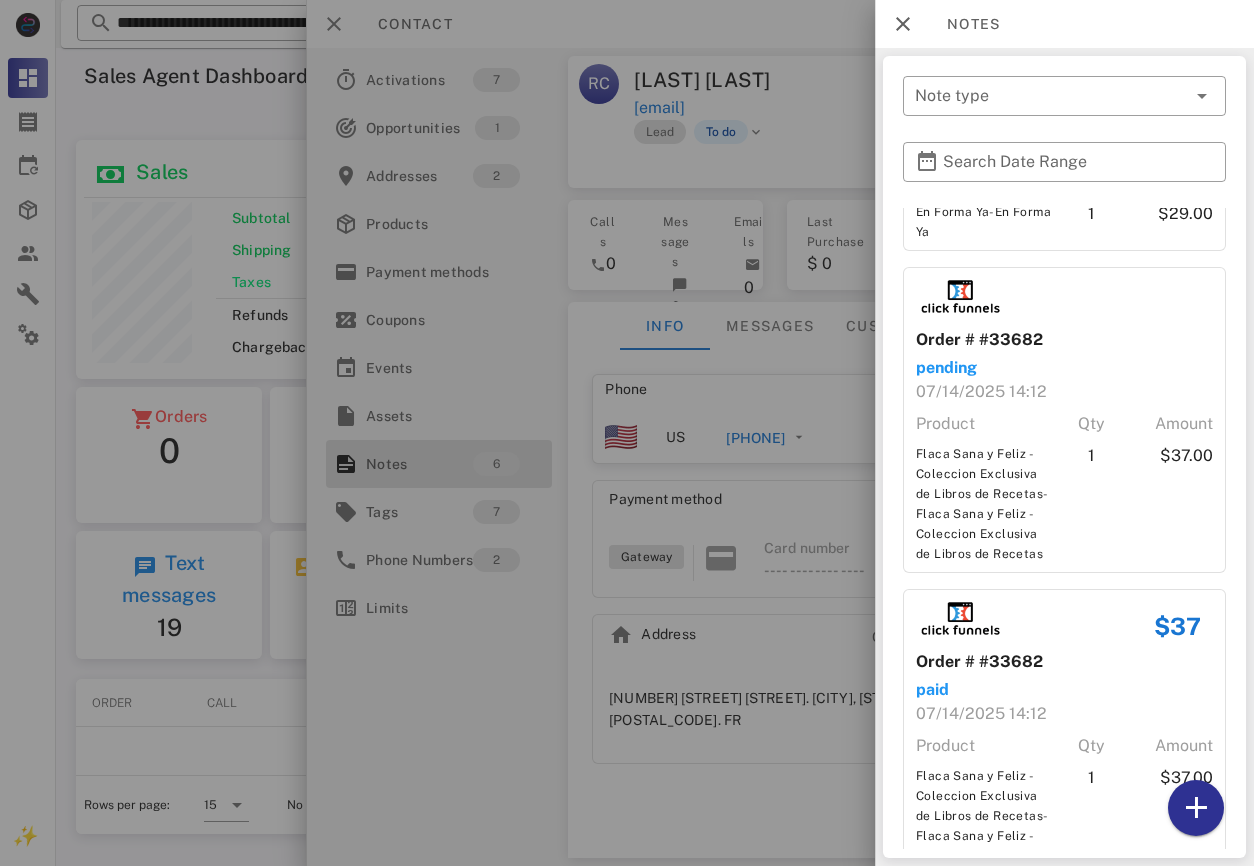 scroll, scrollTop: 376, scrollLeft: 0, axis: vertical 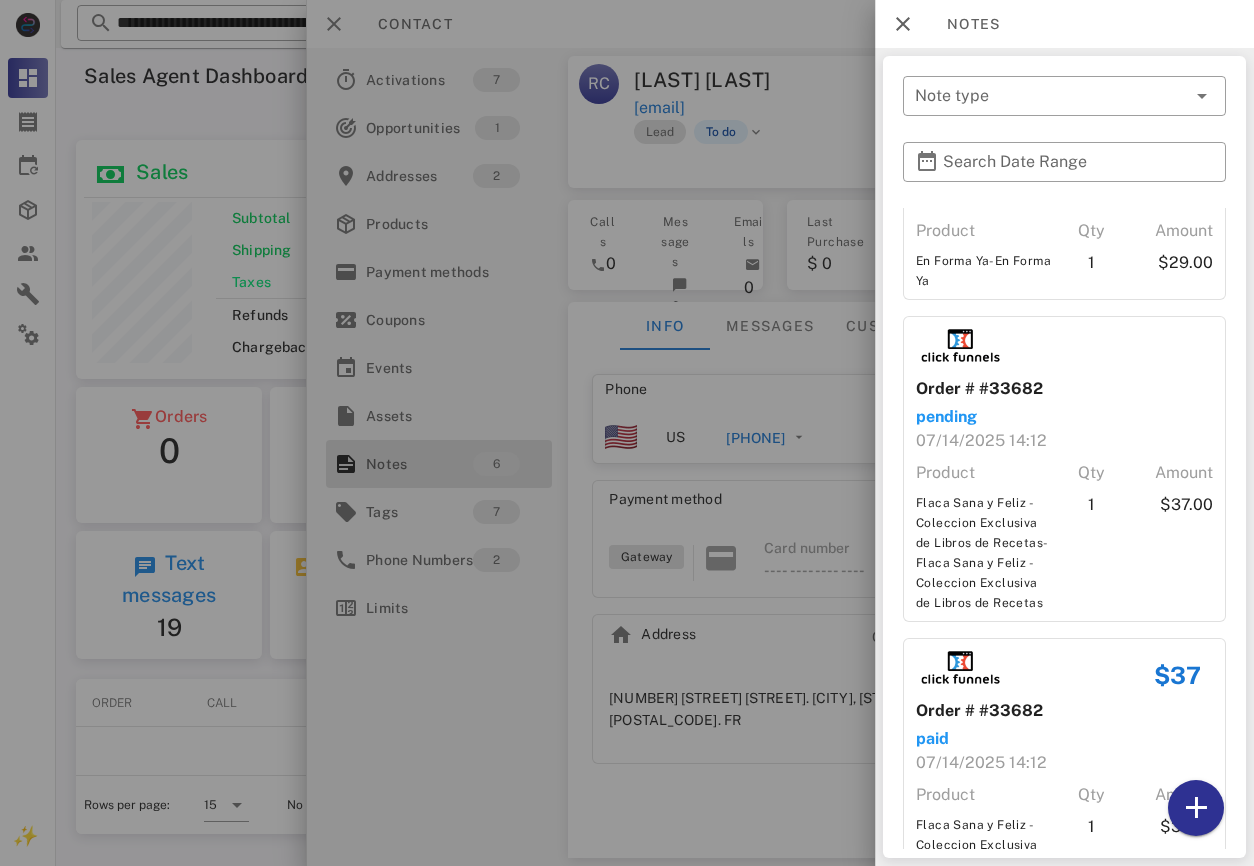 click at bounding box center [627, 433] 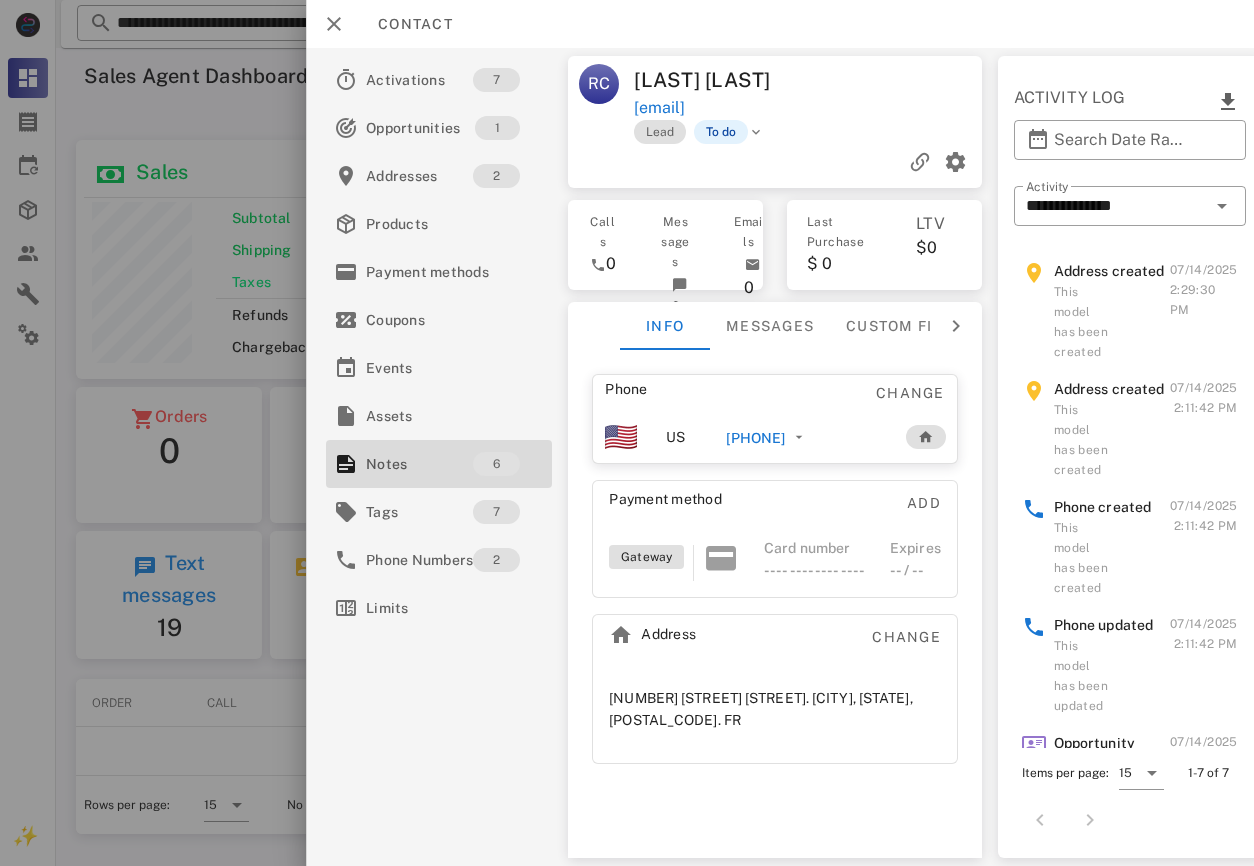 click on "[PHONE]" at bounding box center (755, 438) 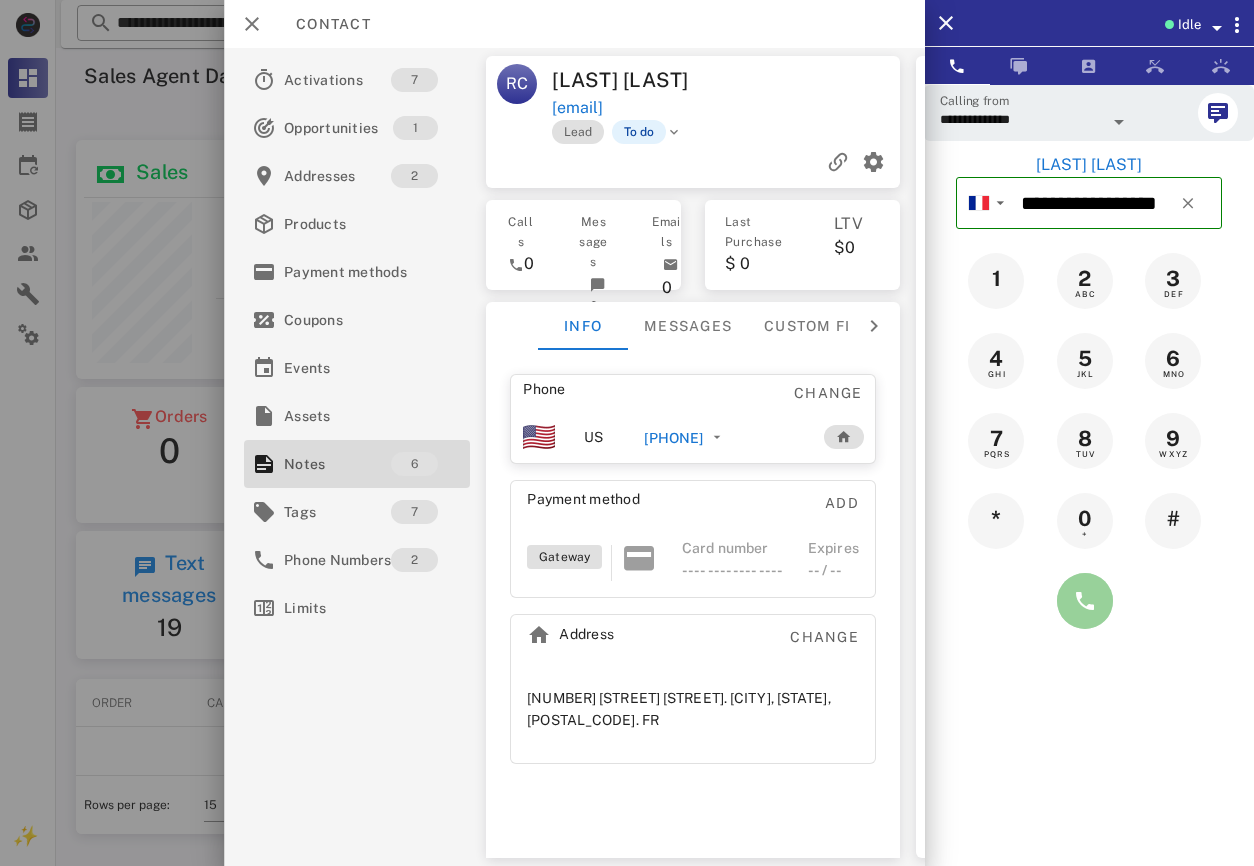 click at bounding box center (1085, 601) 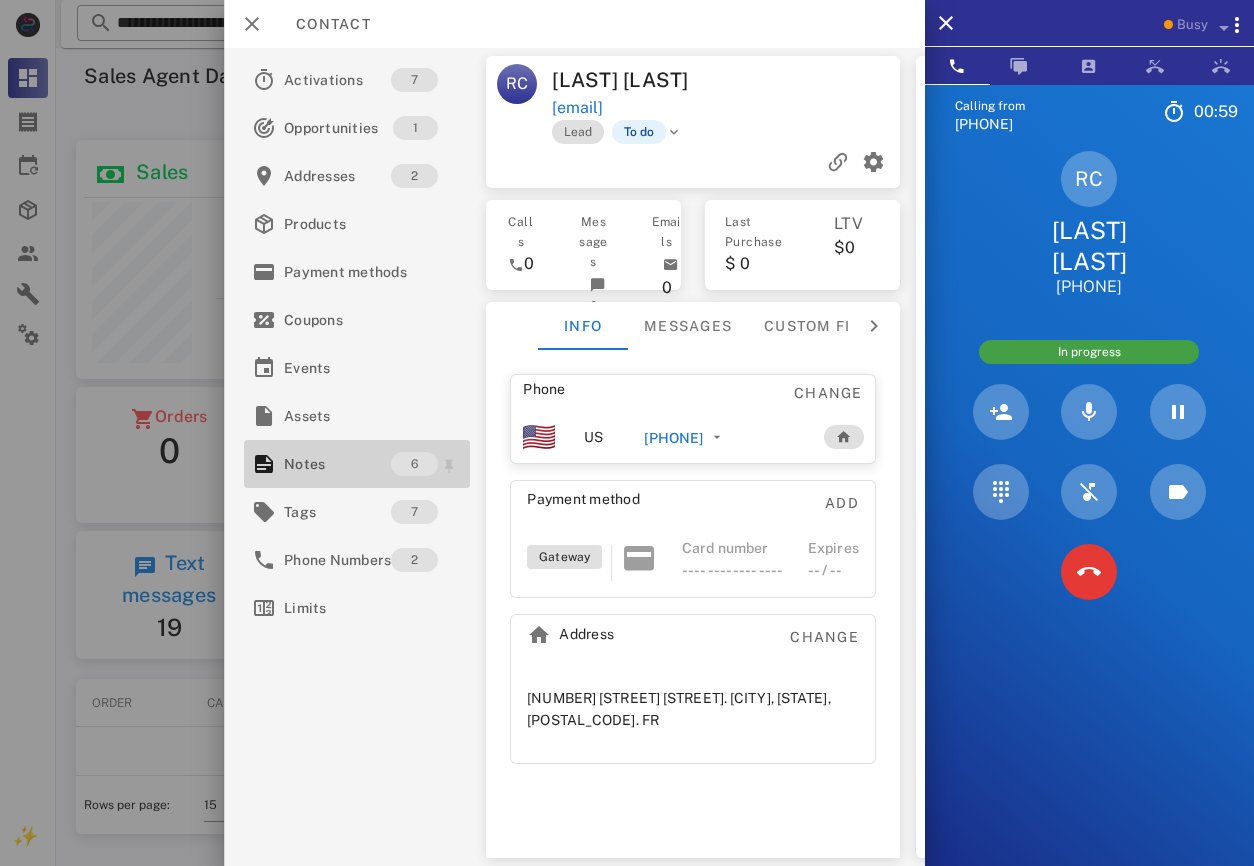click on "Notes" at bounding box center (337, 464) 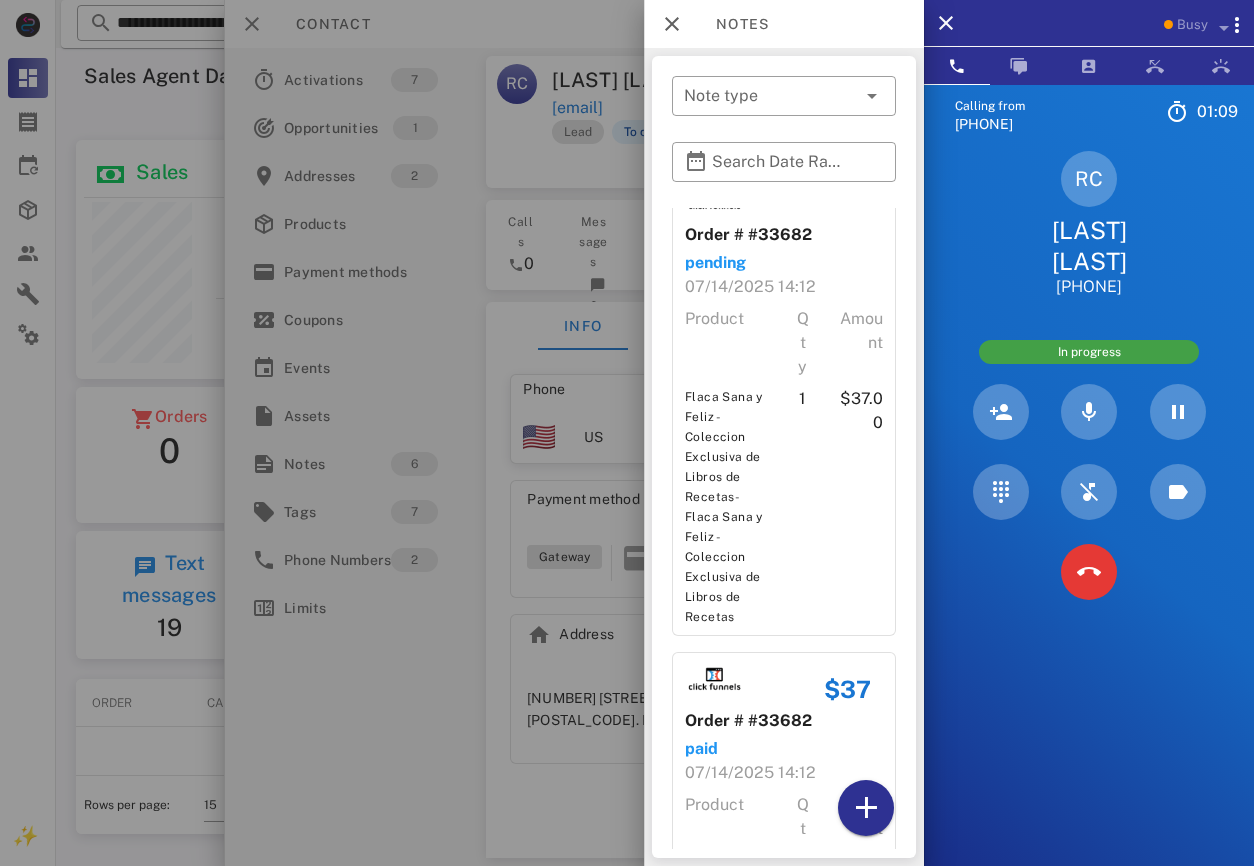 scroll, scrollTop: 487, scrollLeft: 0, axis: vertical 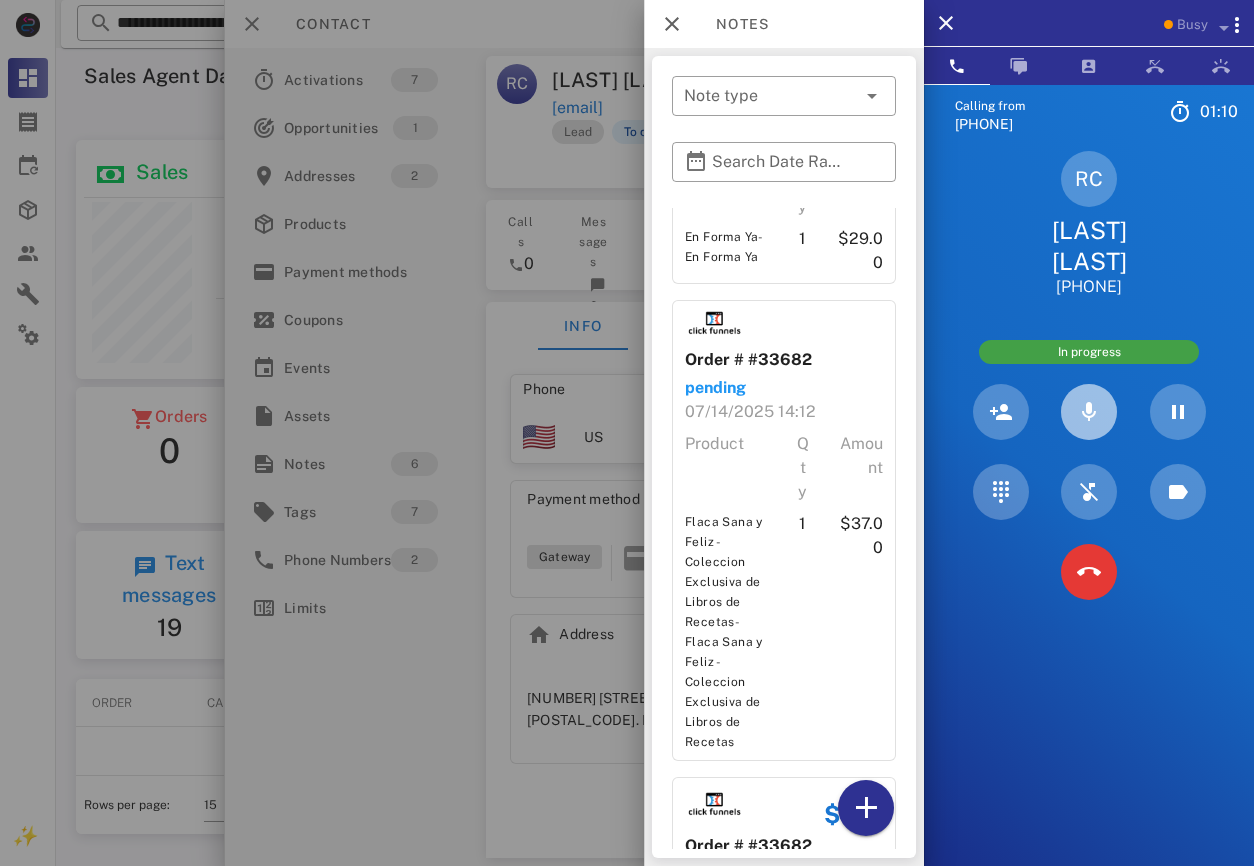 click at bounding box center [1089, 412] 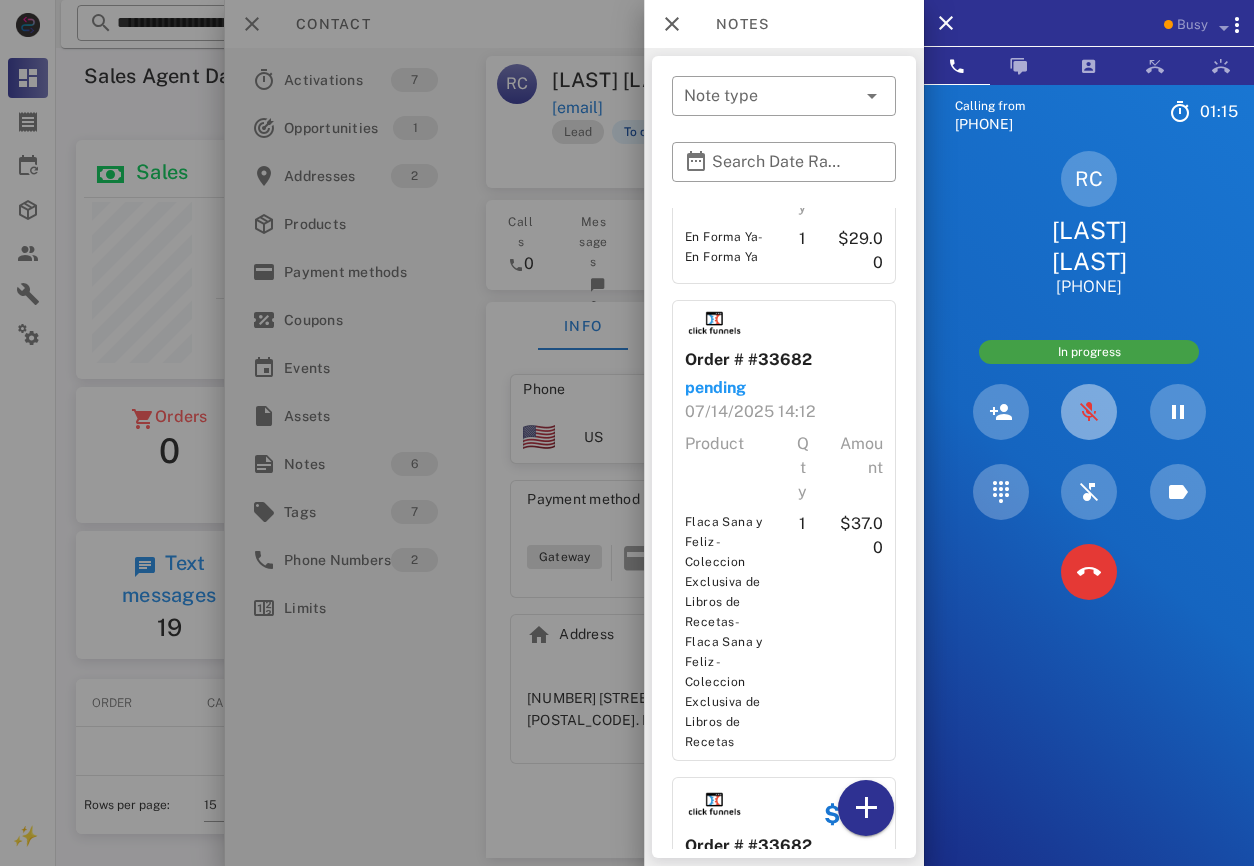 click at bounding box center [1089, 412] 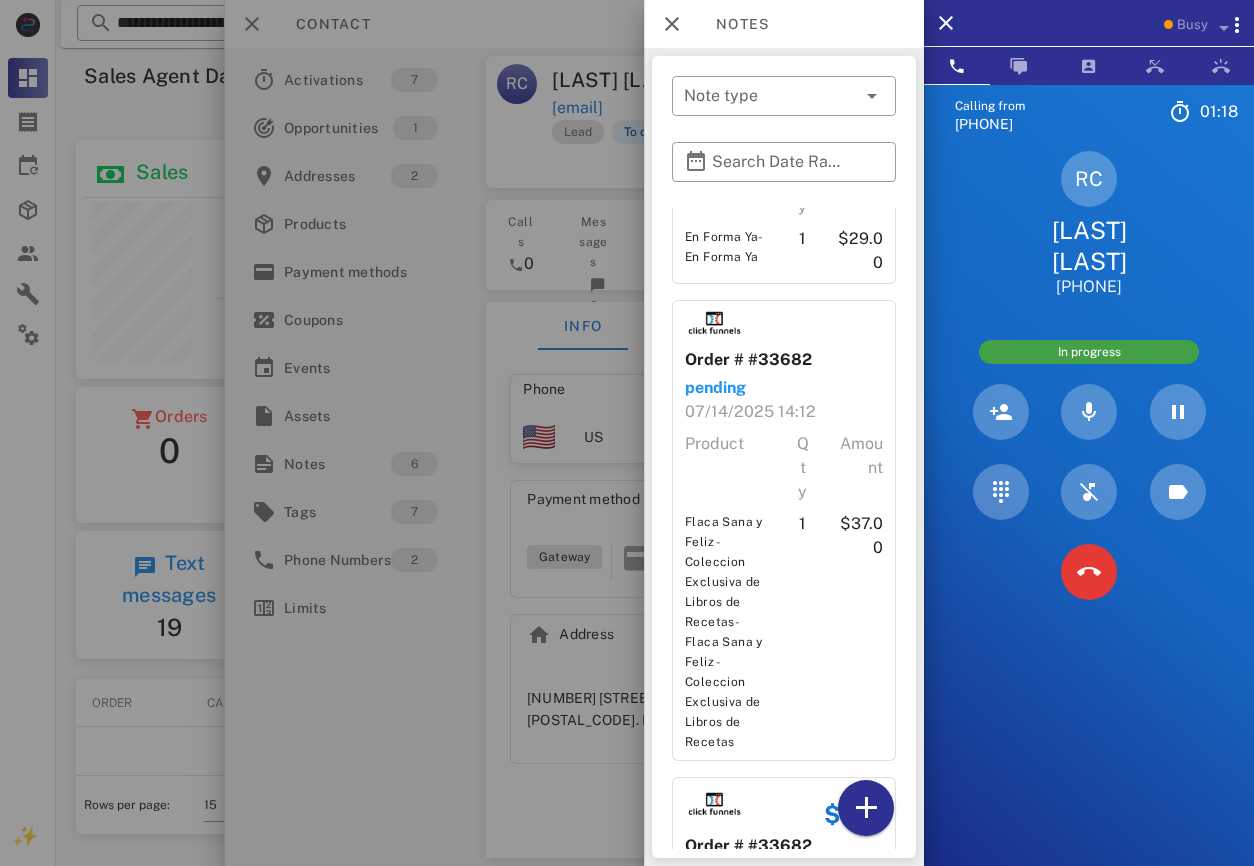 click at bounding box center (627, 433) 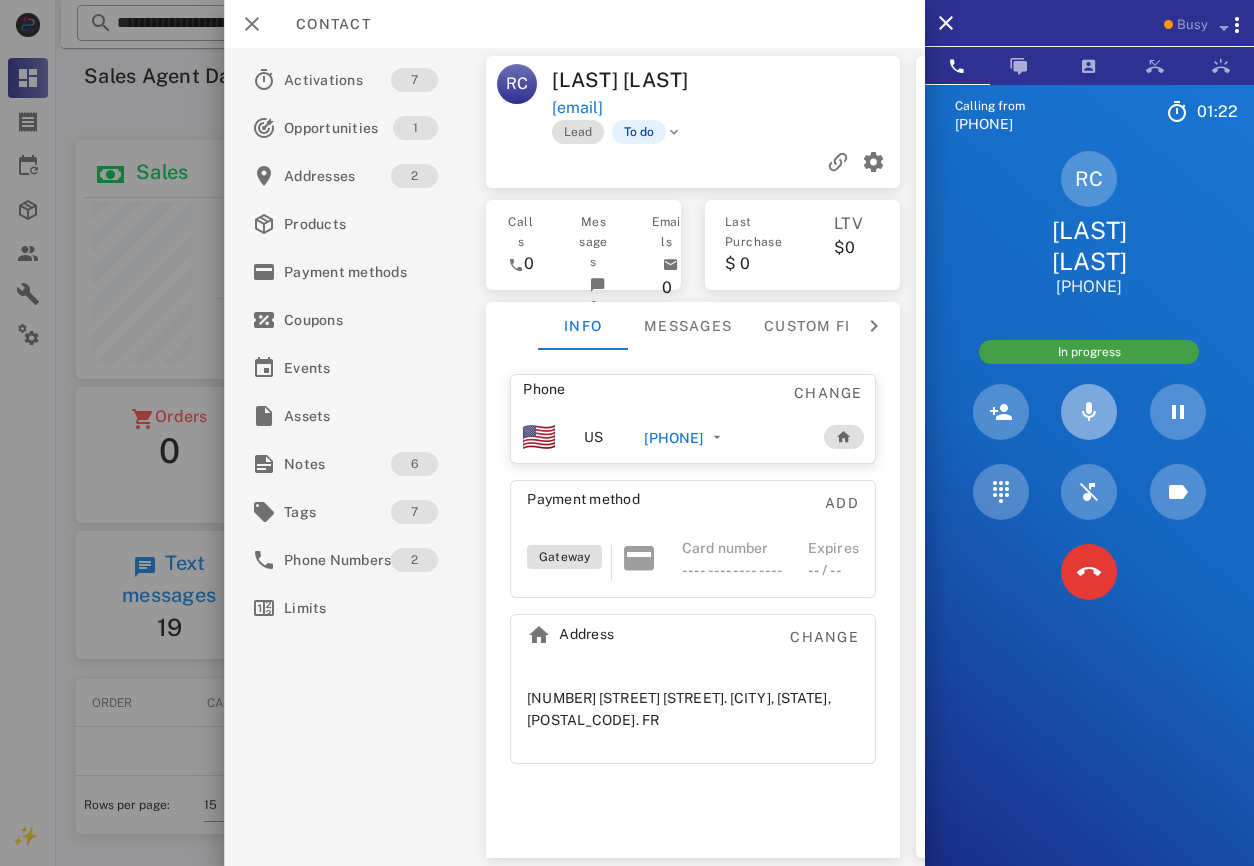 click at bounding box center [1089, 412] 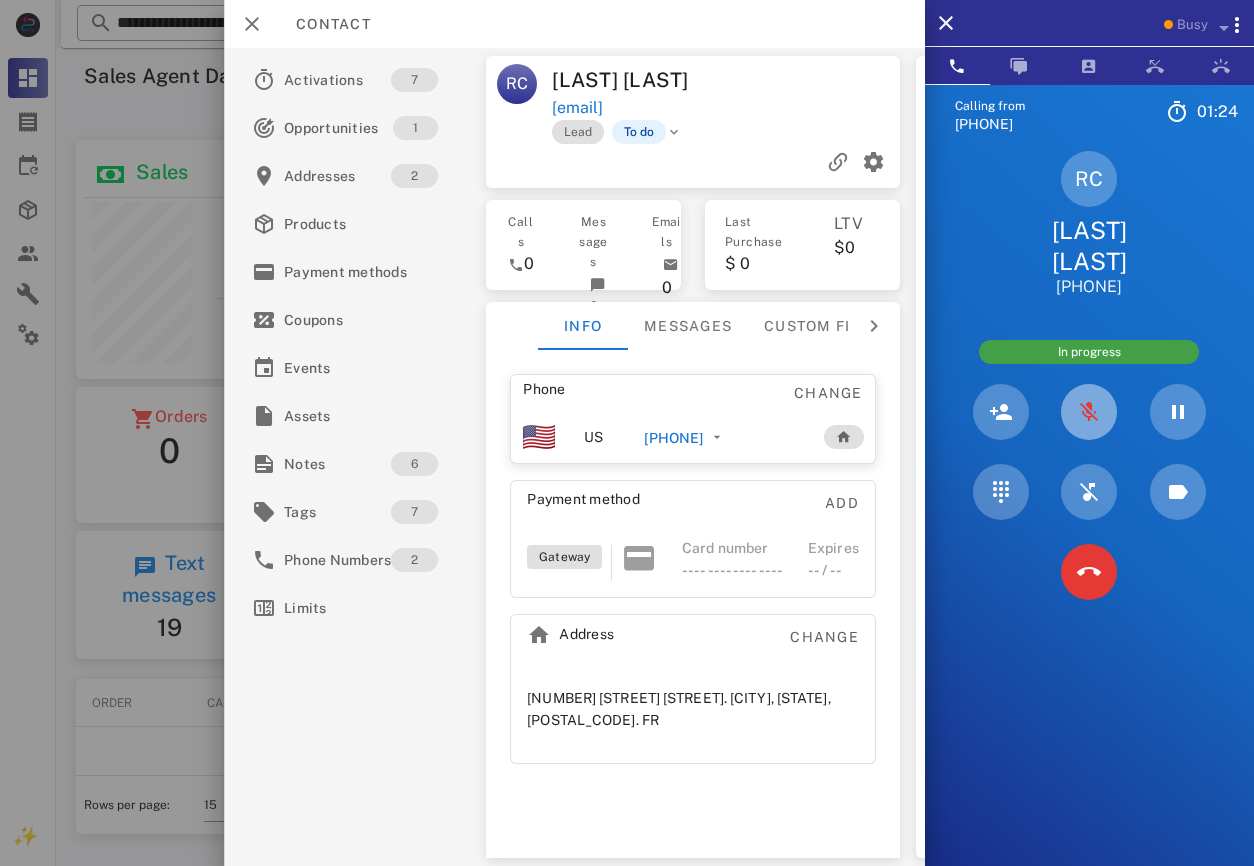 click at bounding box center (1089, 412) 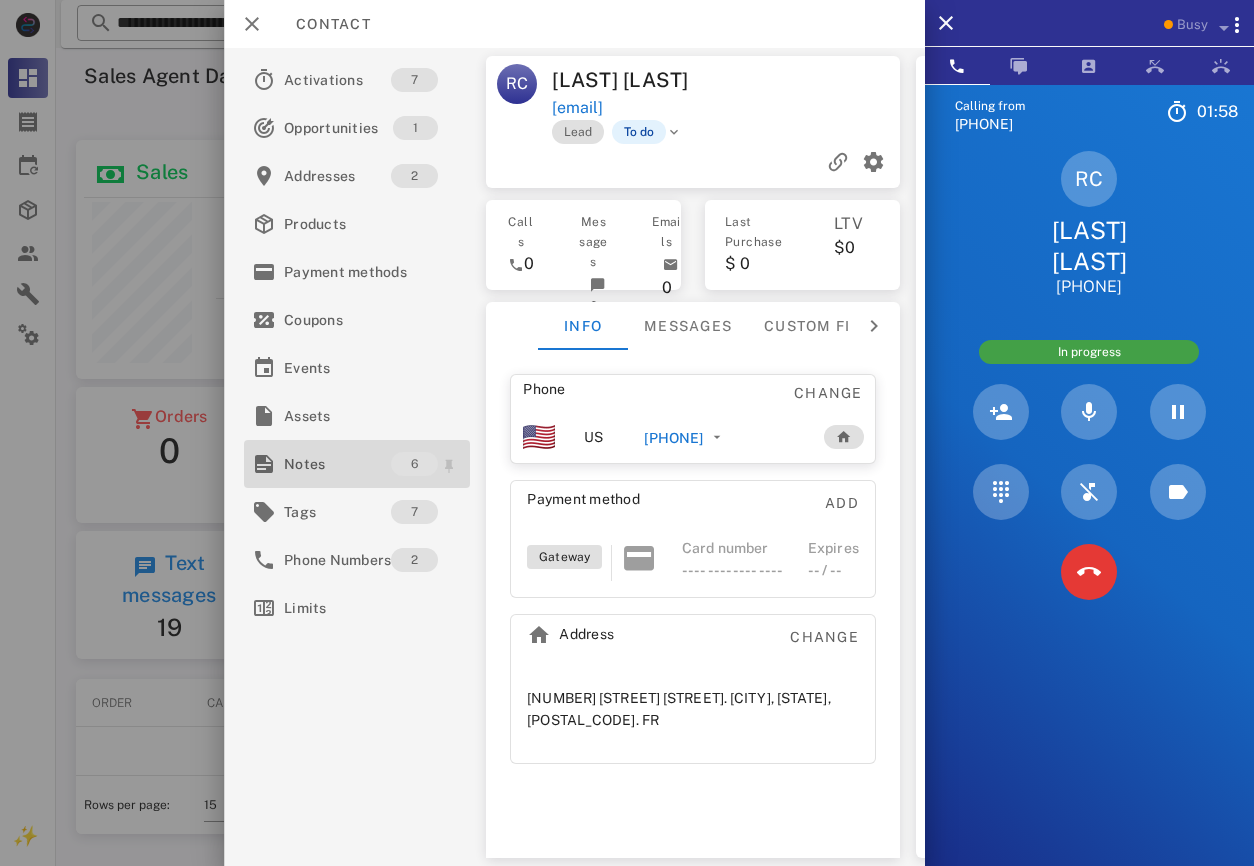 click on "Notes" at bounding box center (337, 464) 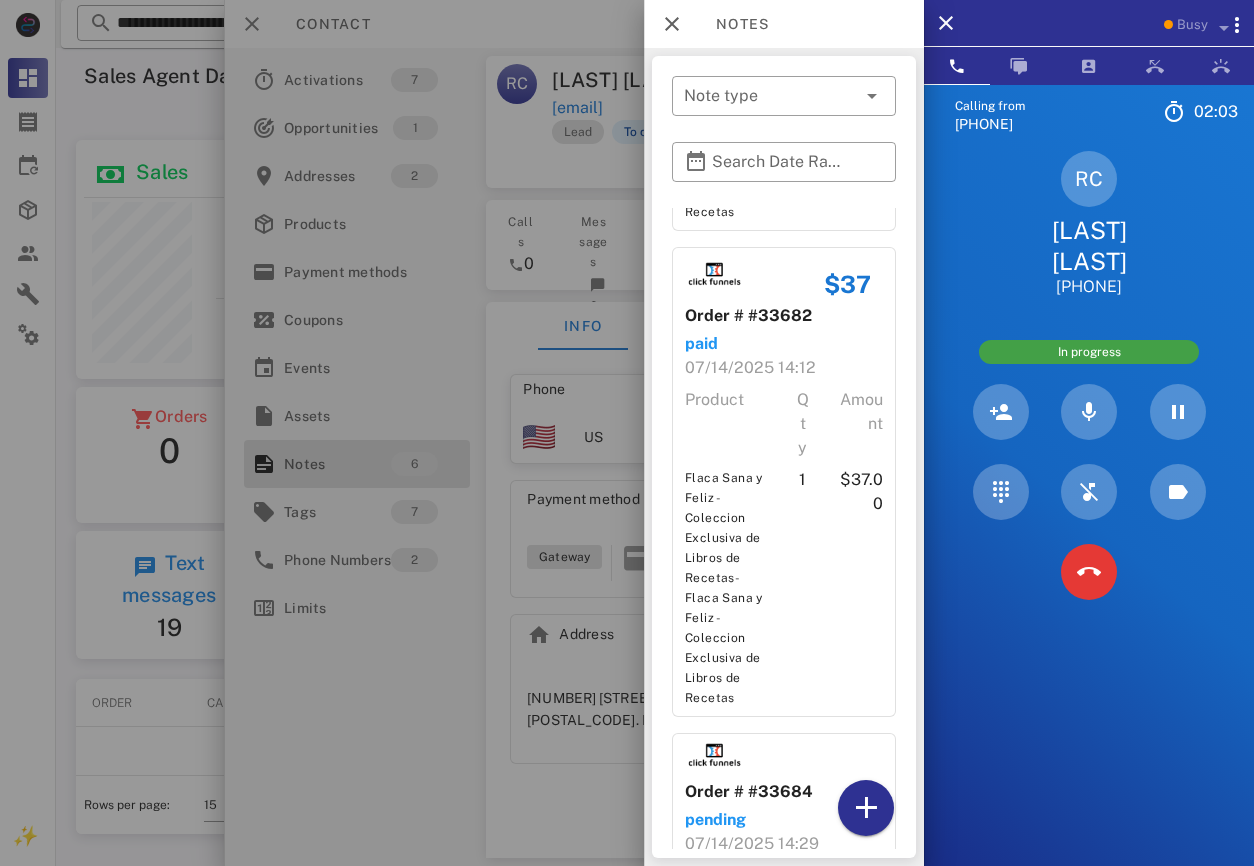 scroll, scrollTop: 987, scrollLeft: 0, axis: vertical 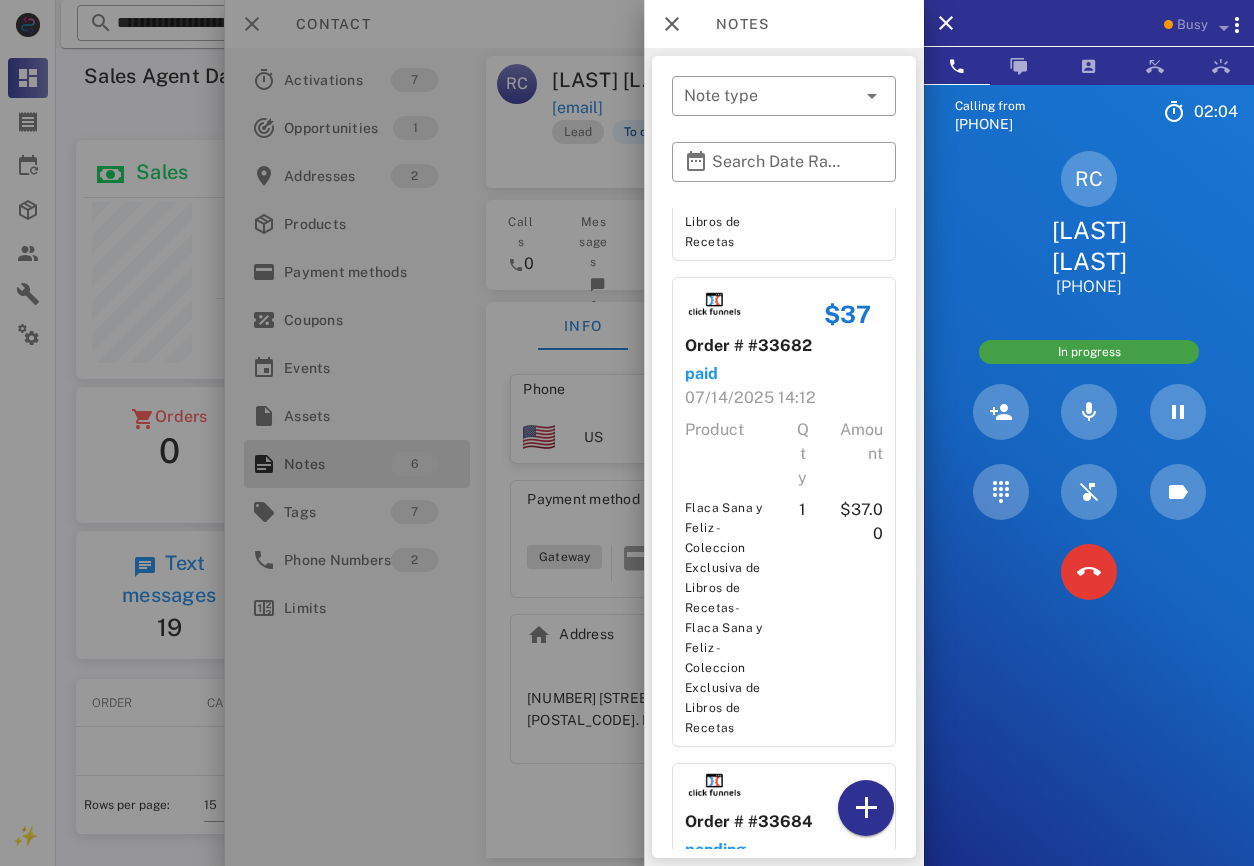 click at bounding box center (627, 433) 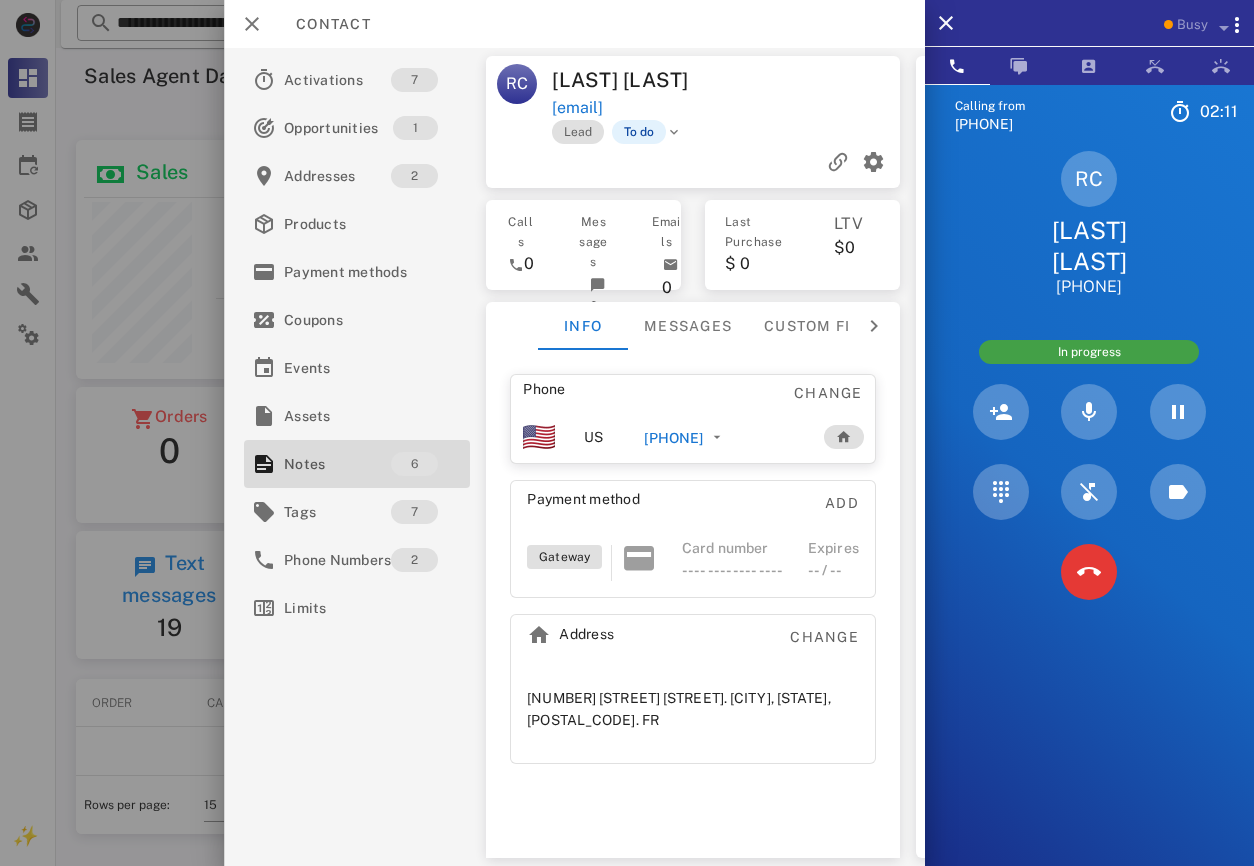 click at bounding box center [693, 162] 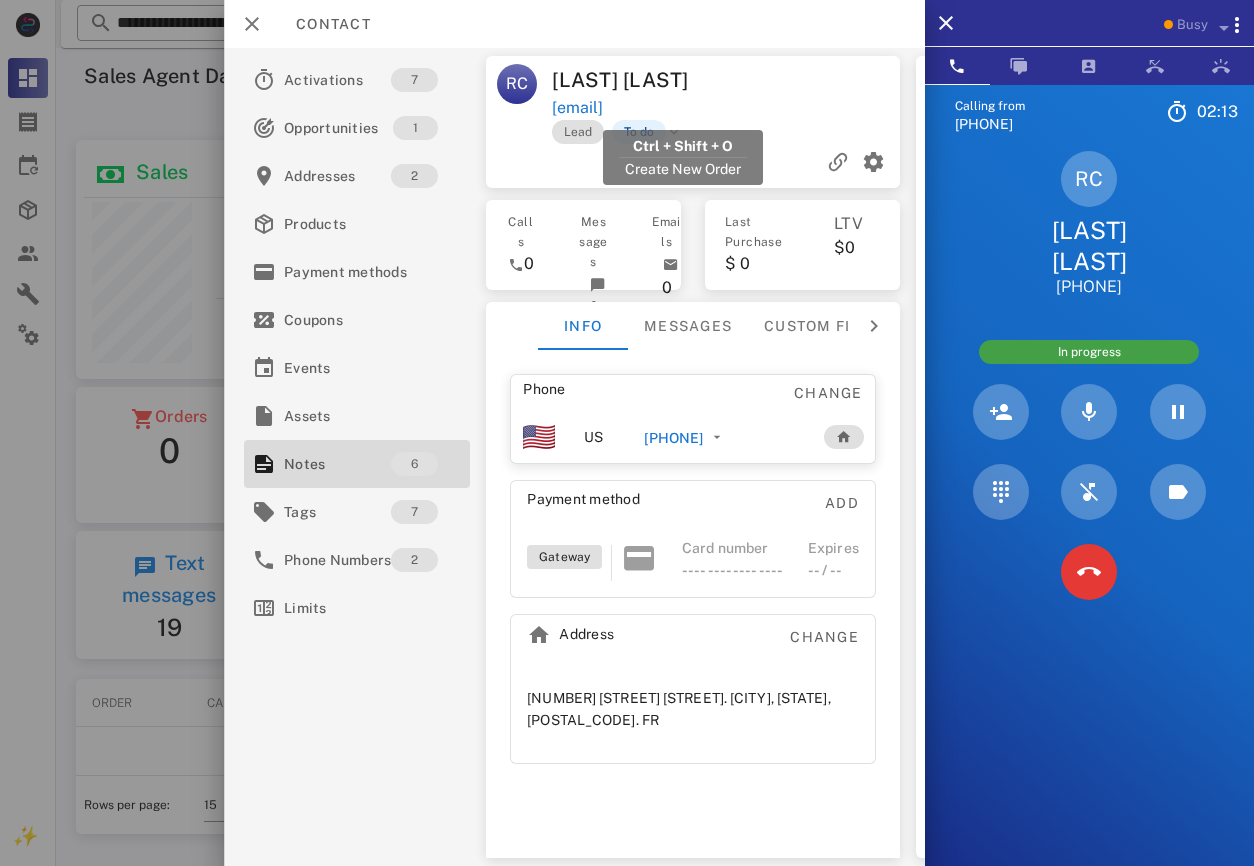 drag, startPoint x: 834, startPoint y: 112, endPoint x: 556, endPoint y: 104, distance: 278.11508 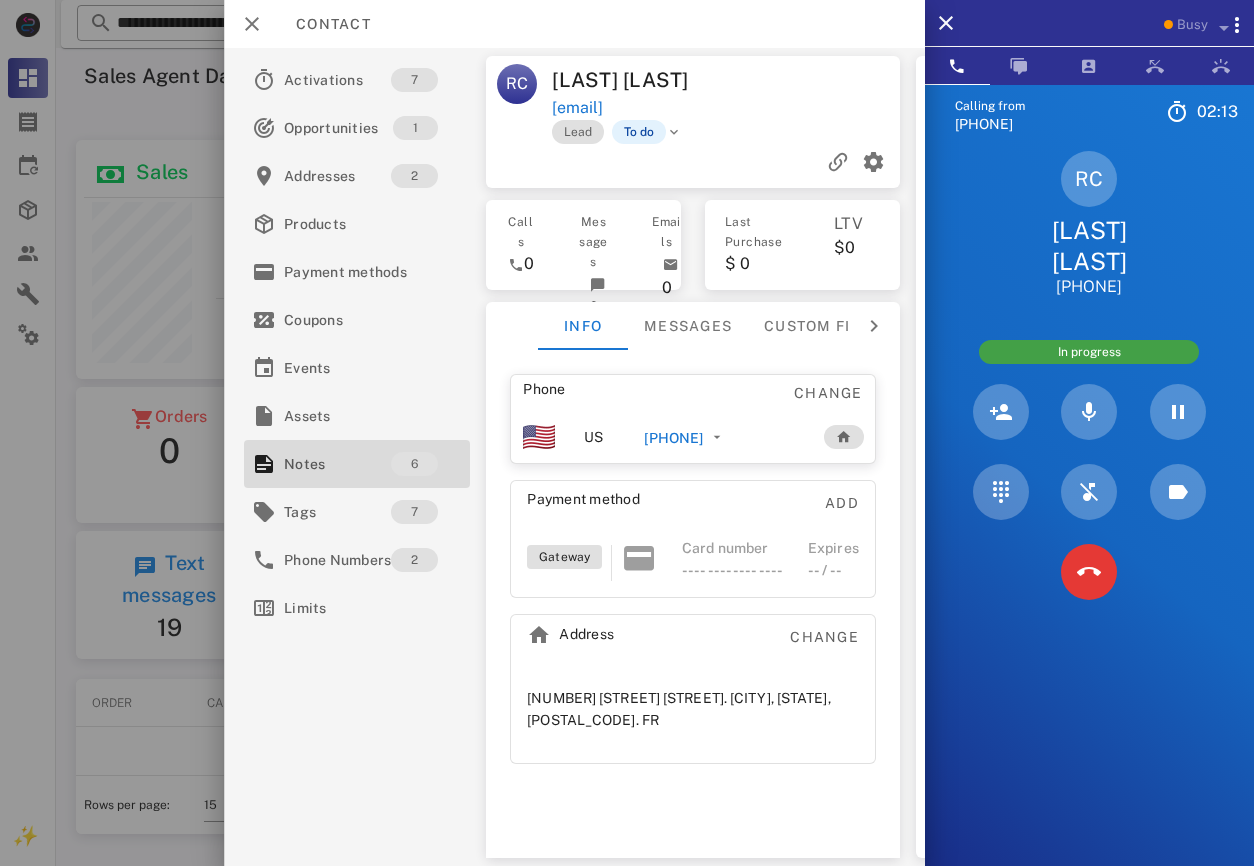 copy on "[EMAIL]" 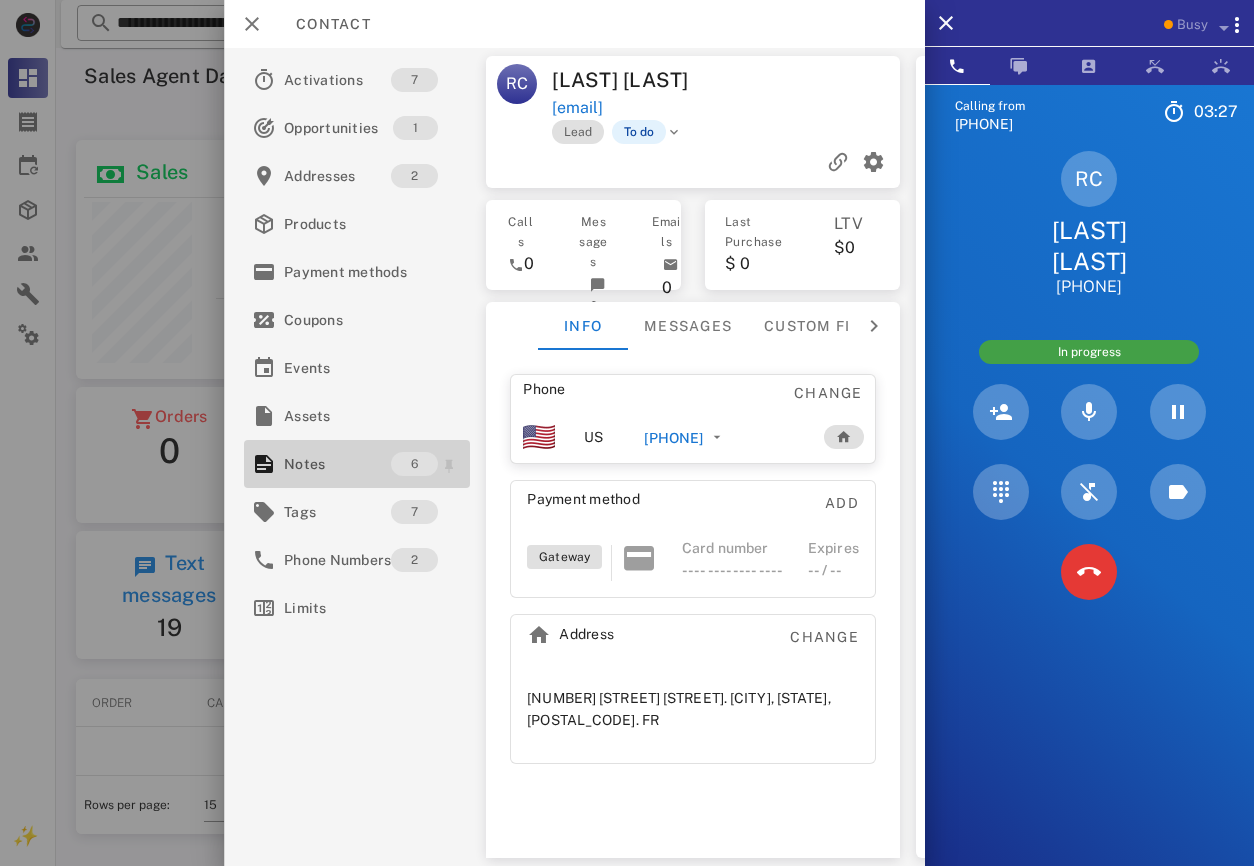 click on "Notes" at bounding box center (337, 464) 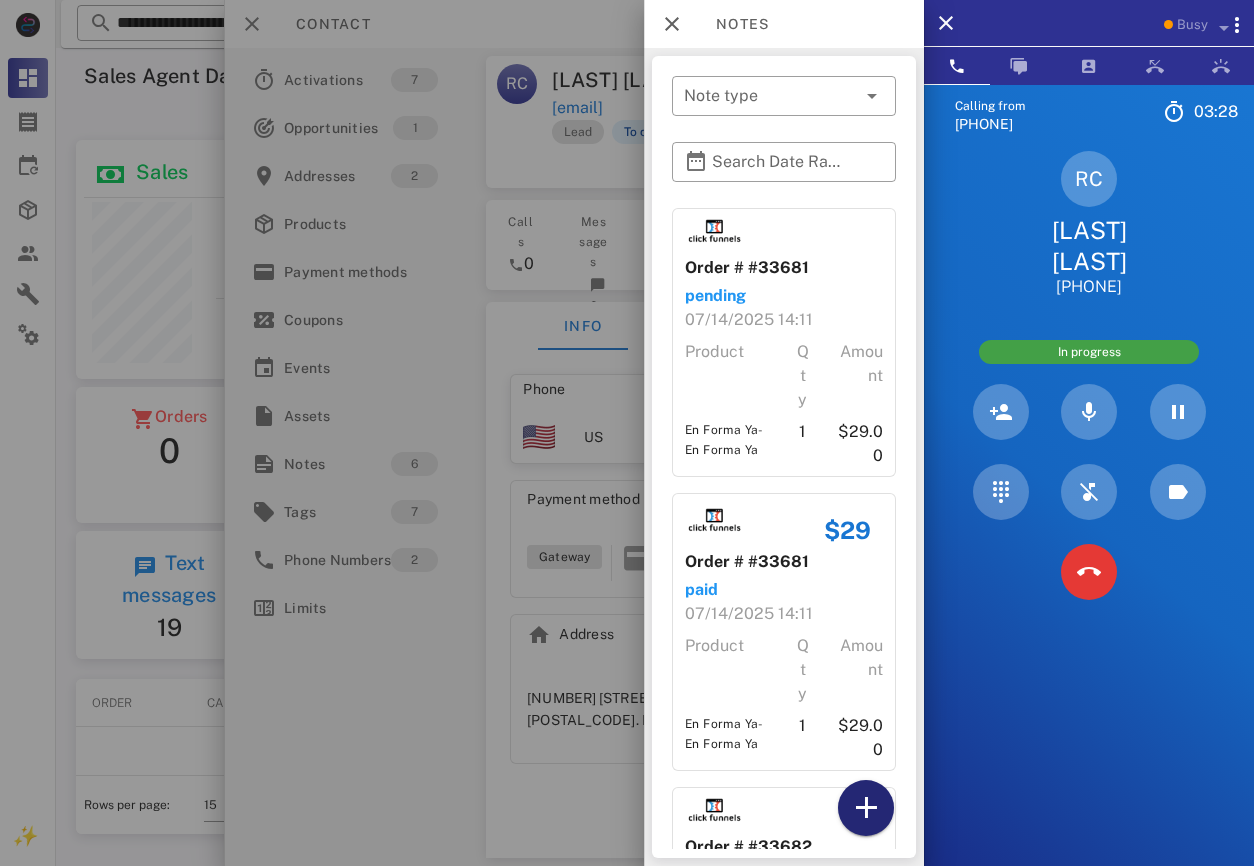click at bounding box center [866, 808] 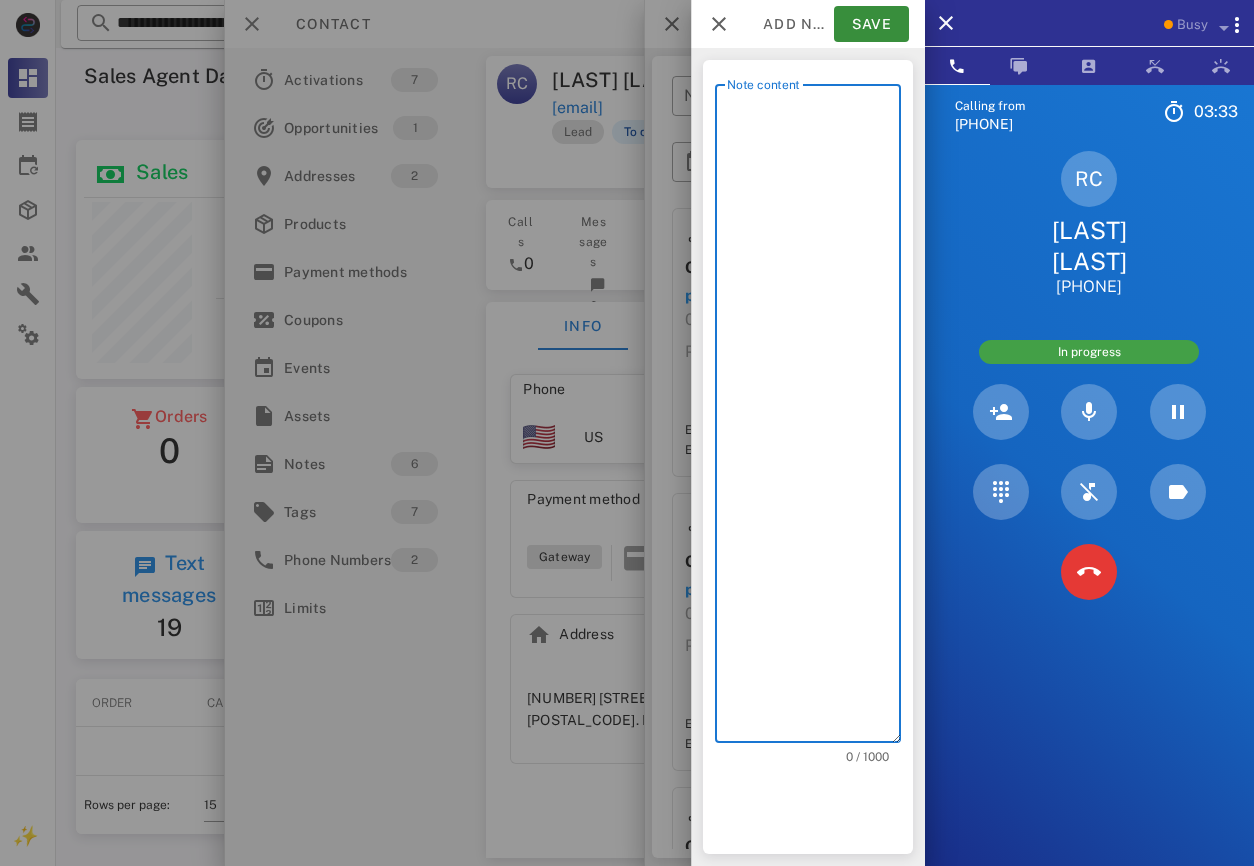 type on "**********" 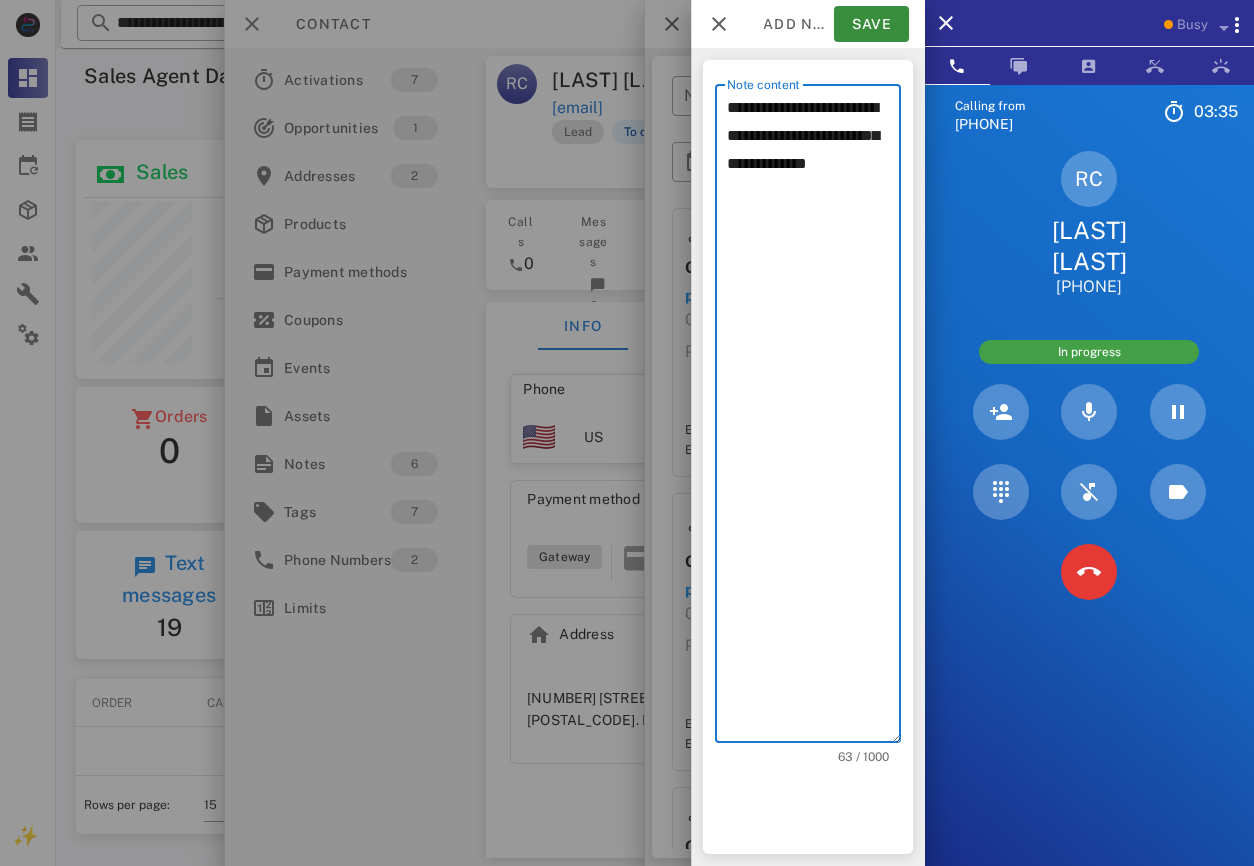 drag, startPoint x: 791, startPoint y: 220, endPoint x: 720, endPoint y: 119, distance: 123.458496 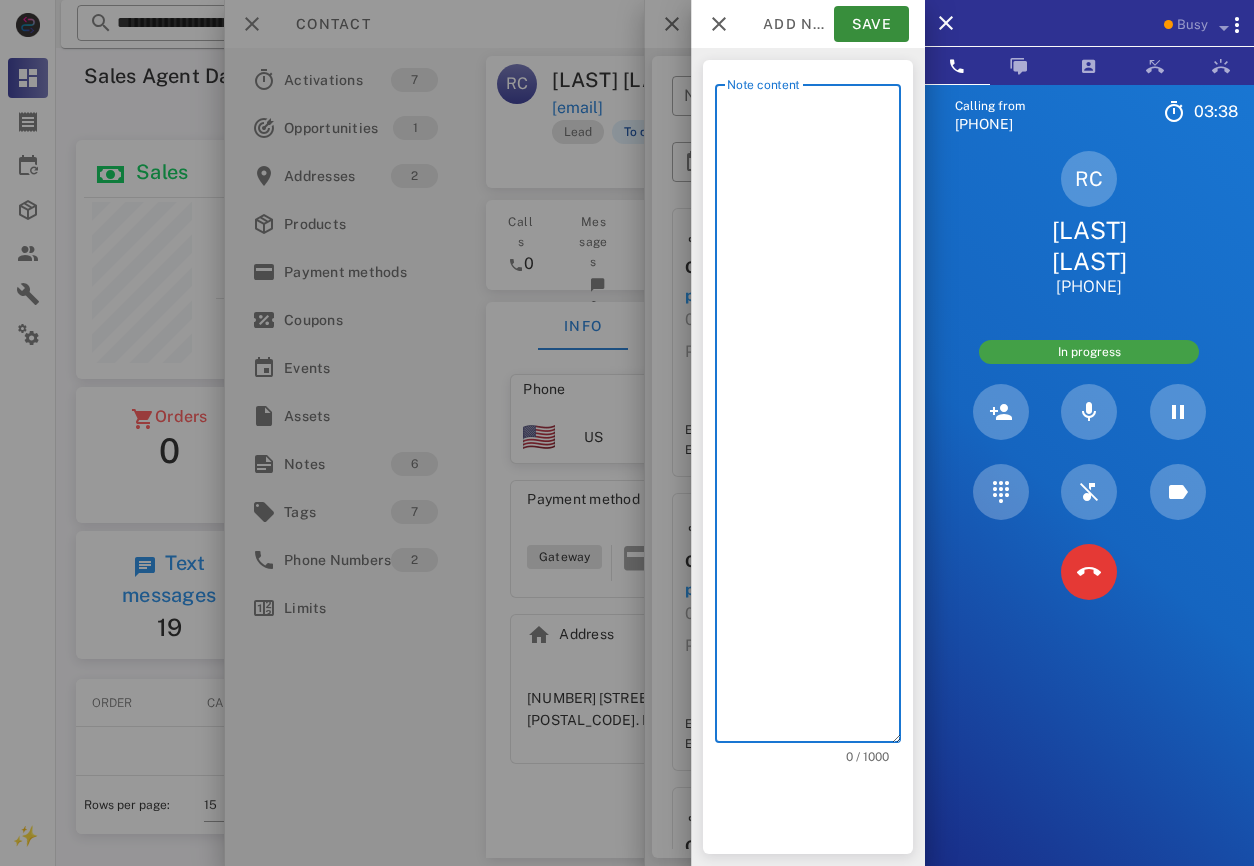 drag, startPoint x: 724, startPoint y: 123, endPoint x: 790, endPoint y: 95, distance: 71.693794 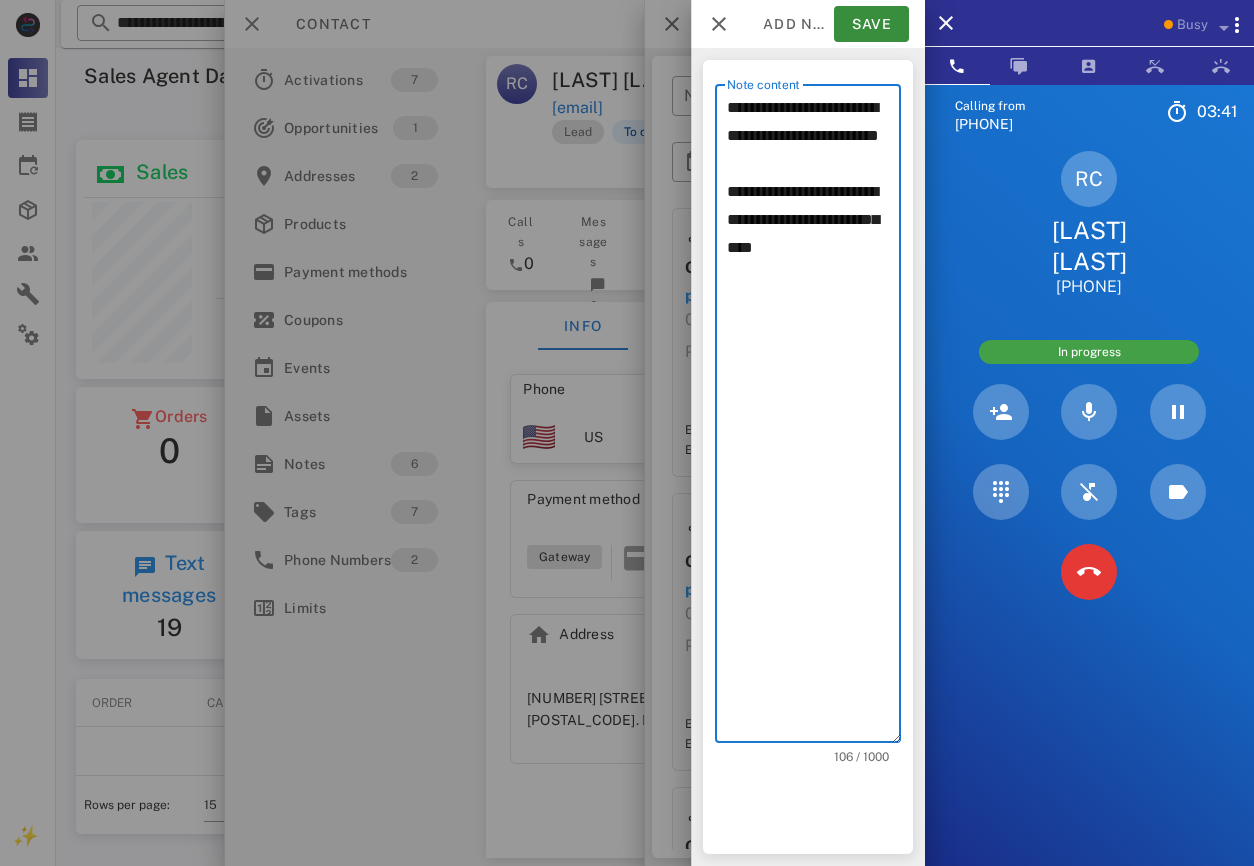 drag, startPoint x: 825, startPoint y: 188, endPoint x: 701, endPoint y: 110, distance: 146.49232 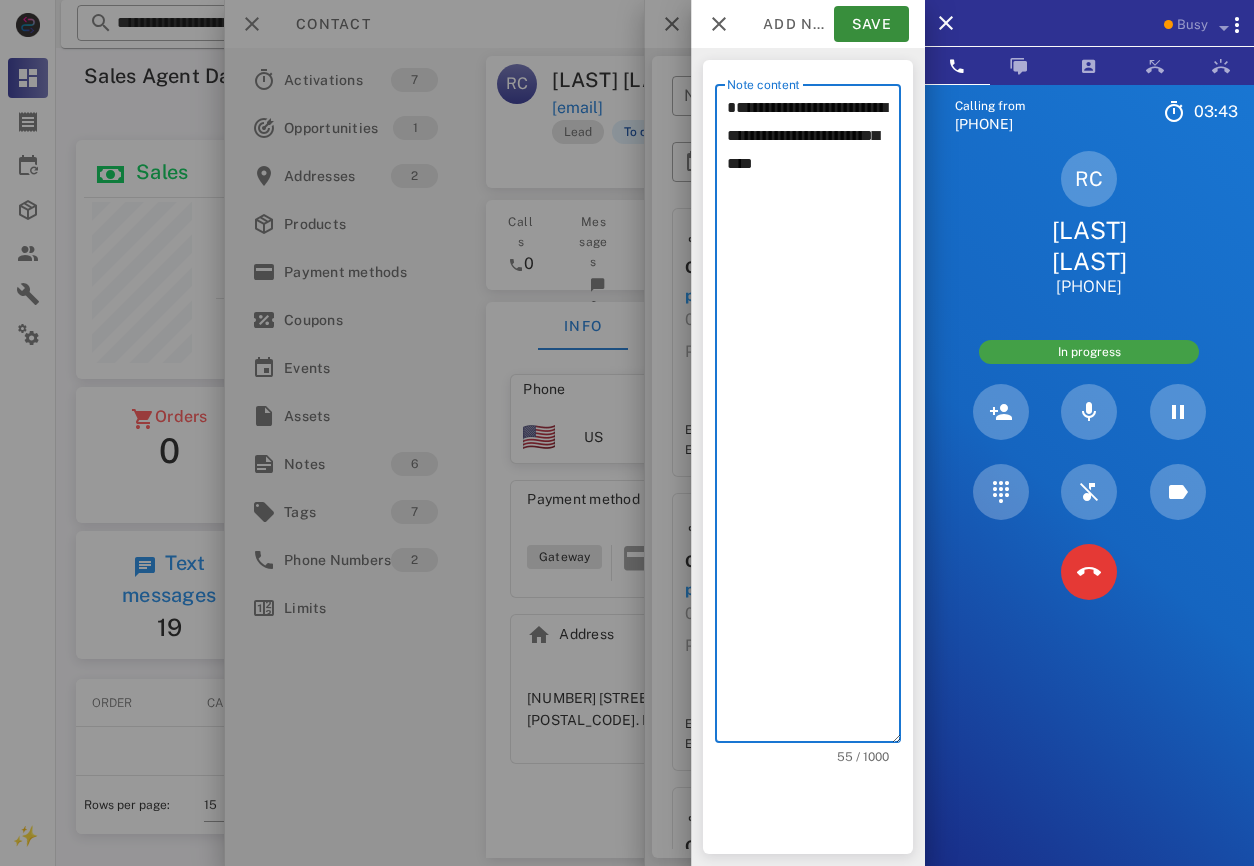 click on "**********" at bounding box center [814, 418] 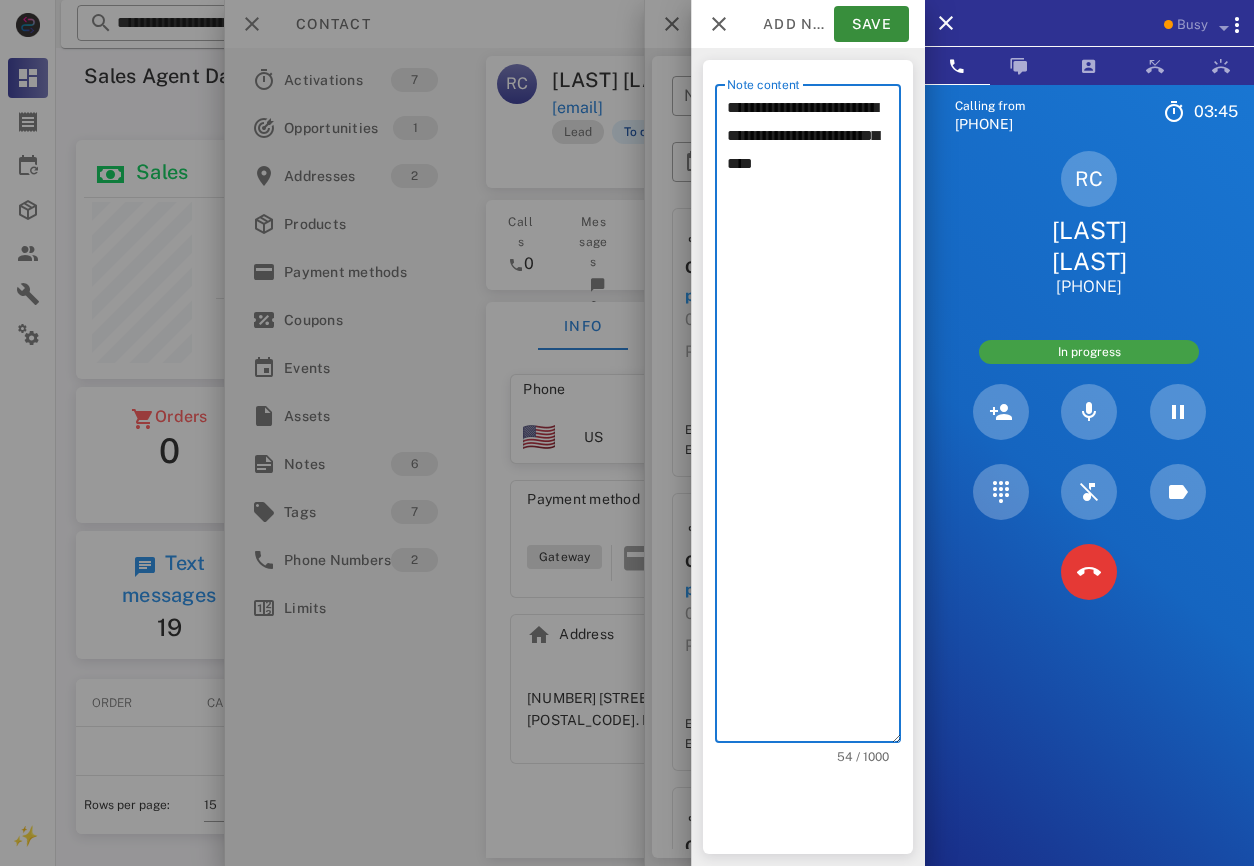 click on "**********" at bounding box center (814, 418) 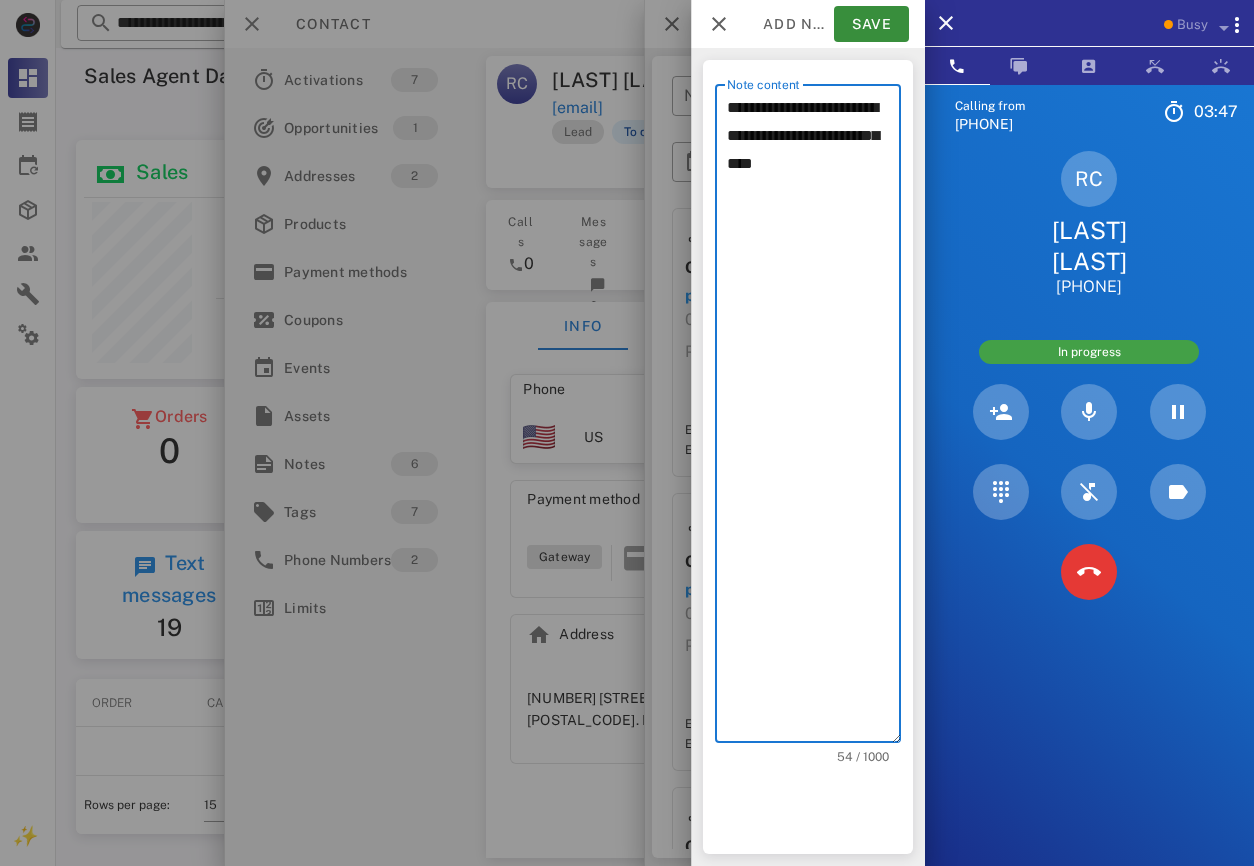 click on "******" 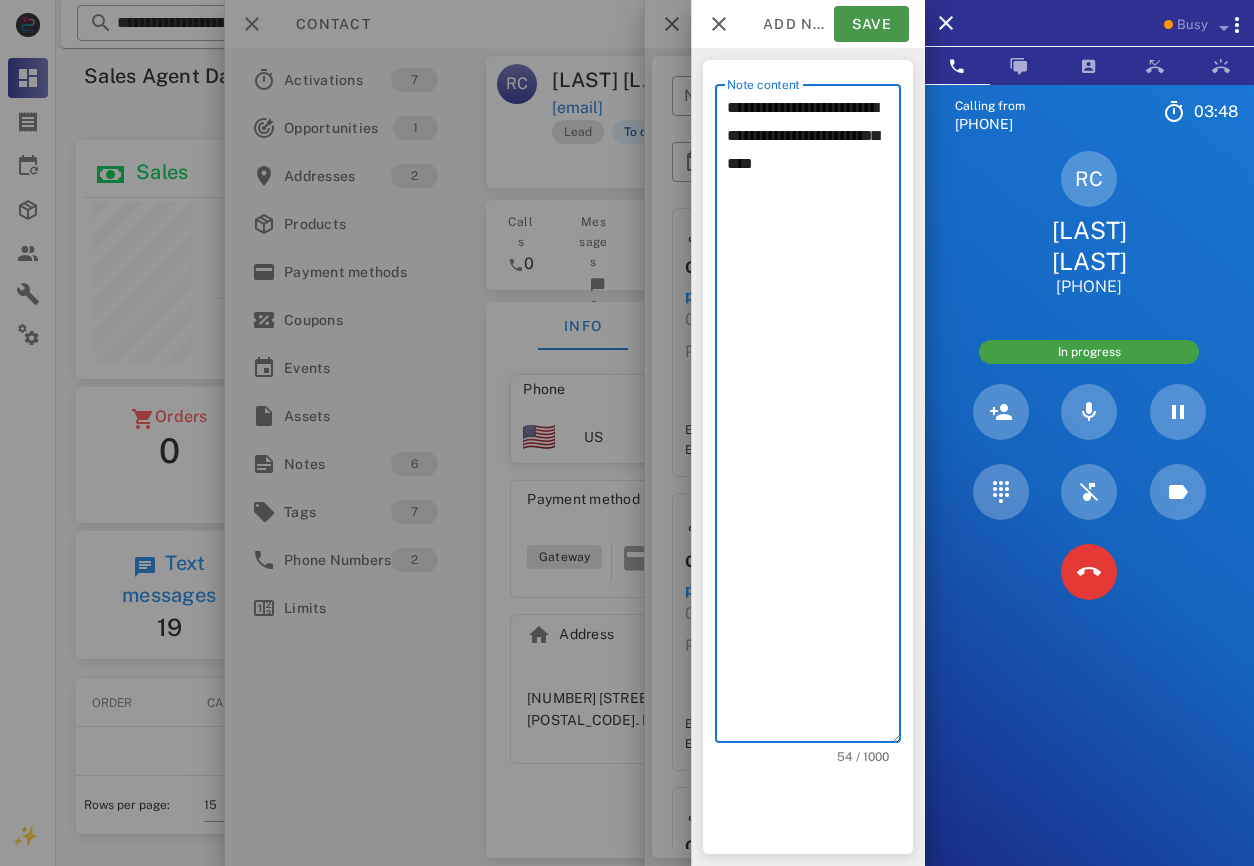 type on "**********" 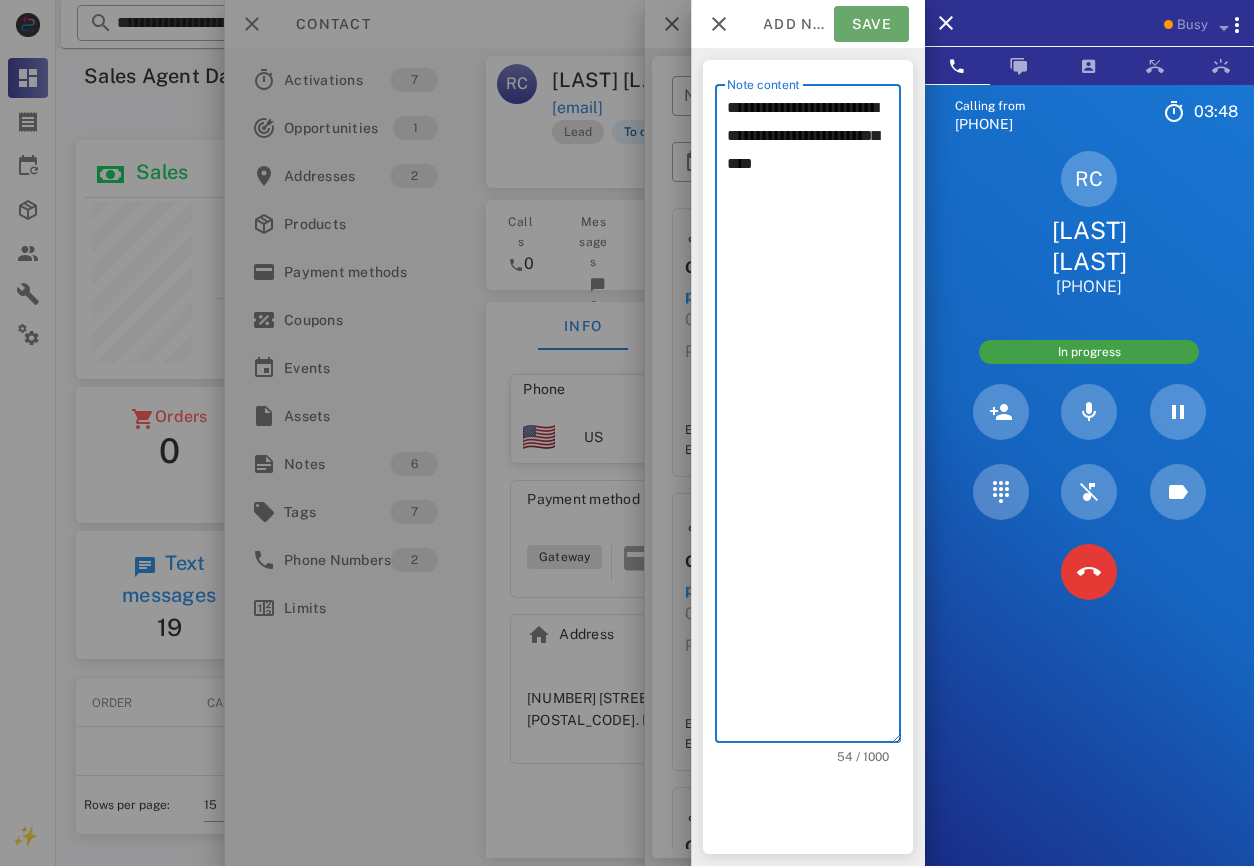 click on "Save" at bounding box center [871, 24] 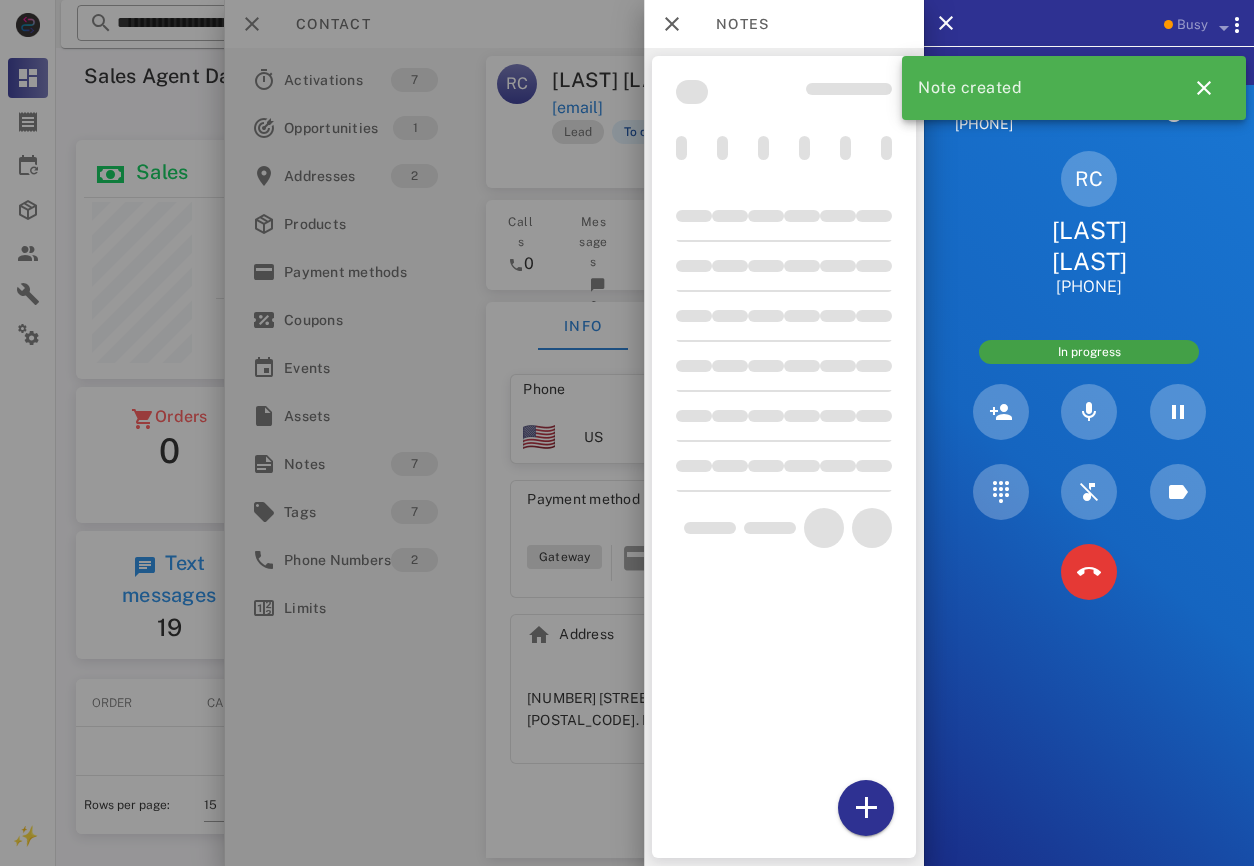 click at bounding box center [627, 433] 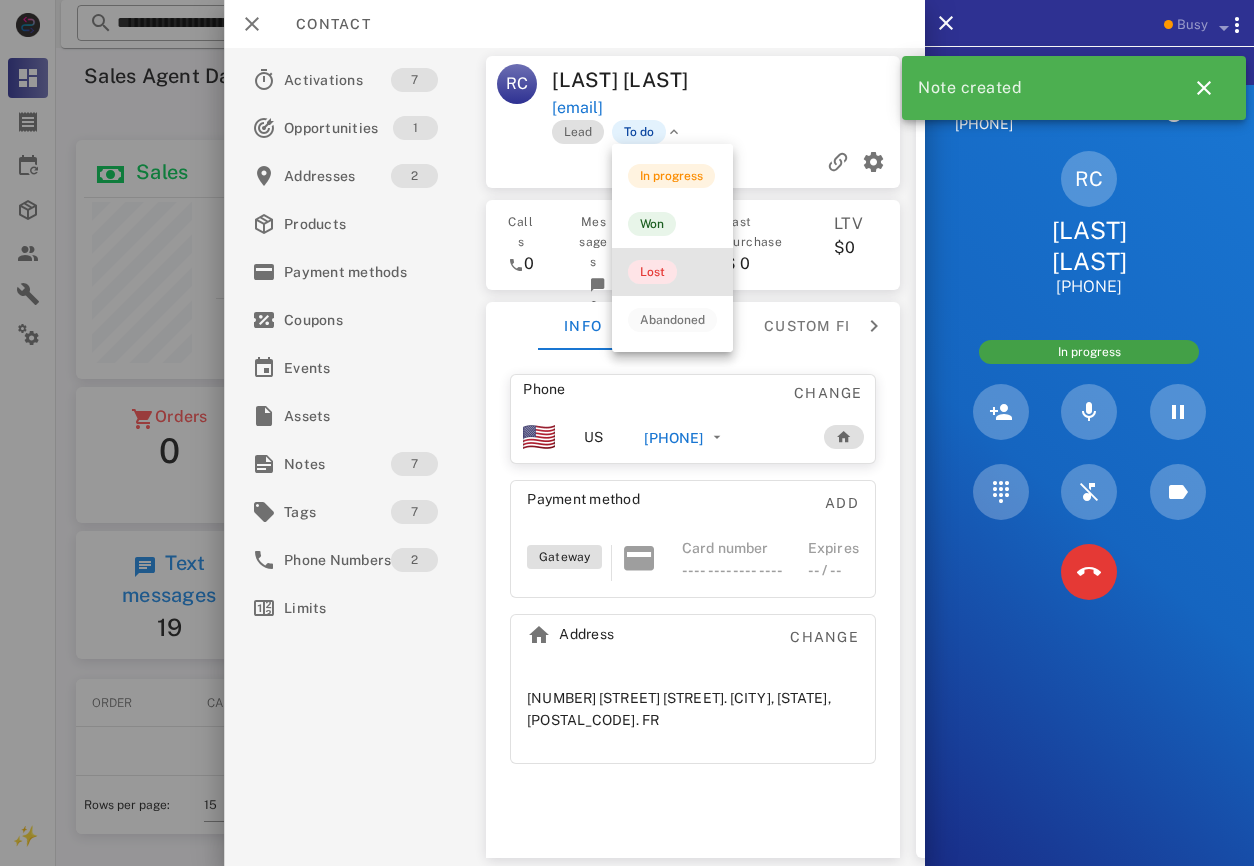 click on "Lost" at bounding box center [652, 272] 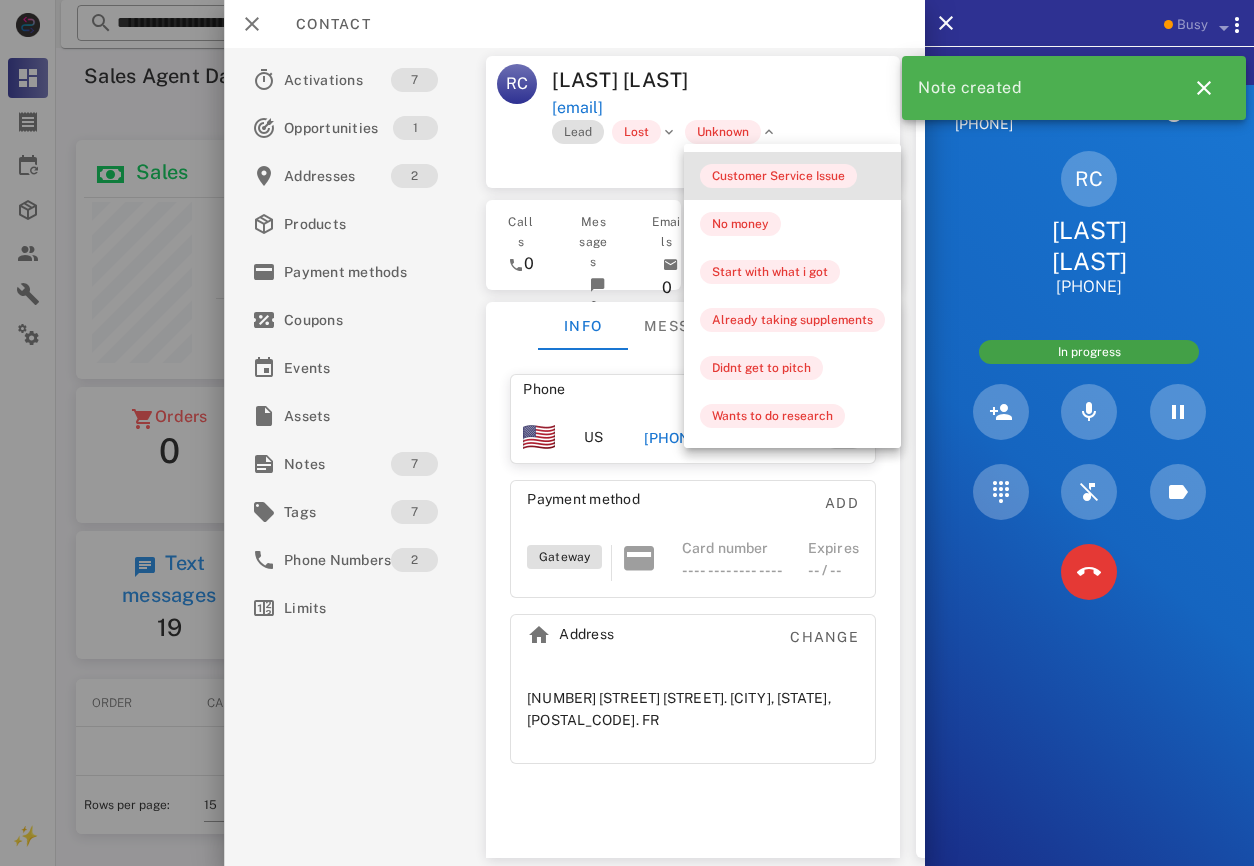click on "Customer Service Issue" at bounding box center (778, 176) 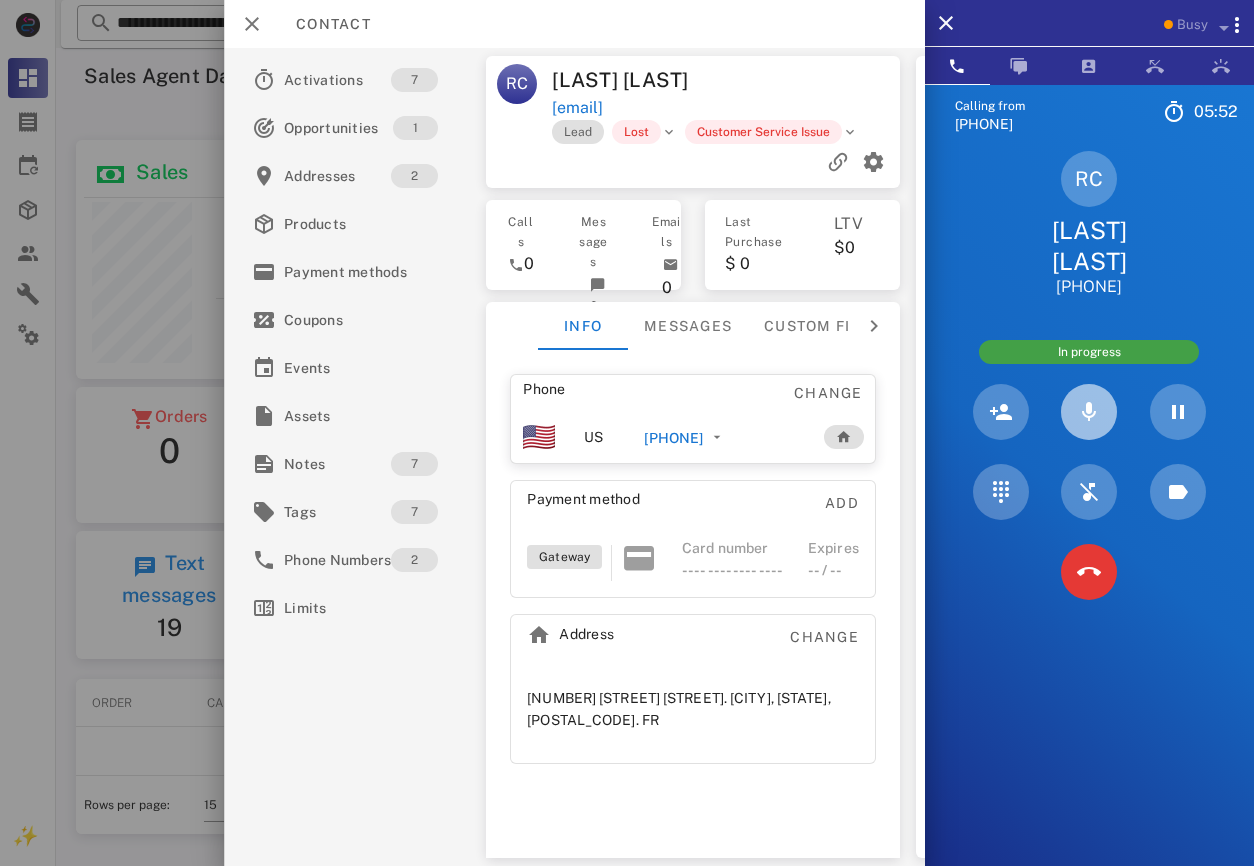 click at bounding box center [1089, 412] 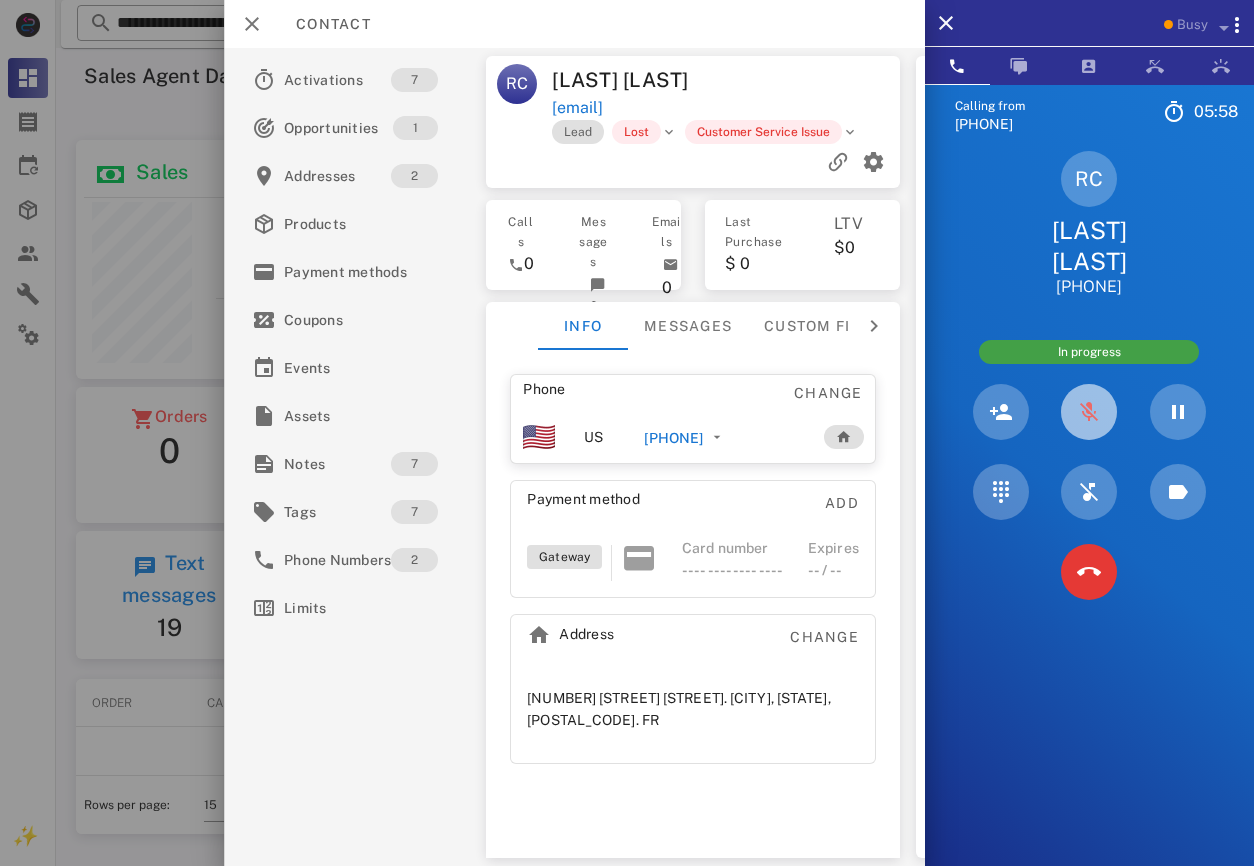 click at bounding box center (1089, 412) 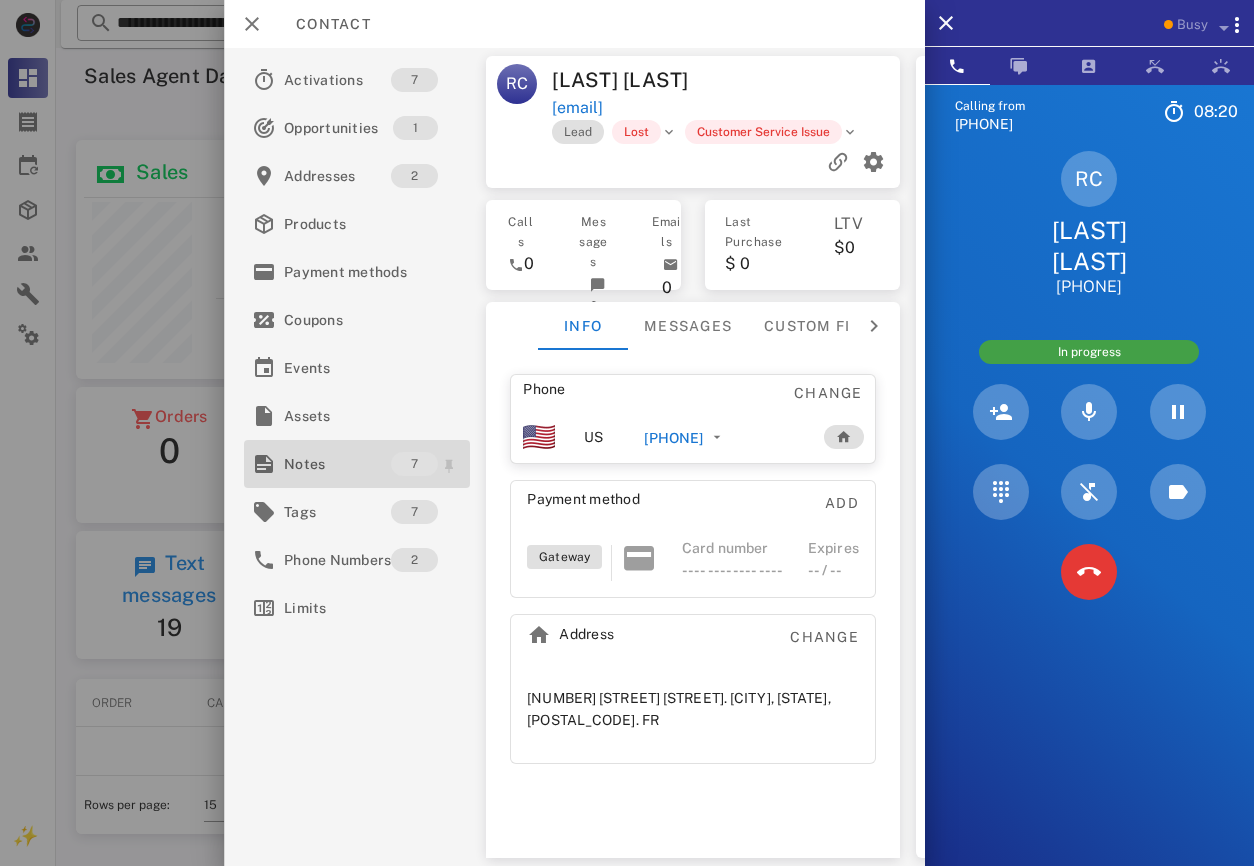 click on "Notes" at bounding box center [337, 464] 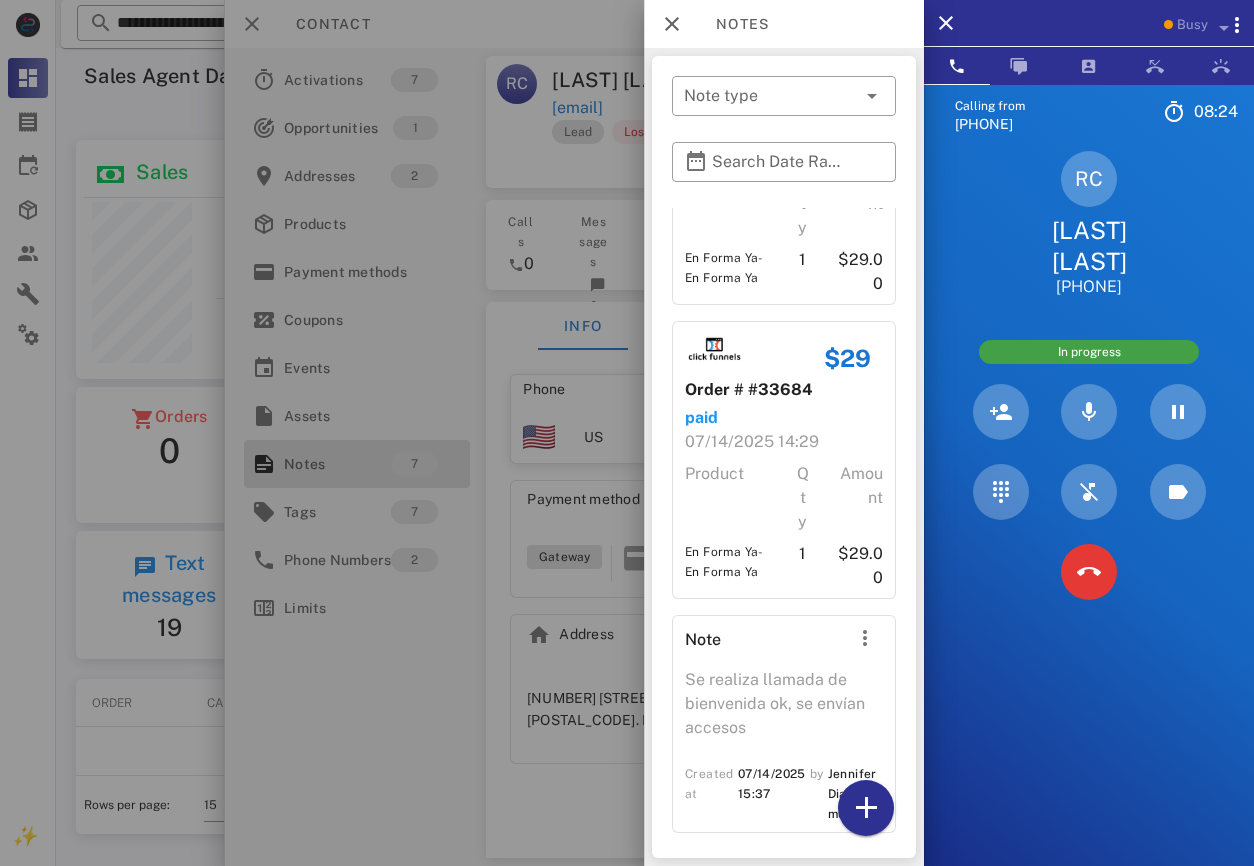 scroll, scrollTop: 1721, scrollLeft: 0, axis: vertical 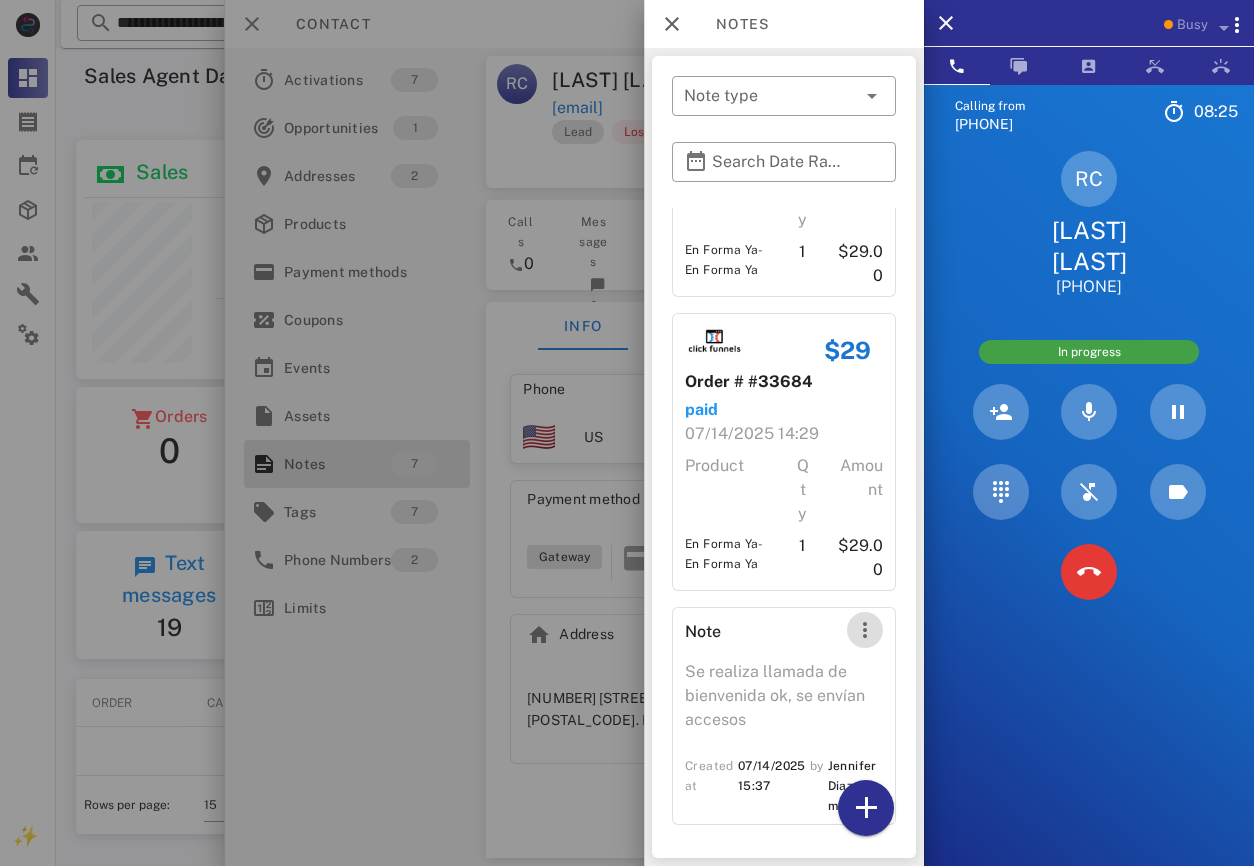 click at bounding box center (865, 630) 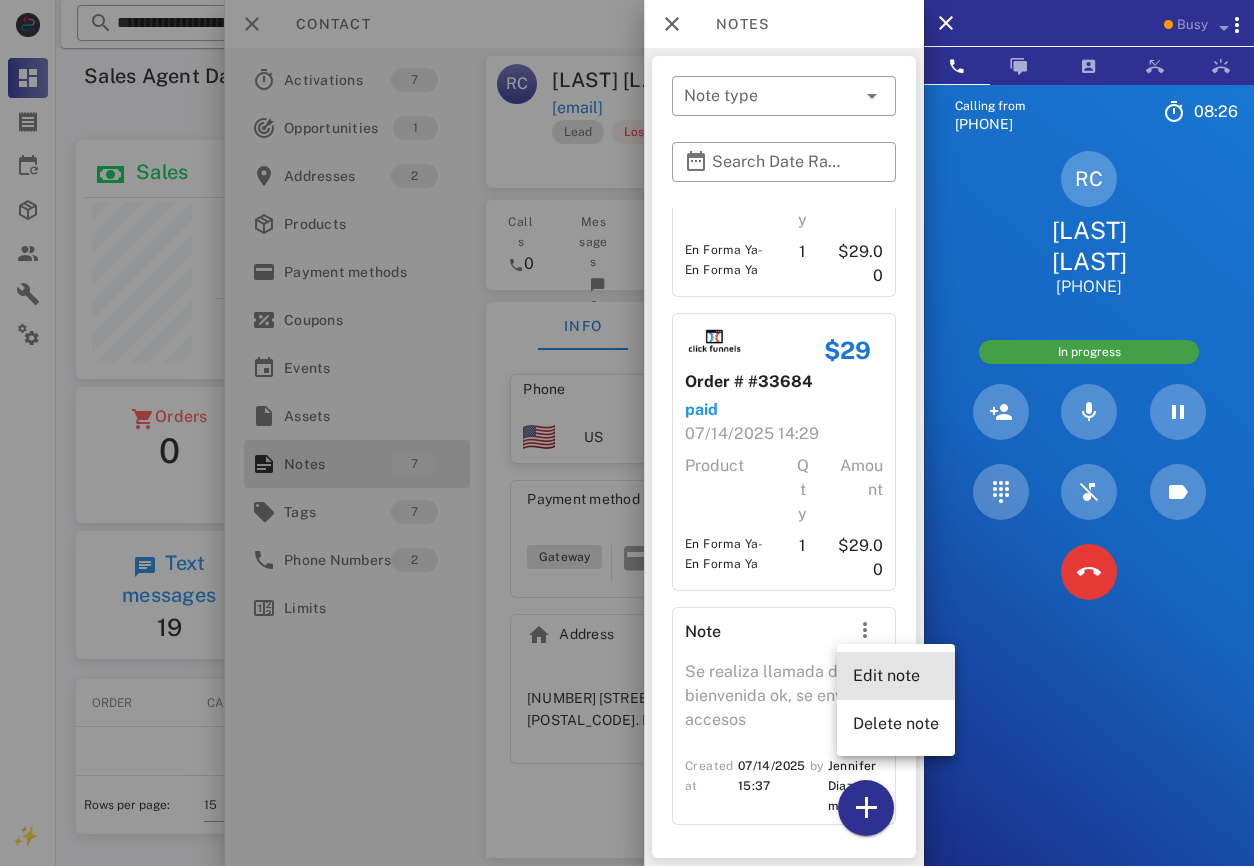 click on "Edit note" at bounding box center [896, 675] 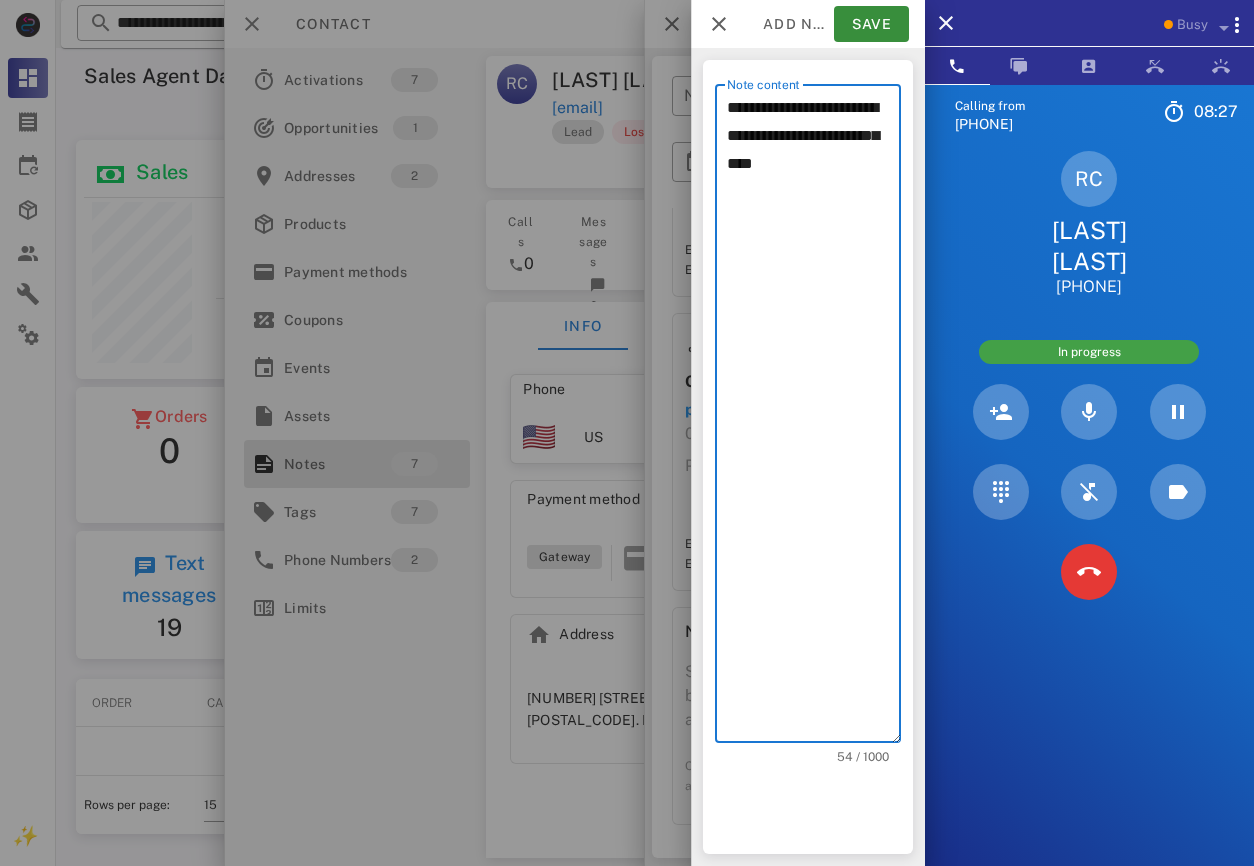 click on "**********" at bounding box center [814, 418] 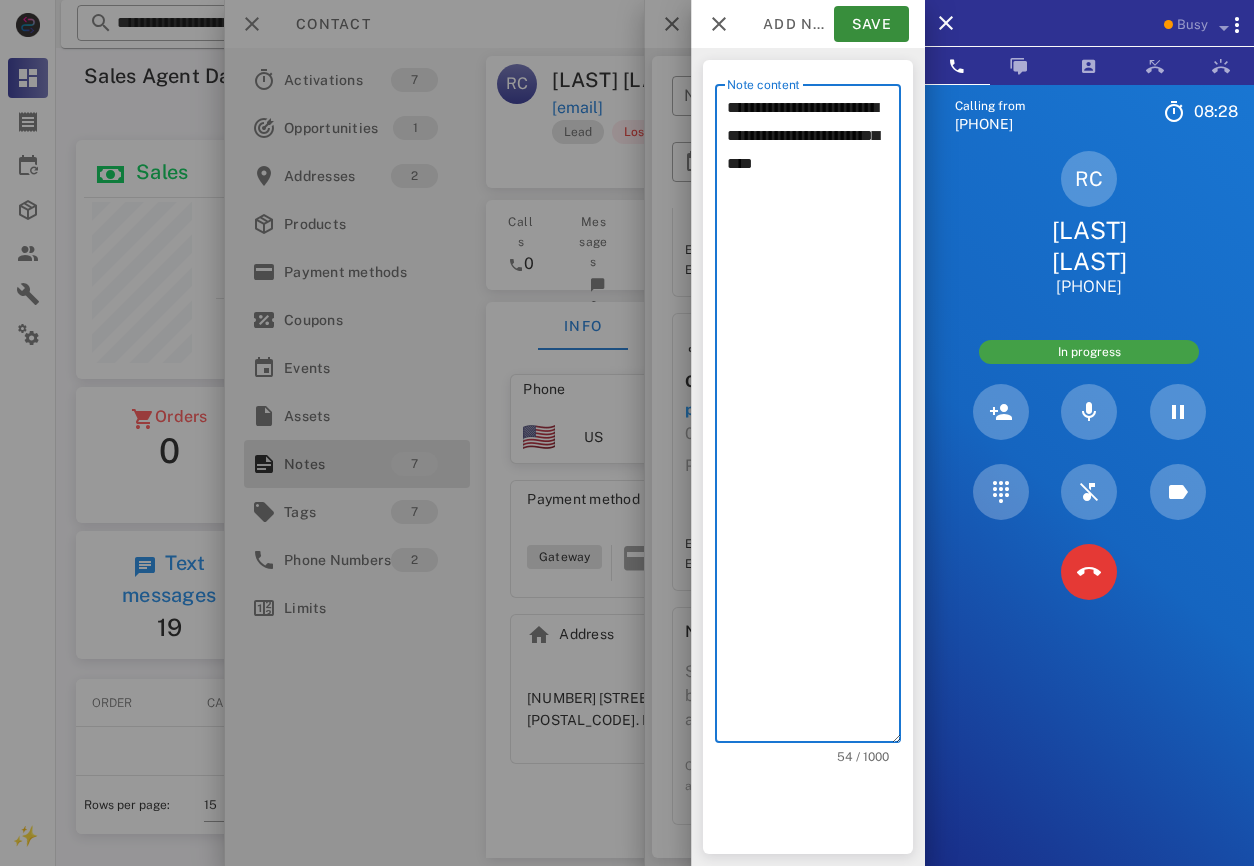 click on "**********" at bounding box center (814, 418) 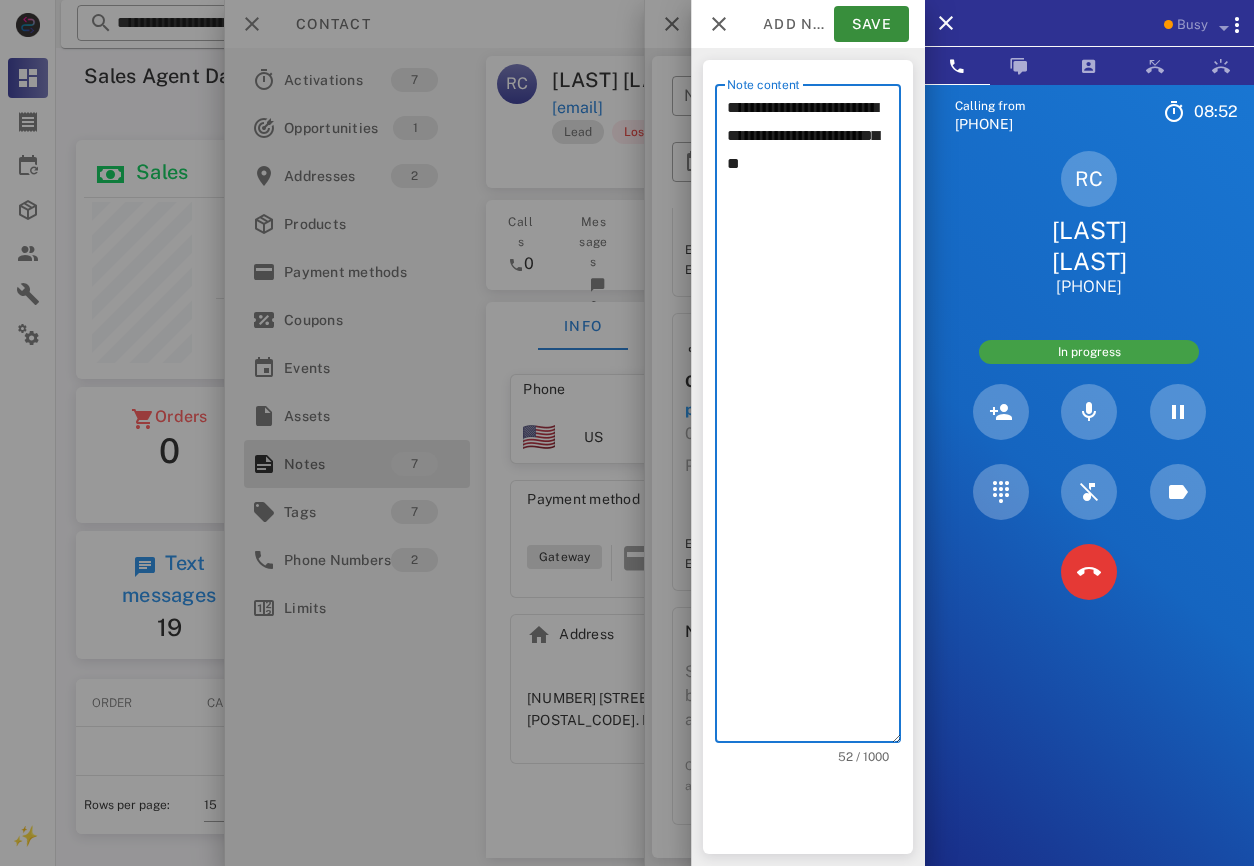 click on "**********" at bounding box center (814, 418) 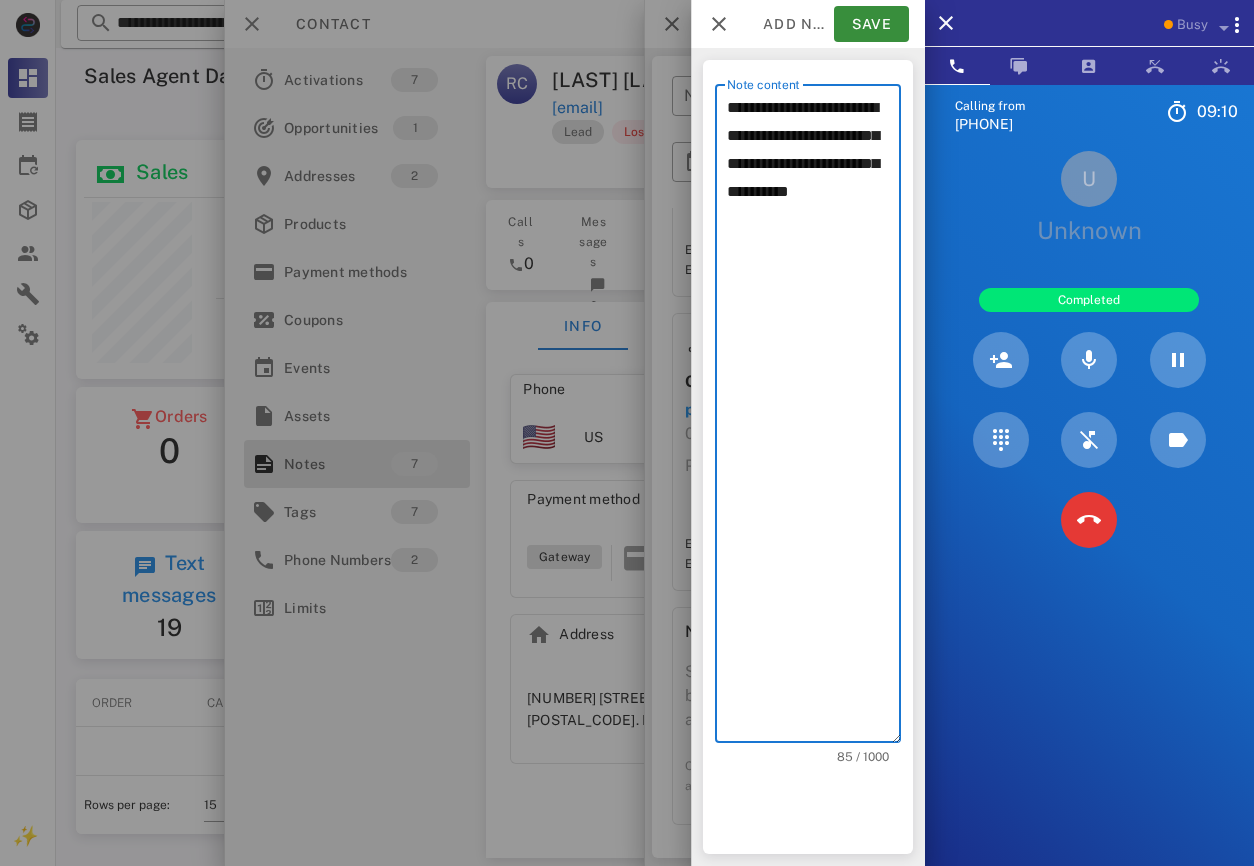 click on "**********" at bounding box center [814, 418] 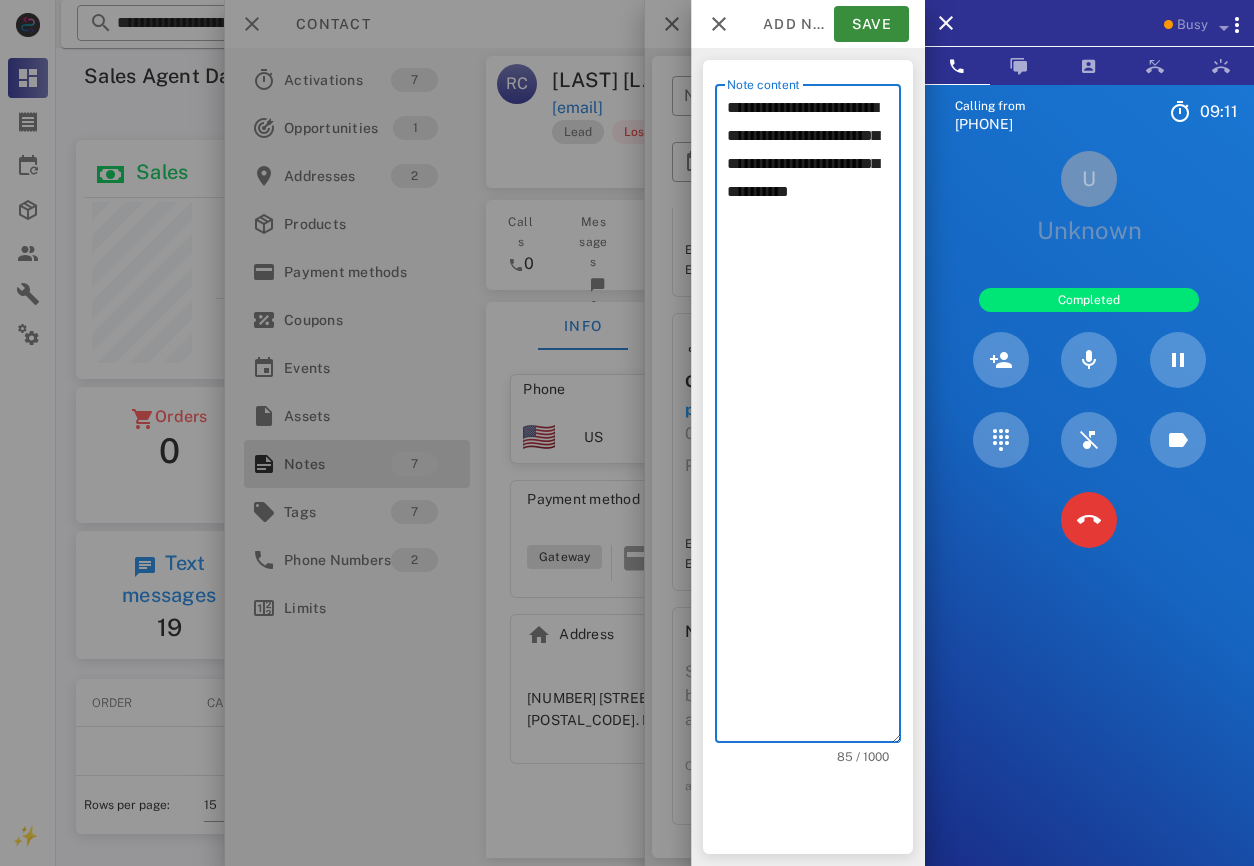 click on "* *****" 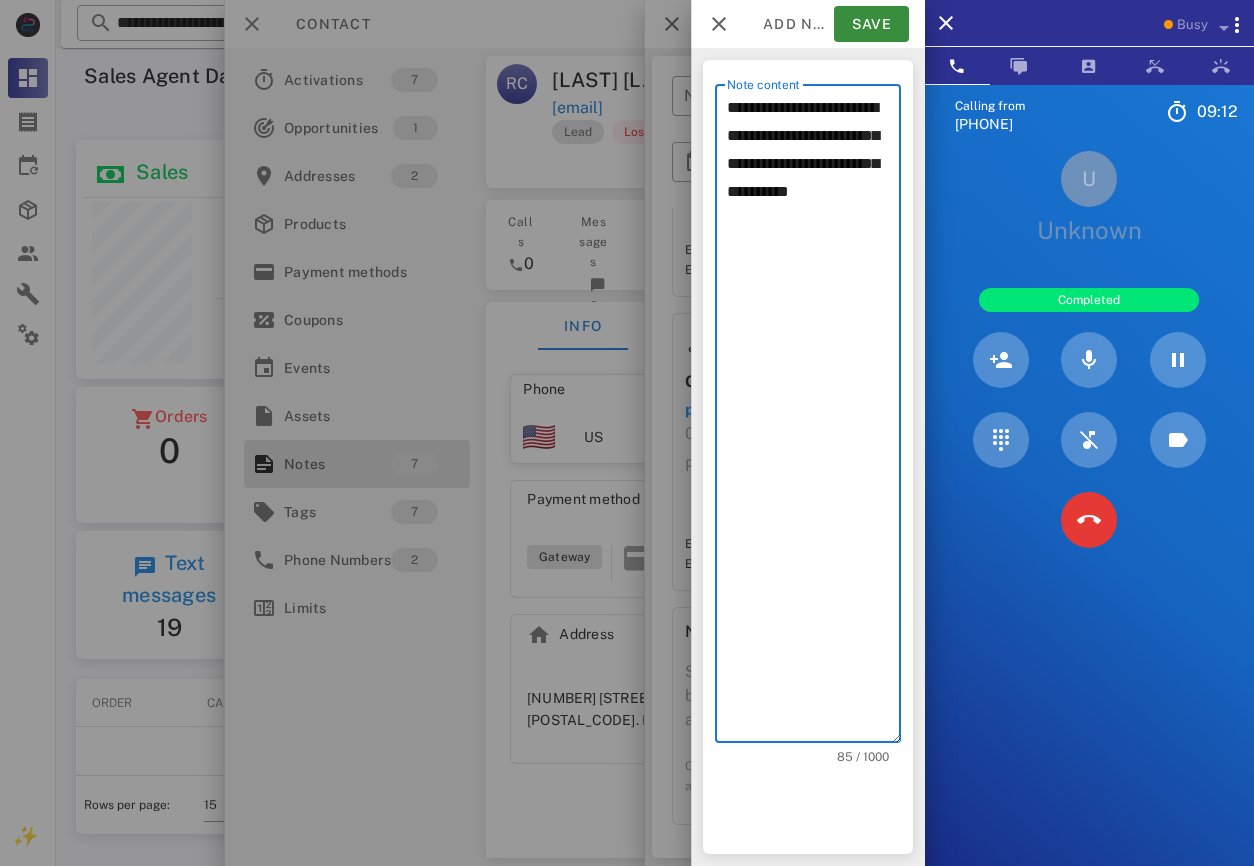 drag, startPoint x: 795, startPoint y: 193, endPoint x: 792, endPoint y: 213, distance: 20.22375 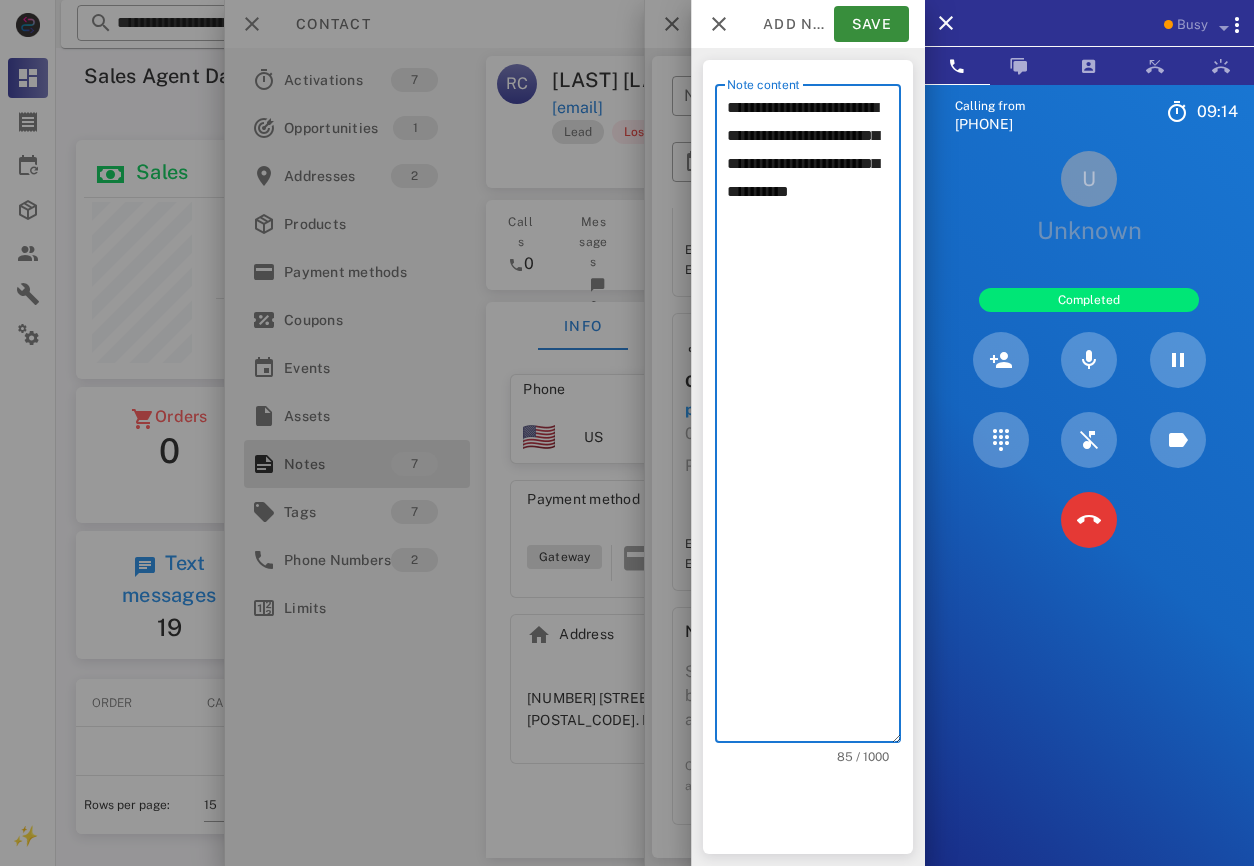 click on "**********" at bounding box center [814, 418] 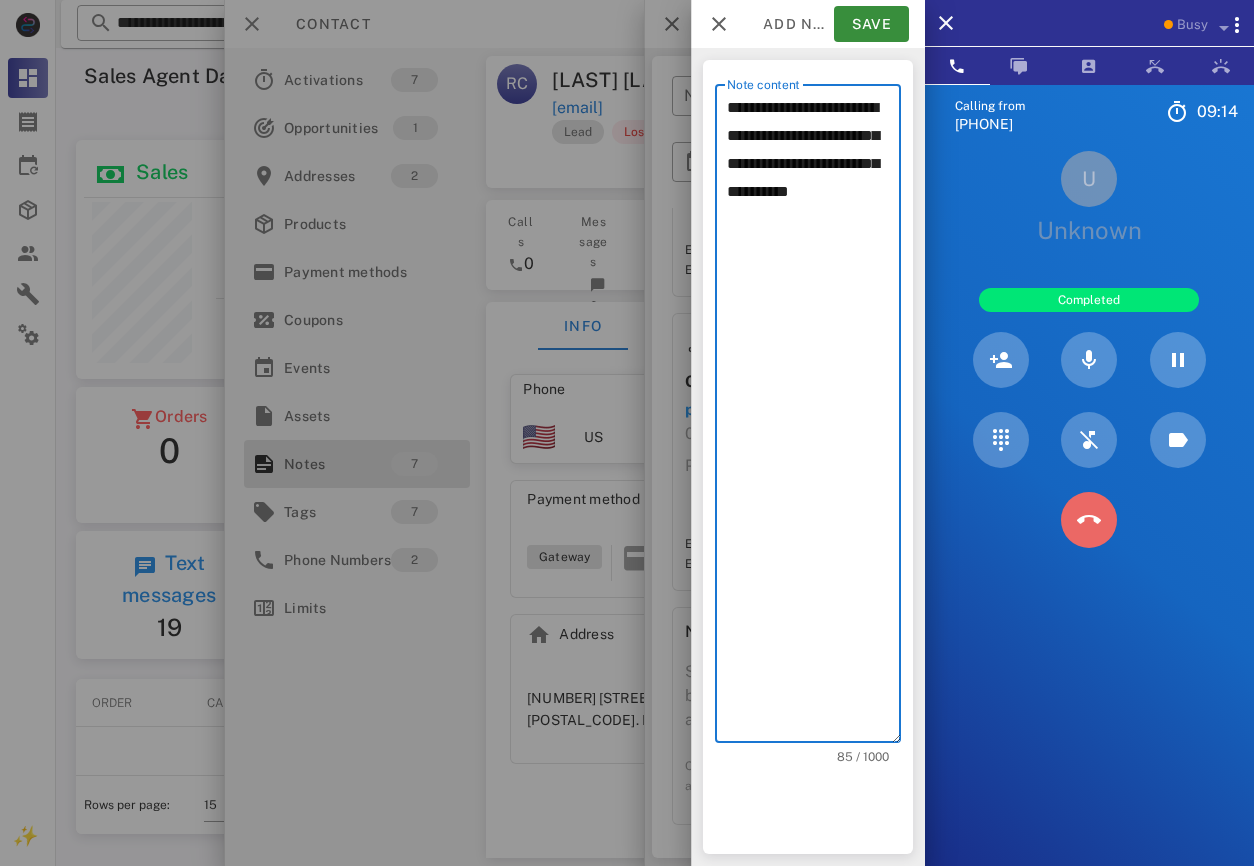 click at bounding box center (1089, 520) 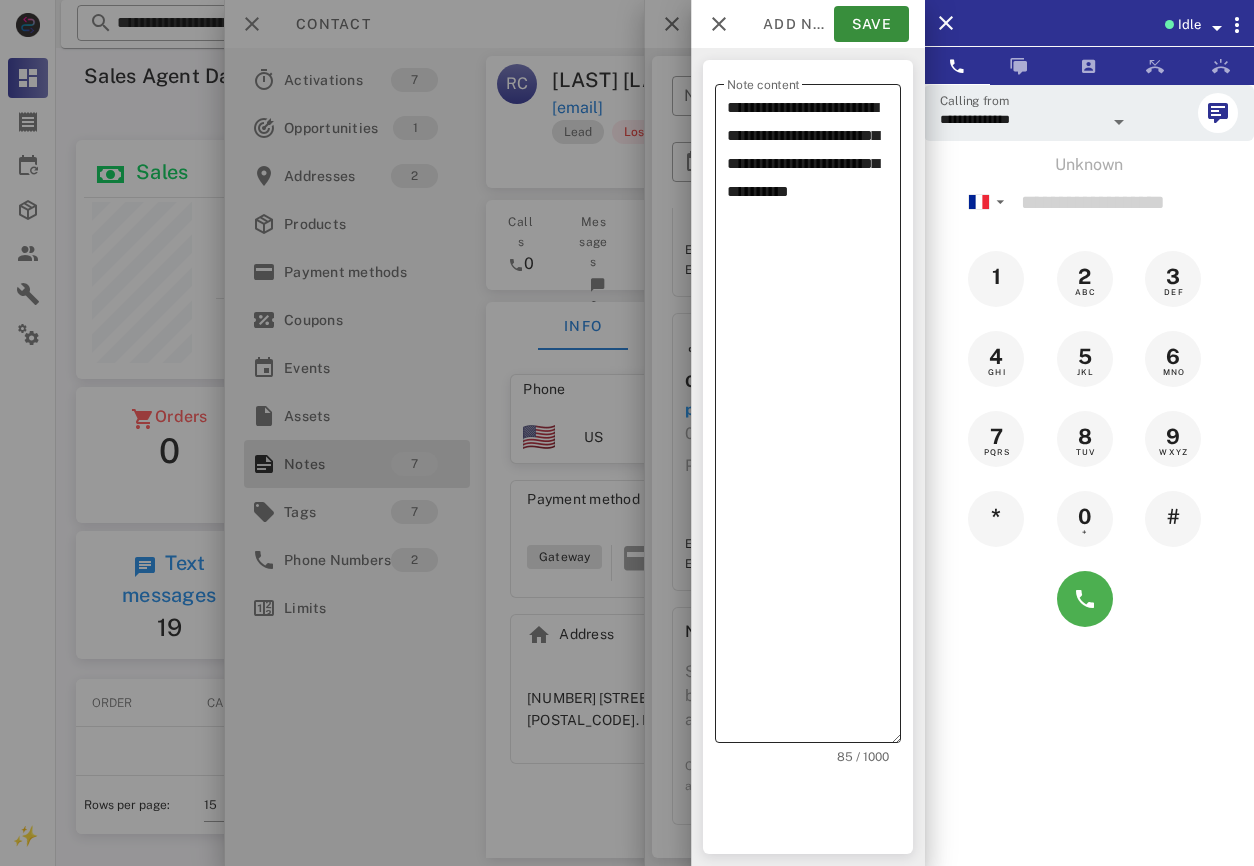 click on "**********" at bounding box center [814, 418] 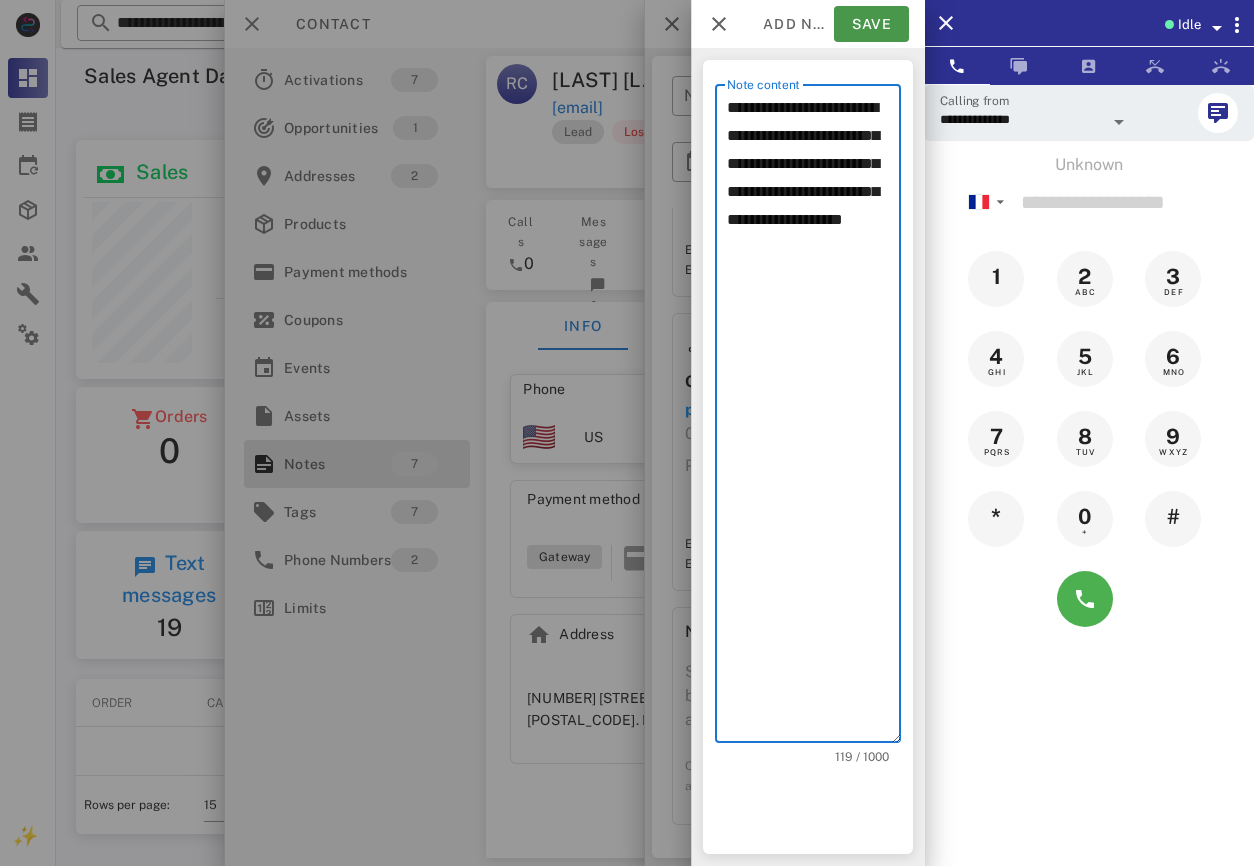 type on "**********" 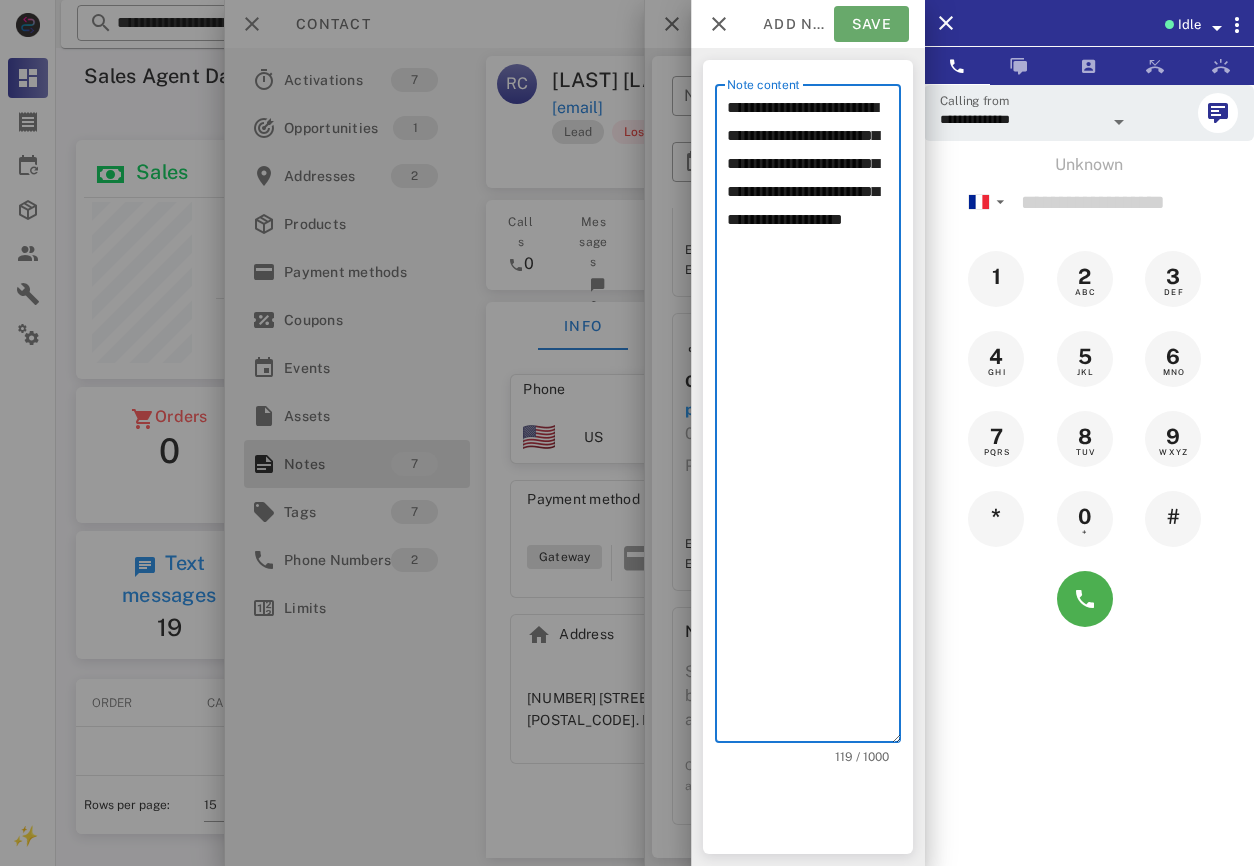 click on "Save" at bounding box center [871, 24] 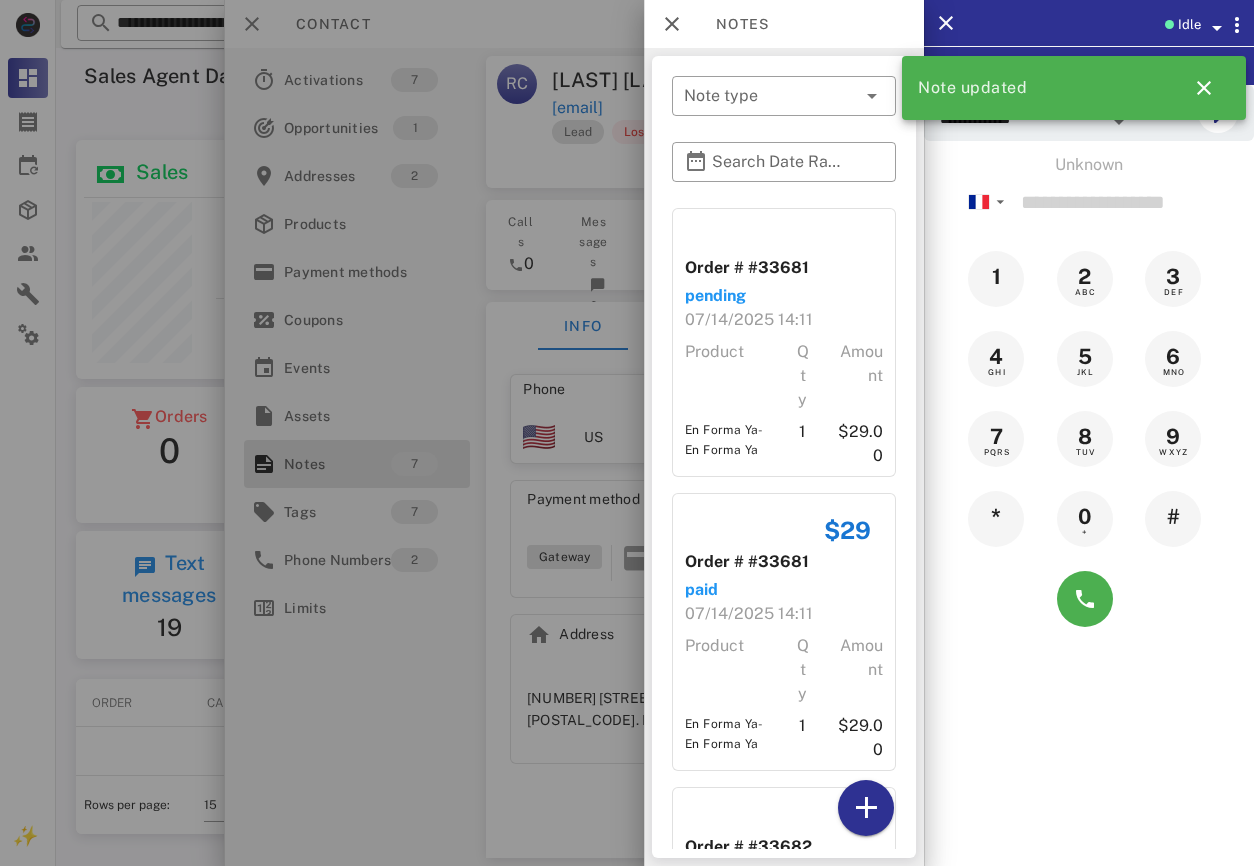 click at bounding box center [627, 433] 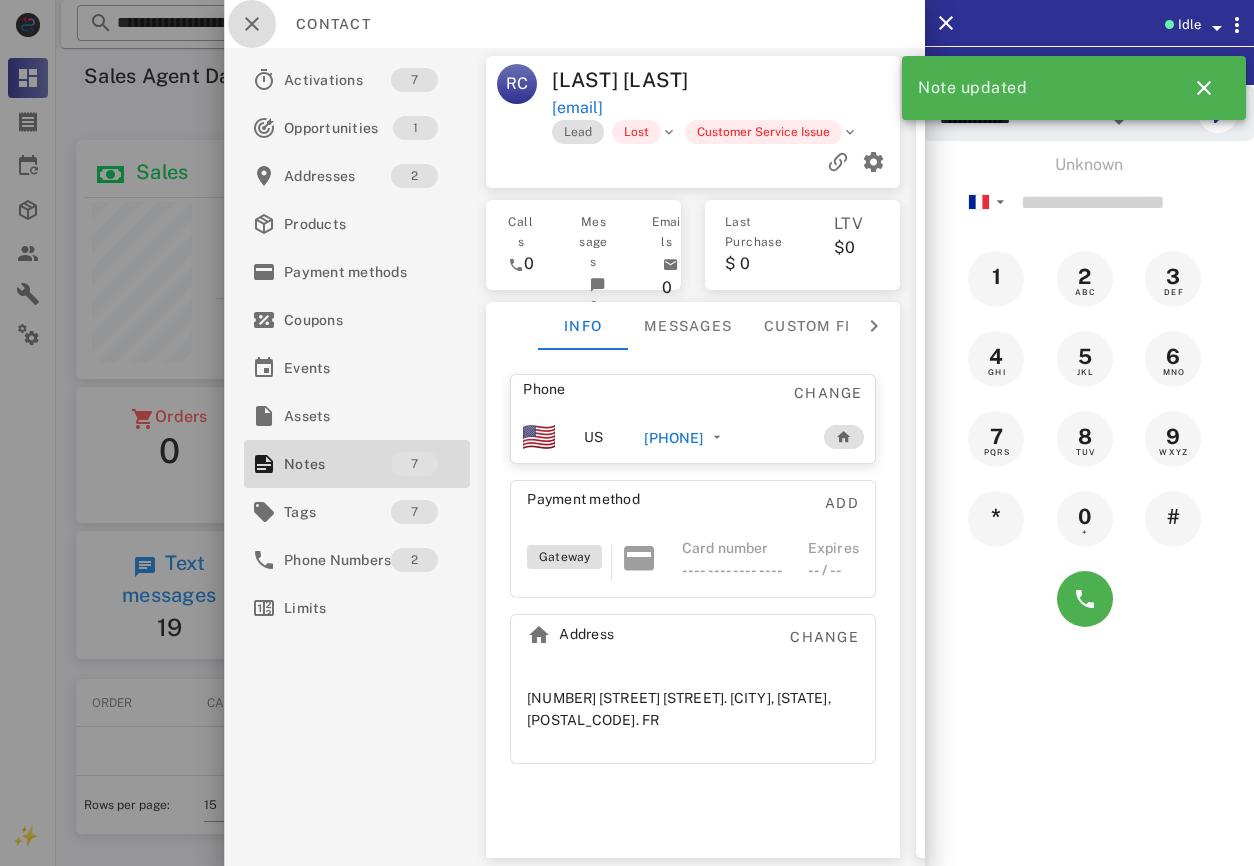 click at bounding box center [252, 24] 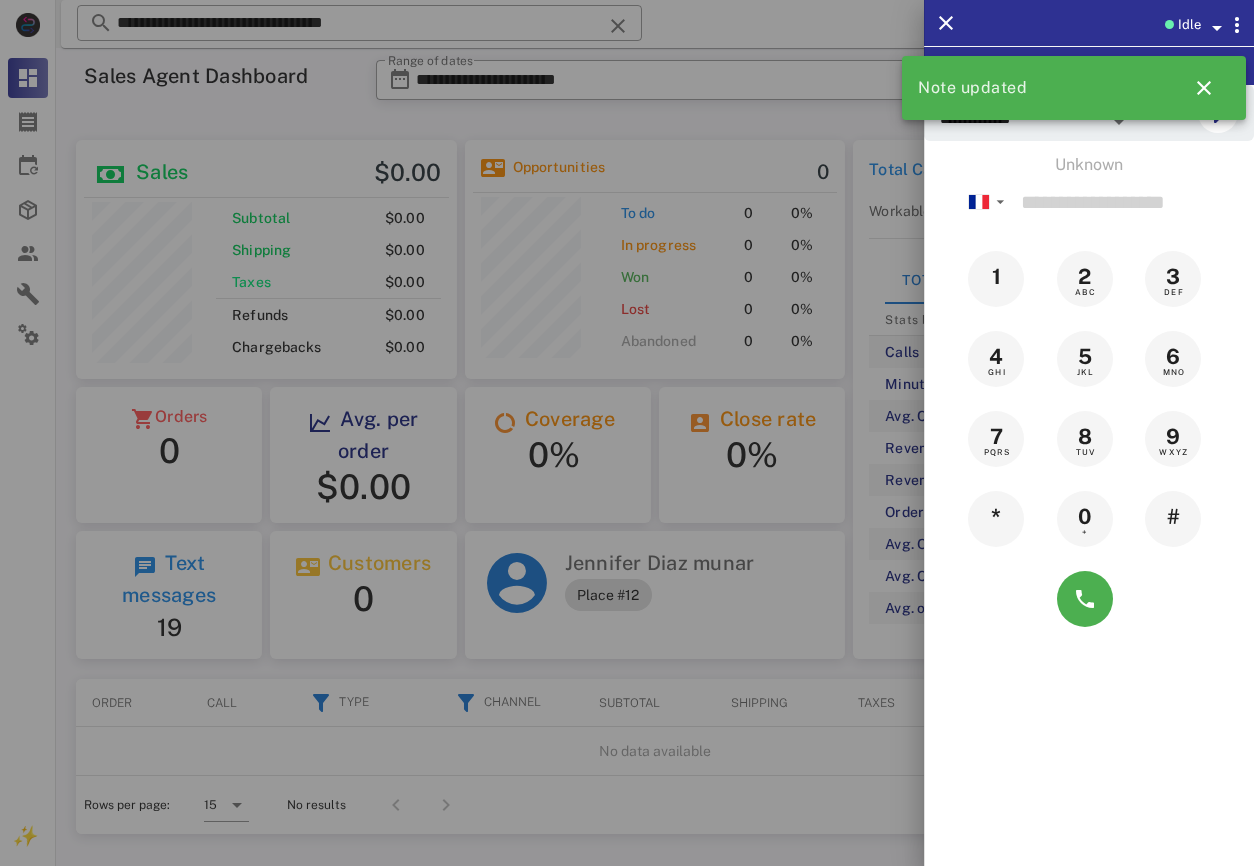 click at bounding box center [627, 433] 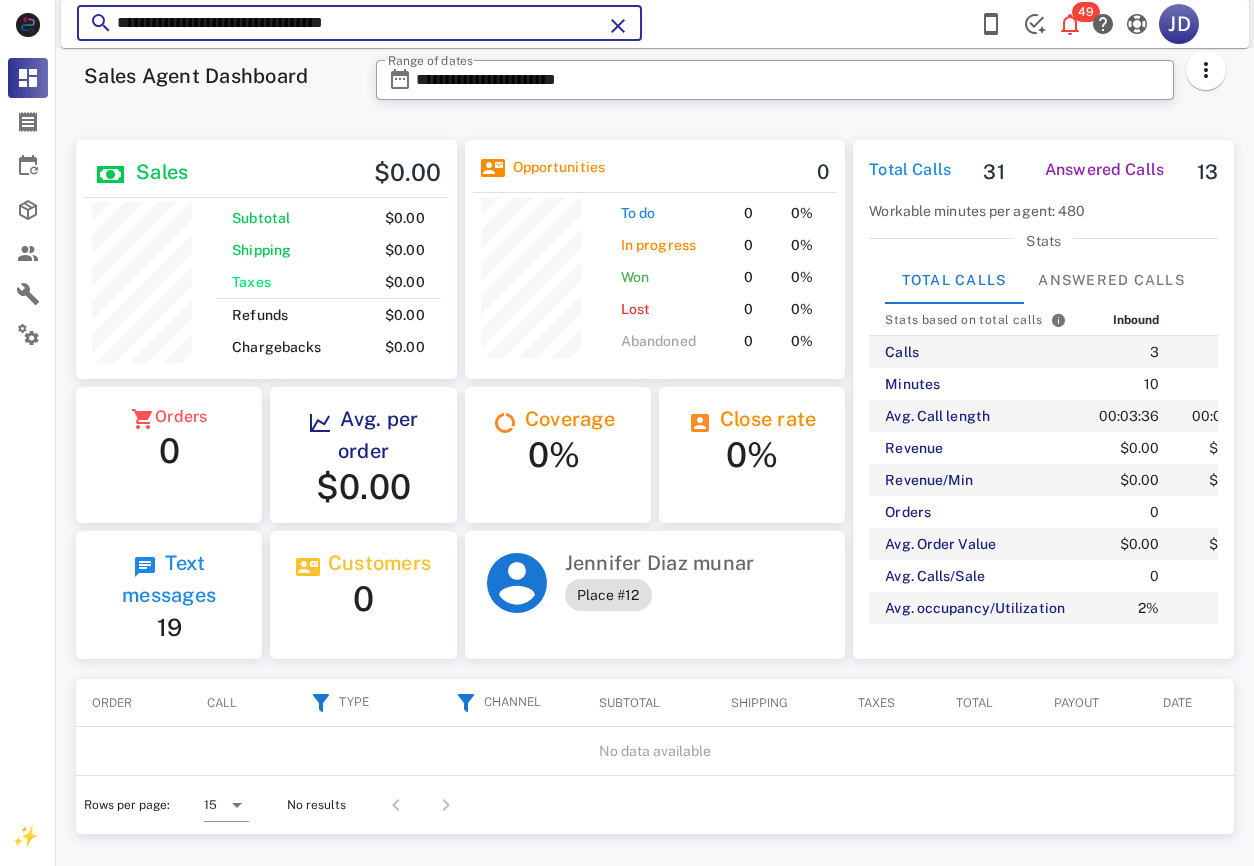 click on "**********" at bounding box center [359, 23] 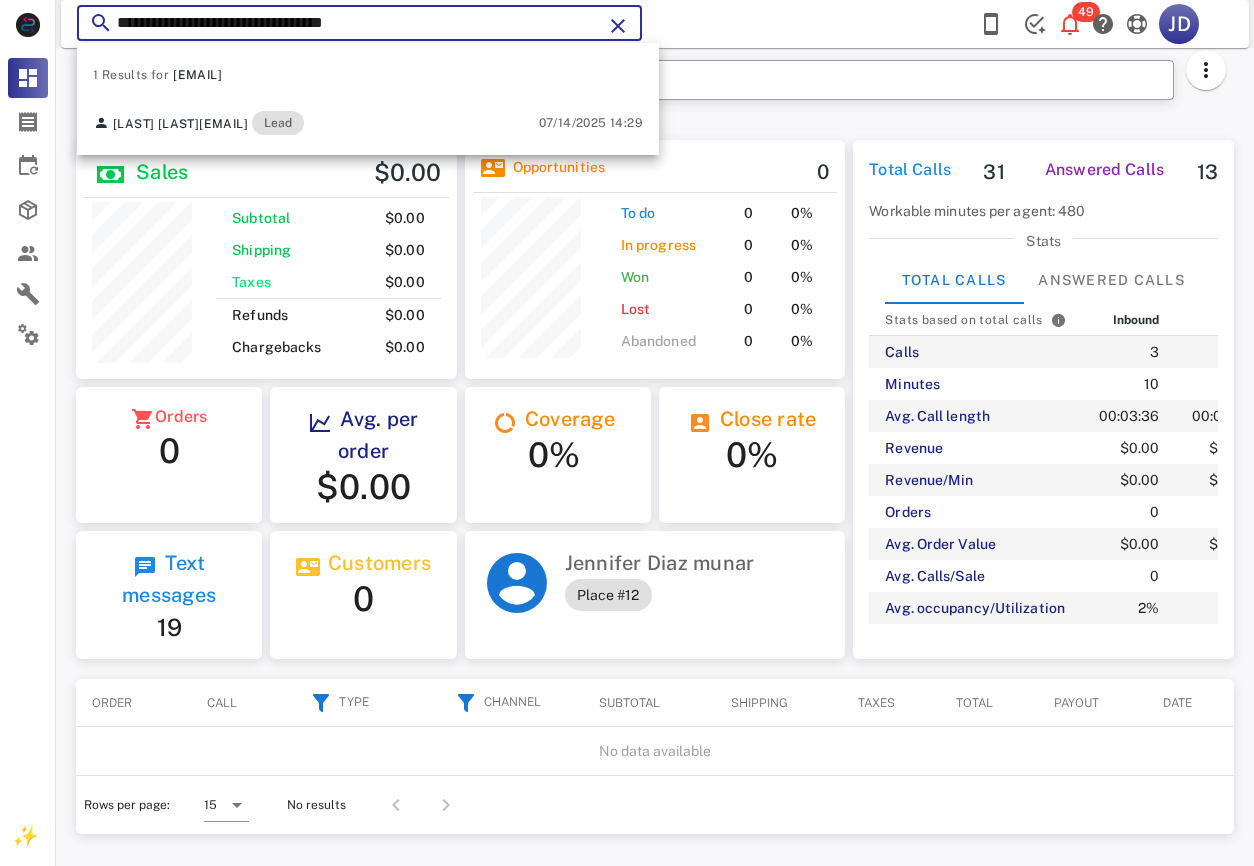 drag, startPoint x: 428, startPoint y: 24, endPoint x: 133, endPoint y: 37, distance: 295.28632 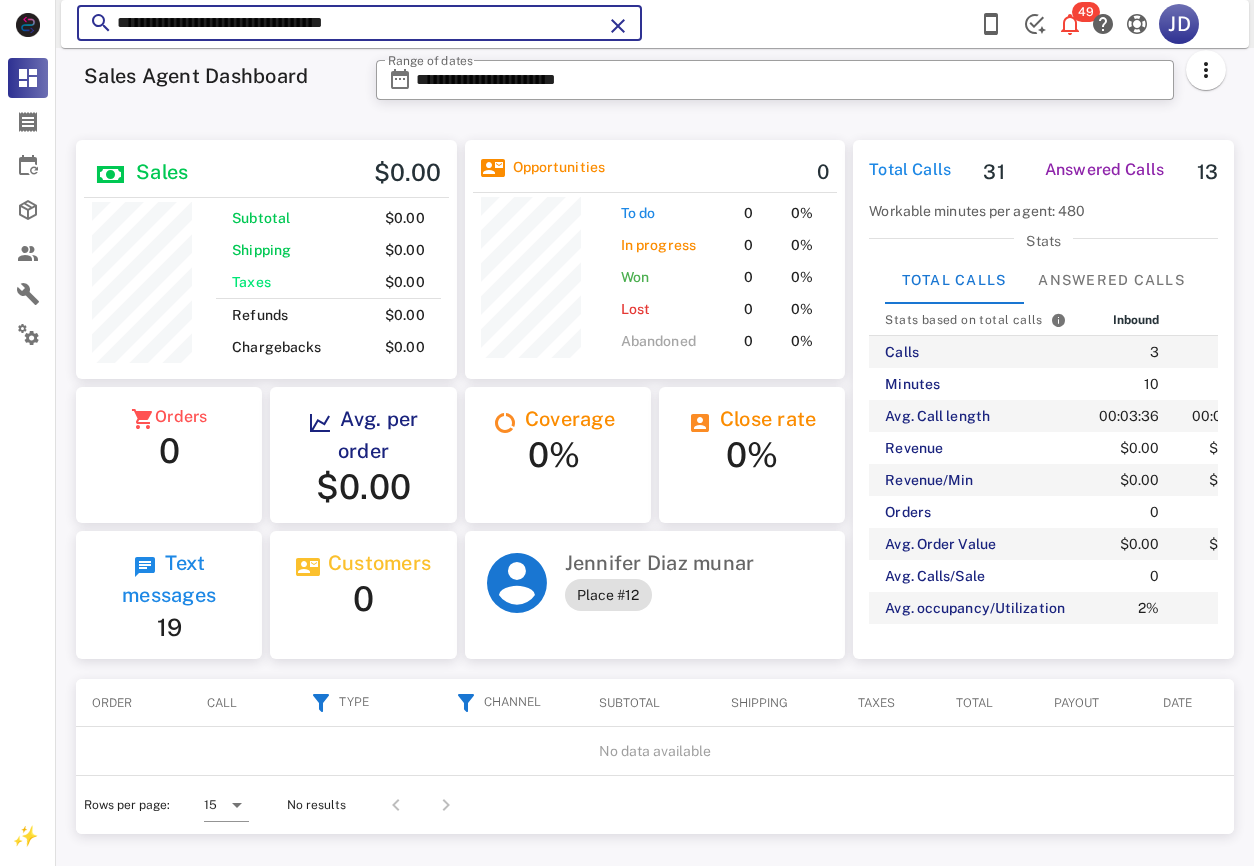 click on "**********" at bounding box center [359, 23] 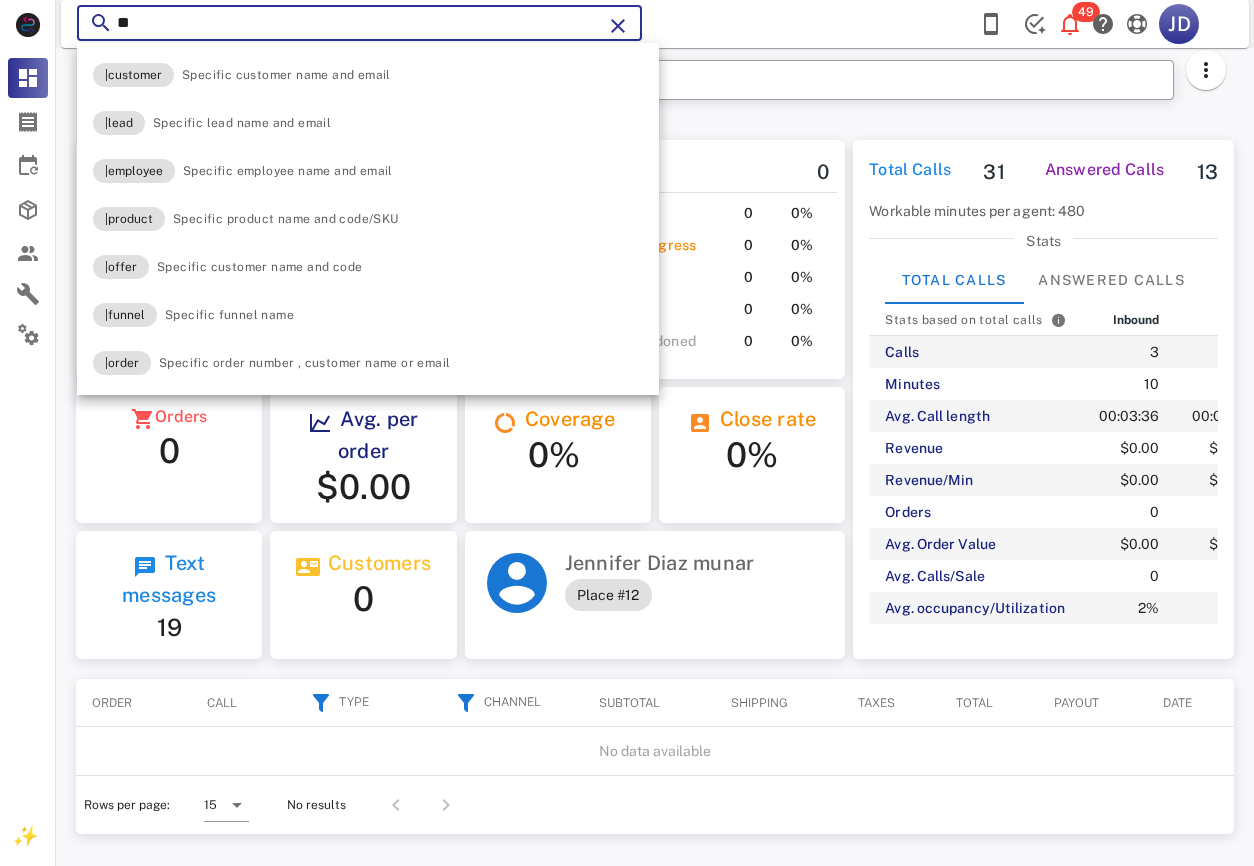 type on "*" 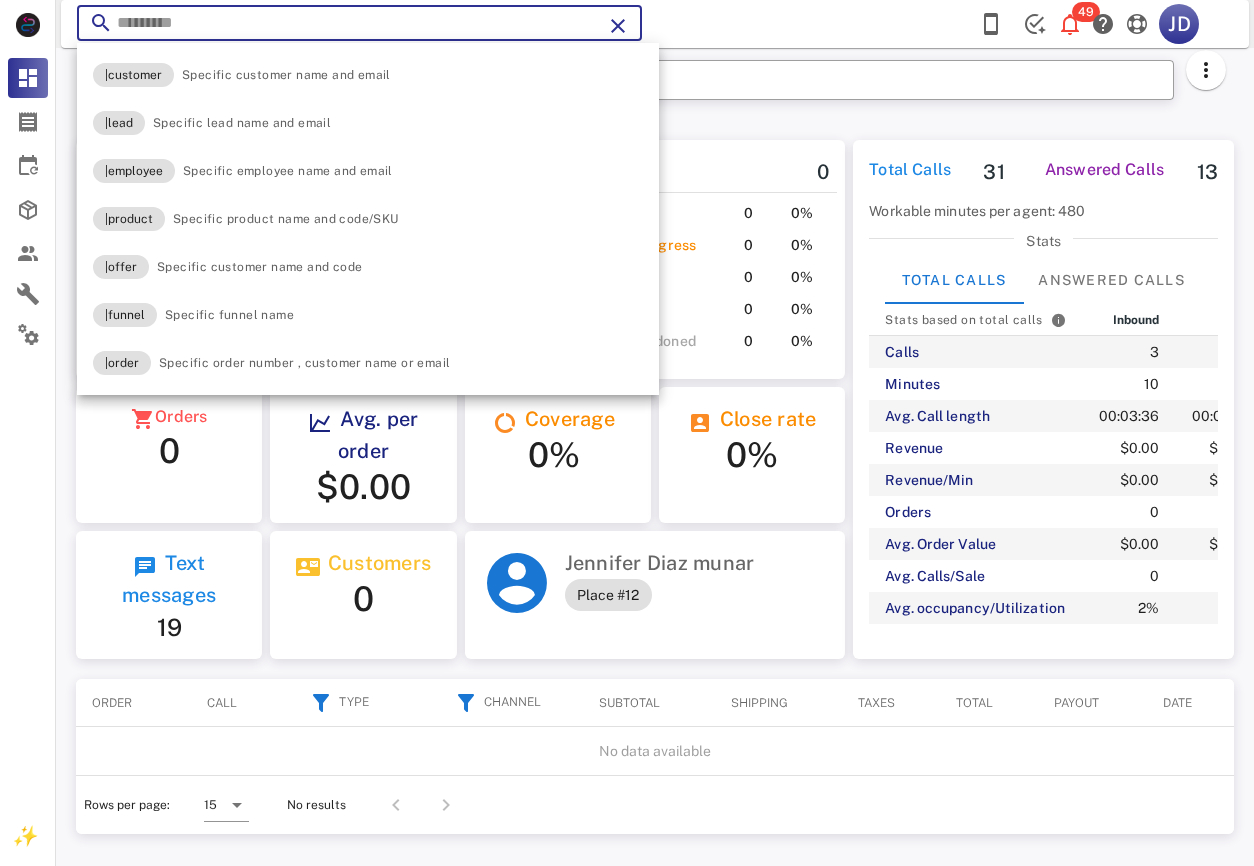 paste on "**********" 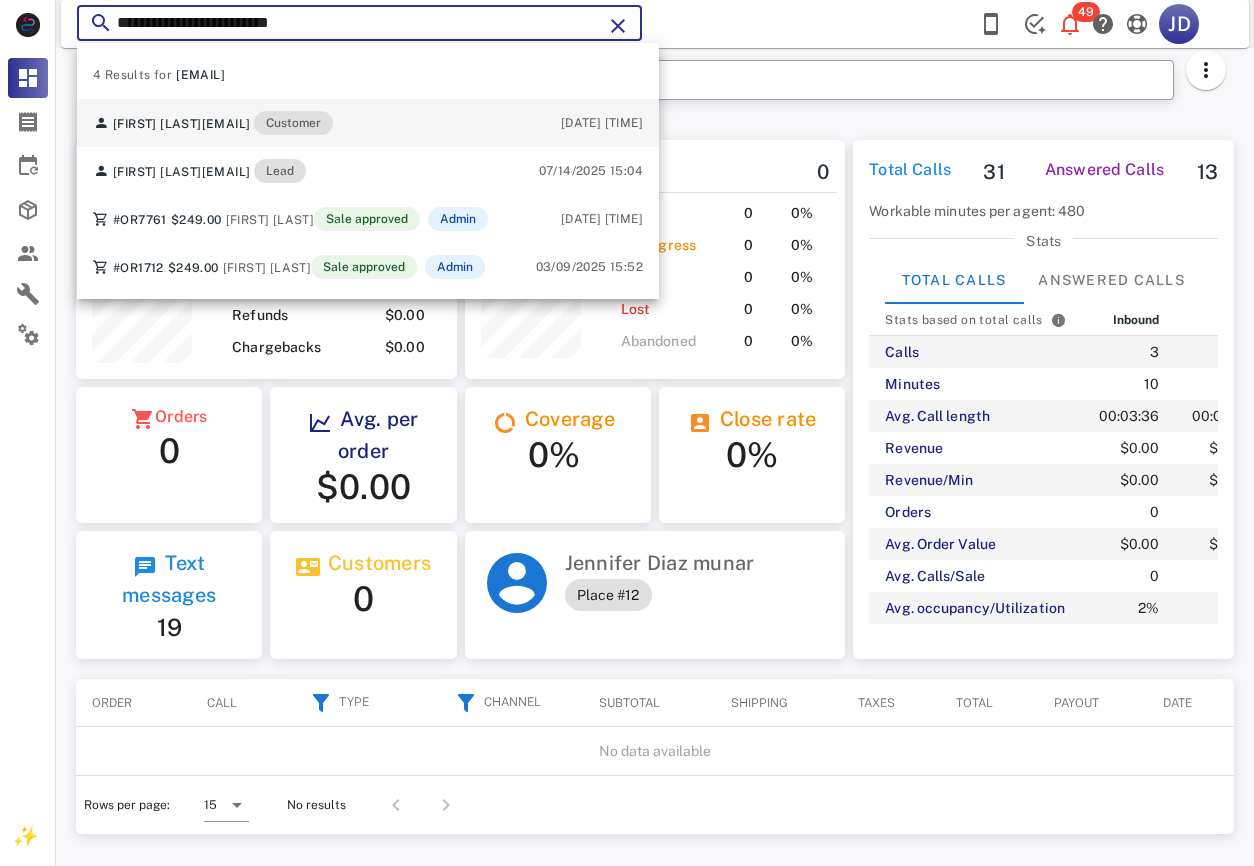 type on "**********" 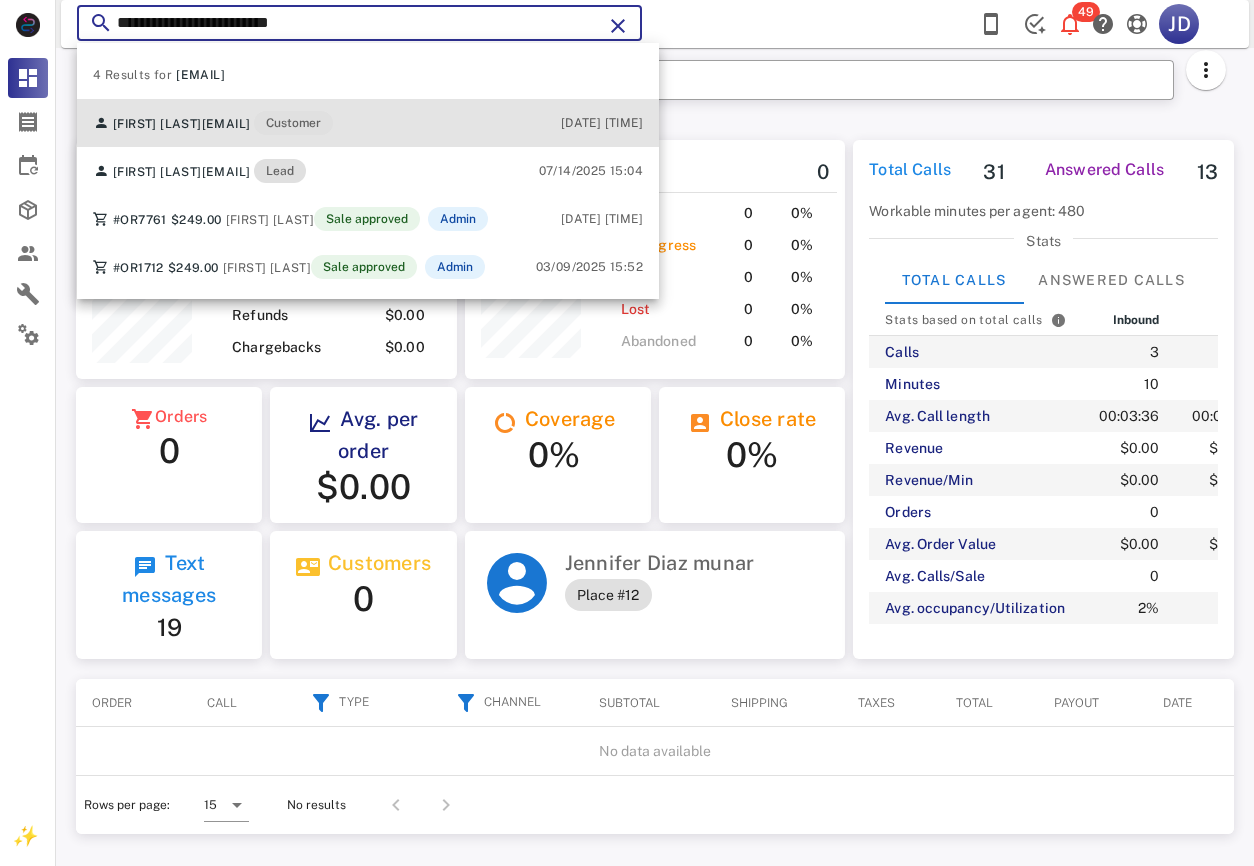 click on "[FIRST] [LAST]   [EMAIL]   Customer" at bounding box center [213, 123] 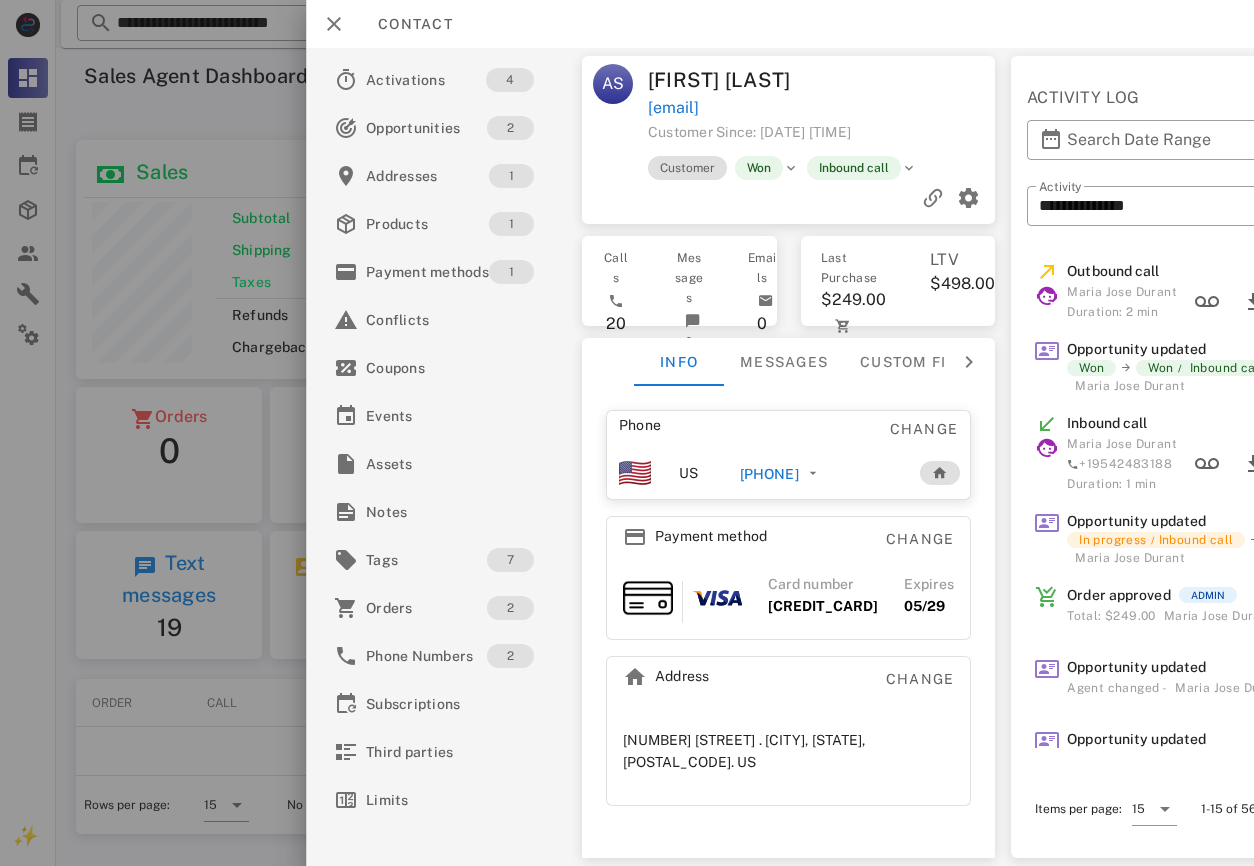 click on "[PHONE]" at bounding box center [769, 474] 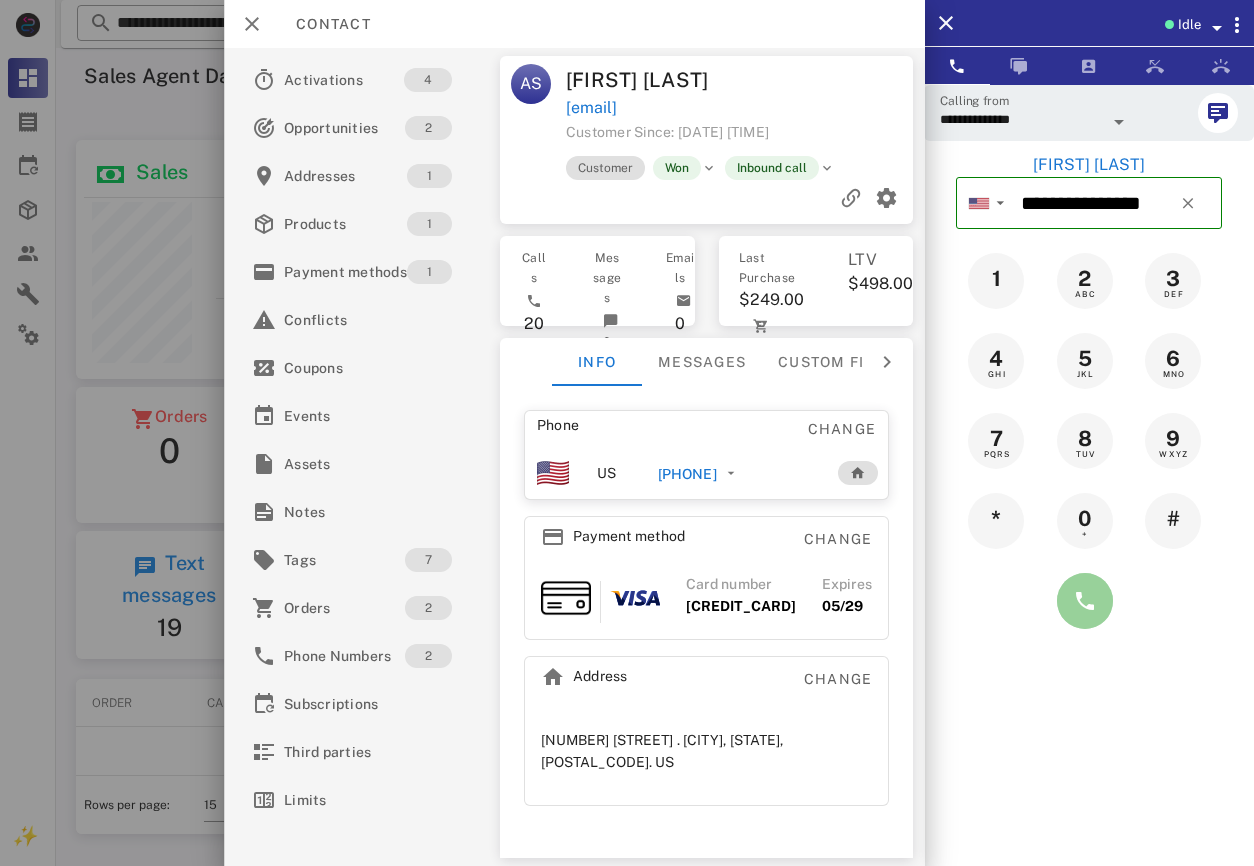 click at bounding box center (1085, 601) 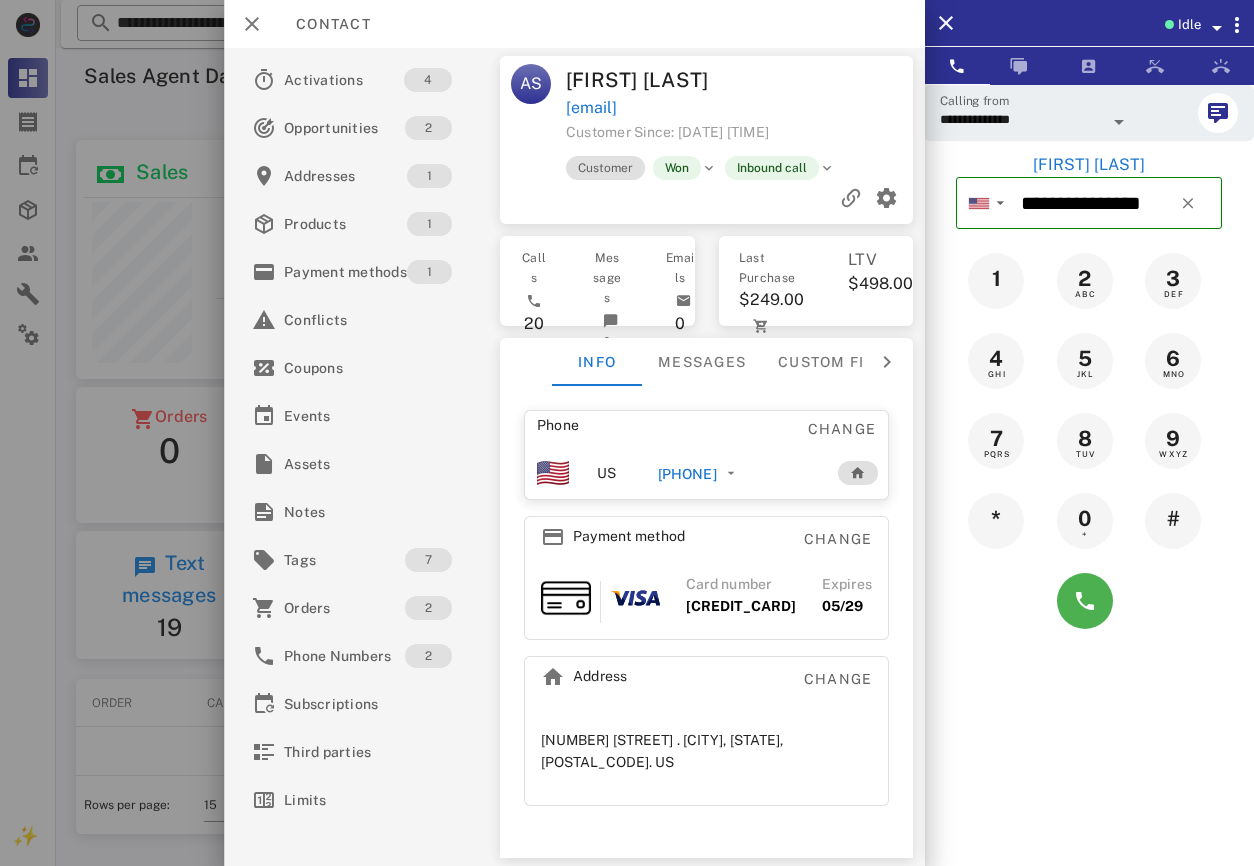 type 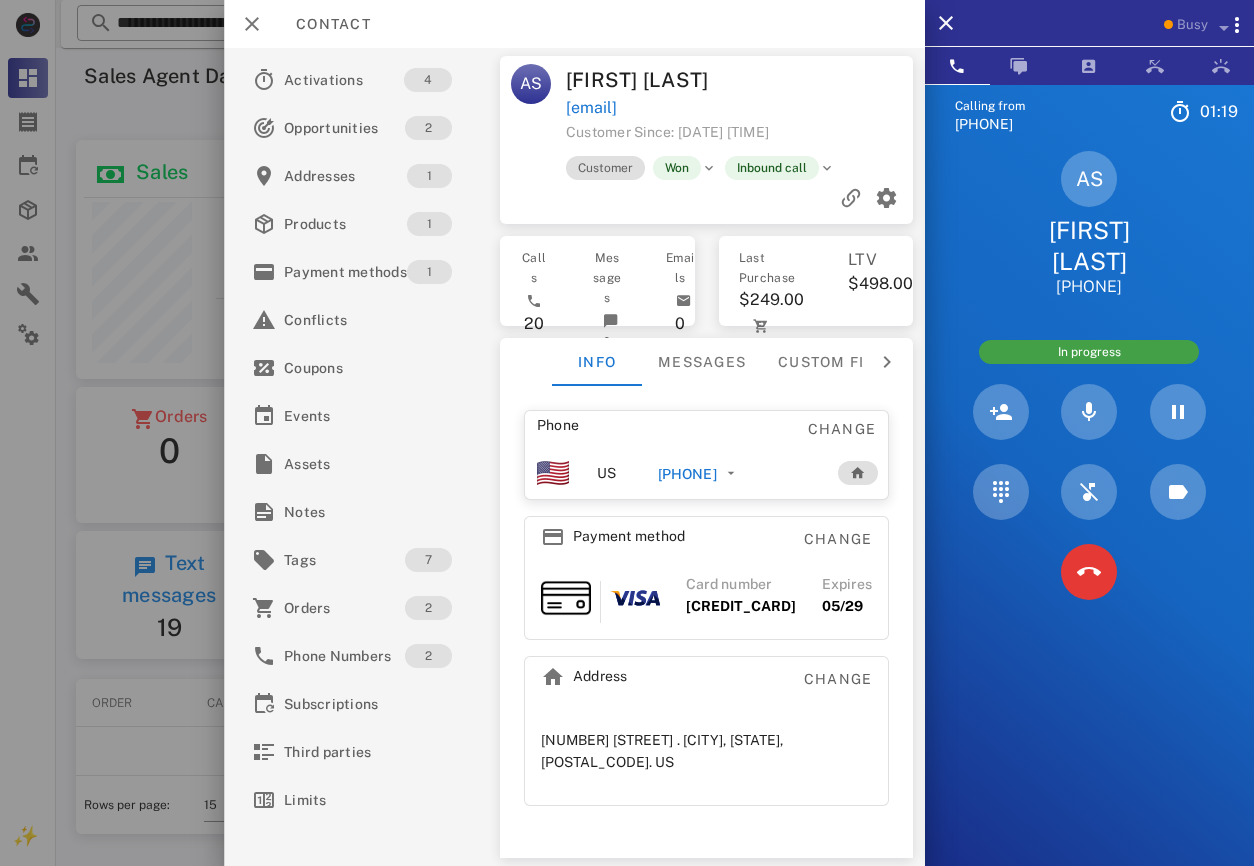 click at bounding box center (627, 433) 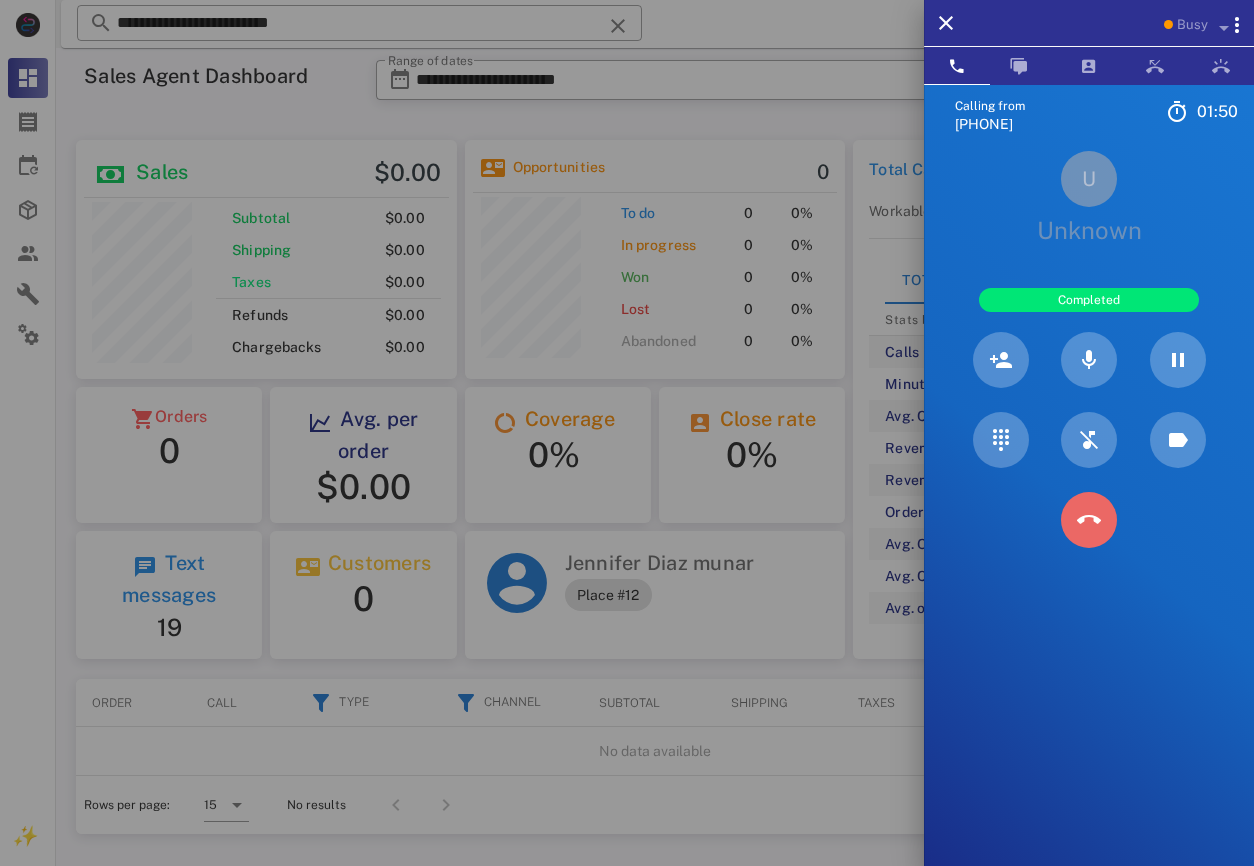 click at bounding box center (1089, 520) 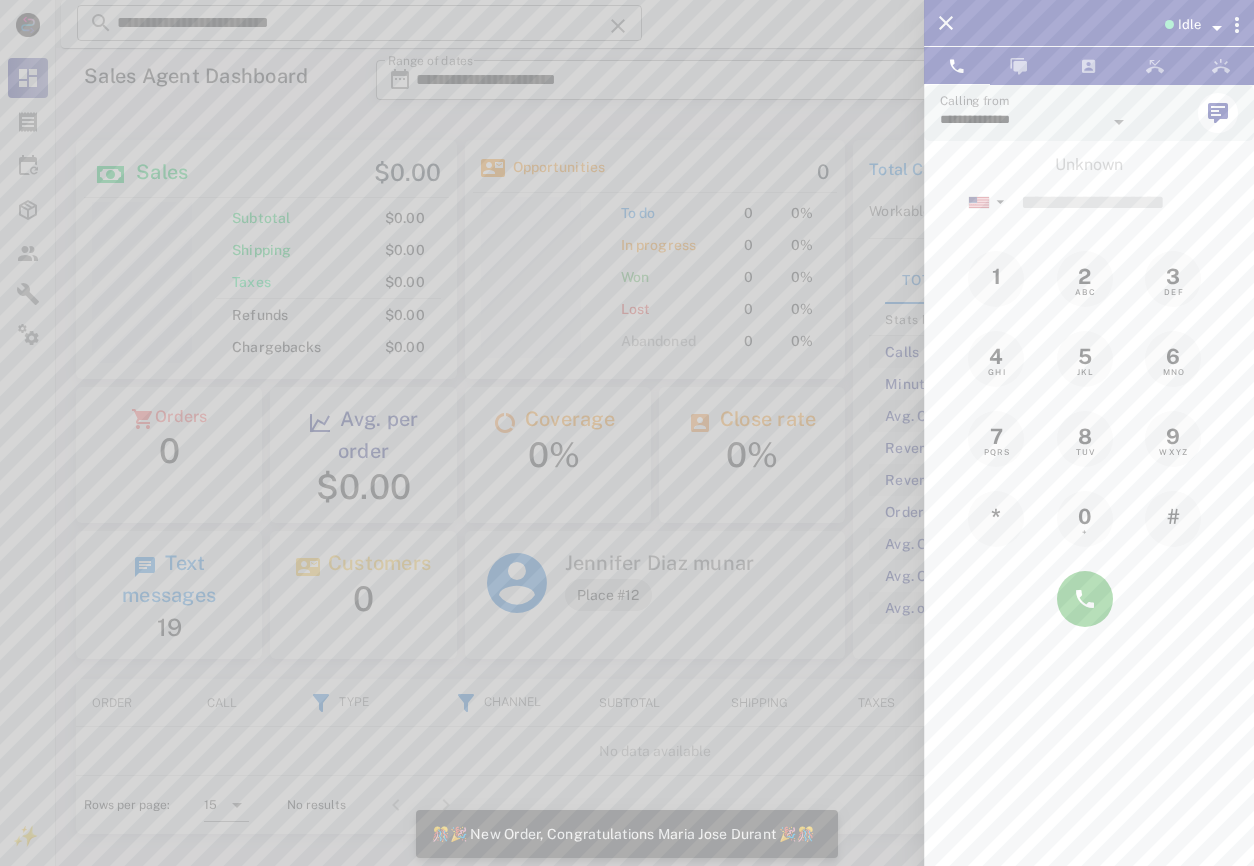 scroll, scrollTop: 999756, scrollLeft: 999619, axis: both 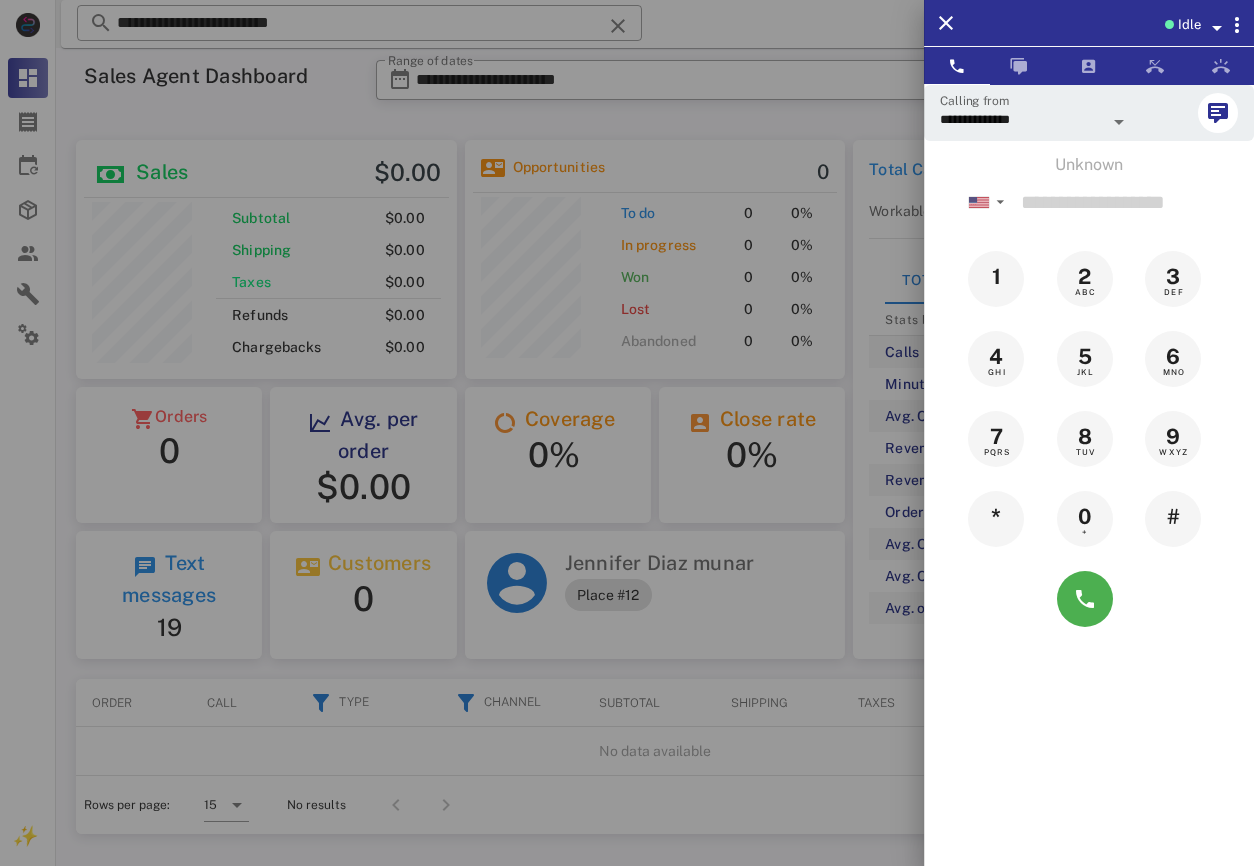 click at bounding box center [627, 433] 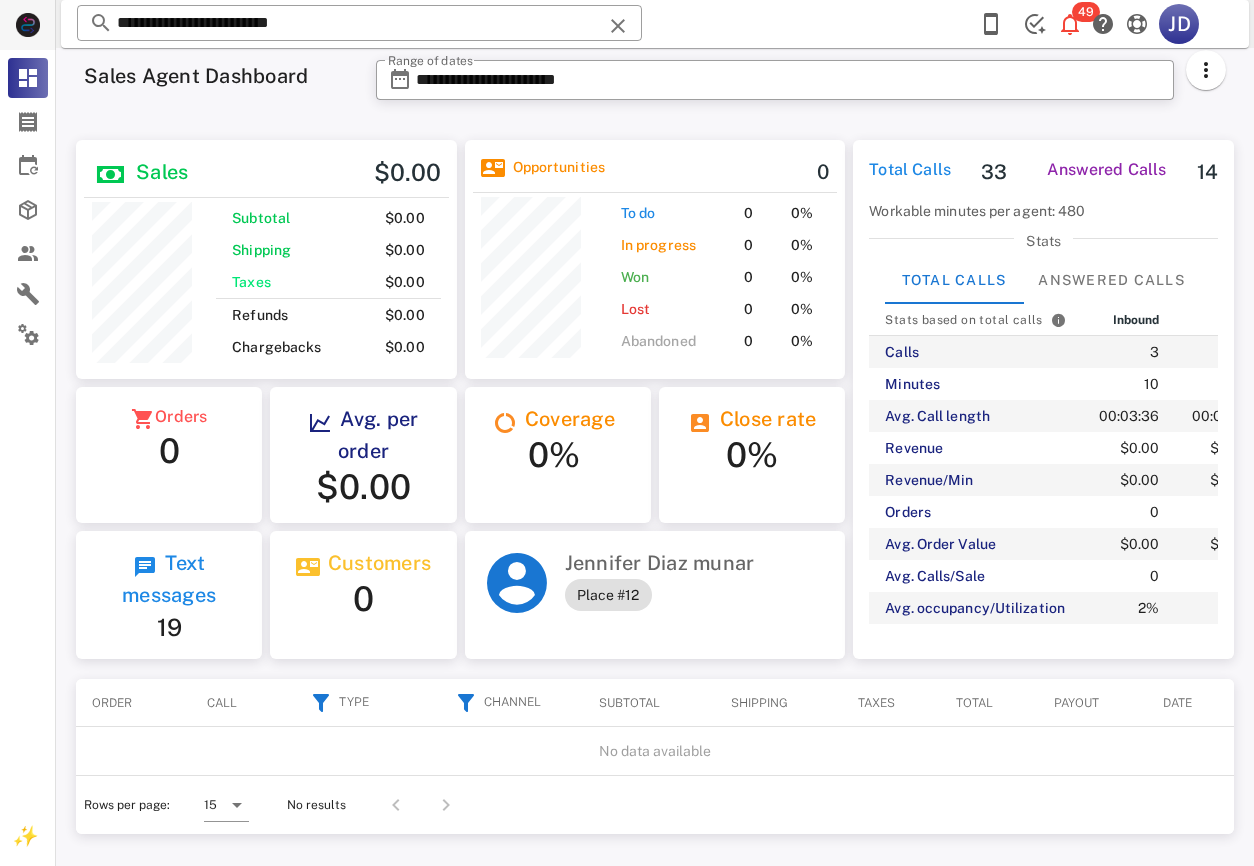 scroll, scrollTop: 240, scrollLeft: 380, axis: both 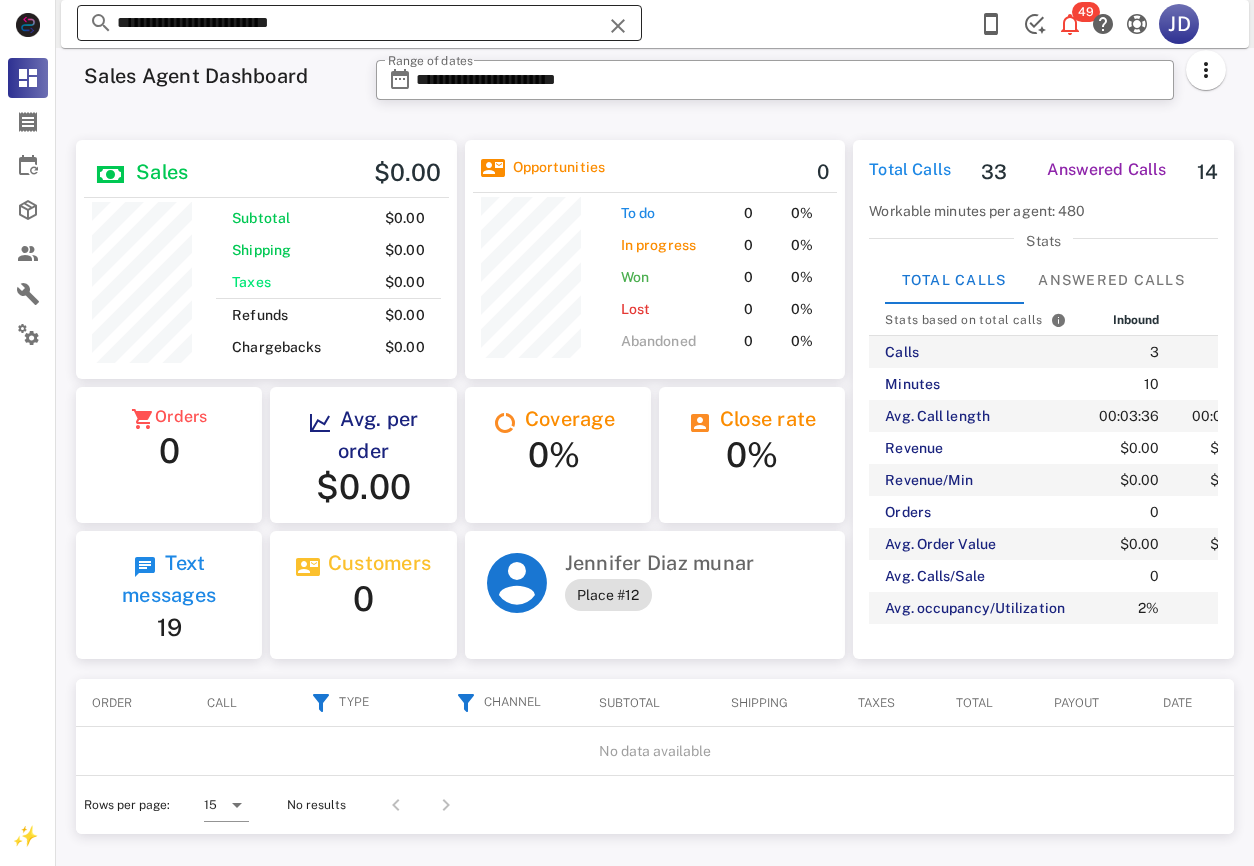 click on "**********" at bounding box center (359, 23) 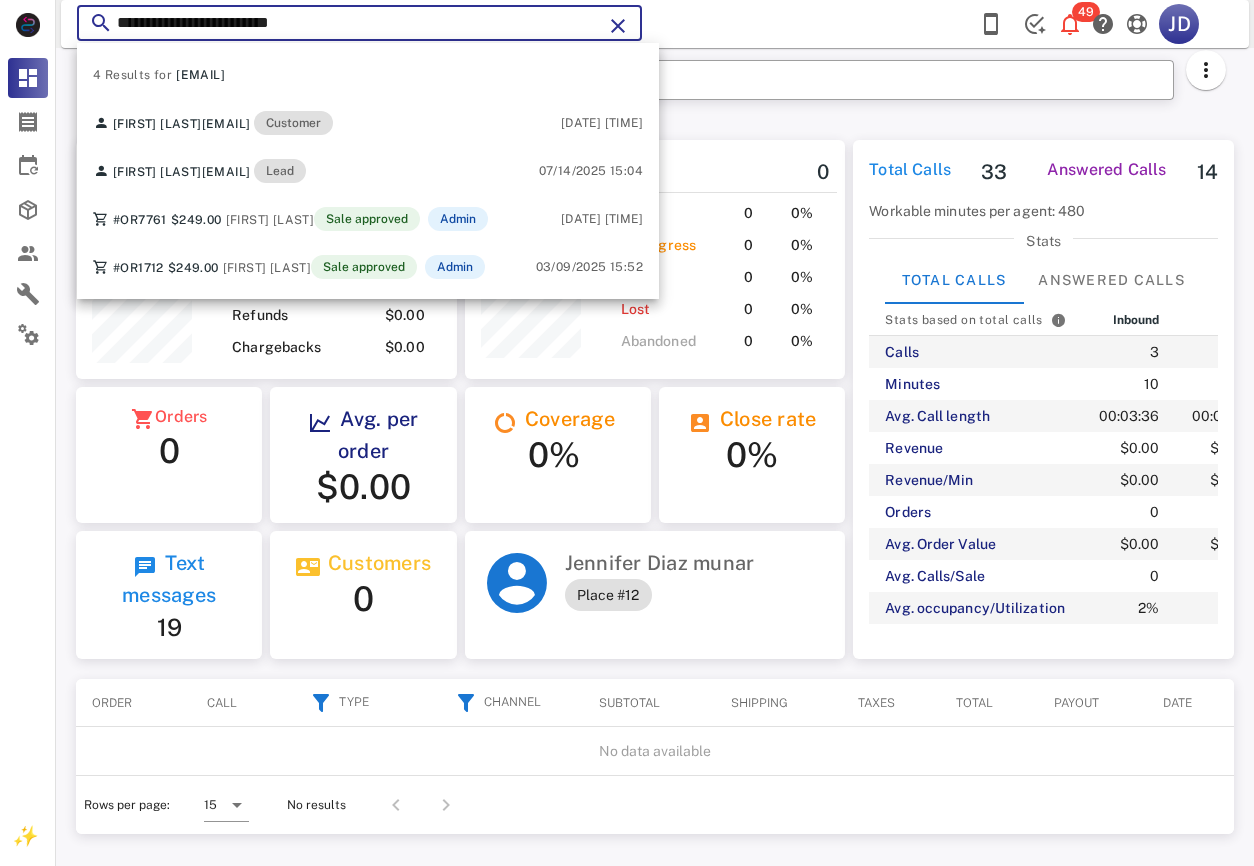 drag, startPoint x: 479, startPoint y: 31, endPoint x: 105, endPoint y: -8, distance: 376.02792 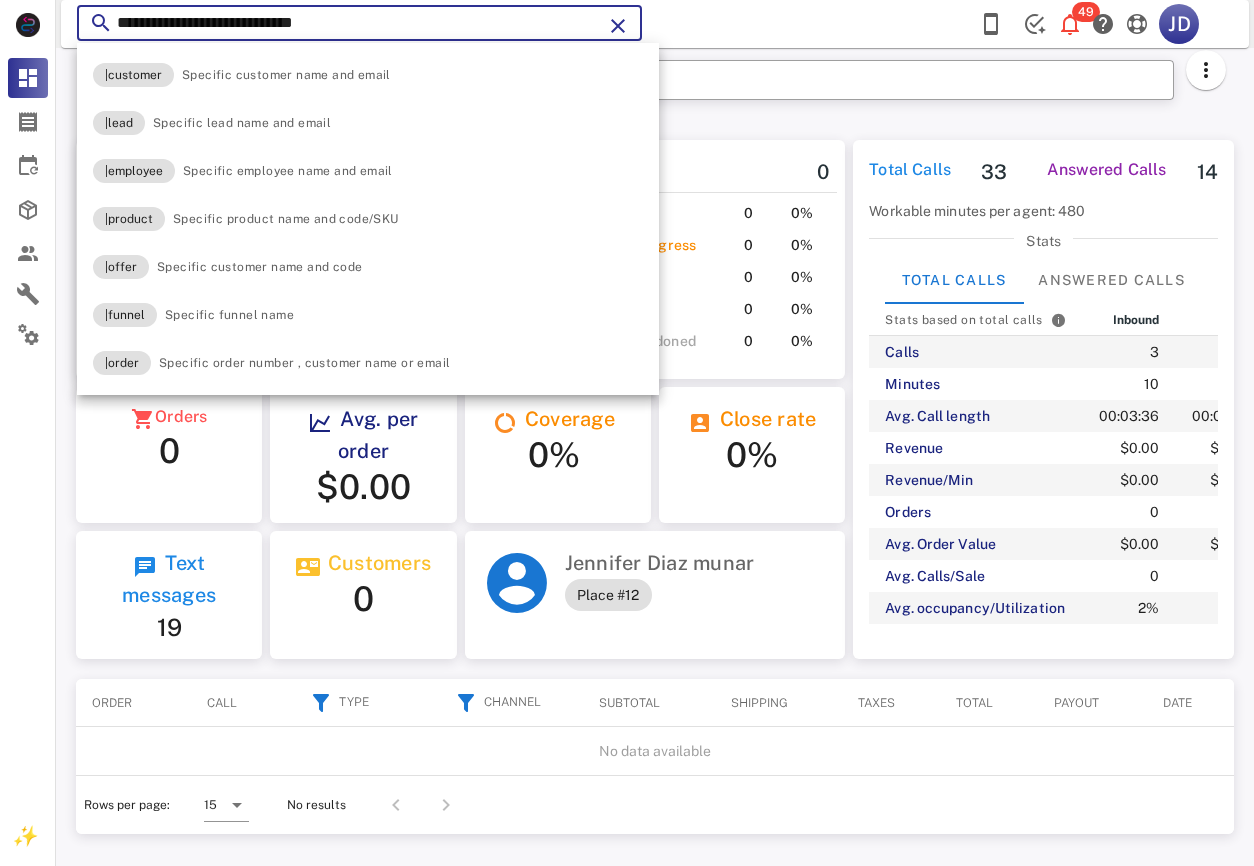 type on "**********" 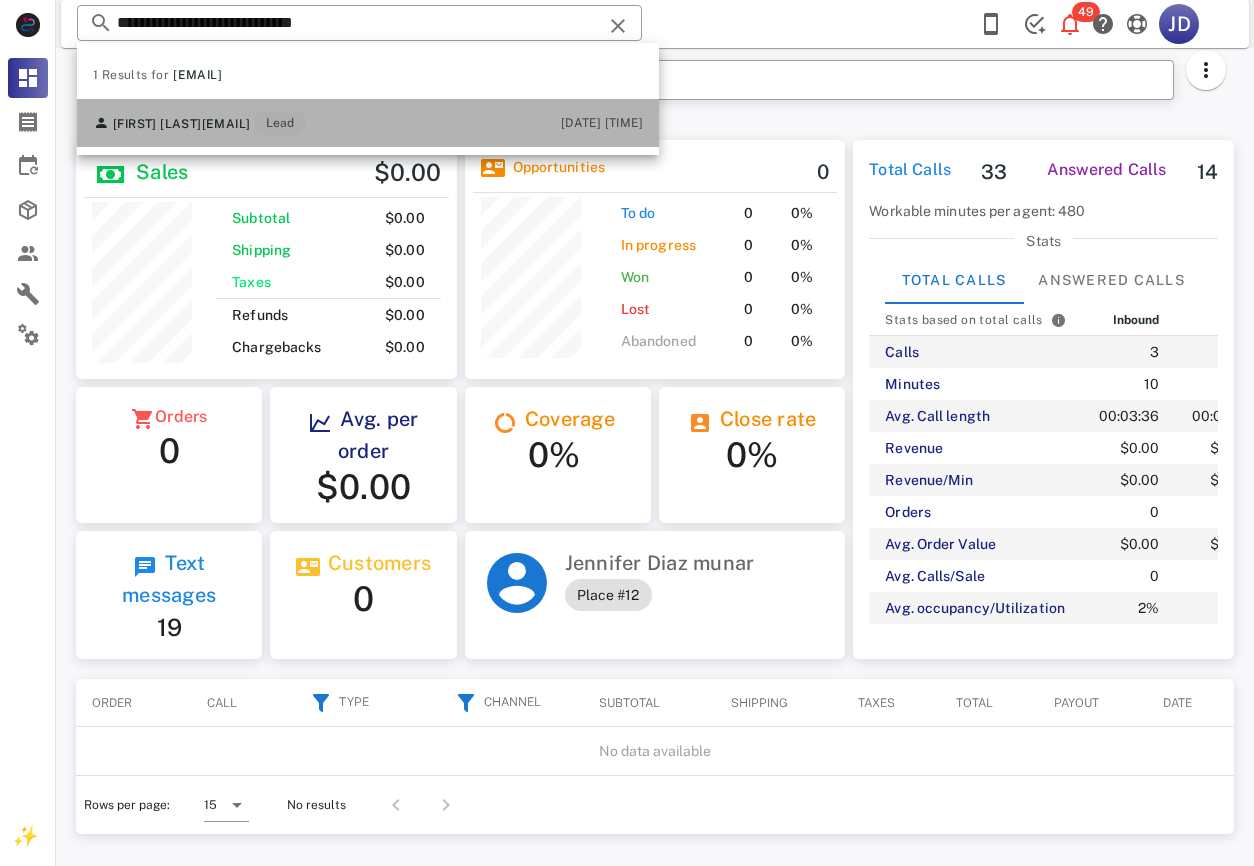click on "[FIRST] [LAST]   [EMAIL]   Lead   [DATE] [TIME]" at bounding box center [368, 123] 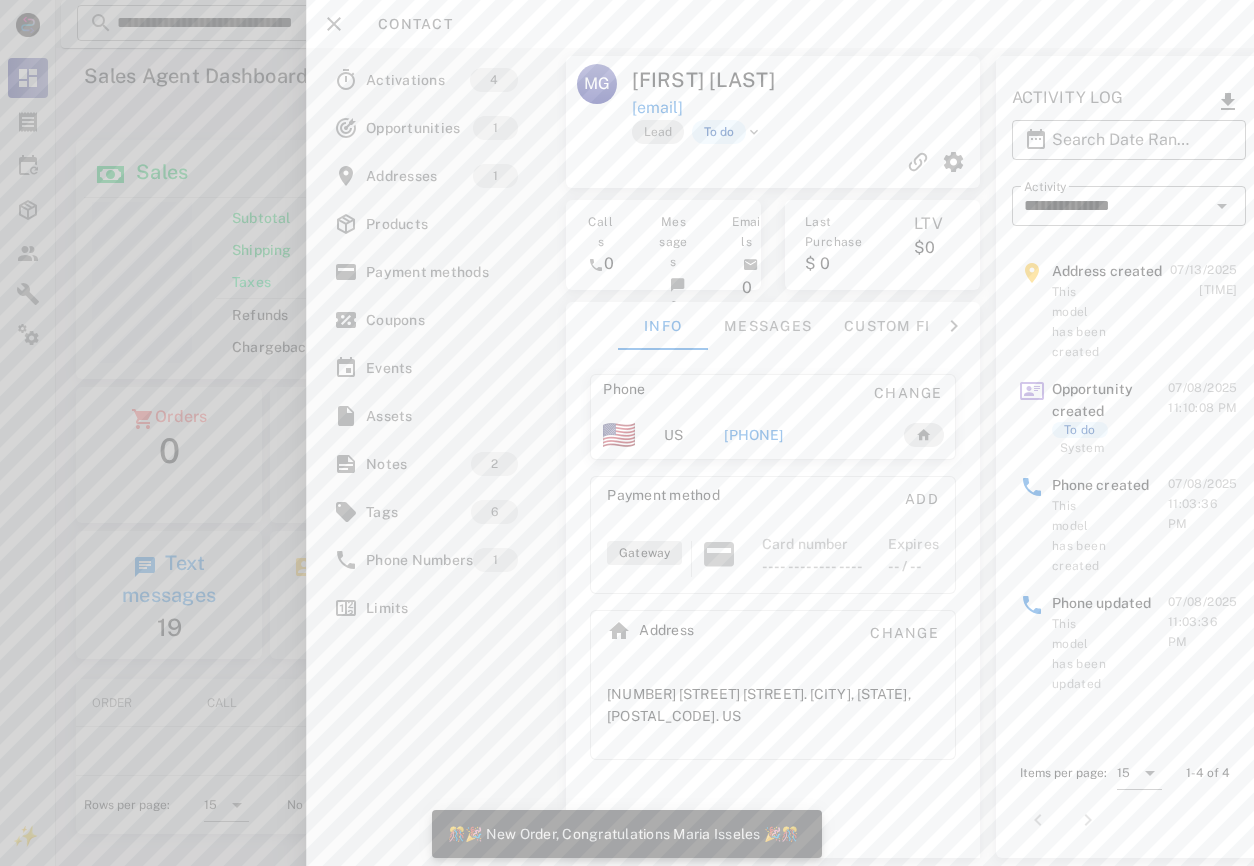 scroll, scrollTop: 999761, scrollLeft: 999619, axis: both 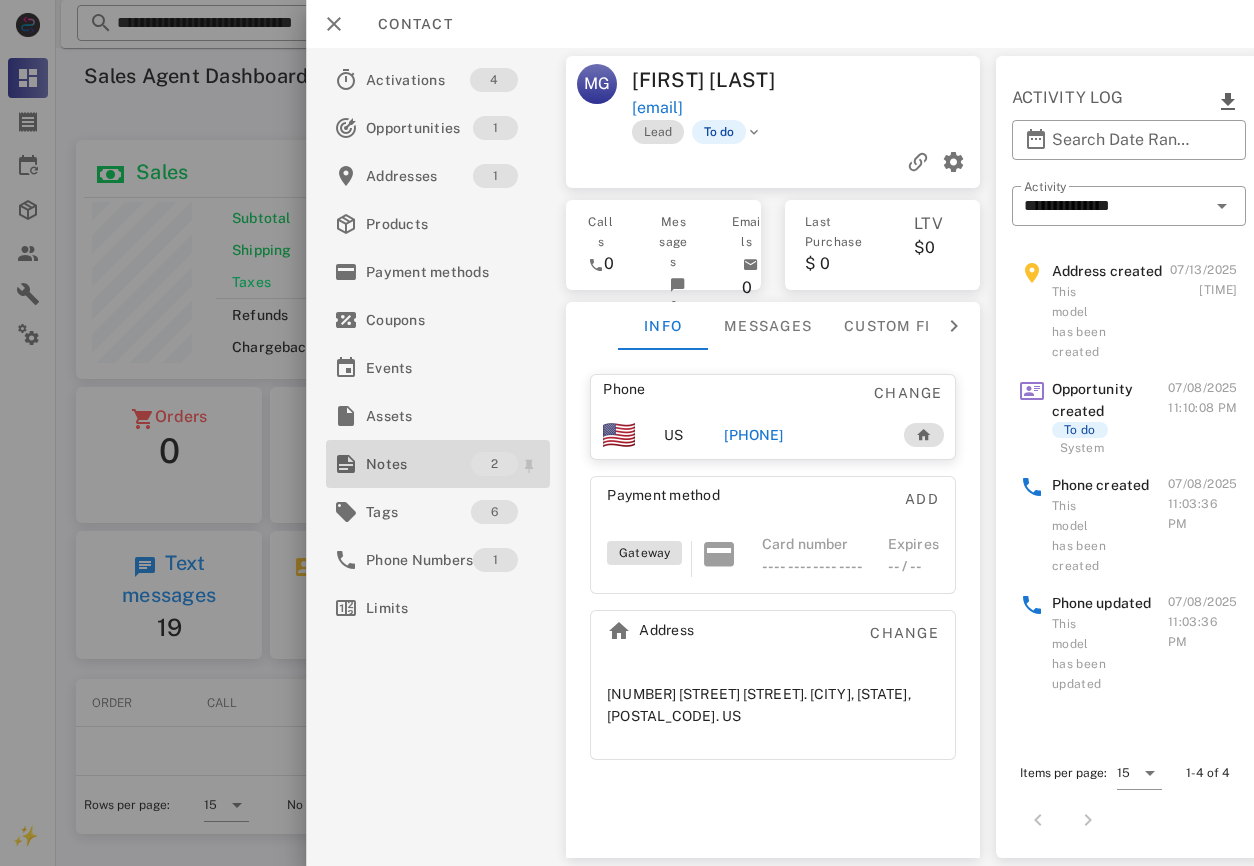 click on "Notes" at bounding box center (418, 464) 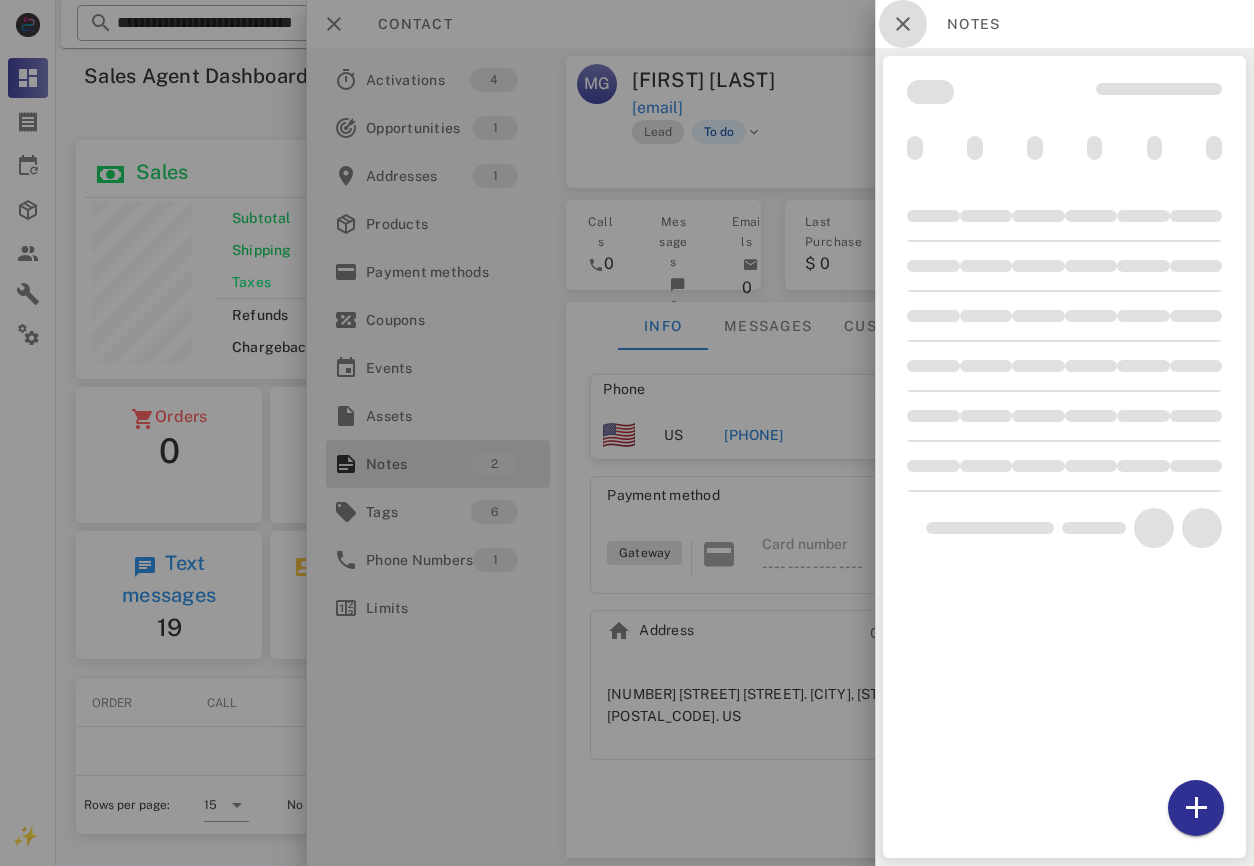 click at bounding box center [903, 24] 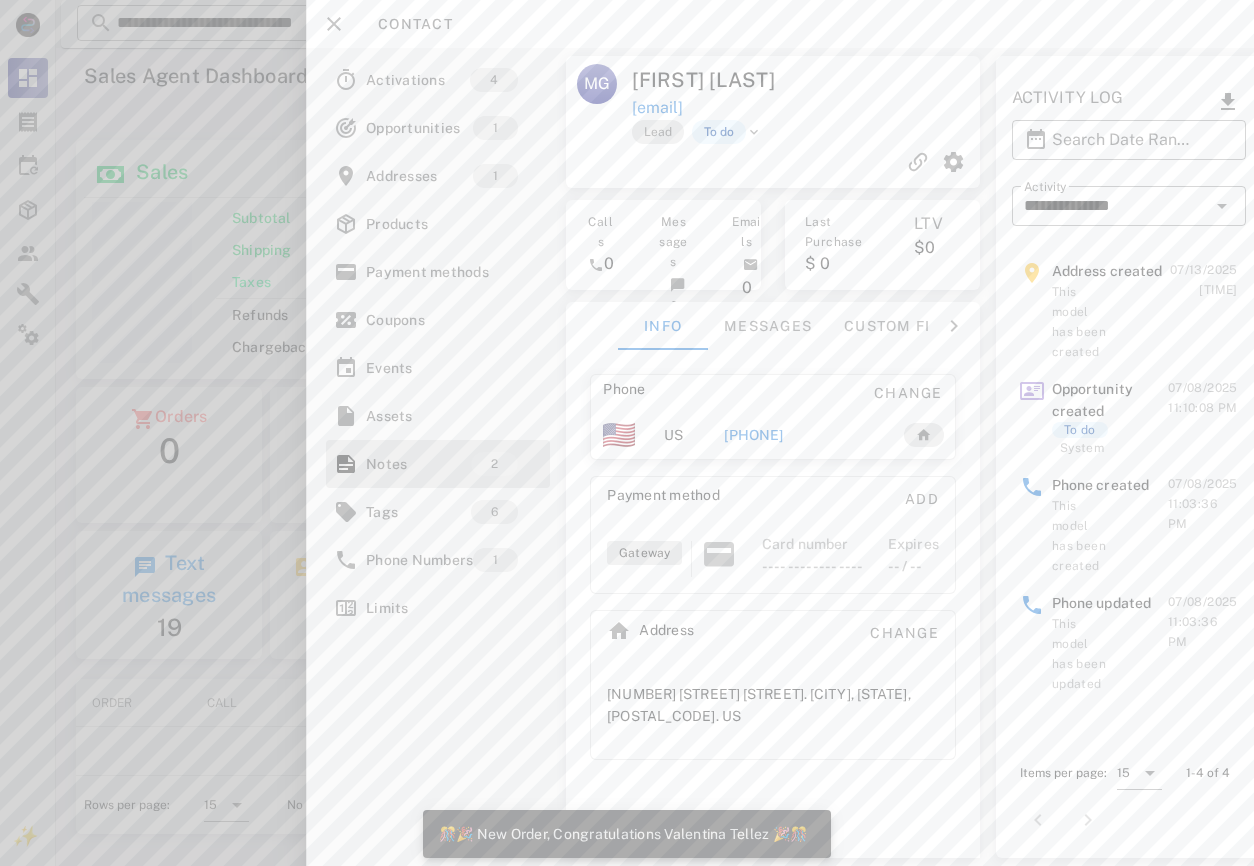 scroll, scrollTop: 999756, scrollLeft: 999619, axis: both 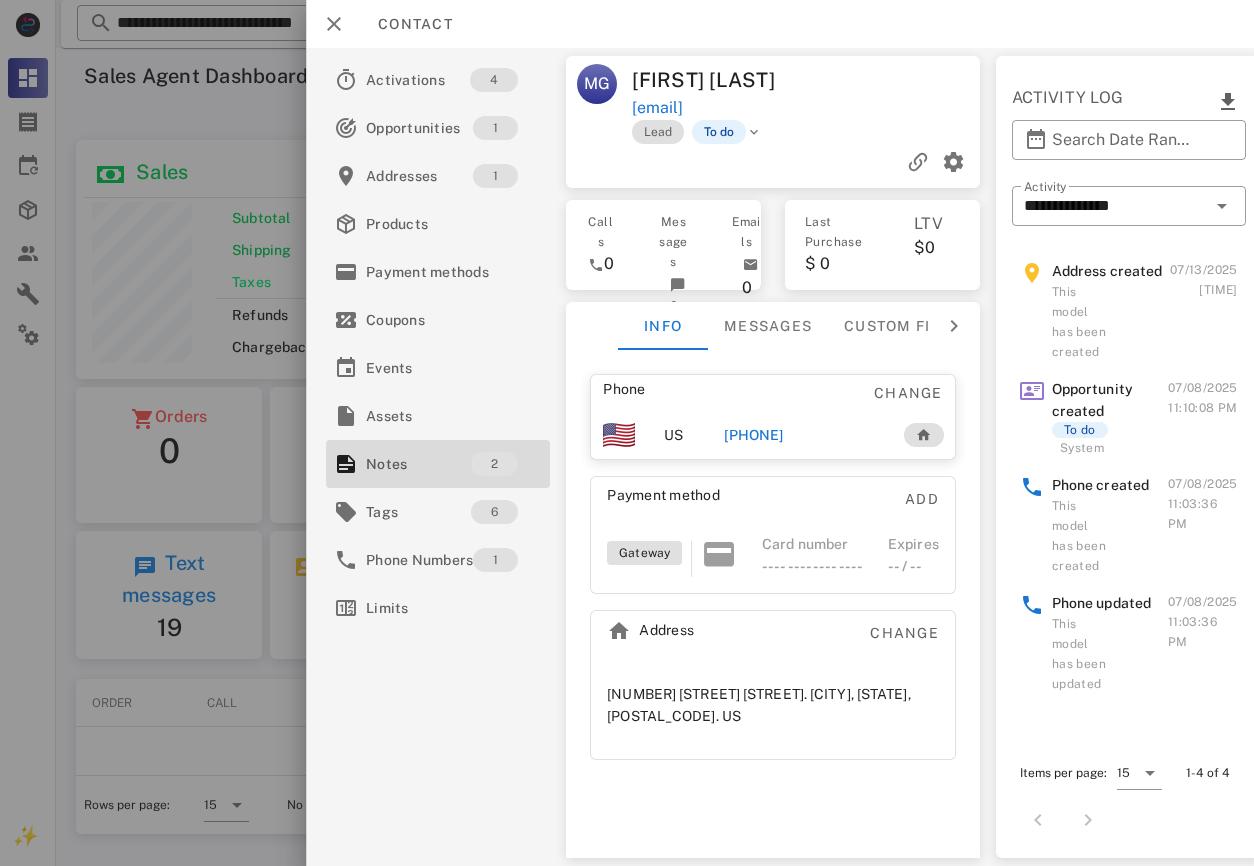 click on "[PHONE]" at bounding box center [753, 435] 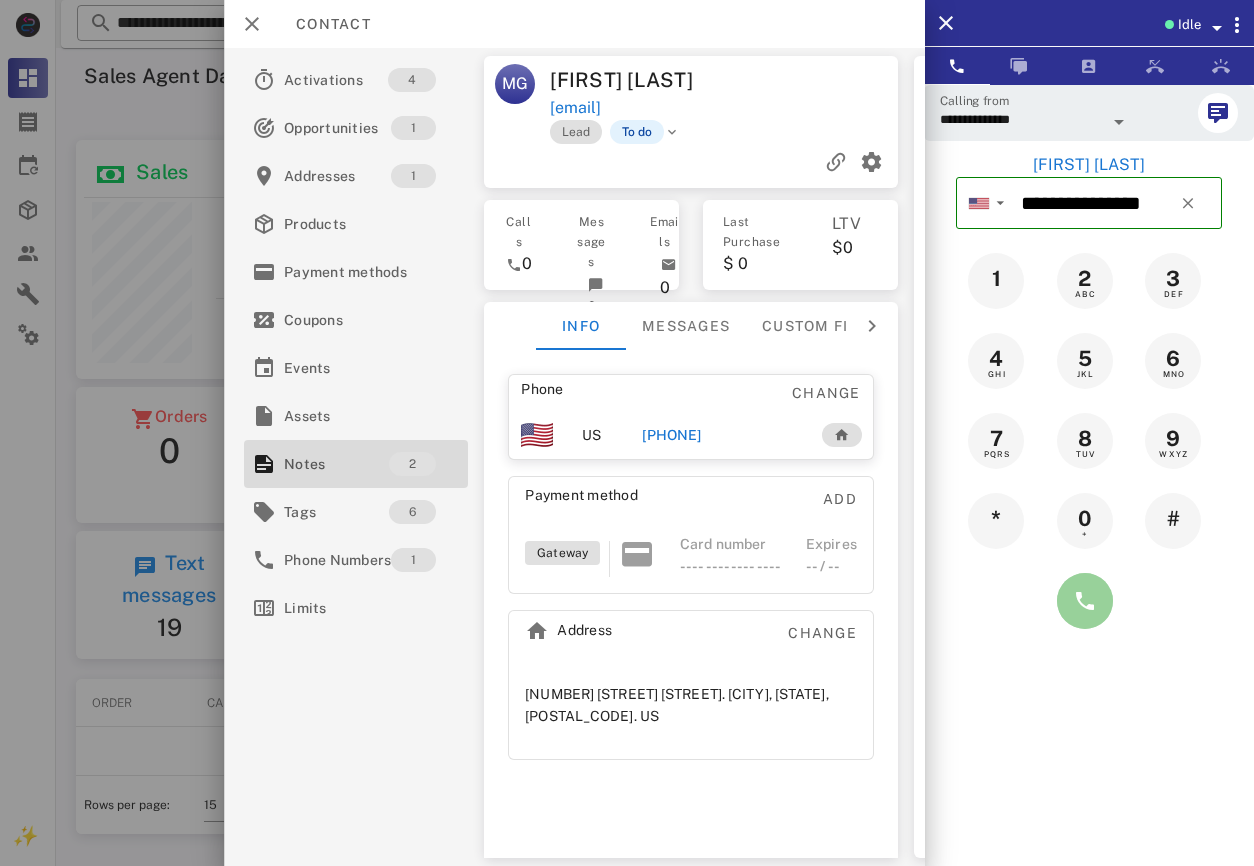 click at bounding box center [1085, 601] 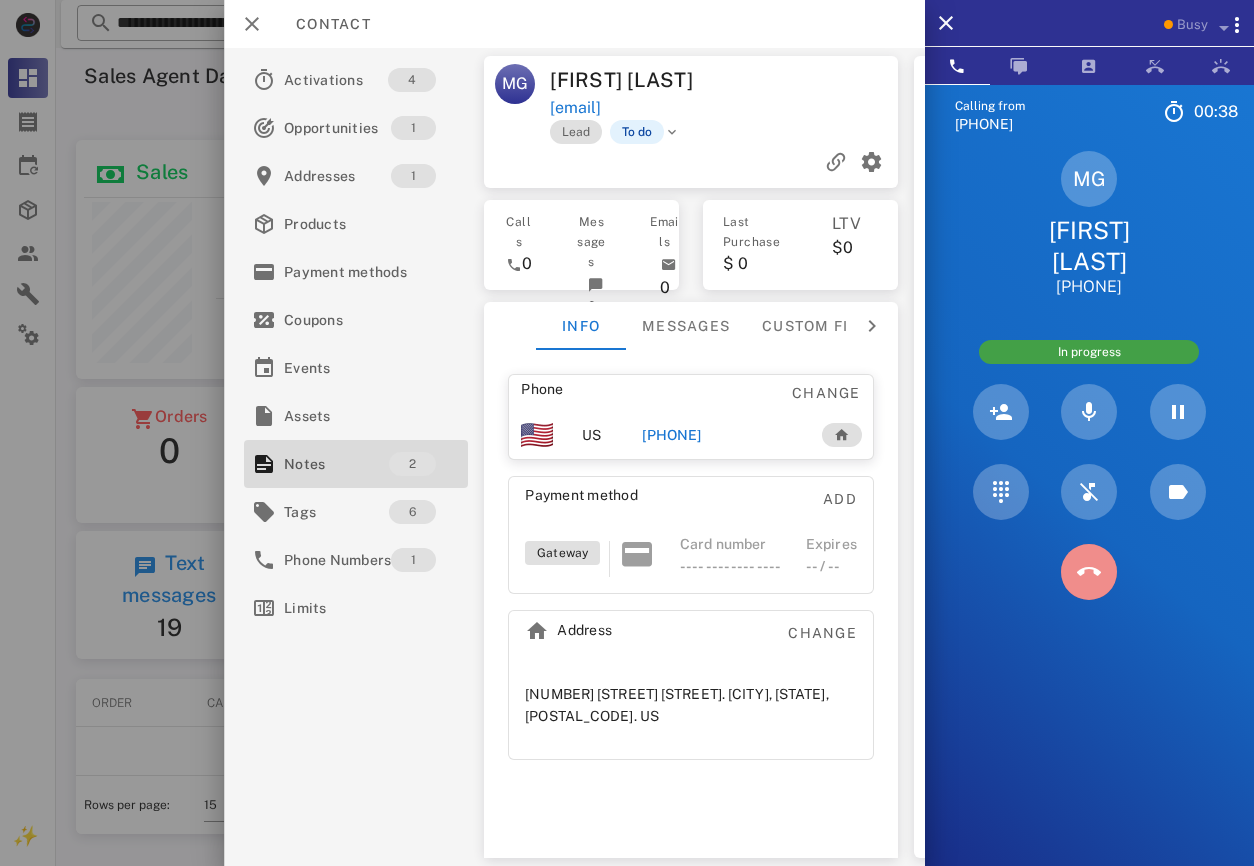 click at bounding box center [1089, 572] 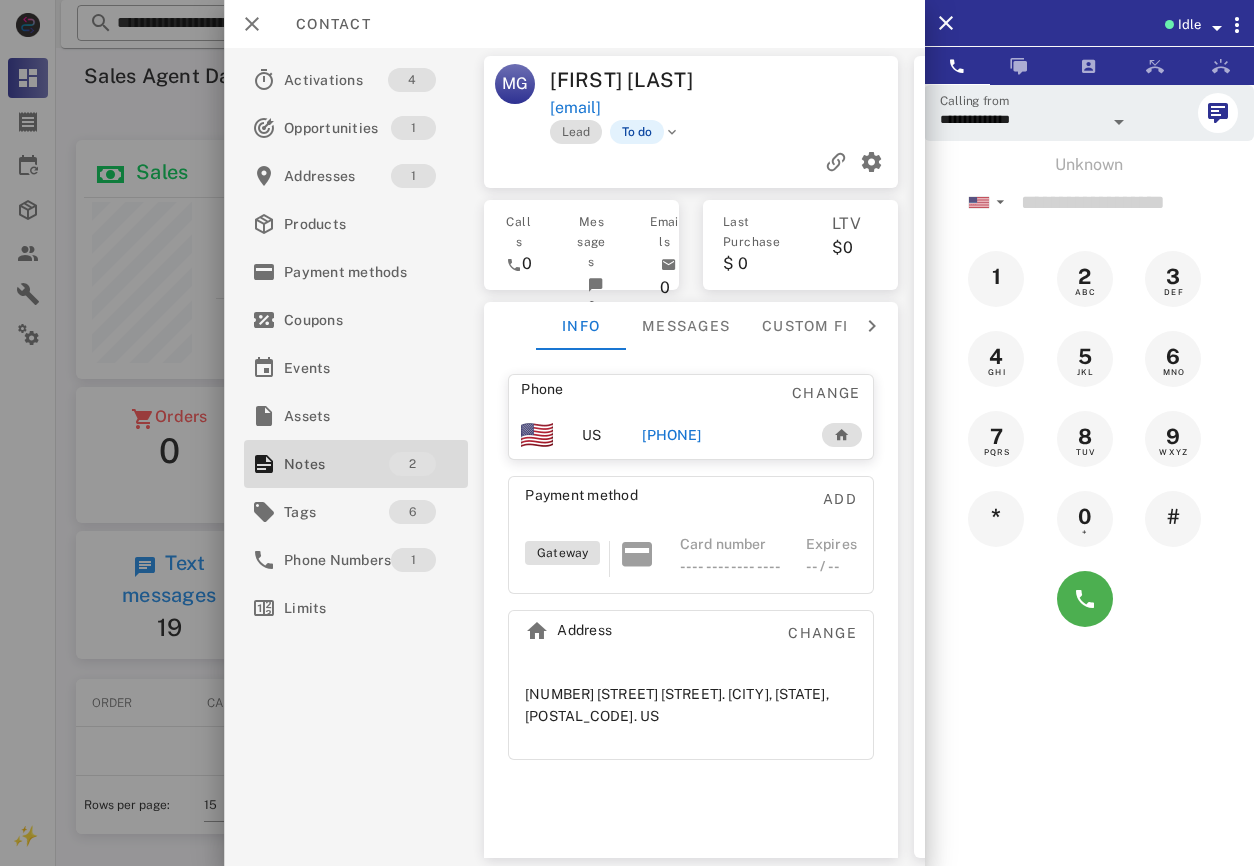 click on "[PHONE]" at bounding box center (671, 435) 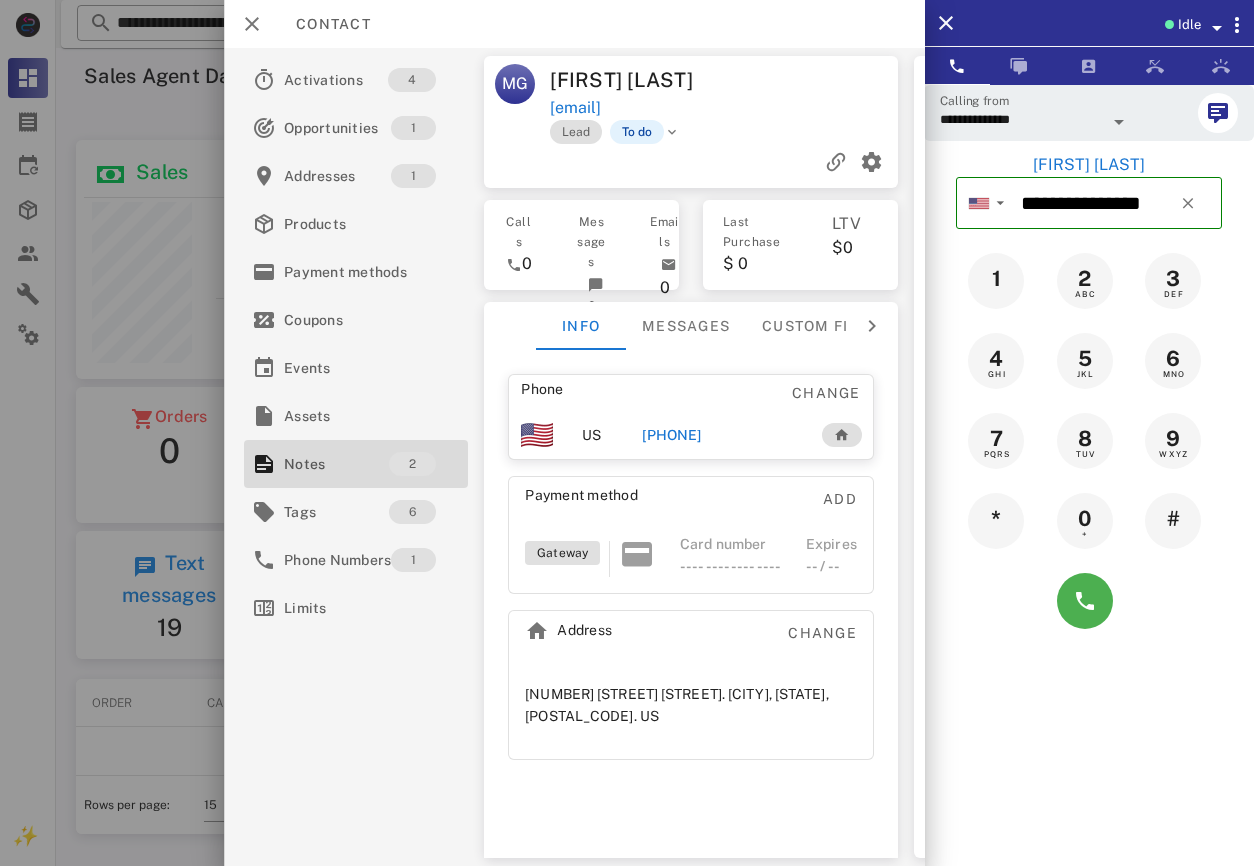 click on "[PHONE]" at bounding box center (671, 435) 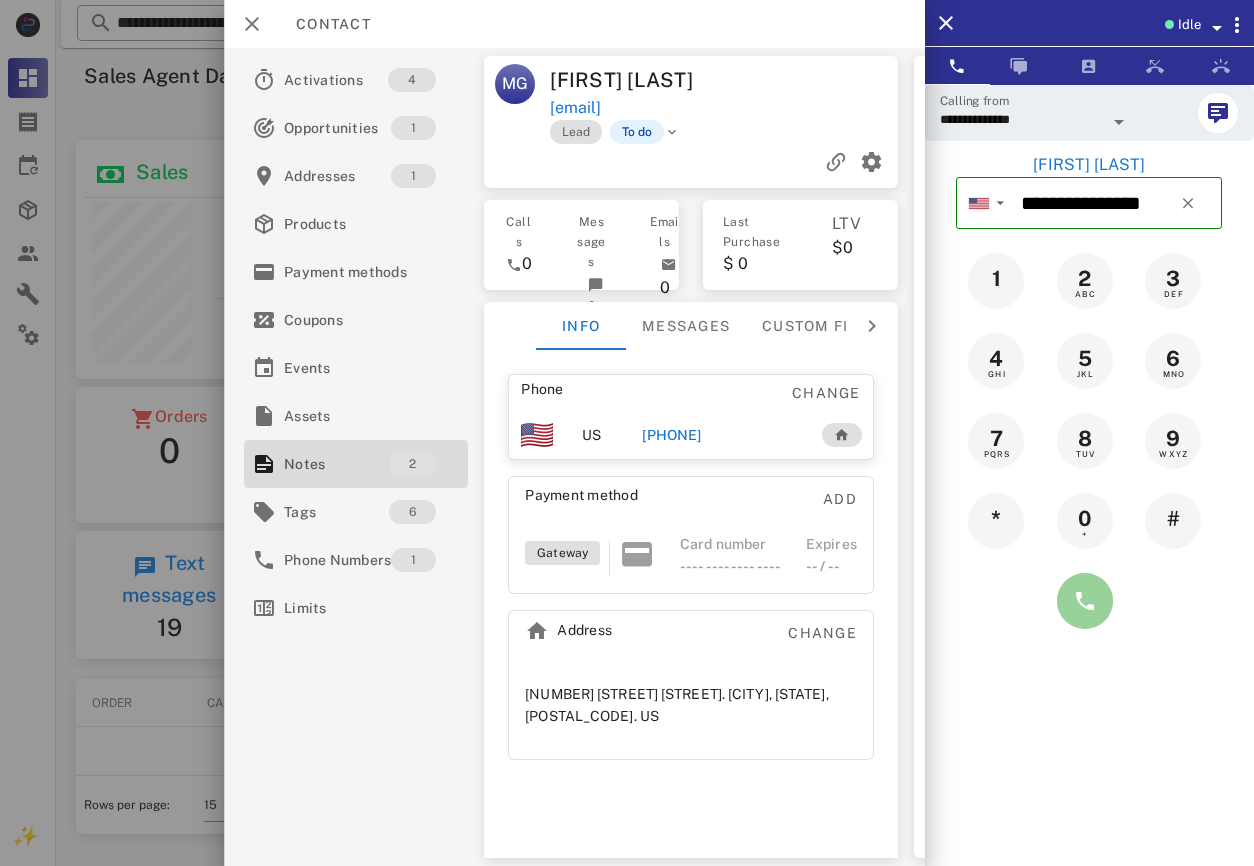 click at bounding box center [1085, 601] 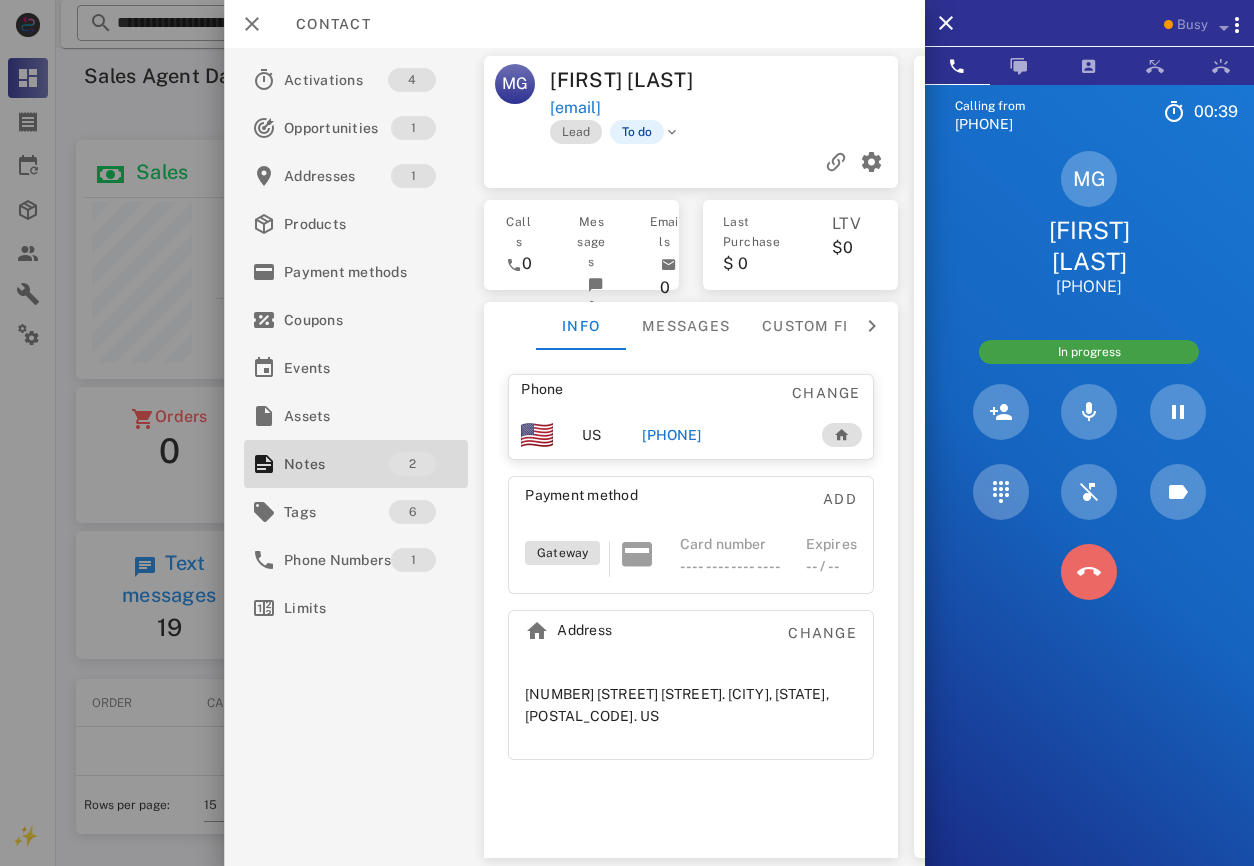 drag, startPoint x: 1094, startPoint y: 567, endPoint x: 1039, endPoint y: 593, distance: 60.835846 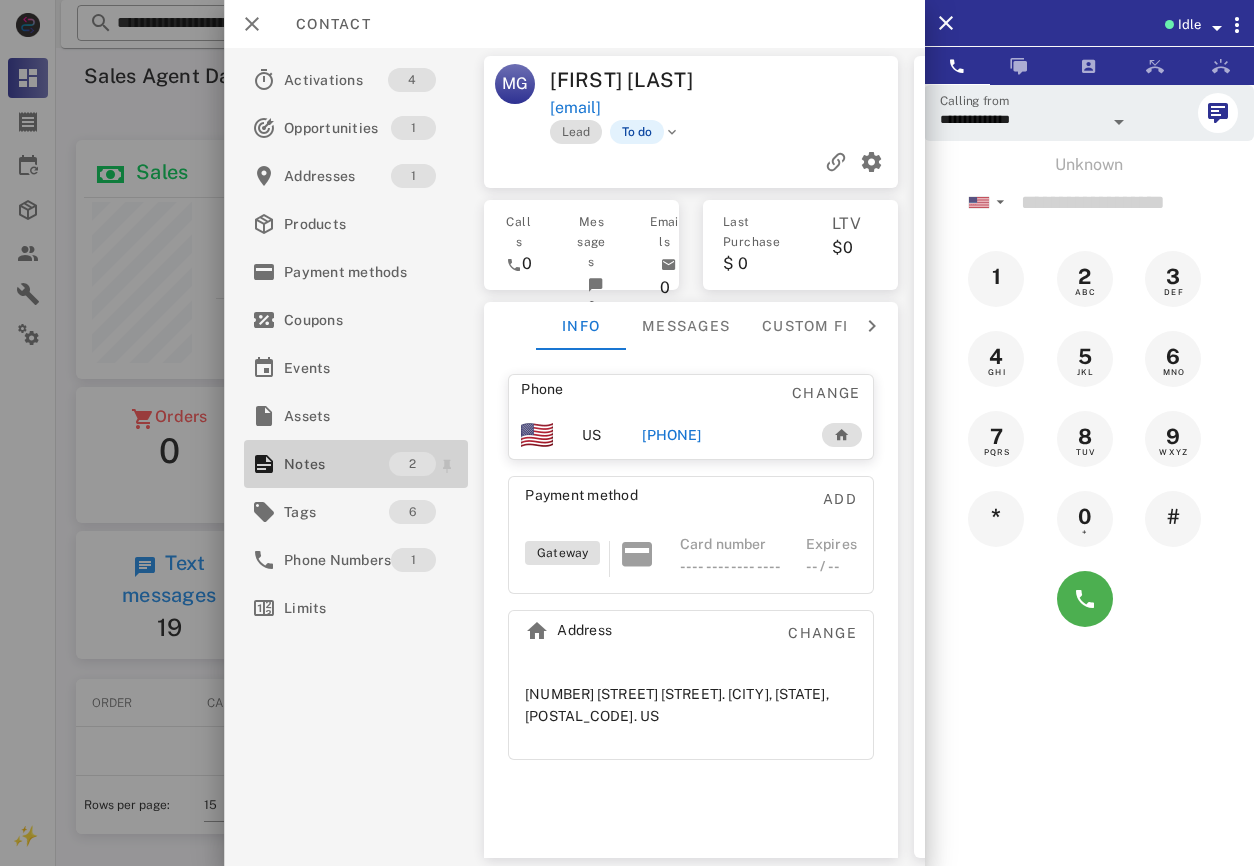 click on "Notes" at bounding box center [336, 464] 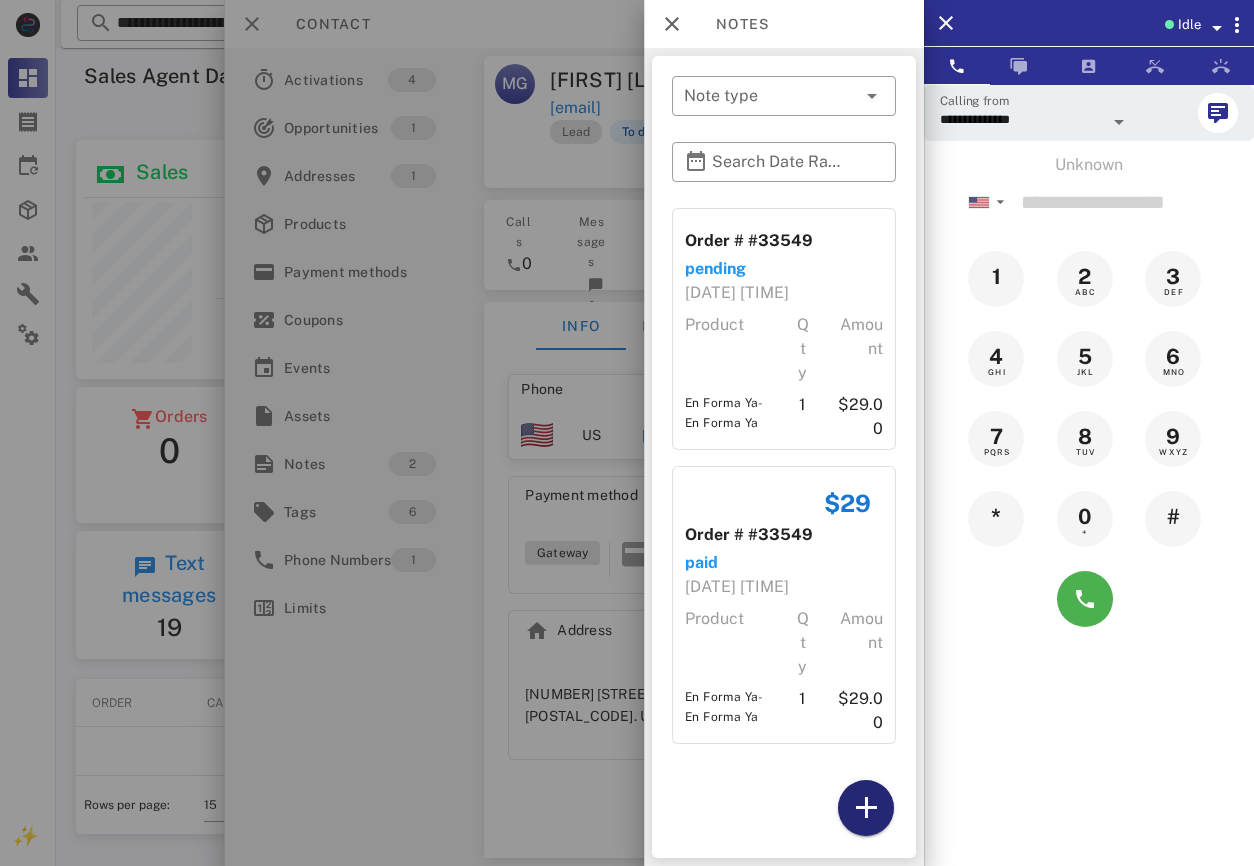 click at bounding box center (866, 808) 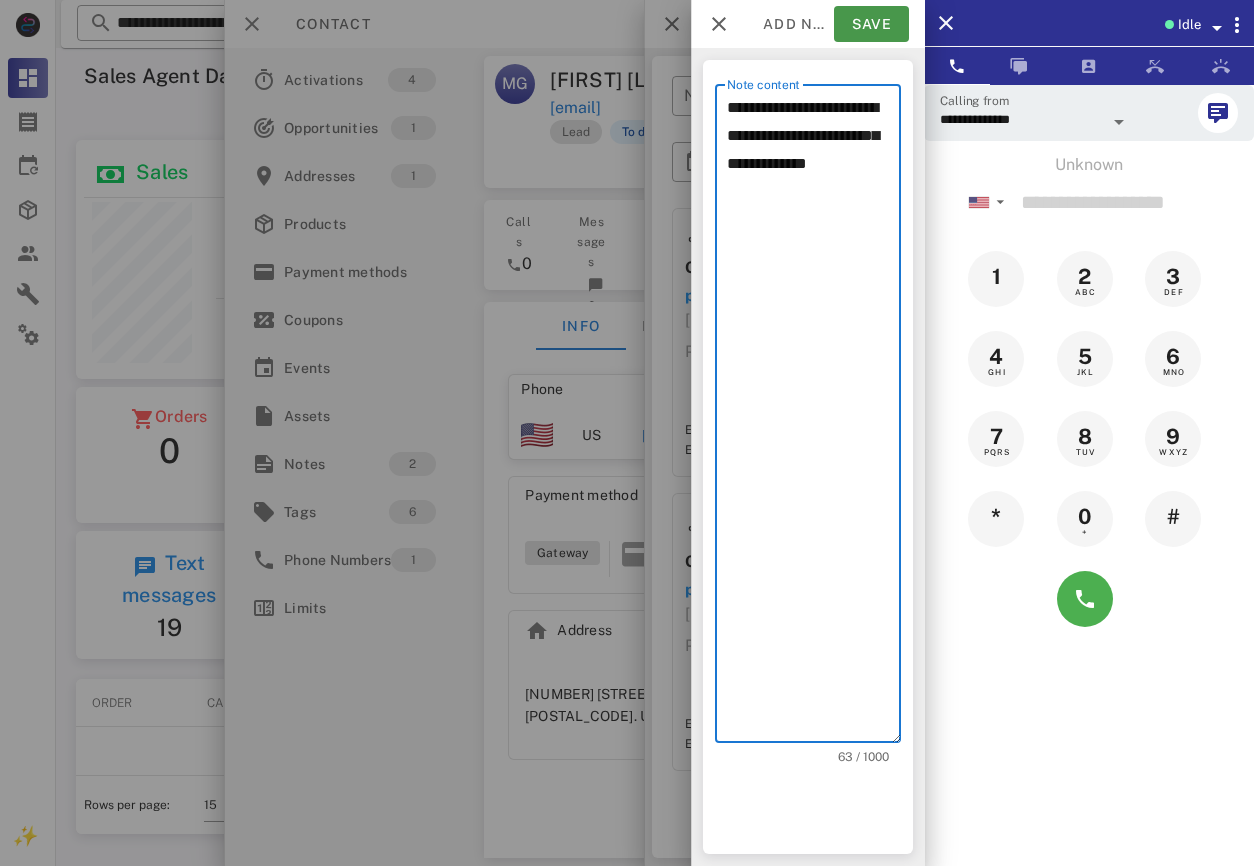 type on "**********" 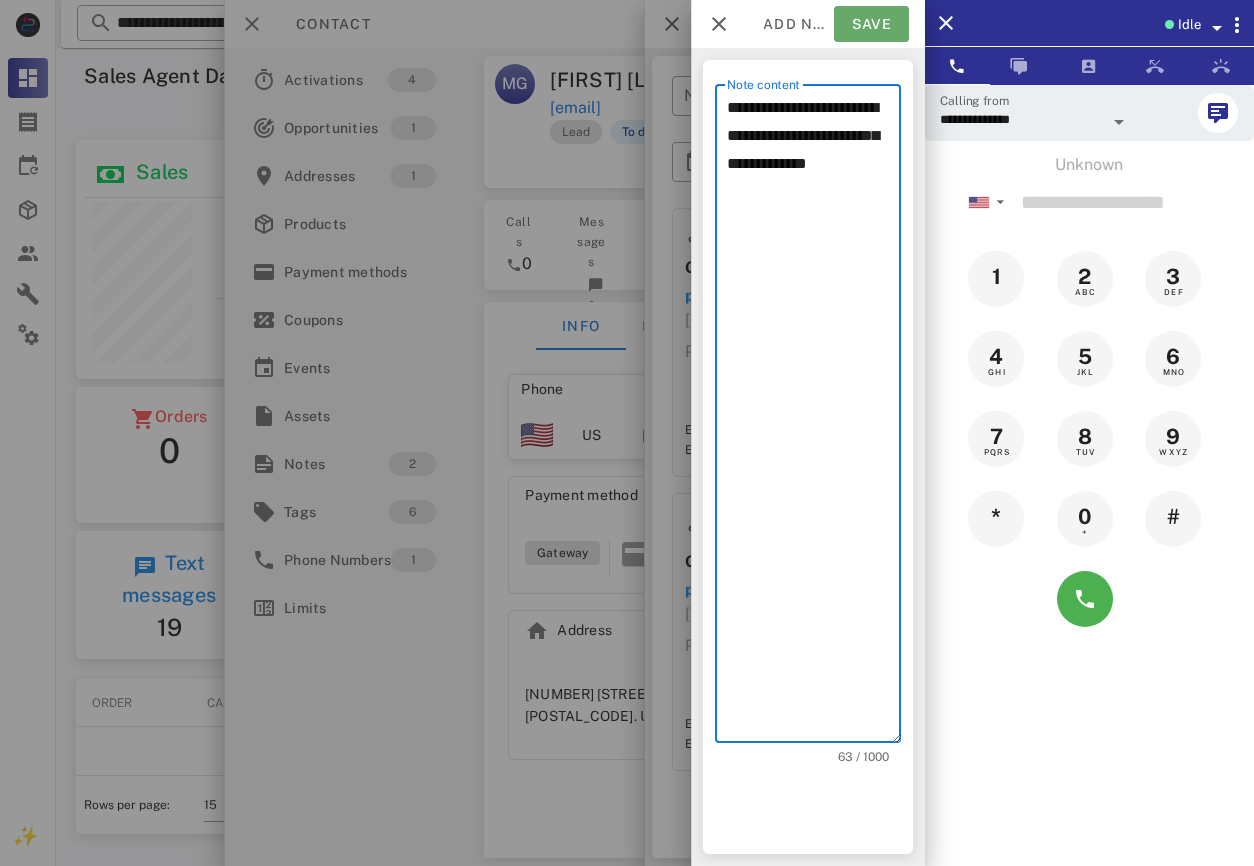 click on "Save" at bounding box center [871, 24] 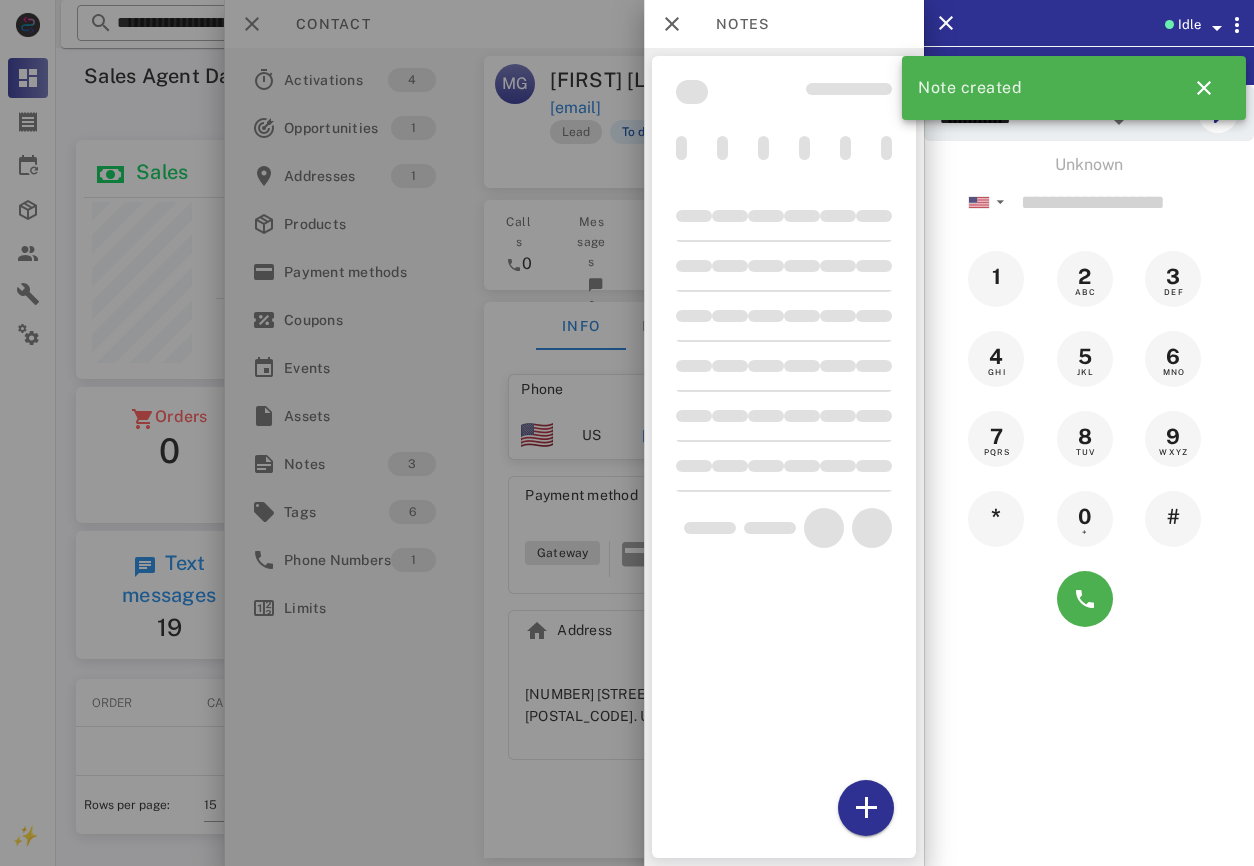 click at bounding box center [627, 433] 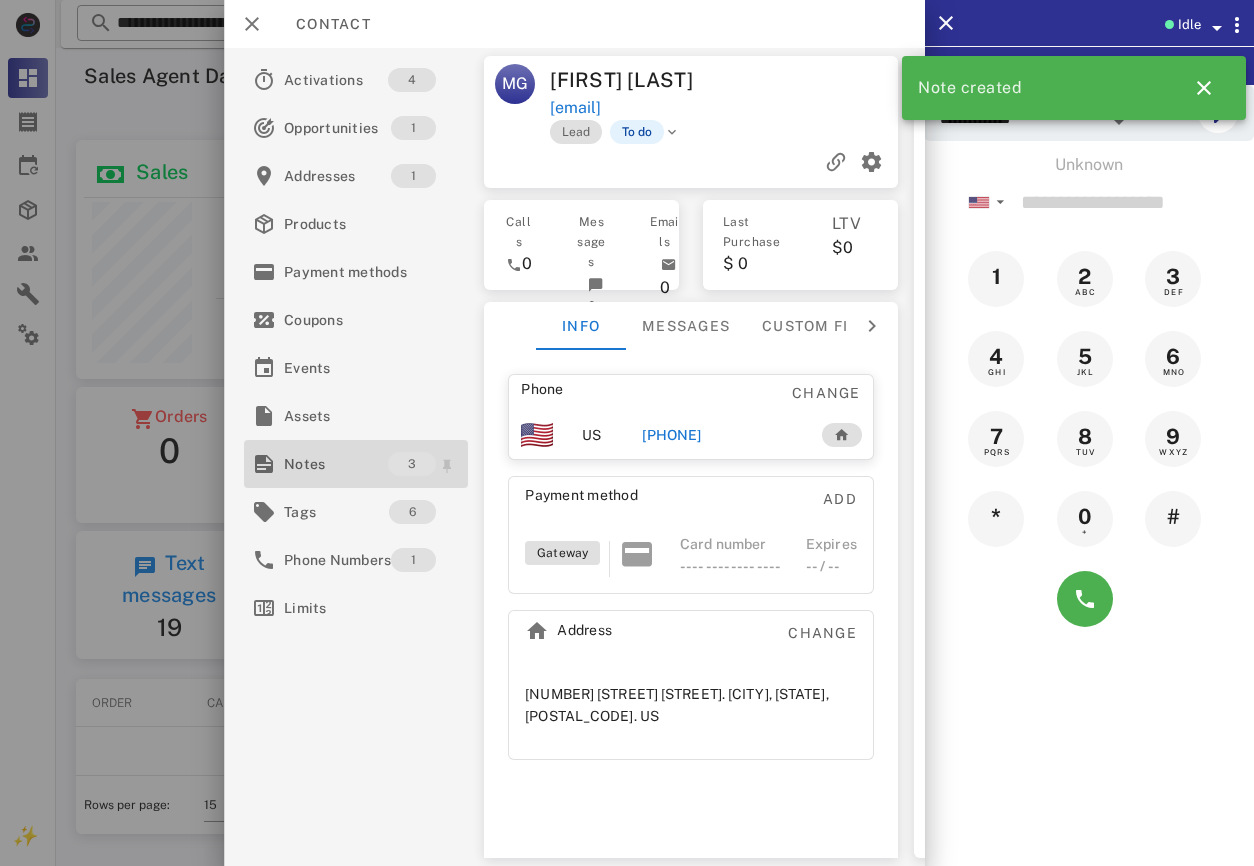 click on "Notes" at bounding box center (336, 464) 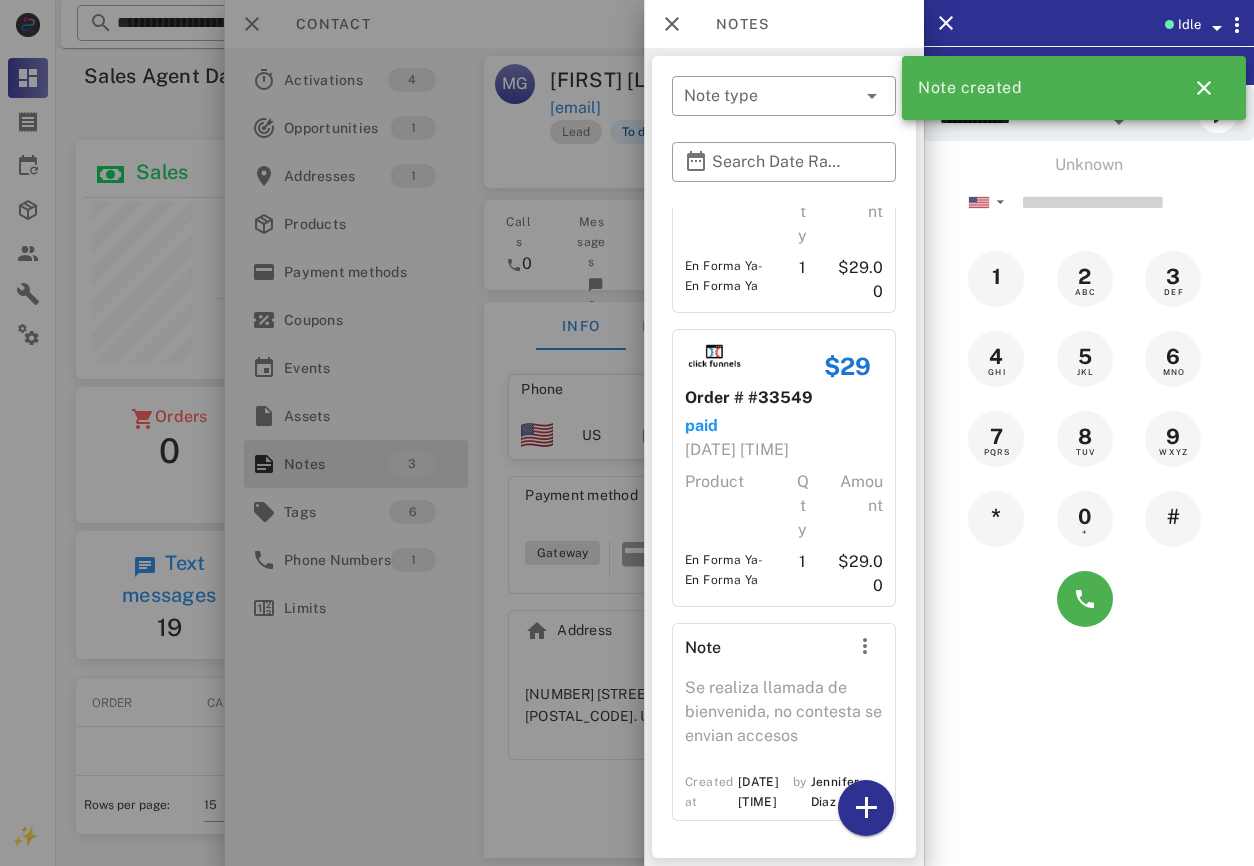 scroll, scrollTop: 182, scrollLeft: 0, axis: vertical 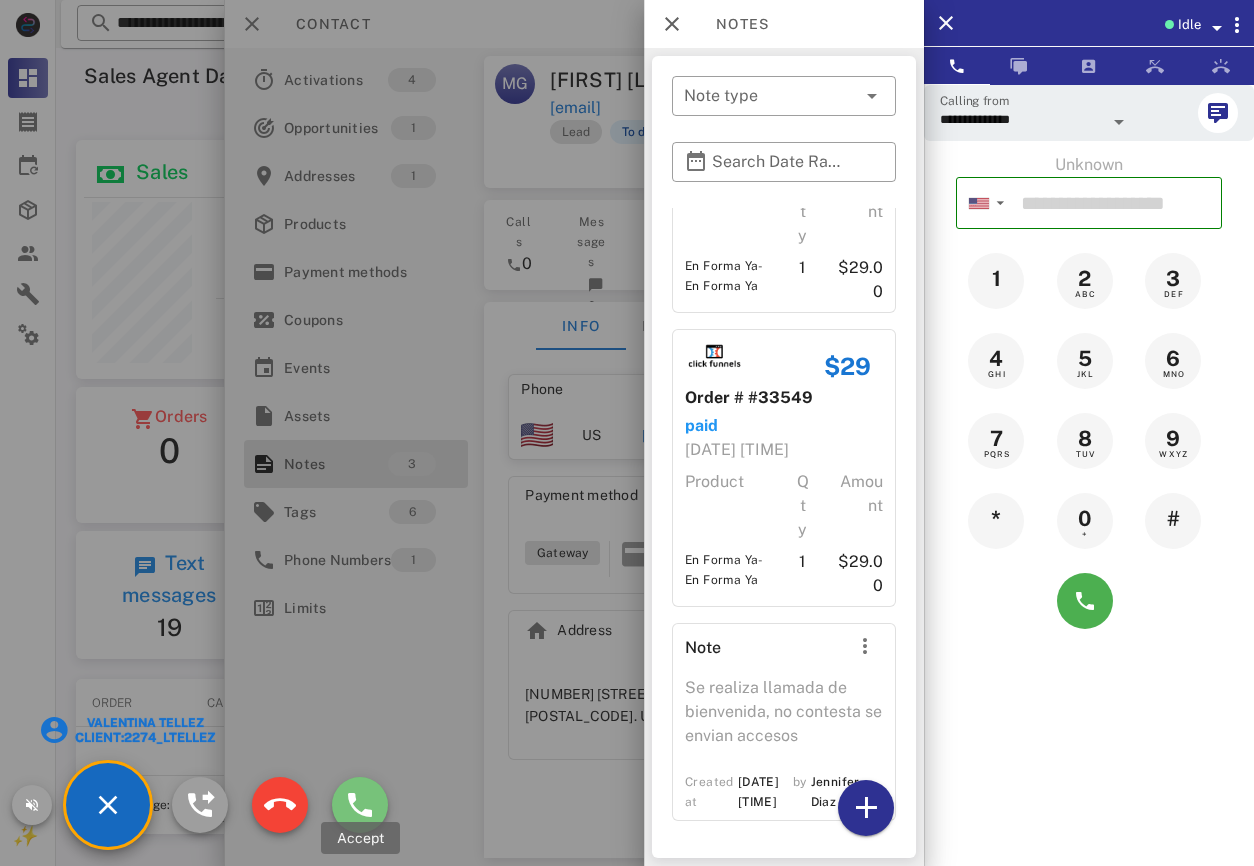 click at bounding box center [360, 805] 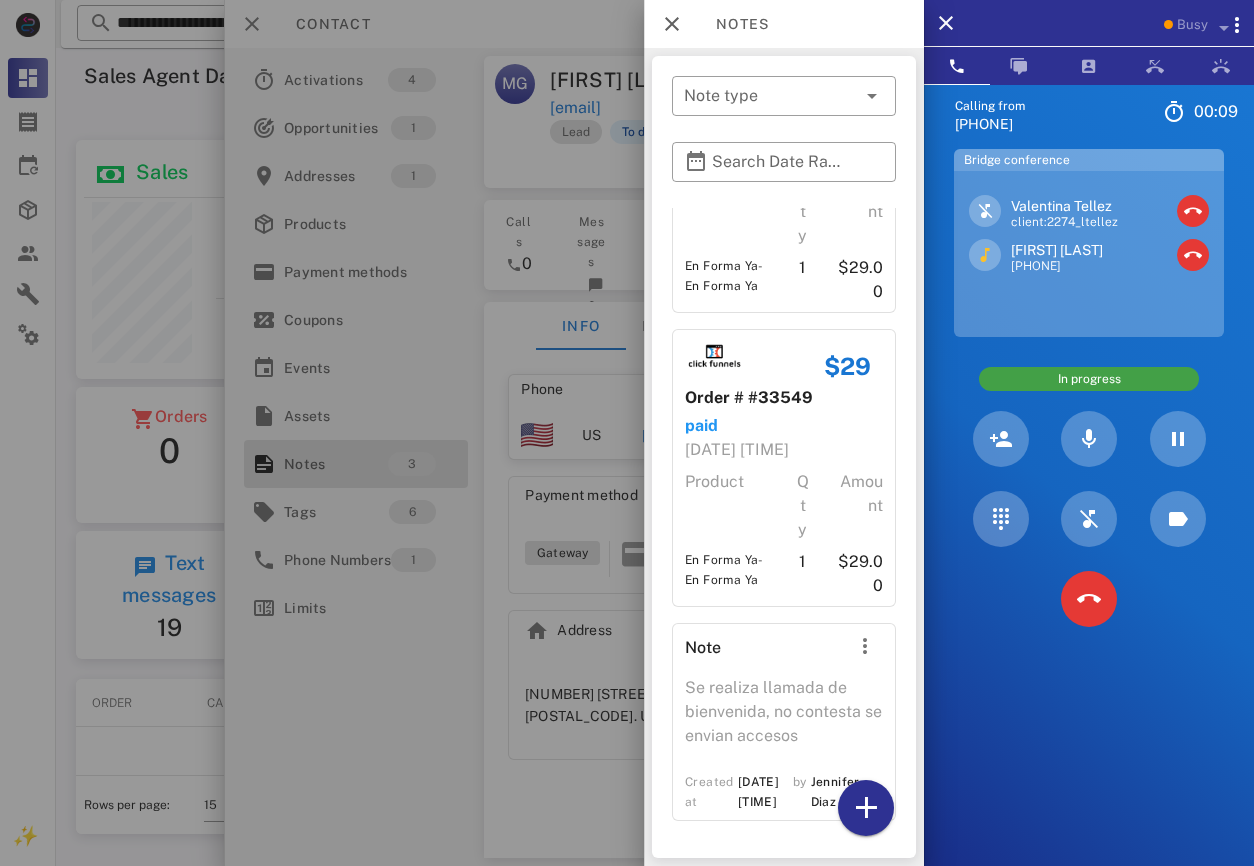click at bounding box center [627, 433] 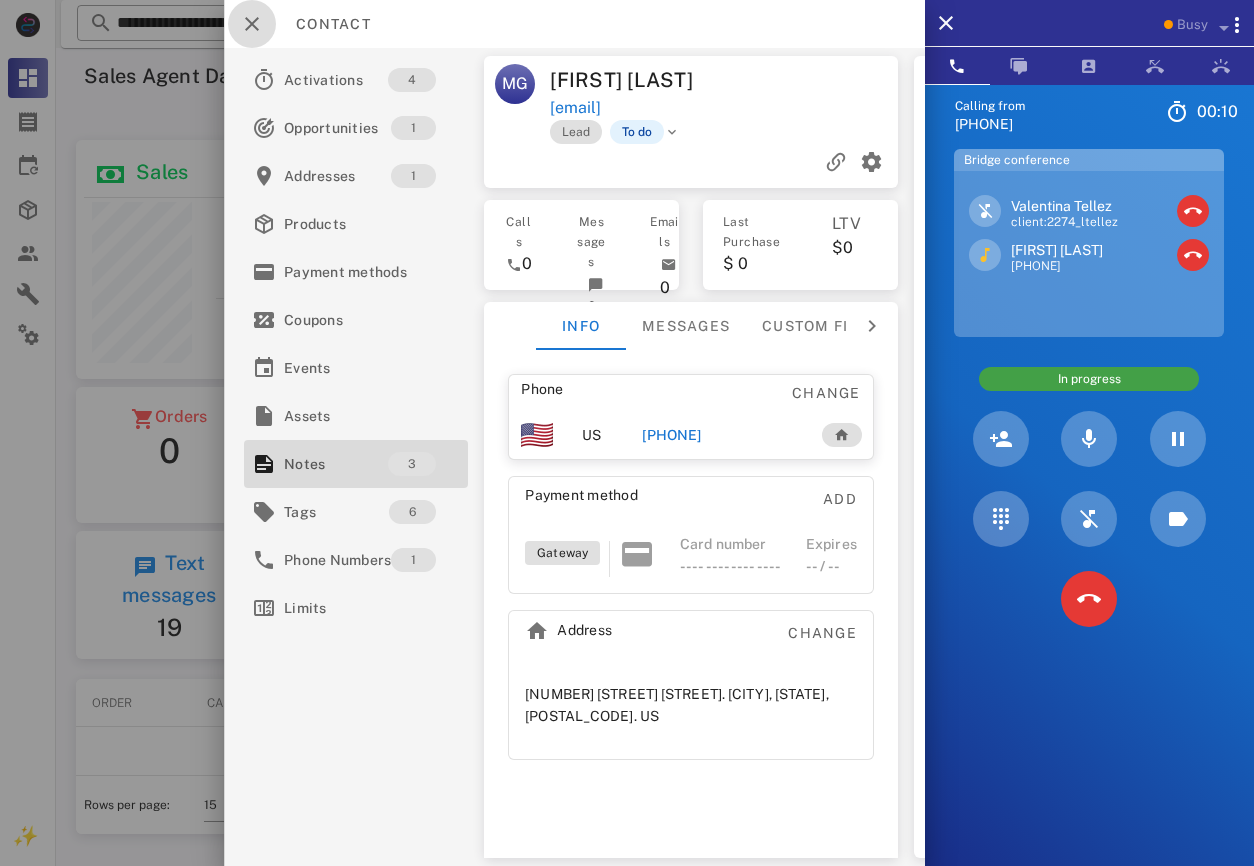 click at bounding box center (252, 24) 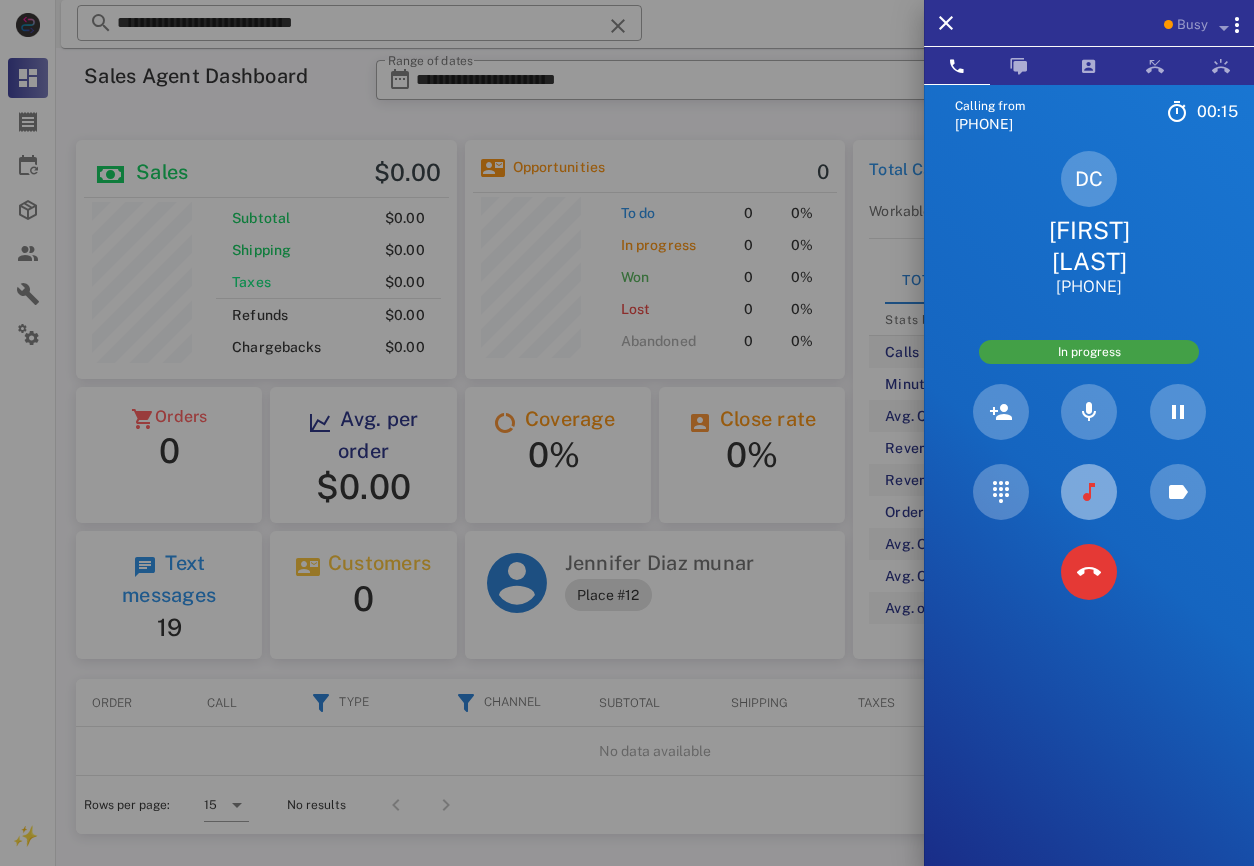 drag, startPoint x: 1080, startPoint y: 500, endPoint x: 1105, endPoint y: 500, distance: 25 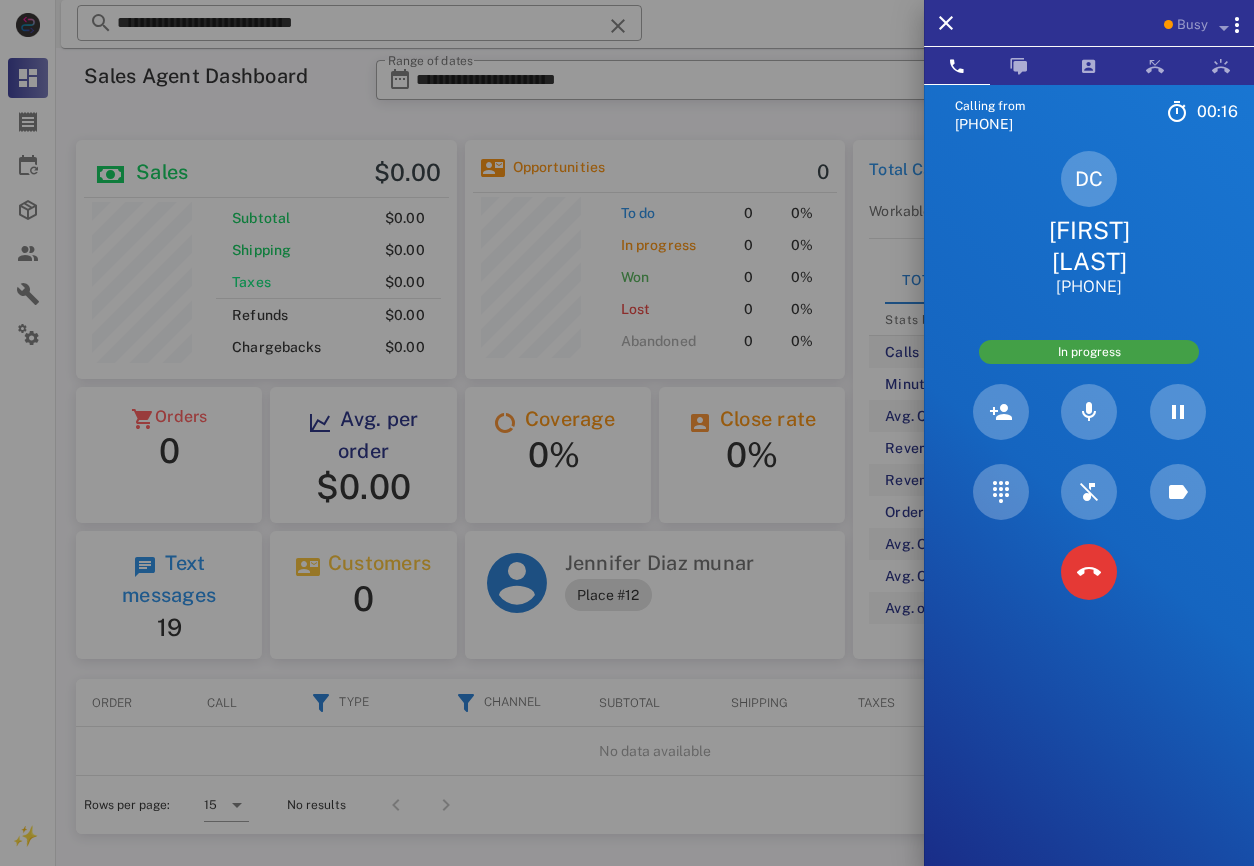 click on "[FIRST] [LAST]" at bounding box center [1089, 246] 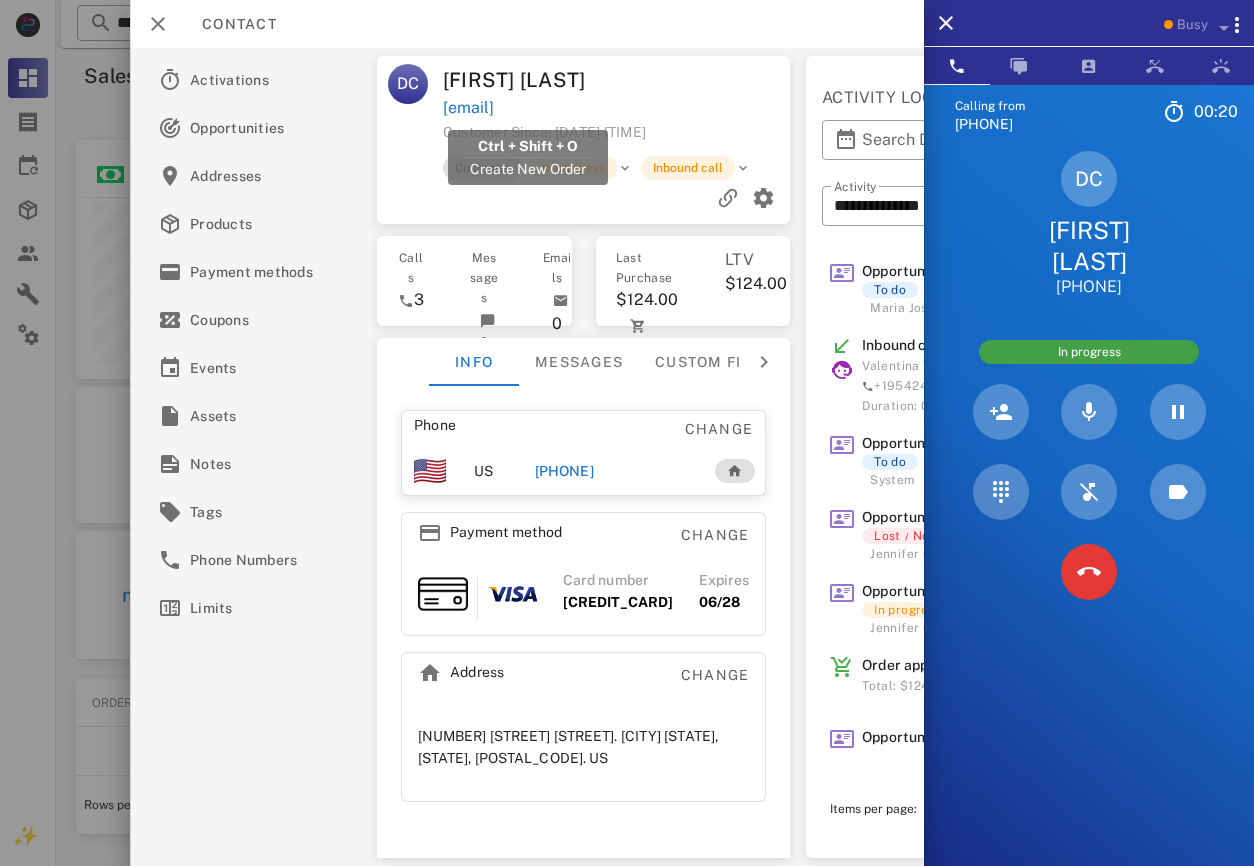 drag, startPoint x: 663, startPoint y: 110, endPoint x: 445, endPoint y: 106, distance: 218.0367 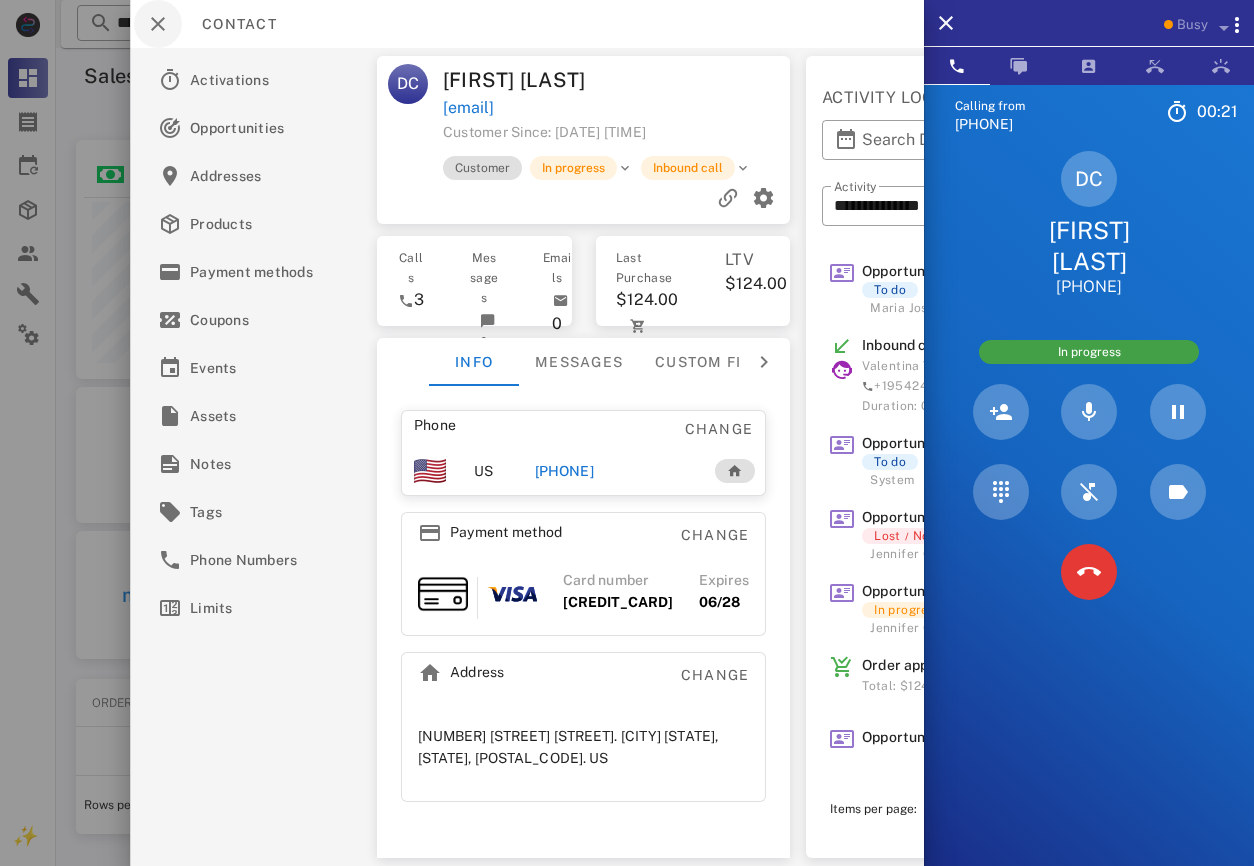 copy on "[EMAIL]" 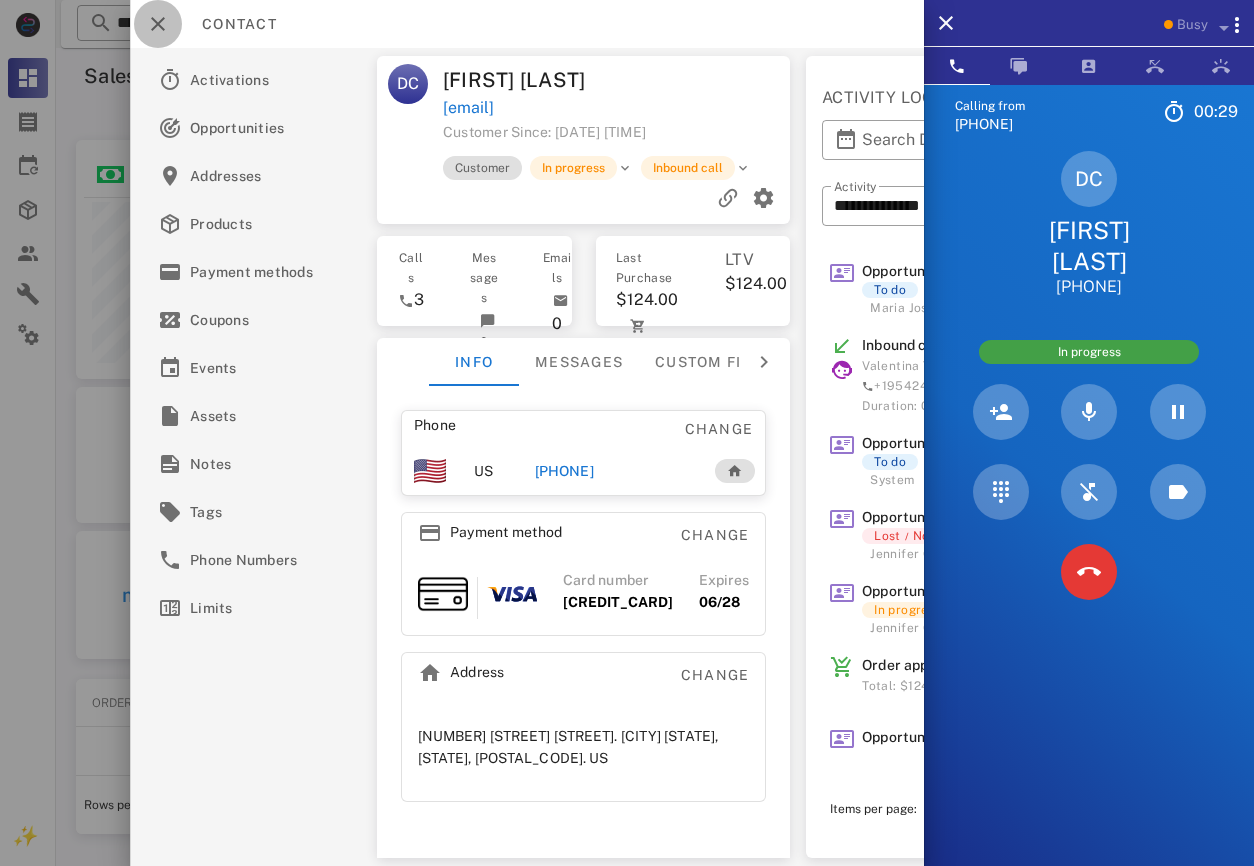 drag, startPoint x: 150, startPoint y: 17, endPoint x: 406, endPoint y: 63, distance: 260.09998 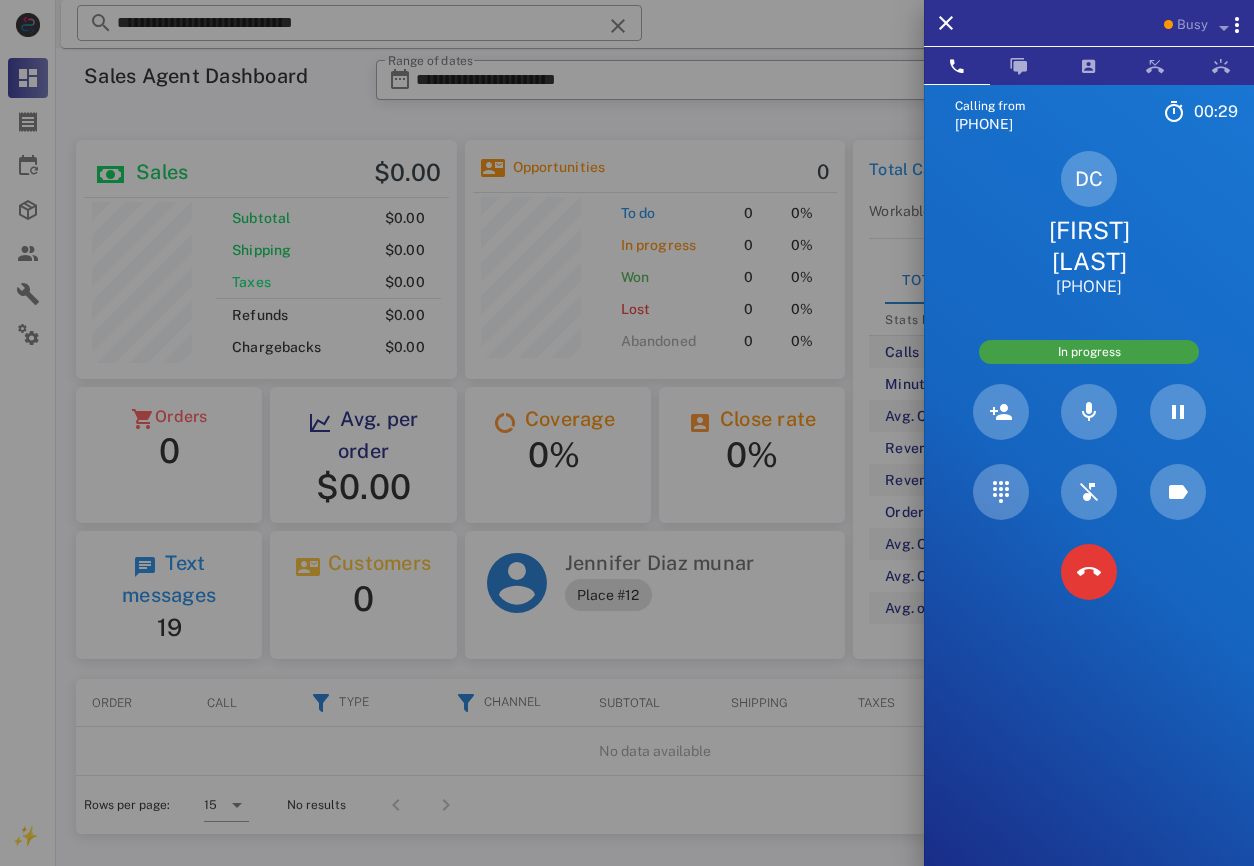 click at bounding box center [627, 433] 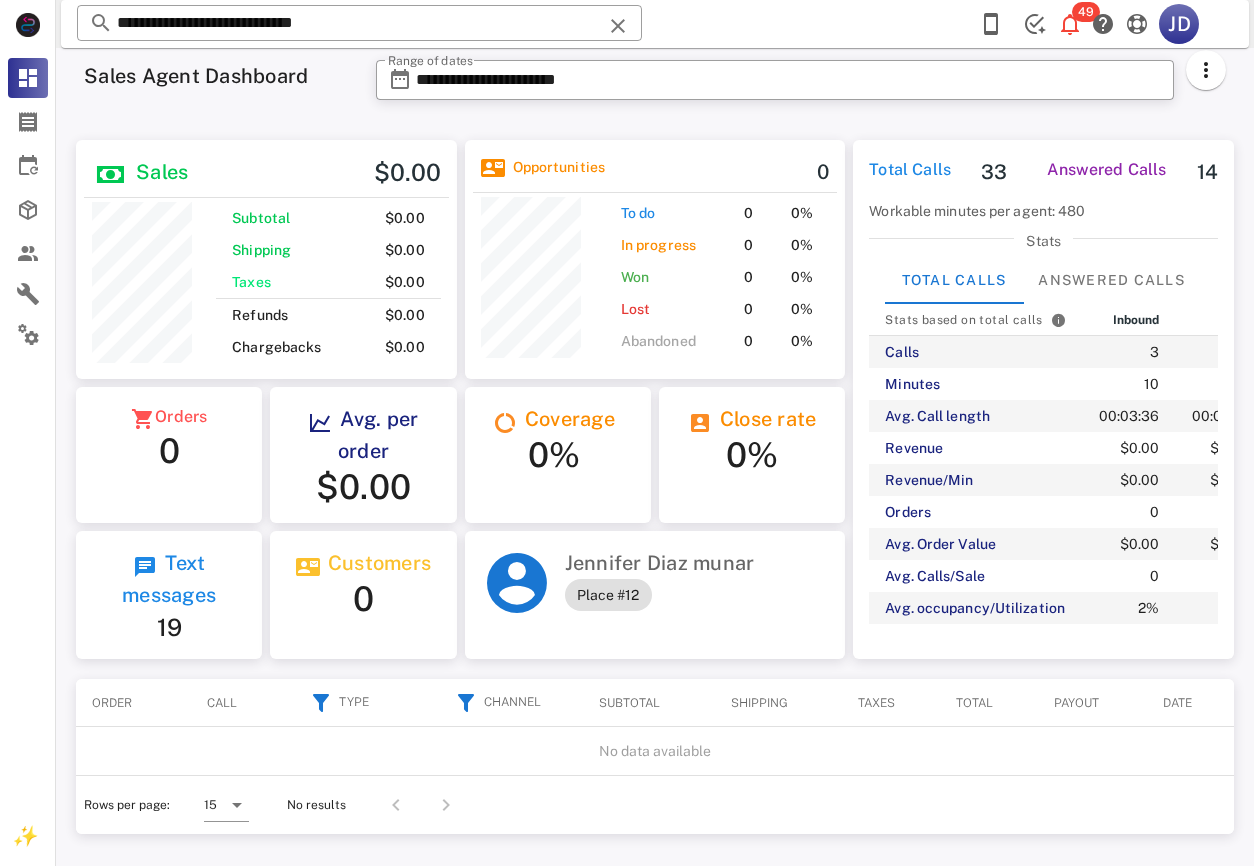 drag, startPoint x: 442, startPoint y: 29, endPoint x: 95, endPoint y: 50, distance: 347.63486 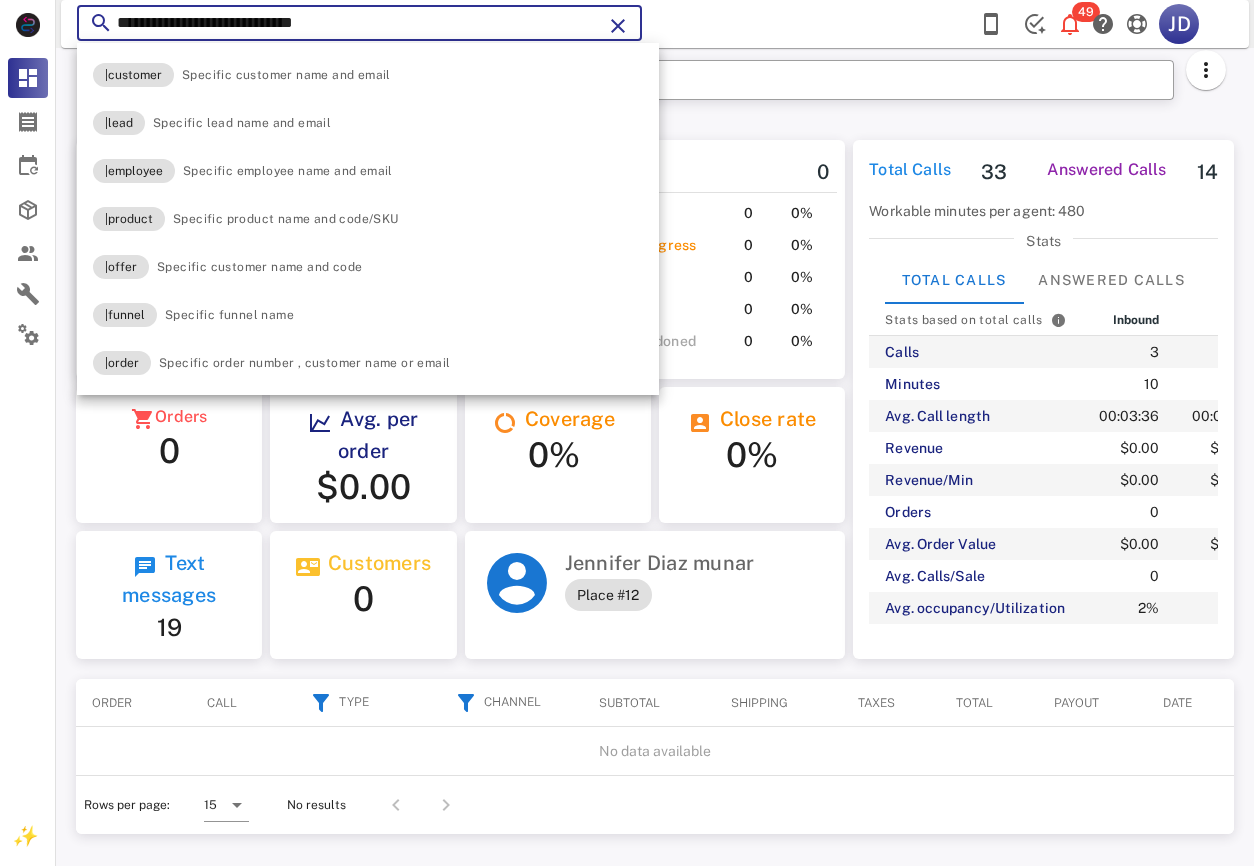 paste 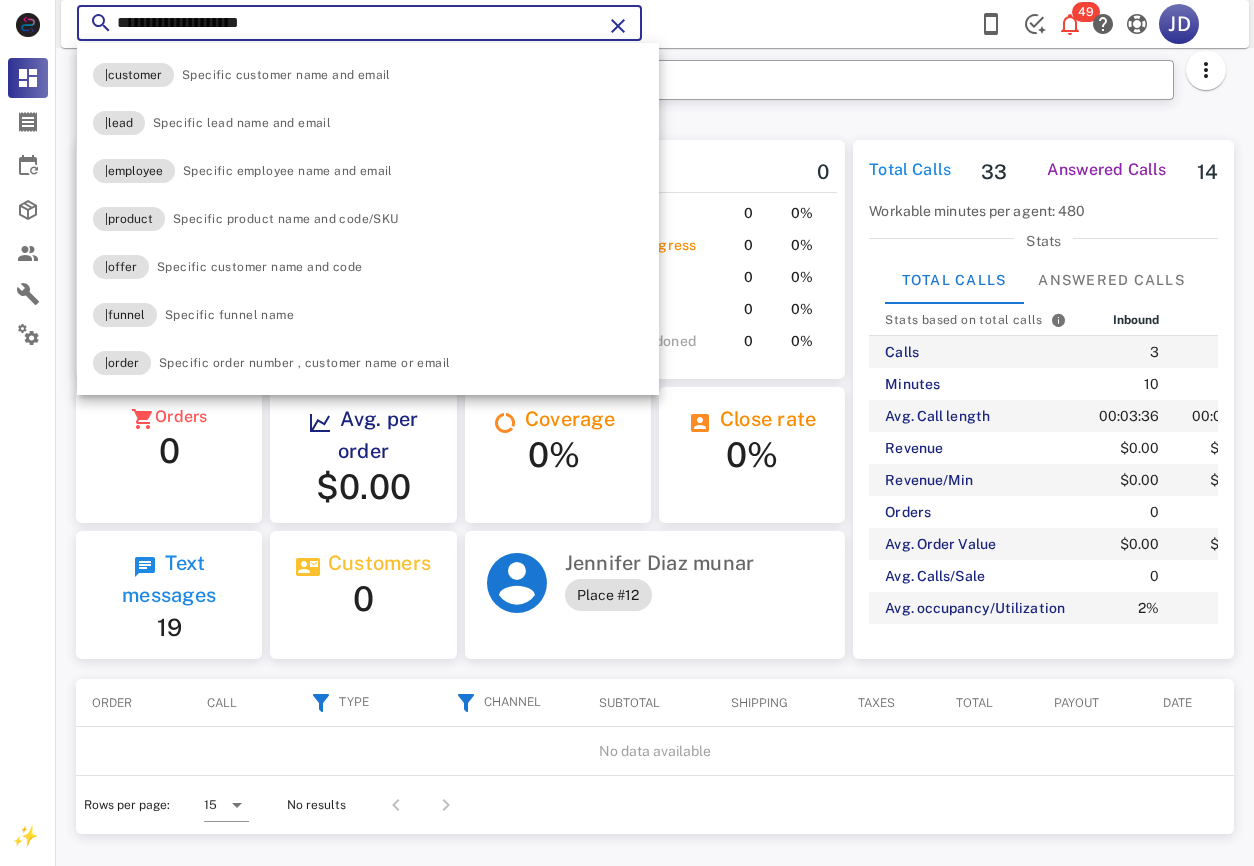 type on "**********" 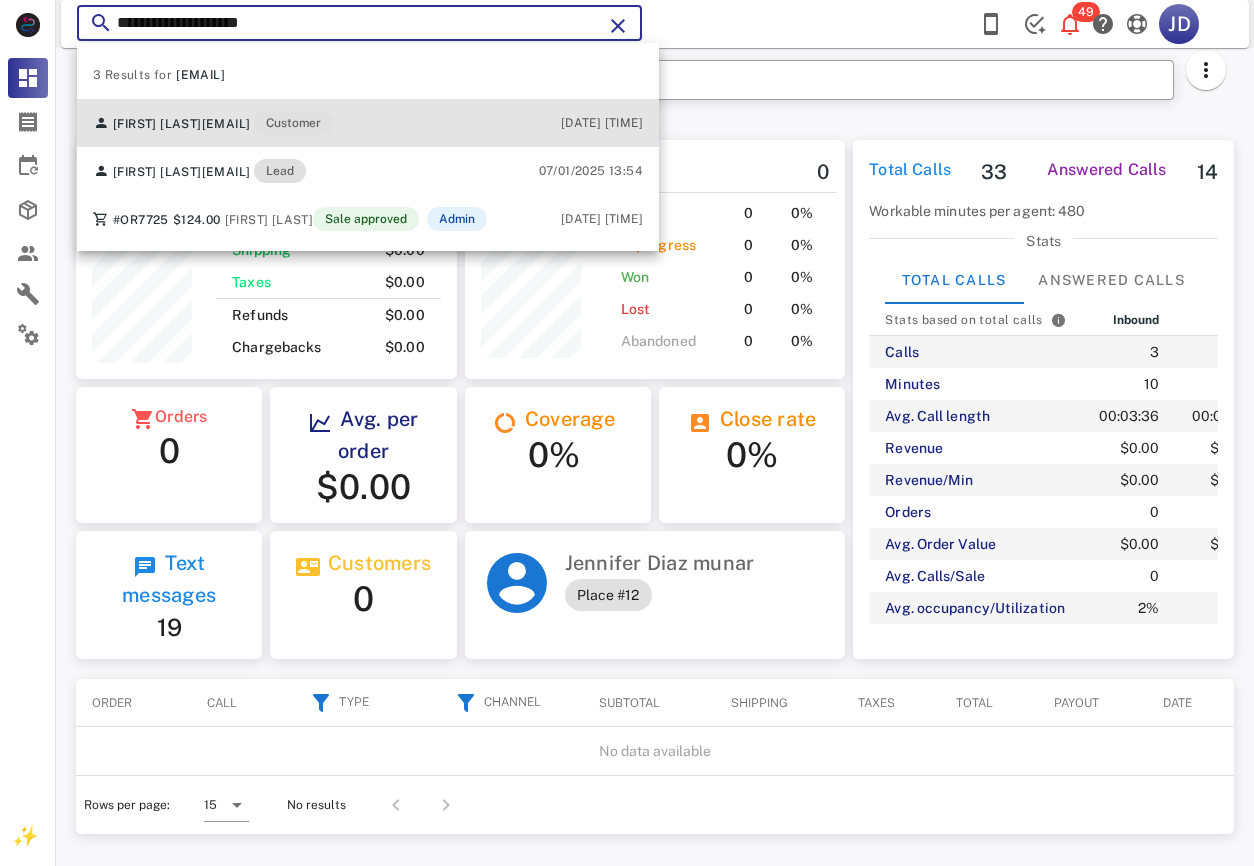 click on "[FIRST] [LAST]" at bounding box center (157, 124) 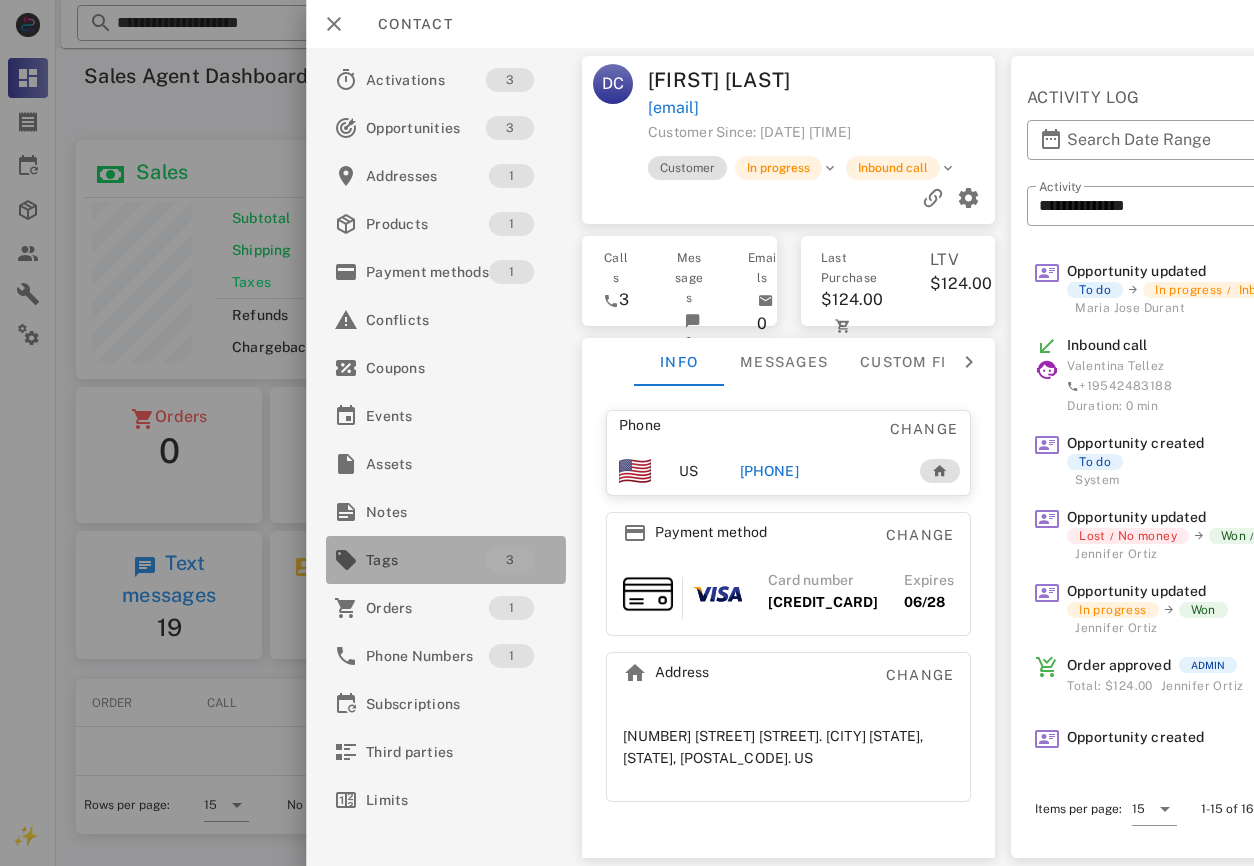 click on "Tags" at bounding box center (426, 560) 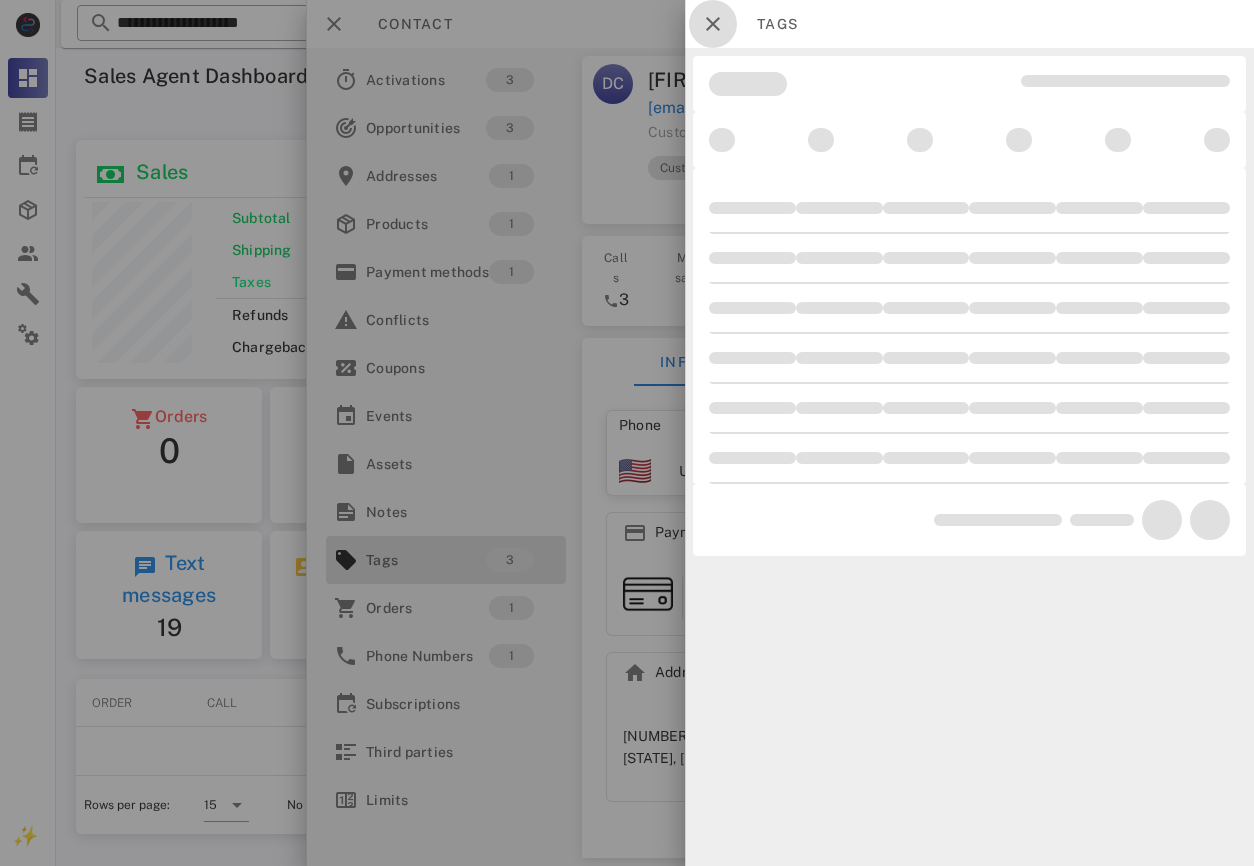 click at bounding box center (713, 24) 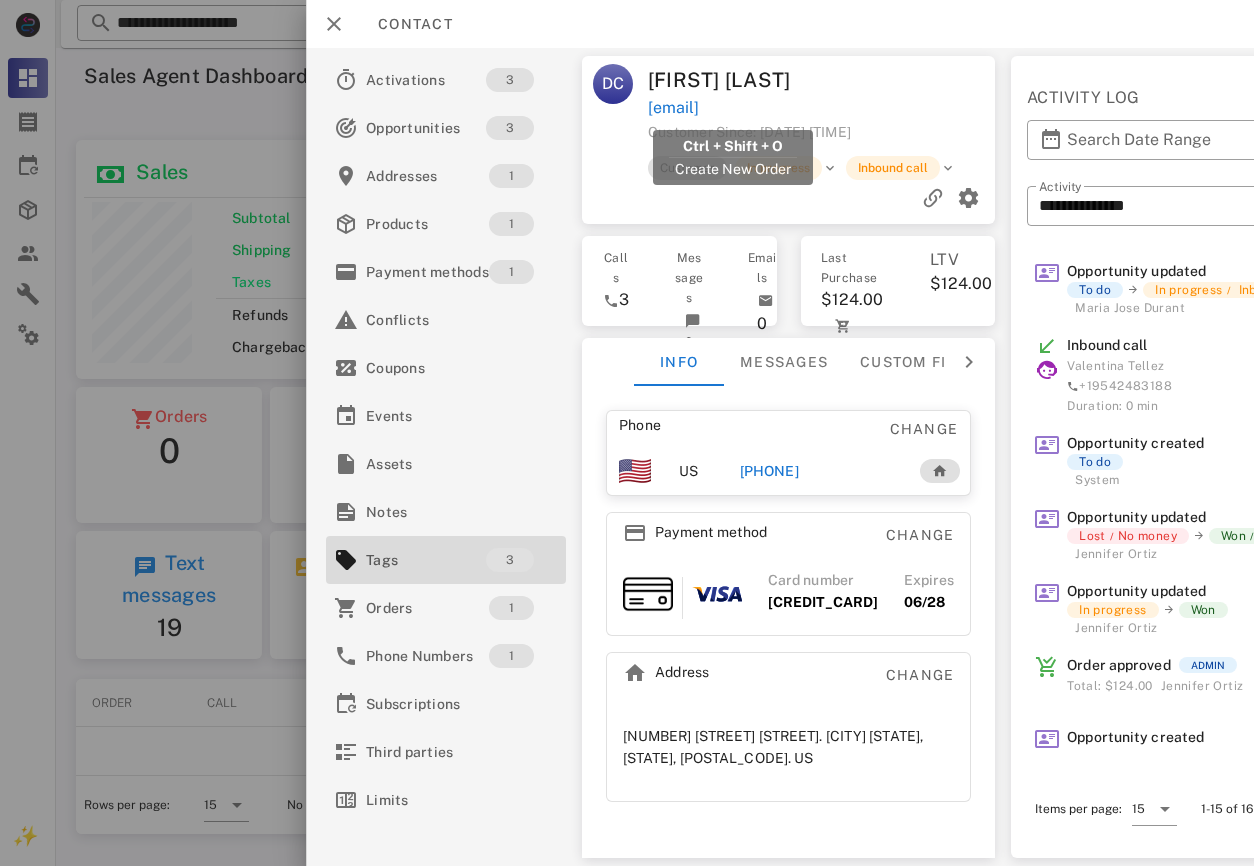 drag, startPoint x: 869, startPoint y: 107, endPoint x: 650, endPoint y: 113, distance: 219.08218 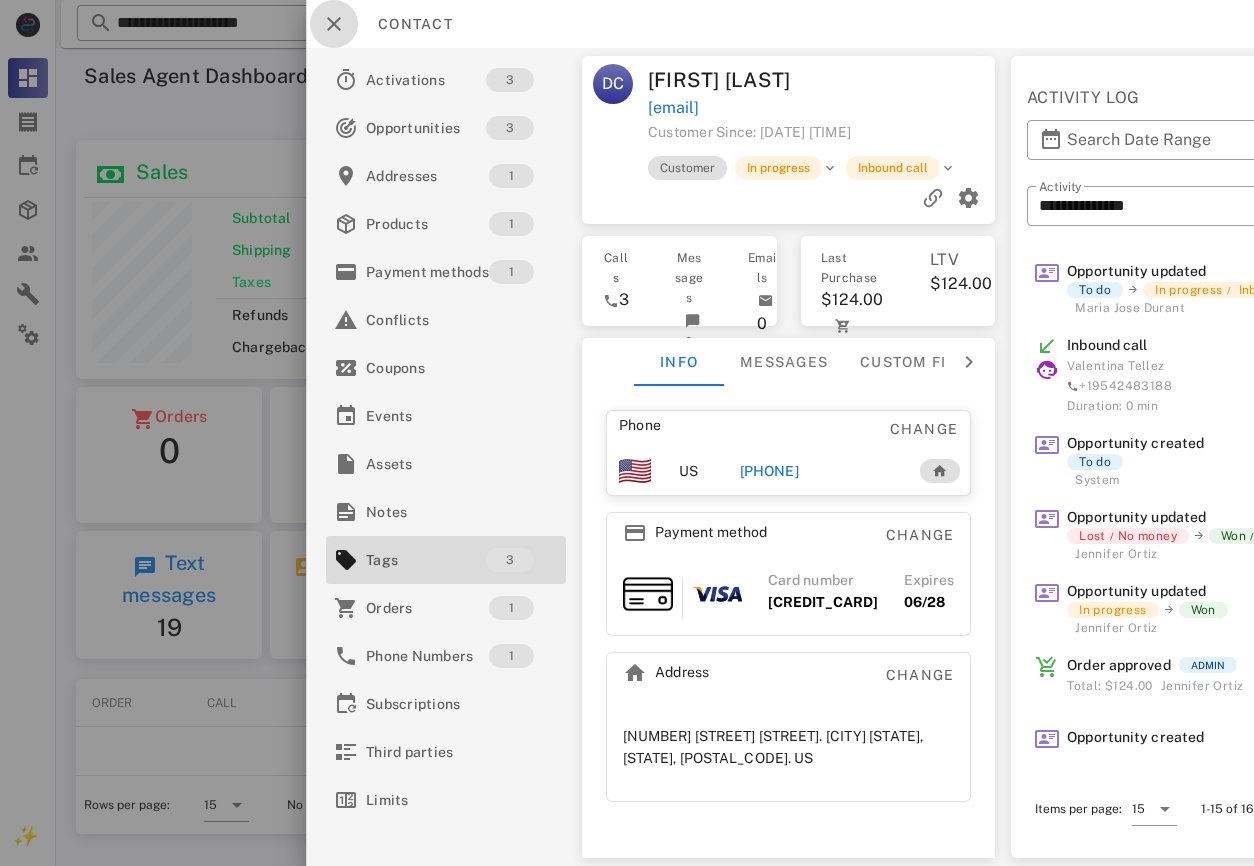 click at bounding box center (334, 24) 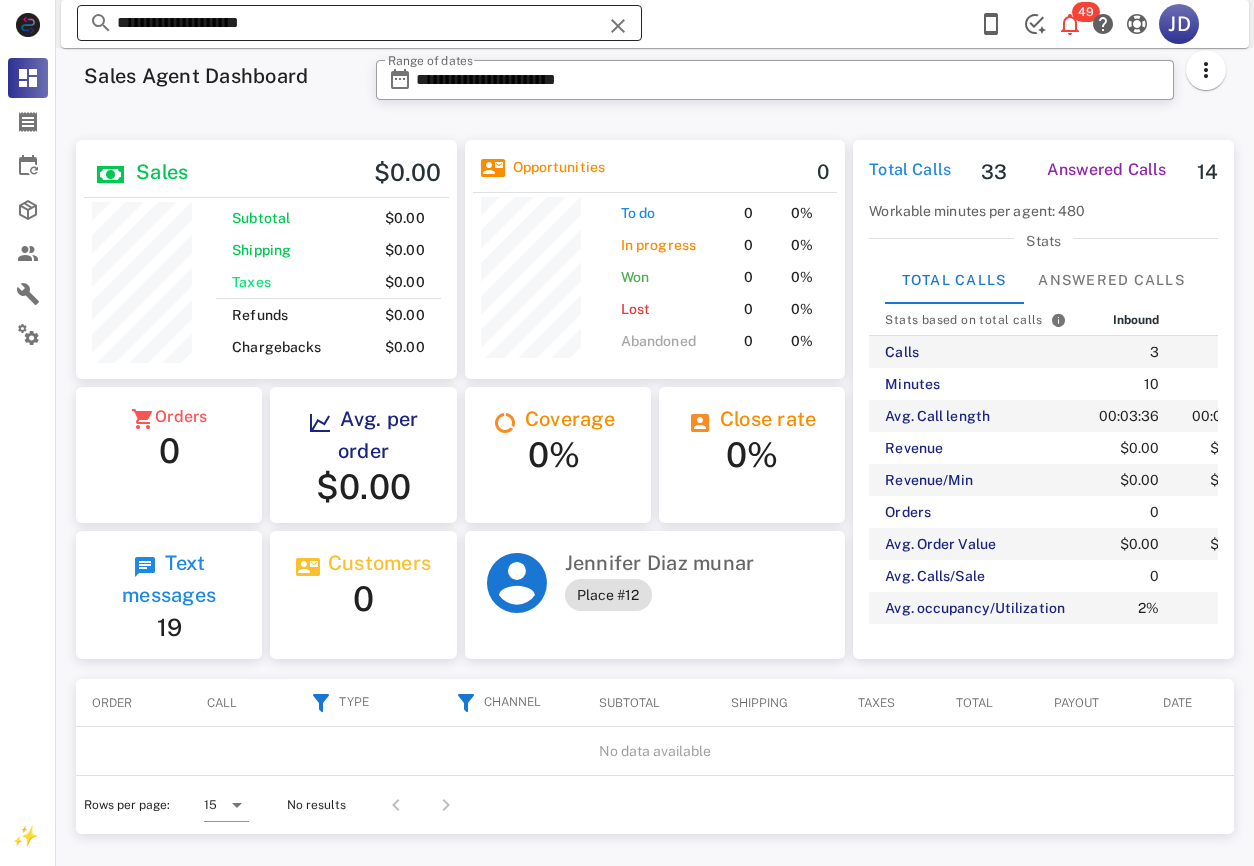 click on "**********" at bounding box center [359, 23] 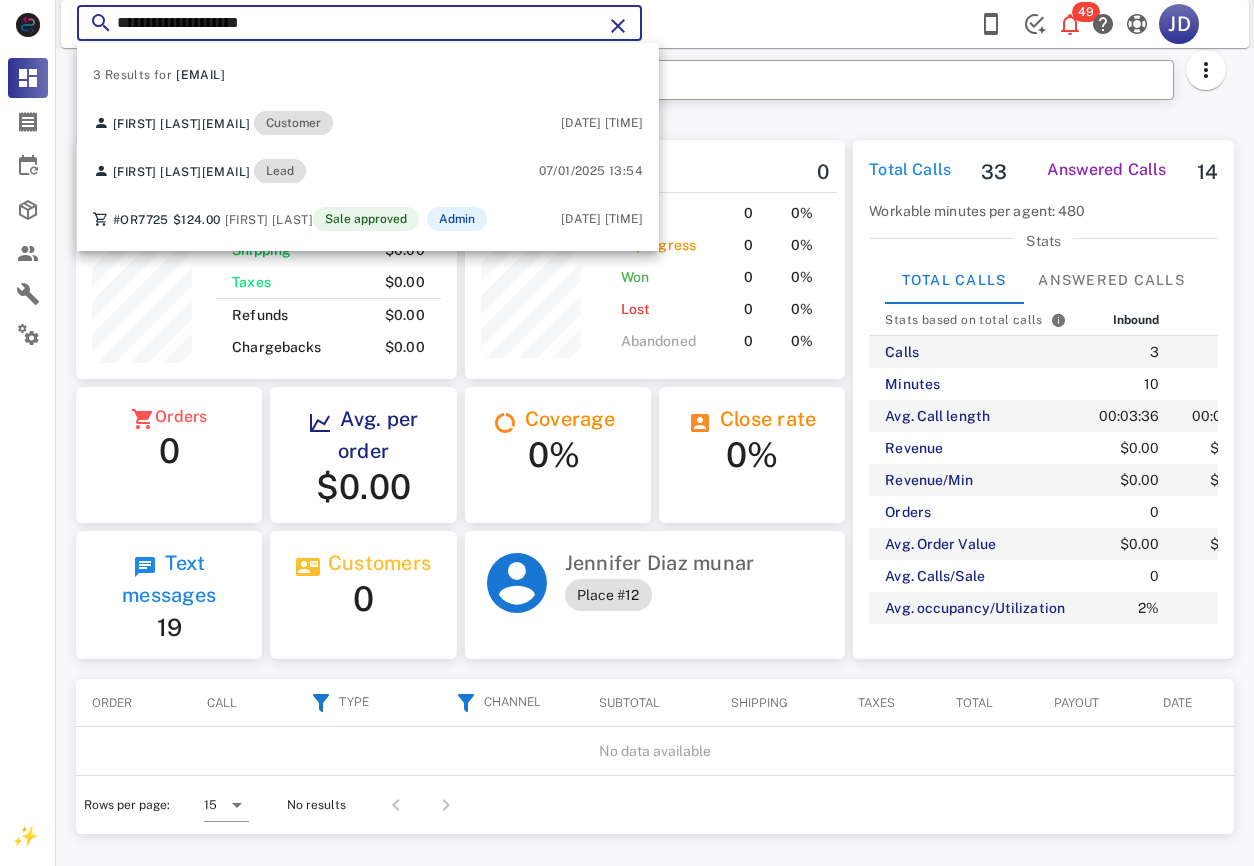 drag, startPoint x: 458, startPoint y: 30, endPoint x: 87, endPoint y: 32, distance: 371.0054 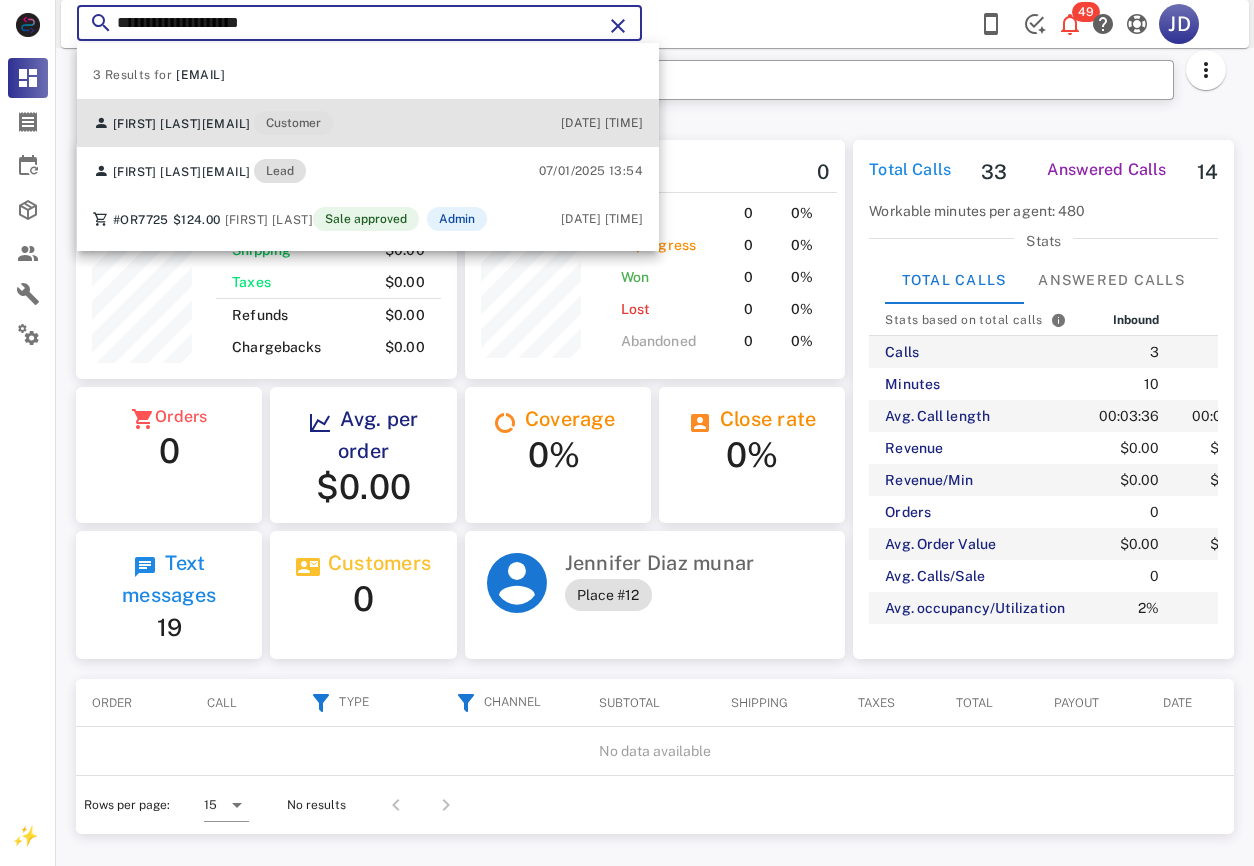 click on "[FIRST] [LAST]" at bounding box center [157, 124] 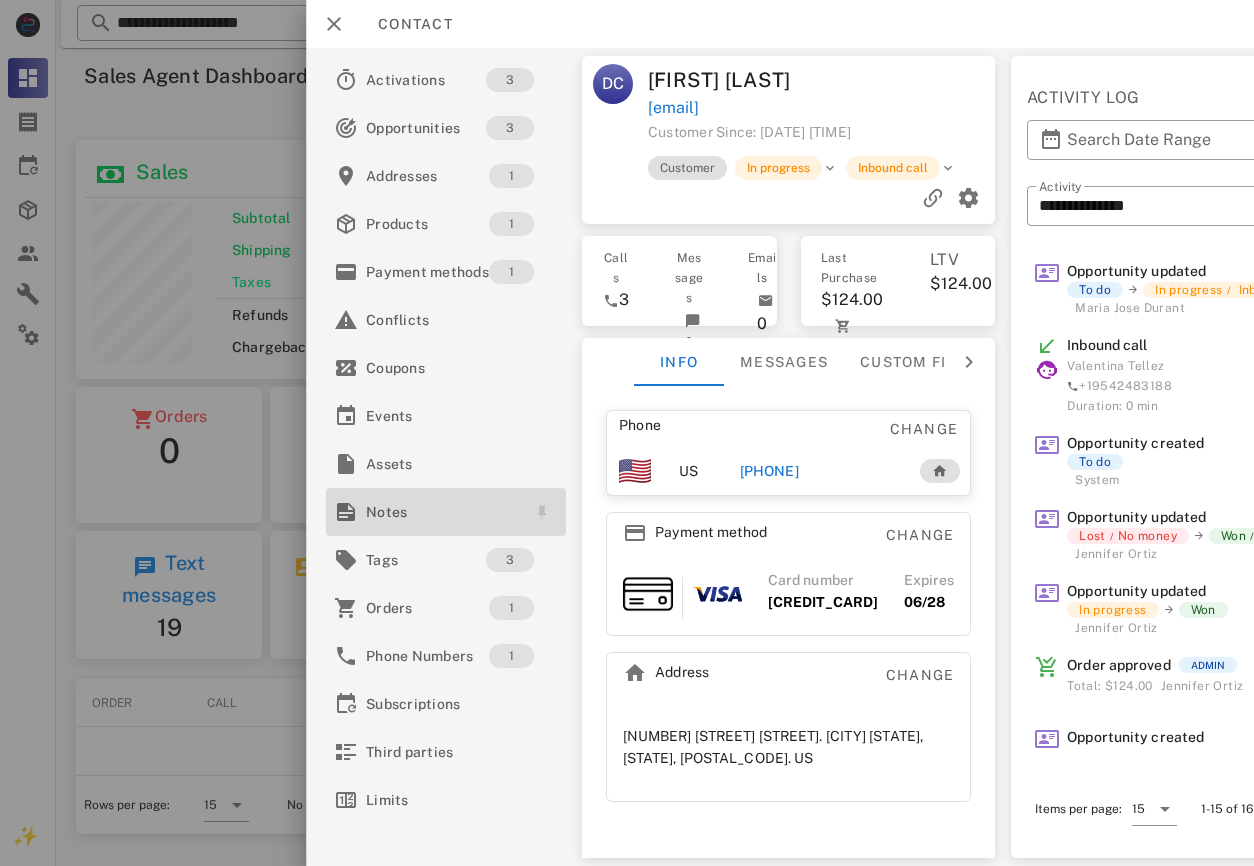 click on "Notes" at bounding box center [442, 512] 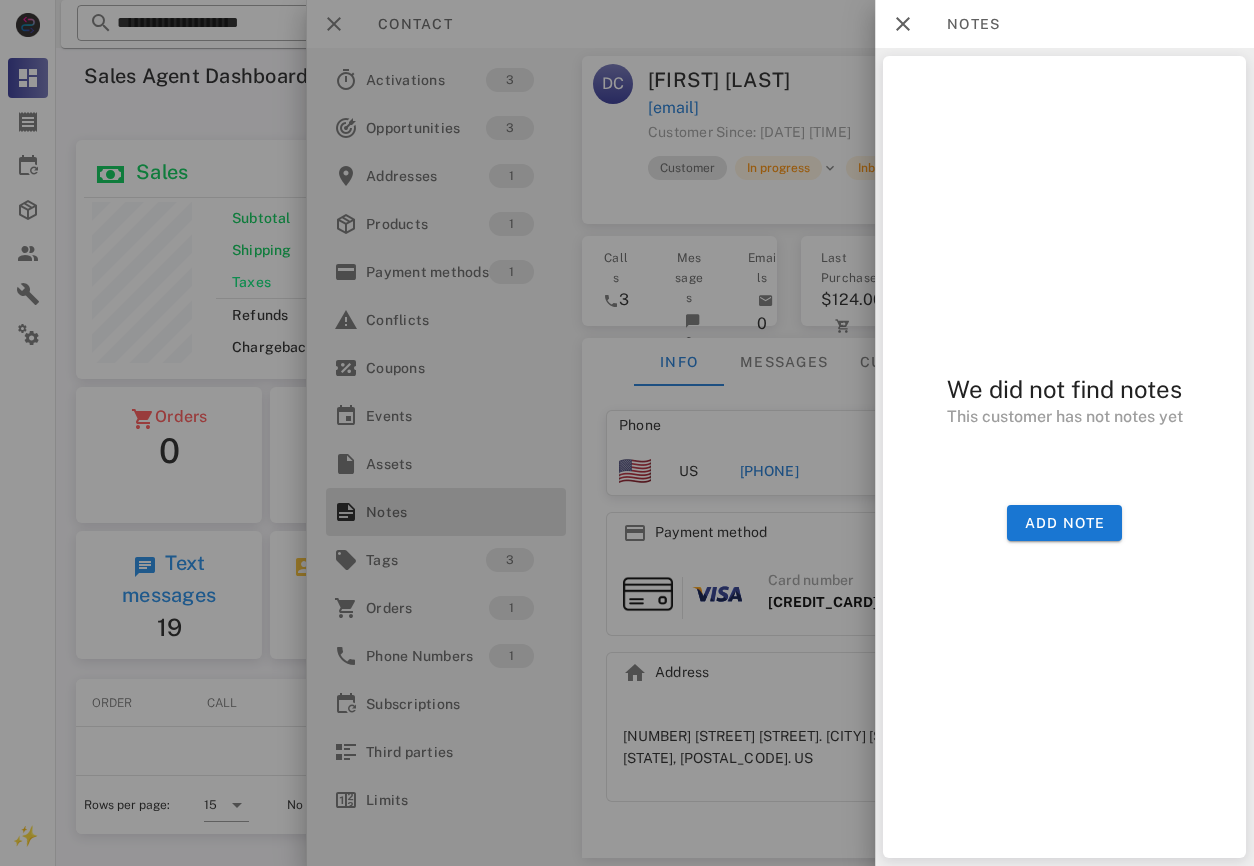 click on "We did not find notes This customer has not notes yet Add note" at bounding box center [1064, 457] 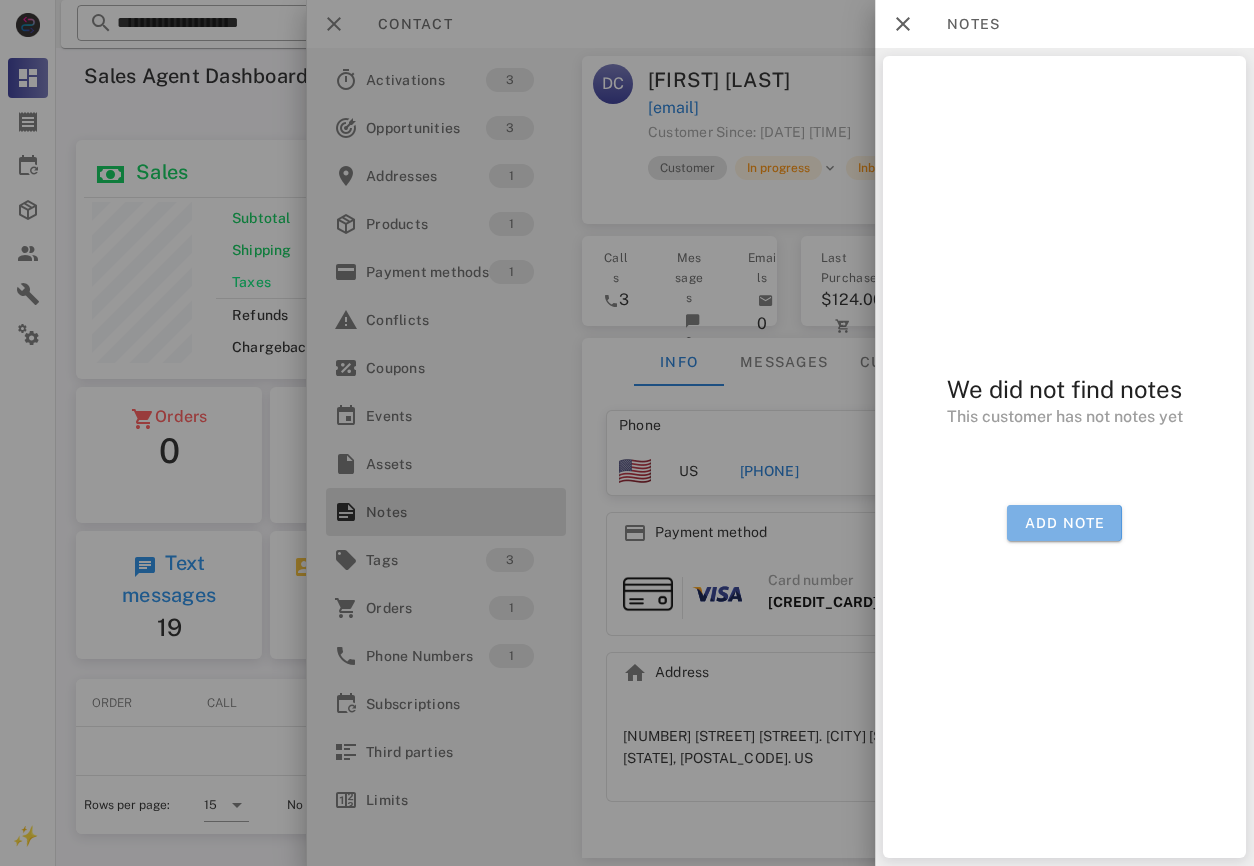 click on "Add note" at bounding box center (1064, 523) 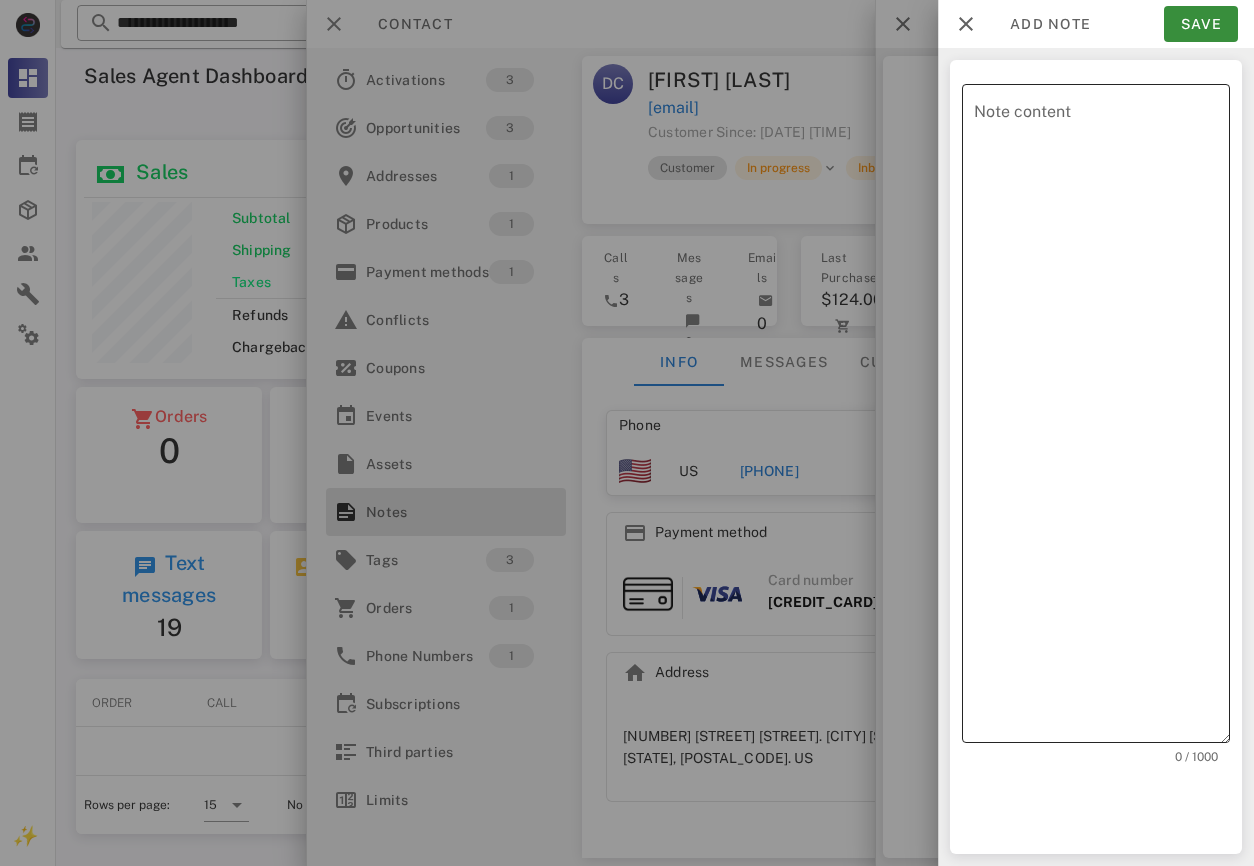 click on "Note content" at bounding box center [1102, 418] 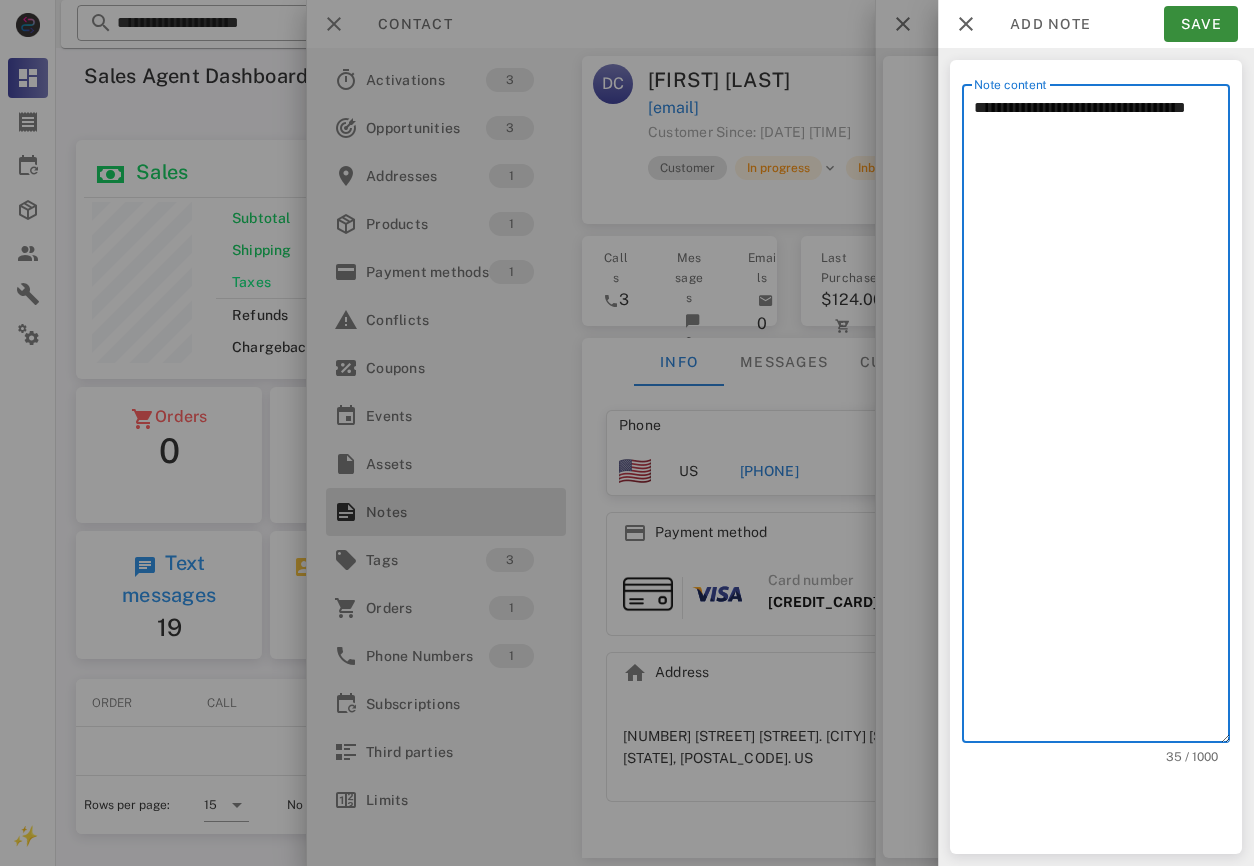 click on "**********" at bounding box center [1102, 418] 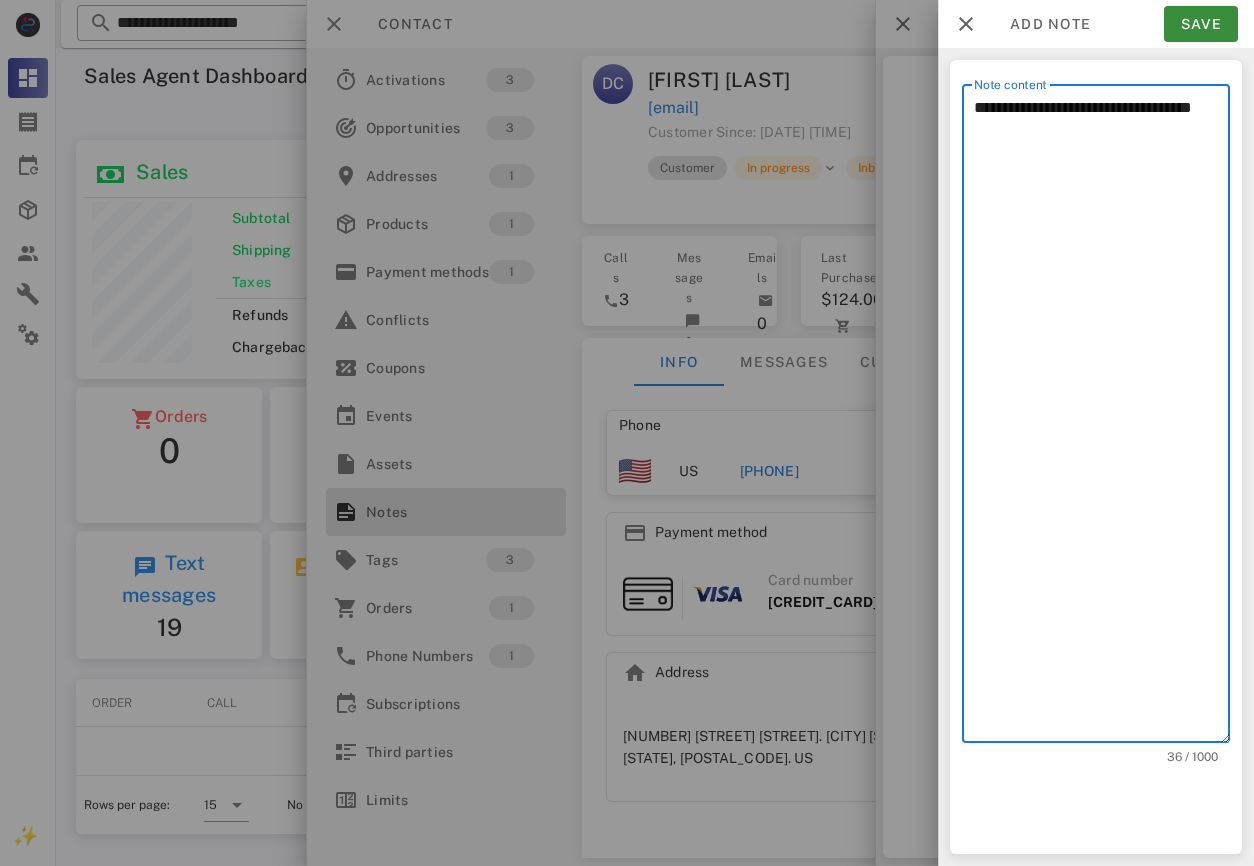 click on "**********" at bounding box center (1102, 418) 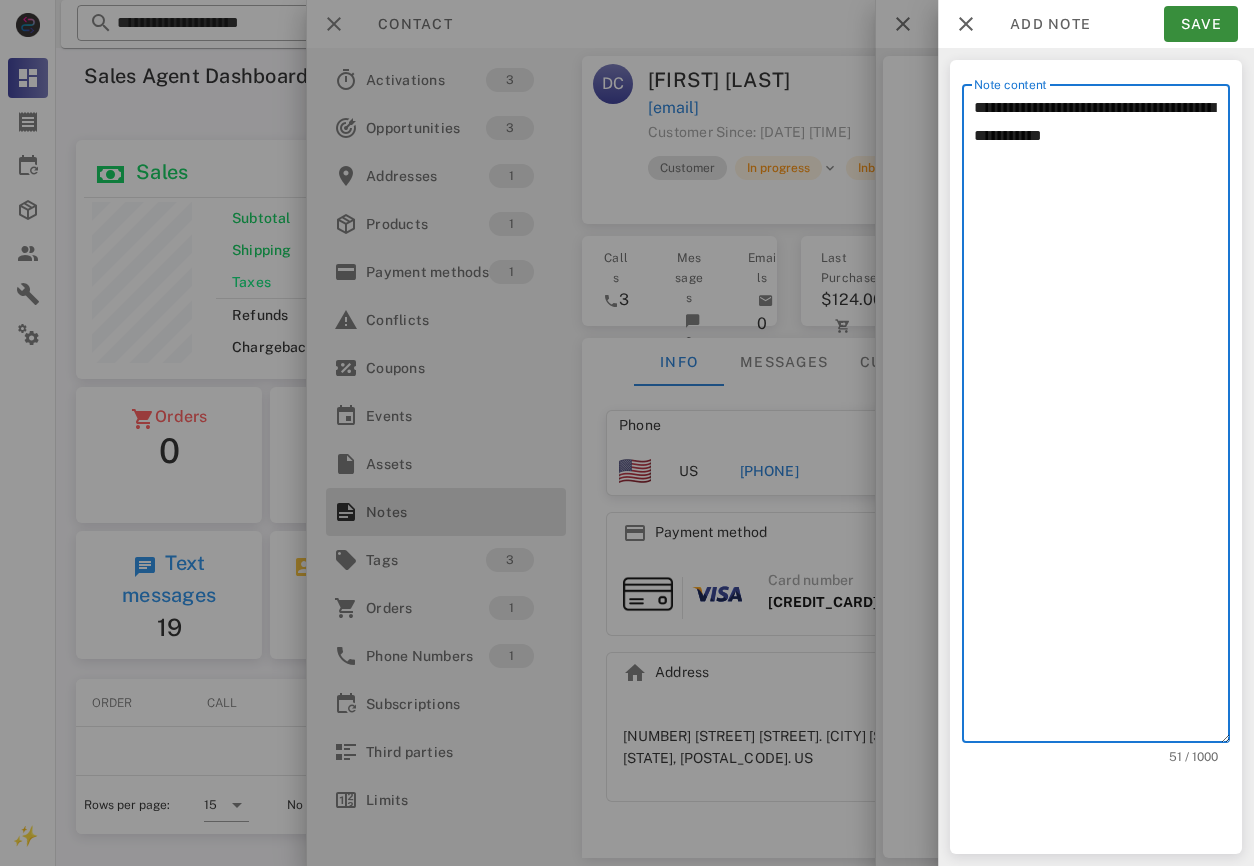 paste on "*******
********" 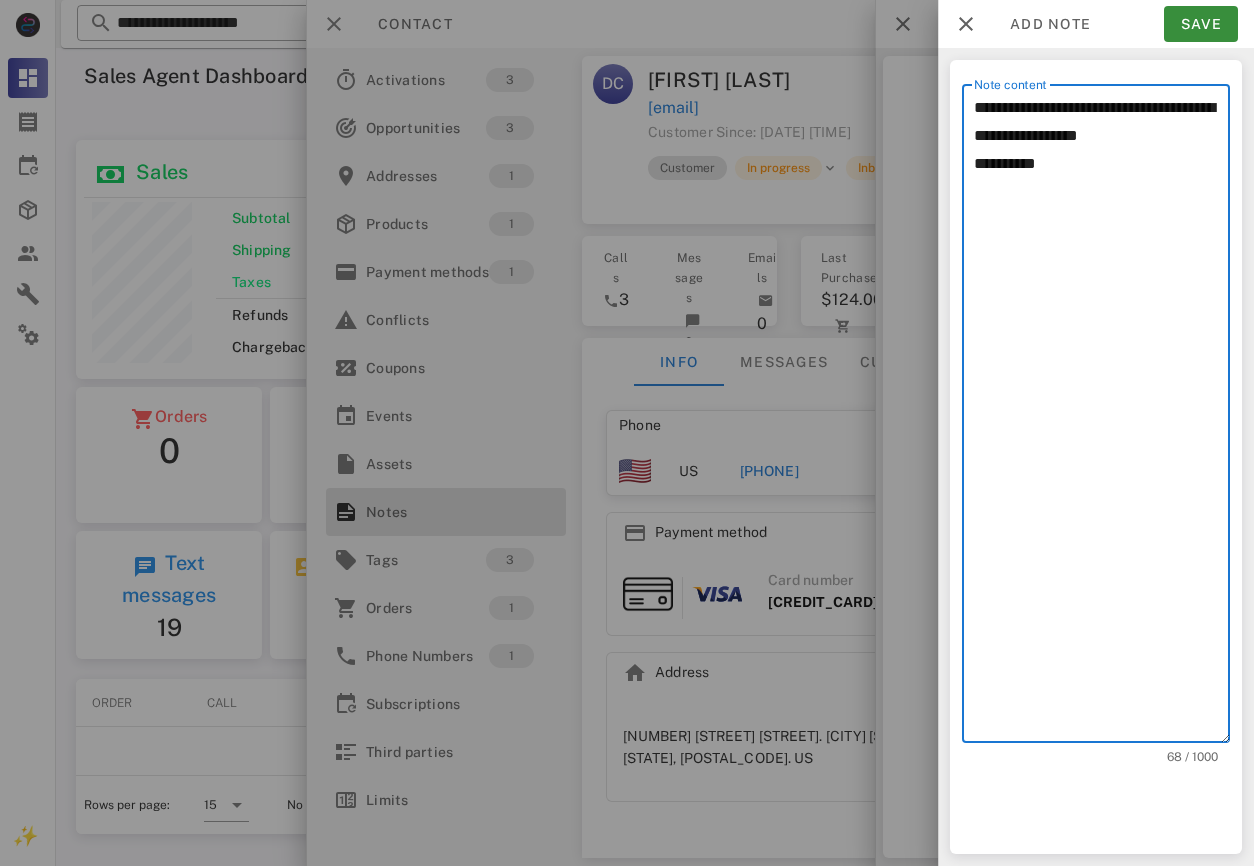 drag, startPoint x: 1074, startPoint y: 190, endPoint x: 886, endPoint y: 196, distance: 188.09572 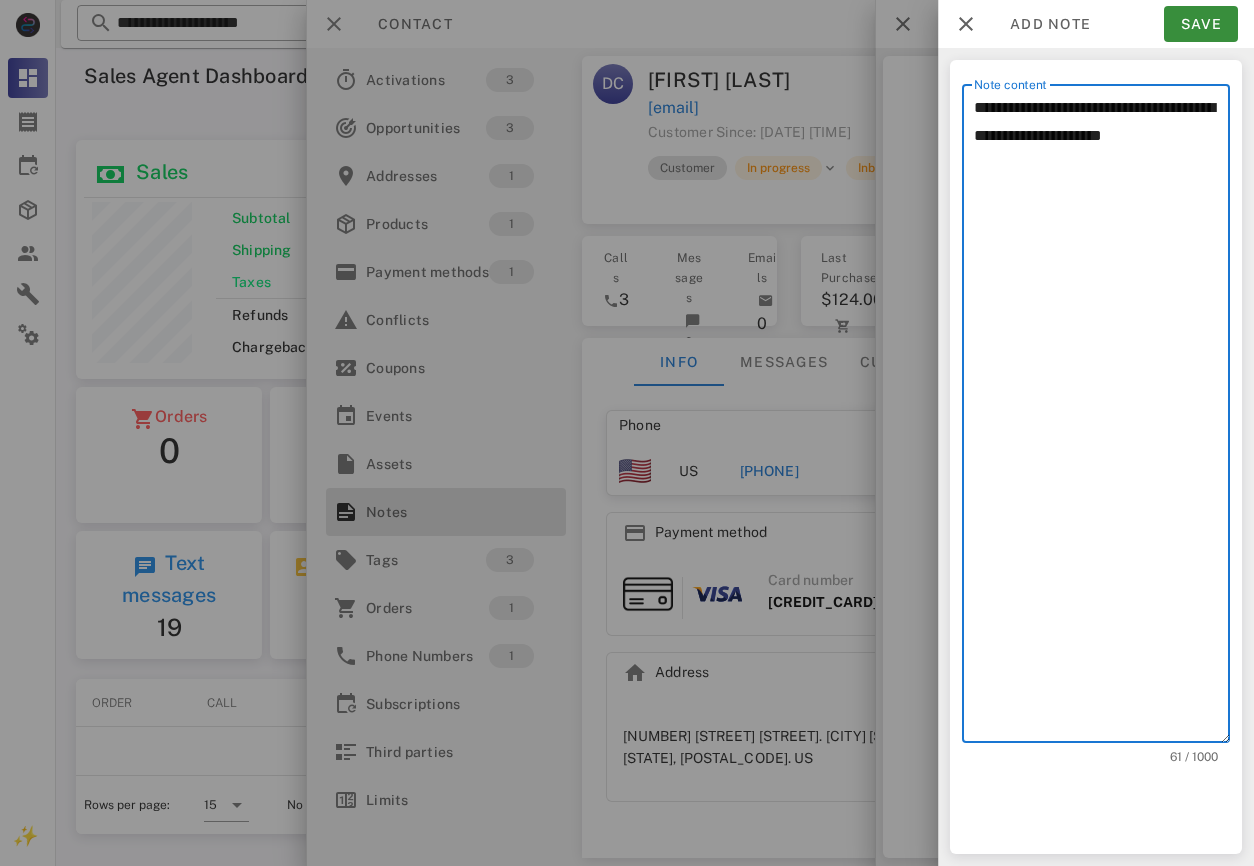 click on "**********" at bounding box center (1102, 418) 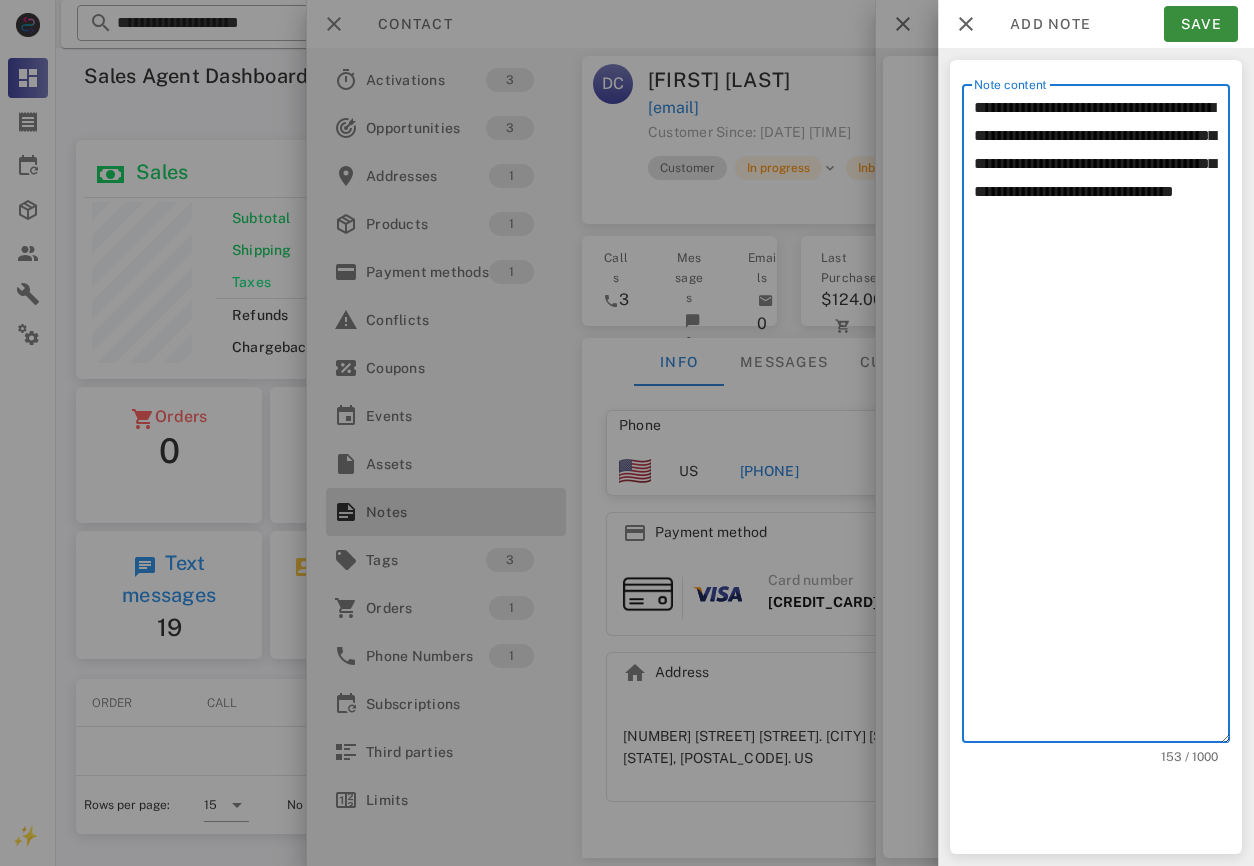 drag, startPoint x: 1112, startPoint y: 210, endPoint x: 916, endPoint y: 117, distance: 216.94469 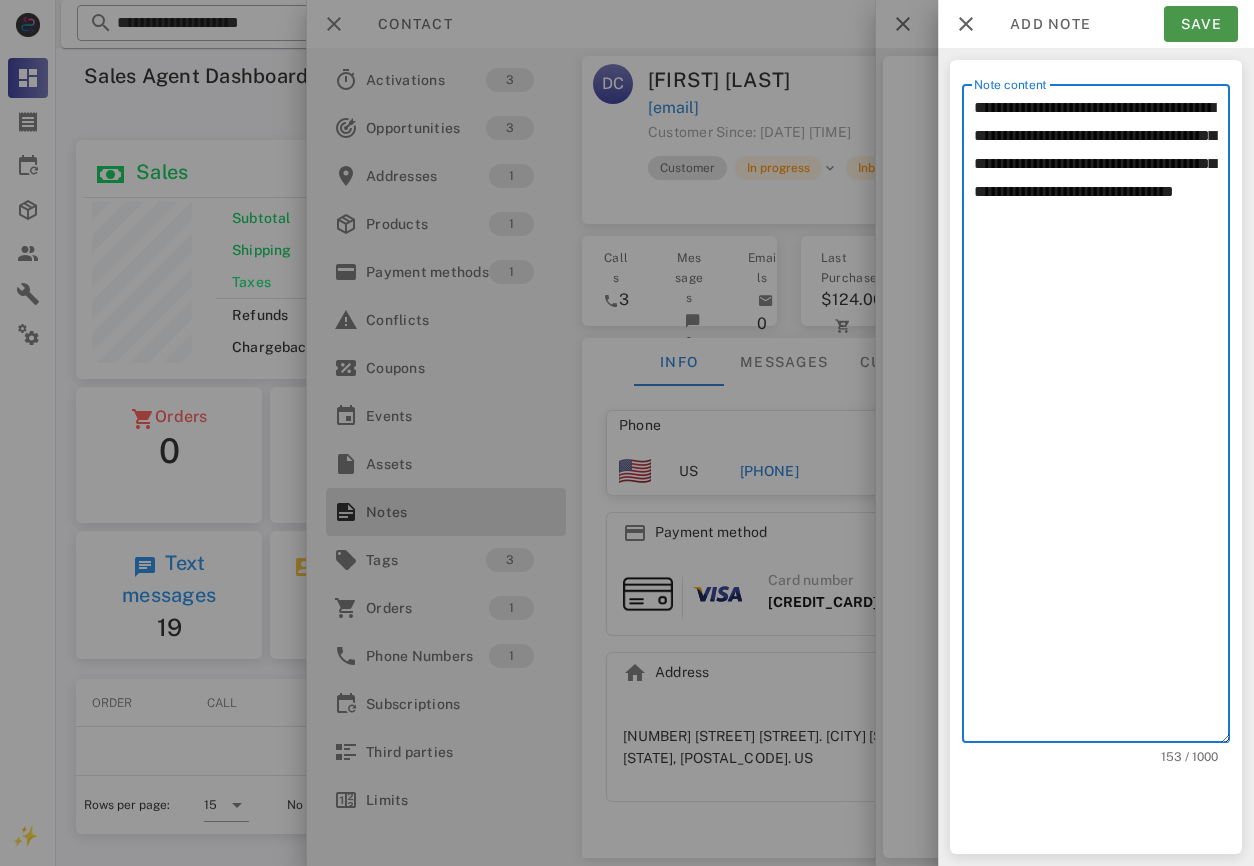 type on "**********" 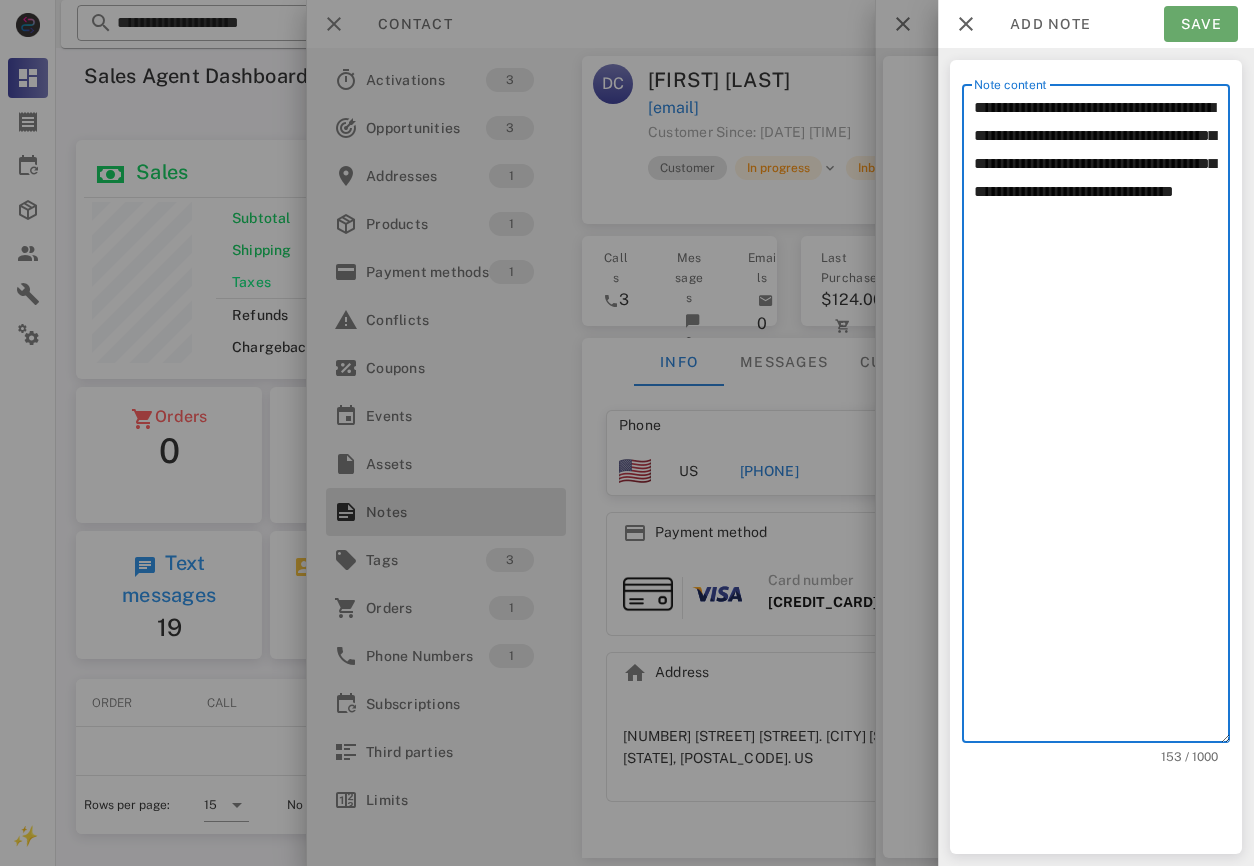 click on "Save" at bounding box center (1201, 24) 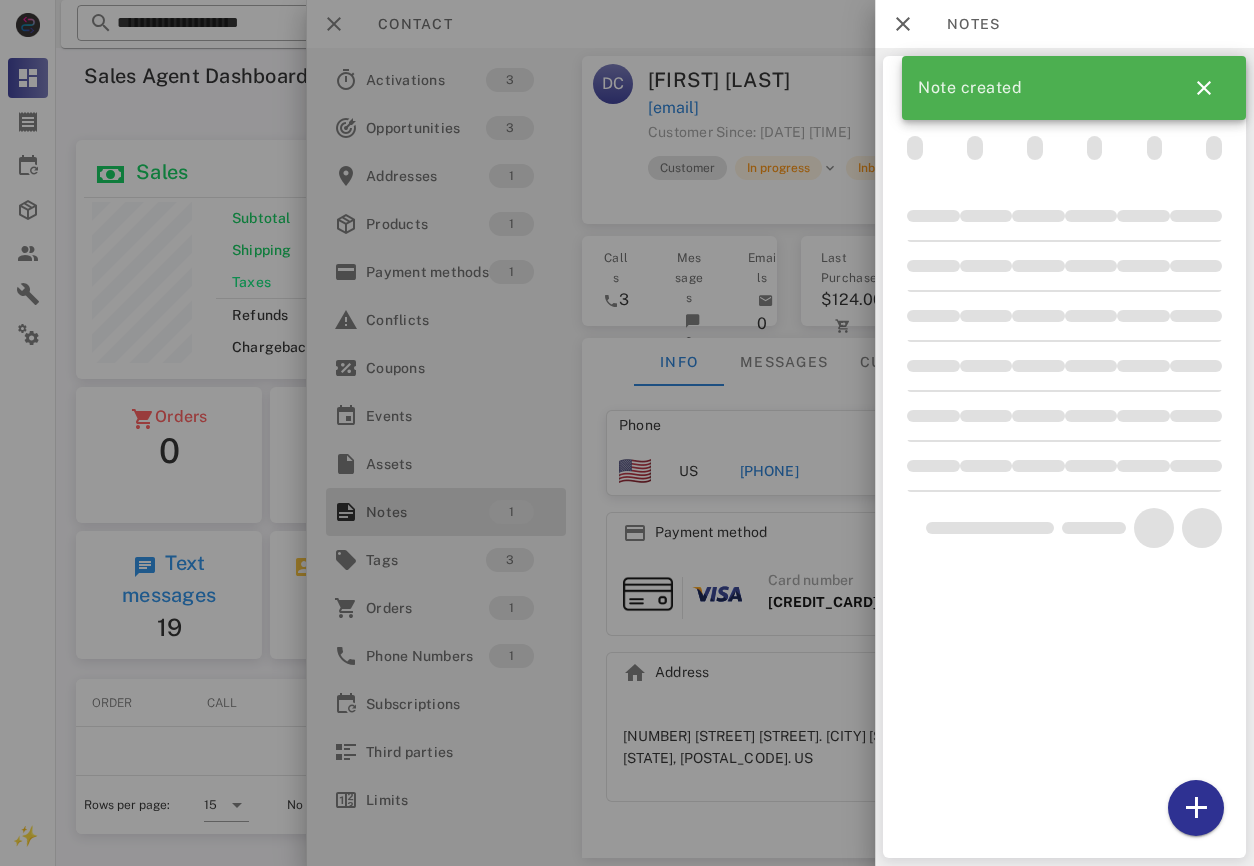click at bounding box center (627, 433) 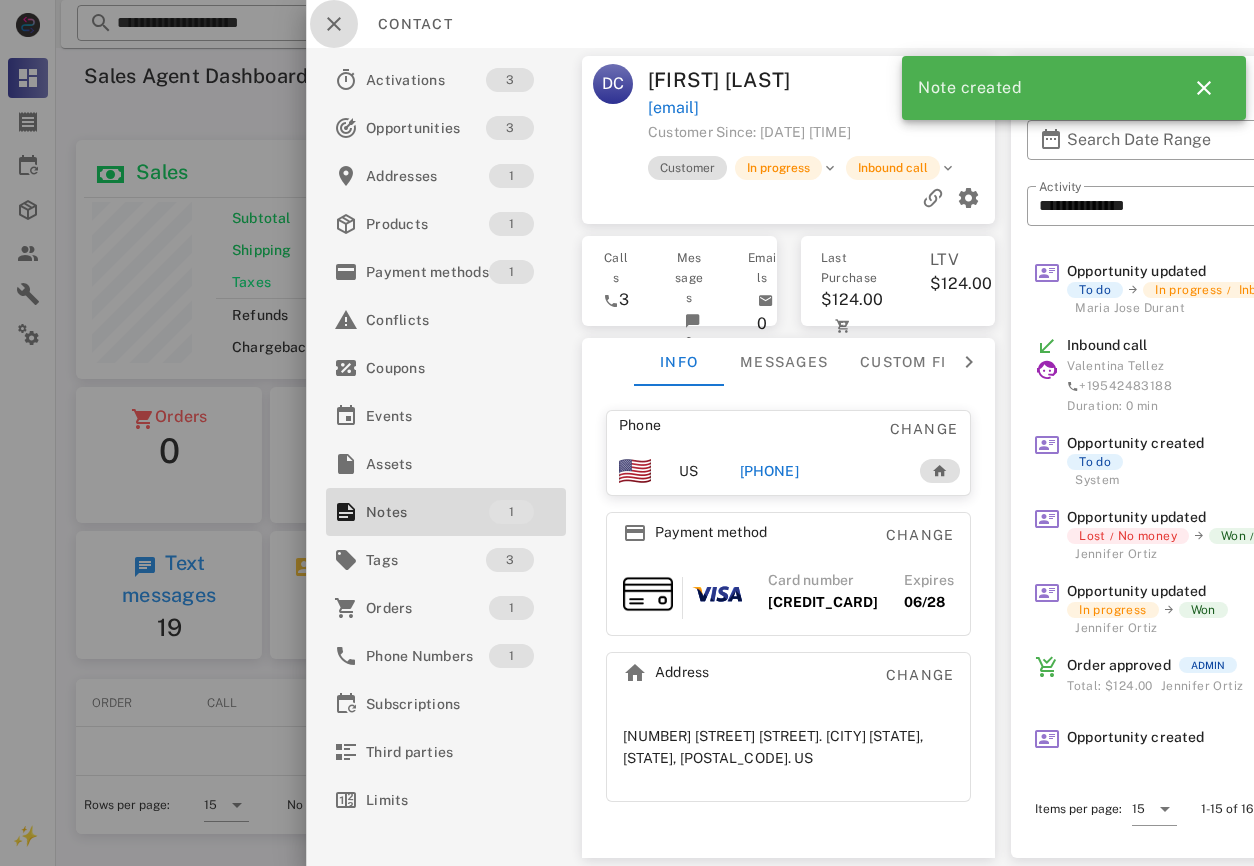 click at bounding box center (334, 24) 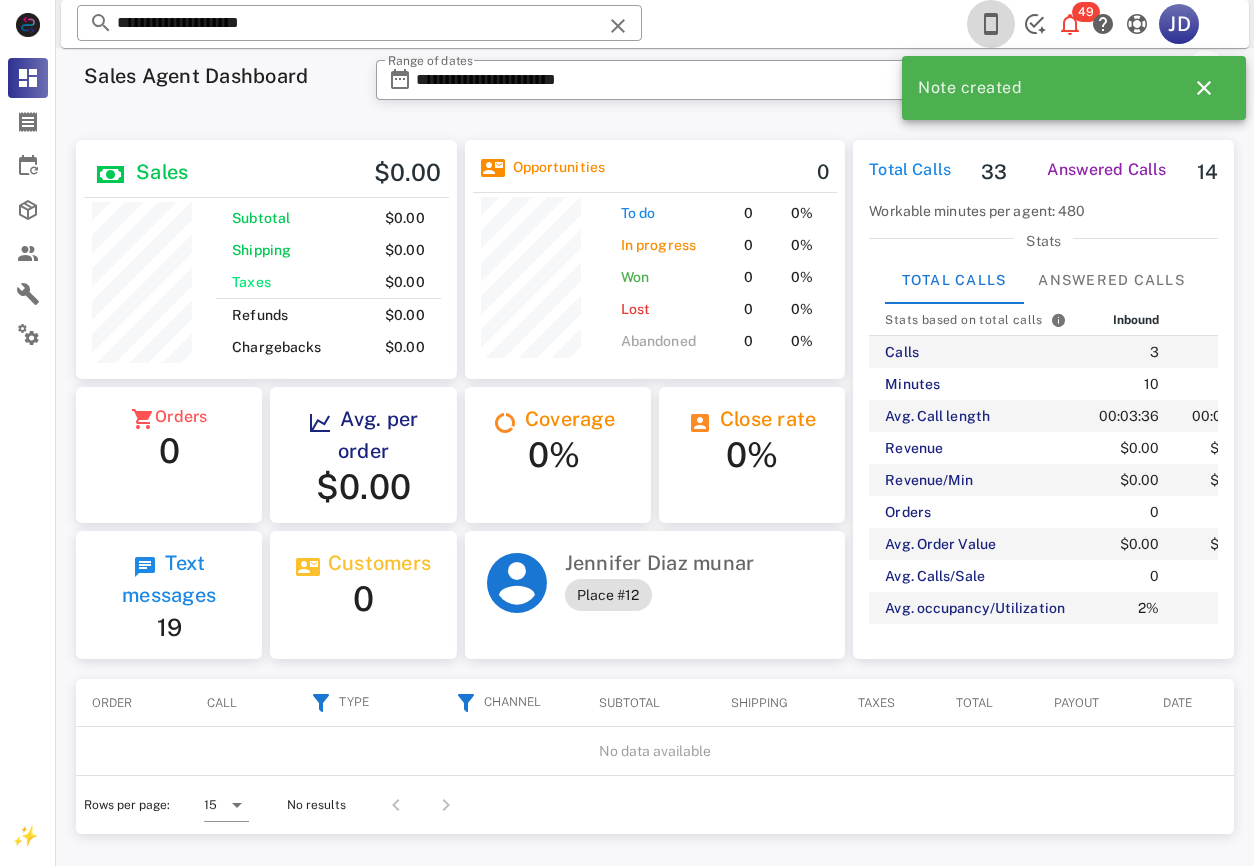click at bounding box center (991, 24) 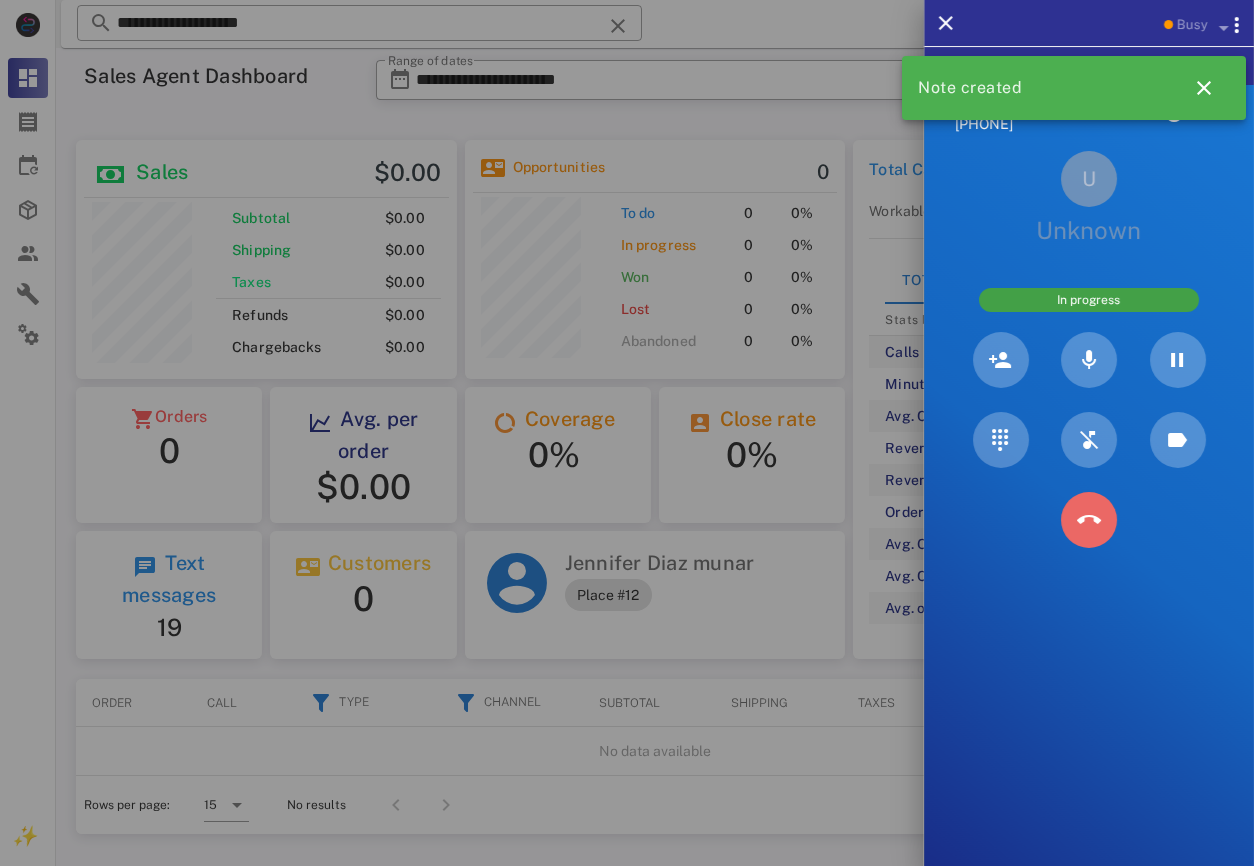 click at bounding box center (1089, 520) 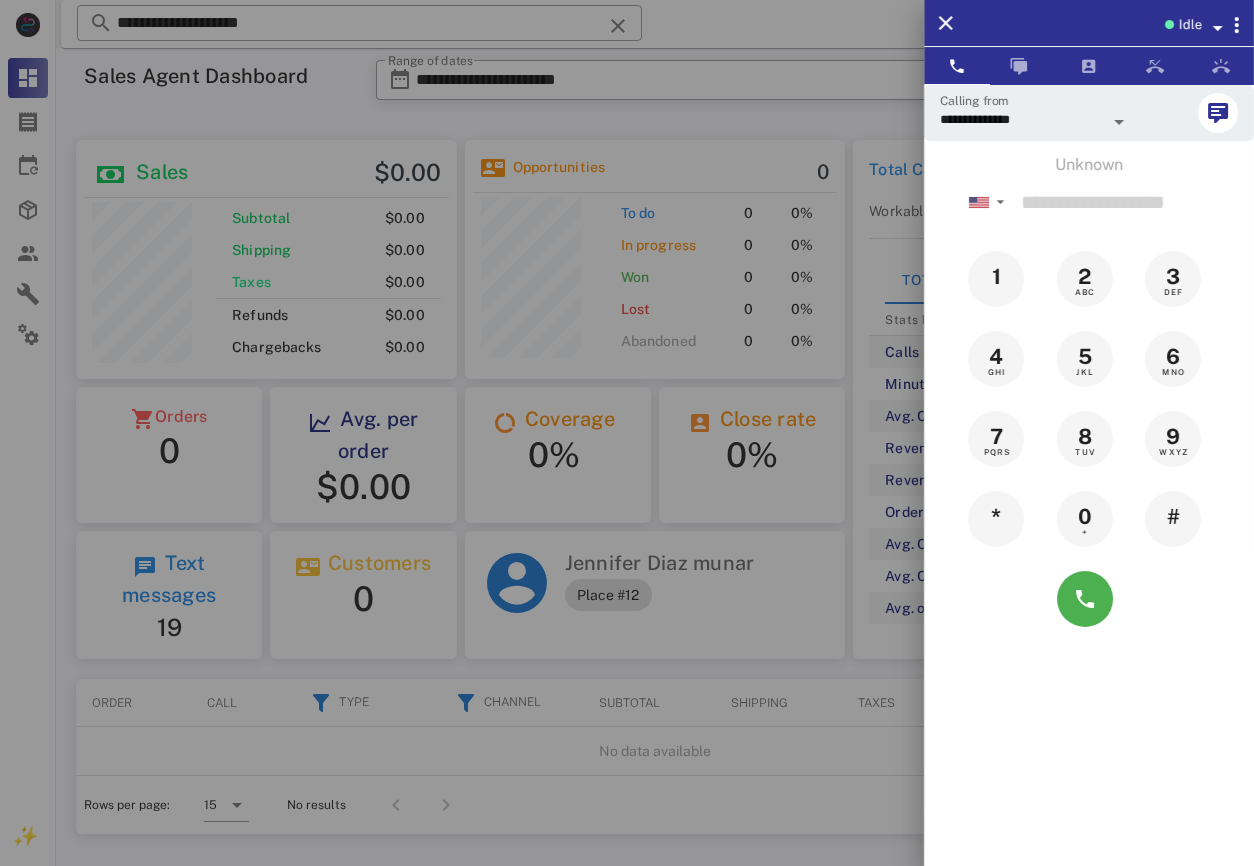 click at bounding box center [627, 433] 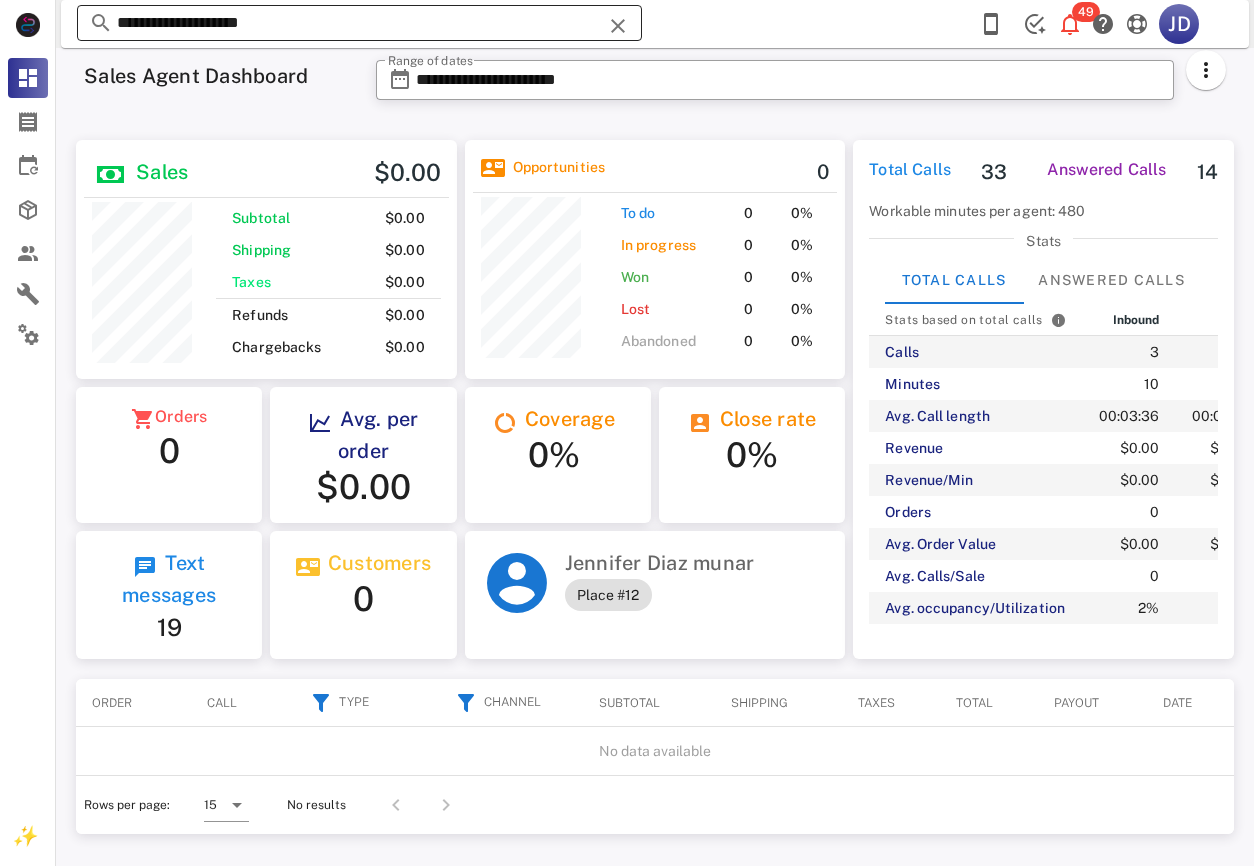 click on "**********" at bounding box center [359, 23] 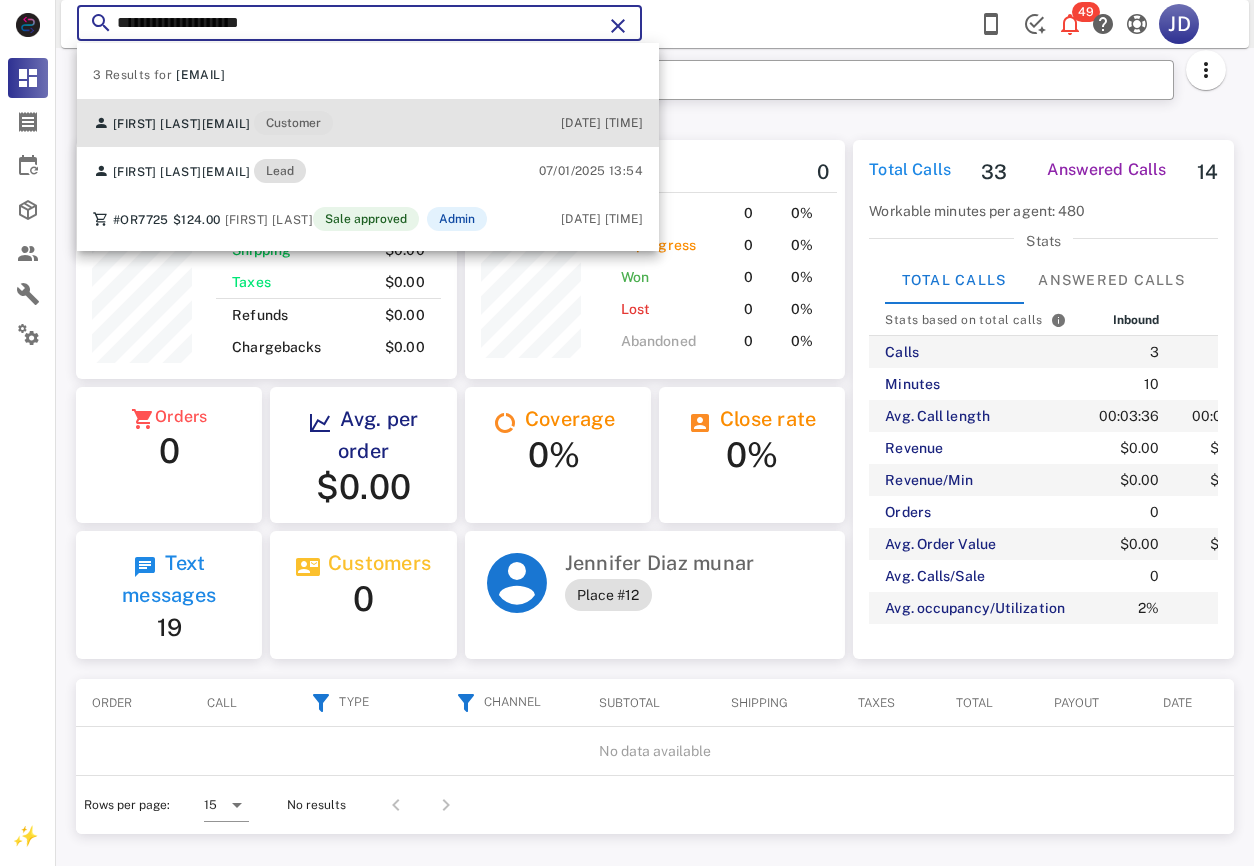 click on "[EMAIL]" at bounding box center (226, 124) 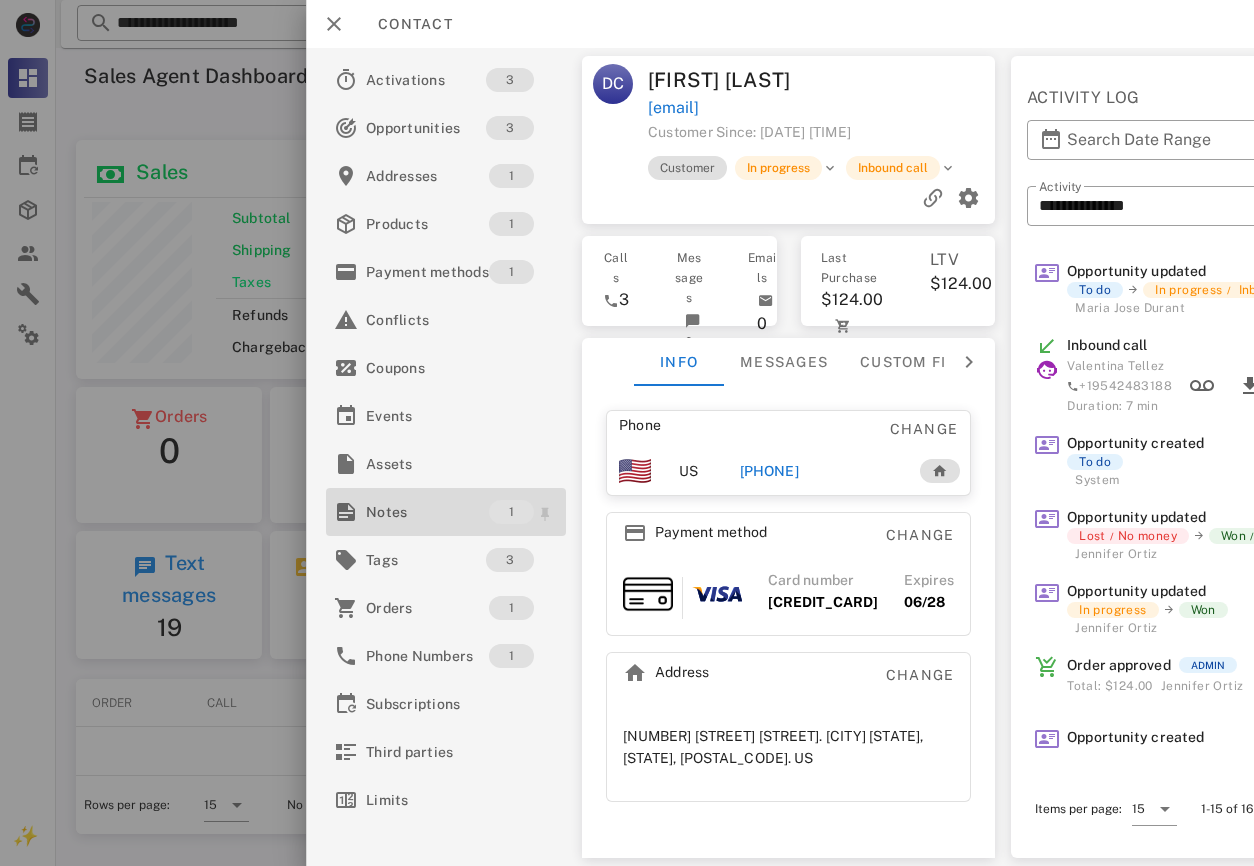 click on "Notes" at bounding box center [427, 512] 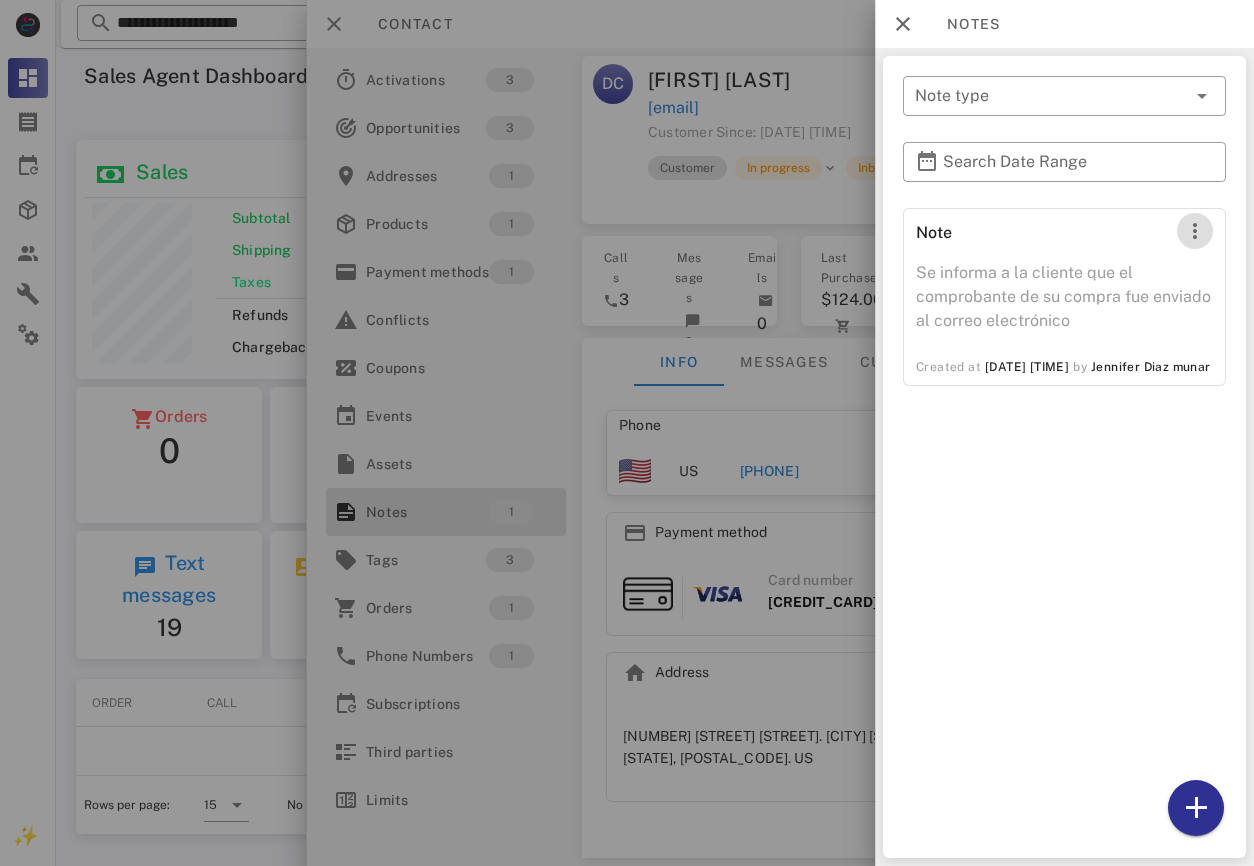 click at bounding box center [1195, 231] 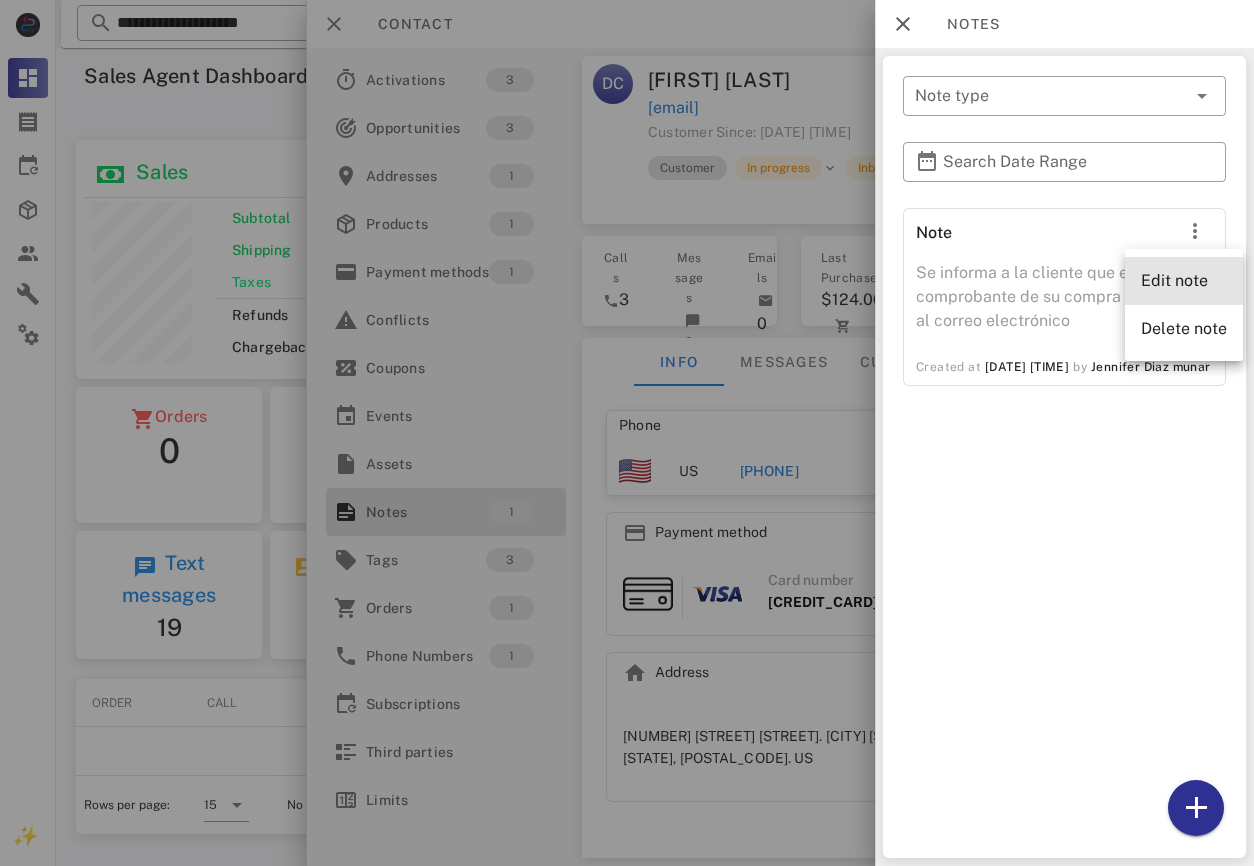 click on "Edit note" at bounding box center (1184, 280) 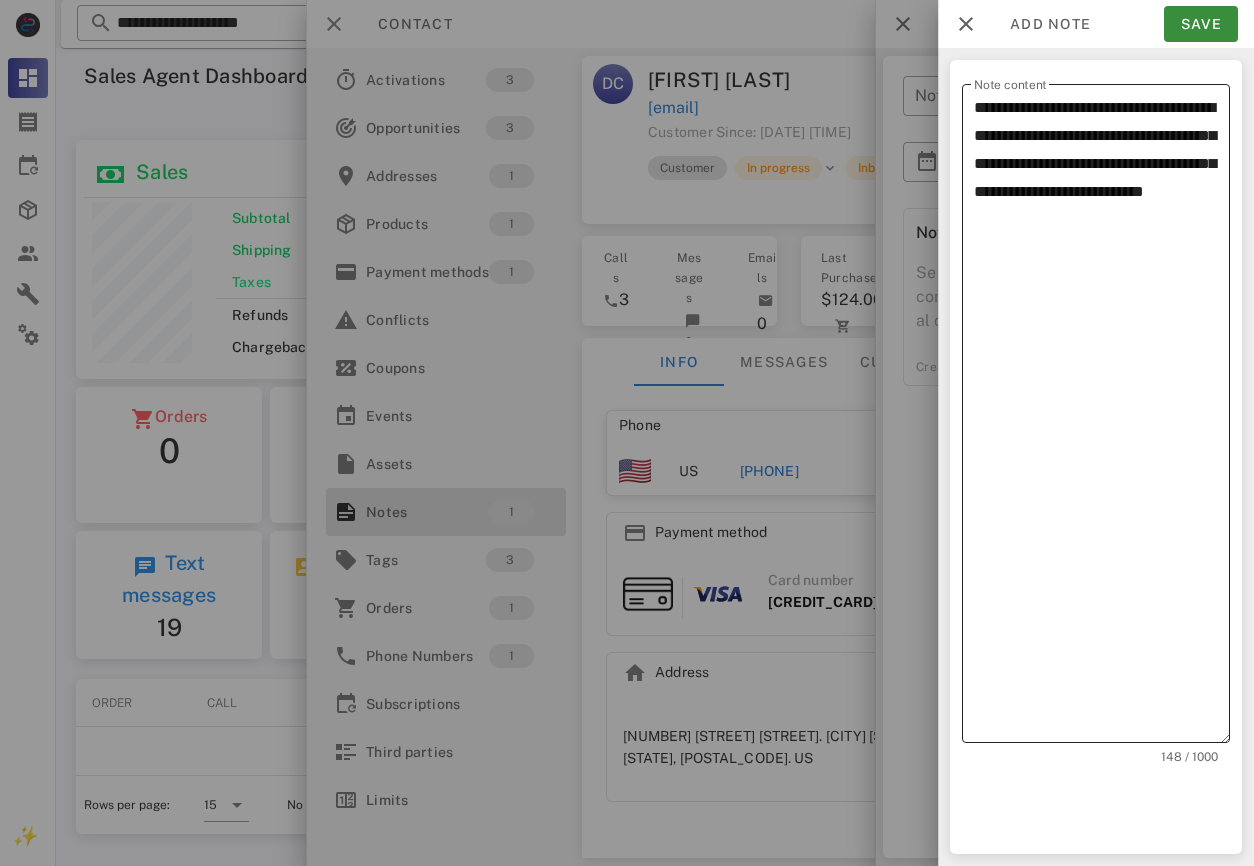 click on "**********" at bounding box center (1102, 418) 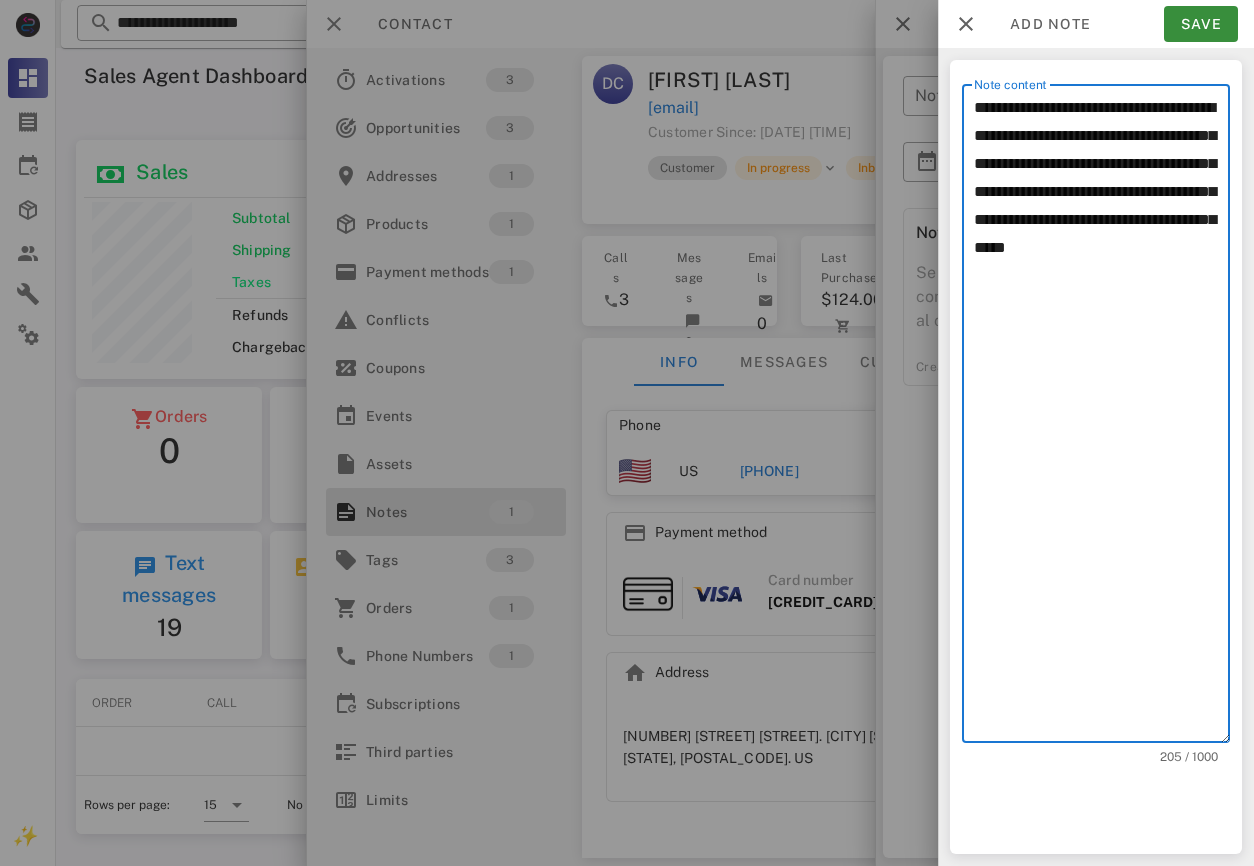drag, startPoint x: 1058, startPoint y: 251, endPoint x: 1000, endPoint y: 245, distance: 58.30952 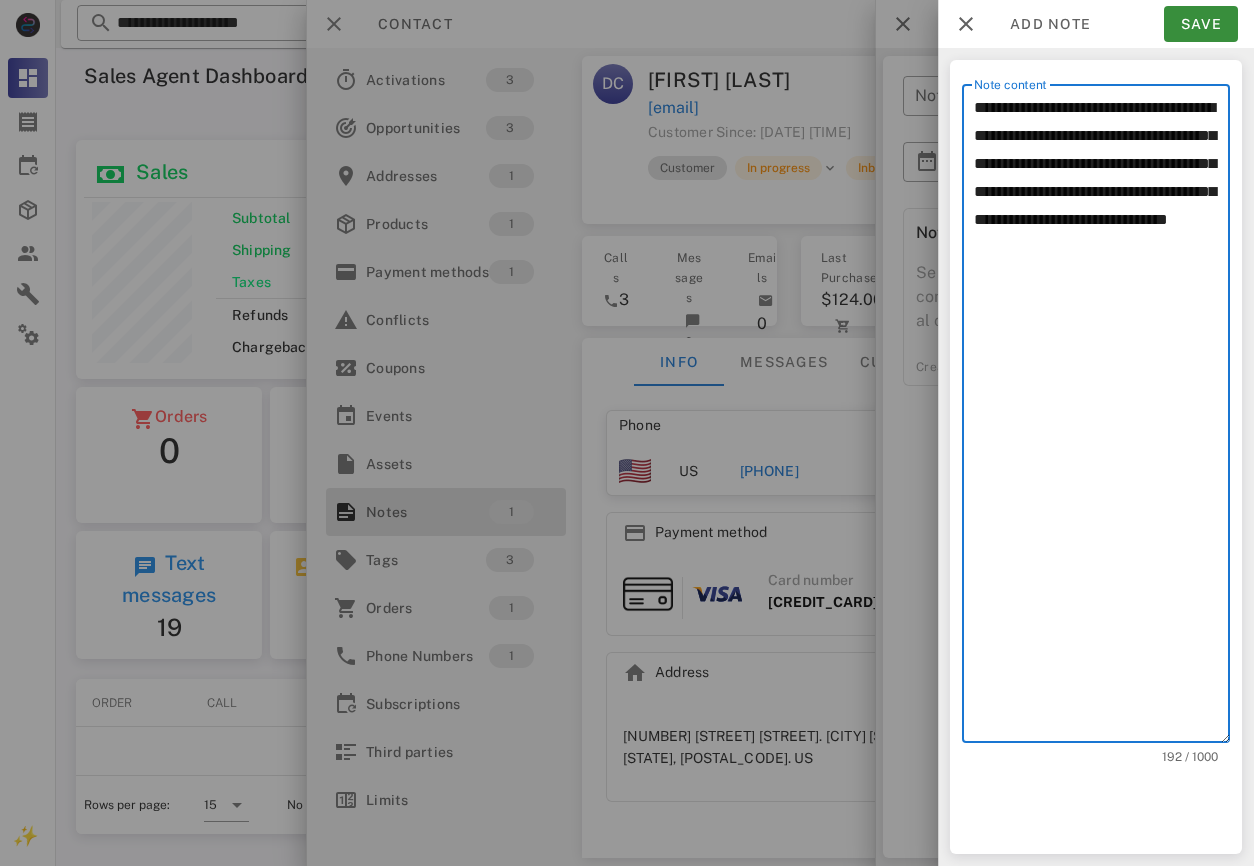 click on "**********" at bounding box center (1102, 418) 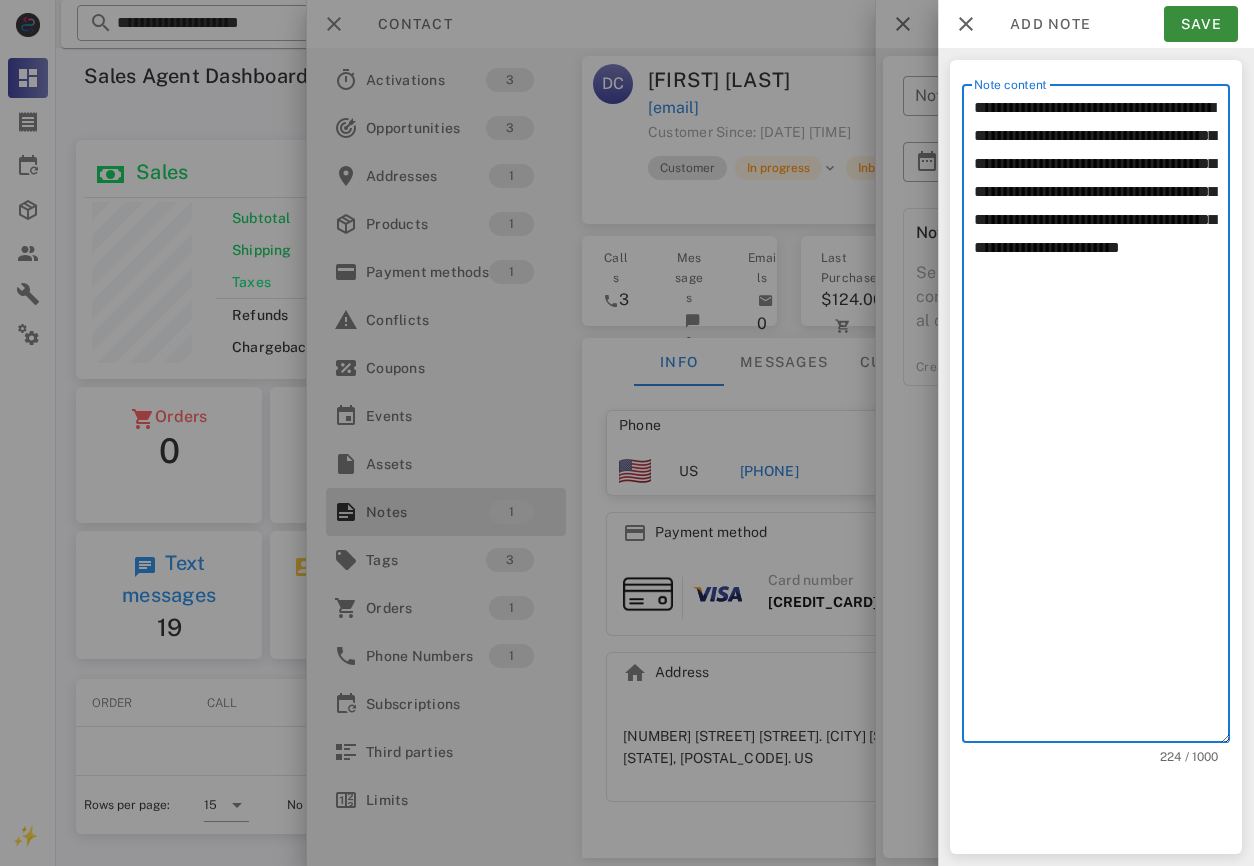 click on "**********" at bounding box center [1102, 418] 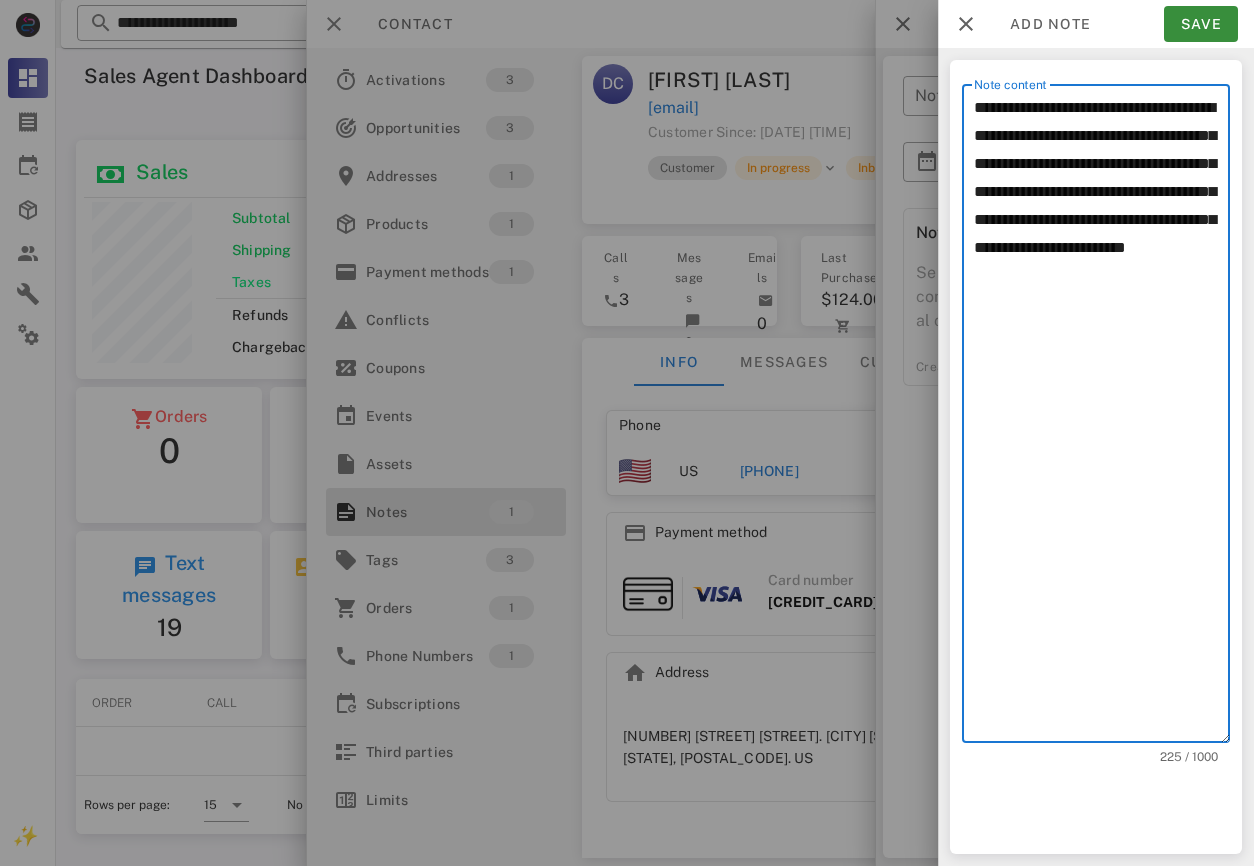 click on "**********" at bounding box center [1102, 418] 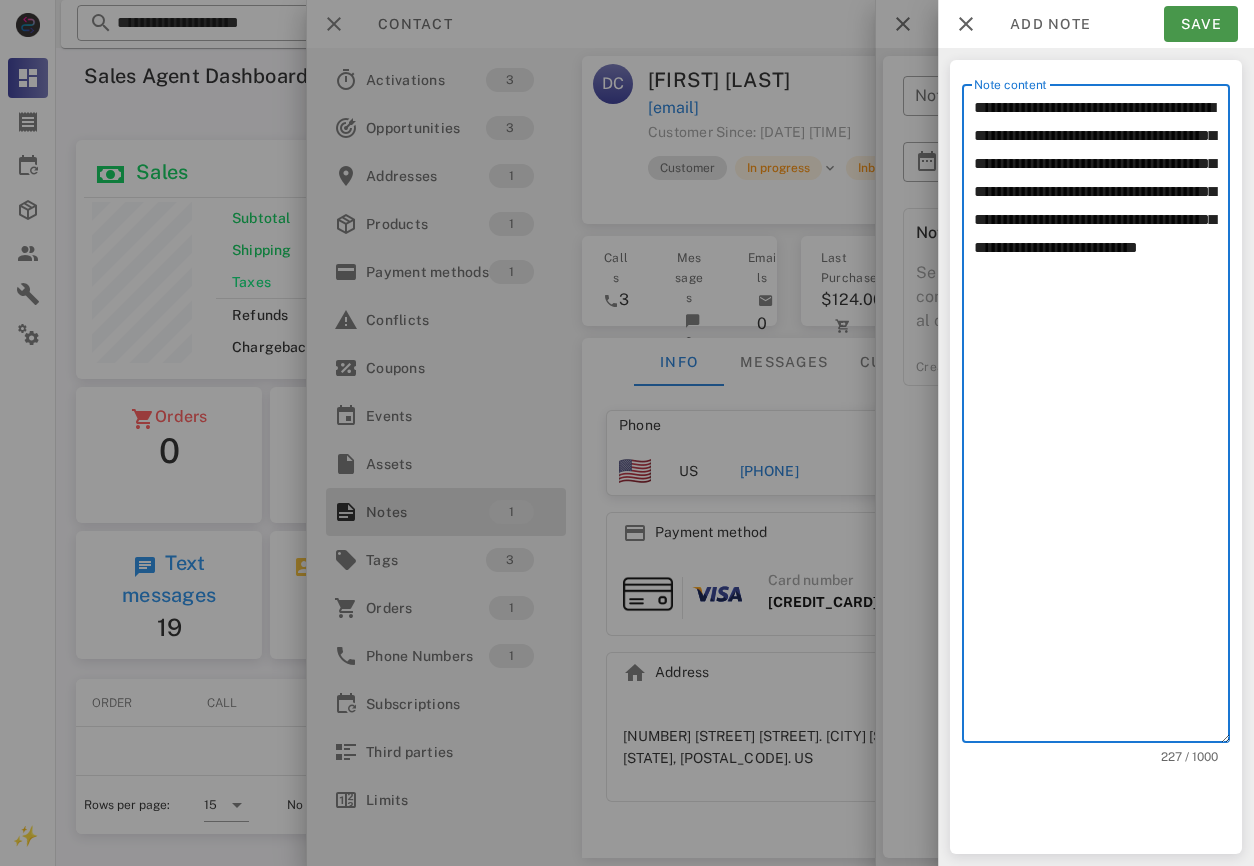 type on "**********" 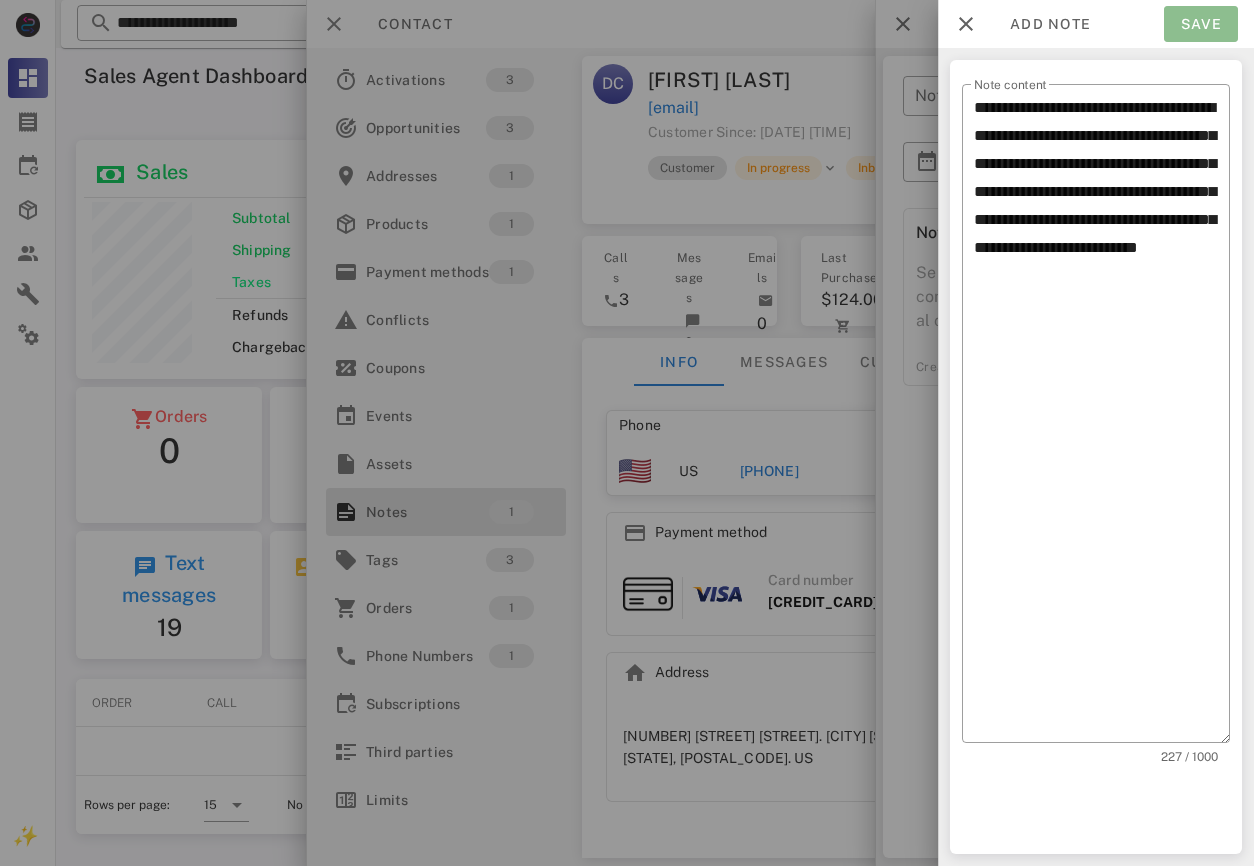 click on "Save" at bounding box center (1201, 24) 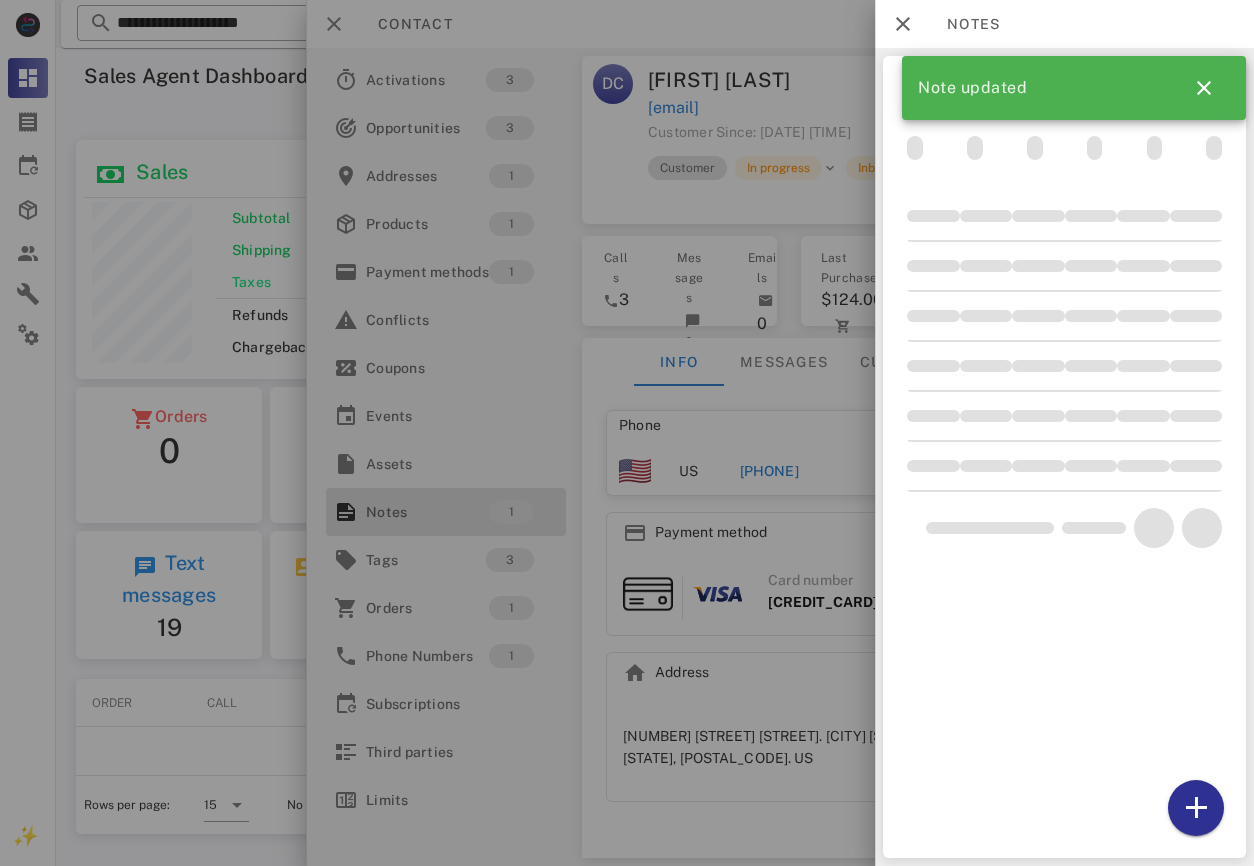 click at bounding box center [627, 433] 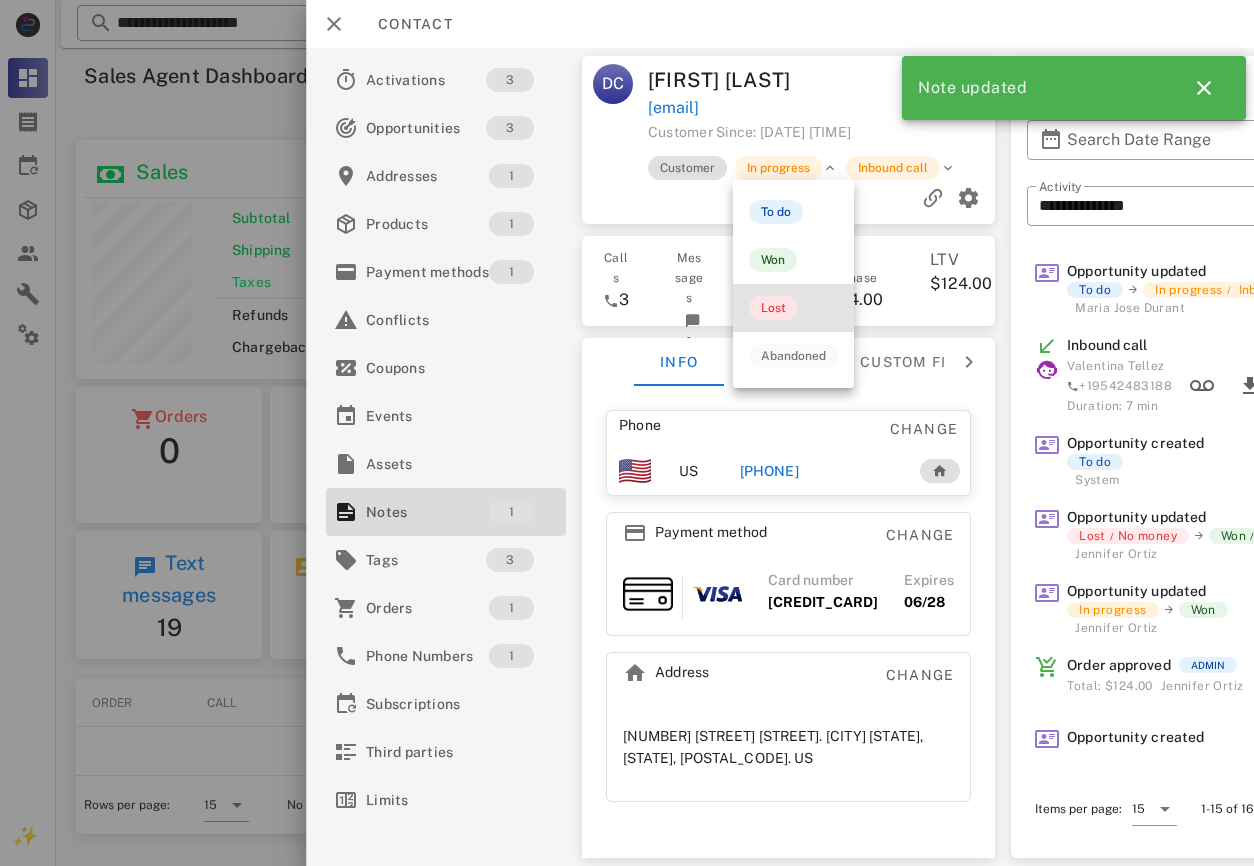 drag, startPoint x: 771, startPoint y: 304, endPoint x: 831, endPoint y: 236, distance: 90.68627 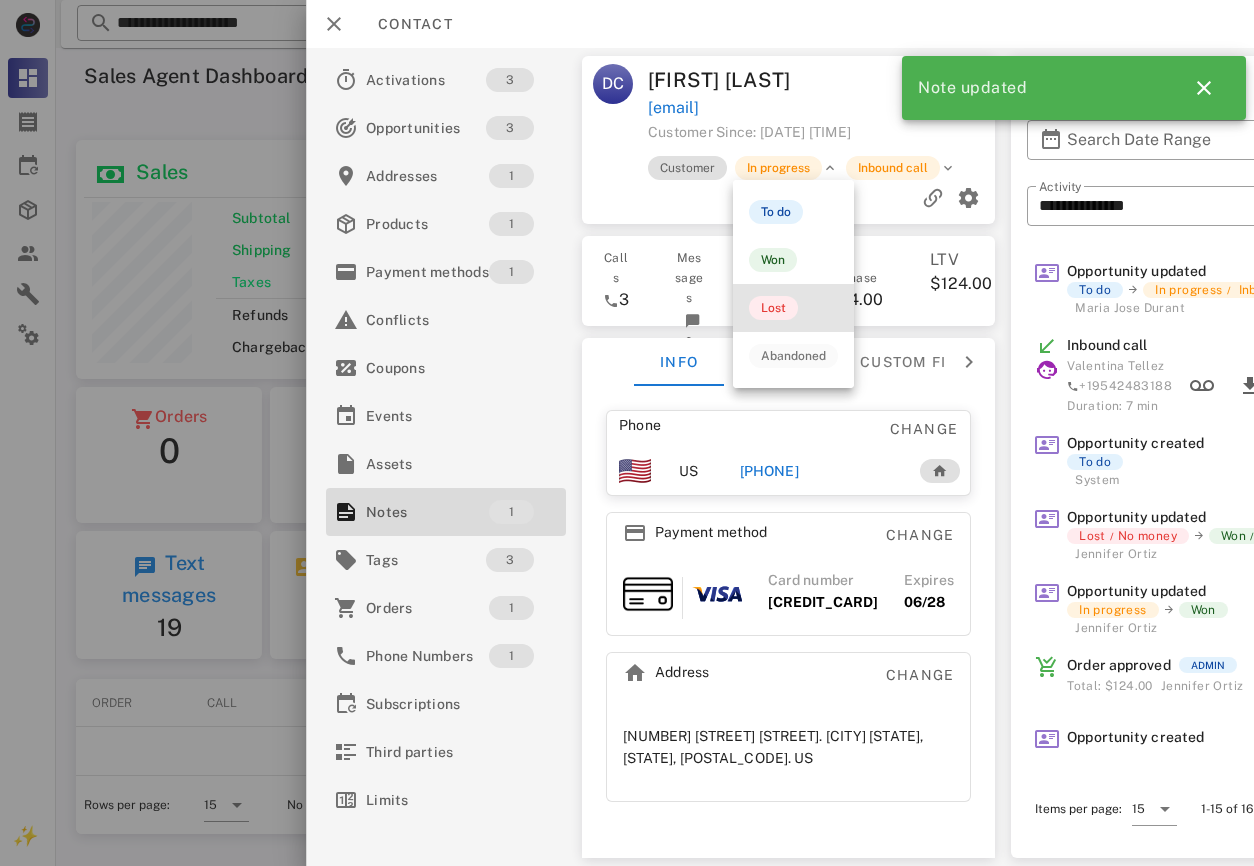 click on "Lost" at bounding box center [773, 308] 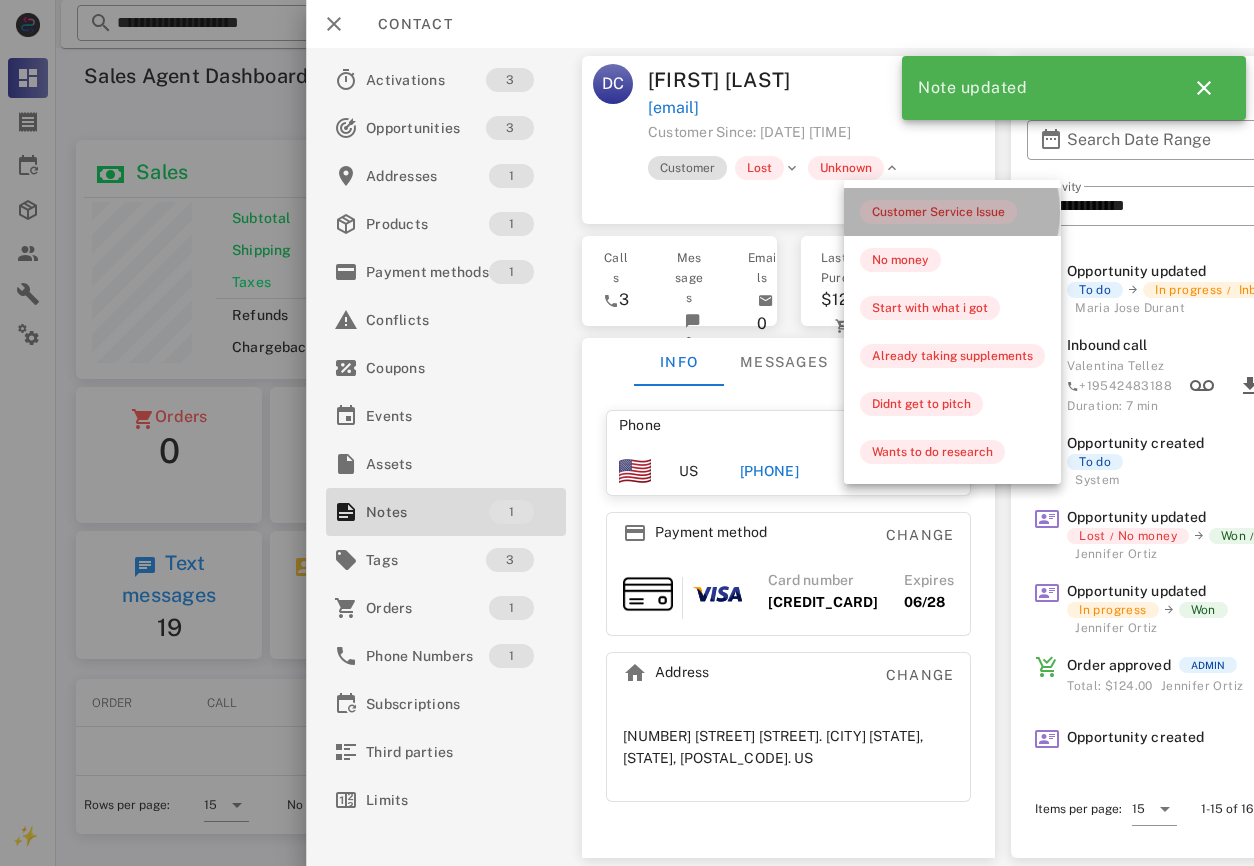 click on "Customer Service Issue" at bounding box center [938, 212] 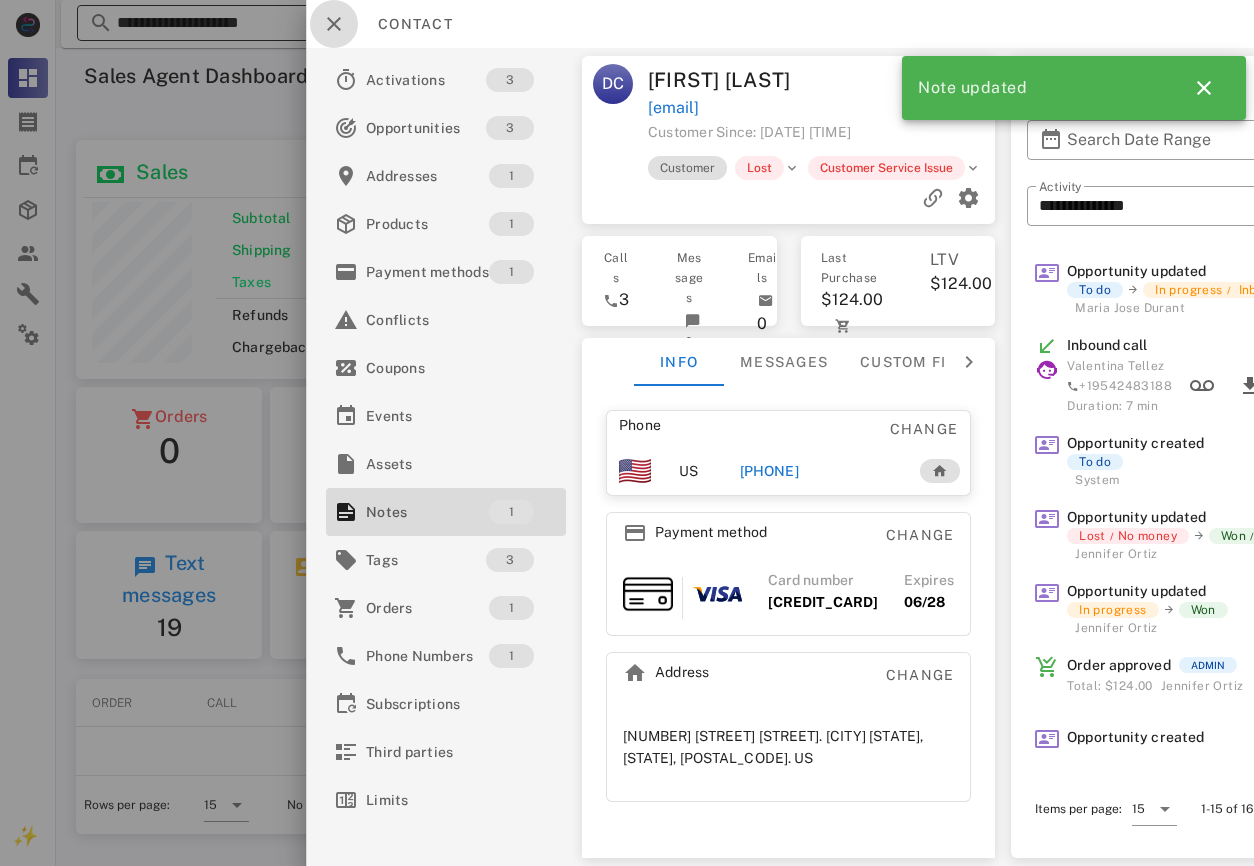 click at bounding box center [334, 24] 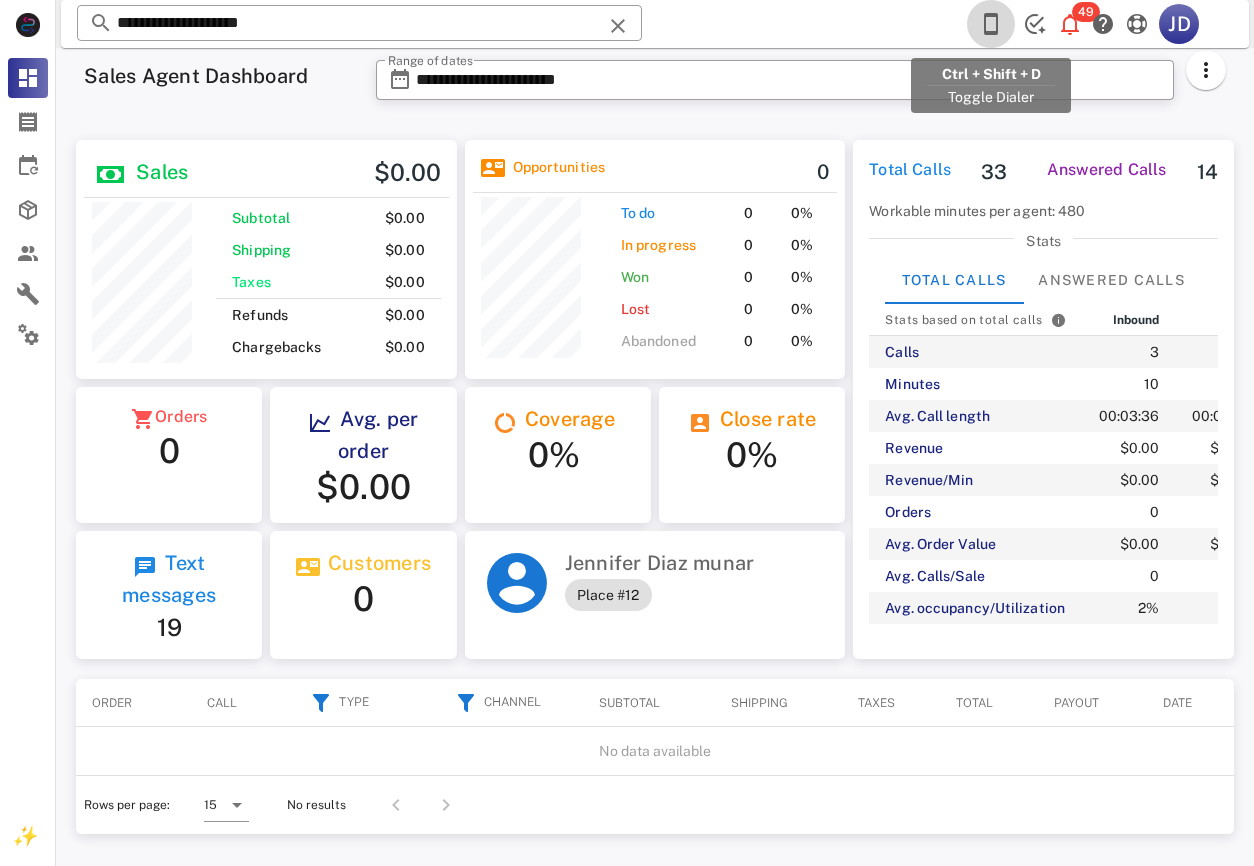 click at bounding box center [991, 24] 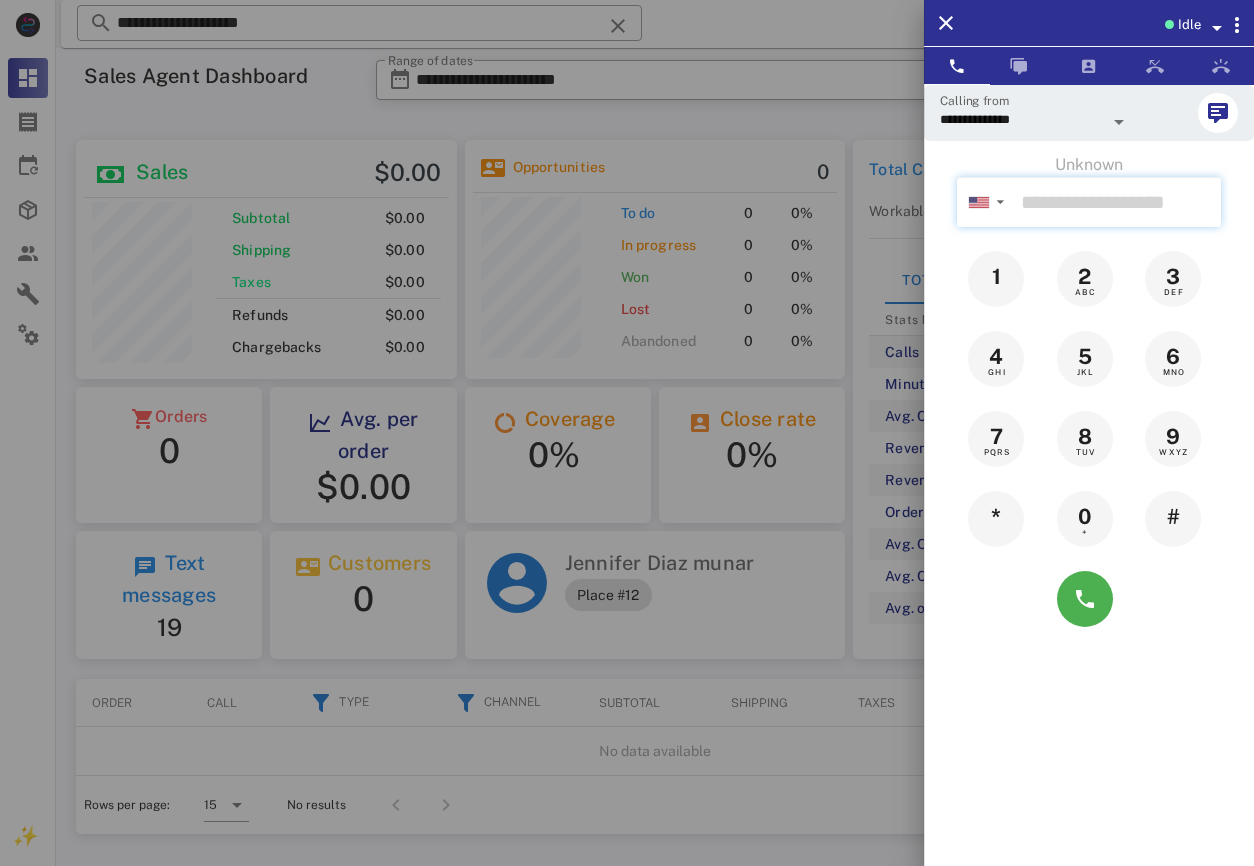 click at bounding box center [1117, 202] 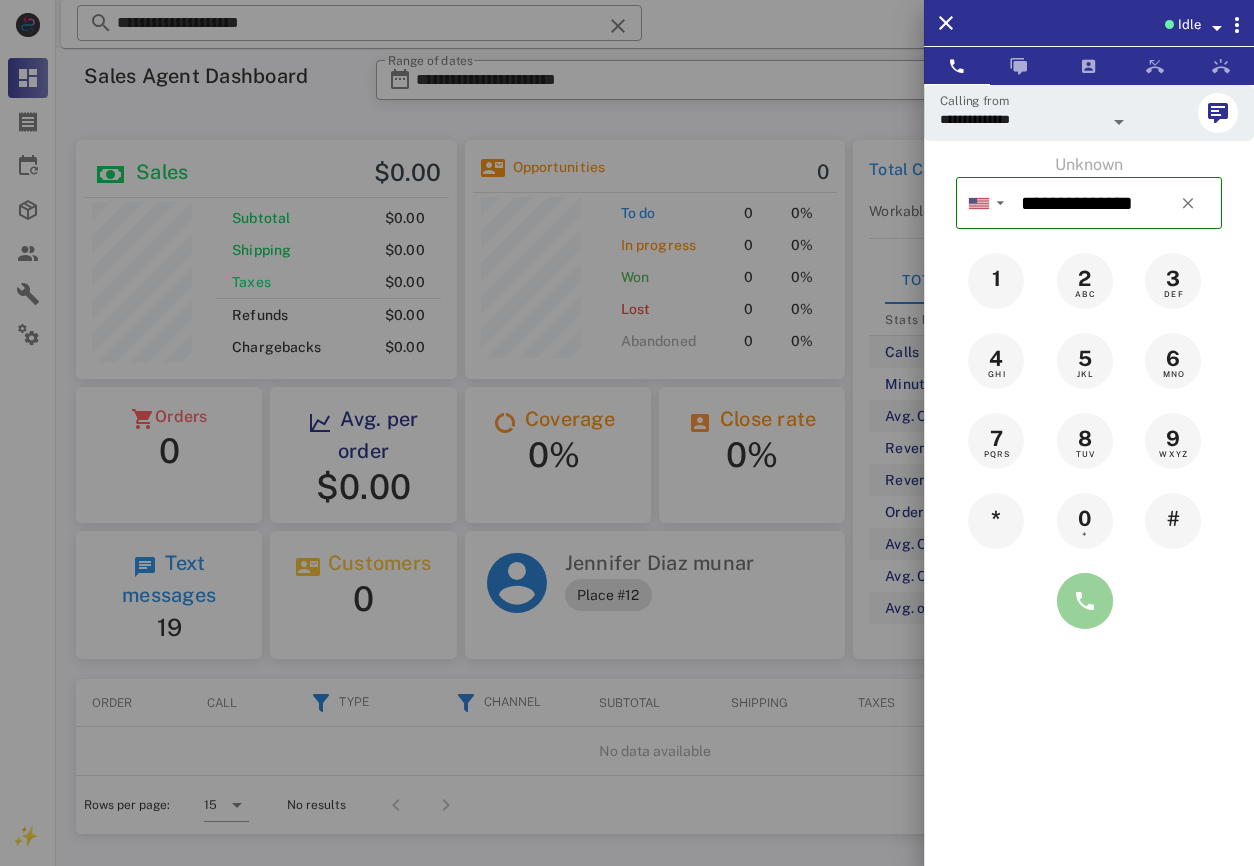 click at bounding box center [1085, 601] 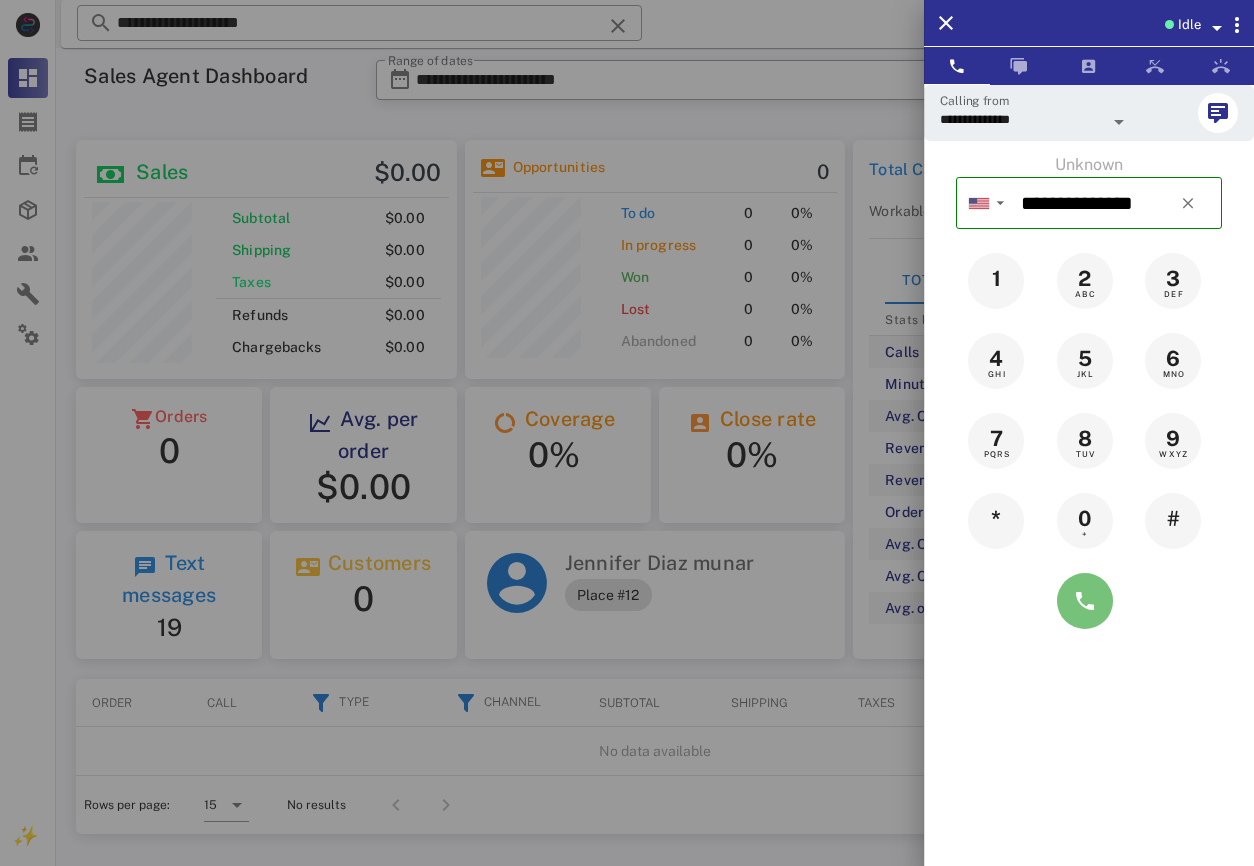 type on "**********" 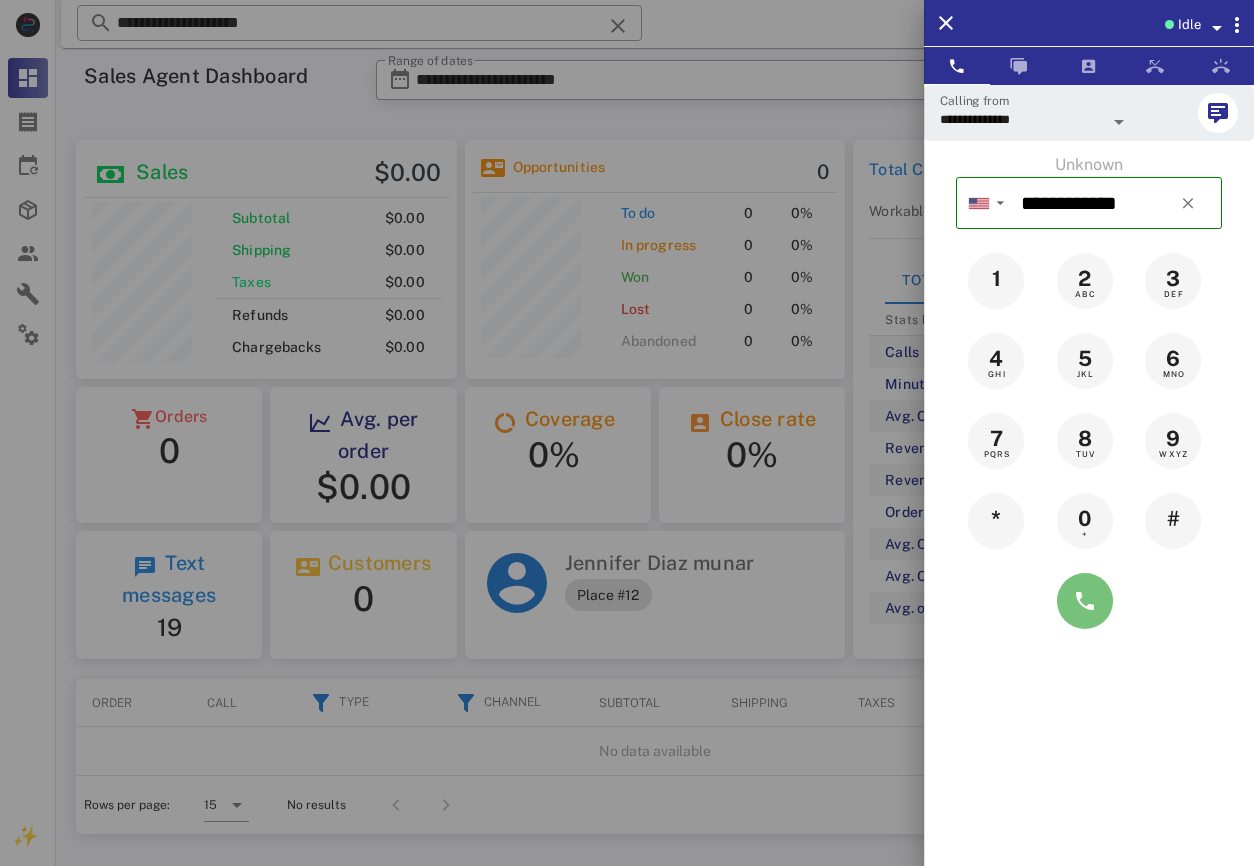 type 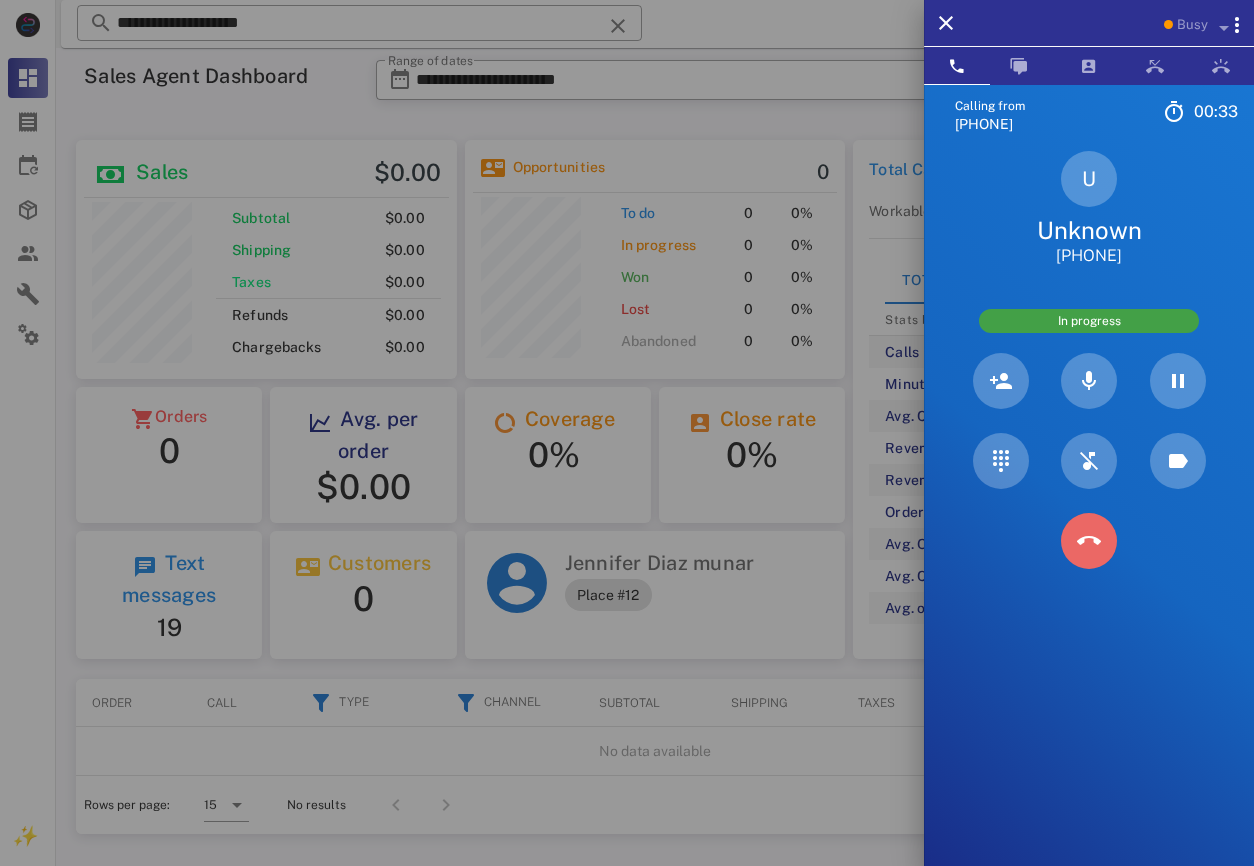 click at bounding box center [1089, 541] 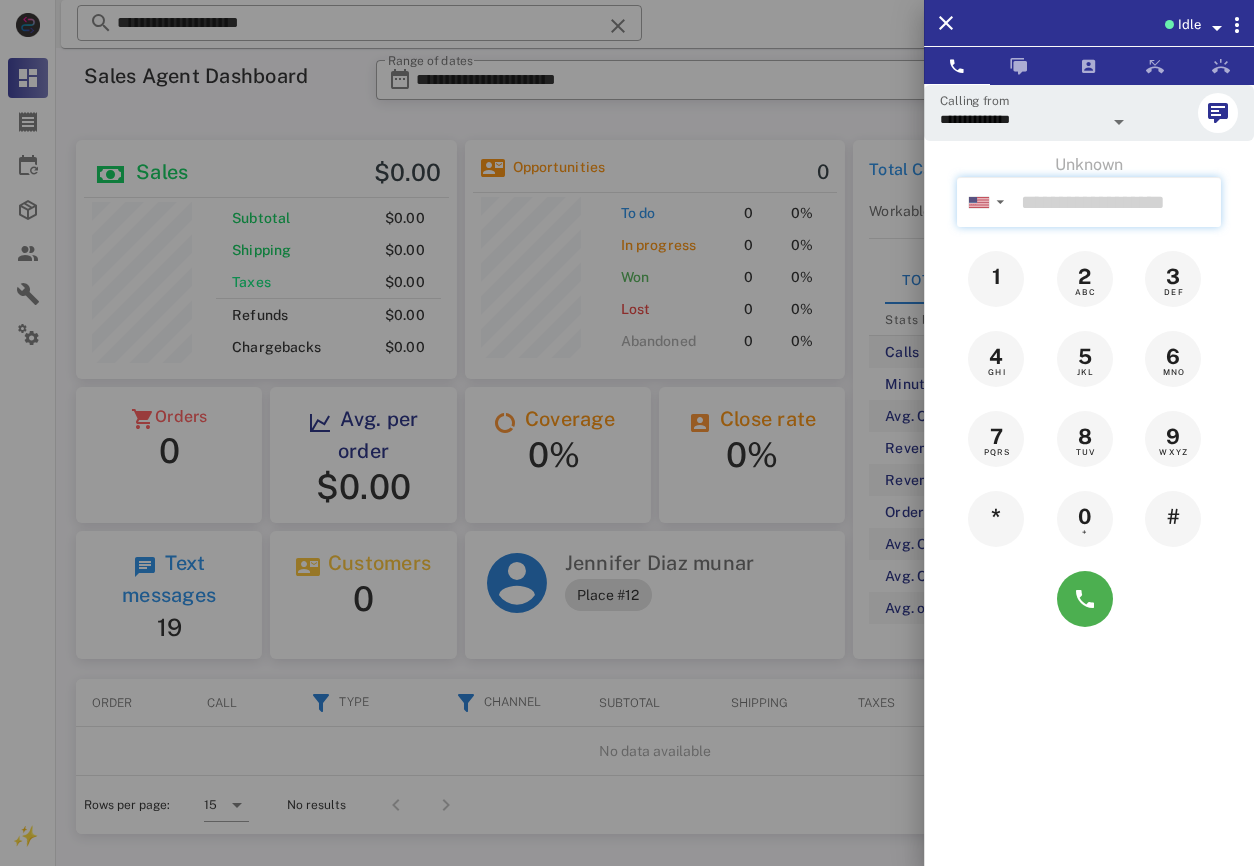 click at bounding box center (1117, 202) 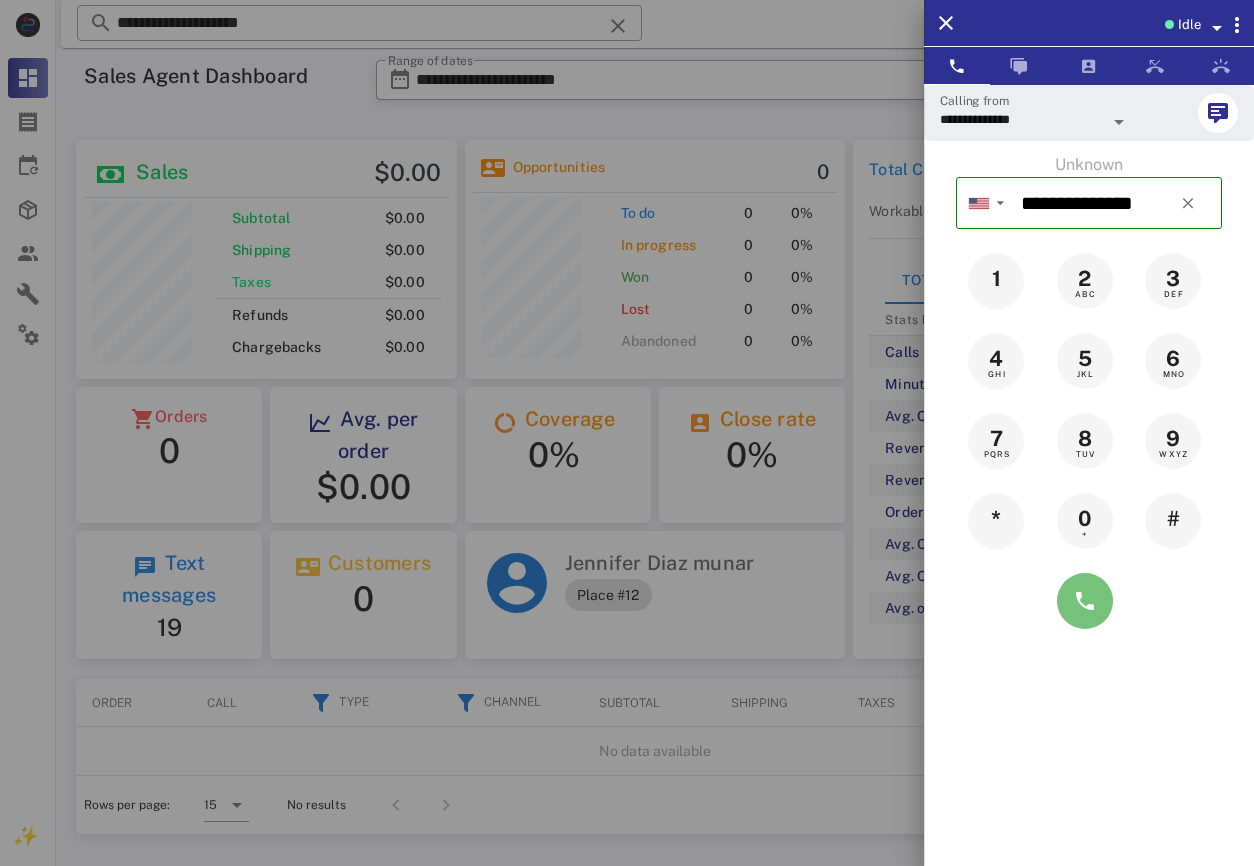 click at bounding box center [1085, 601] 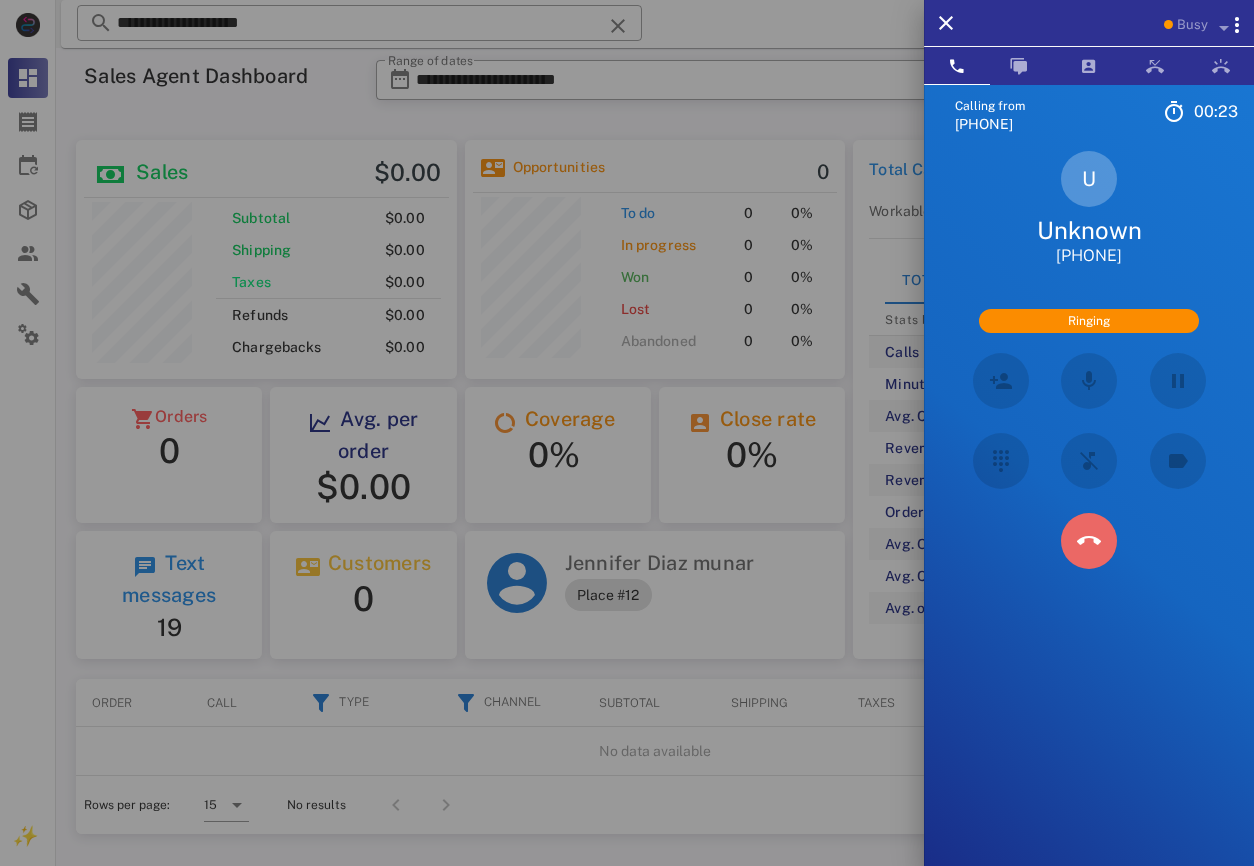 click at bounding box center (1089, 541) 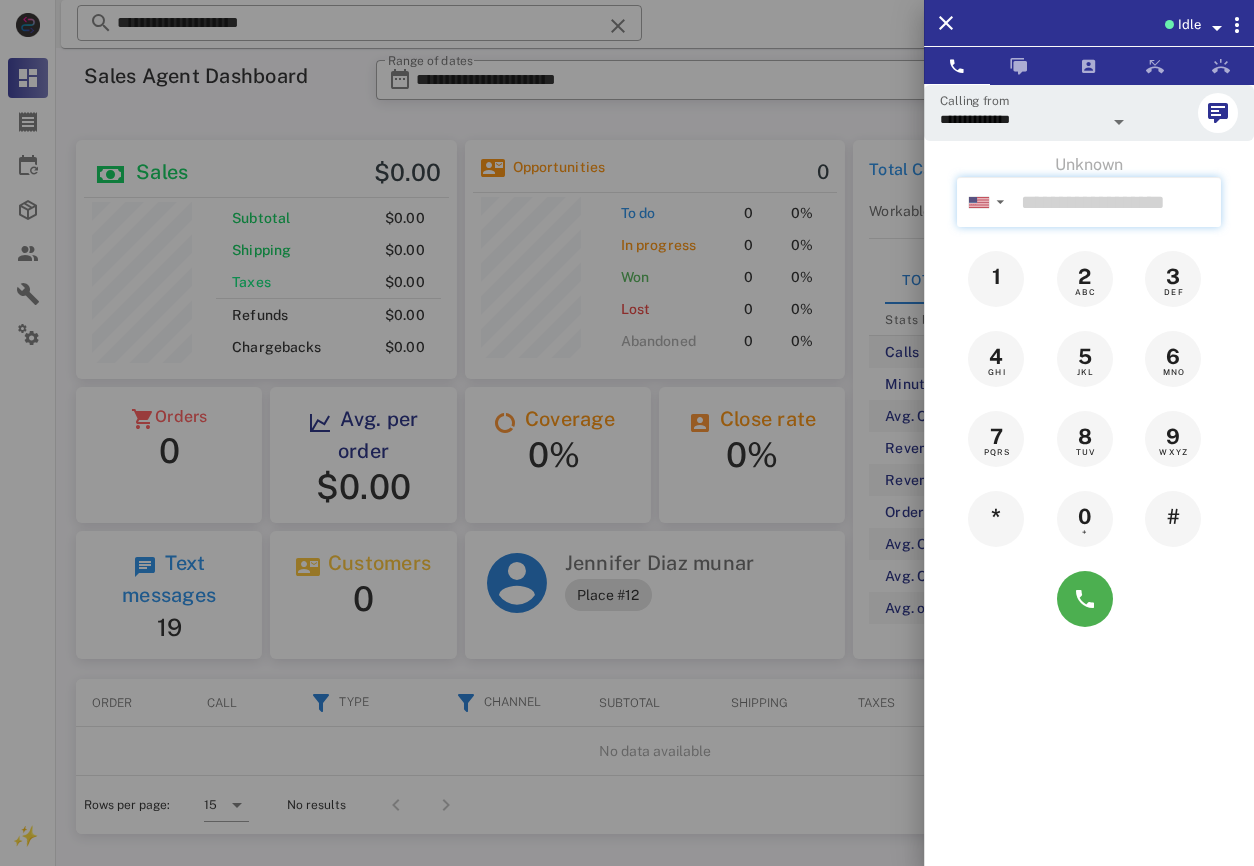 click at bounding box center [1117, 202] 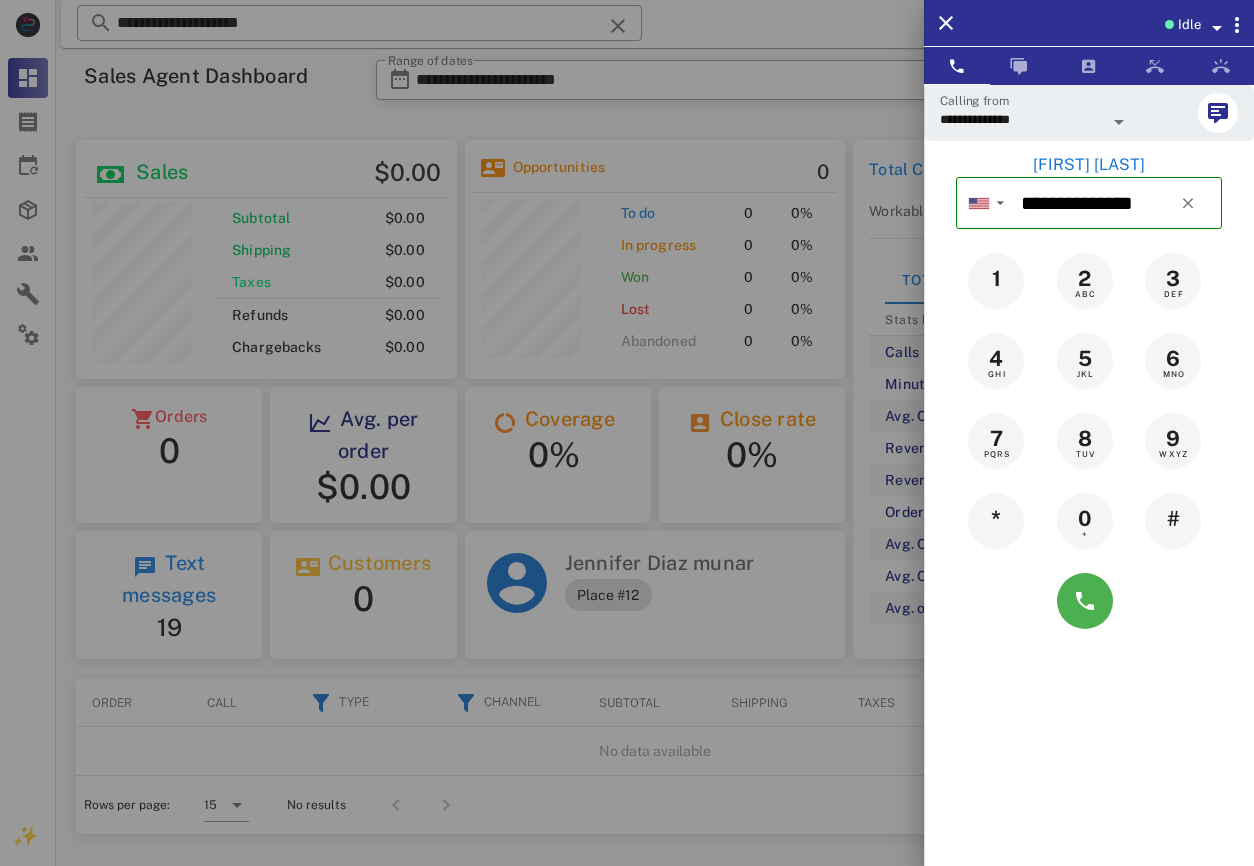 click on "[FIRST] [LAST]" at bounding box center [1089, 165] 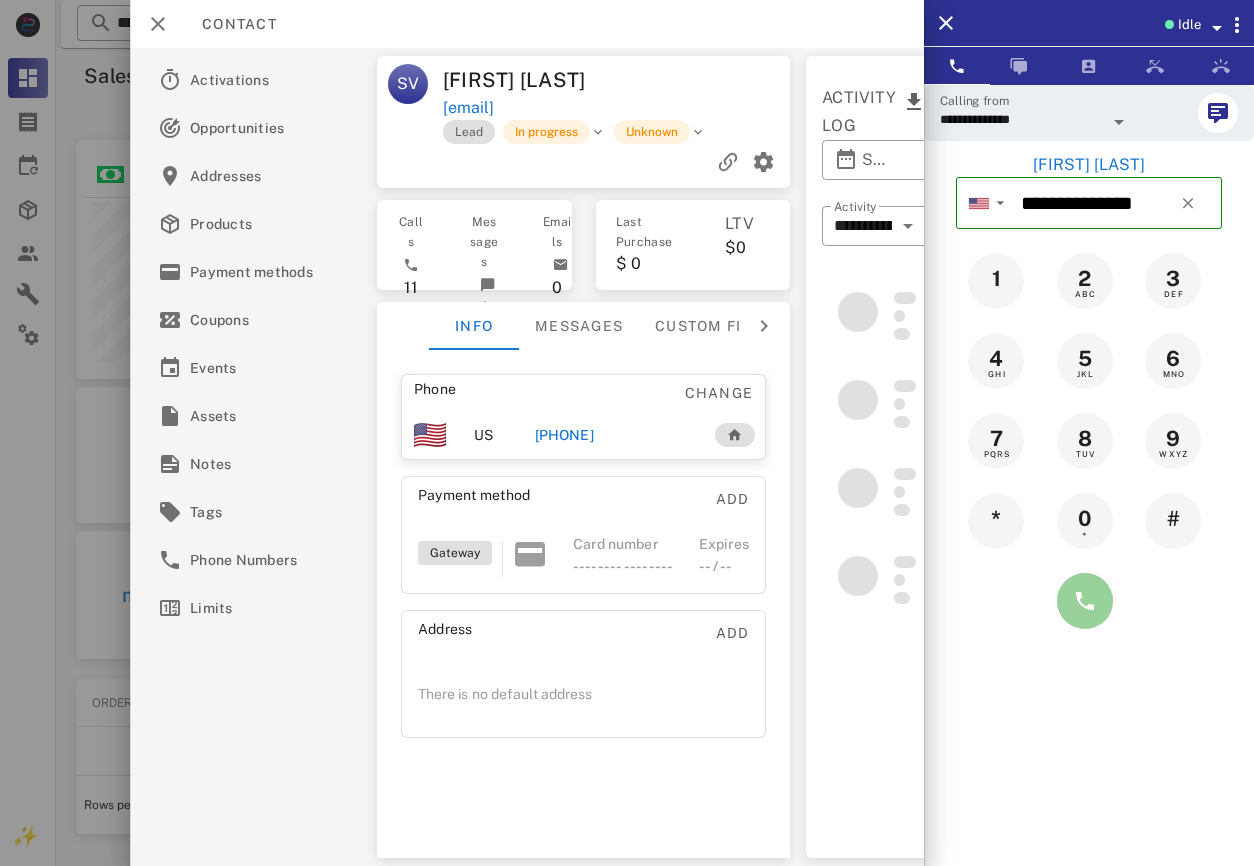click at bounding box center (1085, 601) 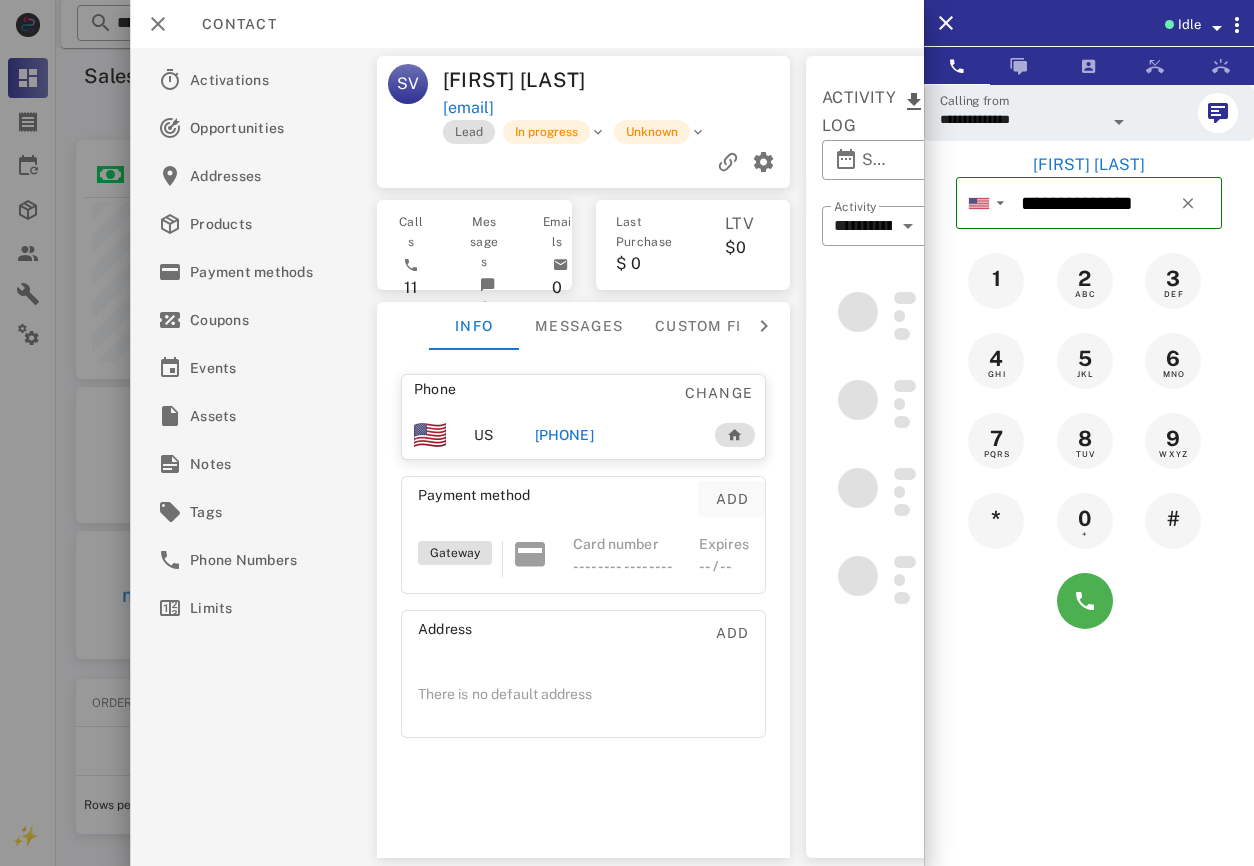 type on "**********" 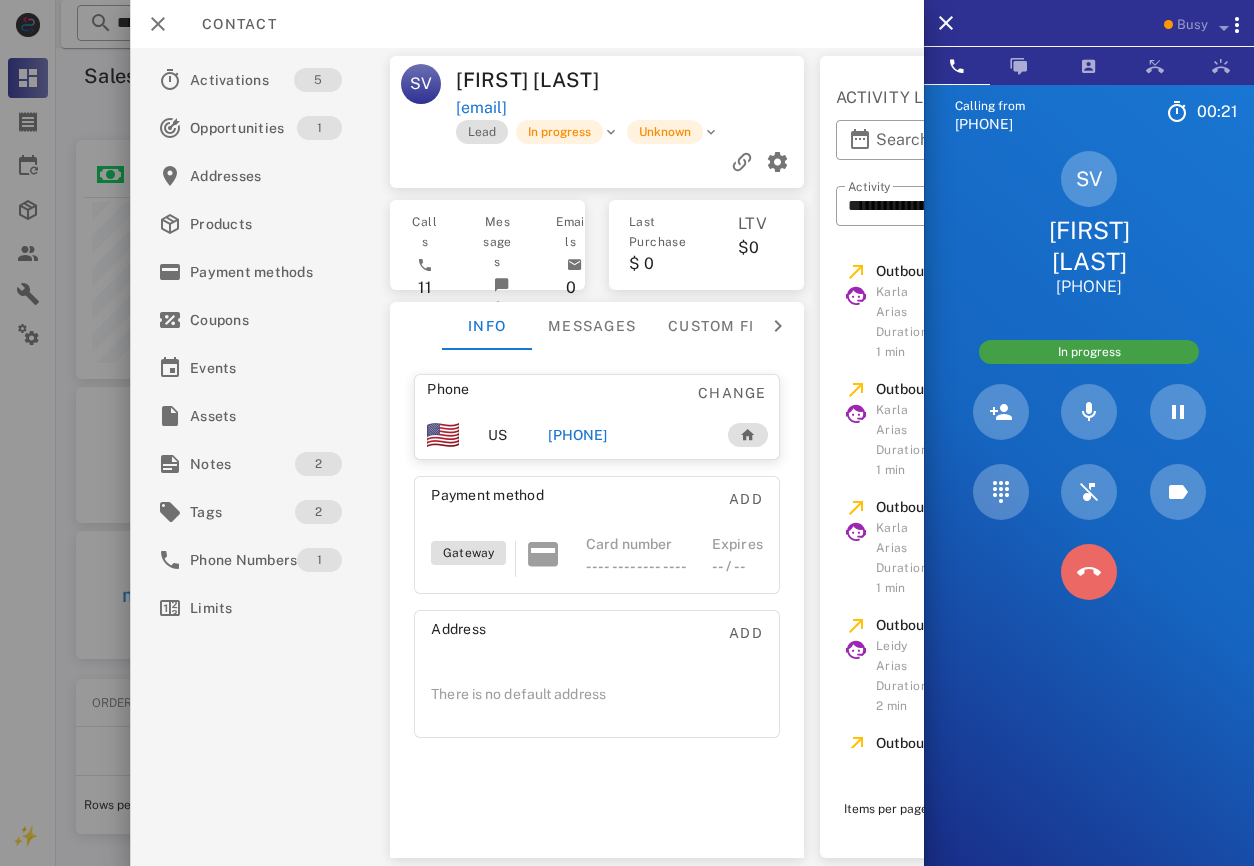 click at bounding box center [1089, 572] 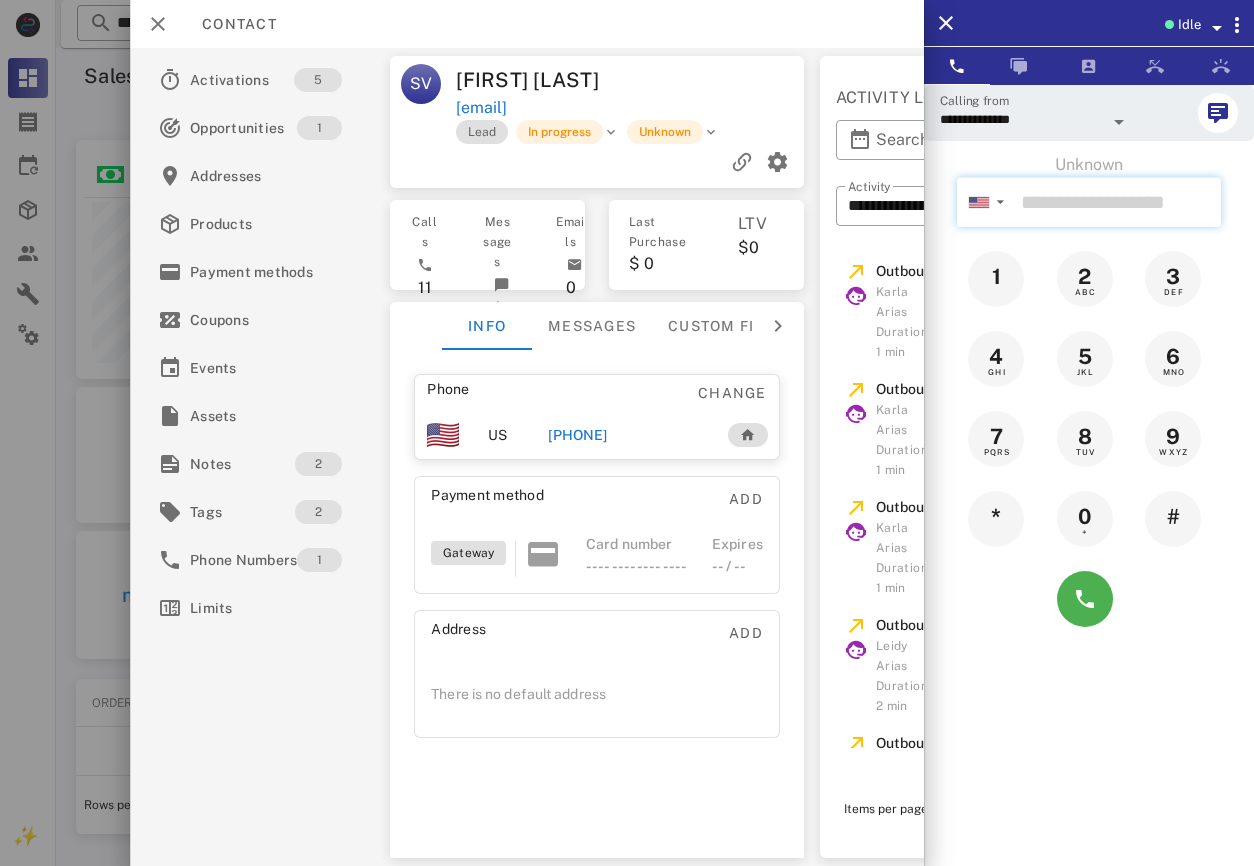 click at bounding box center (1117, 202) 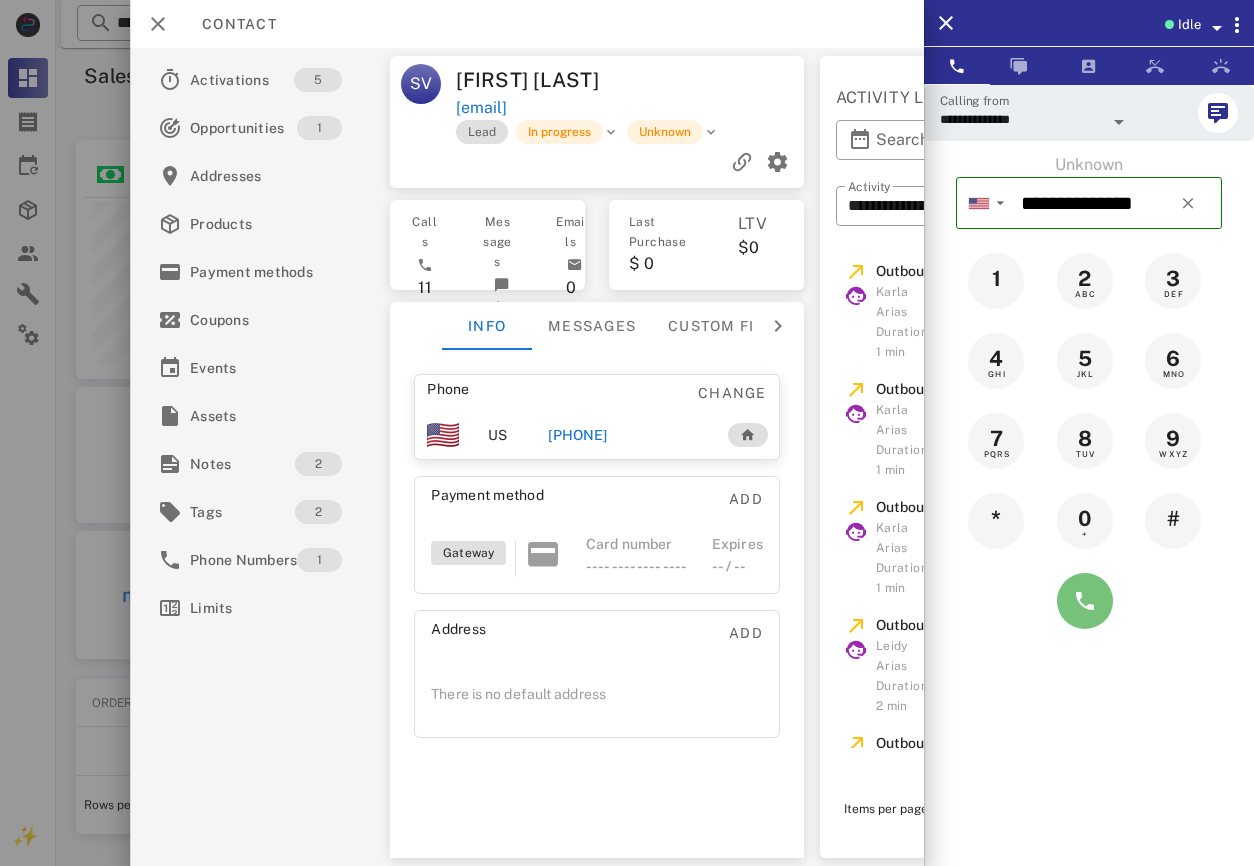 click at bounding box center (1085, 601) 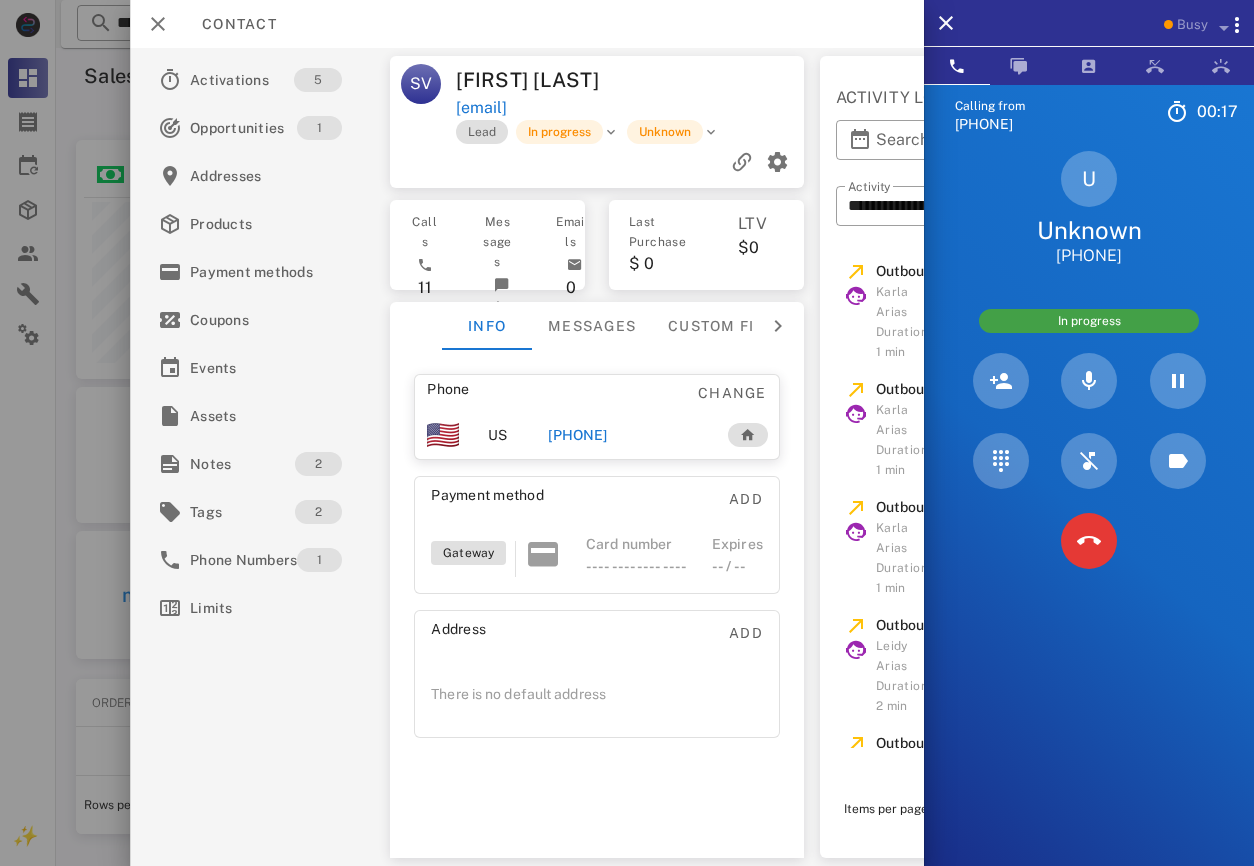 click at bounding box center (1089, 541) 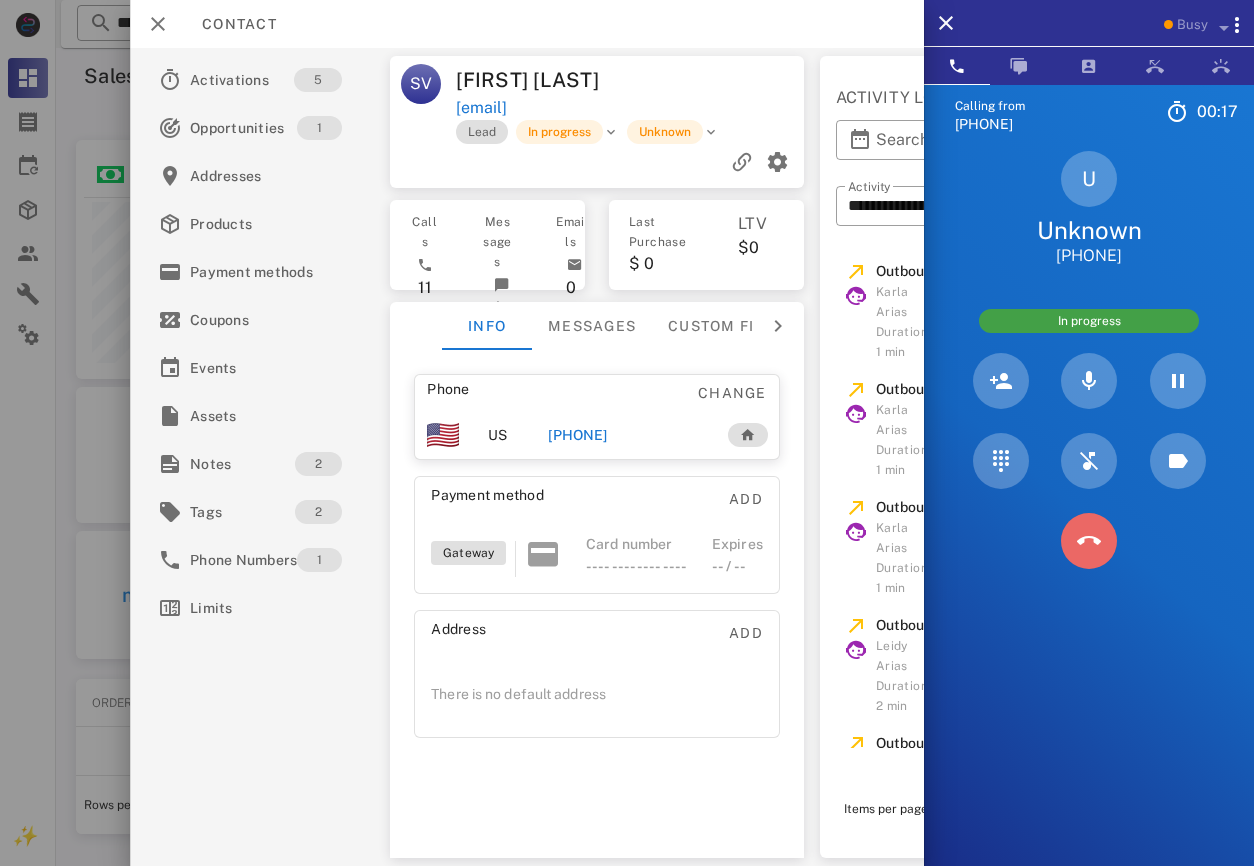 click at bounding box center (1089, 541) 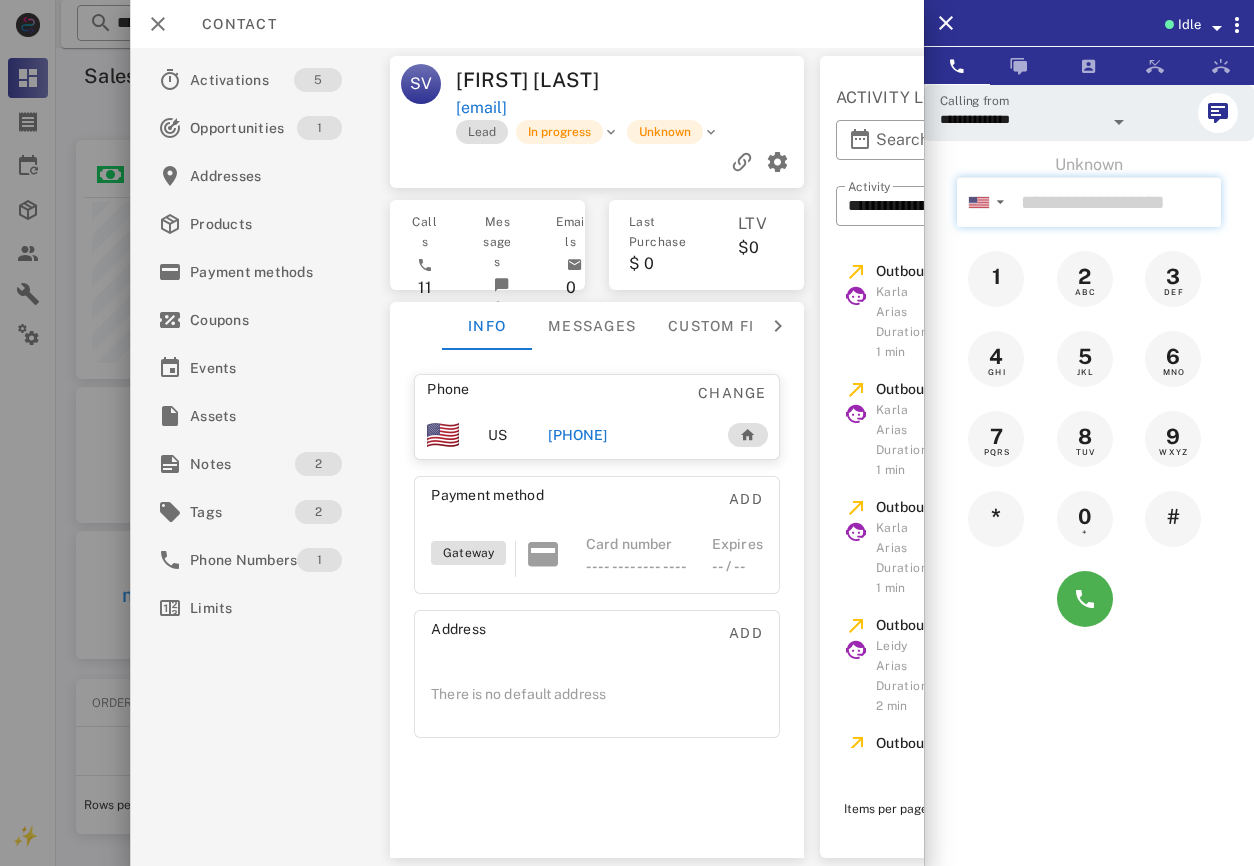click at bounding box center [1117, 202] 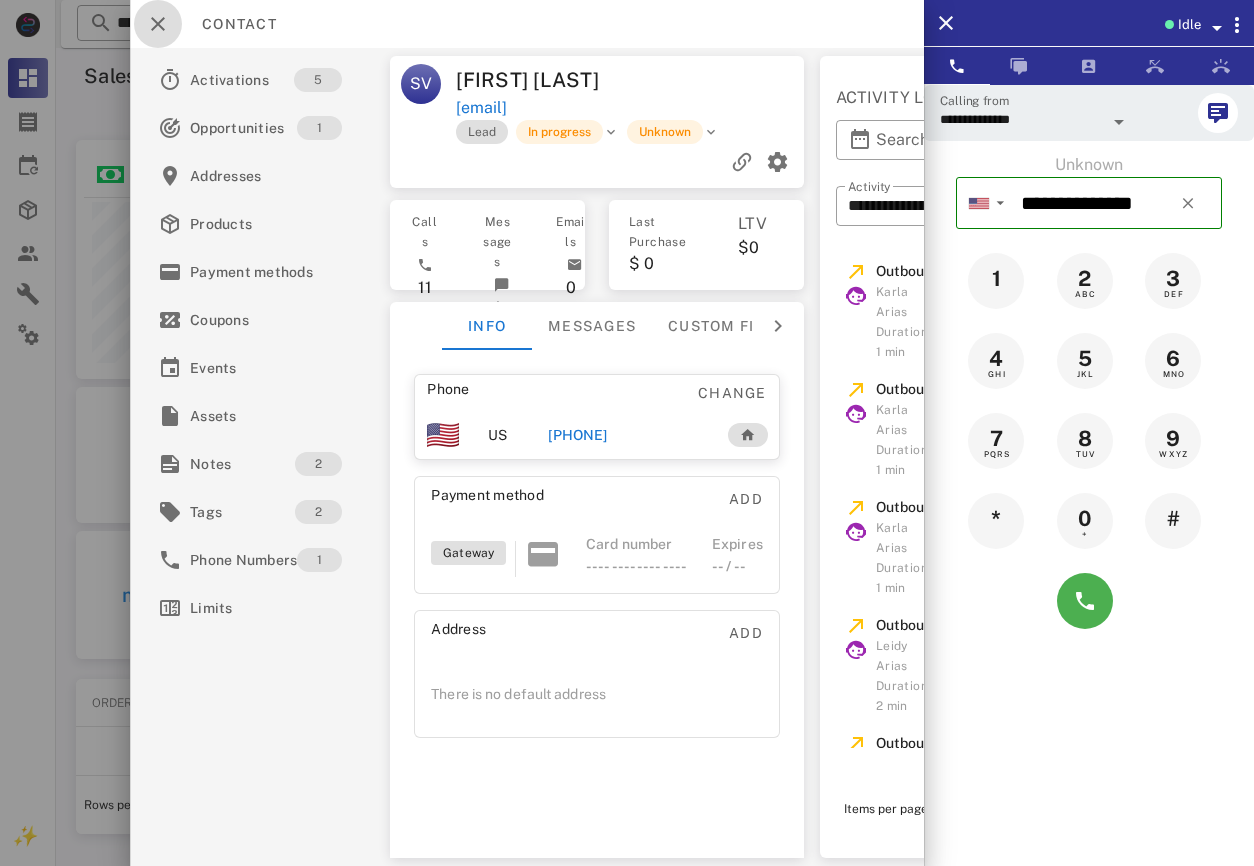 click at bounding box center [158, 24] 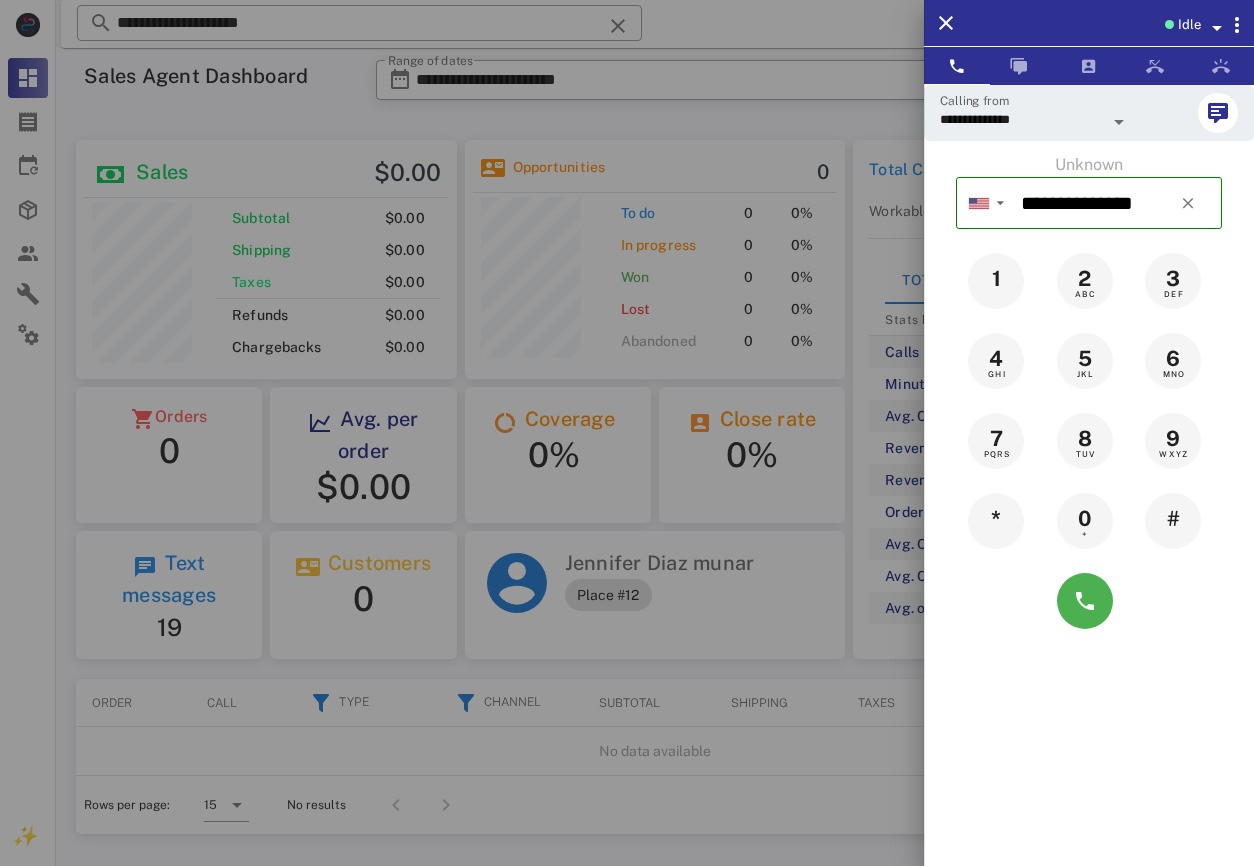 click at bounding box center (1089, 601) 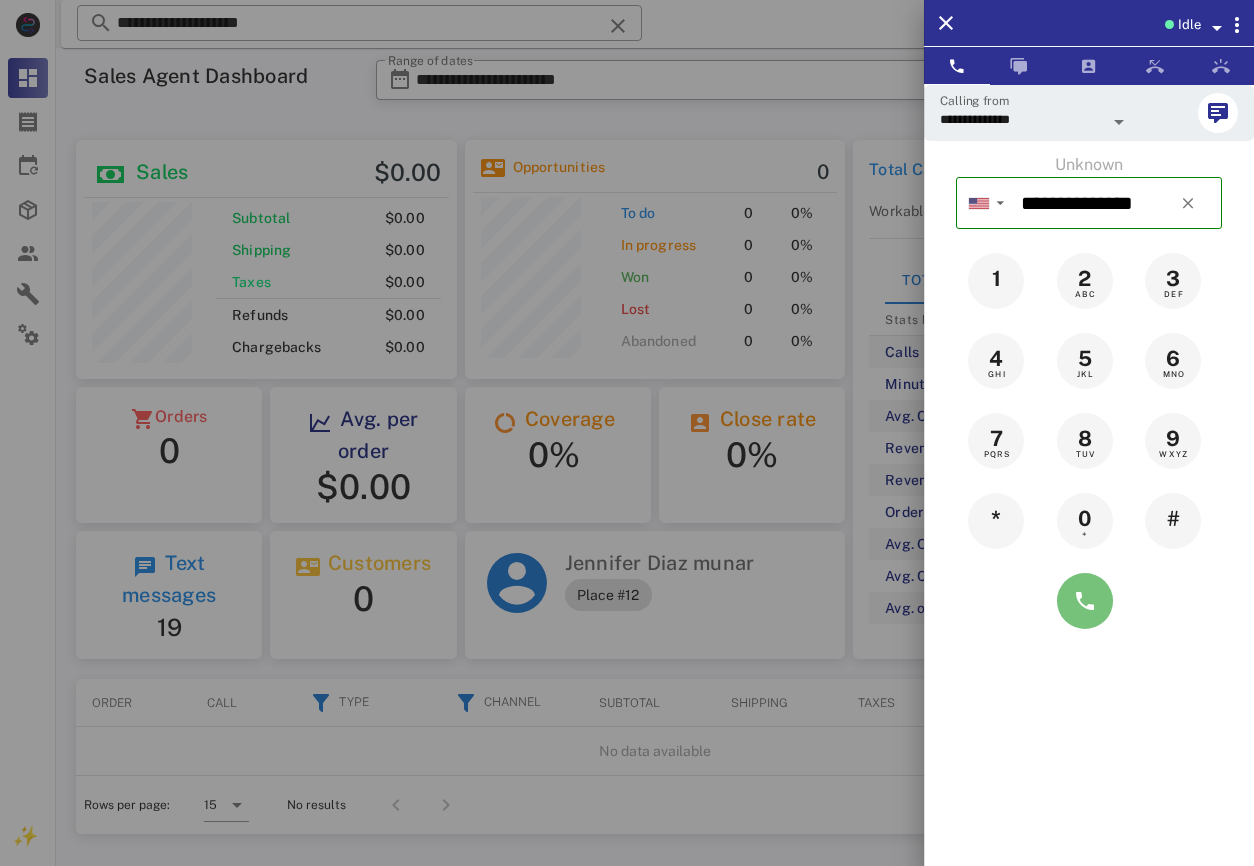 click at bounding box center [1085, 601] 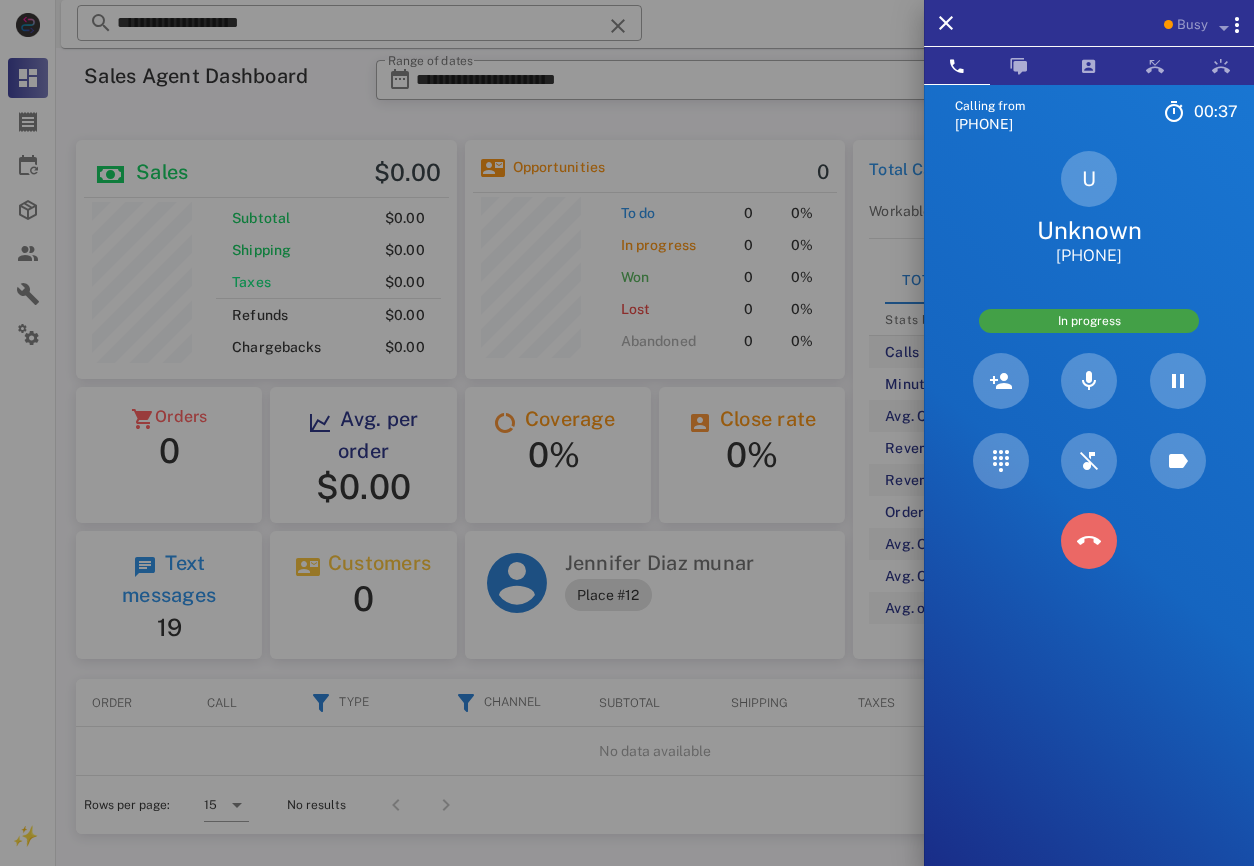 click at bounding box center [1089, 541] 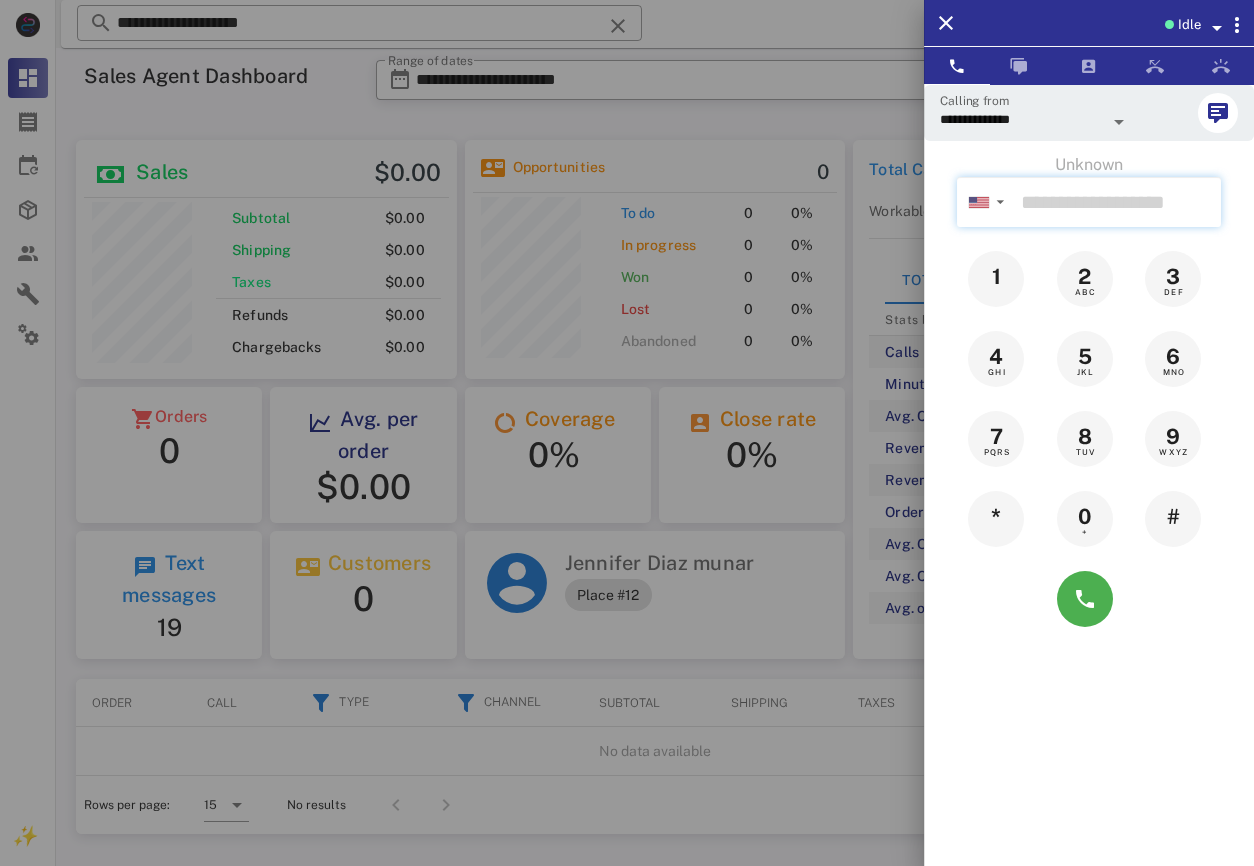 click at bounding box center [1117, 202] 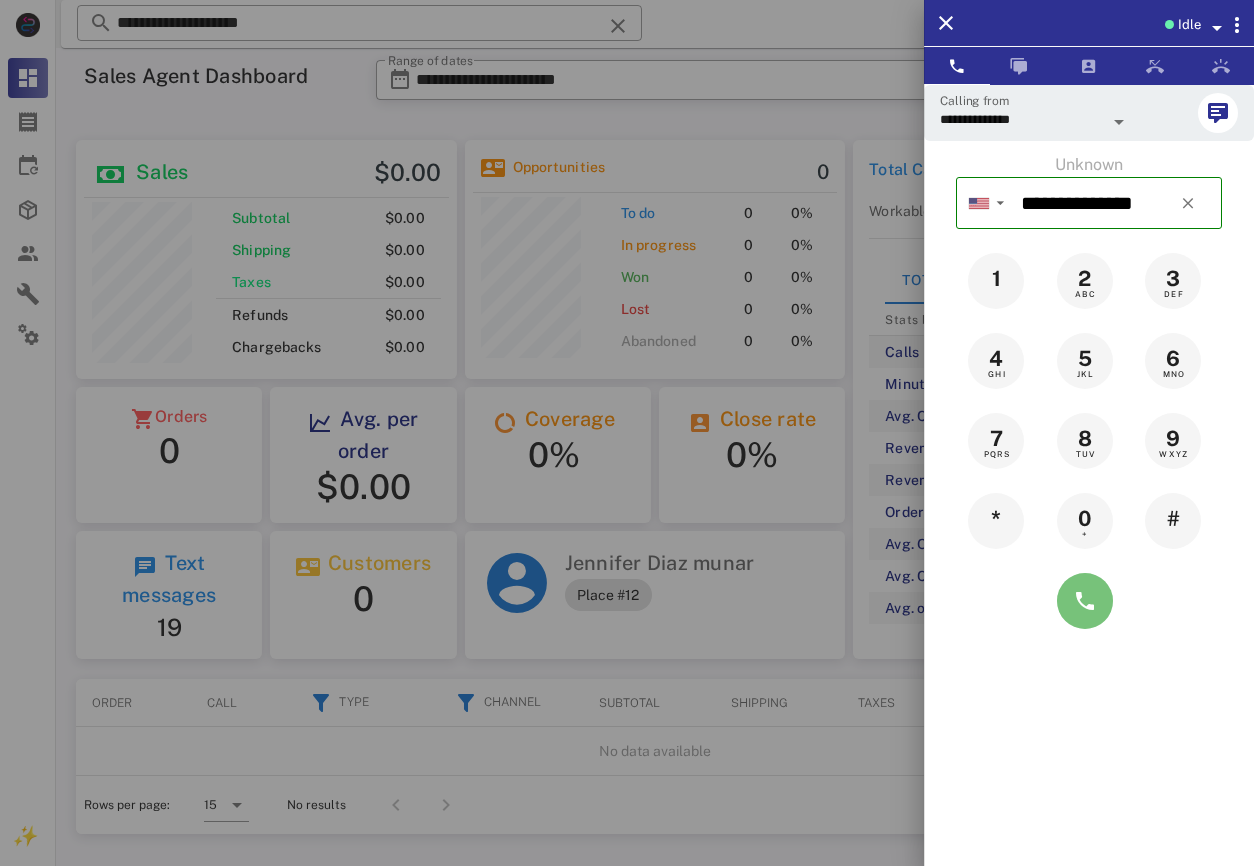 click at bounding box center [1085, 601] 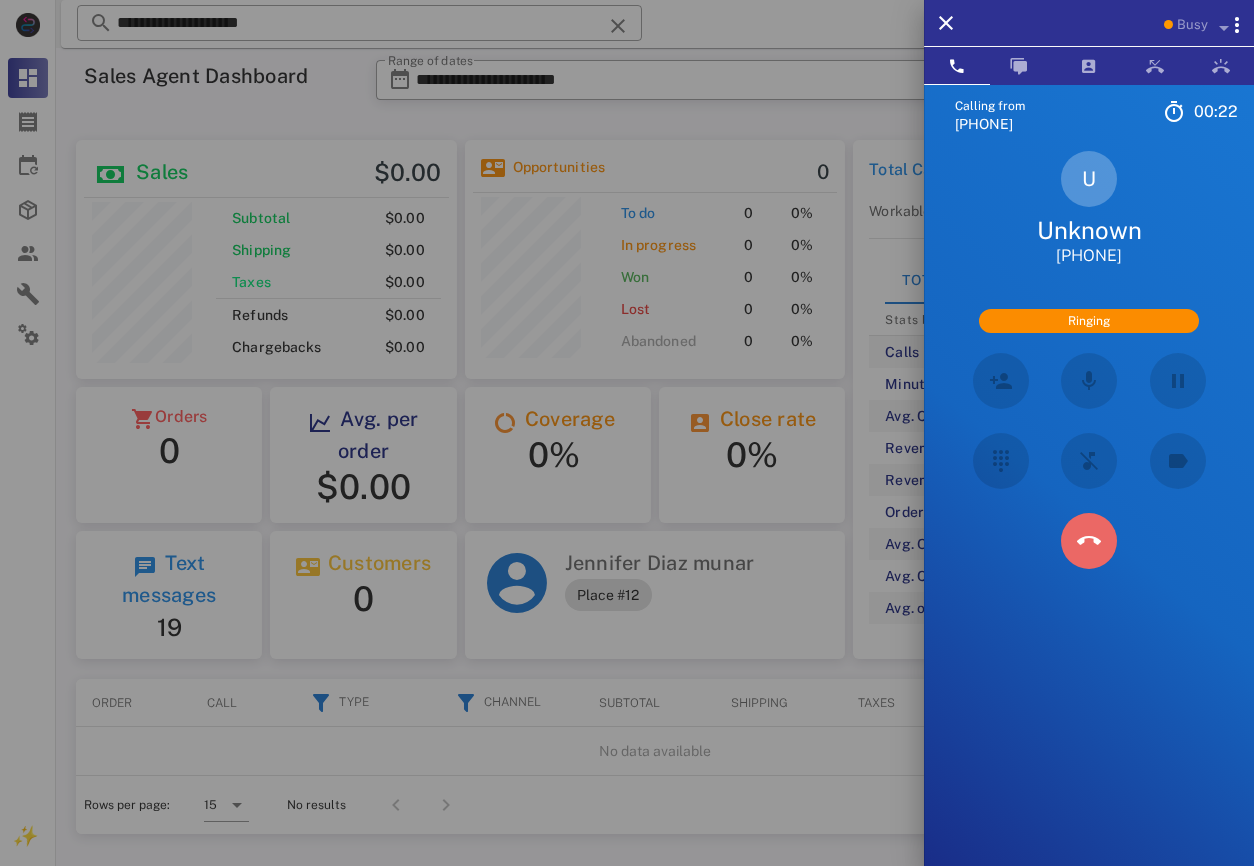 click at bounding box center (1089, 541) 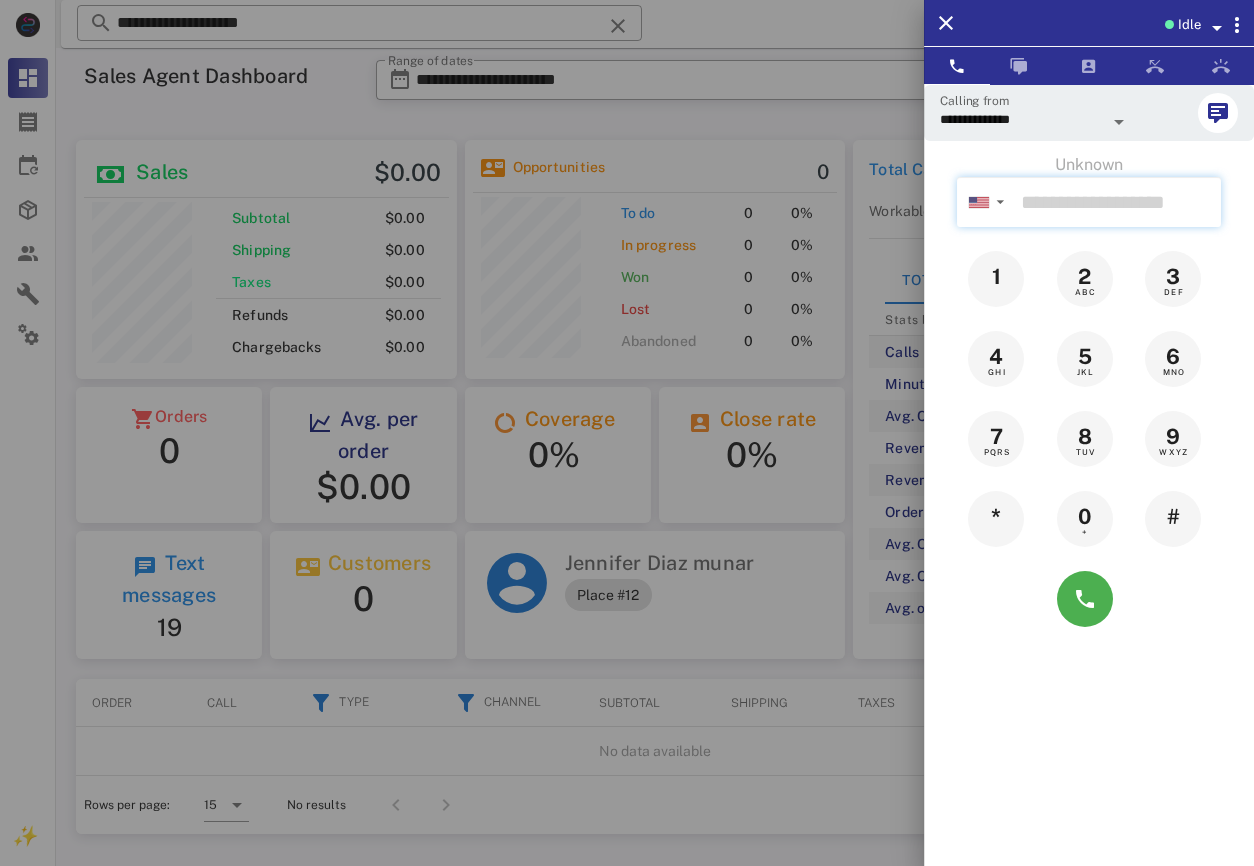 click at bounding box center (1117, 202) 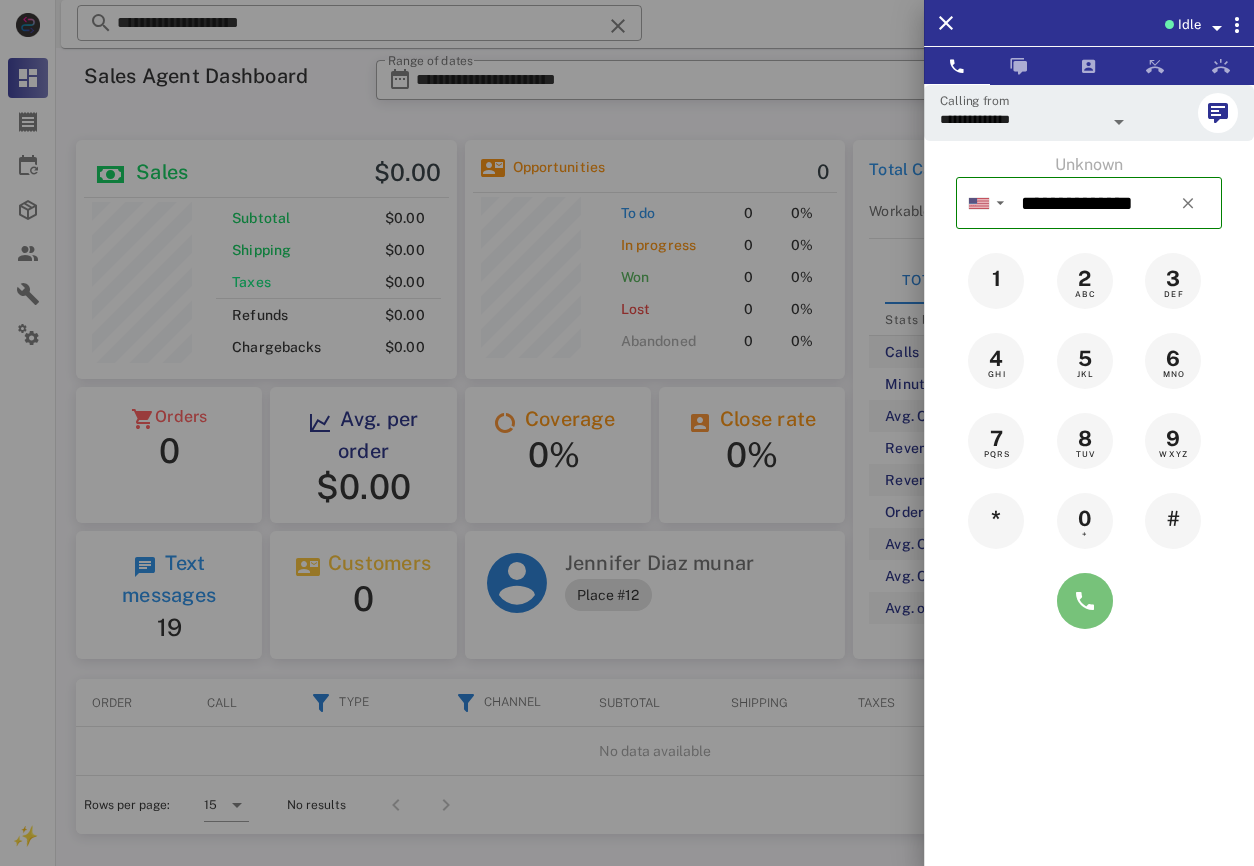 click at bounding box center [1085, 601] 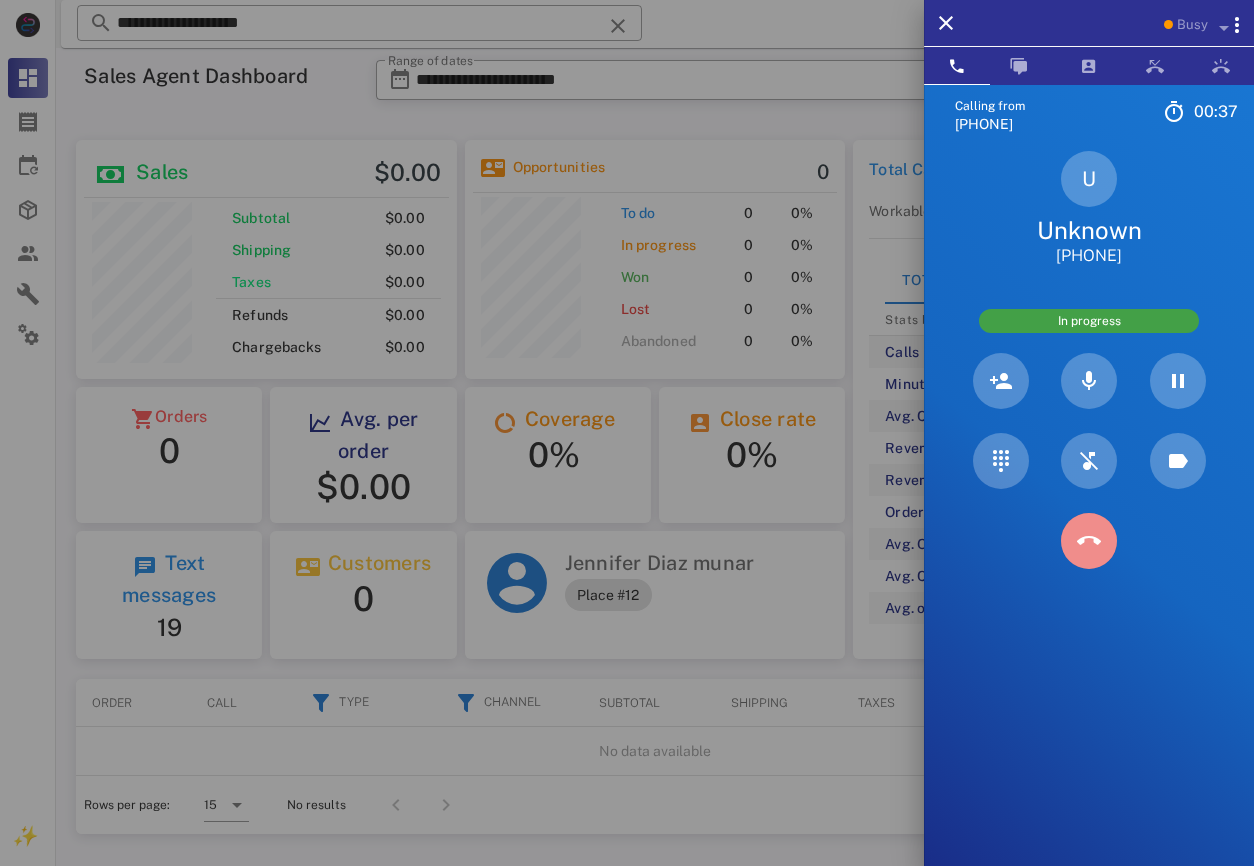 click at bounding box center [1089, 541] 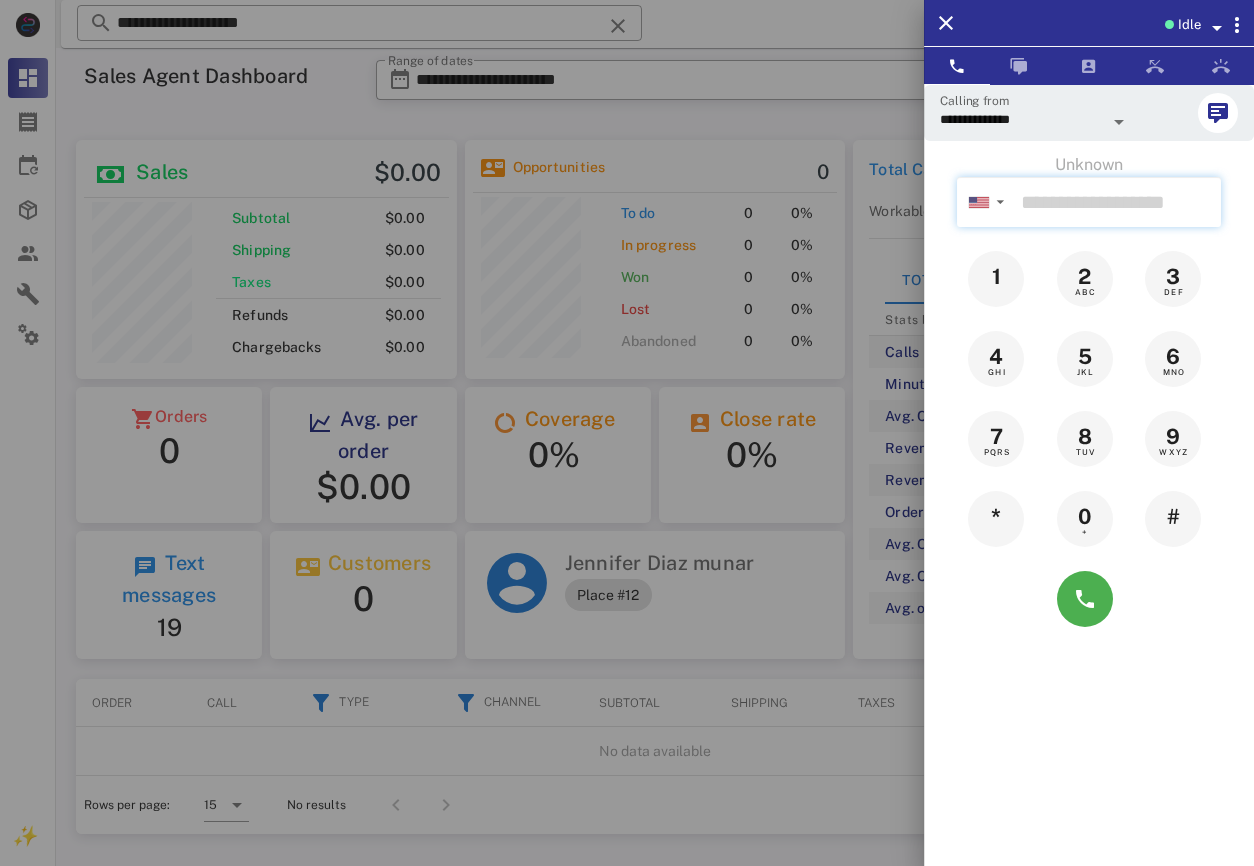 click at bounding box center (1117, 202) 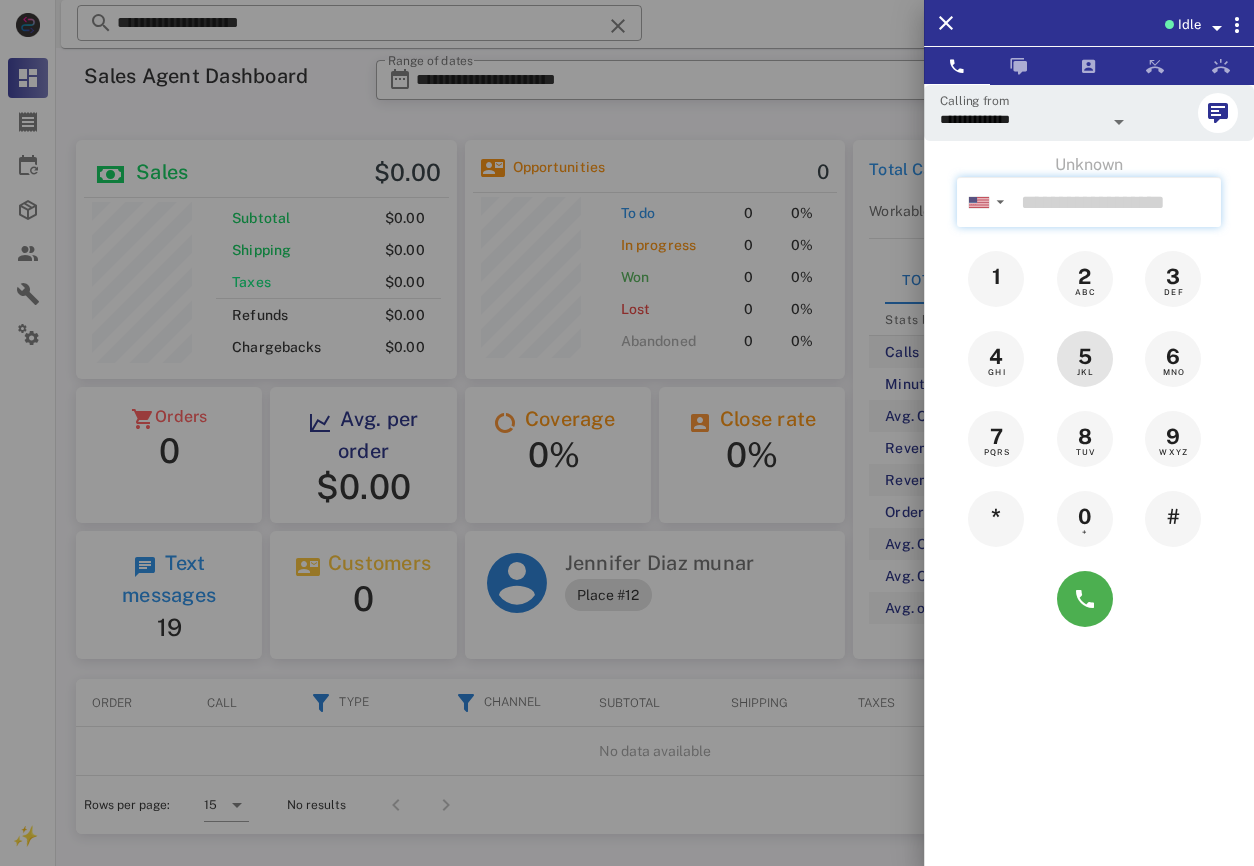 paste on "**********" 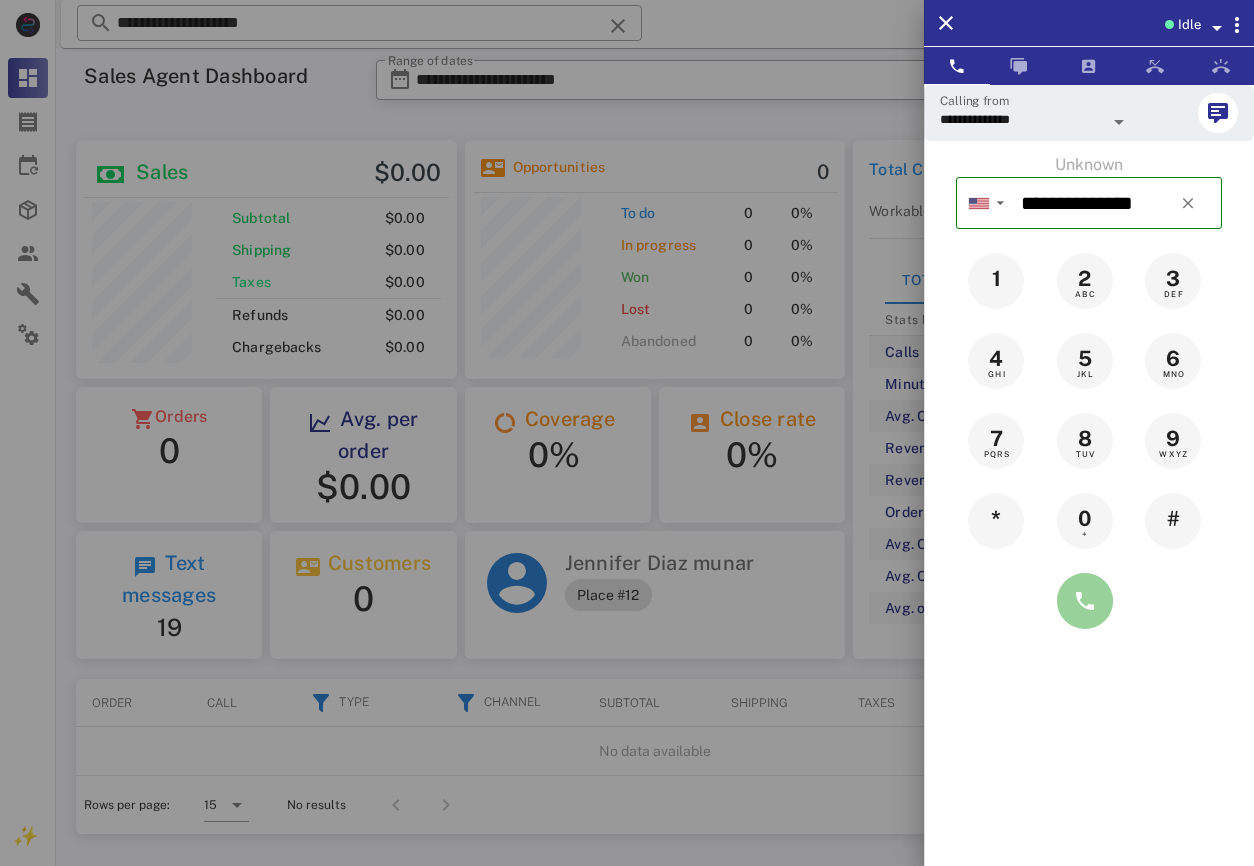 click at bounding box center (1085, 601) 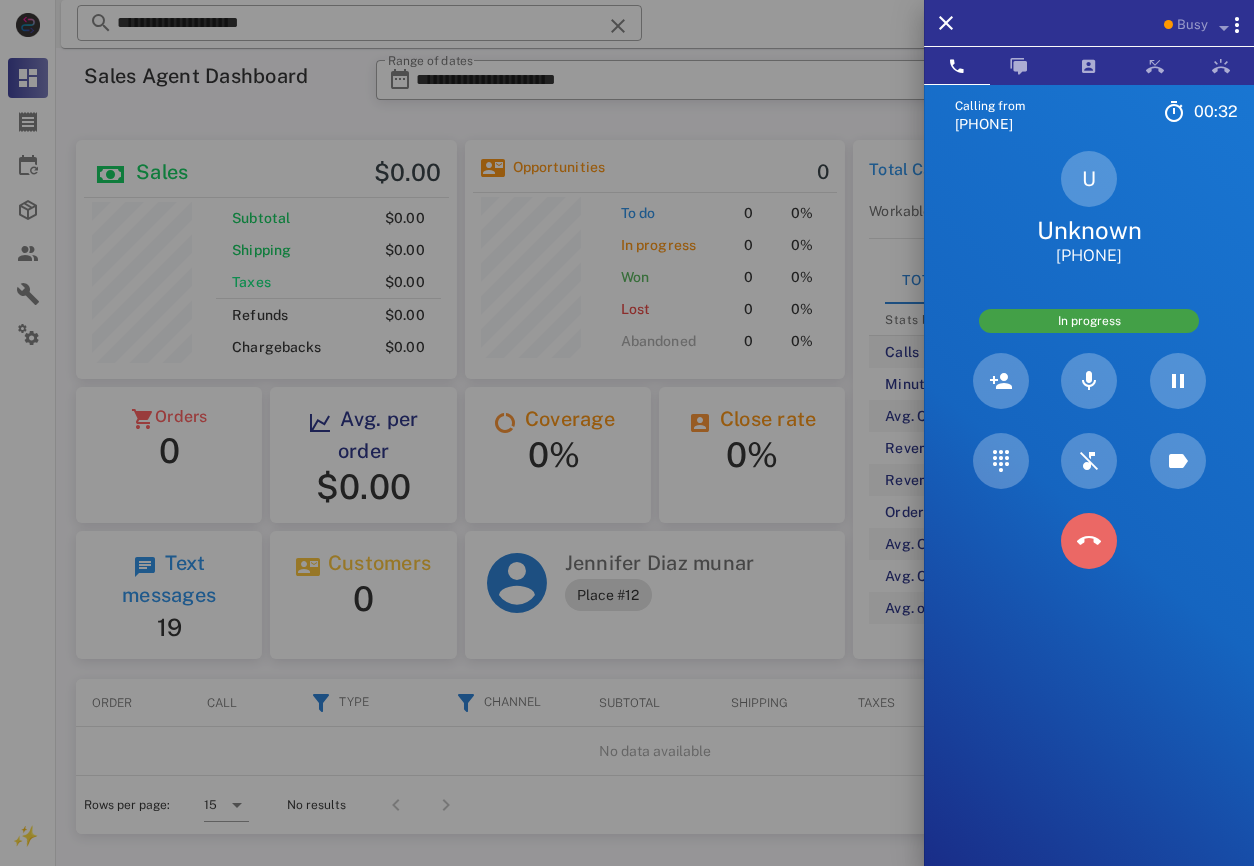 click at bounding box center (1089, 541) 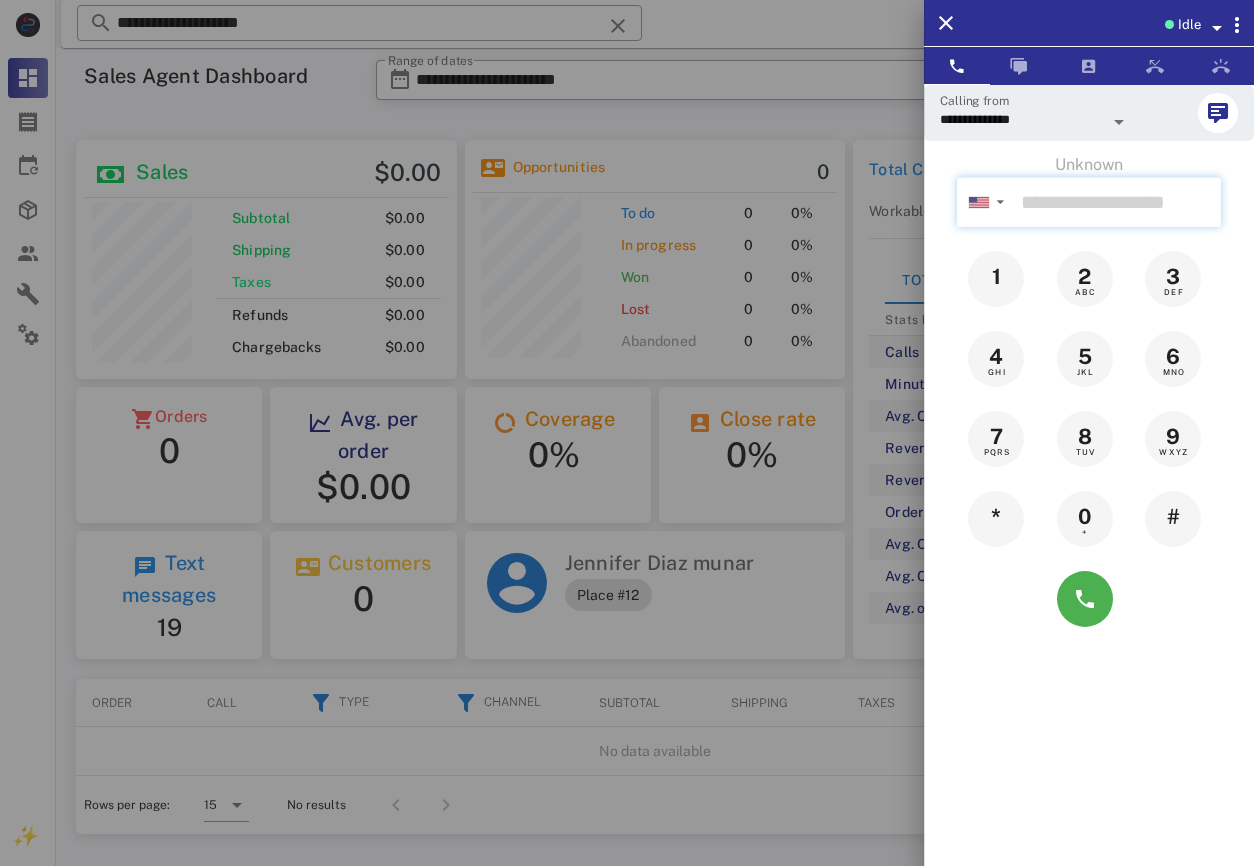 paste on "**********" 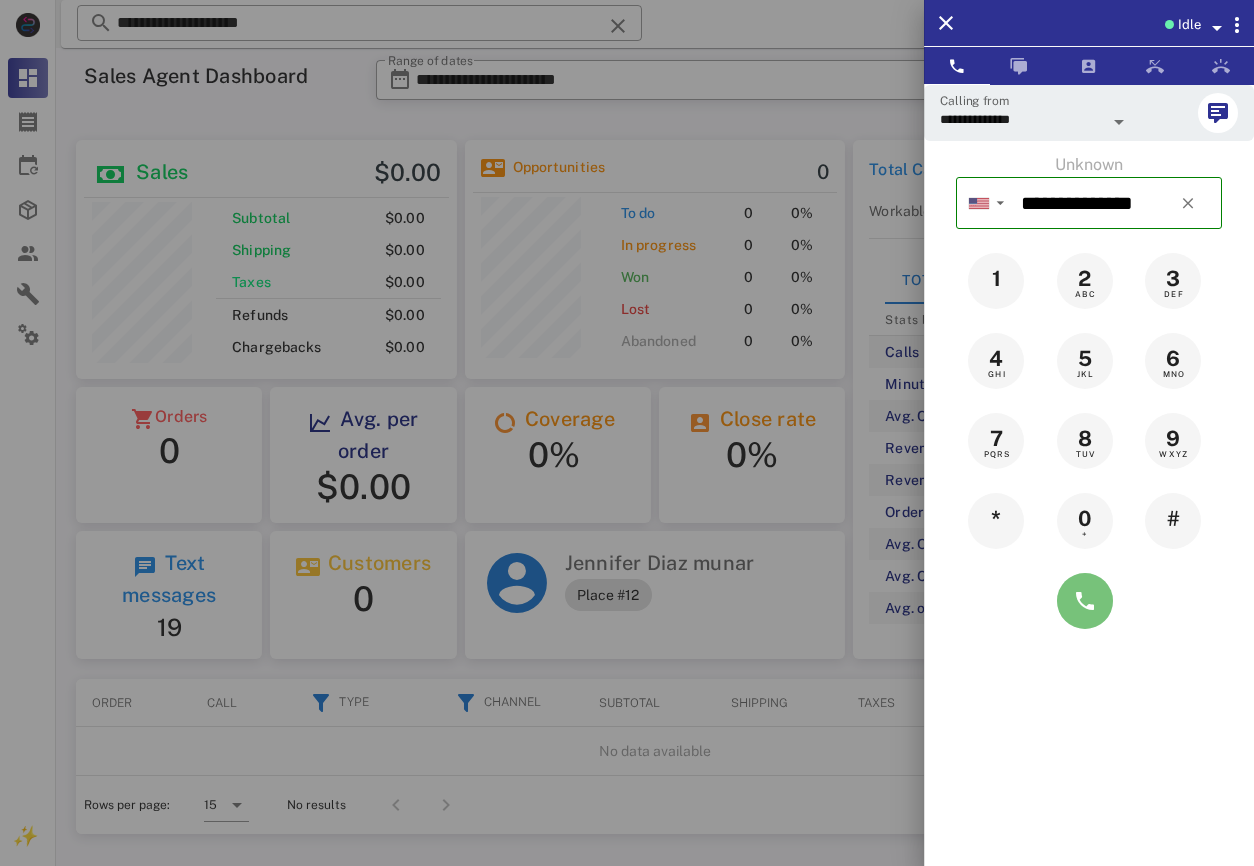 click at bounding box center [1085, 601] 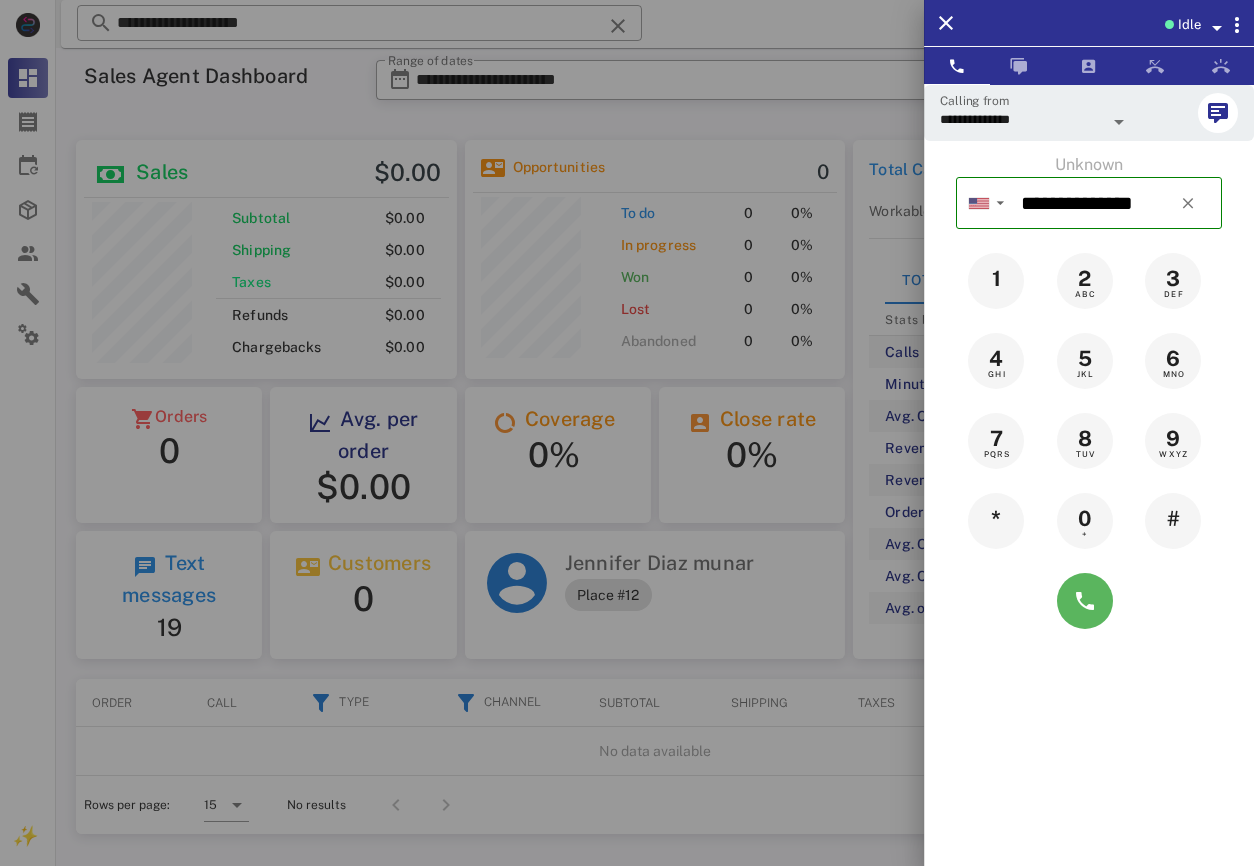 type on "**********" 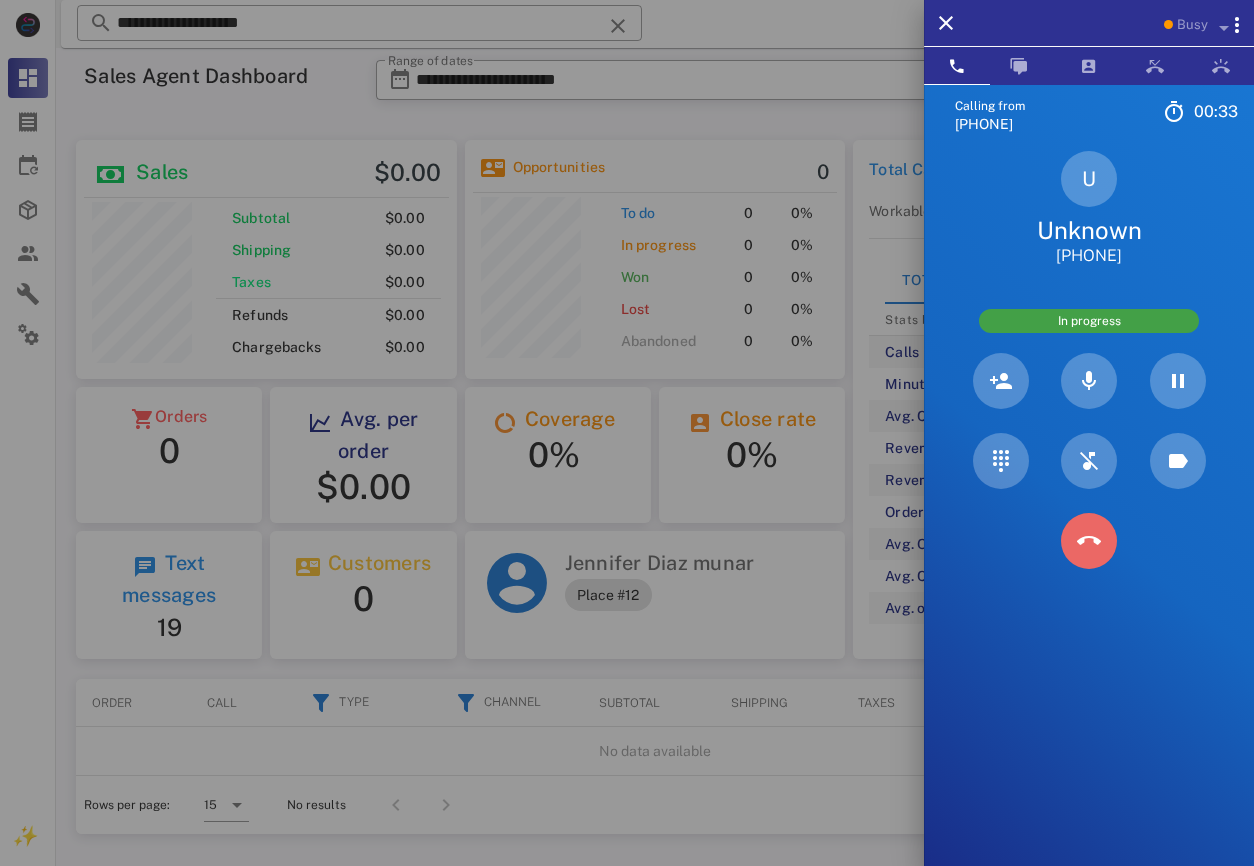 click at bounding box center [1089, 541] 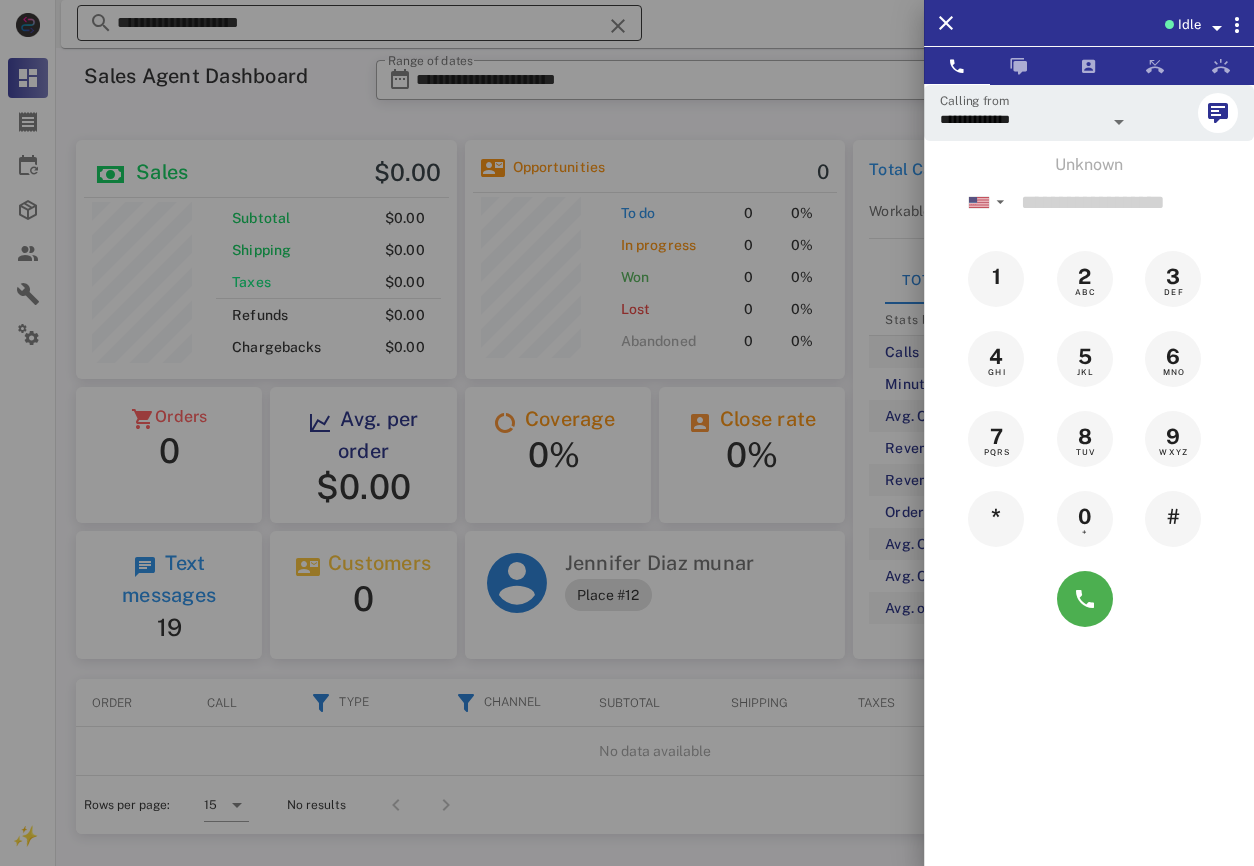 click at bounding box center (627, 433) 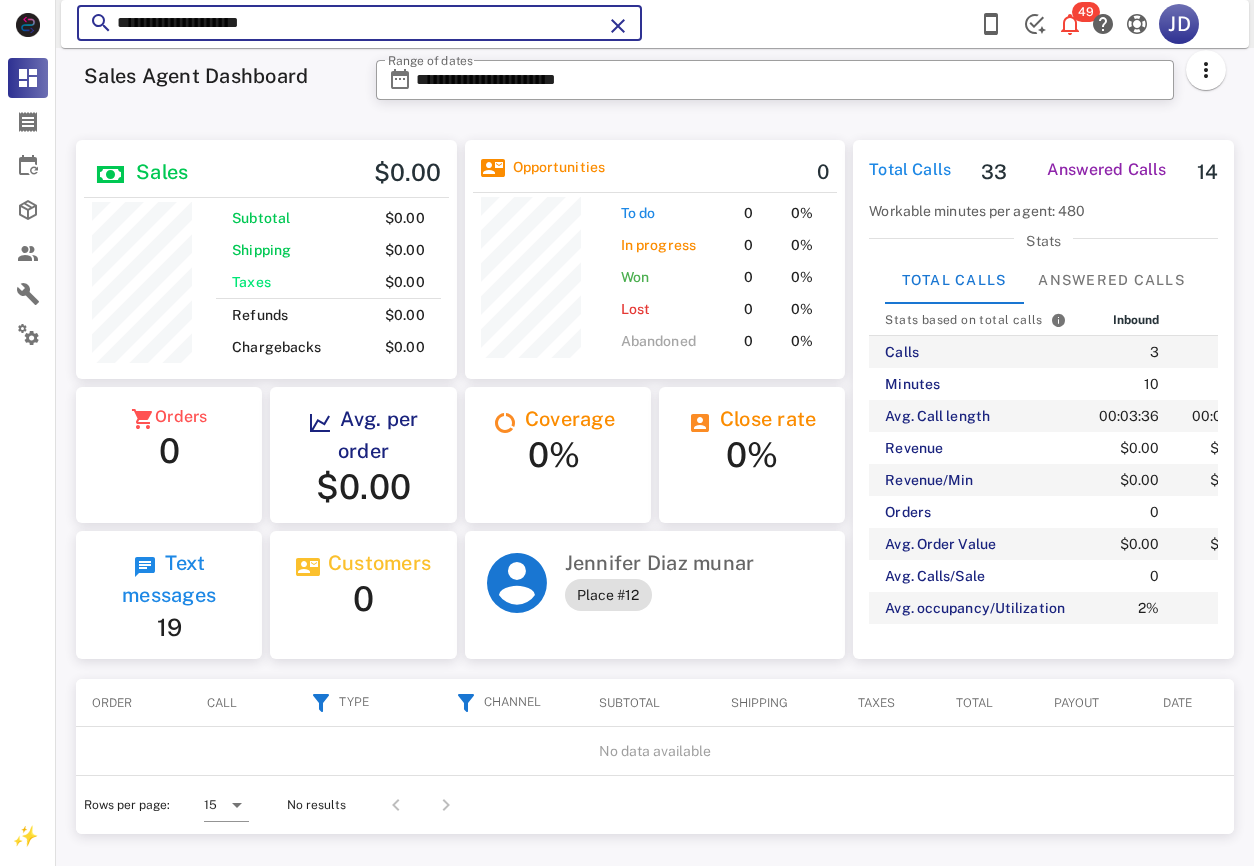 drag, startPoint x: 388, startPoint y: 12, endPoint x: 103, endPoint y: 10, distance: 285.00702 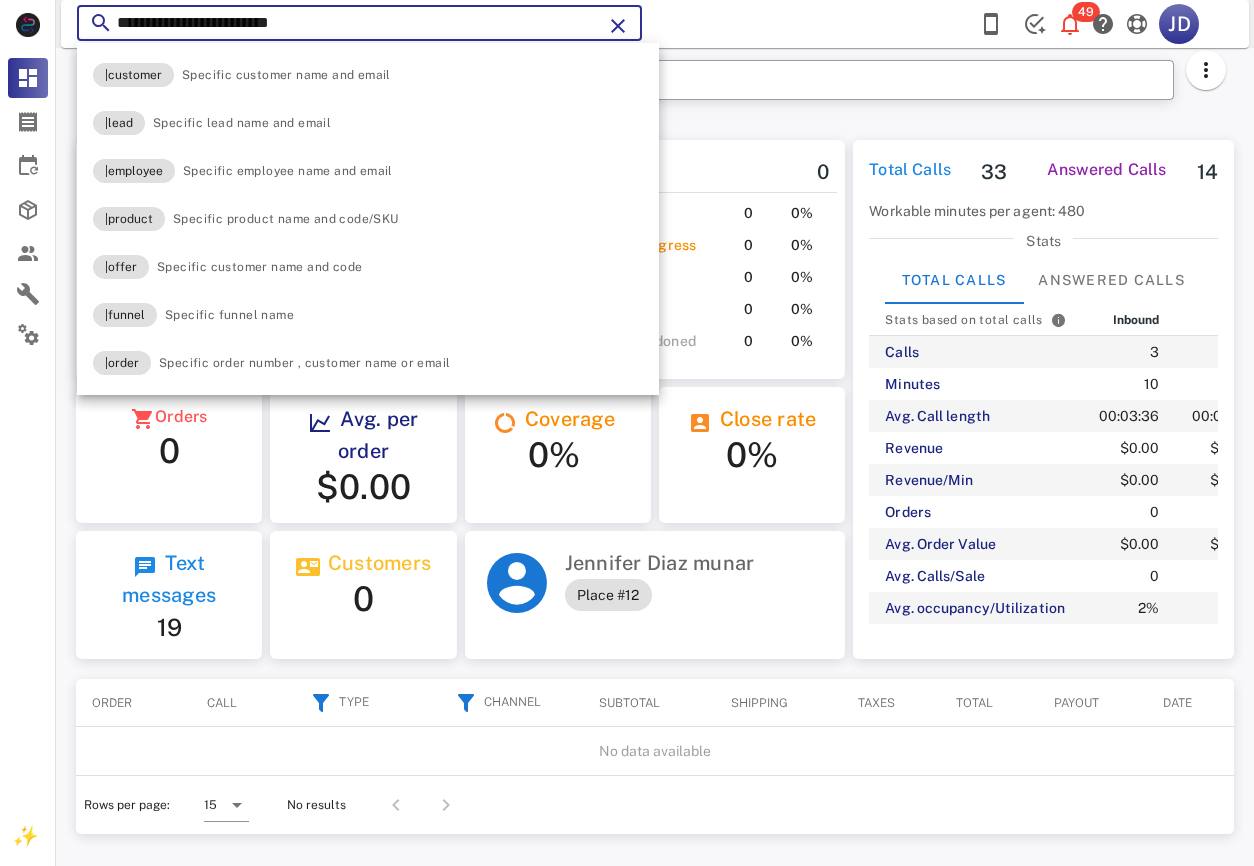 type on "**********" 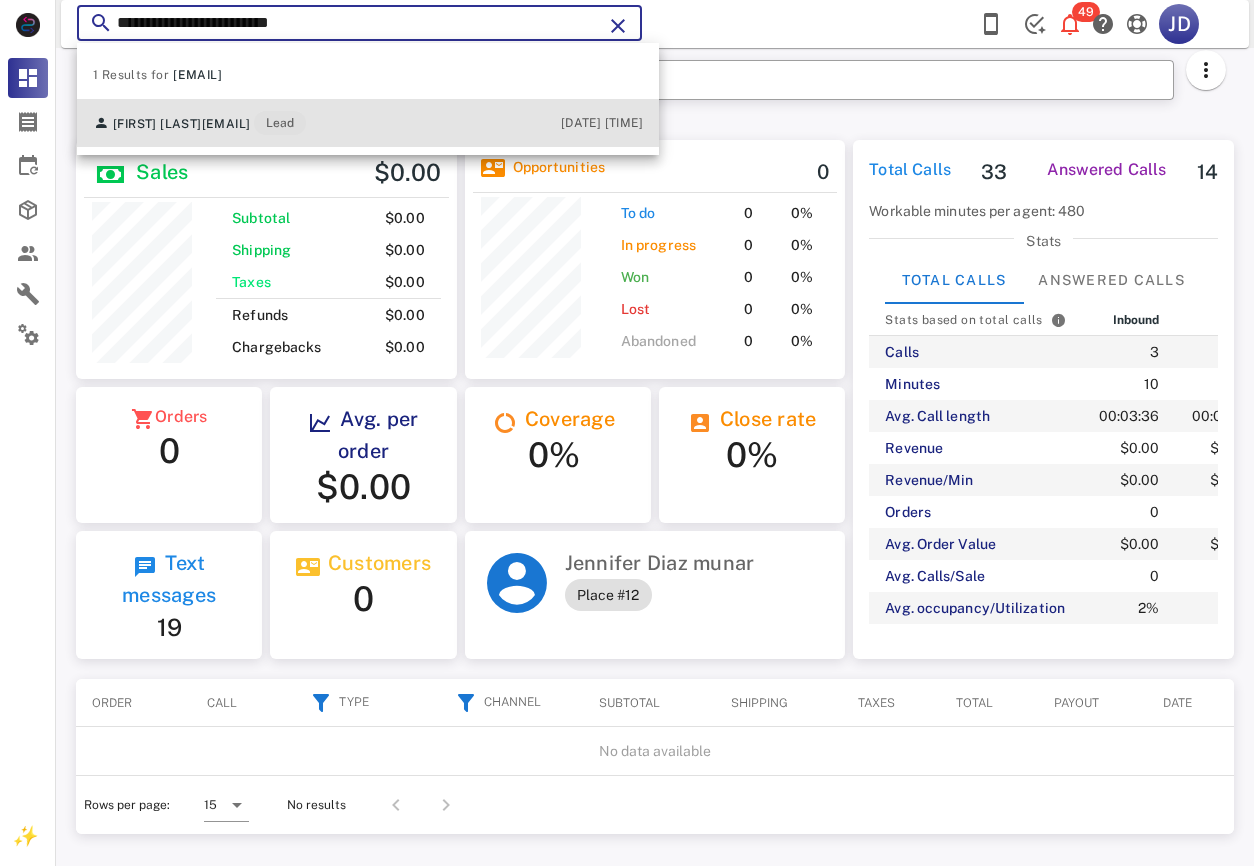 click on "[EMAIL]" at bounding box center [226, 124] 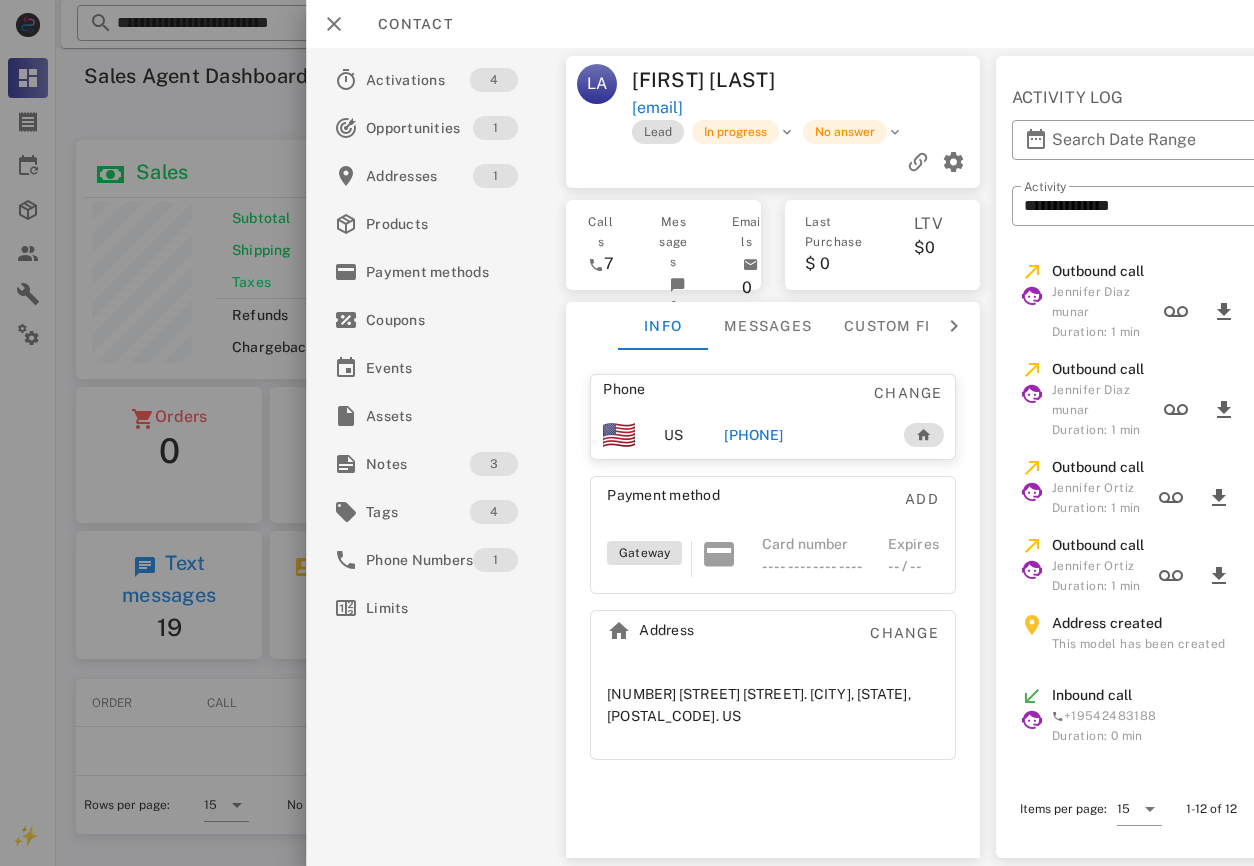click on "[PHONE]" at bounding box center [753, 435] 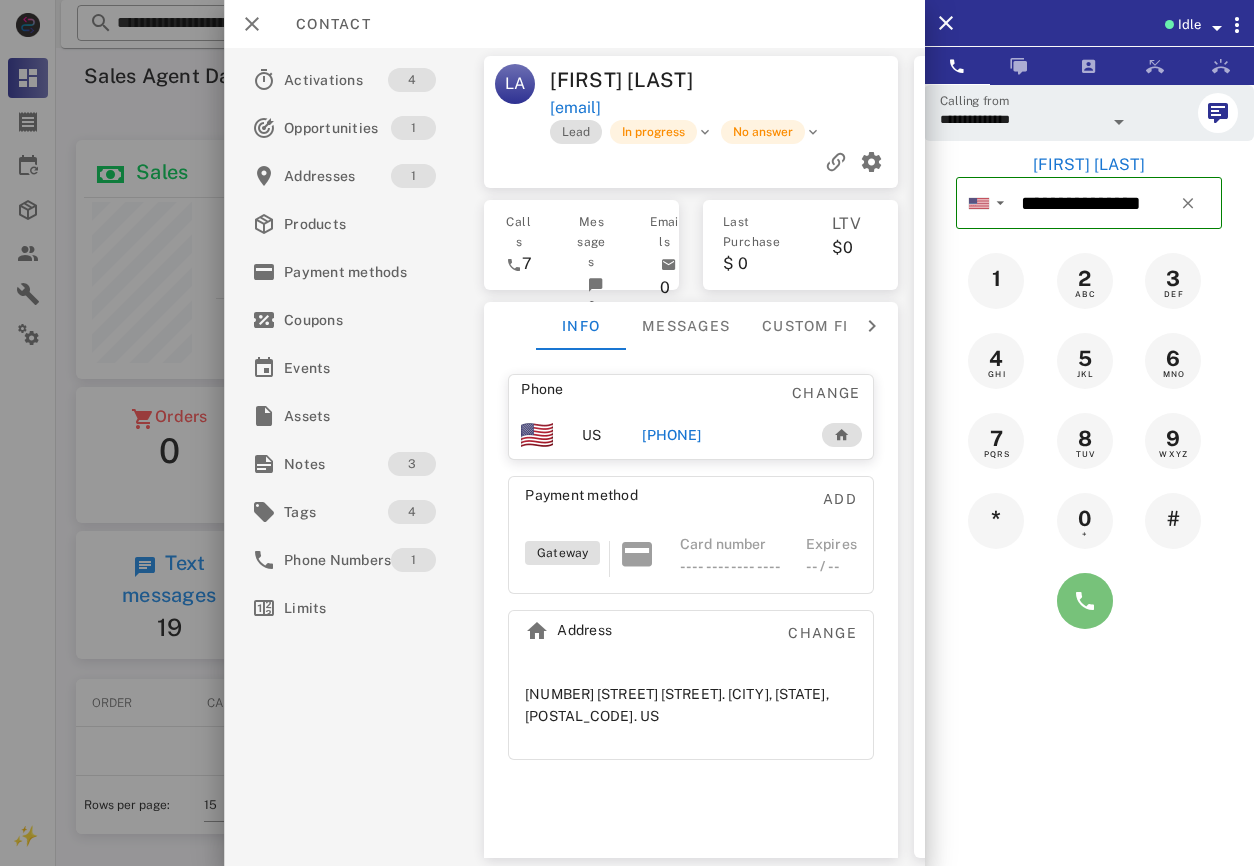drag, startPoint x: 1085, startPoint y: 604, endPoint x: 967, endPoint y: 546, distance: 131.48384 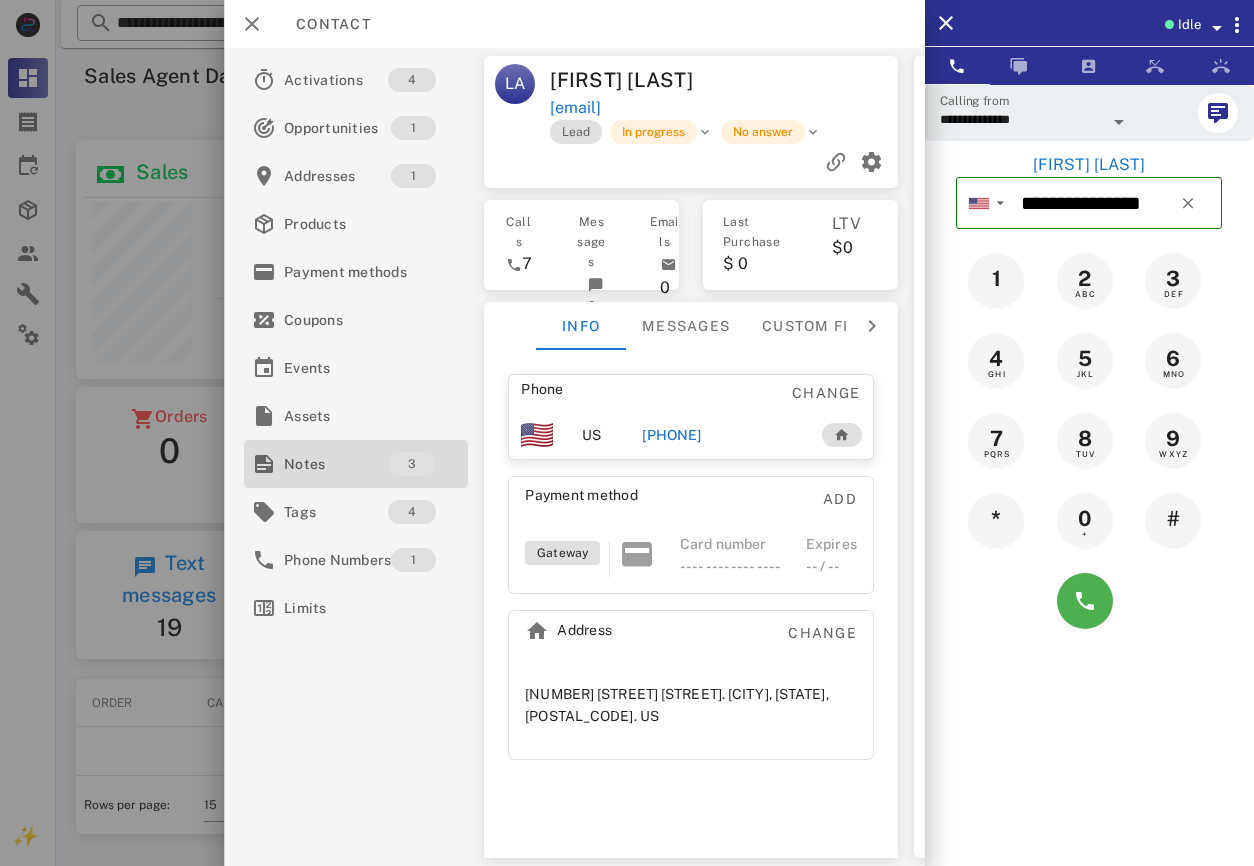 click on "Notes" at bounding box center (336, 464) 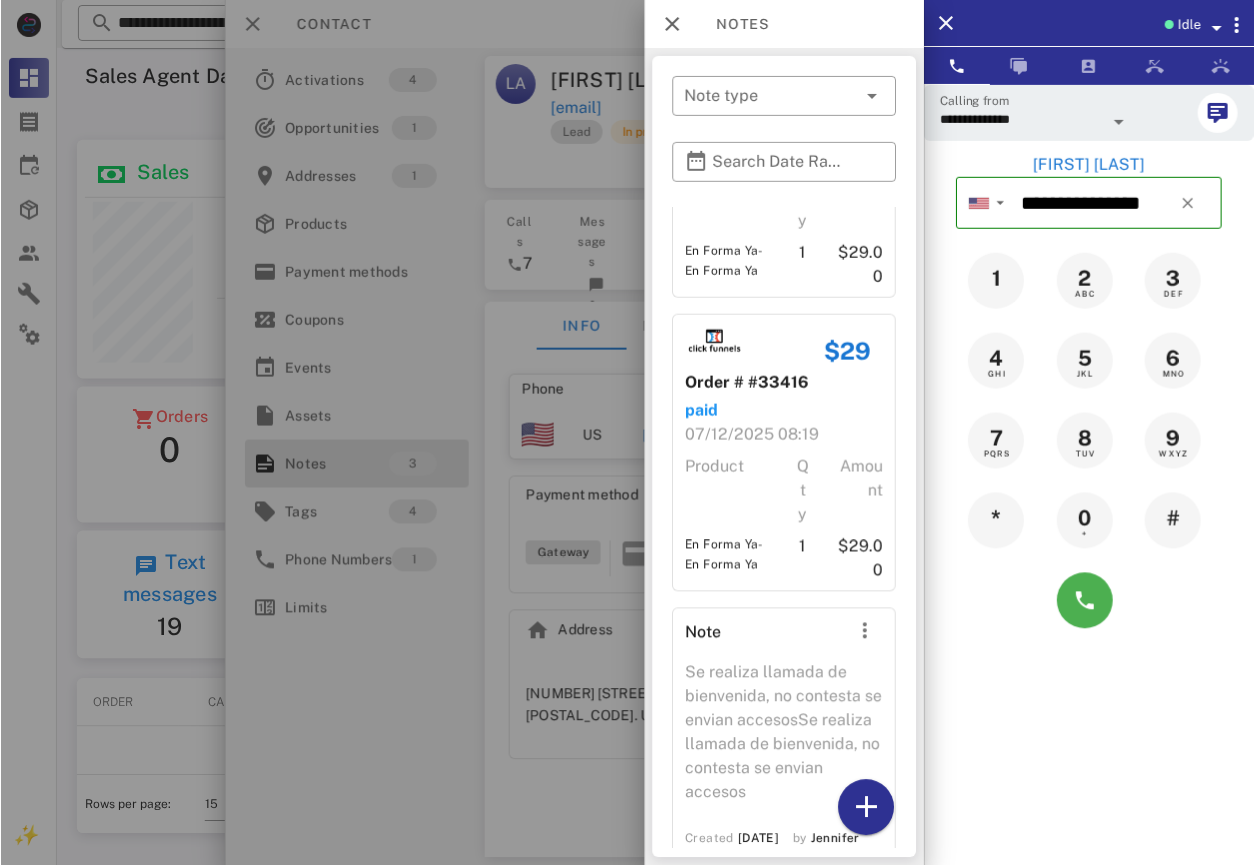 scroll, scrollTop: 254, scrollLeft: 0, axis: vertical 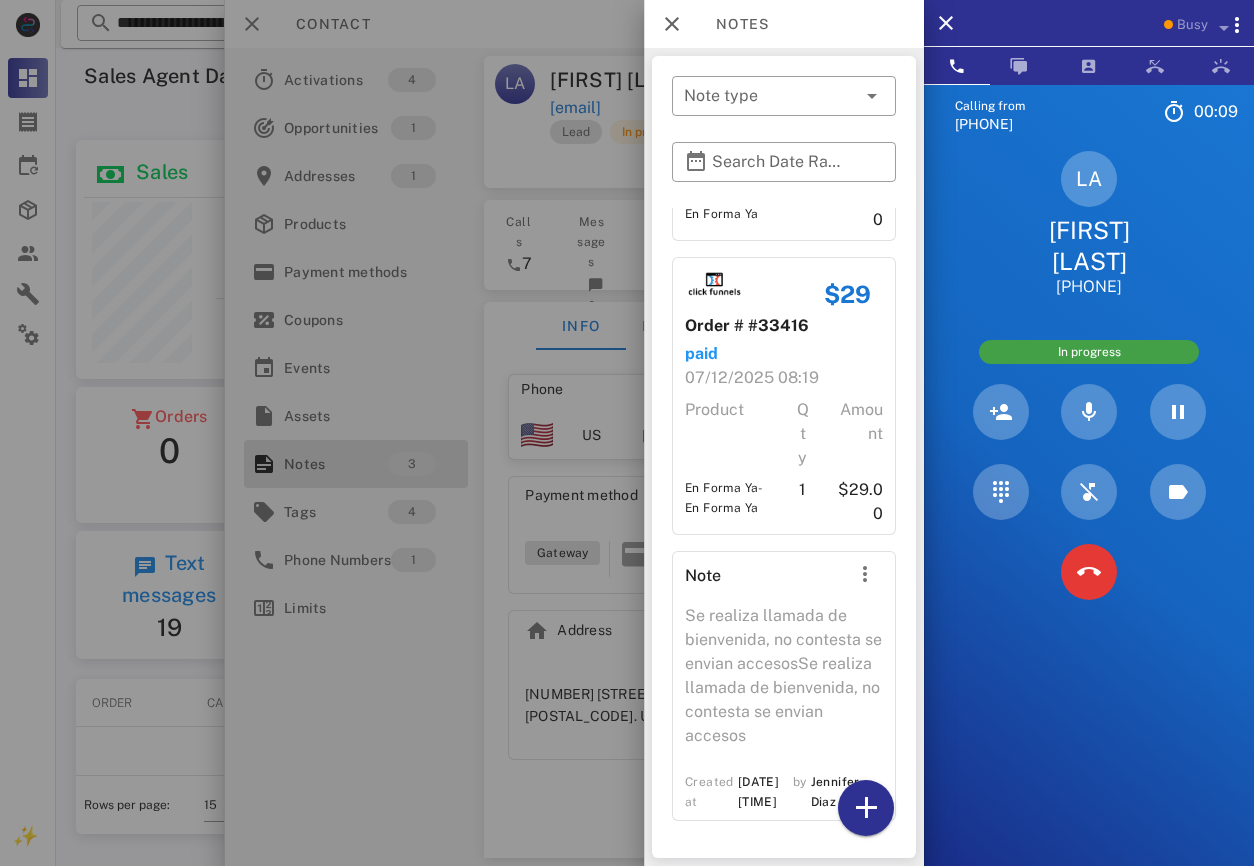 click at bounding box center (627, 433) 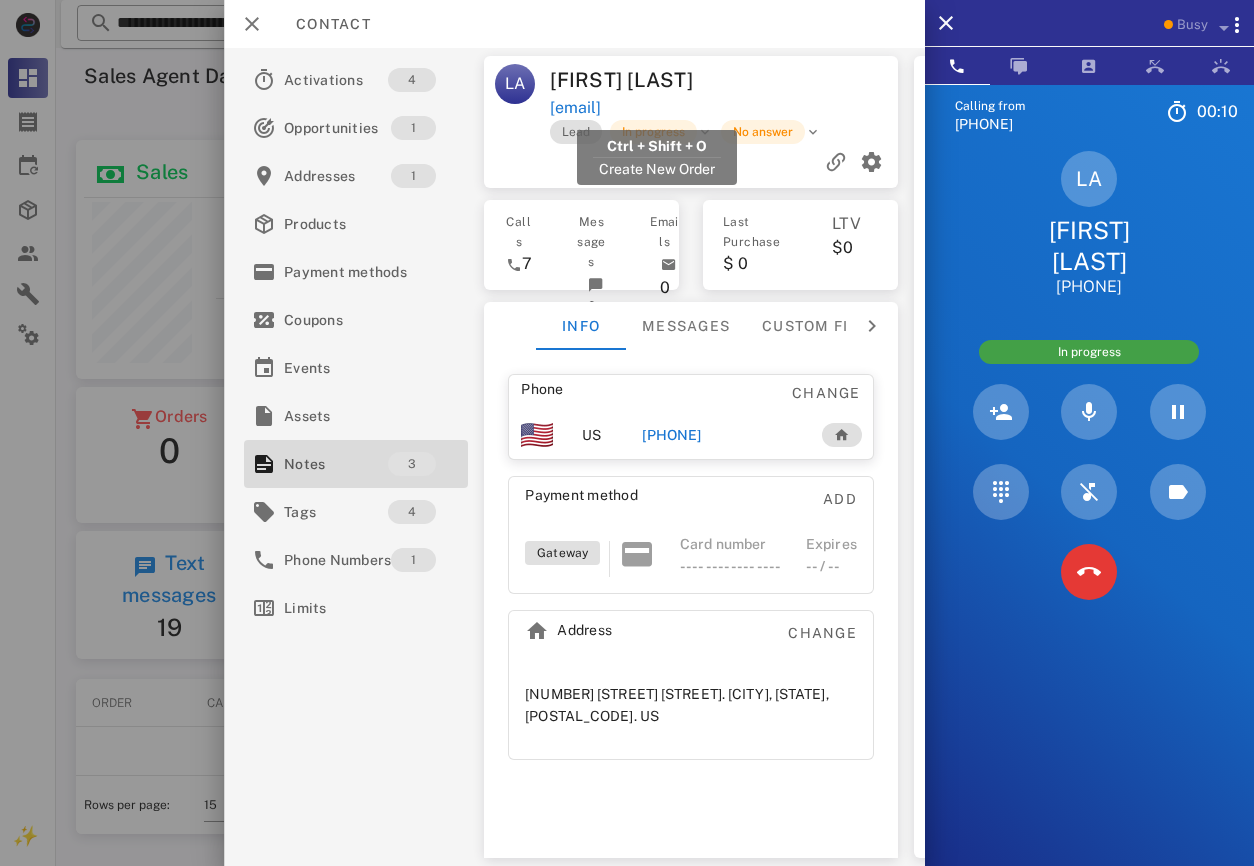 drag, startPoint x: 795, startPoint y: 103, endPoint x: 555, endPoint y: 102, distance: 240.00209 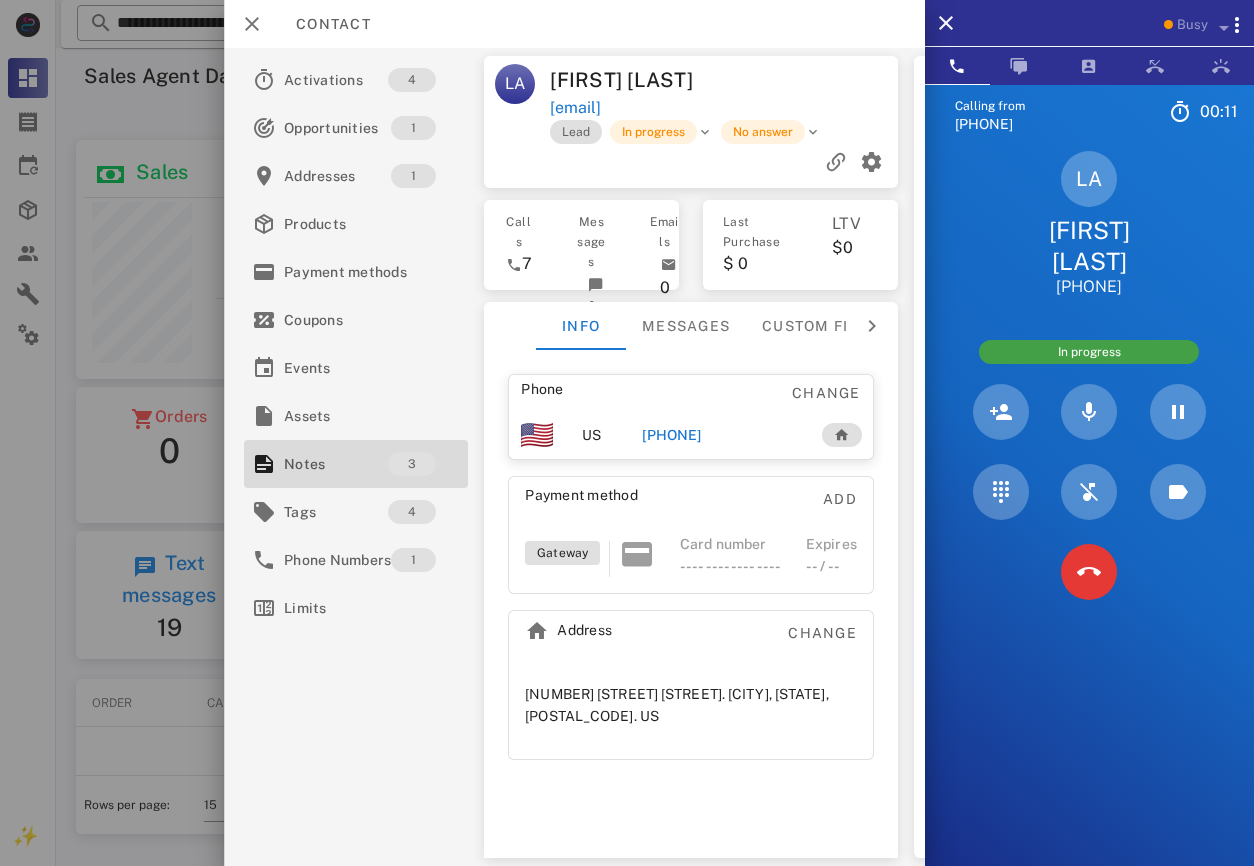click at bounding box center [814, 80] 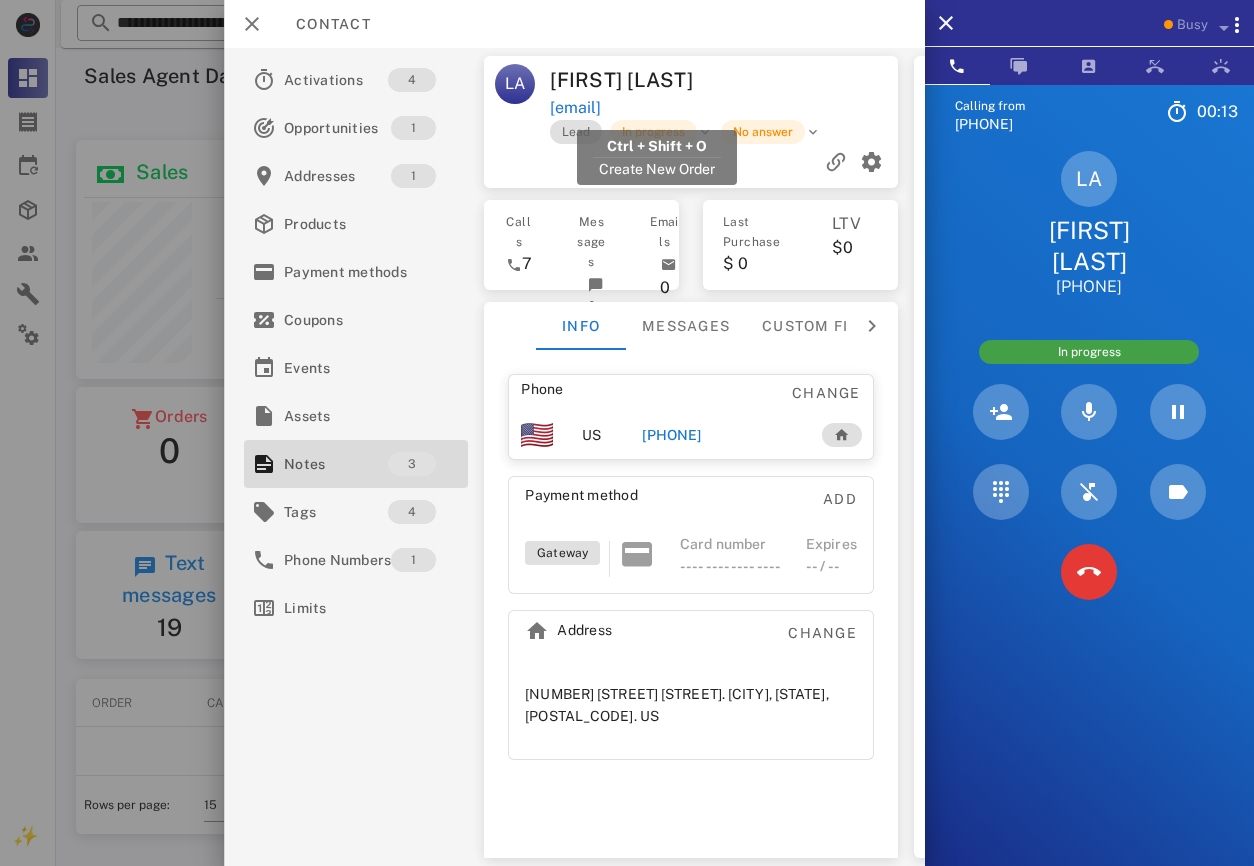 drag, startPoint x: 803, startPoint y: 96, endPoint x: 551, endPoint y: 110, distance: 252.3886 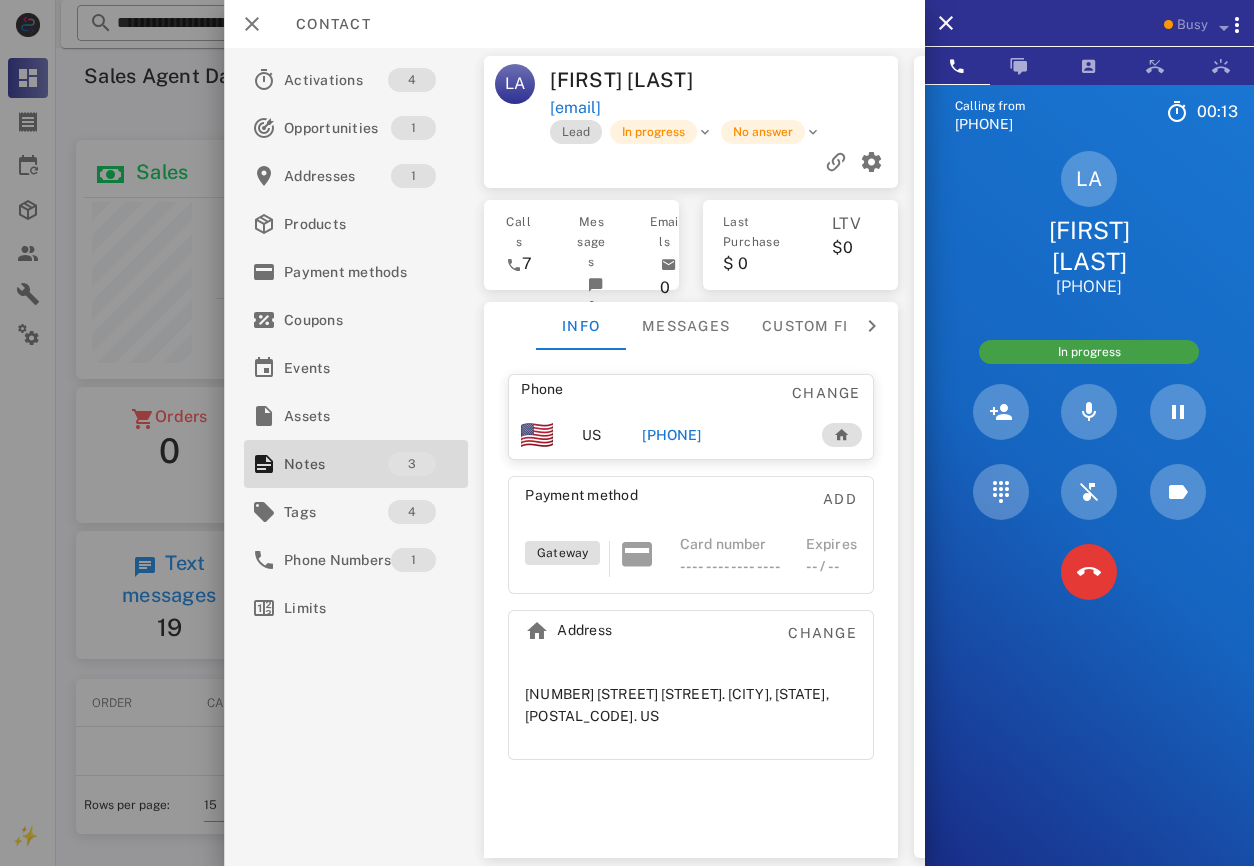 copy on "[EMAIL]" 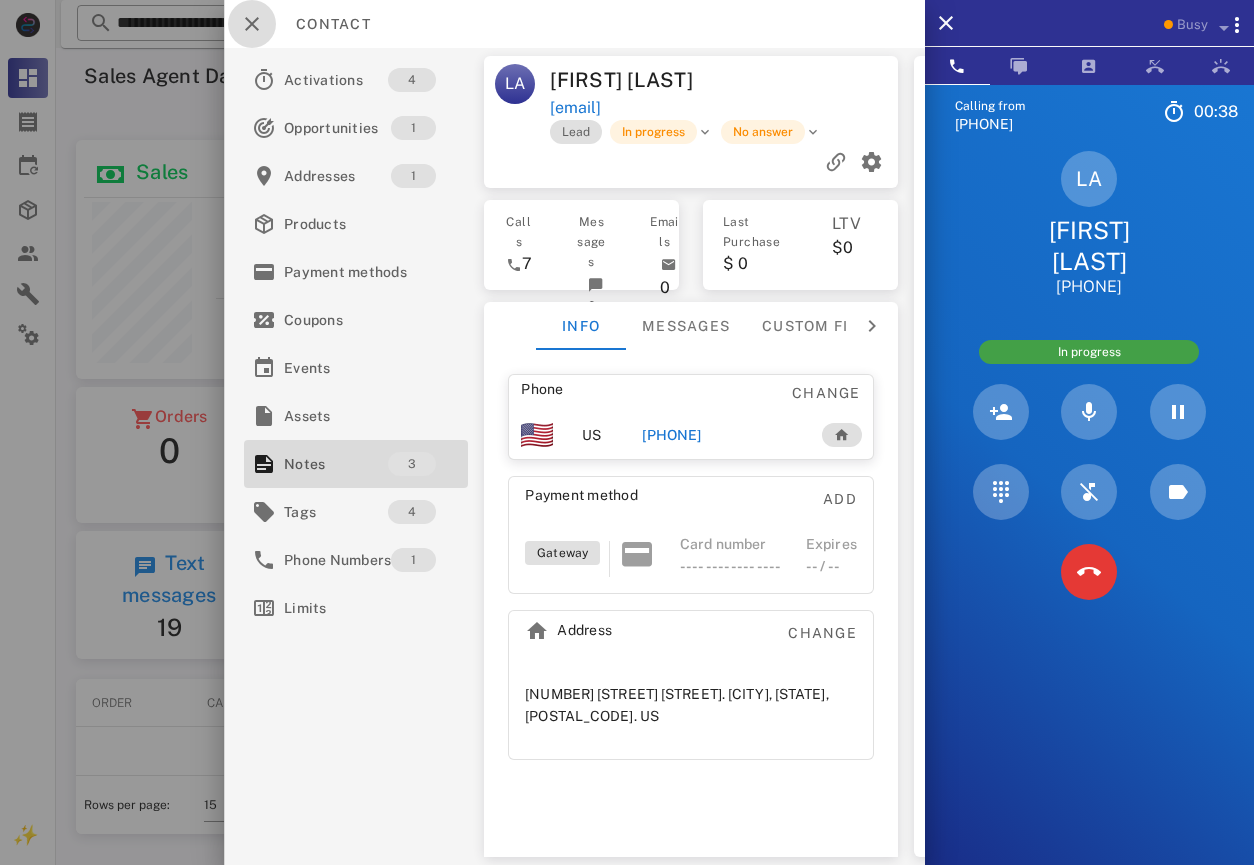 click at bounding box center [252, 24] 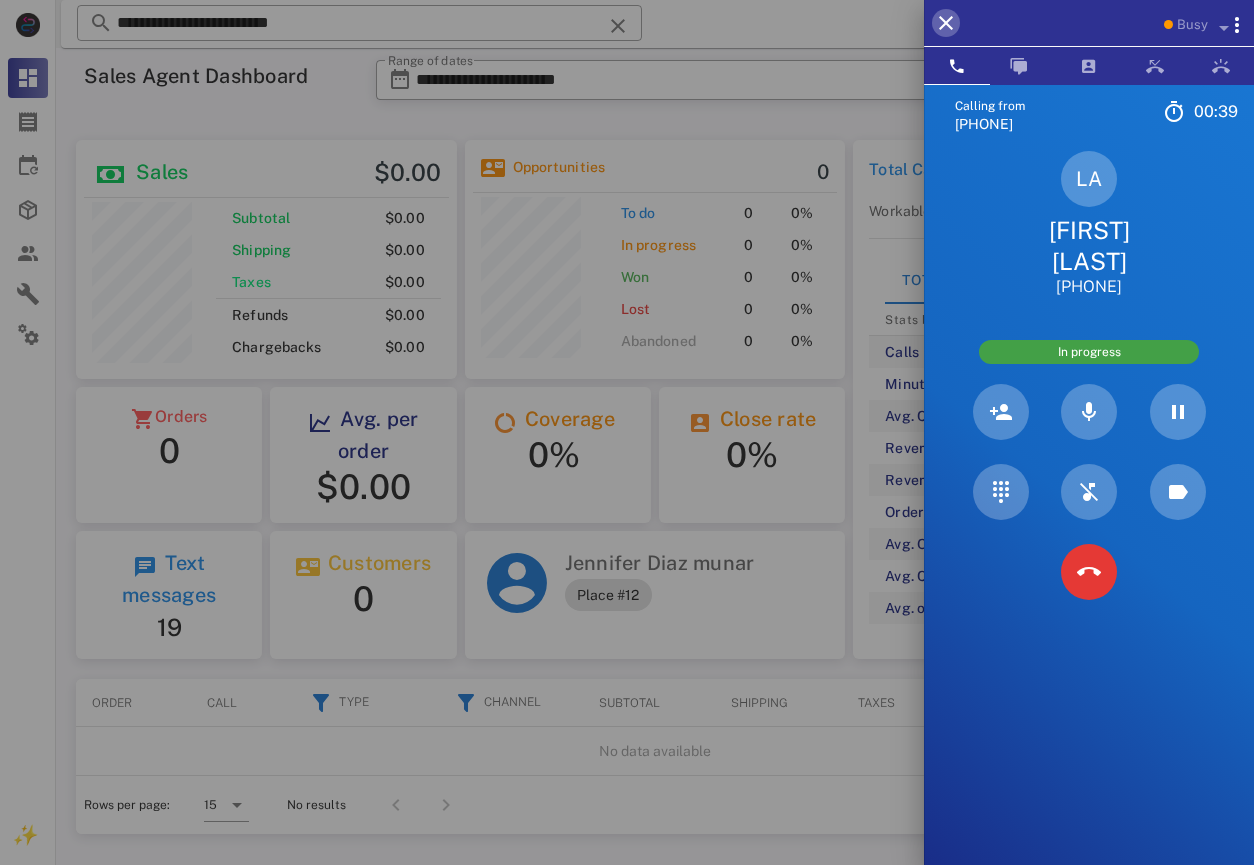 click at bounding box center [946, 23] 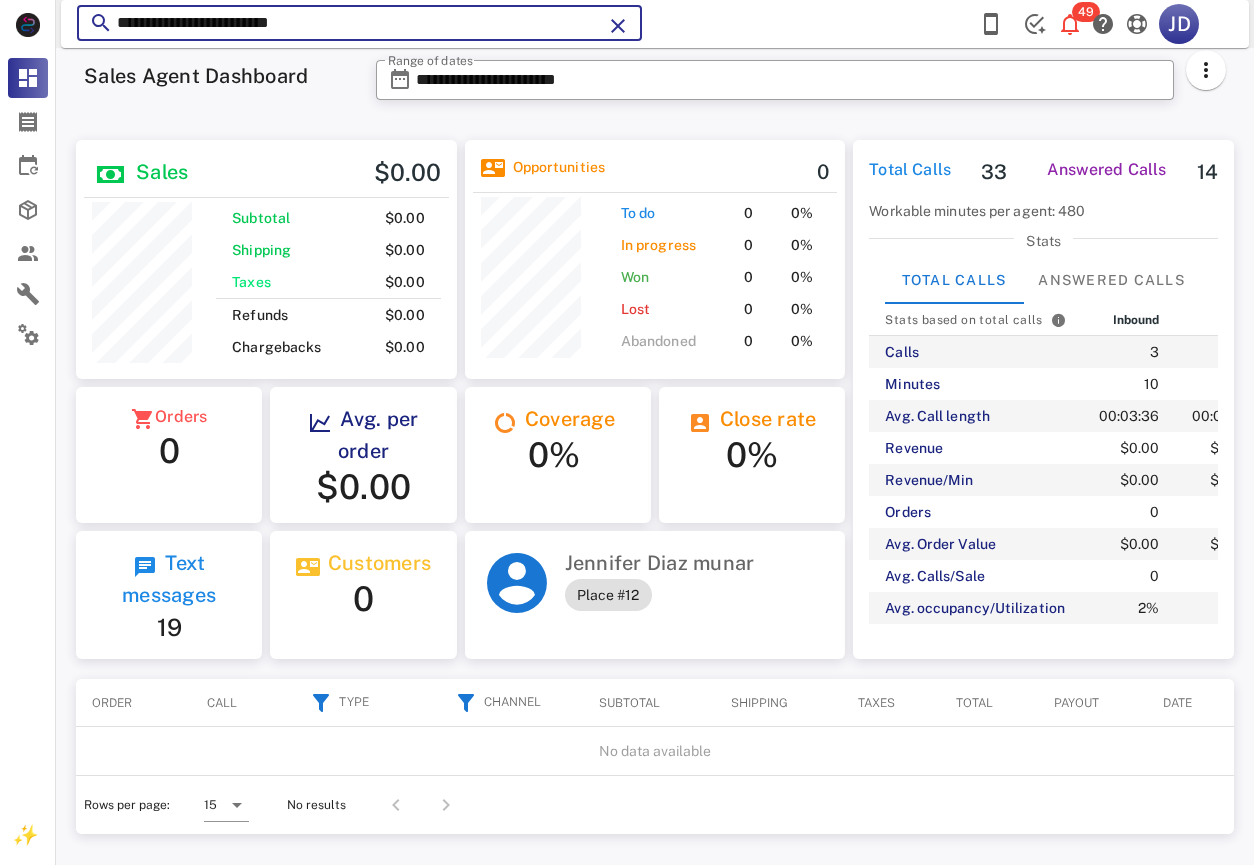 click on "**********" at bounding box center (359, 23) 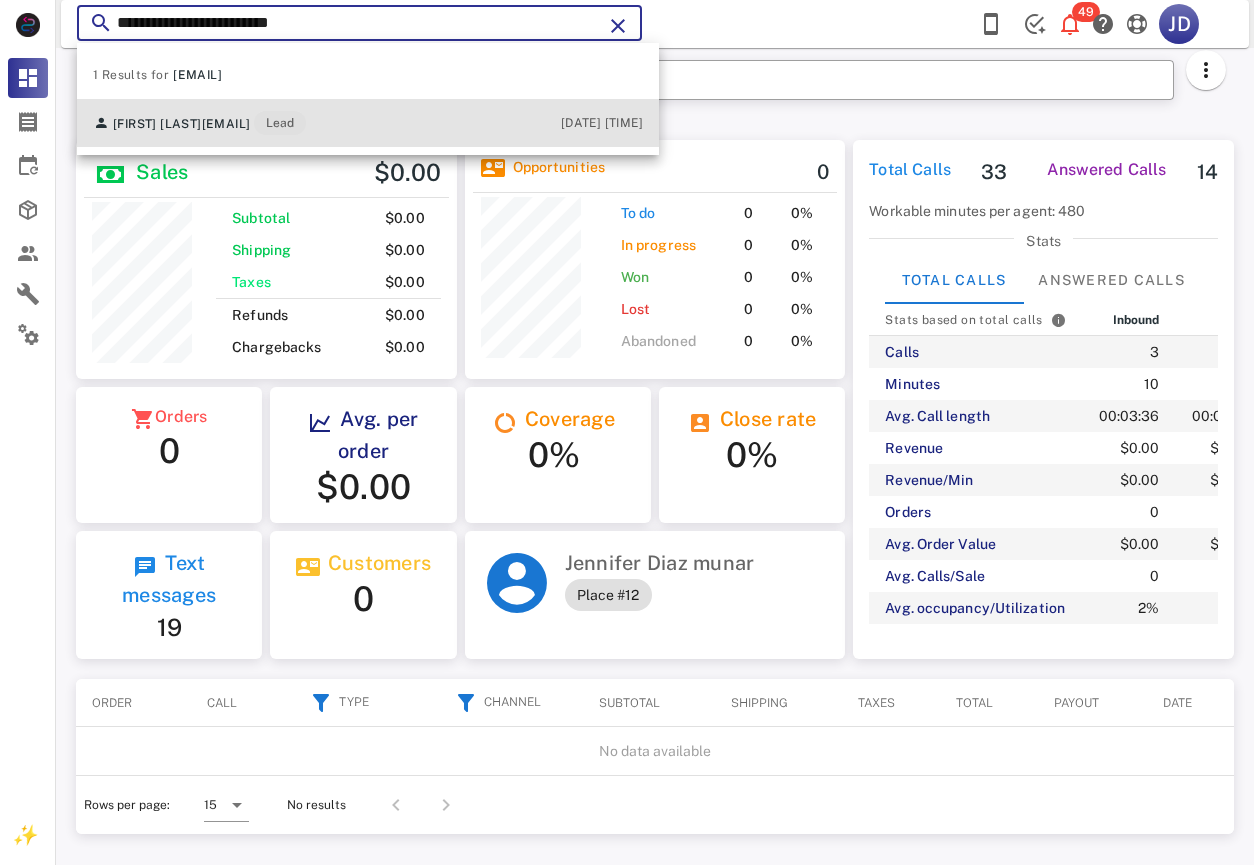 click on "[FIRST] [LAST]   [EMAIL]   Lead   [DATE] [TIME]" at bounding box center (368, 123) 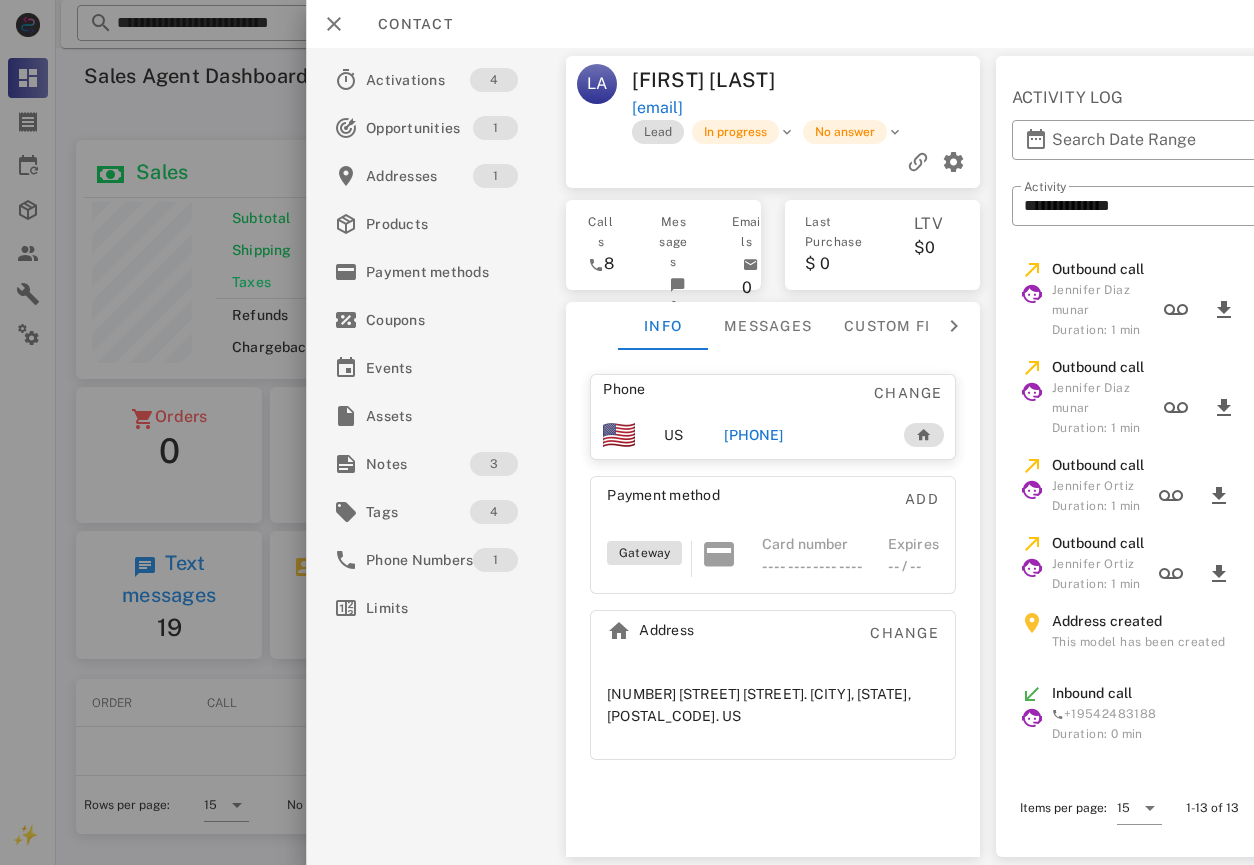 scroll, scrollTop: 0, scrollLeft: 0, axis: both 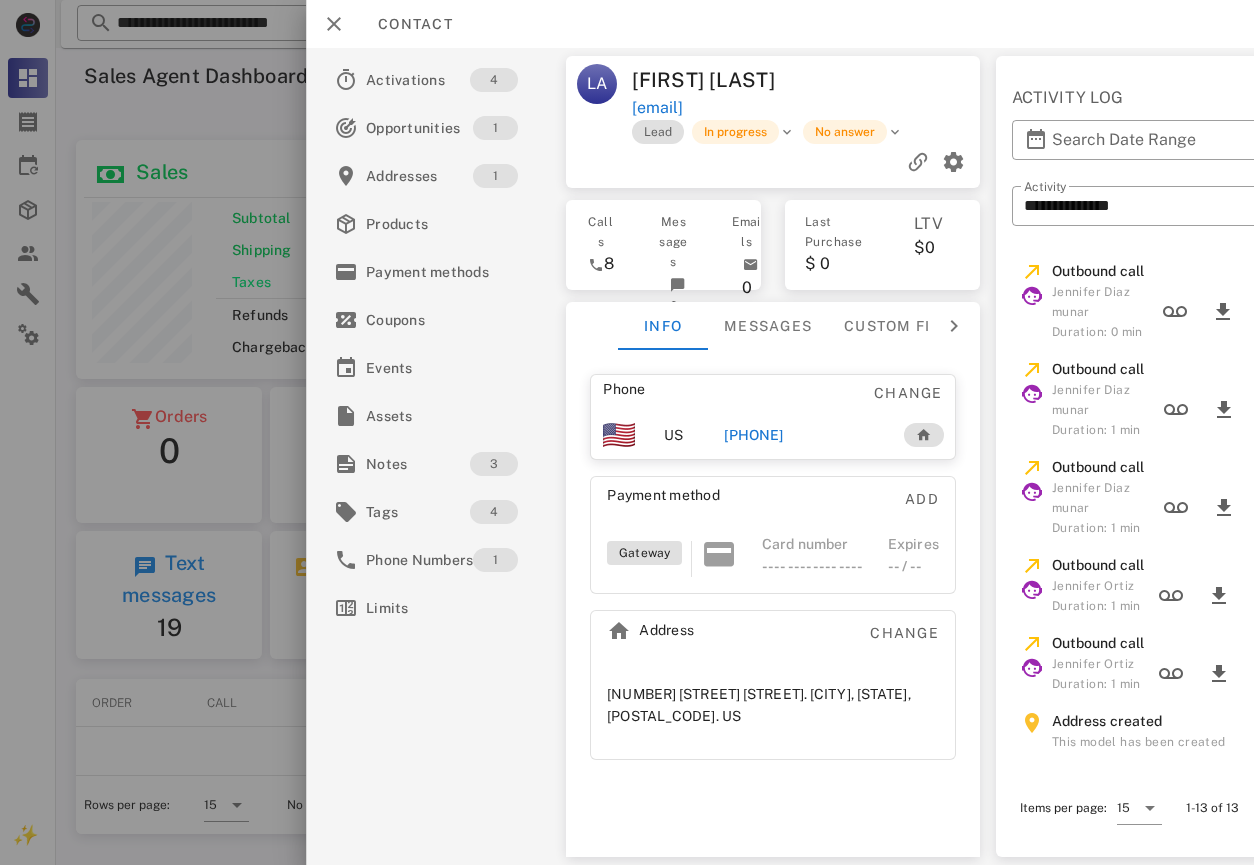 click at bounding box center (627, 432) 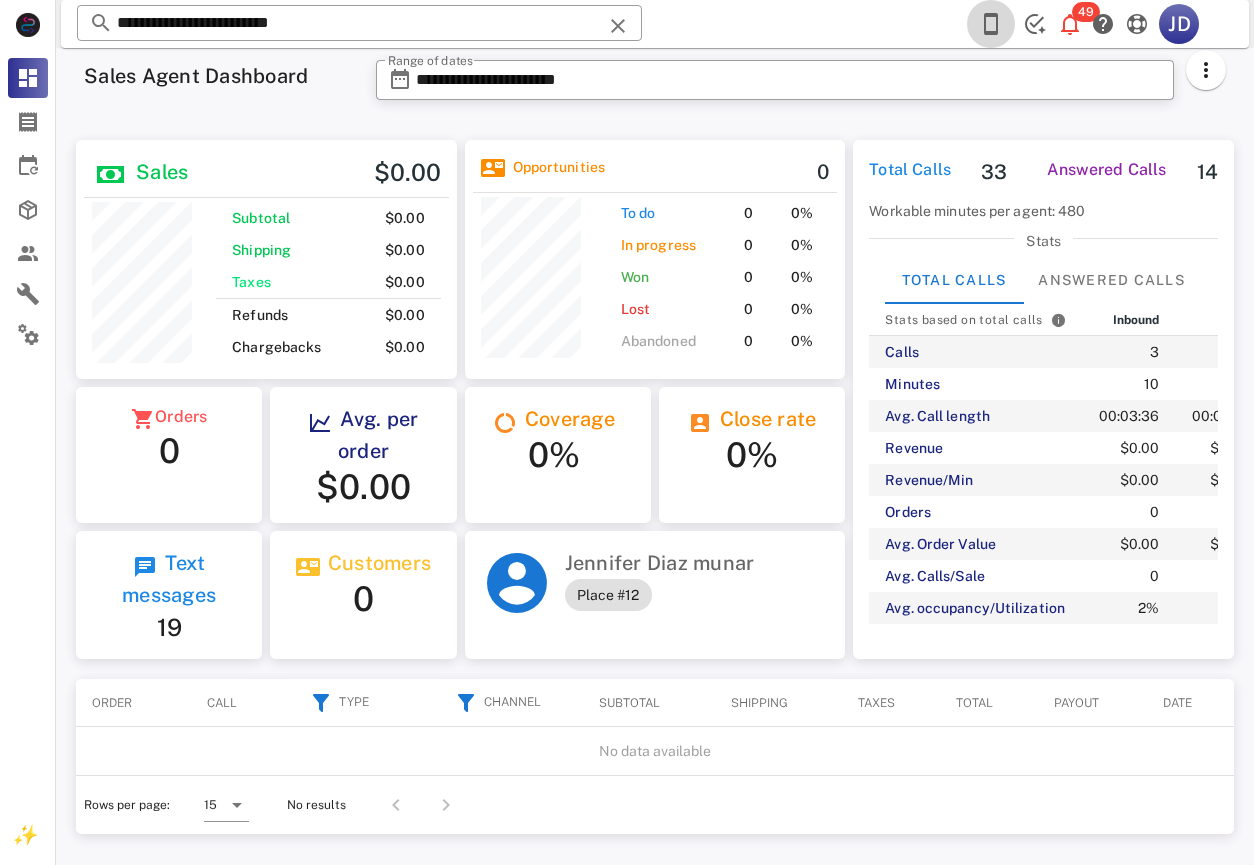 click at bounding box center (991, 24) 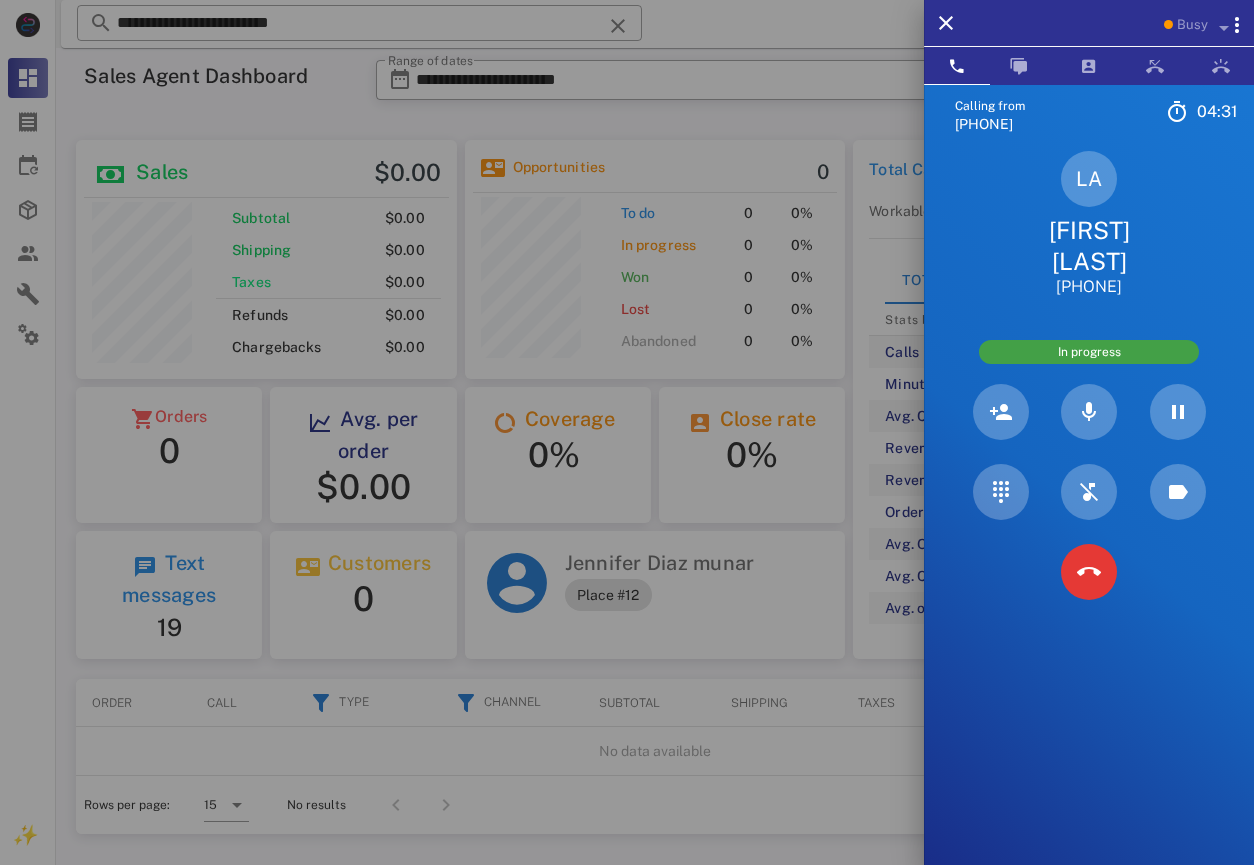 click on "[FIRST] [LAST]" at bounding box center (1089, 246) 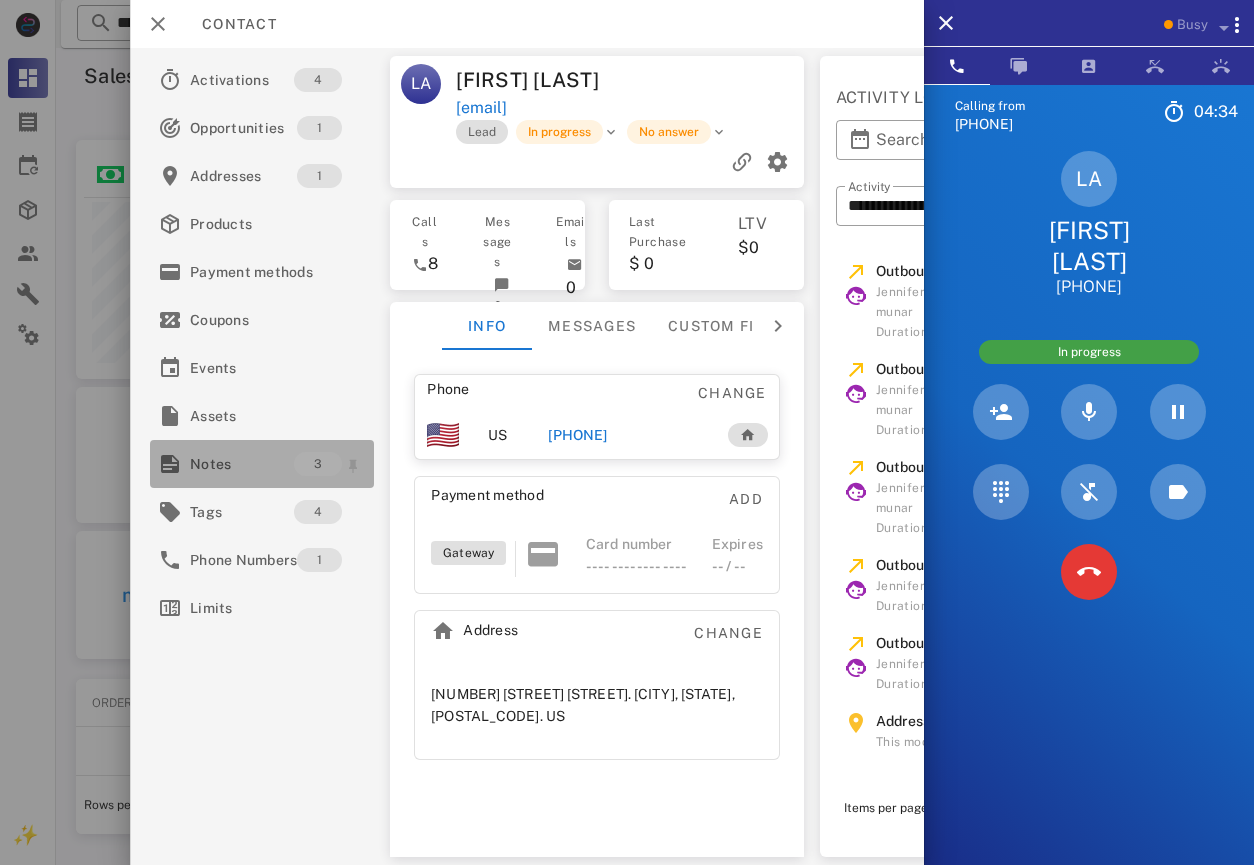 click on "Notes" at bounding box center (242, 464) 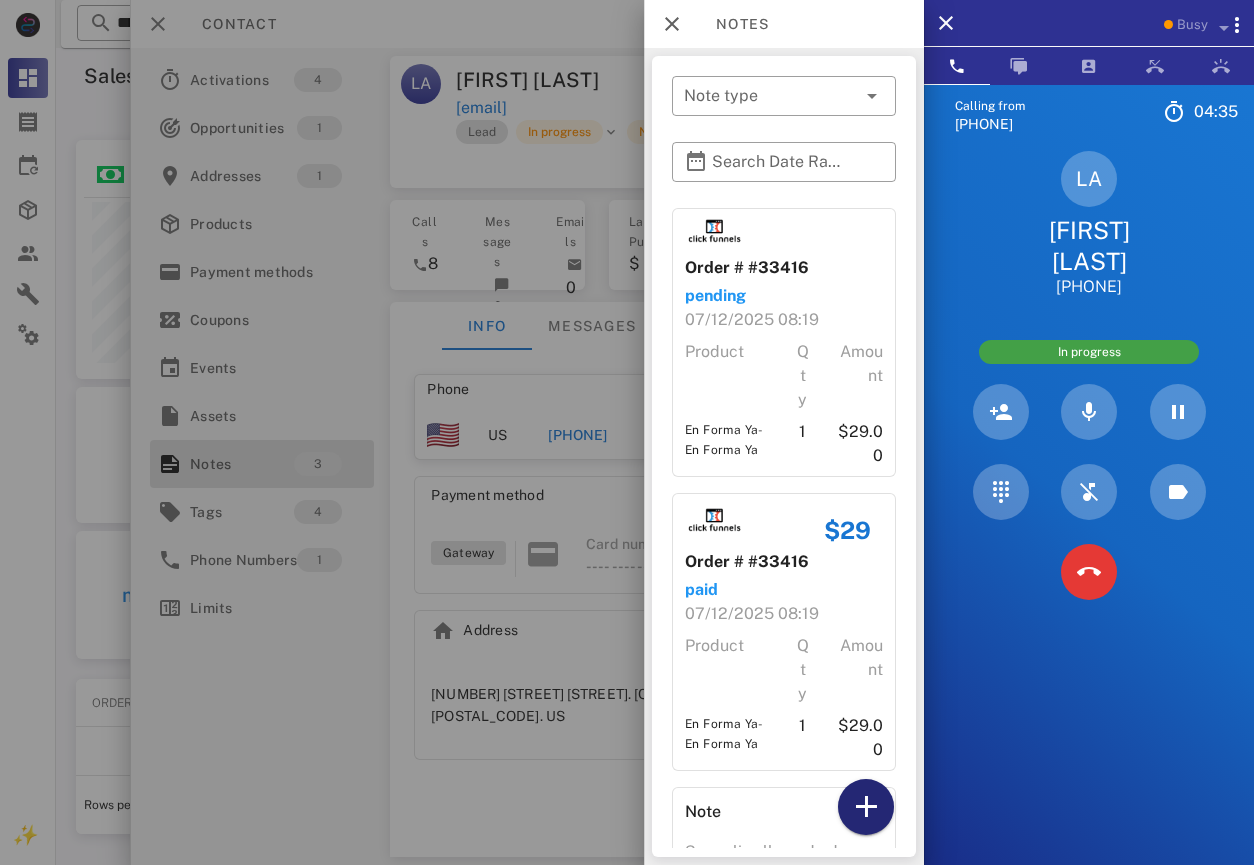 click at bounding box center [866, 807] 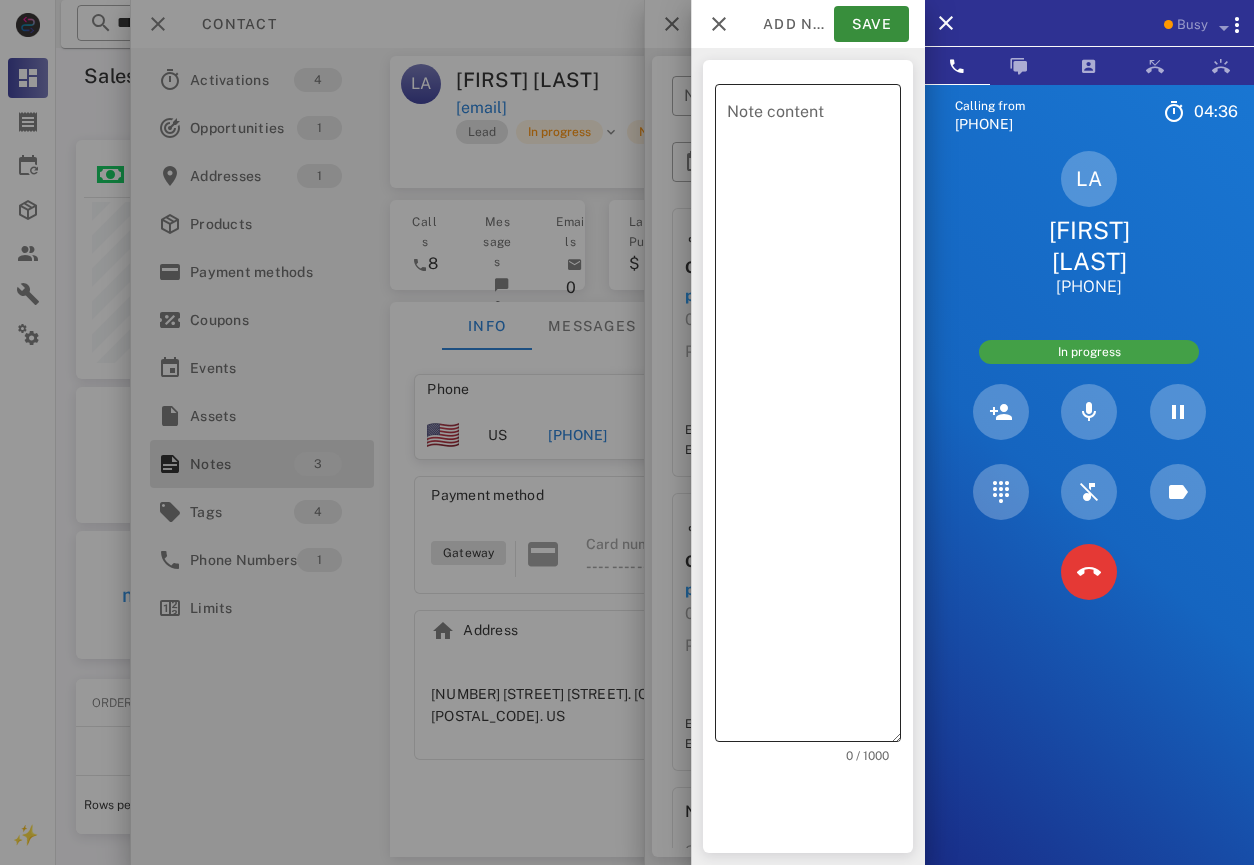 click on "Note content" at bounding box center [814, 418] 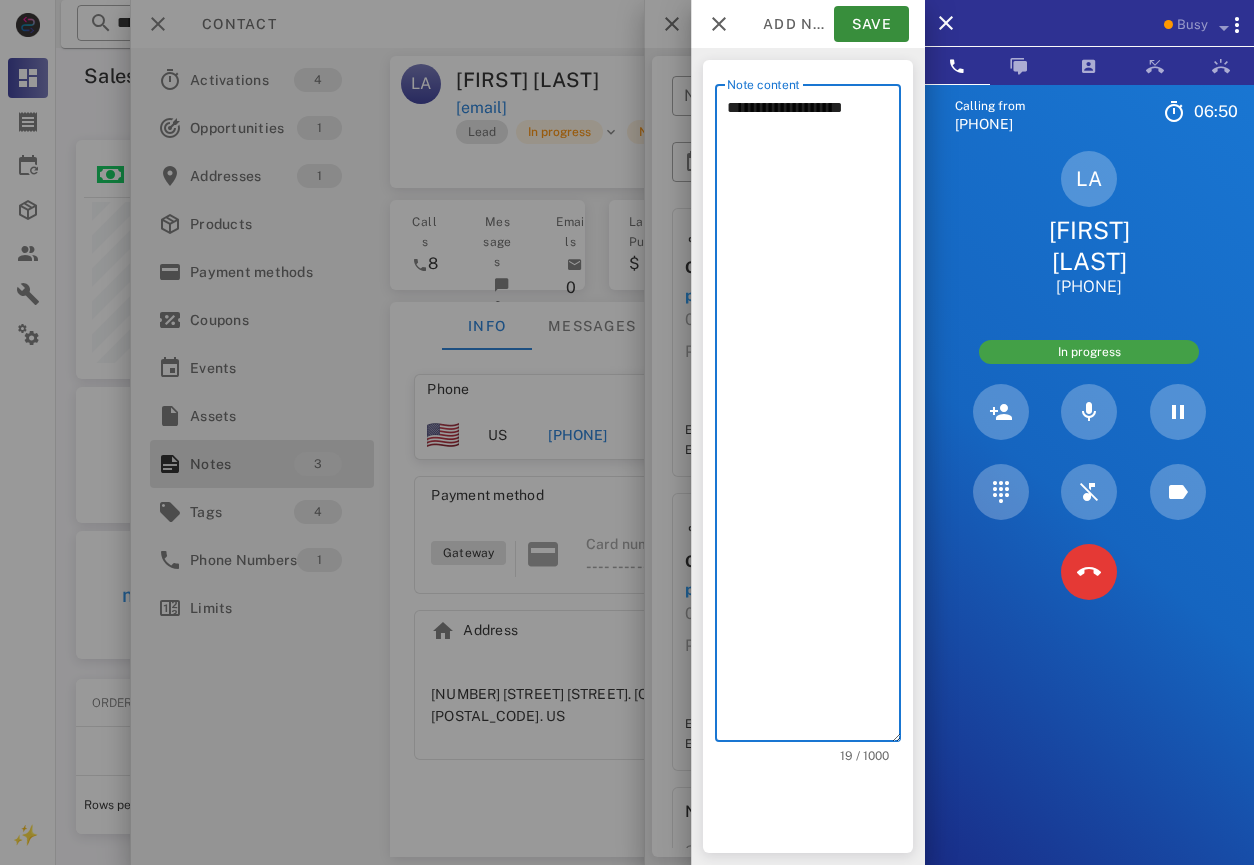 click on "**********" at bounding box center (814, 418) 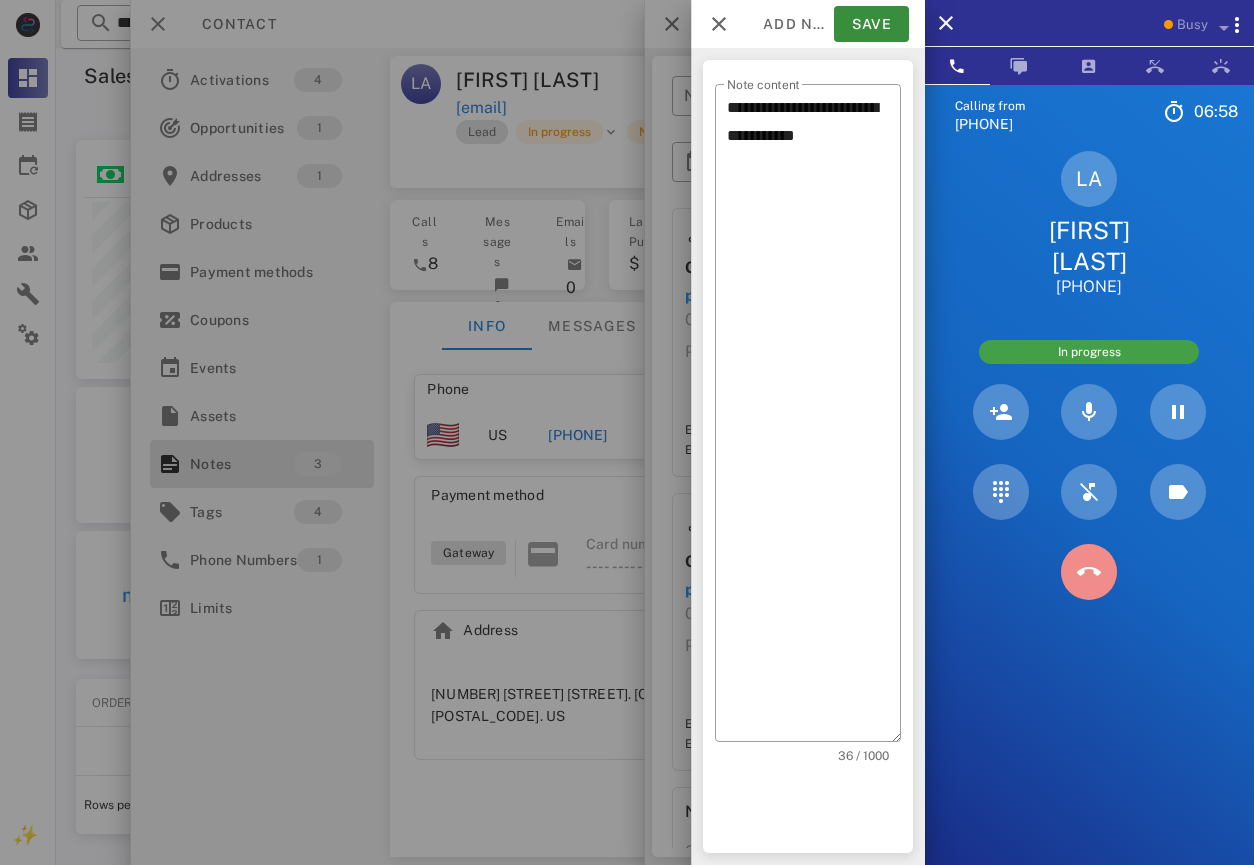 click at bounding box center (1089, 572) 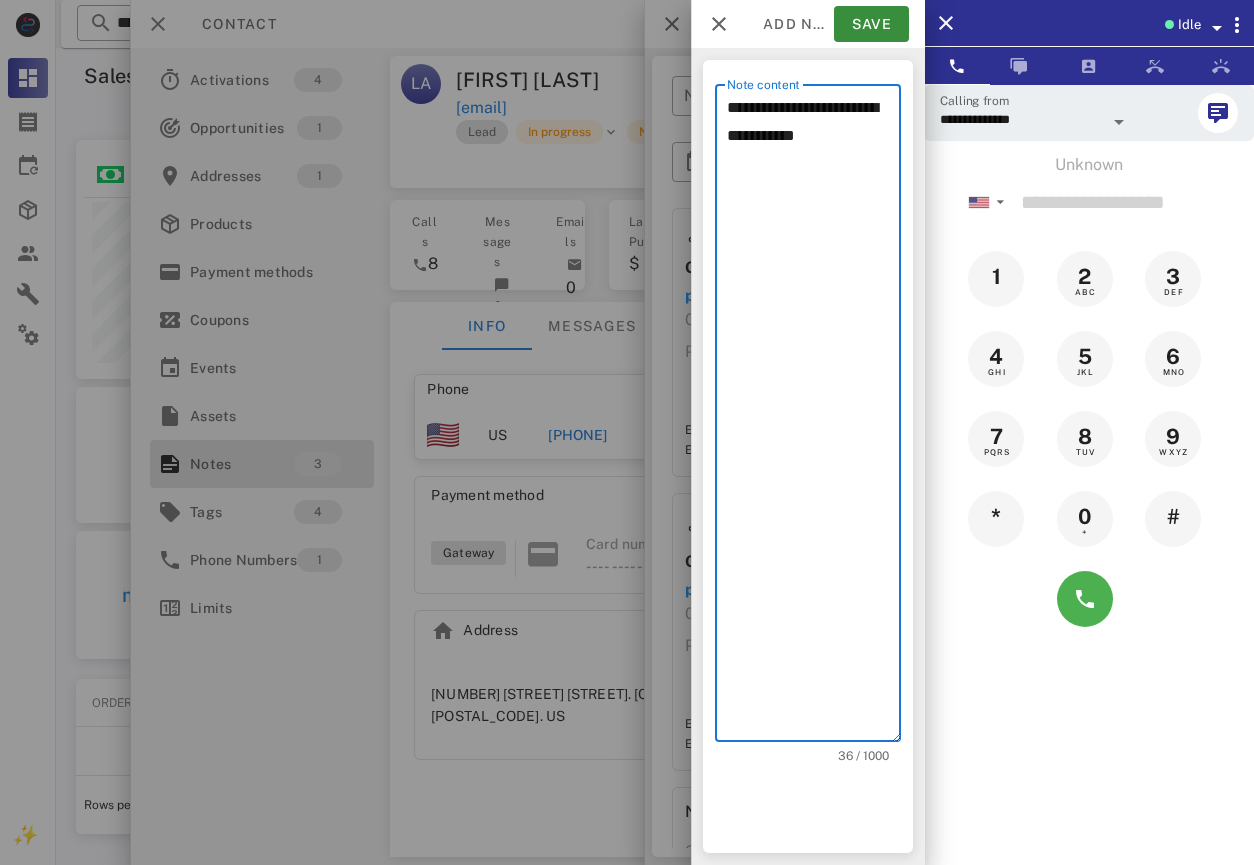 click on "**********" at bounding box center [814, 418] 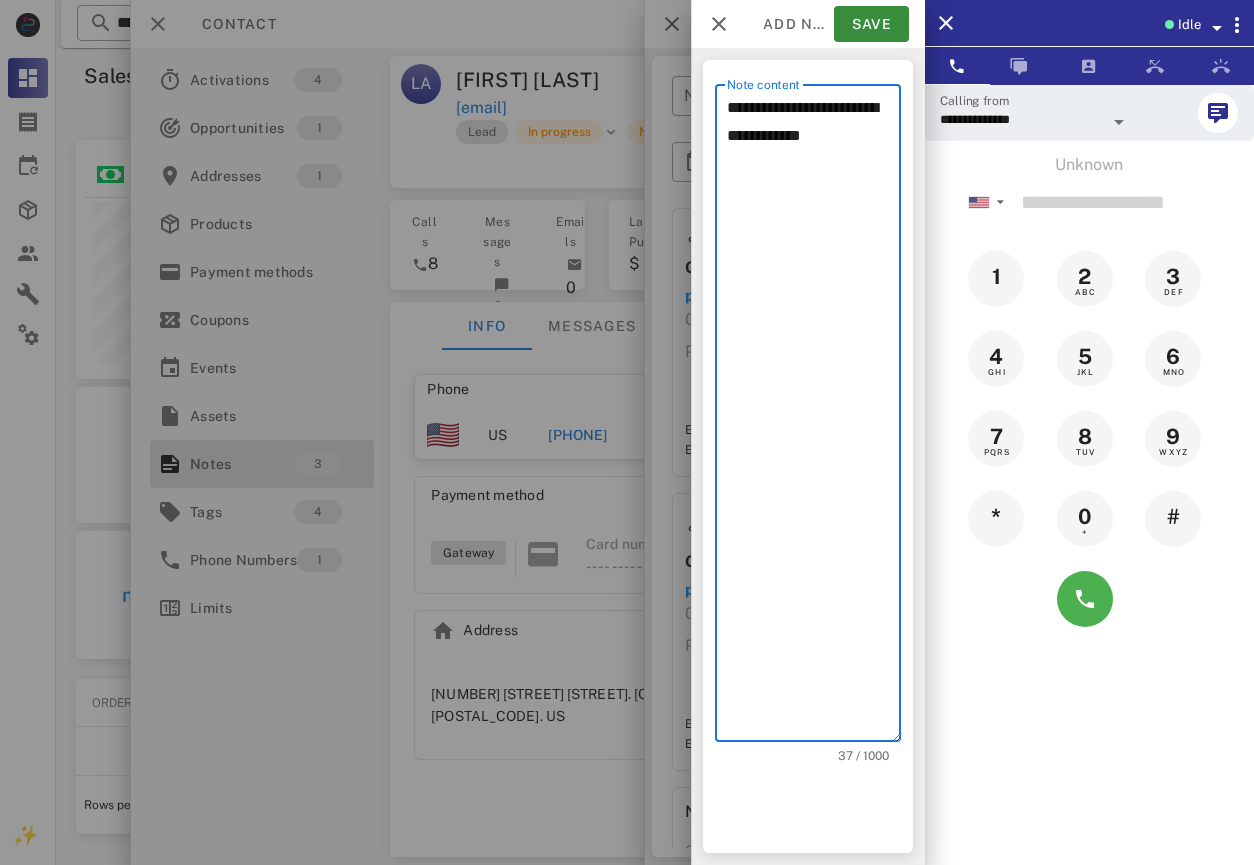 click on "**********" at bounding box center (814, 418) 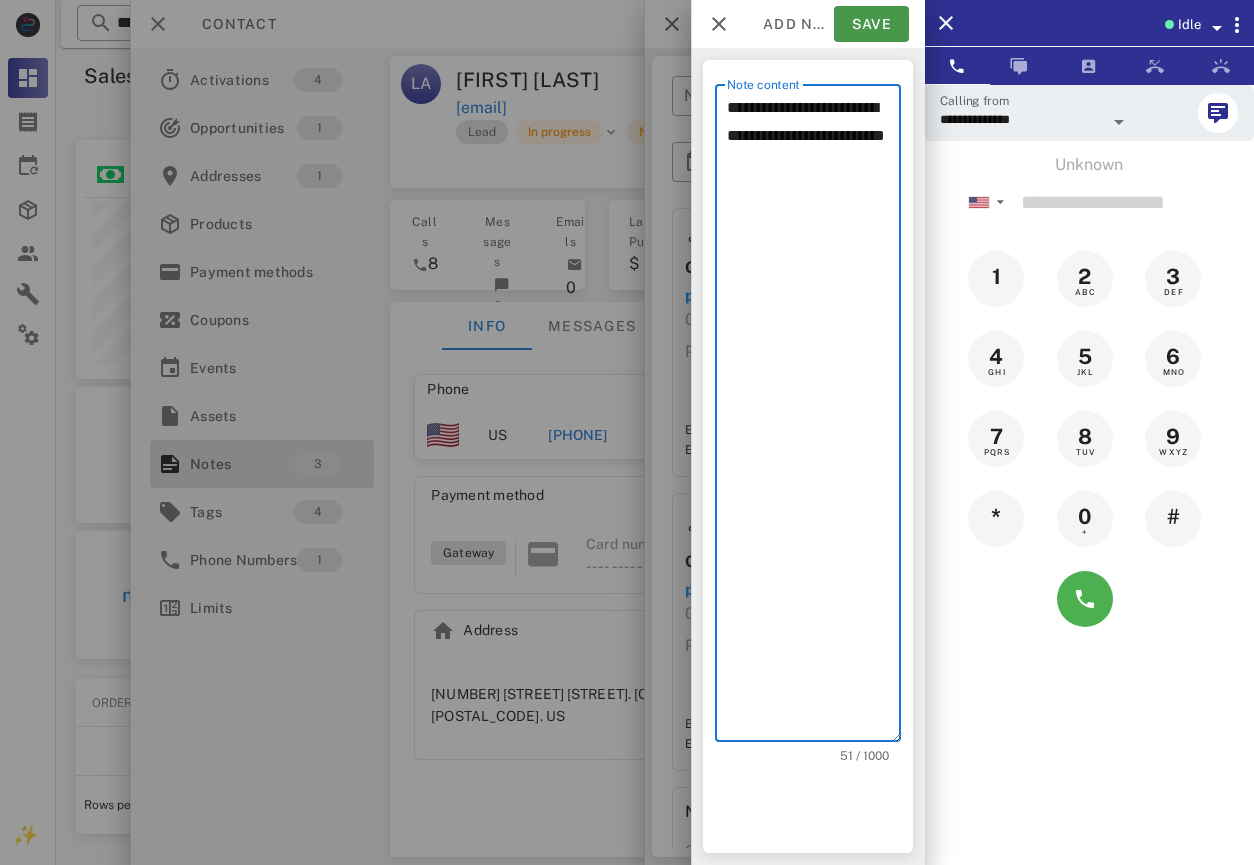 type on "**********" 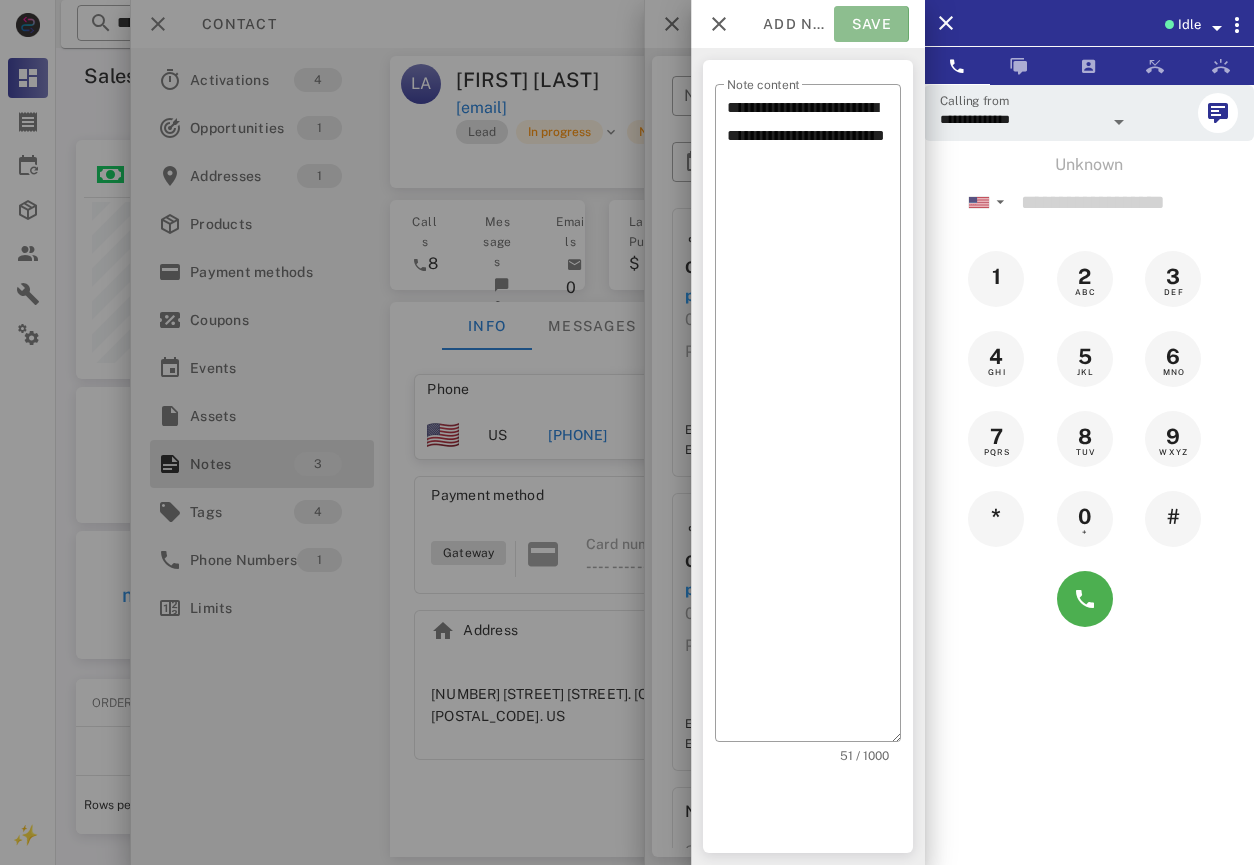 click on "Save" at bounding box center [871, 24] 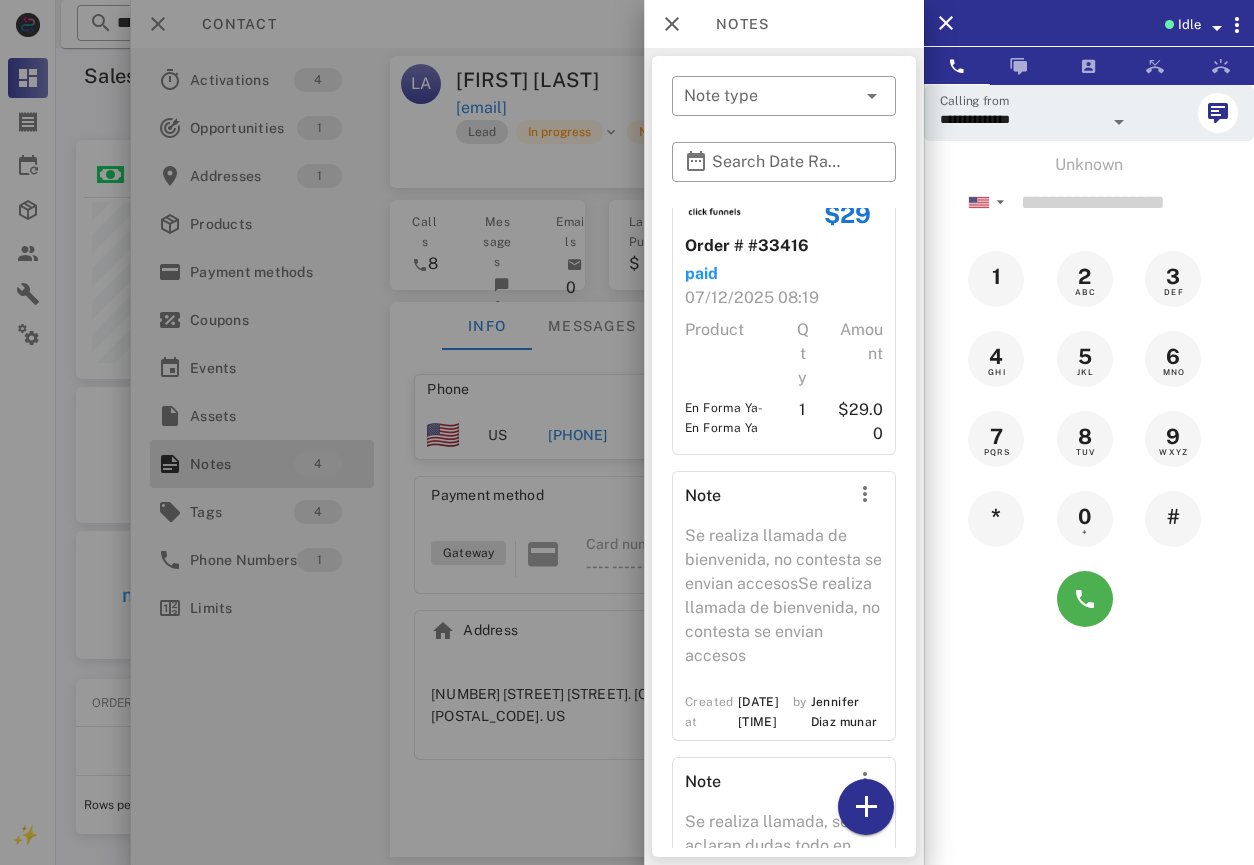 scroll, scrollTop: 489, scrollLeft: 0, axis: vertical 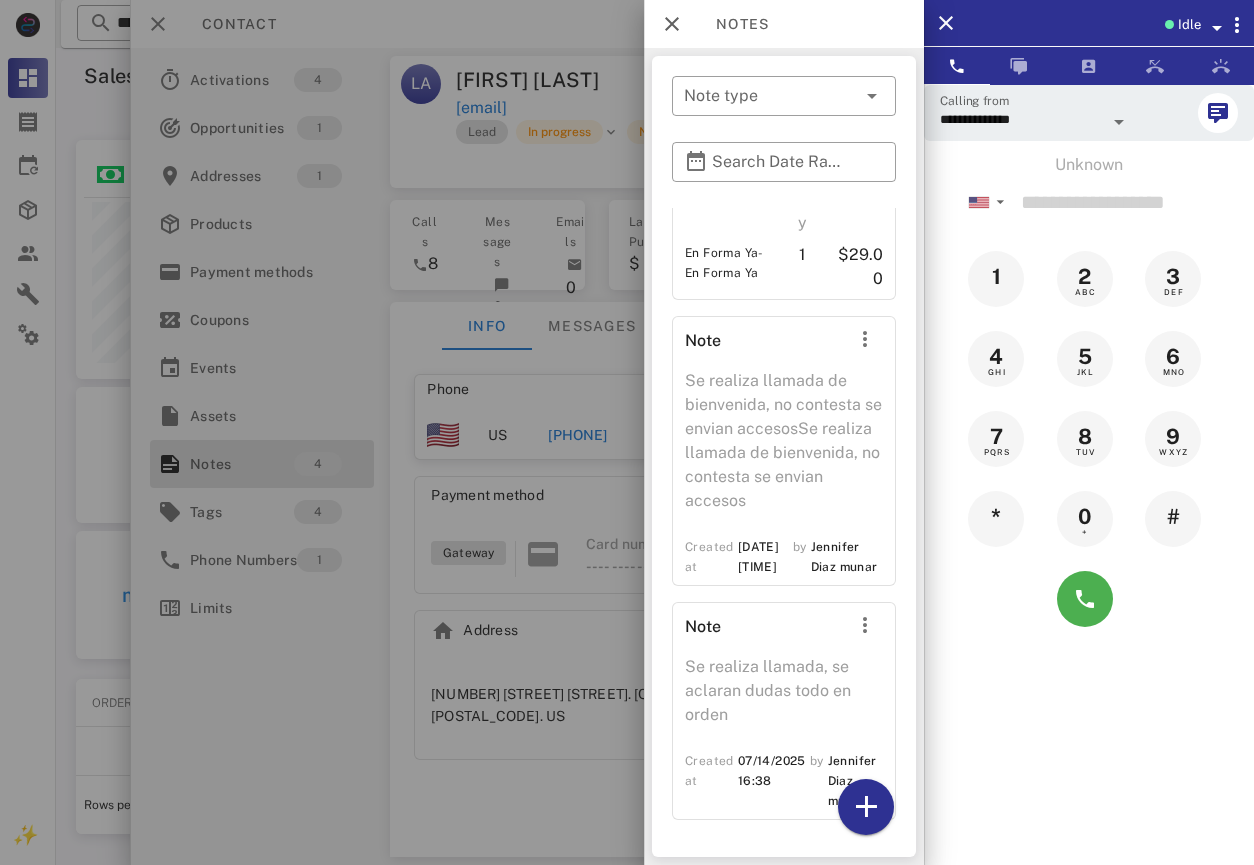 click at bounding box center (627, 432) 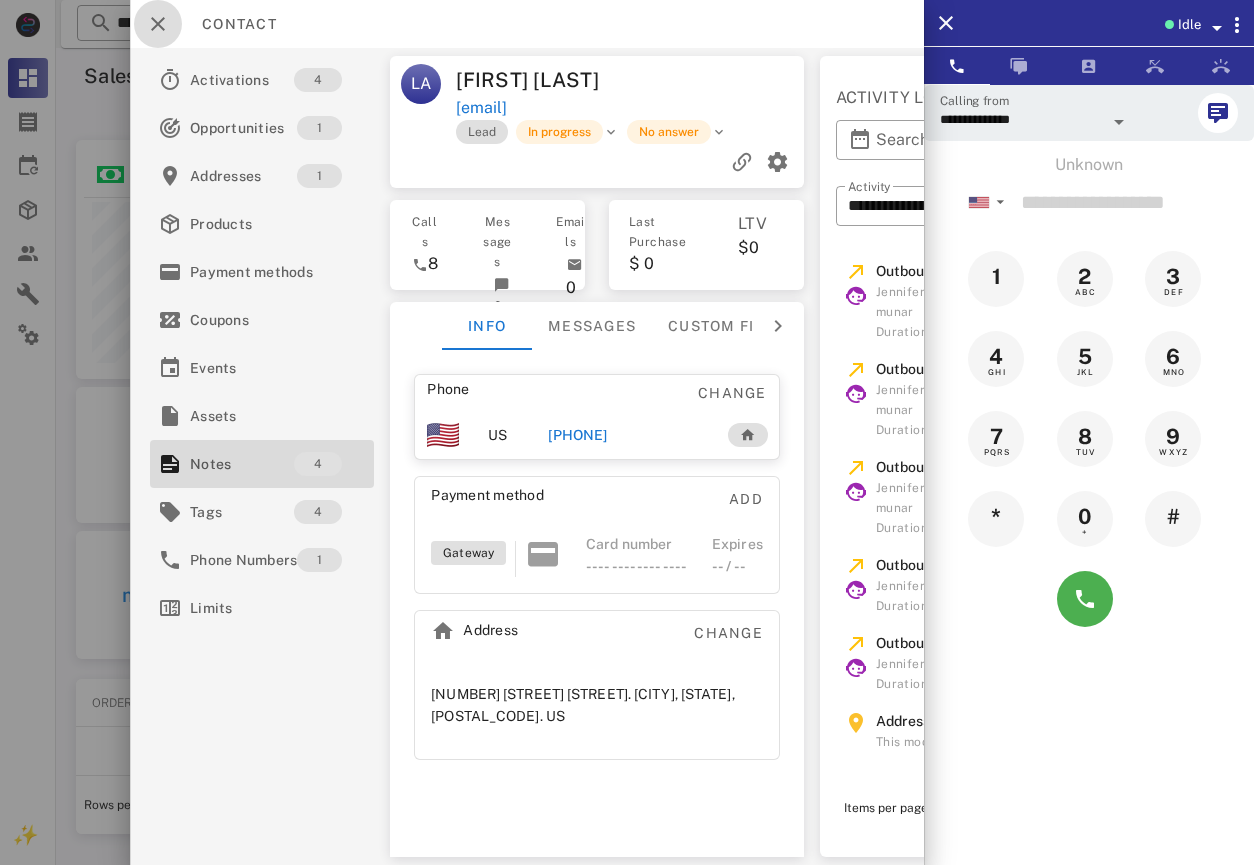 click at bounding box center (158, 24) 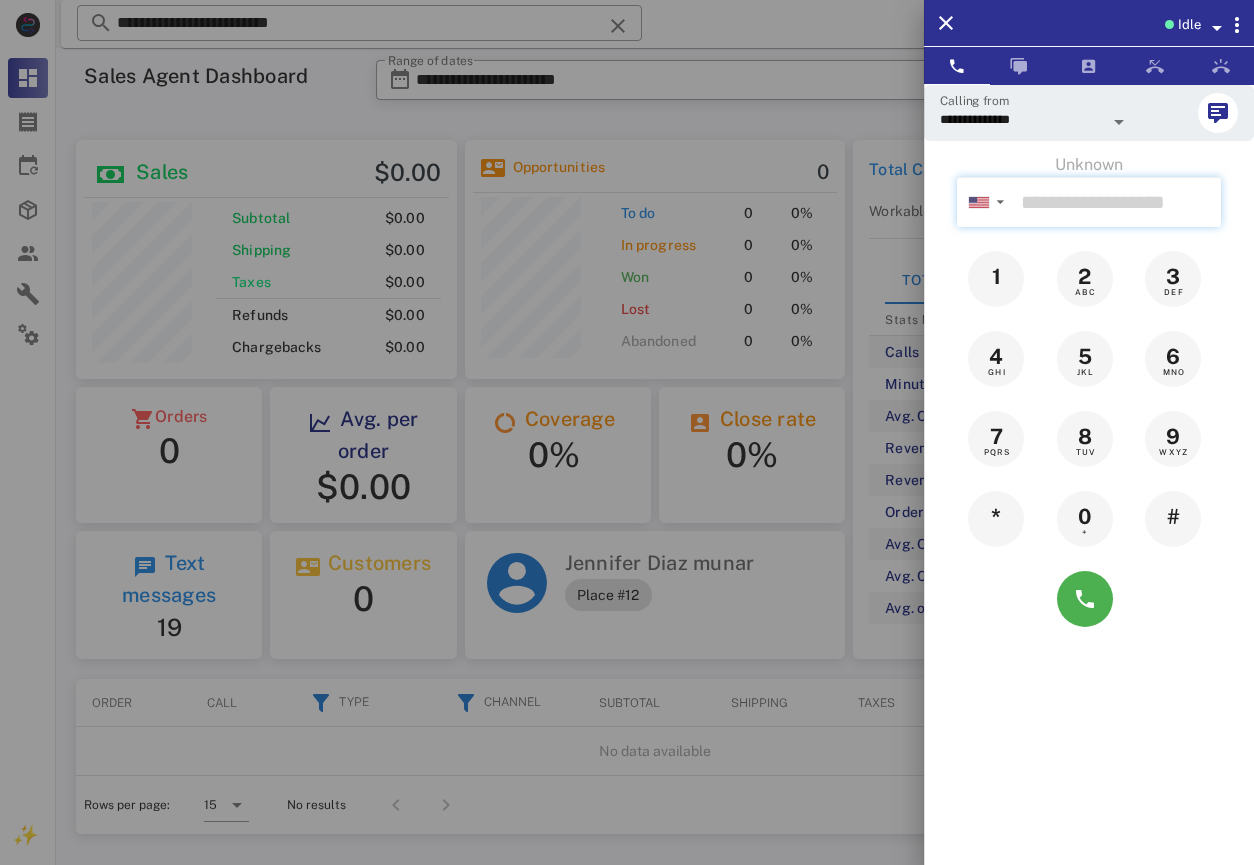 click at bounding box center [1117, 202] 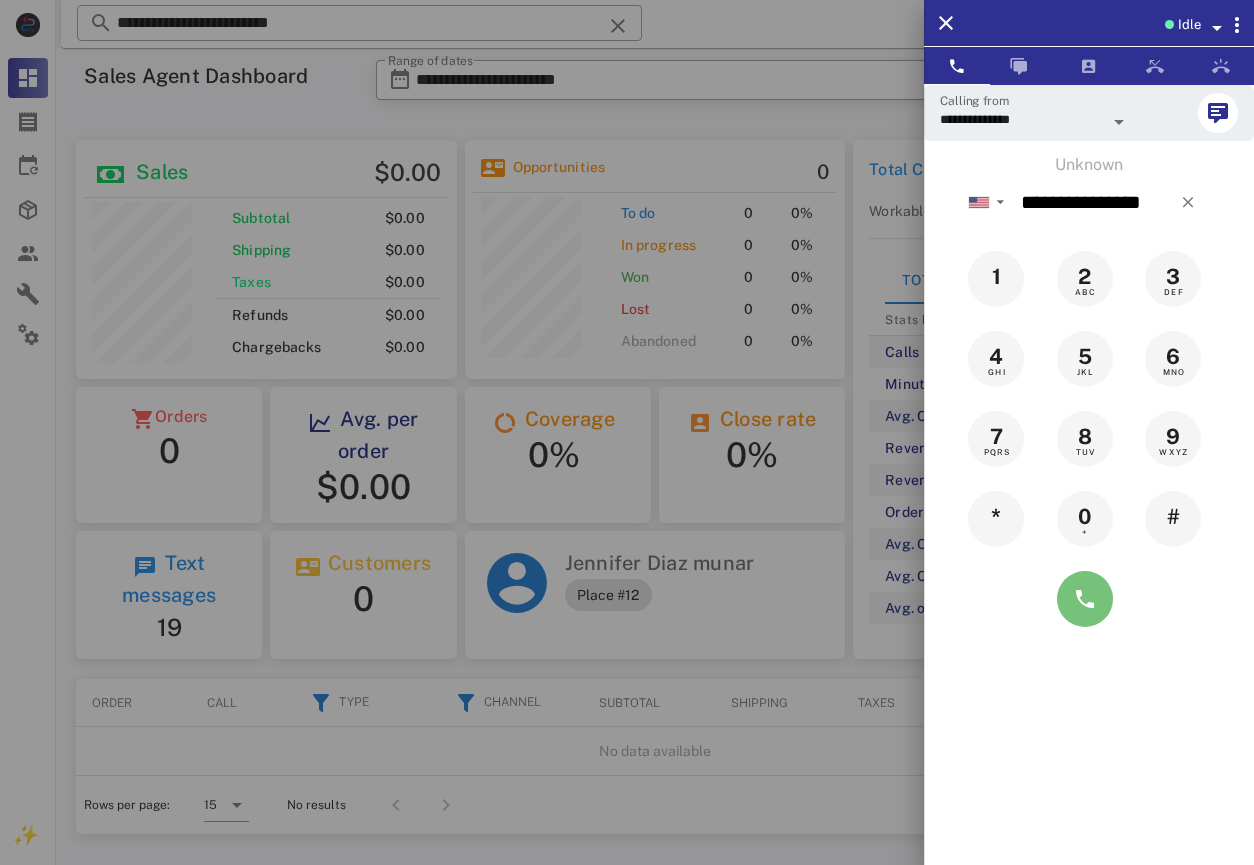 click at bounding box center (1085, 599) 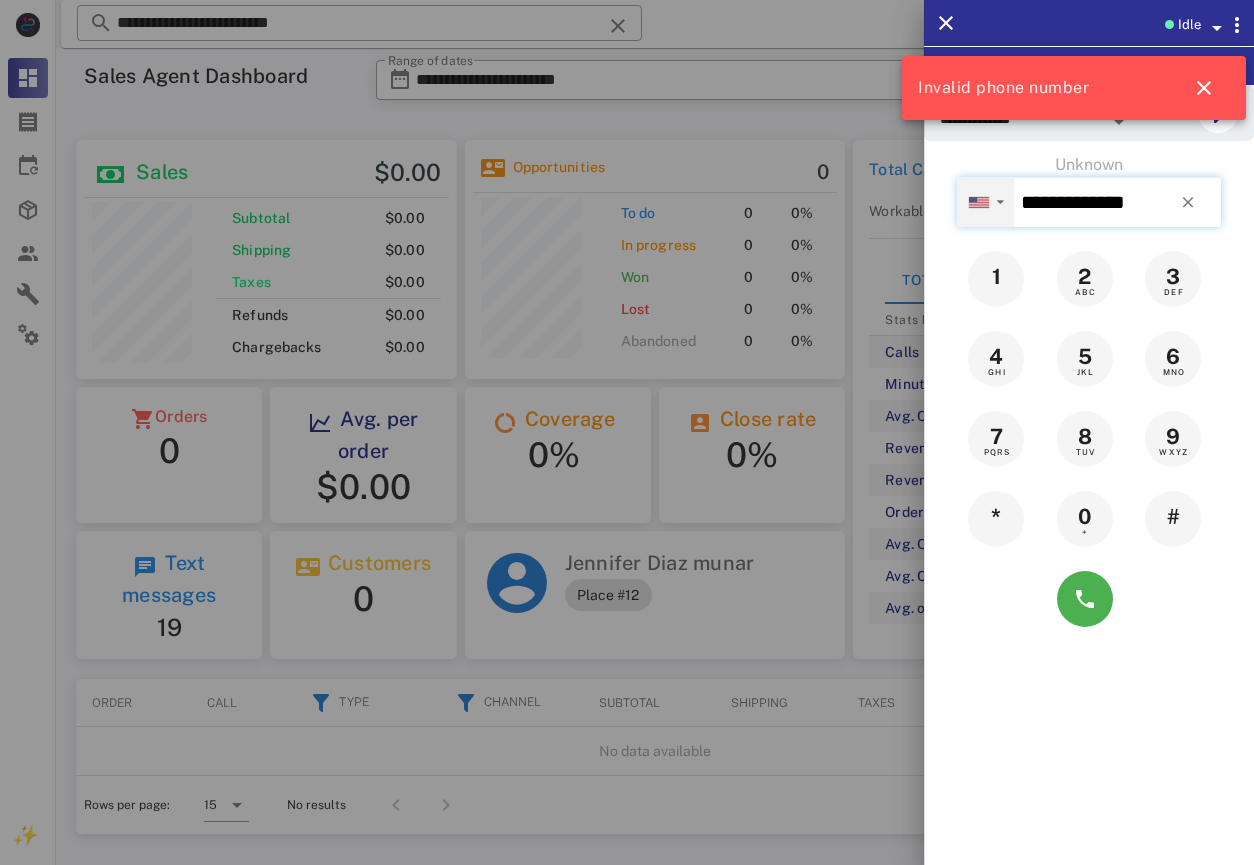 drag, startPoint x: 1155, startPoint y: 206, endPoint x: 984, endPoint y: 204, distance: 171.01169 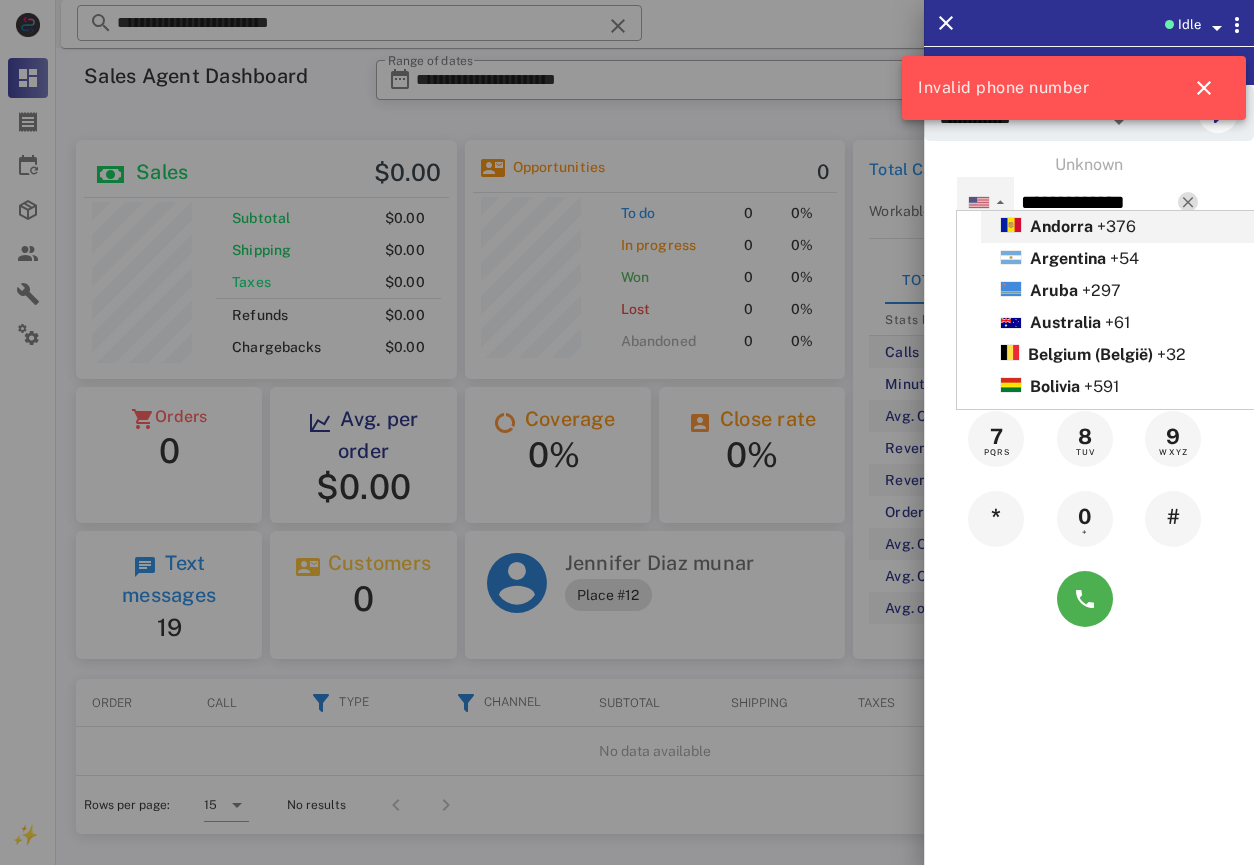 click at bounding box center [1188, 202] 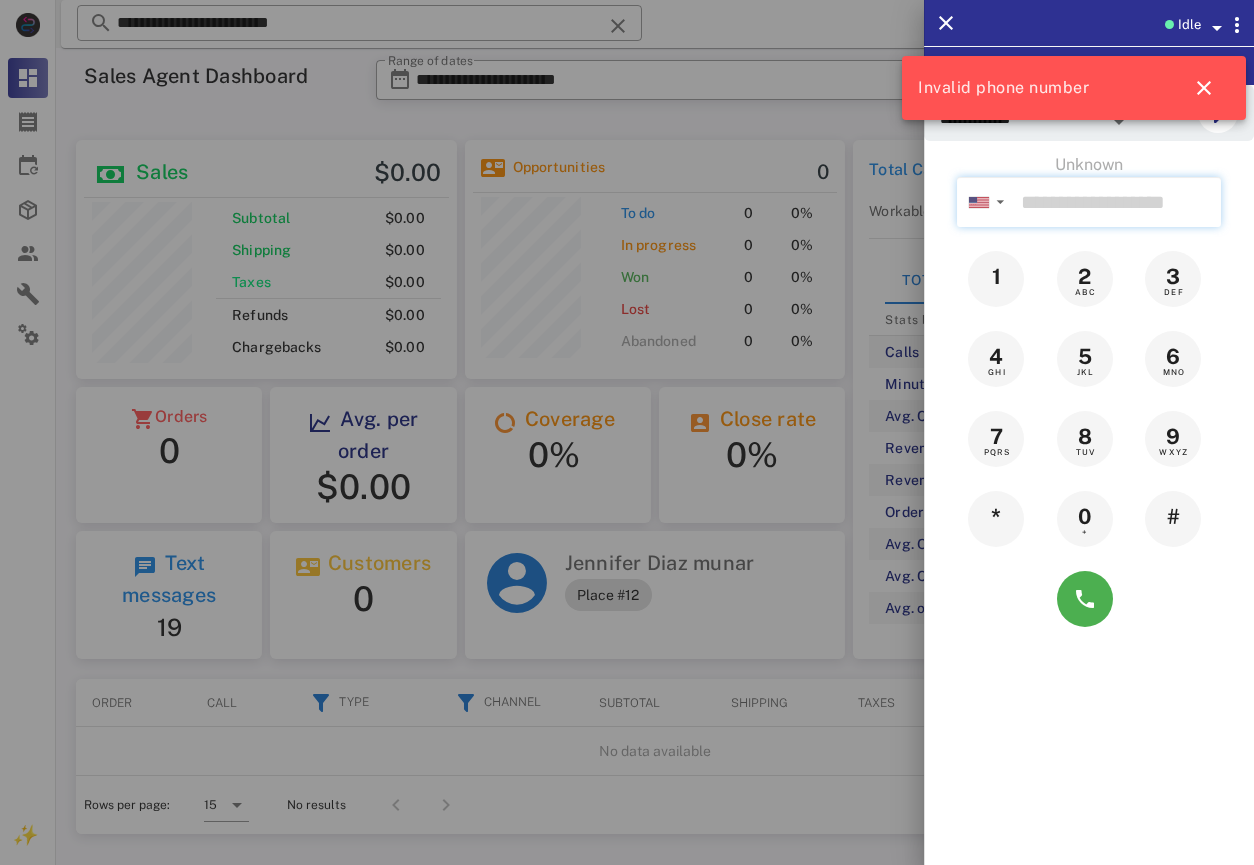 click at bounding box center [1117, 202] 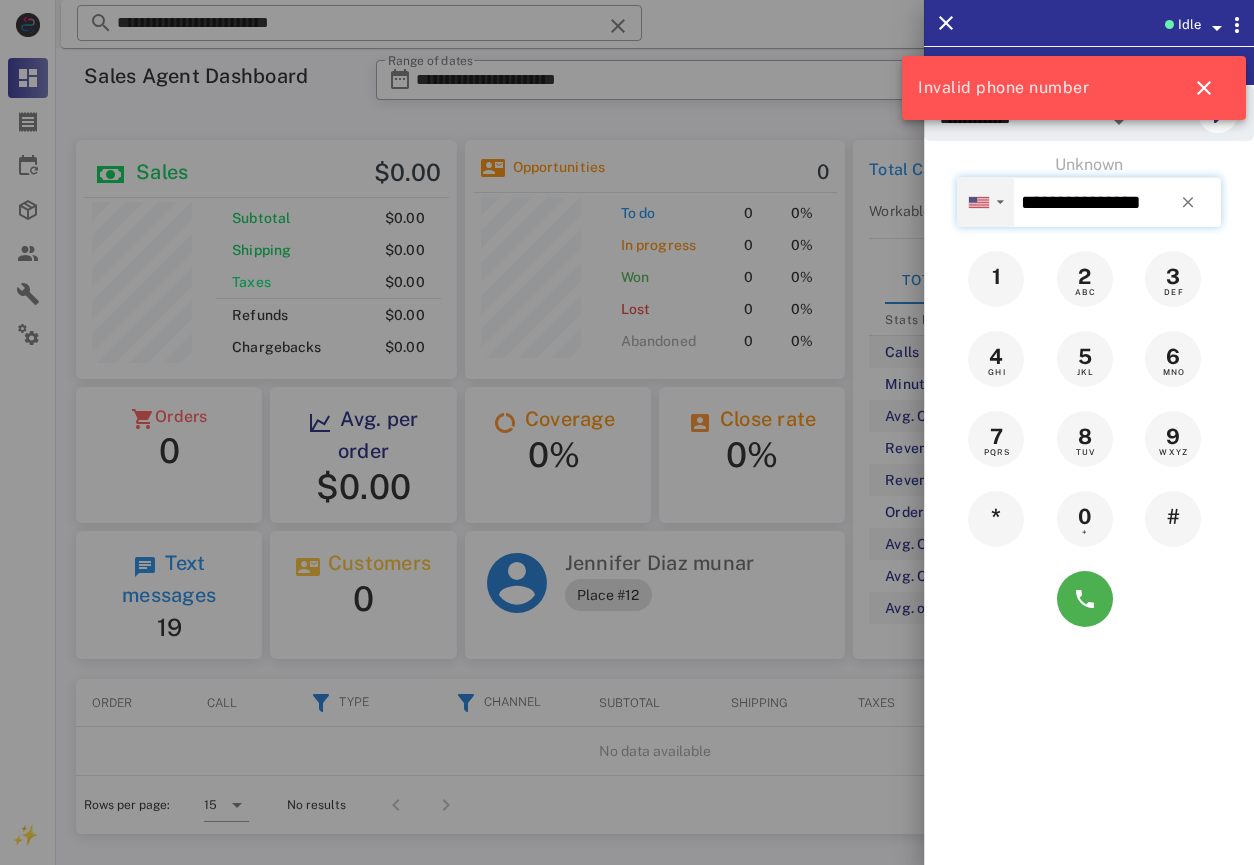 click on "▼" at bounding box center [1000, 202] 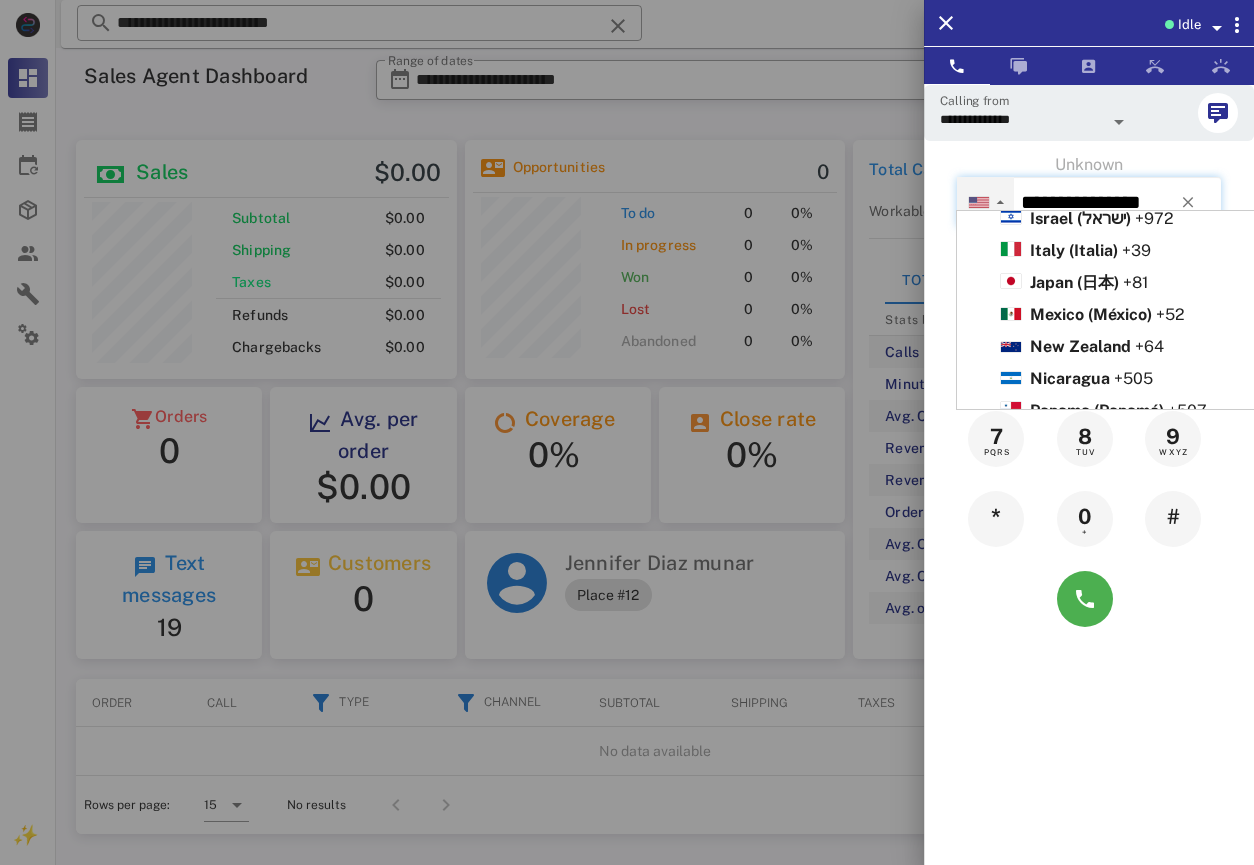 scroll, scrollTop: 674, scrollLeft: 0, axis: vertical 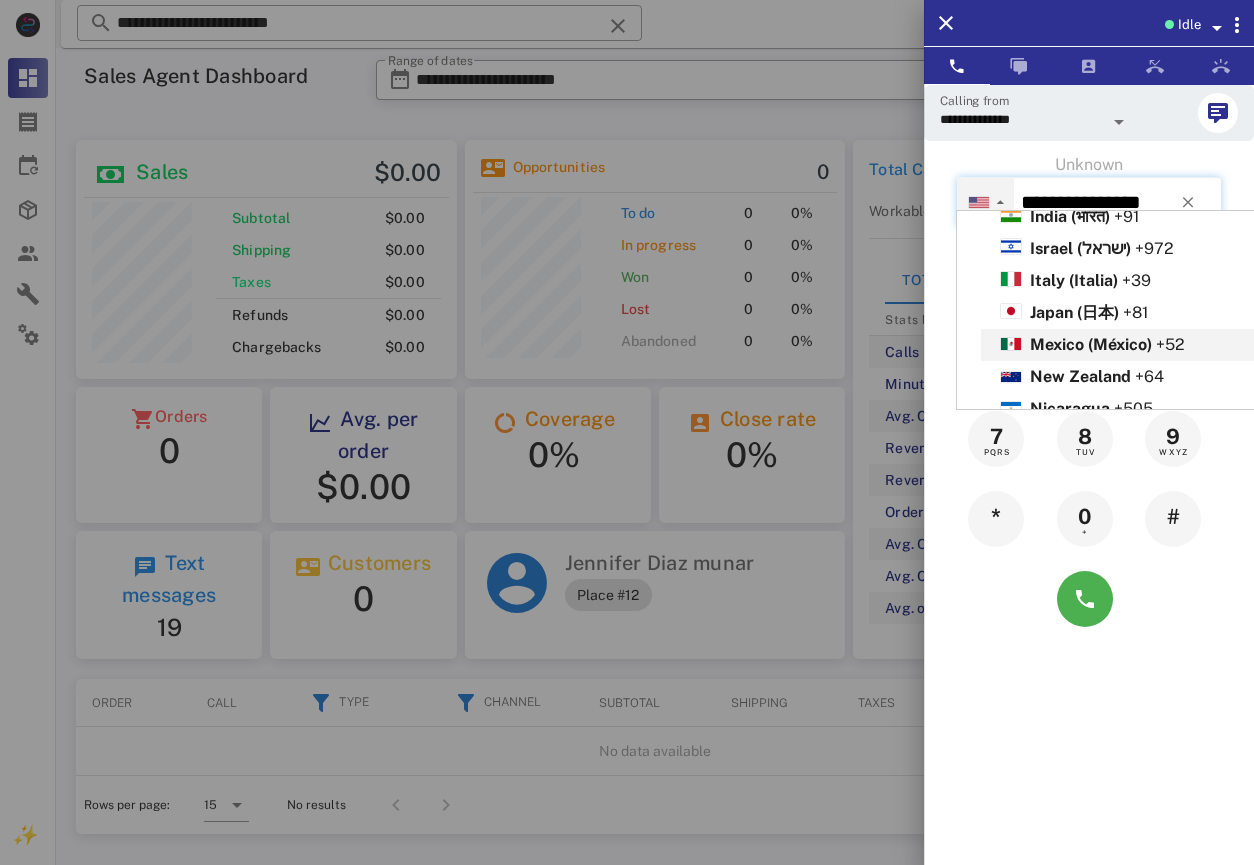 click on "Mexico (México)" at bounding box center [1091, 344] 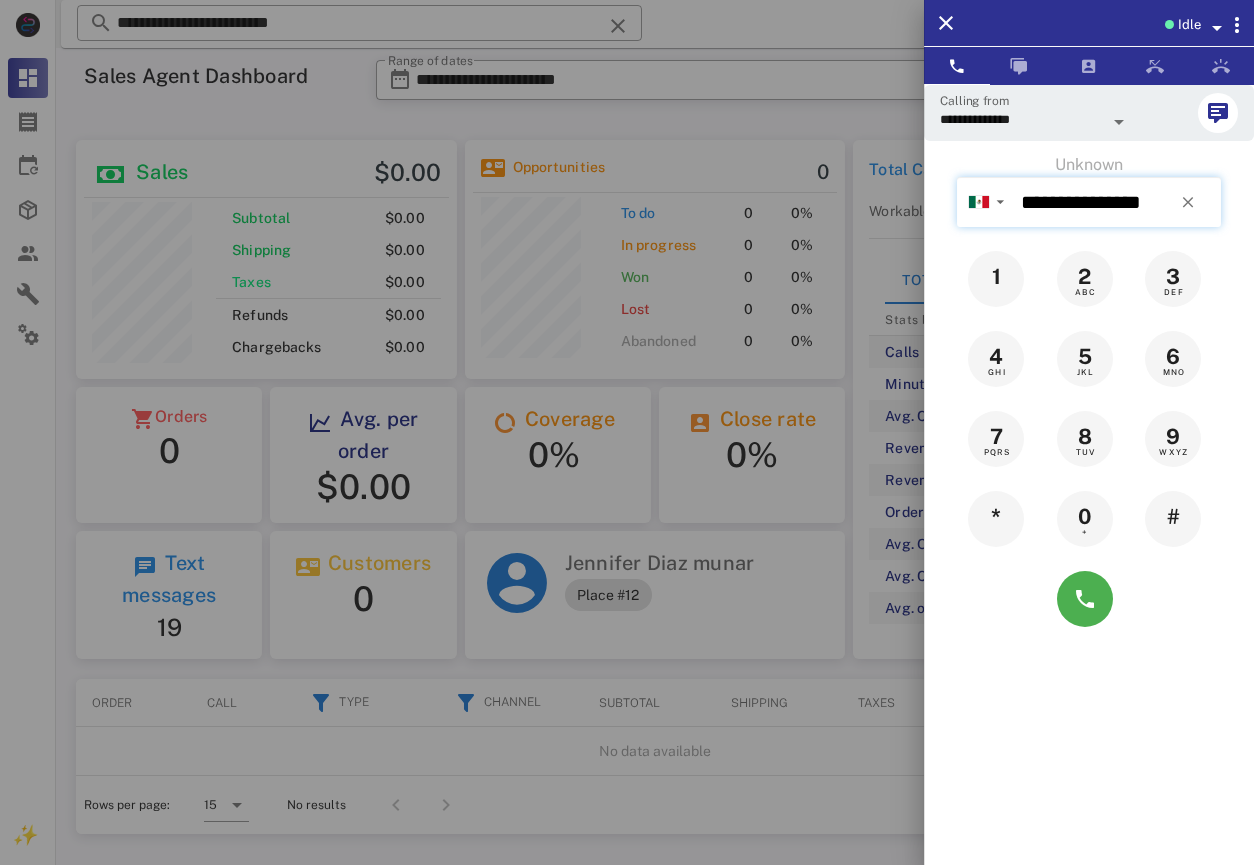 drag, startPoint x: 1145, startPoint y: 206, endPoint x: 1017, endPoint y: 206, distance: 128 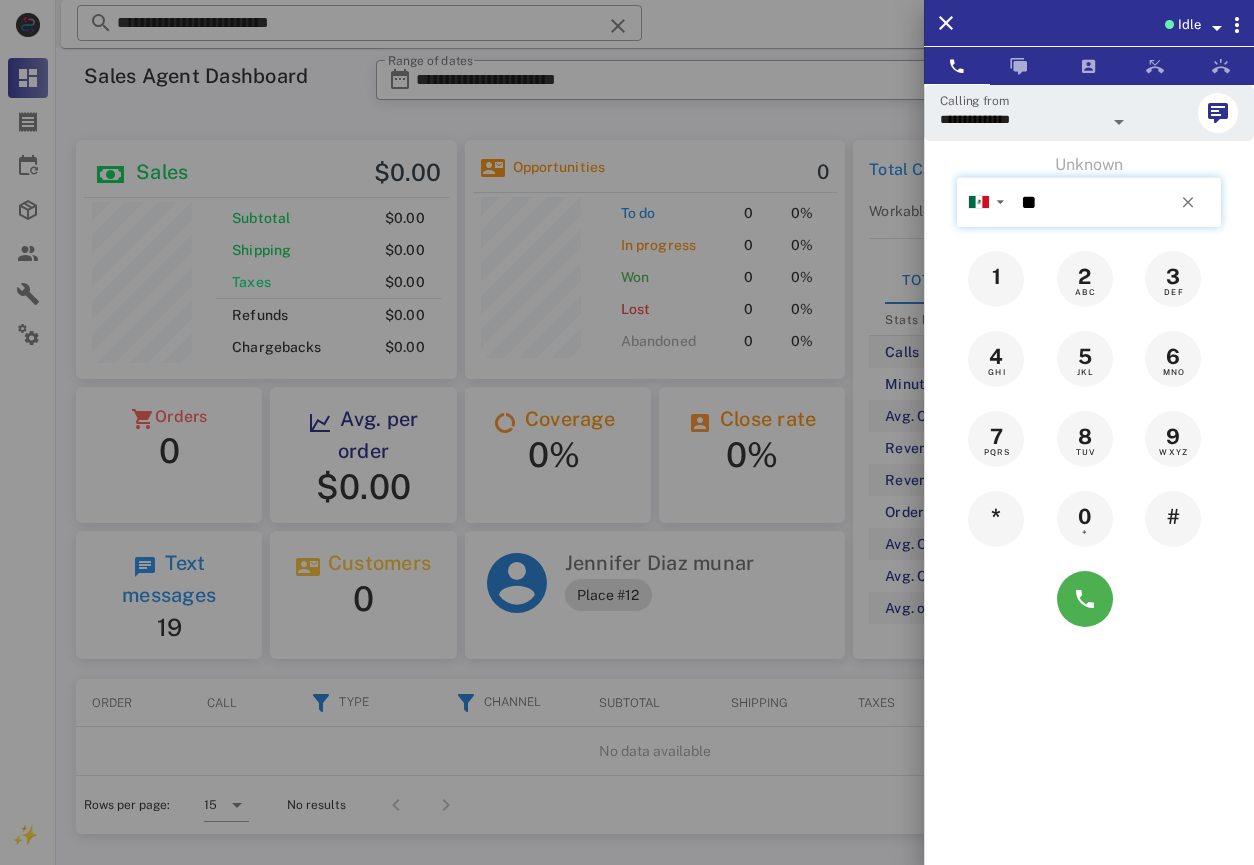type on "*" 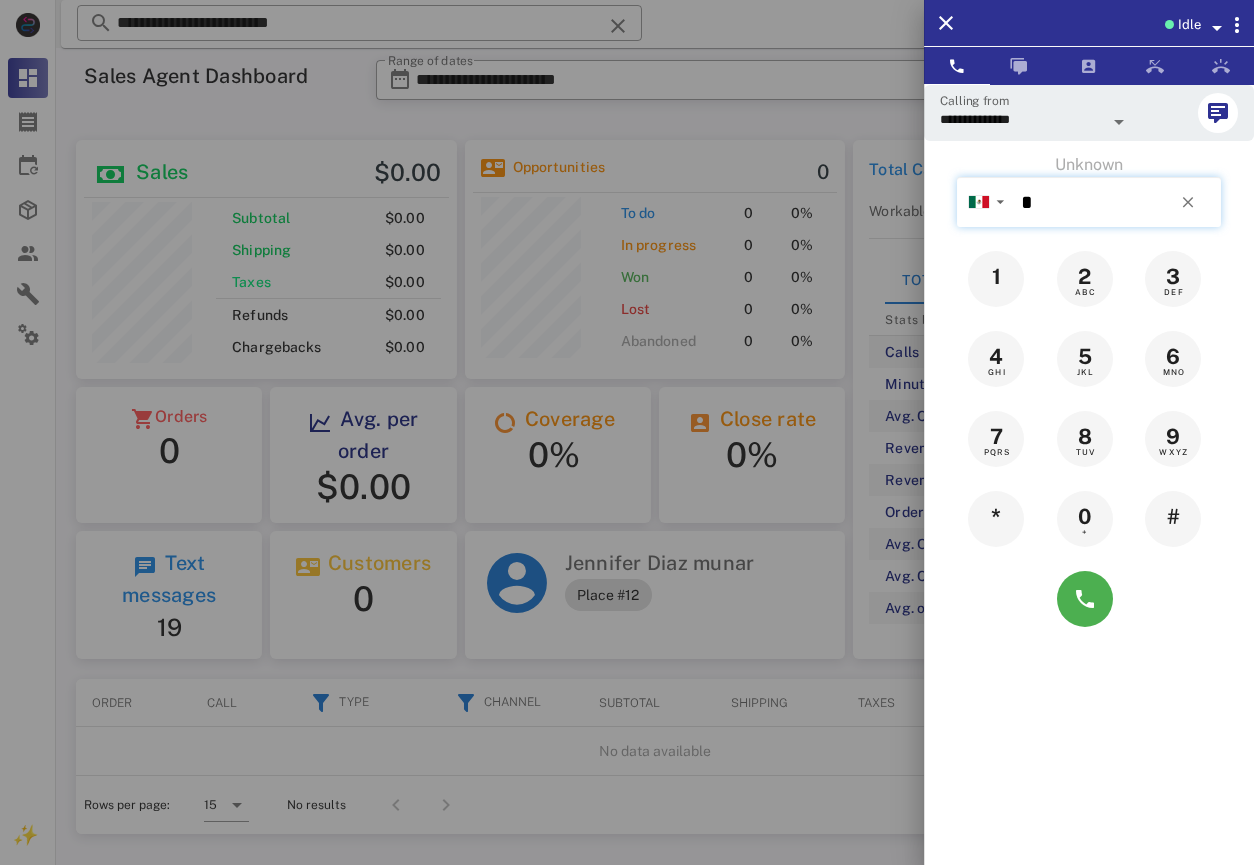 click on "*" at bounding box center (1117, 202) 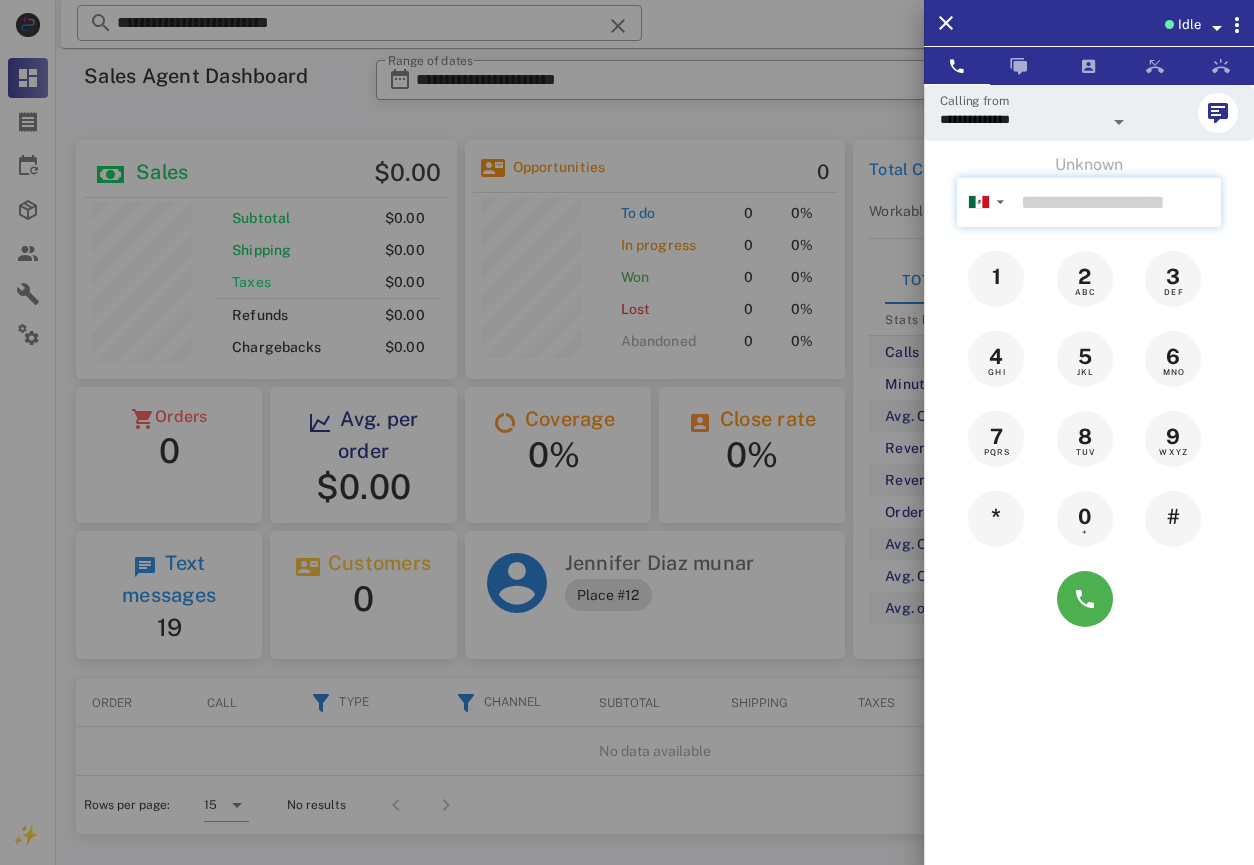 paste on "**********" 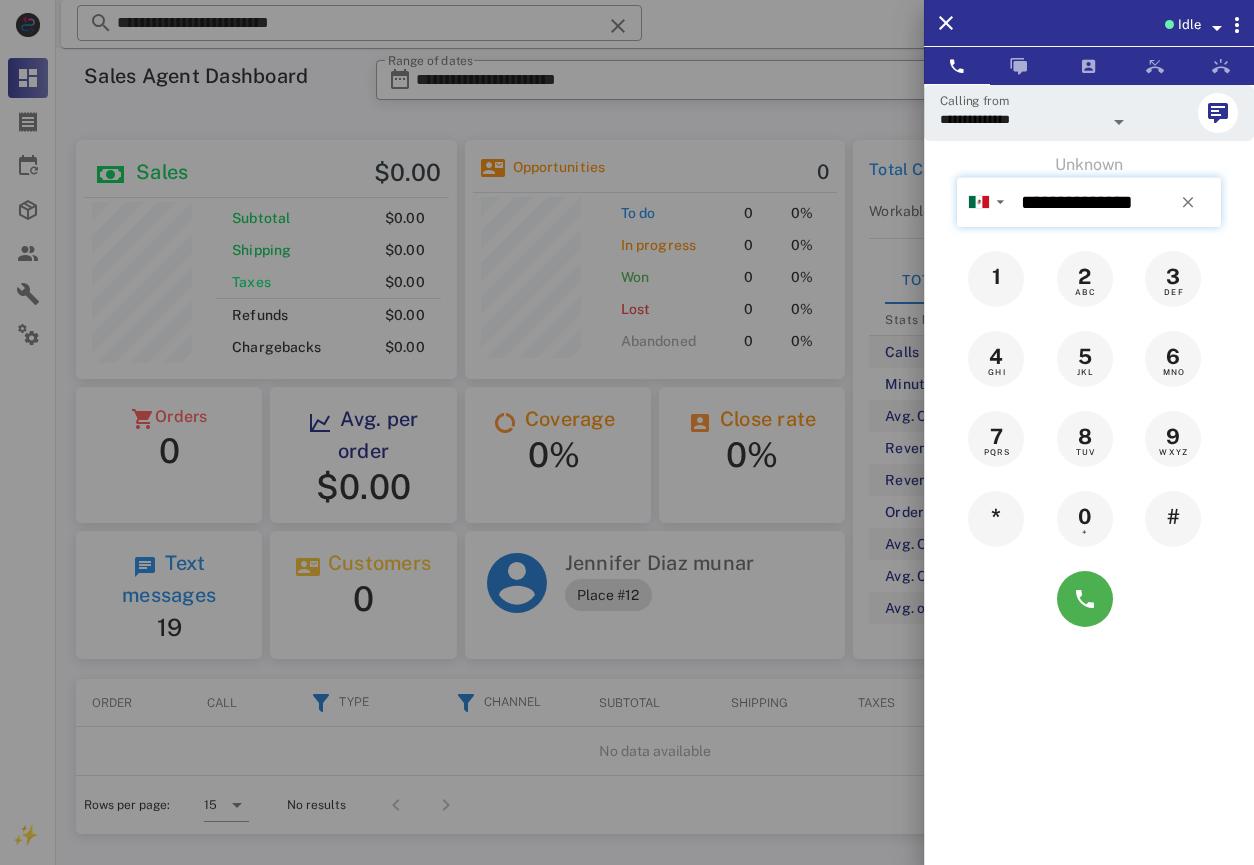 type on "**********" 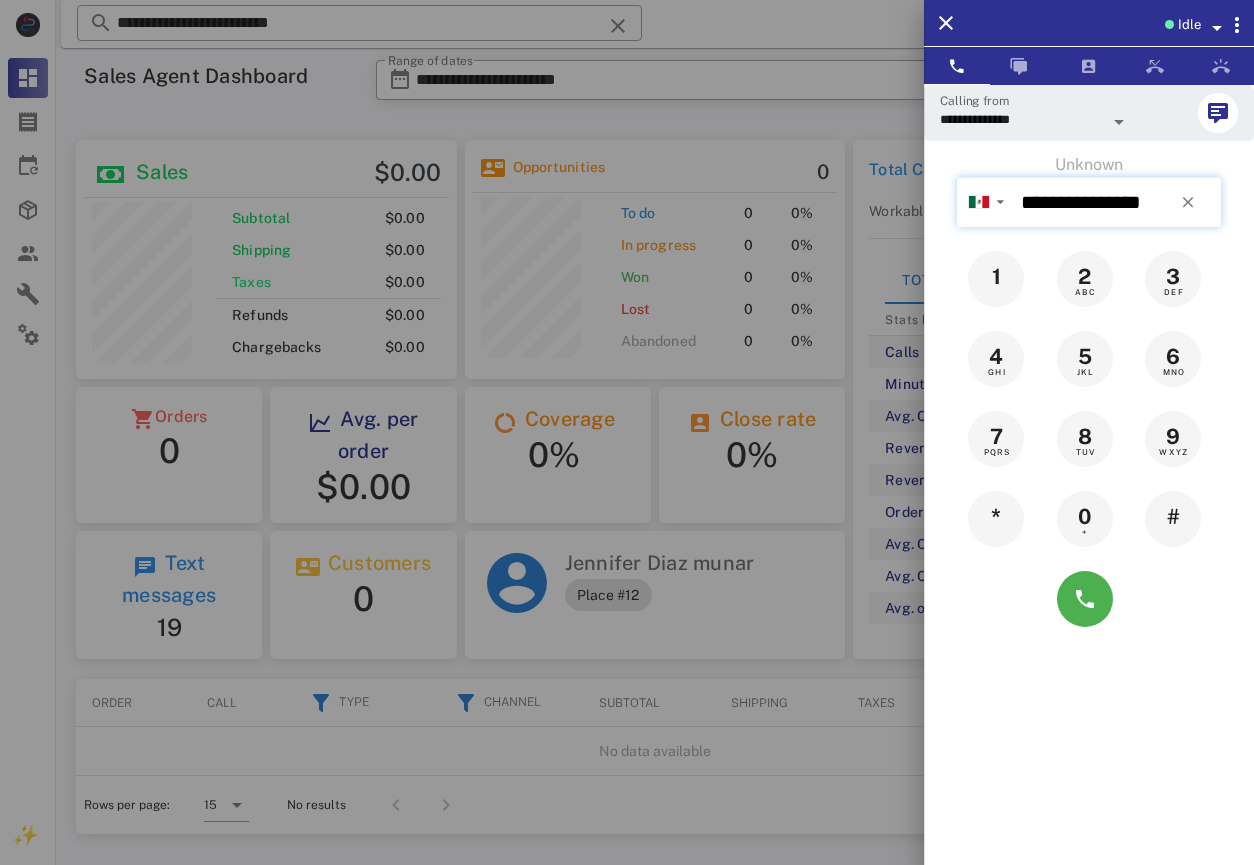 drag, startPoint x: 1154, startPoint y: 204, endPoint x: 1007, endPoint y: 198, distance: 147.12239 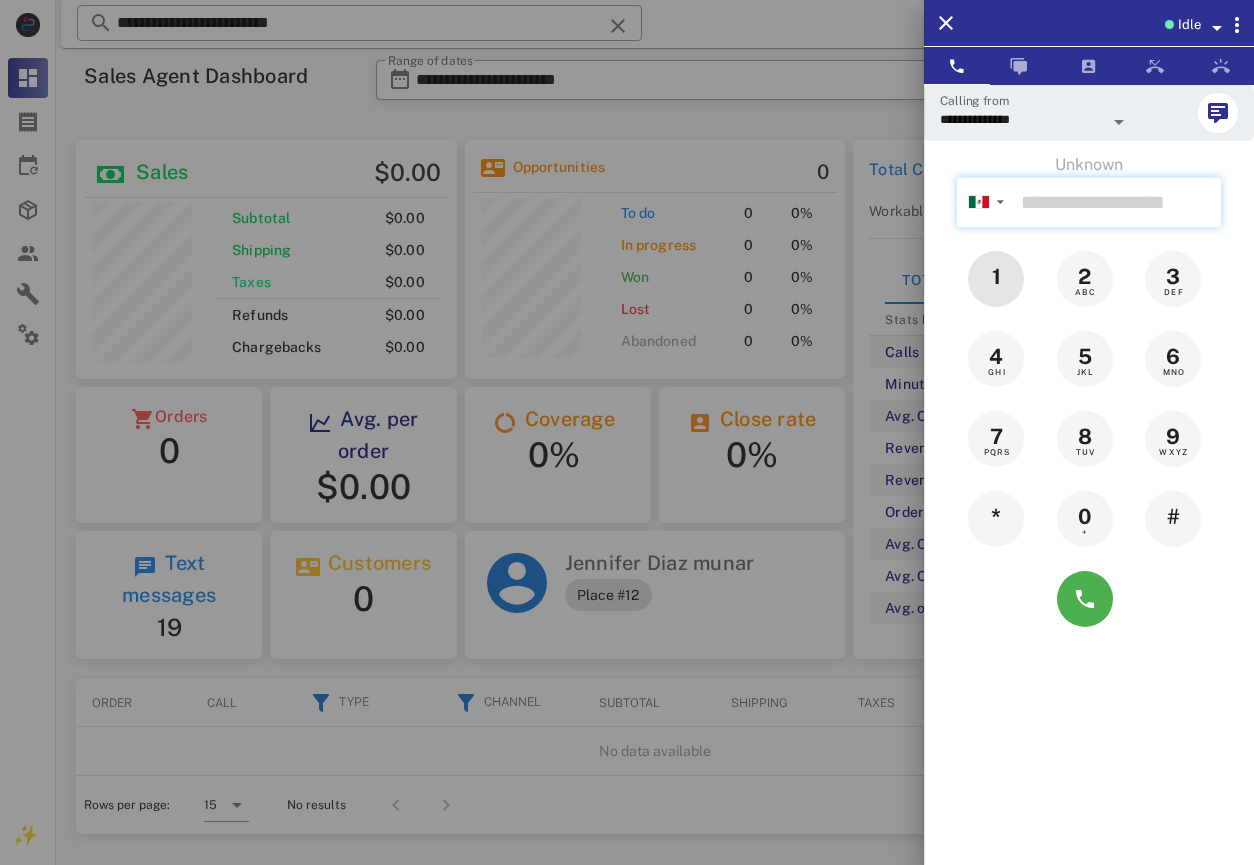 paste on "**********" 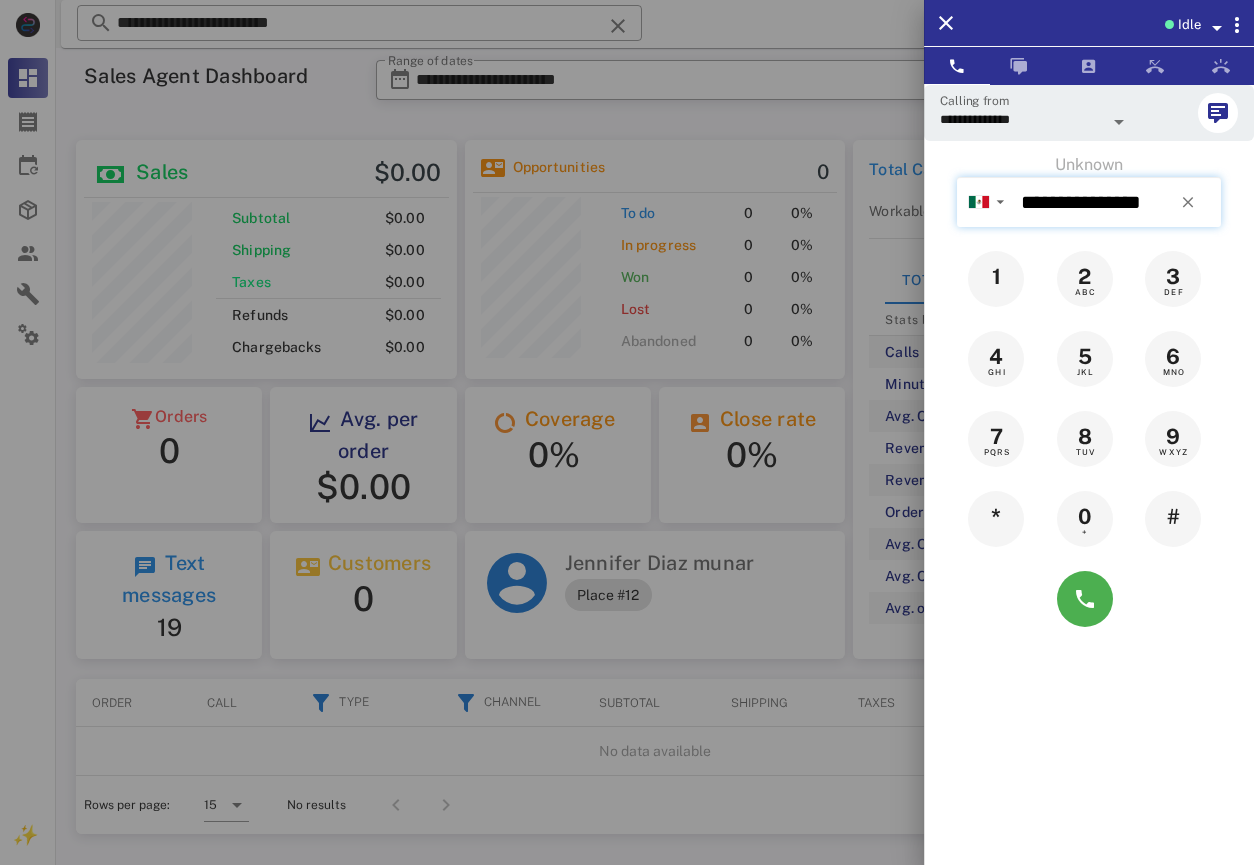 type on "**********" 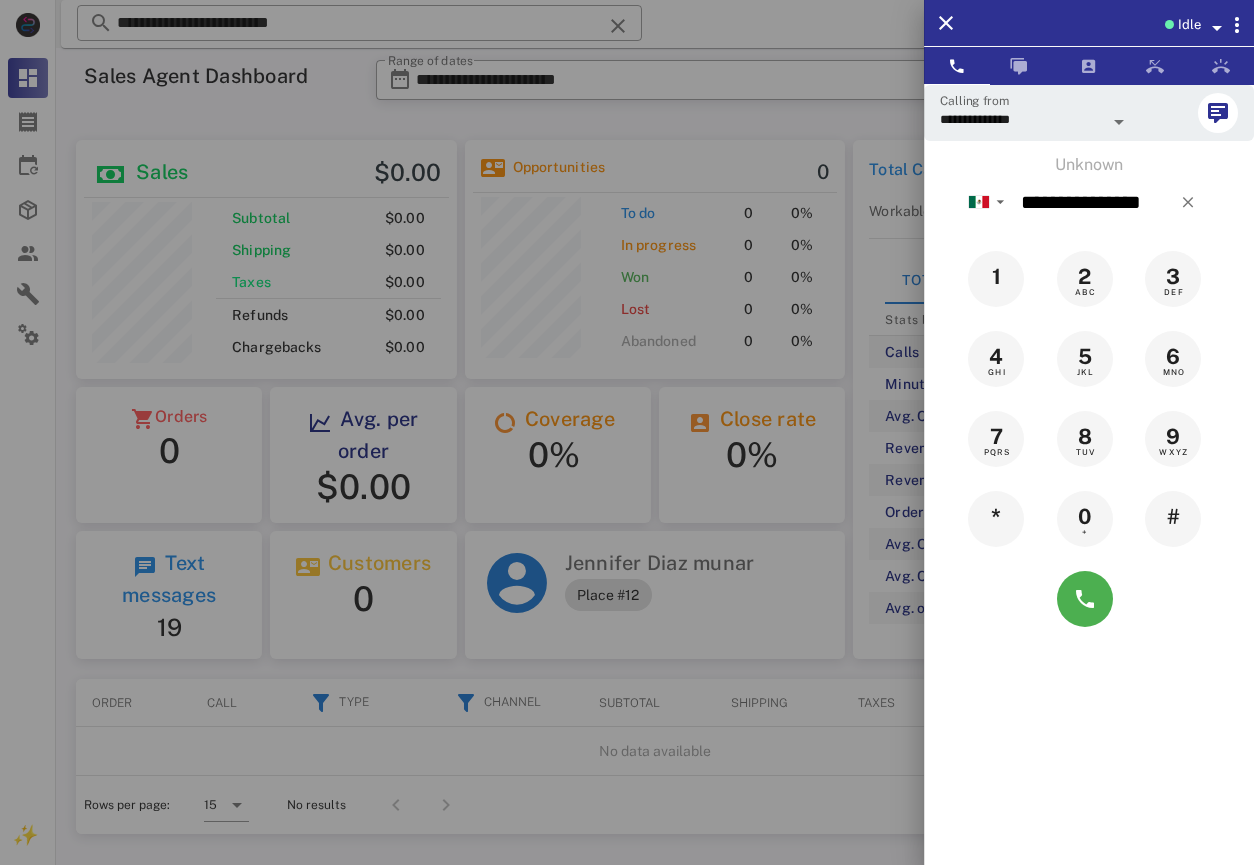 click at bounding box center (627, 432) 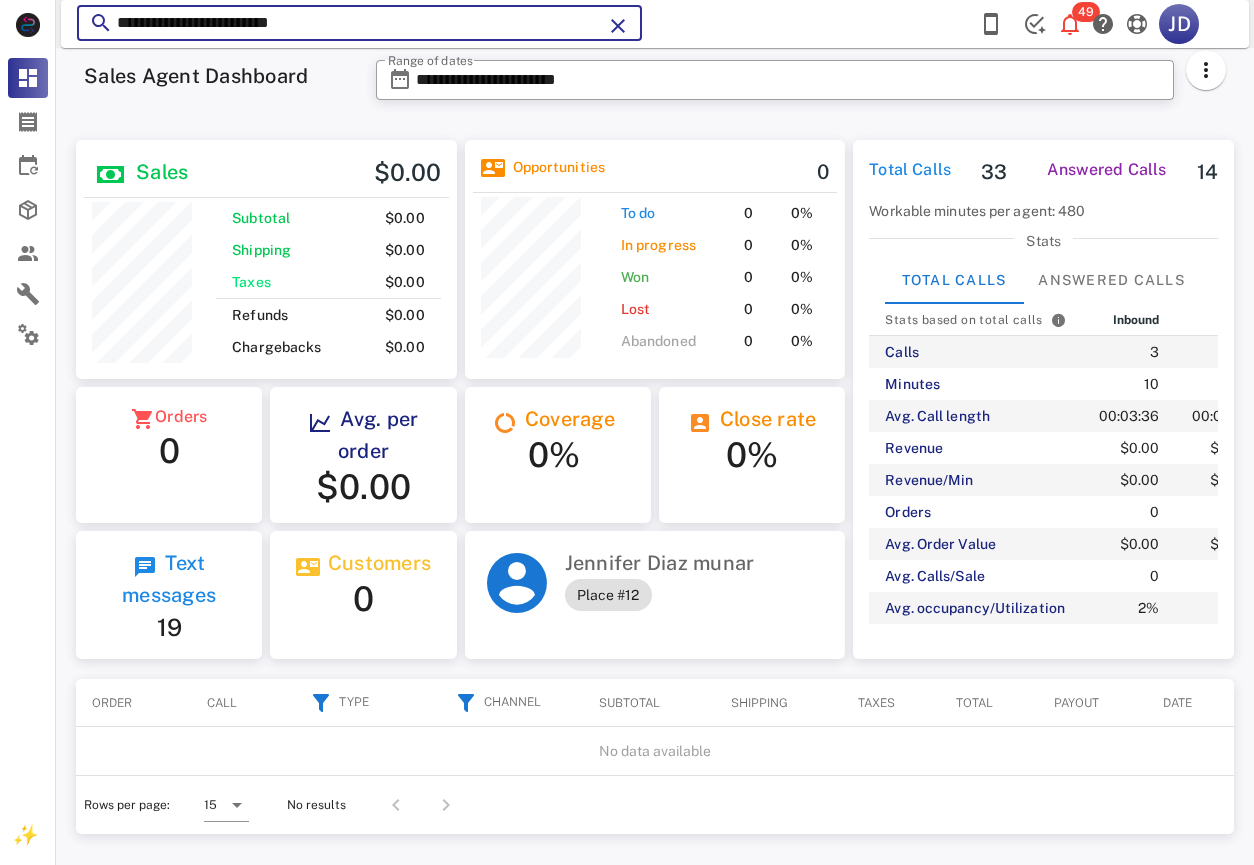 drag, startPoint x: 457, startPoint y: 28, endPoint x: 256, endPoint y: 31, distance: 201.02238 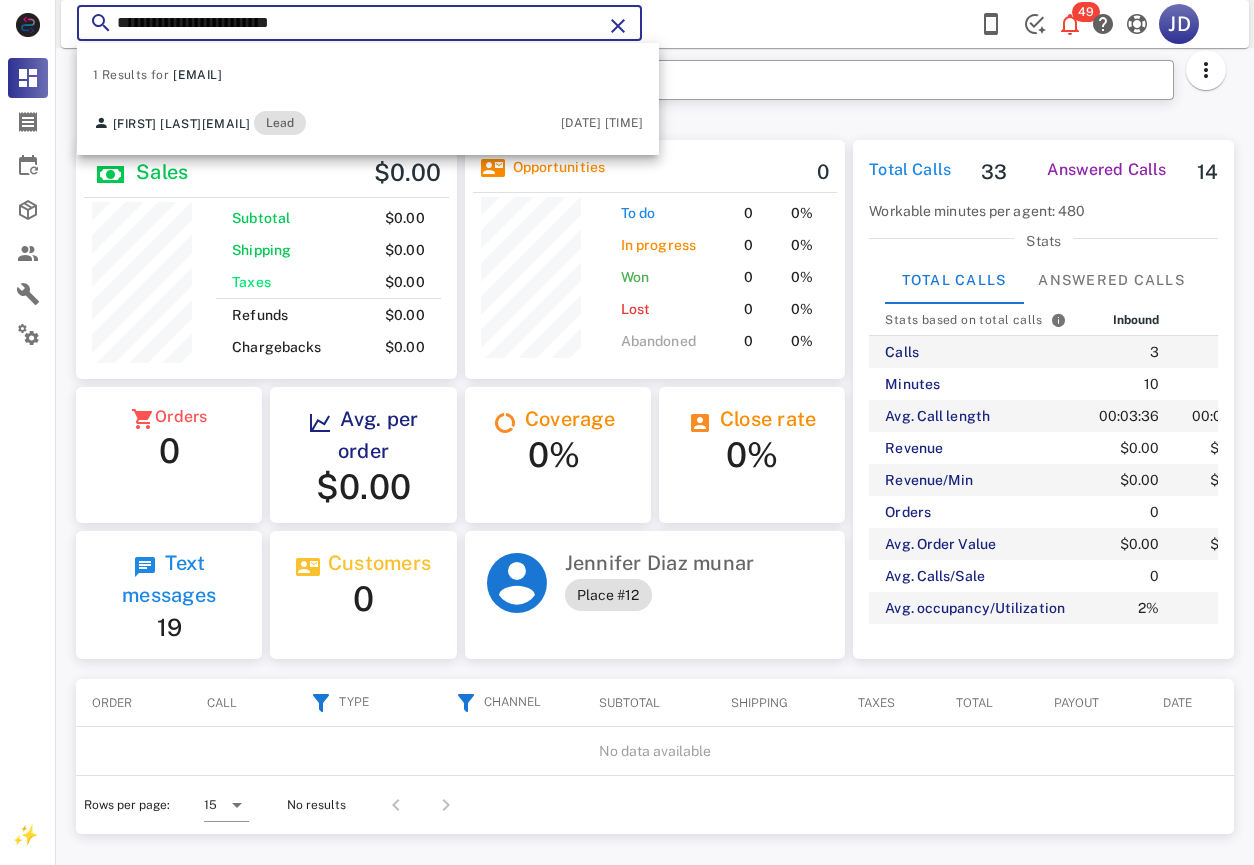 click on "**********" at bounding box center [359, 23] 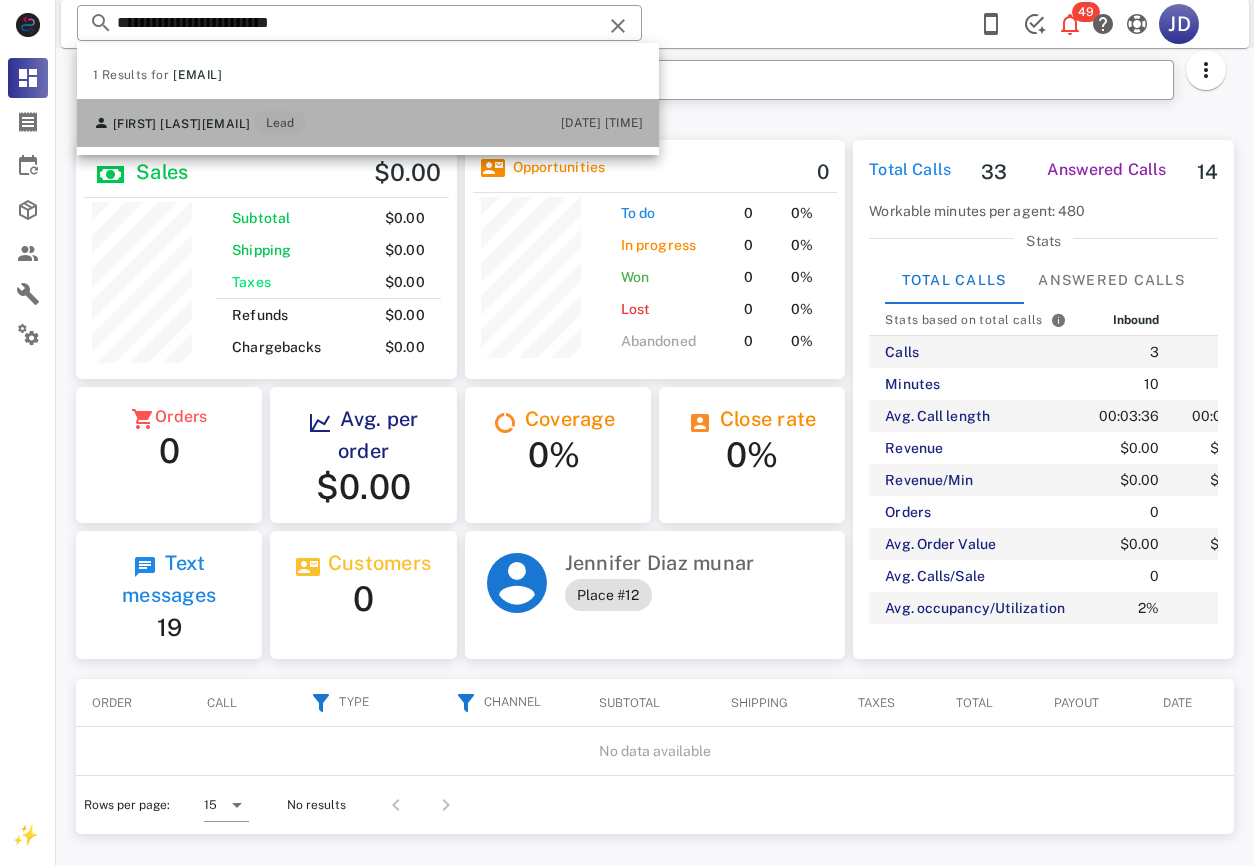 click on "[EMAIL]" at bounding box center [226, 124] 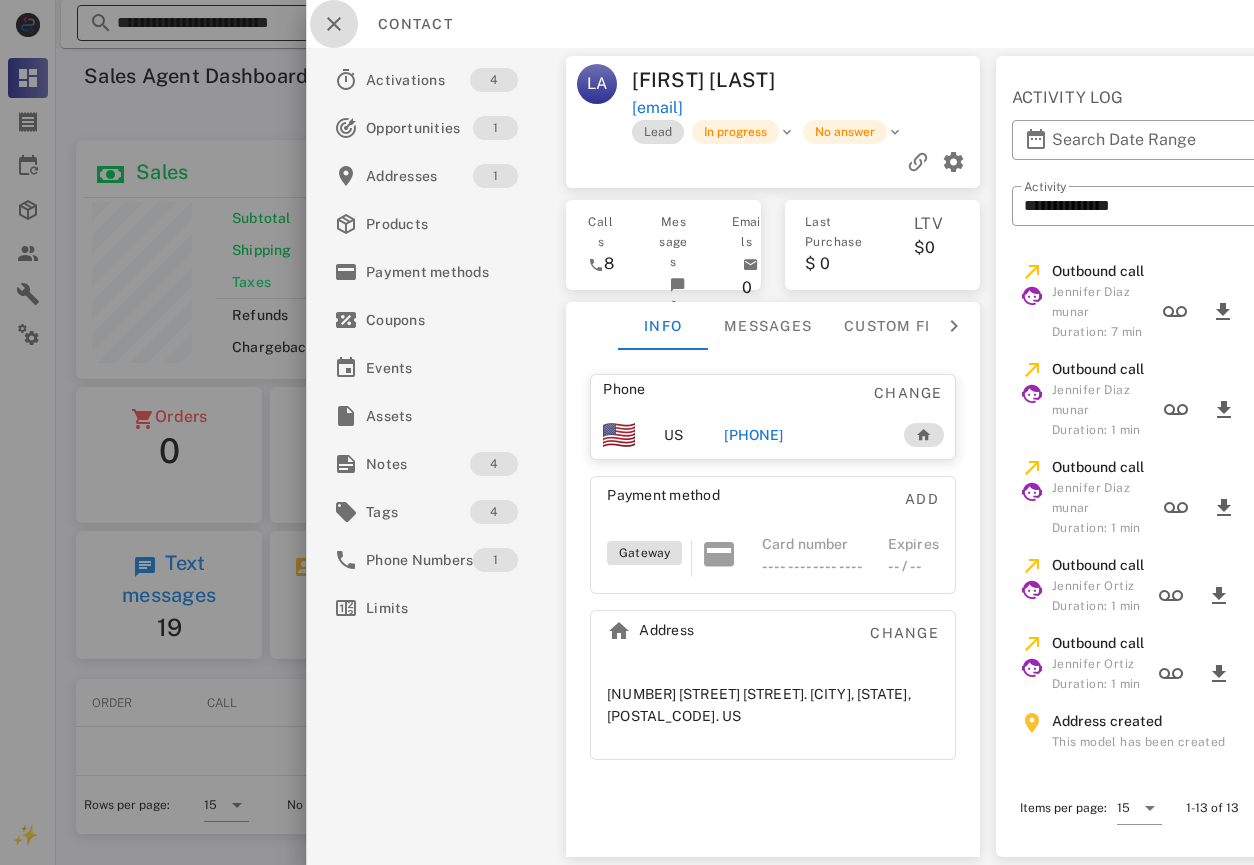 click at bounding box center (334, 24) 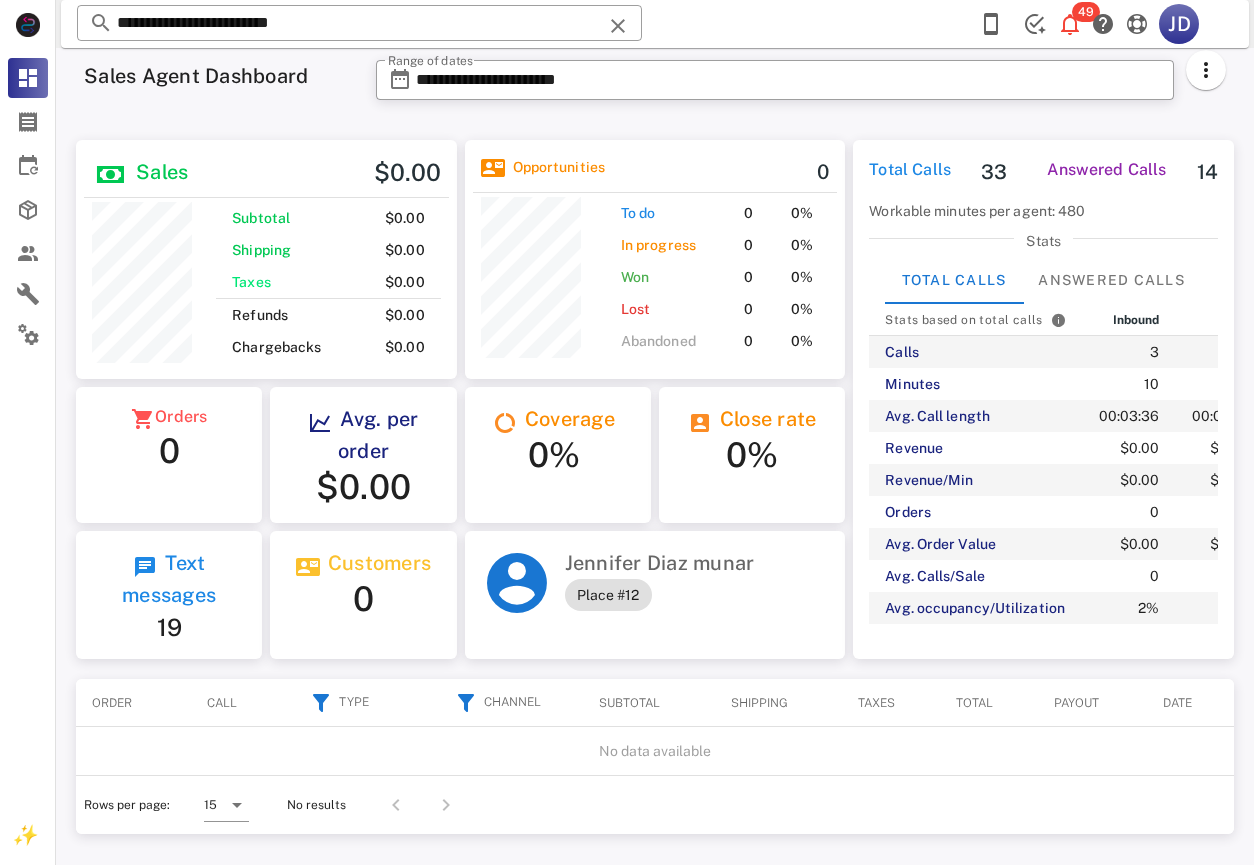 click on "Sales  $0.00   Subtotal   $0.00   Shipping   $0.00   Taxes   $0.00   Refunds   $0.00   Chargebacks   $0.00   Opportunities  0   To do  0 0%  In progress  0 0%  Won  0 0%  Lost  0 0%  Abandoned  0 0% Orders 0 Avg. per order $0.00 Coverage 0% Close rate 0% Text messages 19  Customers 0 [FIRST] [LAST] munar Place #12" at bounding box center (460, 399) 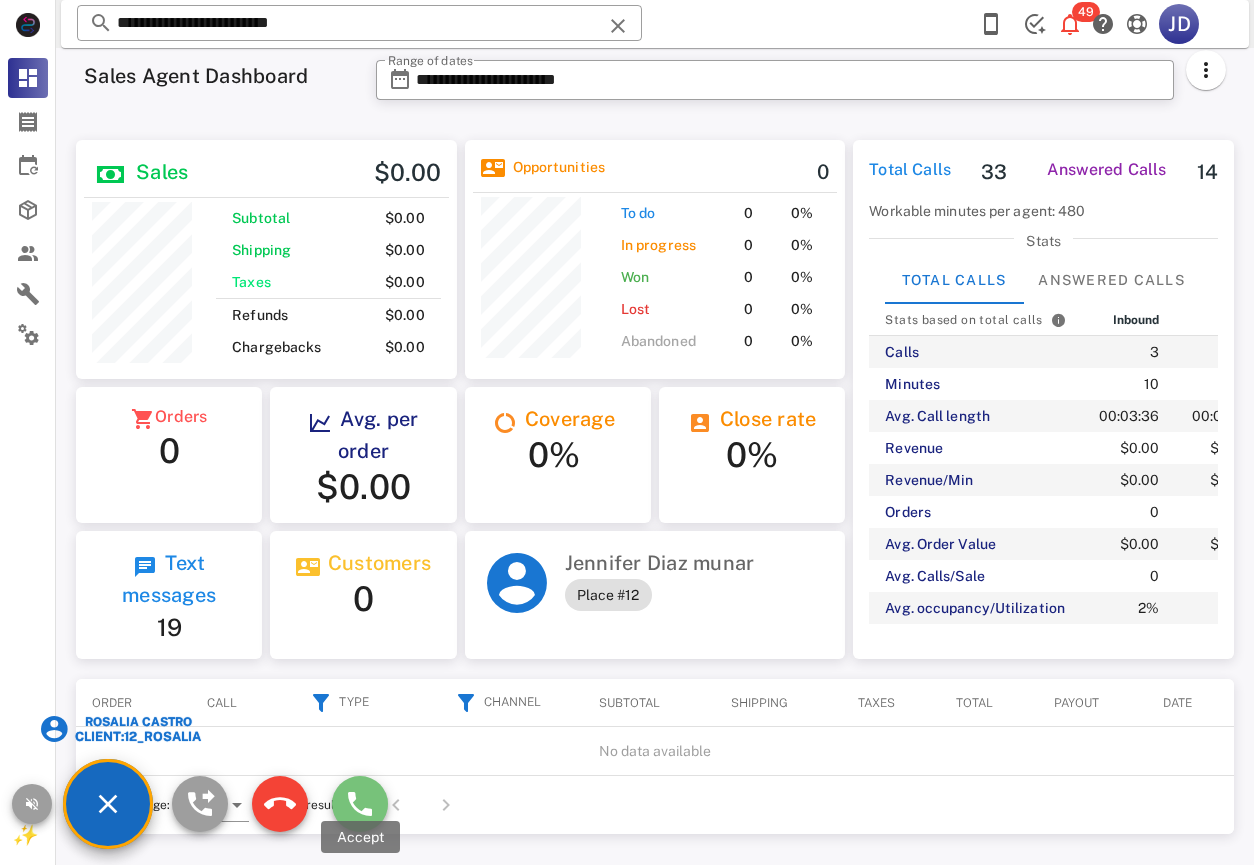 click at bounding box center (360, 804) 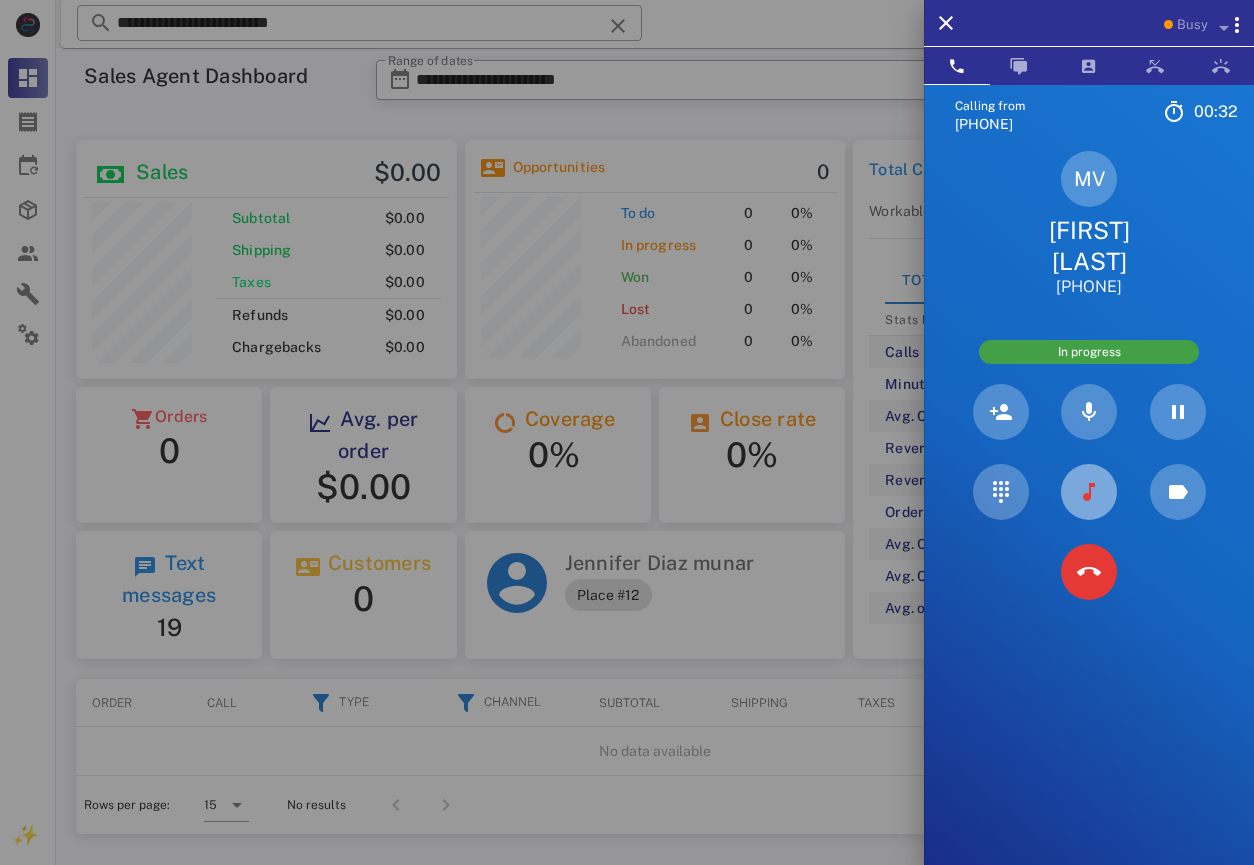 click at bounding box center (1089, 492) 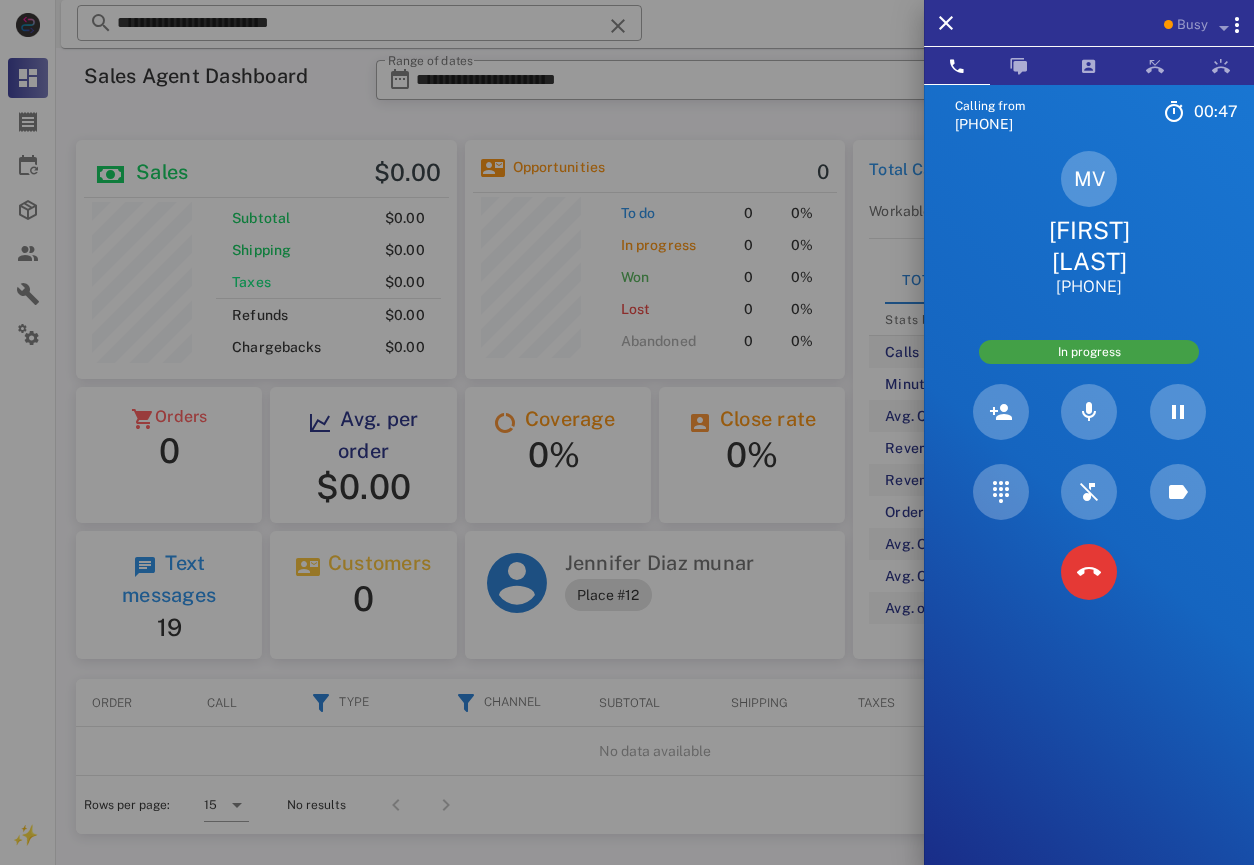 click on "[FIRST] [LAST]" at bounding box center [1089, 246] 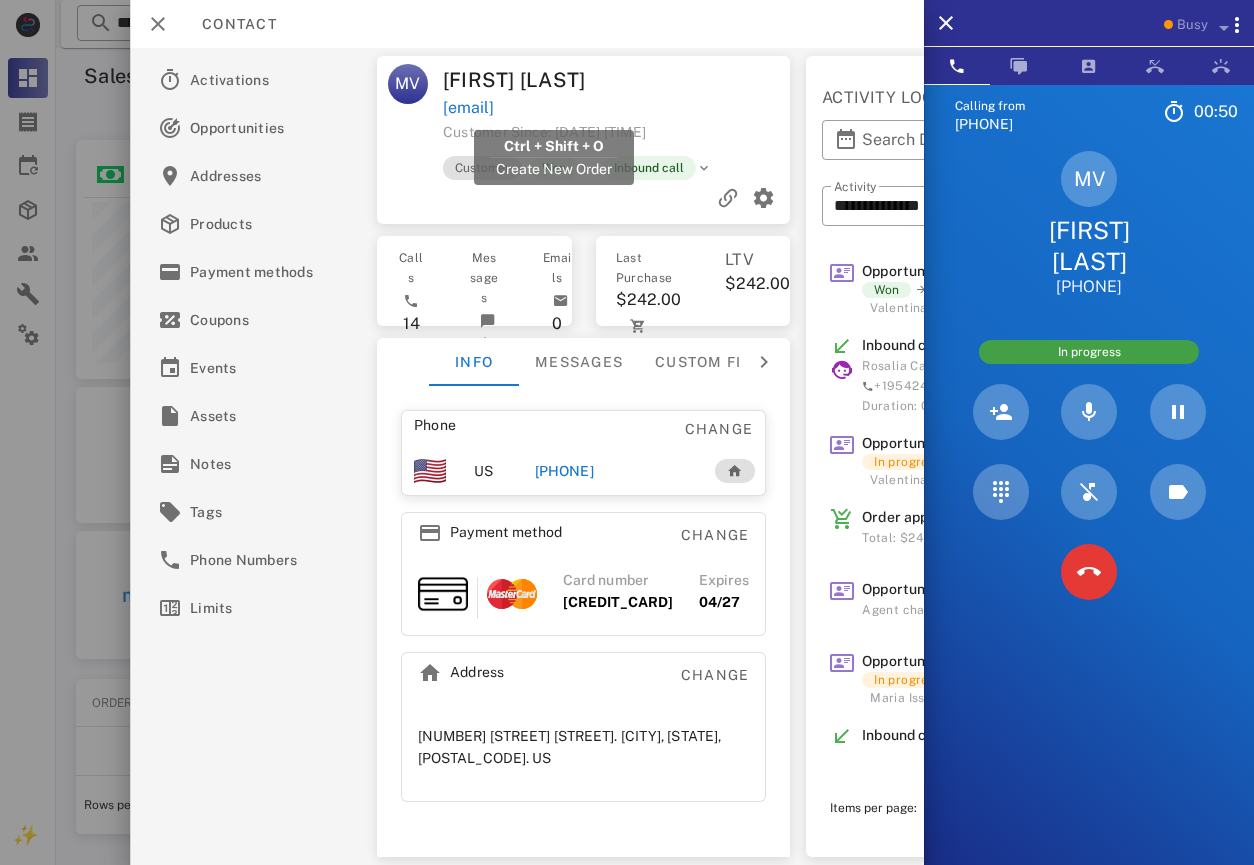 drag, startPoint x: 684, startPoint y: 110, endPoint x: 444, endPoint y: 111, distance: 240.00209 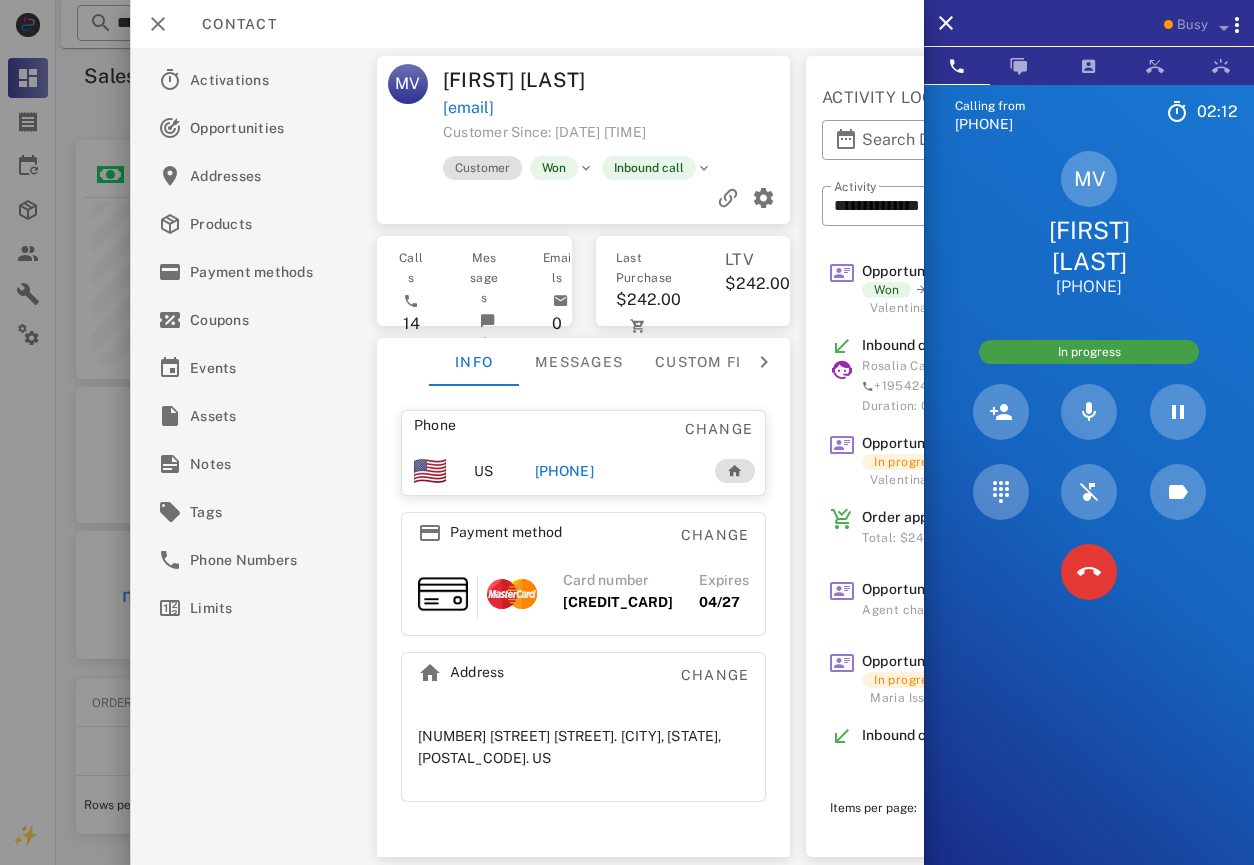 click on "[FIRST] [LAST]" at bounding box center (1089, 246) 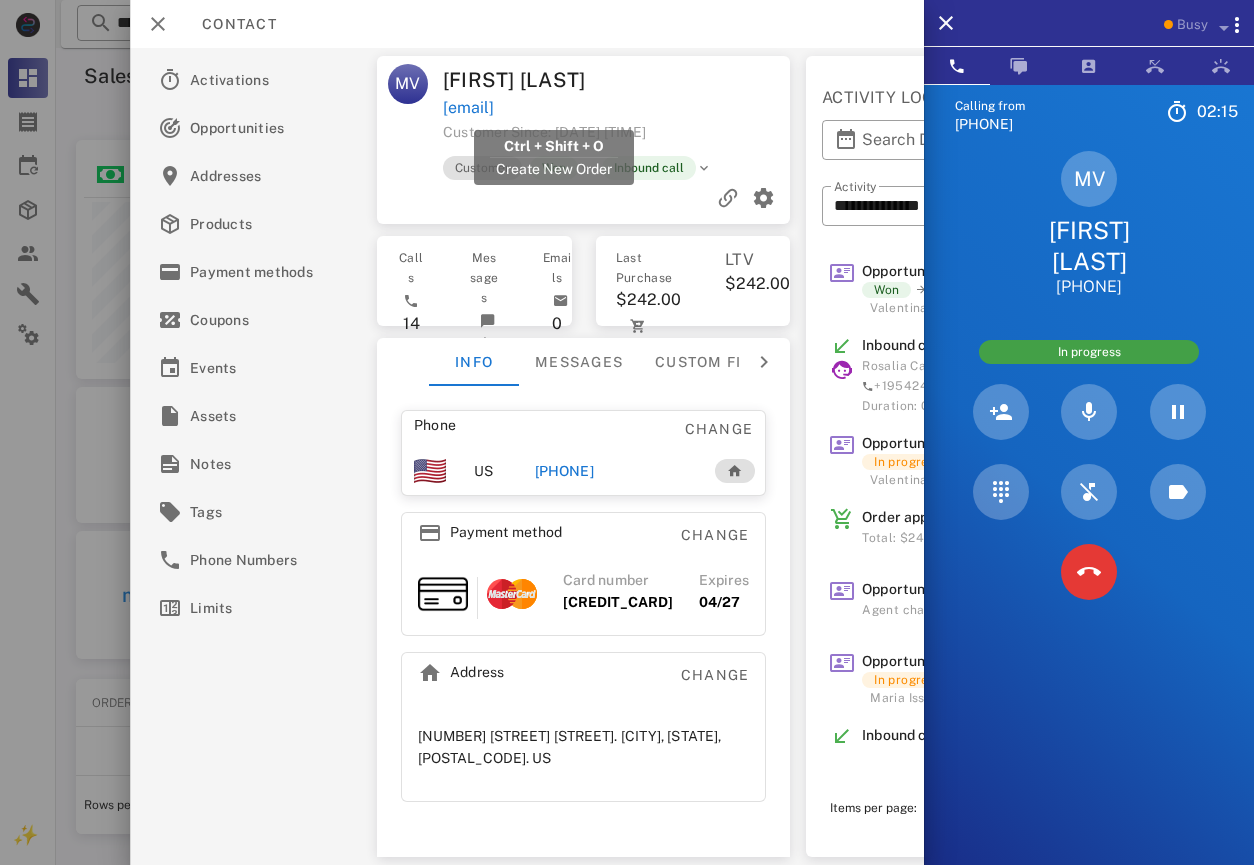 drag, startPoint x: 688, startPoint y: 106, endPoint x: 446, endPoint y: 113, distance: 242.10121 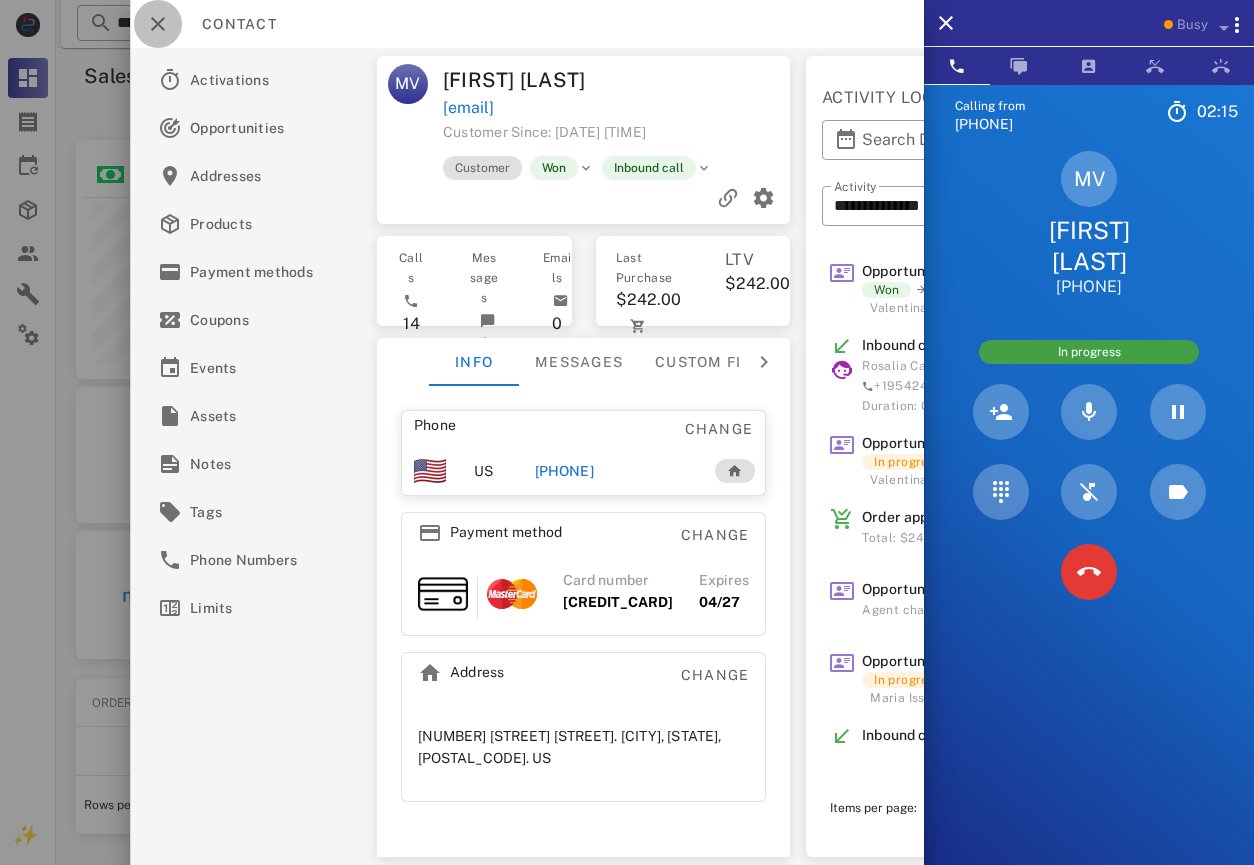 click at bounding box center (158, 24) 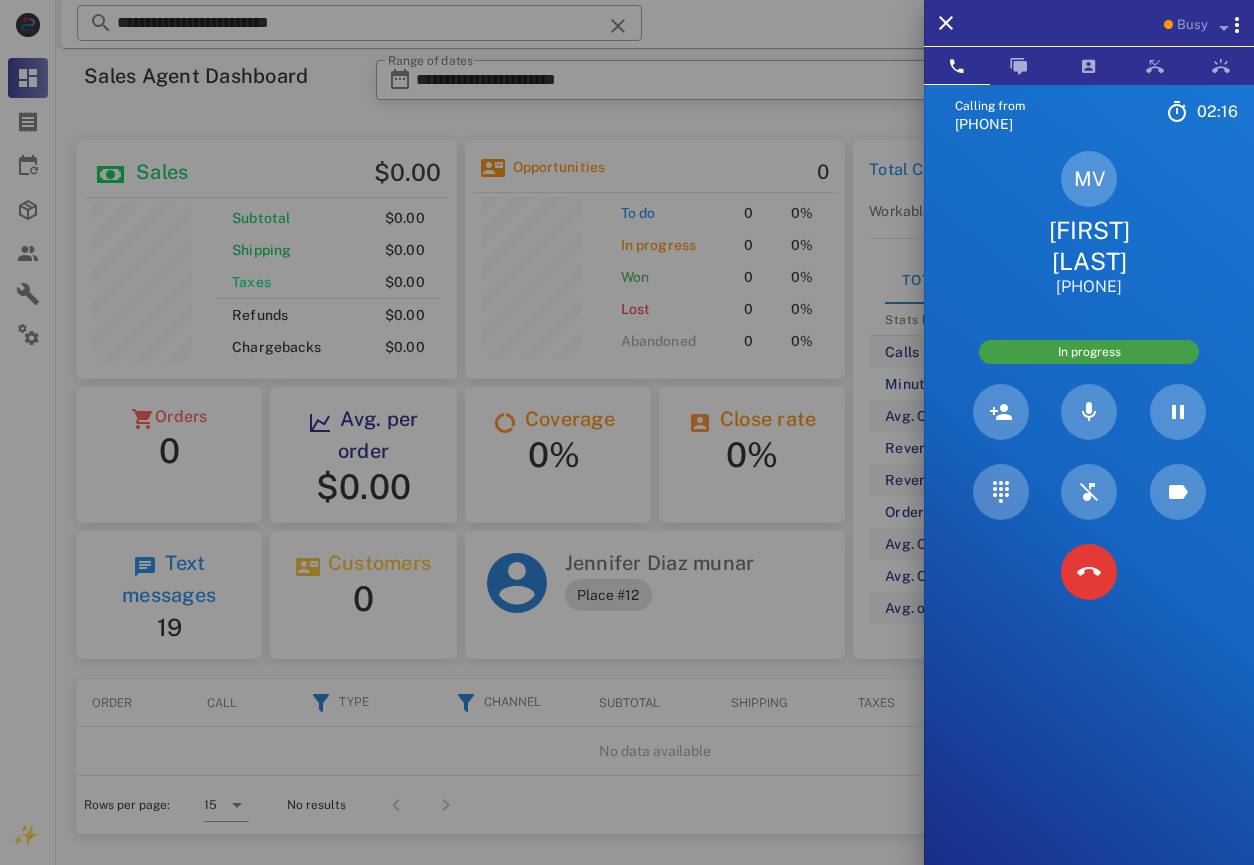 click at bounding box center [627, 432] 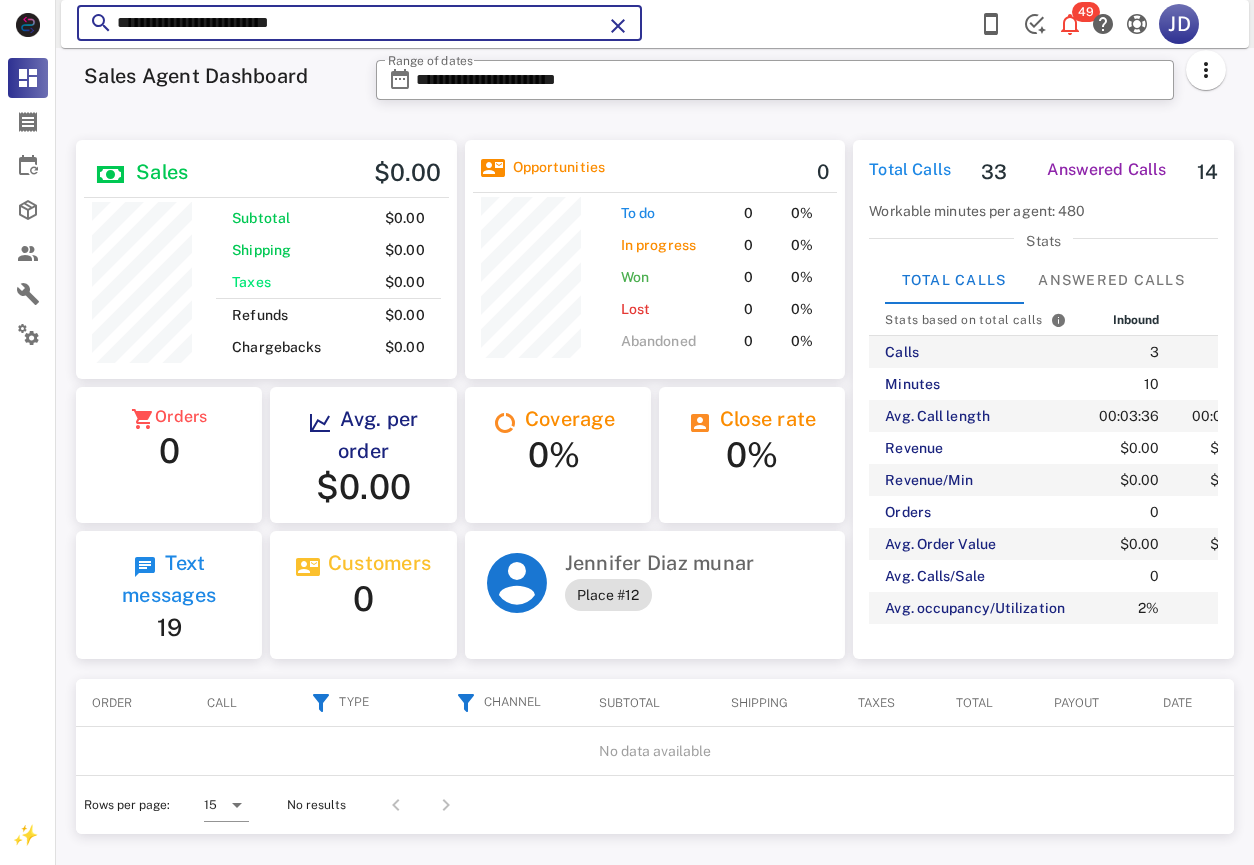 drag, startPoint x: 411, startPoint y: 30, endPoint x: 116, endPoint y: 21, distance: 295.13727 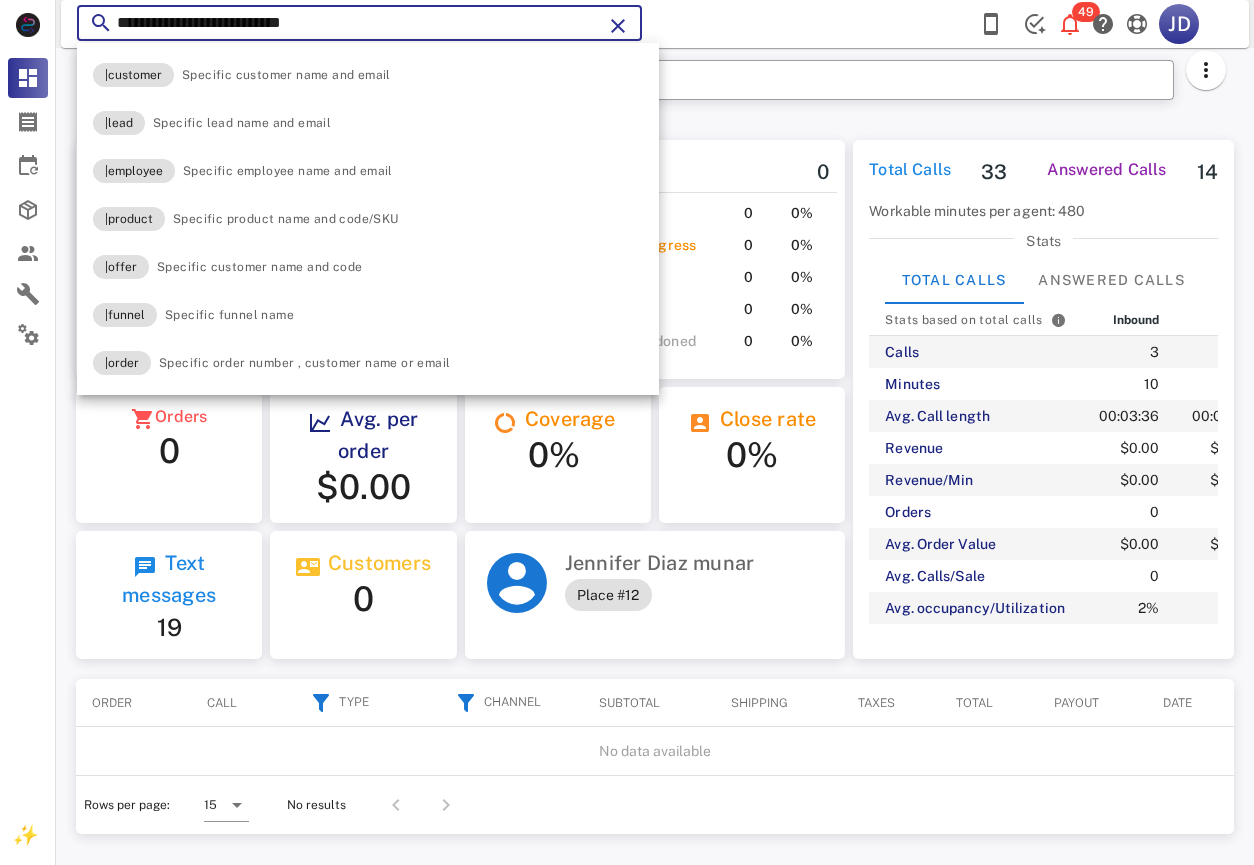 type on "**********" 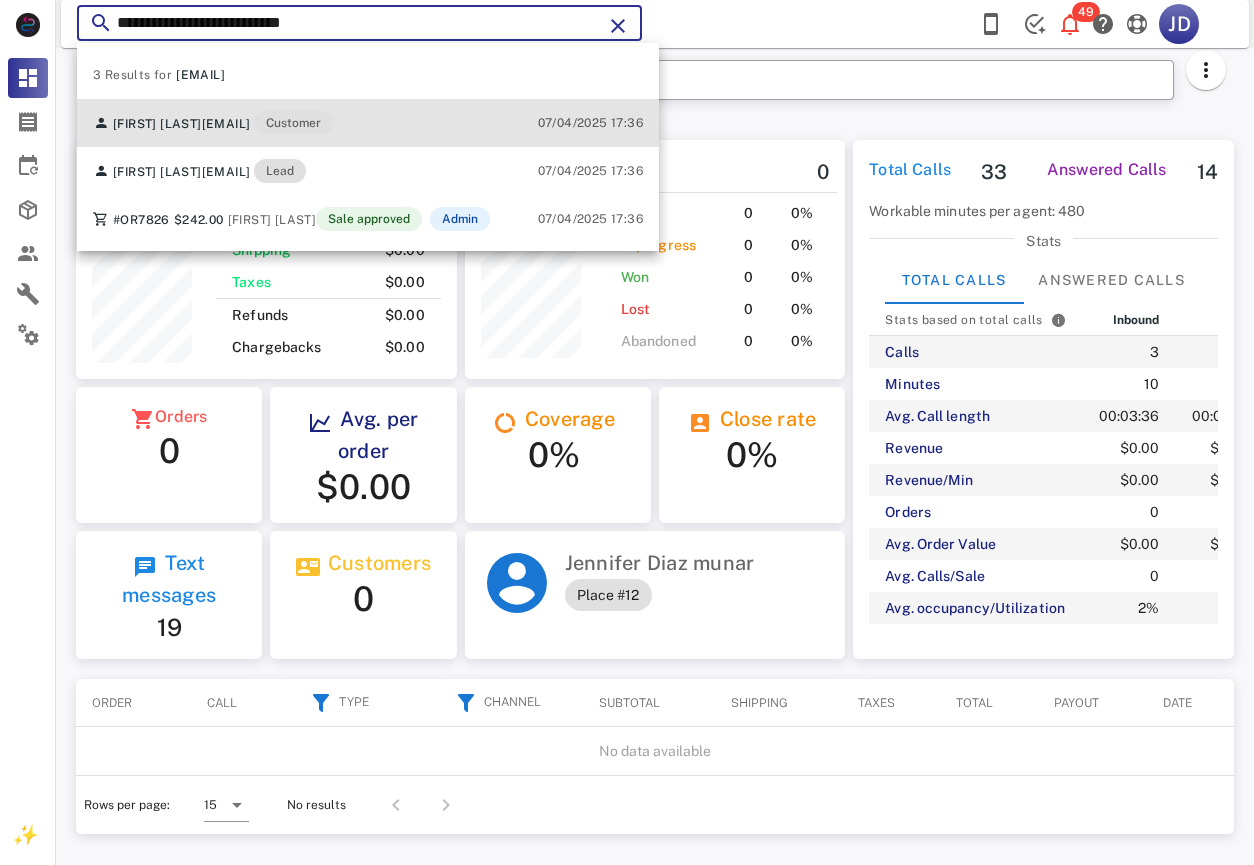 click on "[EMAIL]" at bounding box center [226, 124] 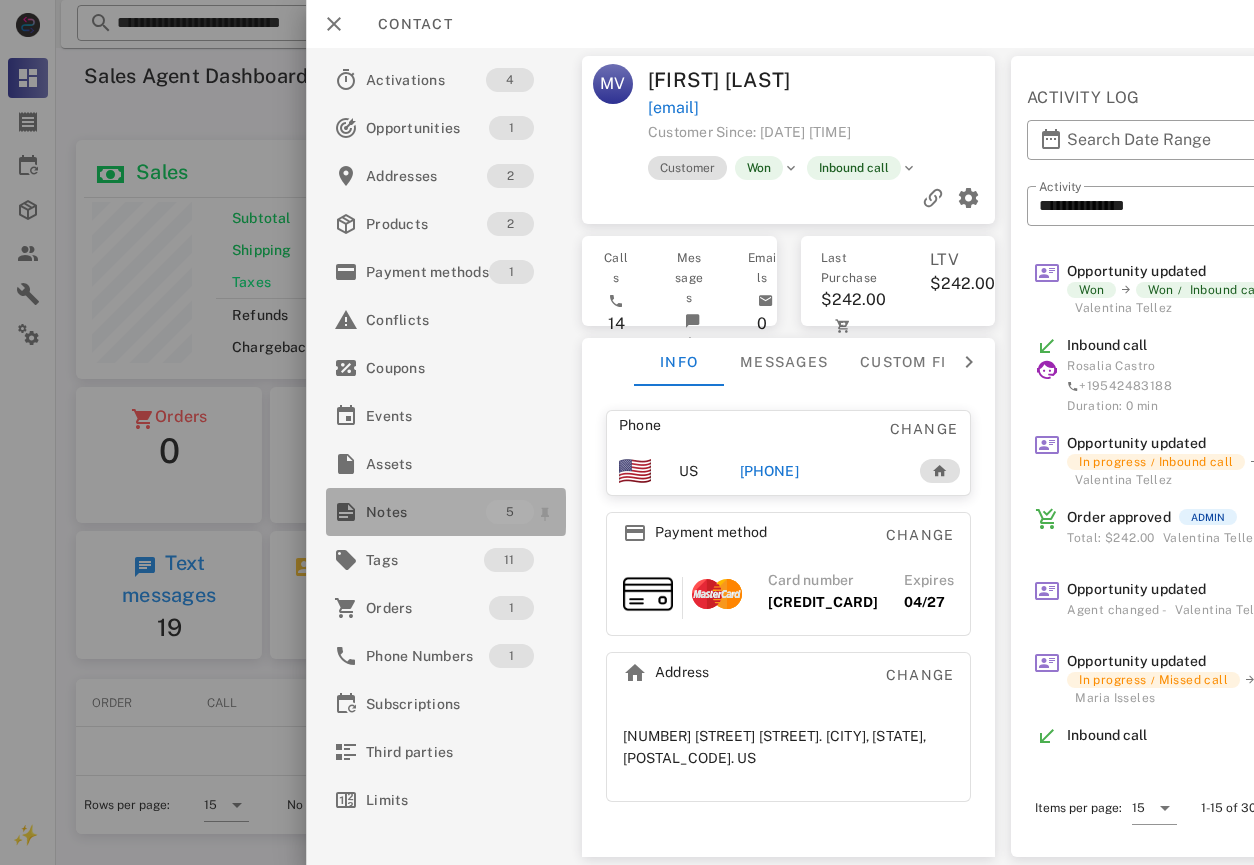 click on "Notes" at bounding box center [426, 512] 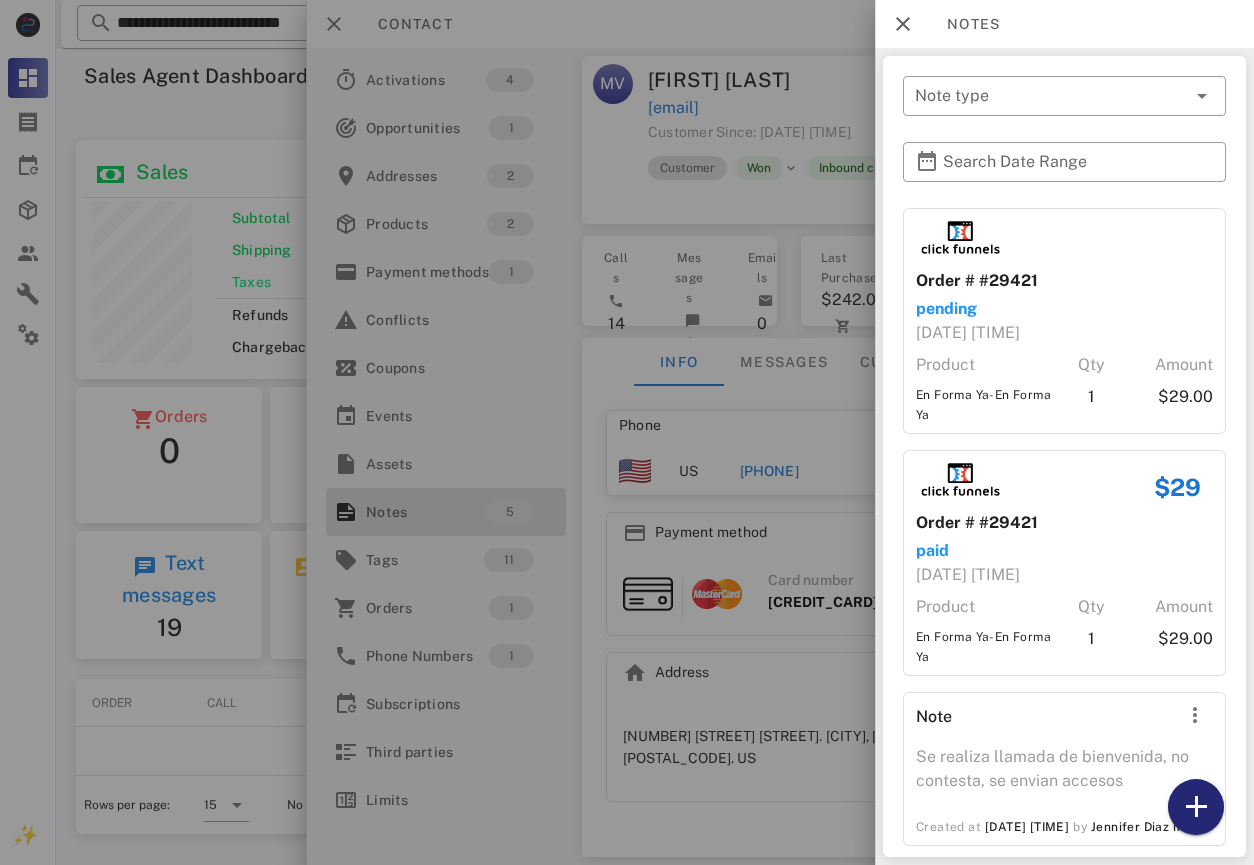 click at bounding box center (1196, 807) 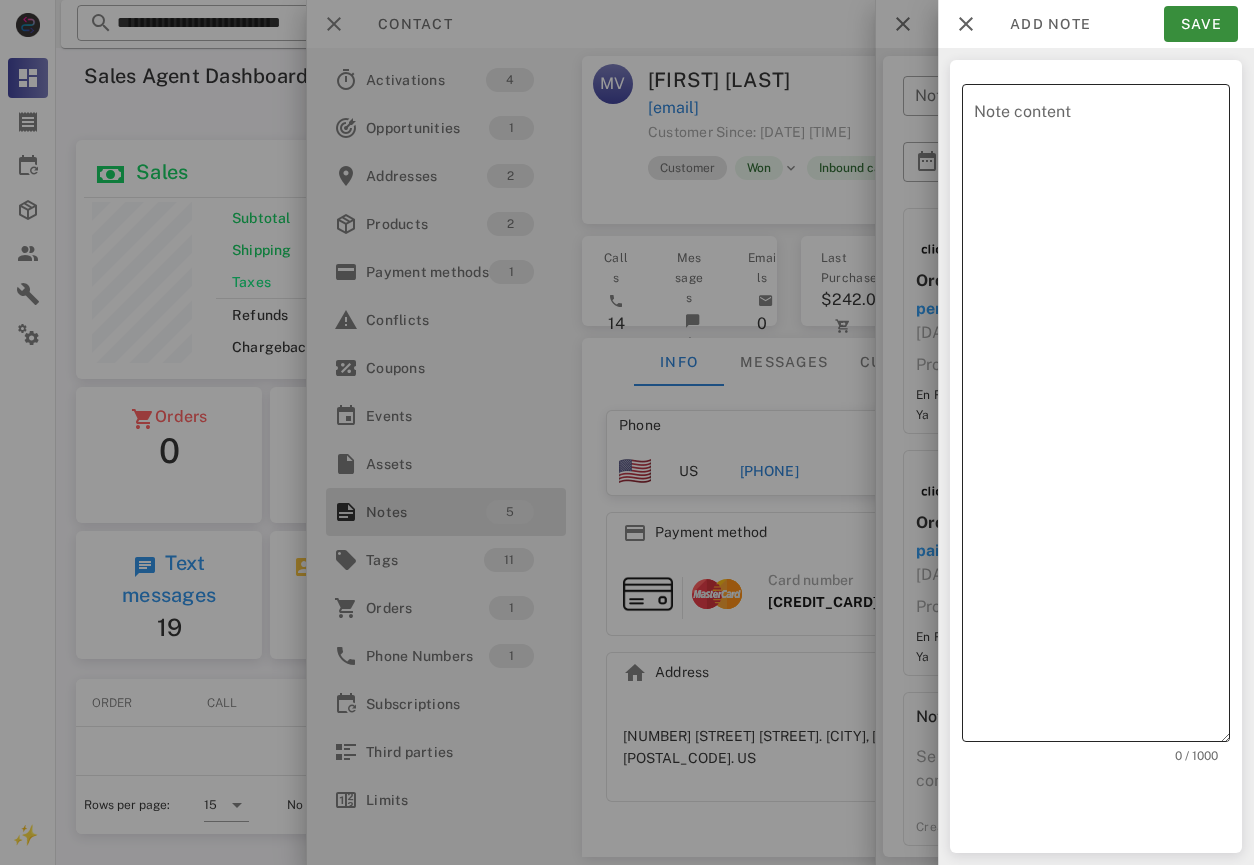 click on "Note content" at bounding box center [1102, 418] 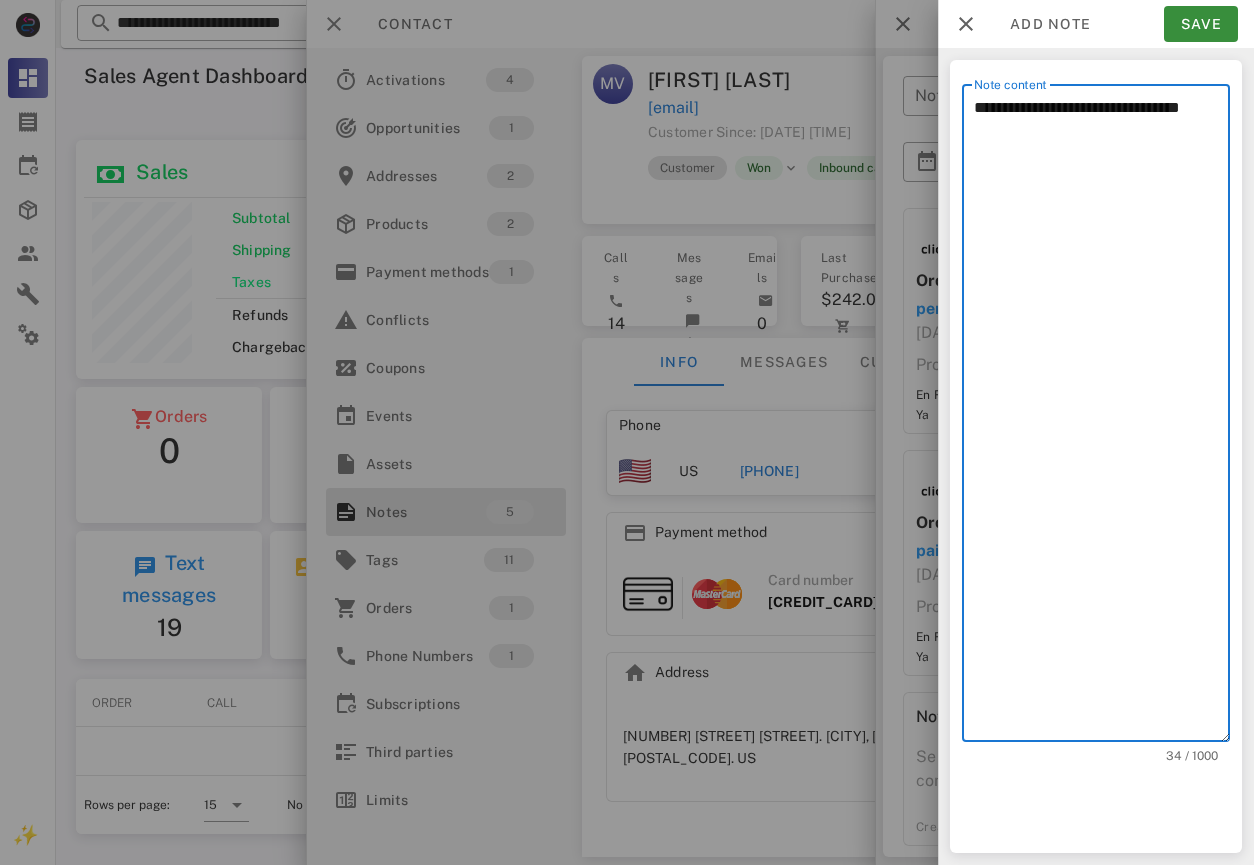 click on "**********" at bounding box center [1102, 418] 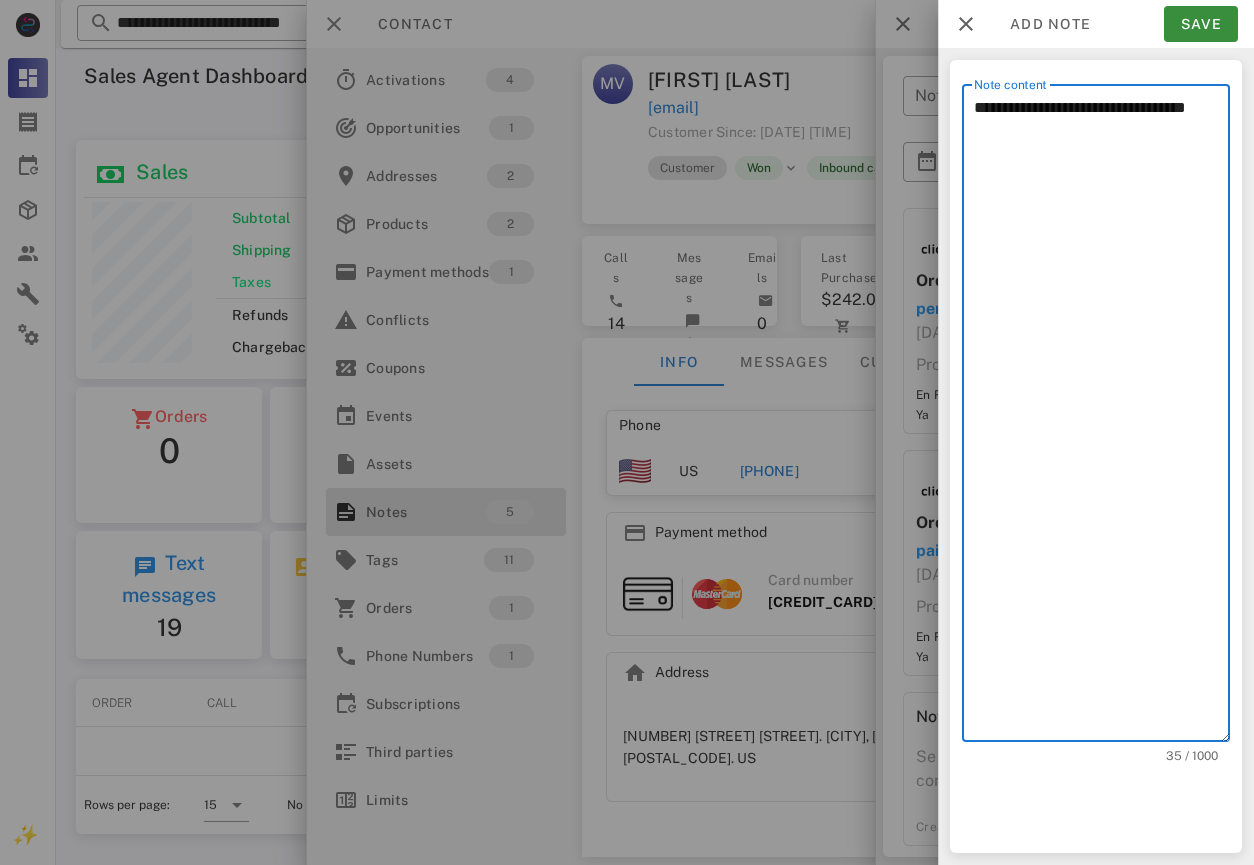 click on "**********" at bounding box center [1102, 418] 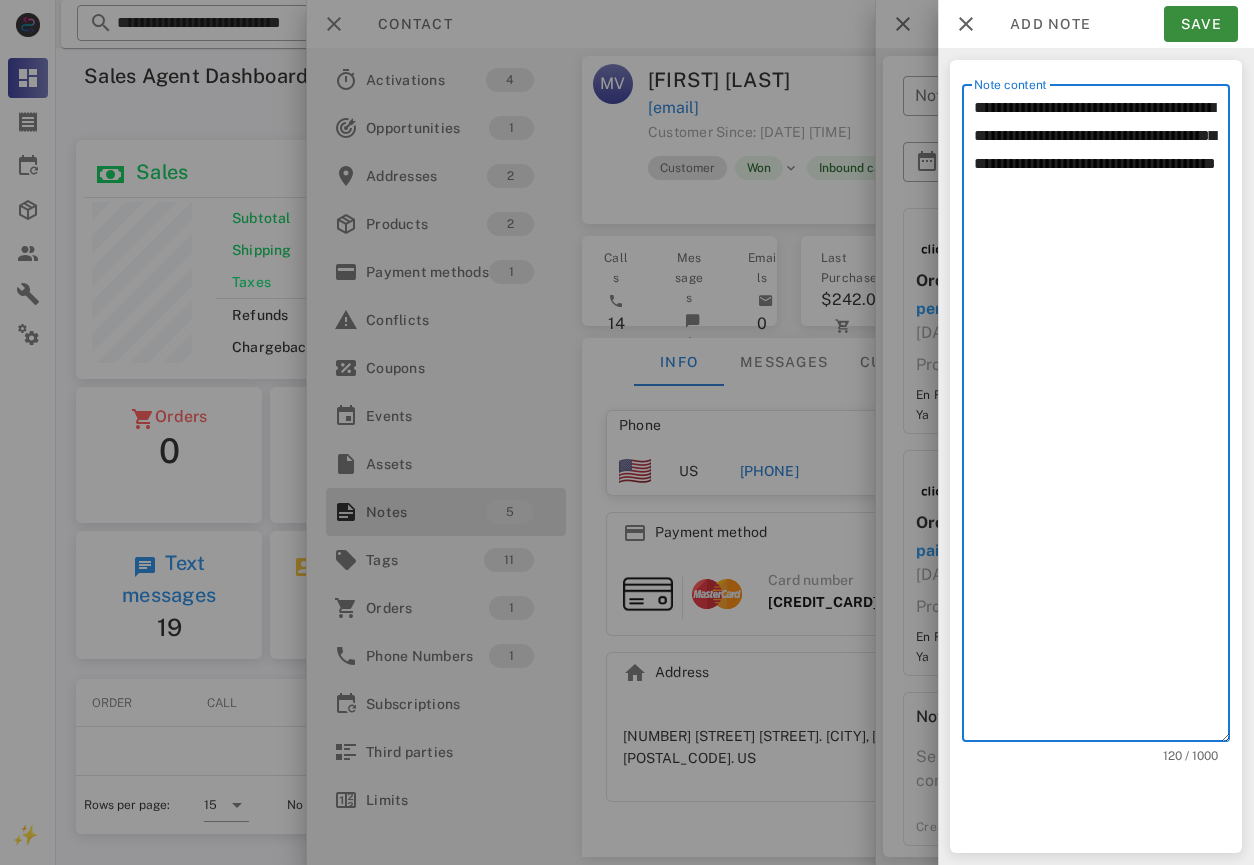 click on "**********" at bounding box center (1102, 418) 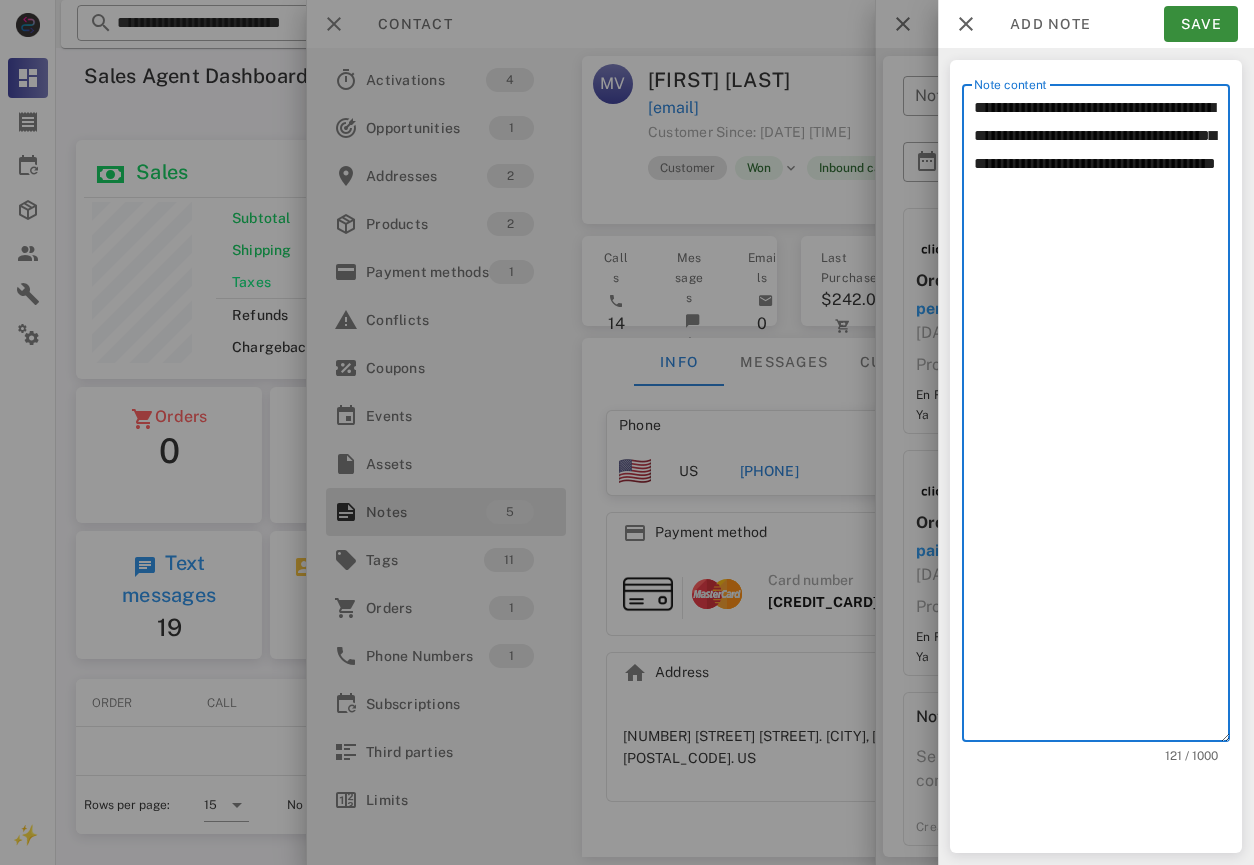 type on "**********" 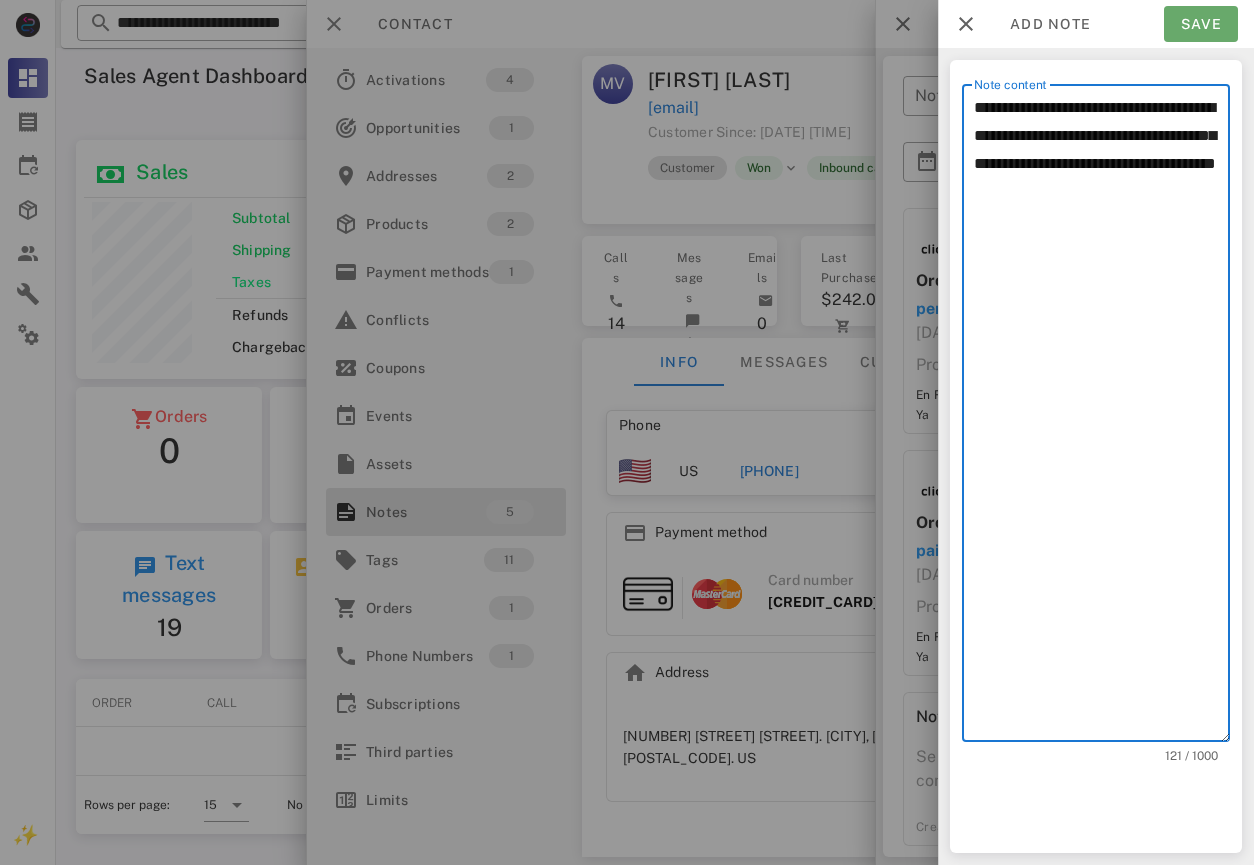click on "Save" at bounding box center [1201, 24] 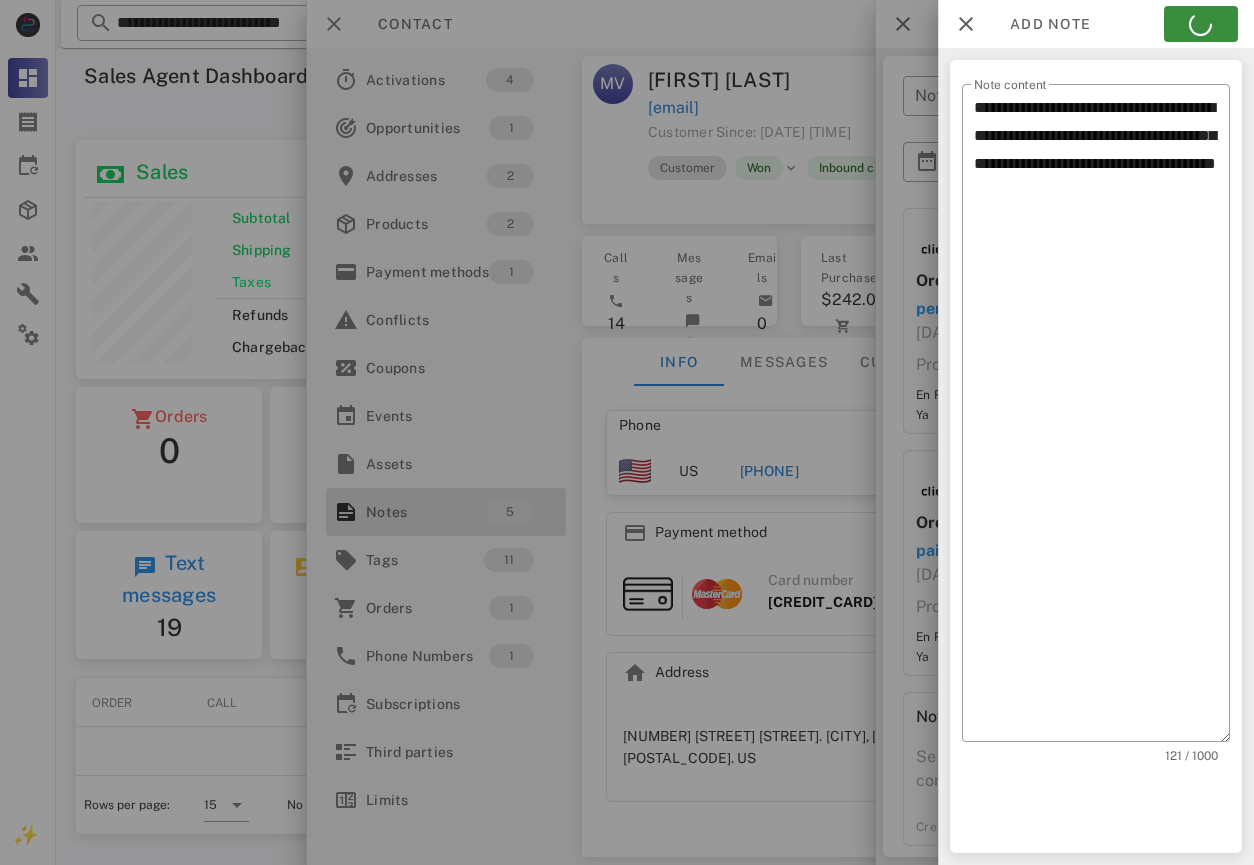 click at bounding box center [627, 432] 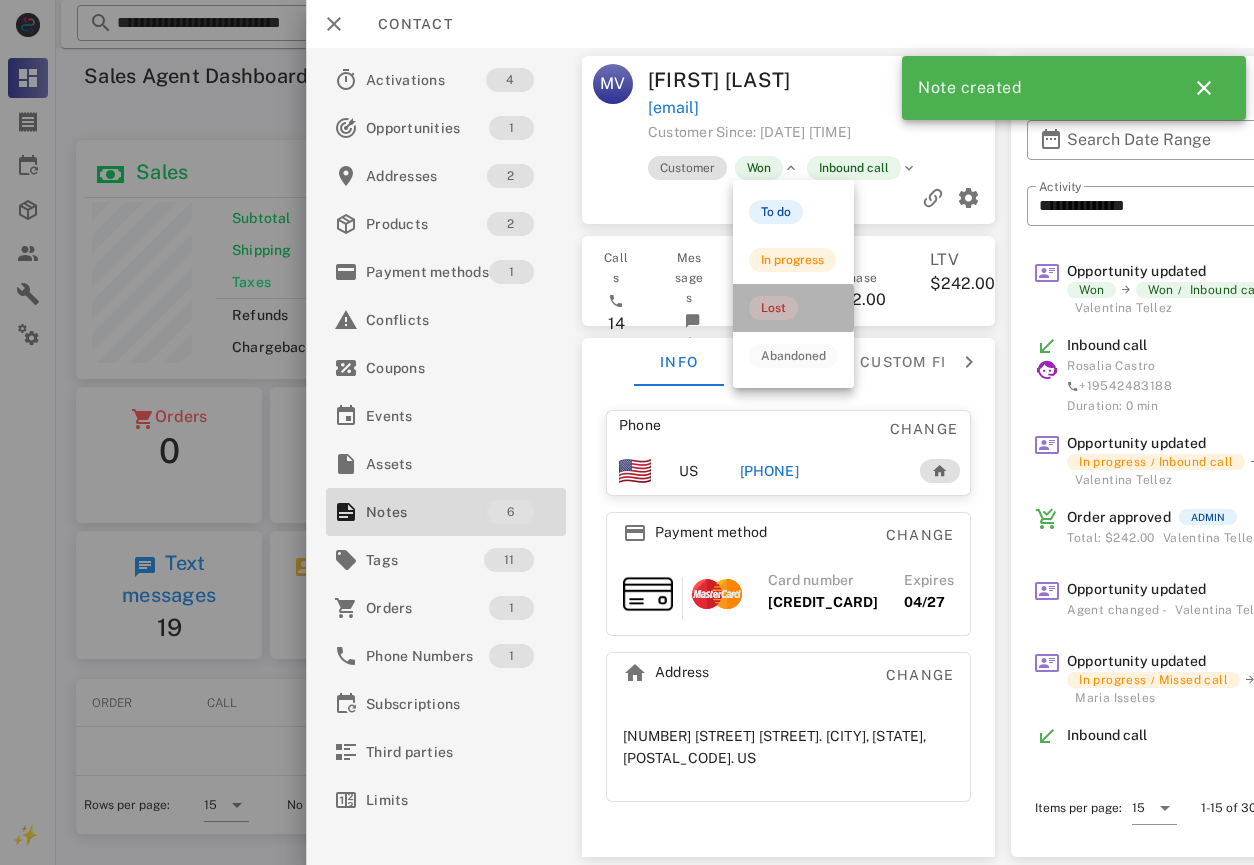 drag, startPoint x: 763, startPoint y: 317, endPoint x: 787, endPoint y: 268, distance: 54.56189 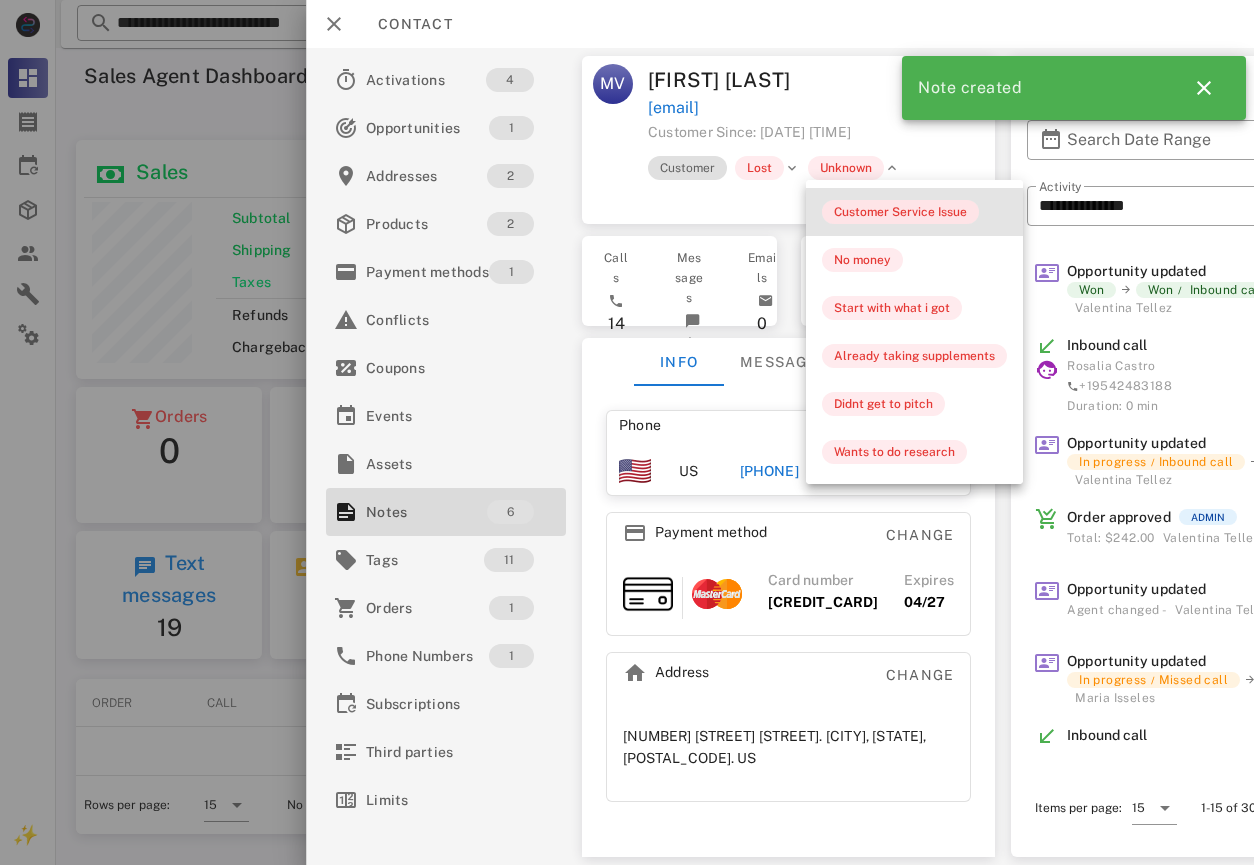 click on "Customer Service Issue" at bounding box center (900, 212) 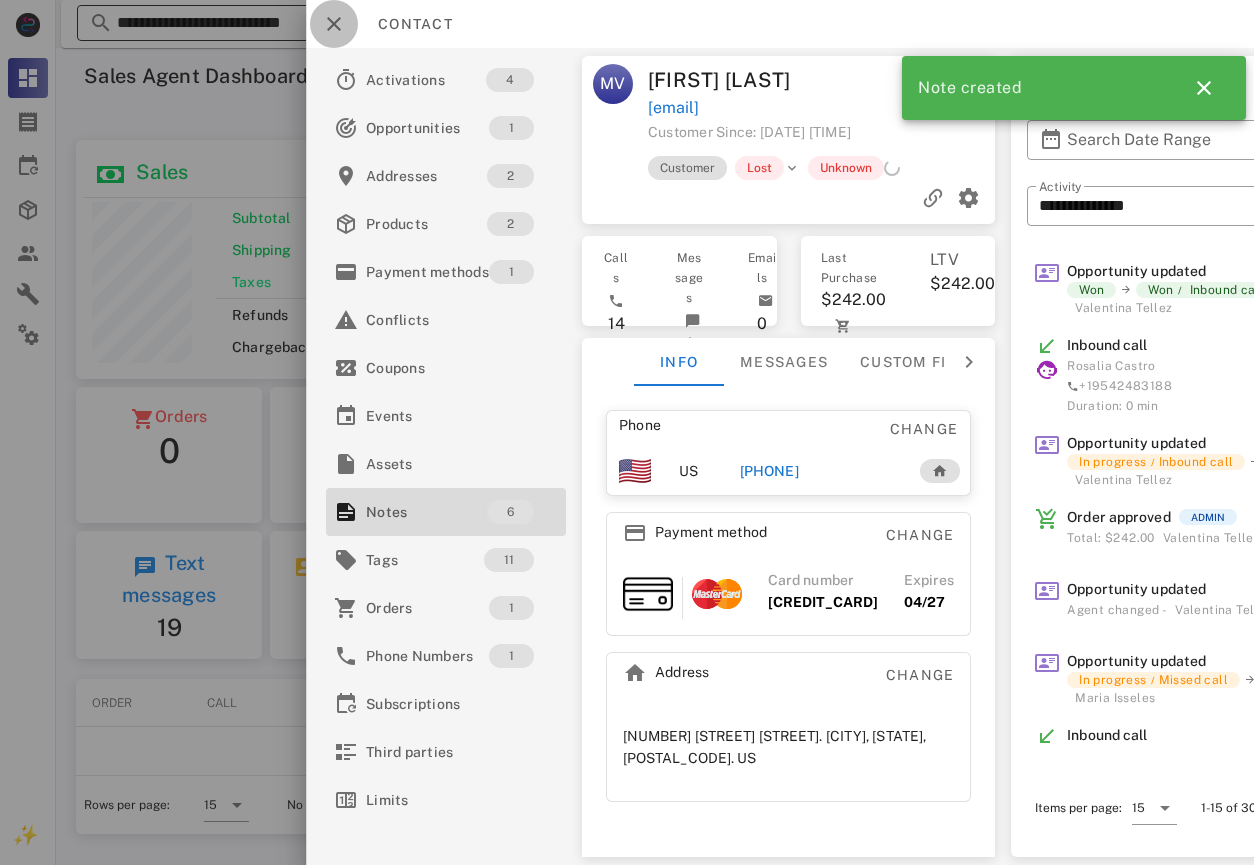 drag, startPoint x: 352, startPoint y: 13, endPoint x: 367, endPoint y: 14, distance: 15.033297 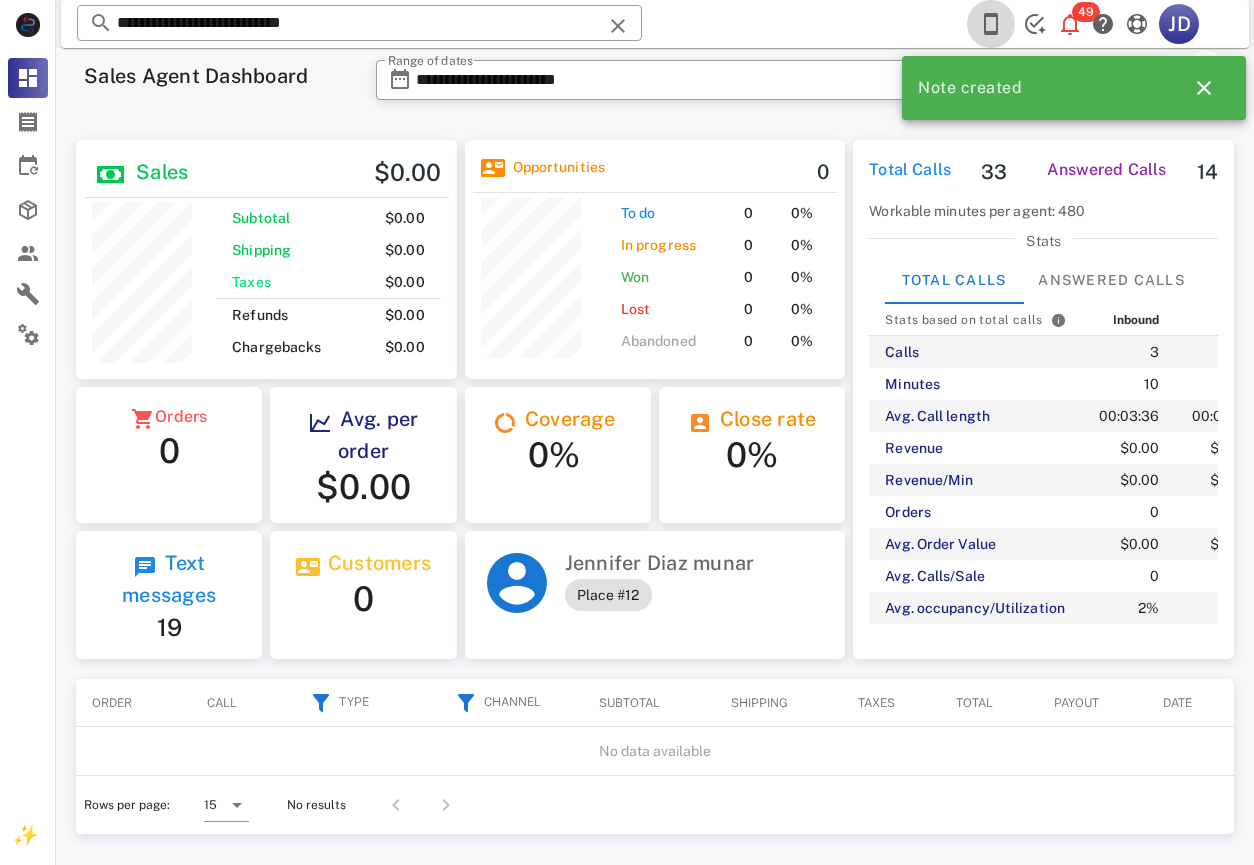 click at bounding box center [991, 24] 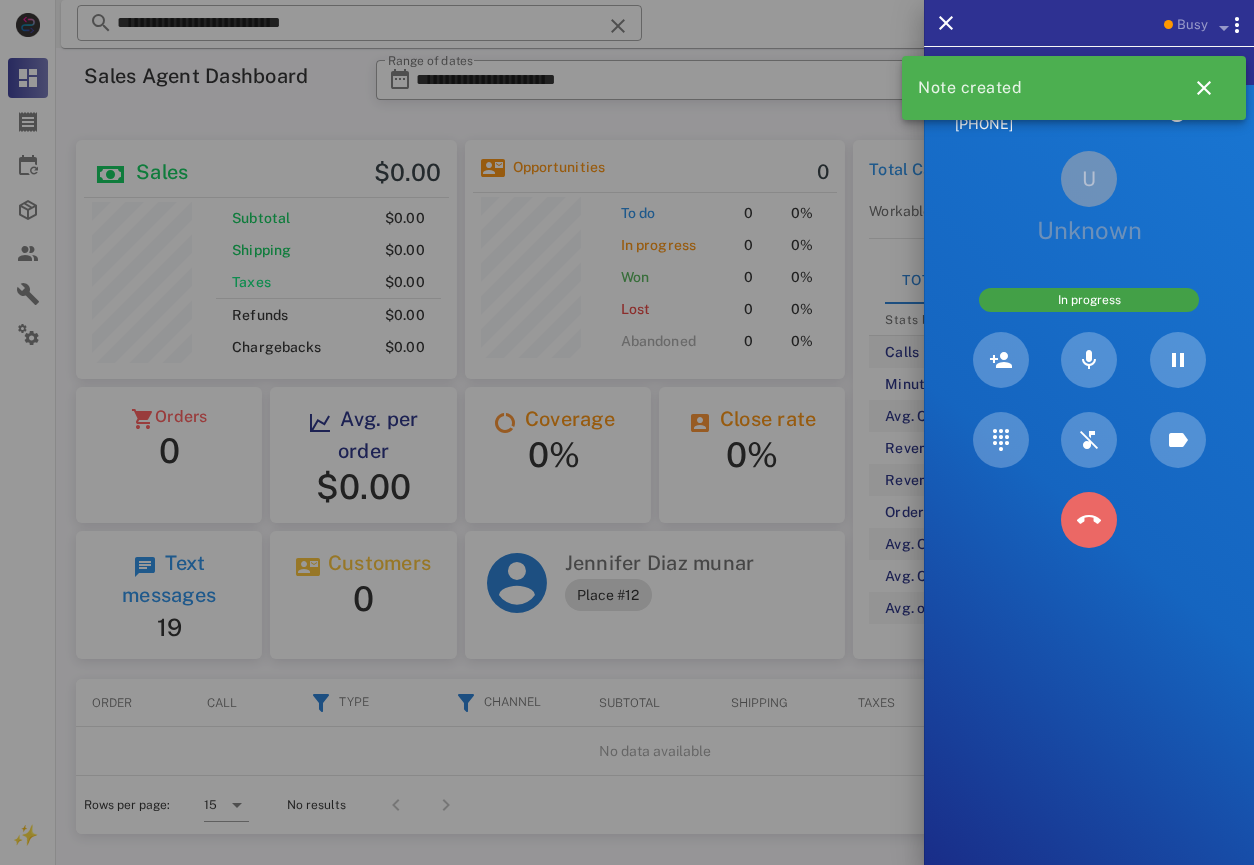 click at bounding box center [1089, 520] 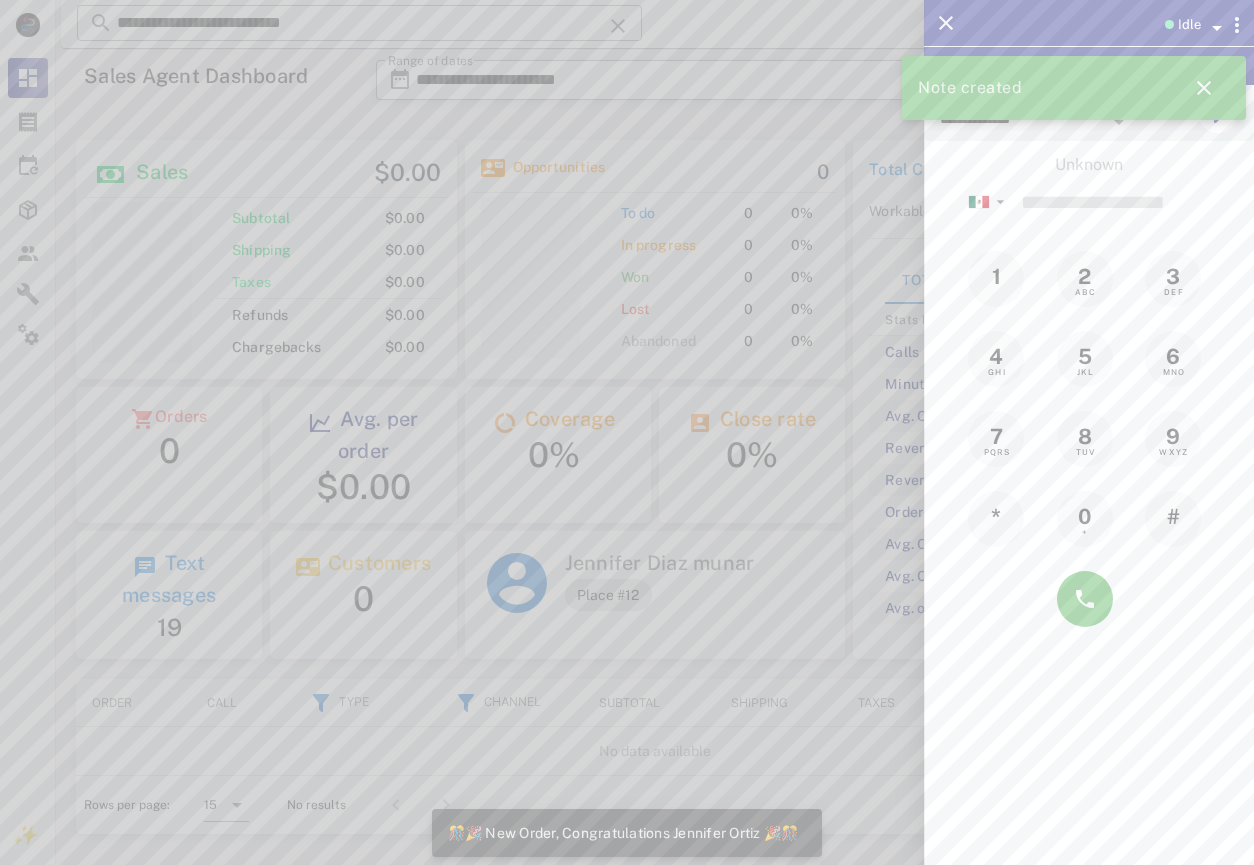 scroll, scrollTop: 999761, scrollLeft: 999619, axis: both 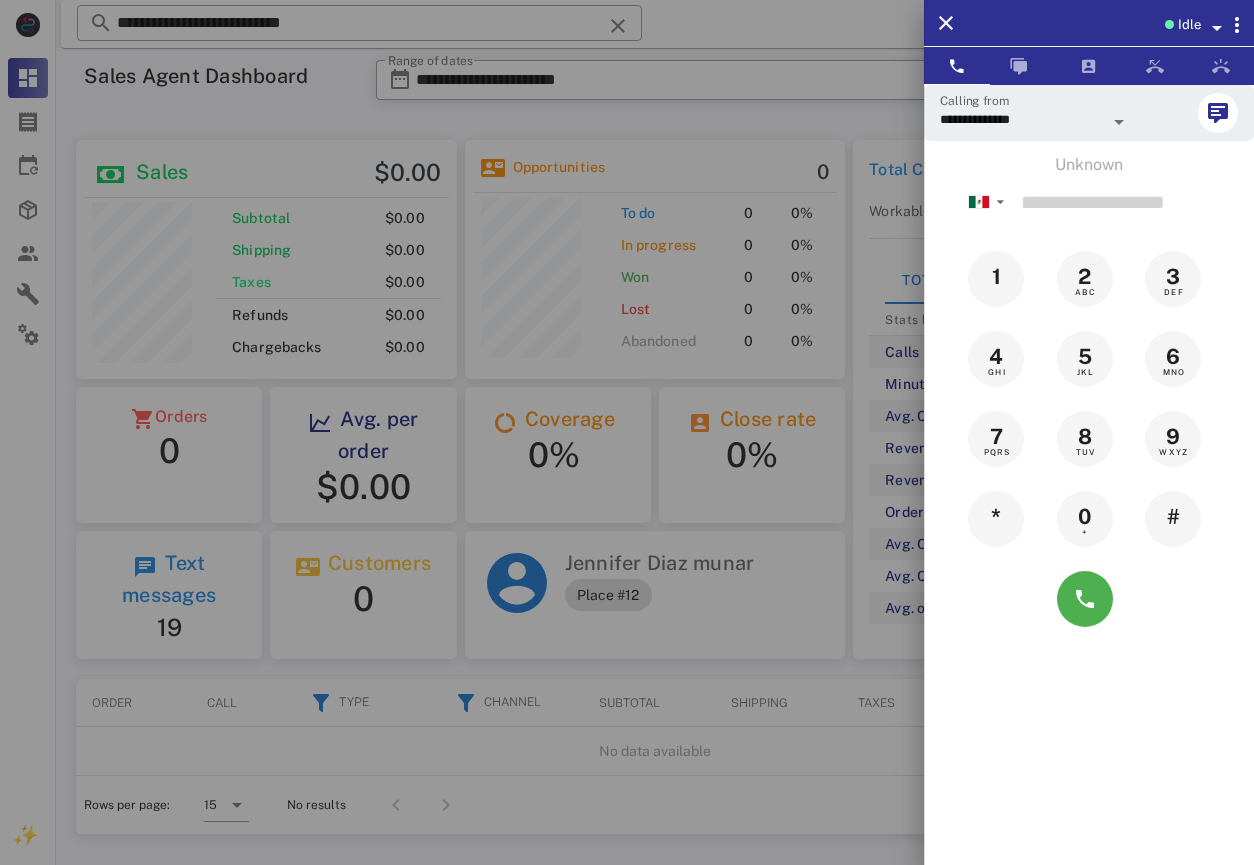 click at bounding box center (627, 432) 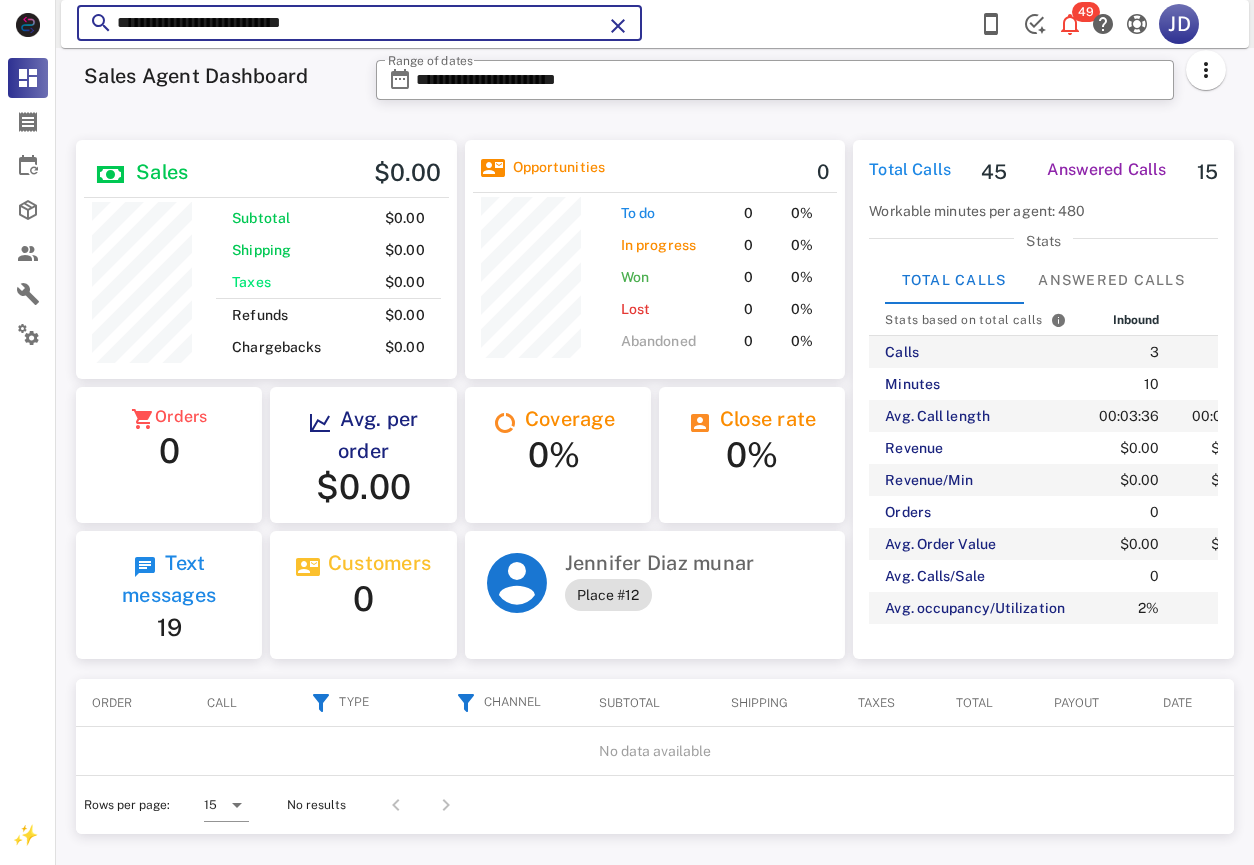 drag, startPoint x: 397, startPoint y: 16, endPoint x: 140, endPoint y: 2, distance: 257.38104 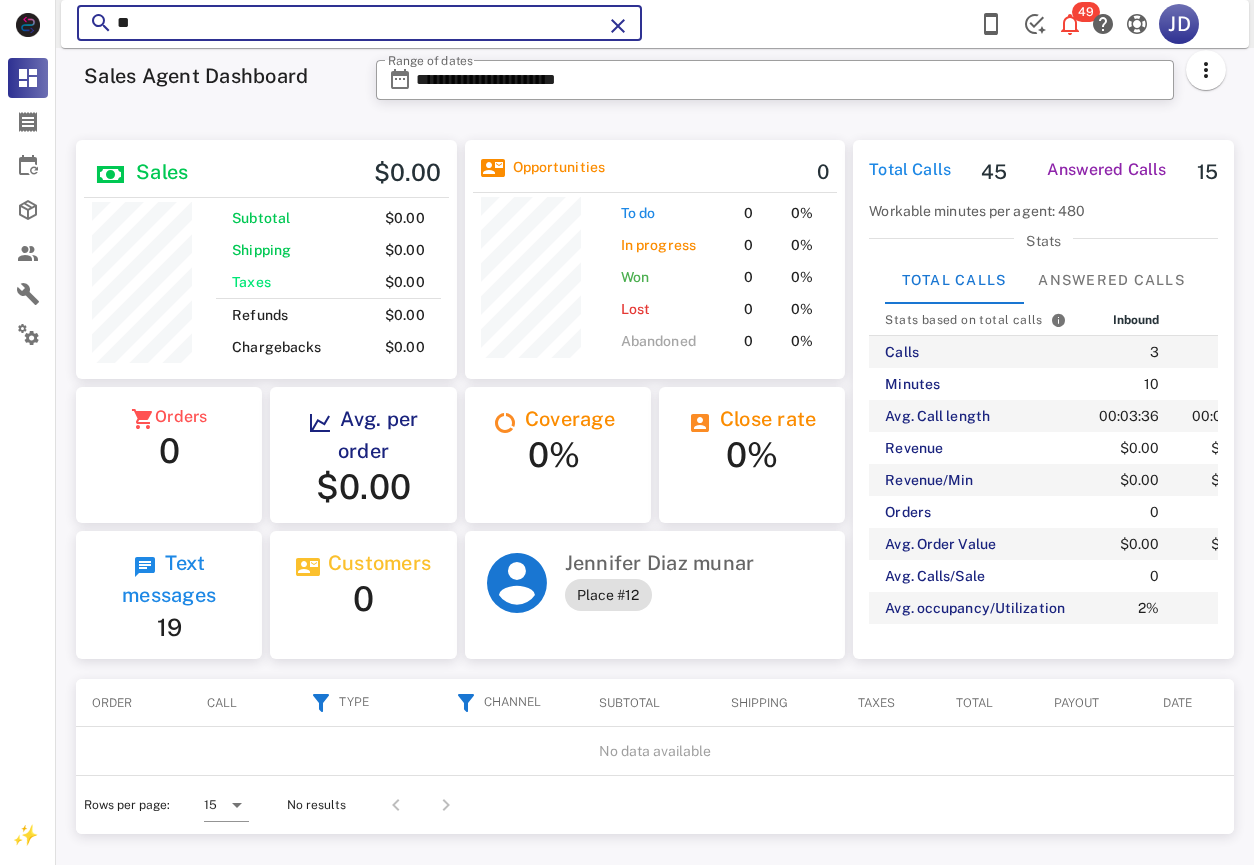 type on "*" 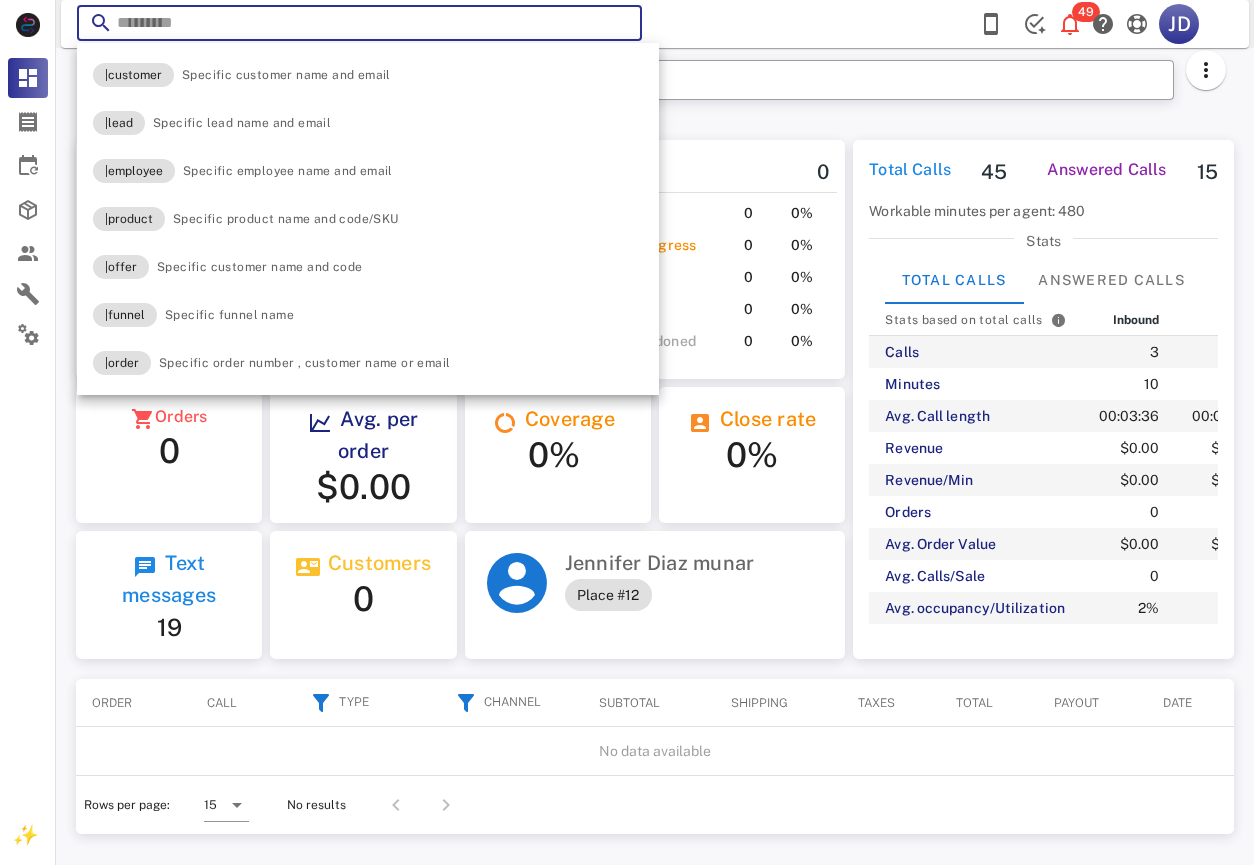 type 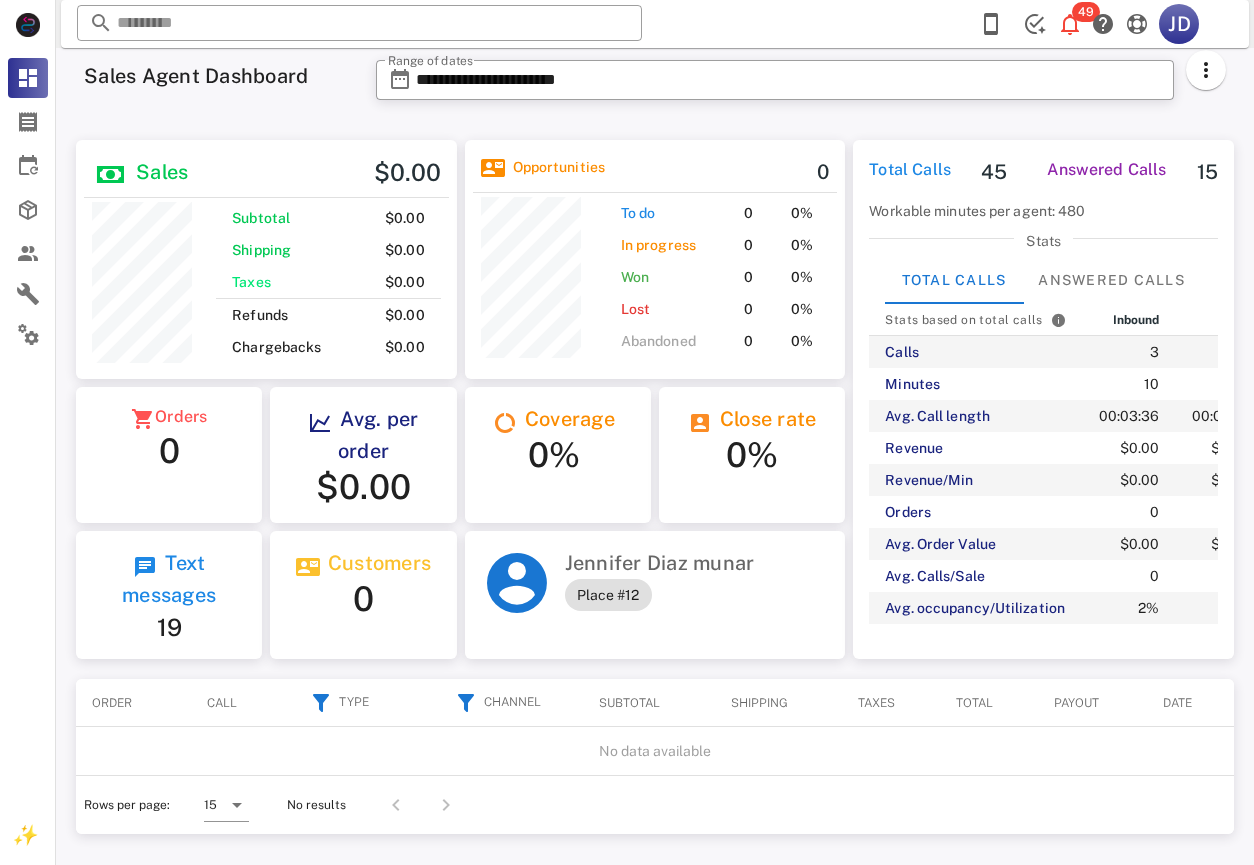click on "**********" at bounding box center (801, 86) 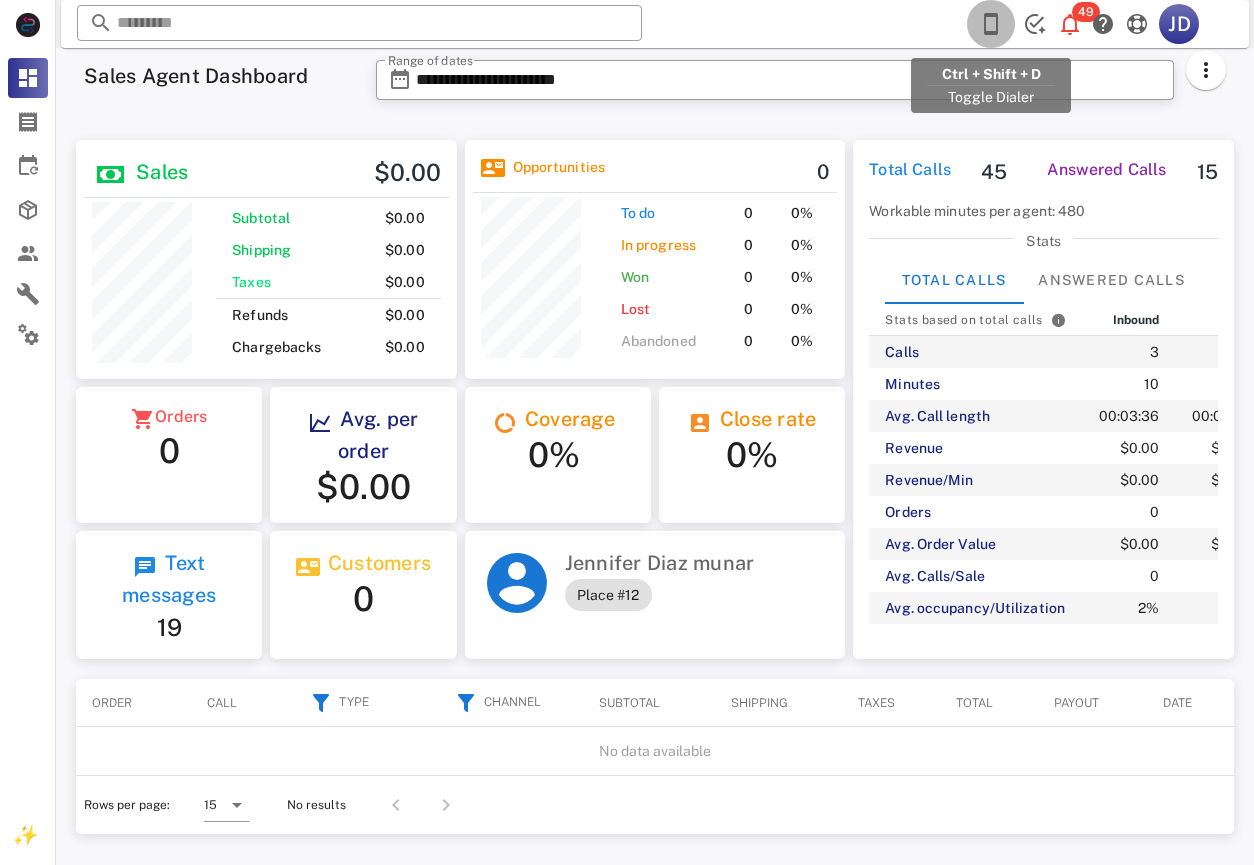 drag, startPoint x: 992, startPoint y: 29, endPoint x: 995, endPoint y: 53, distance: 24.186773 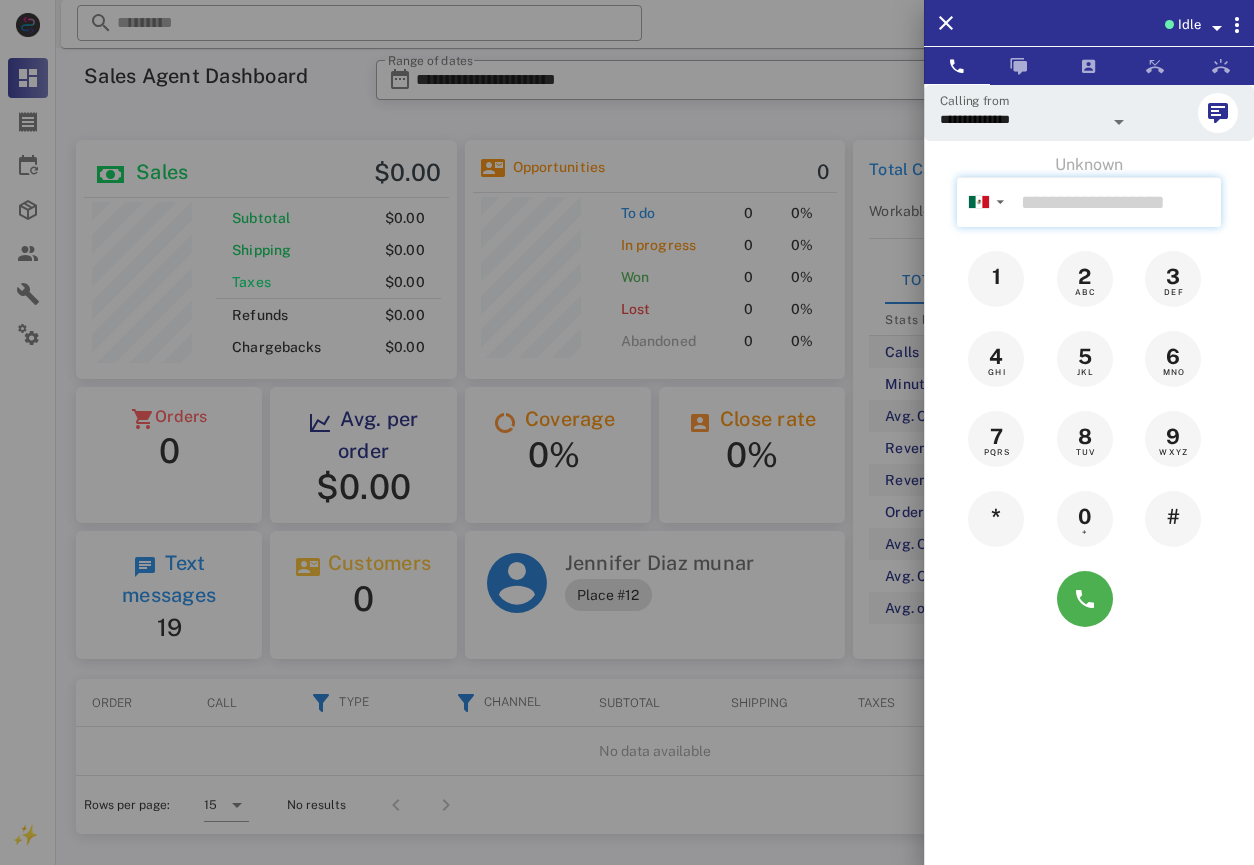 click at bounding box center [1117, 202] 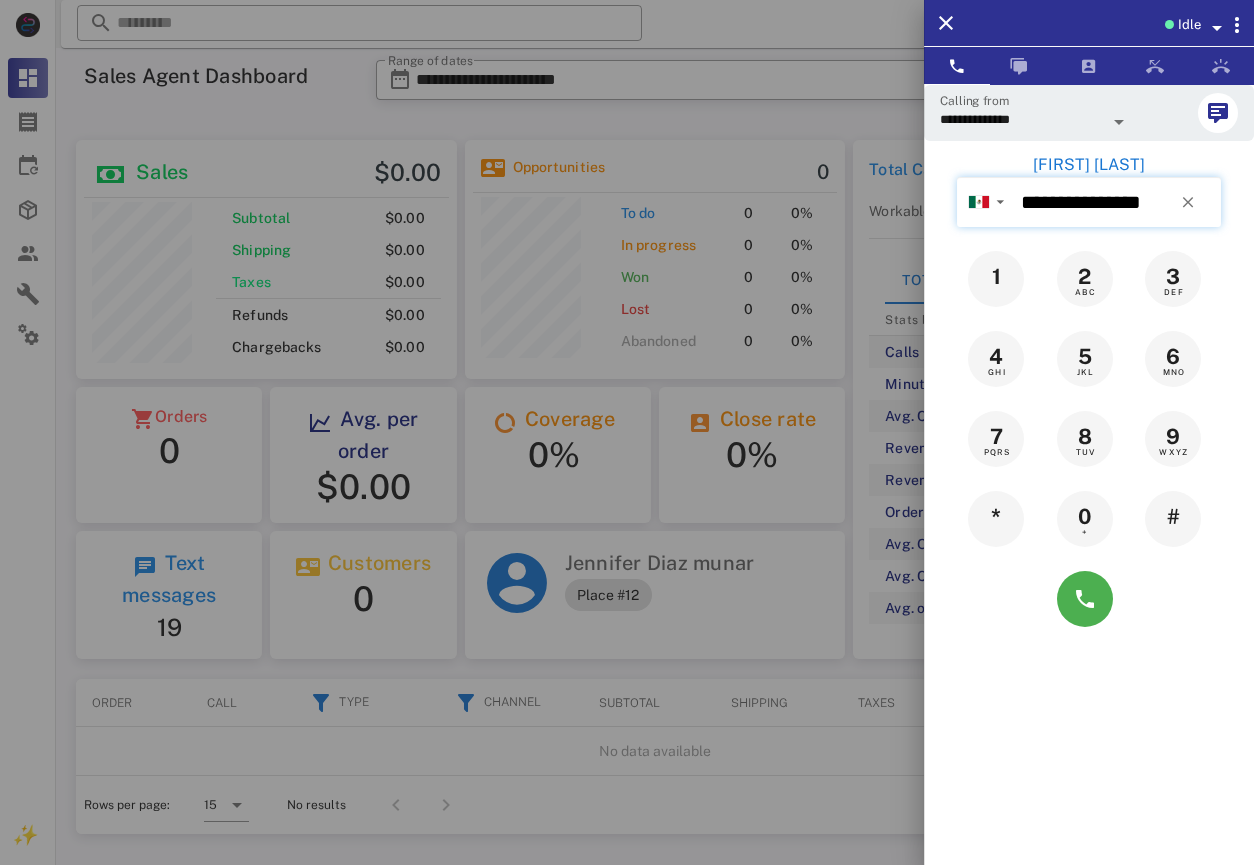 type on "**********" 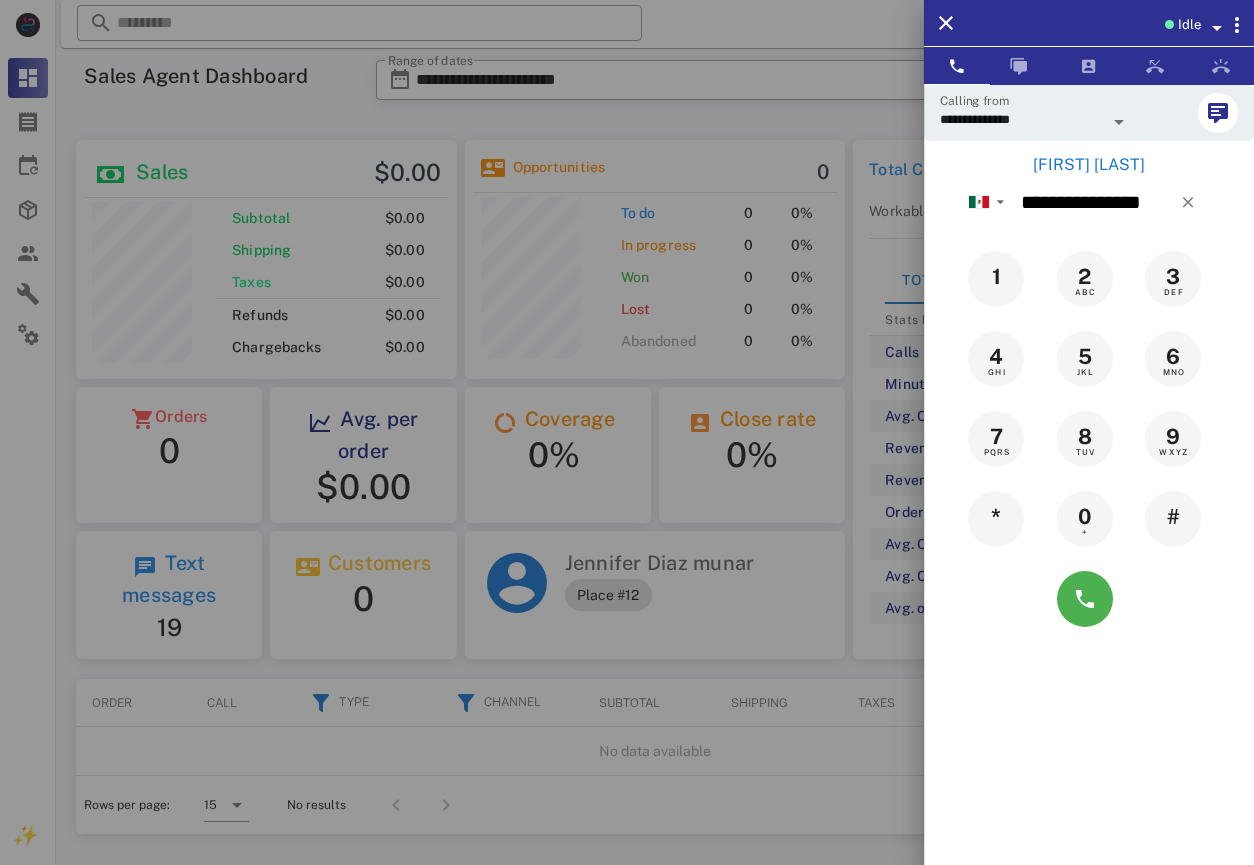 click on "[FIRST] [LAST]" at bounding box center [1089, 165] 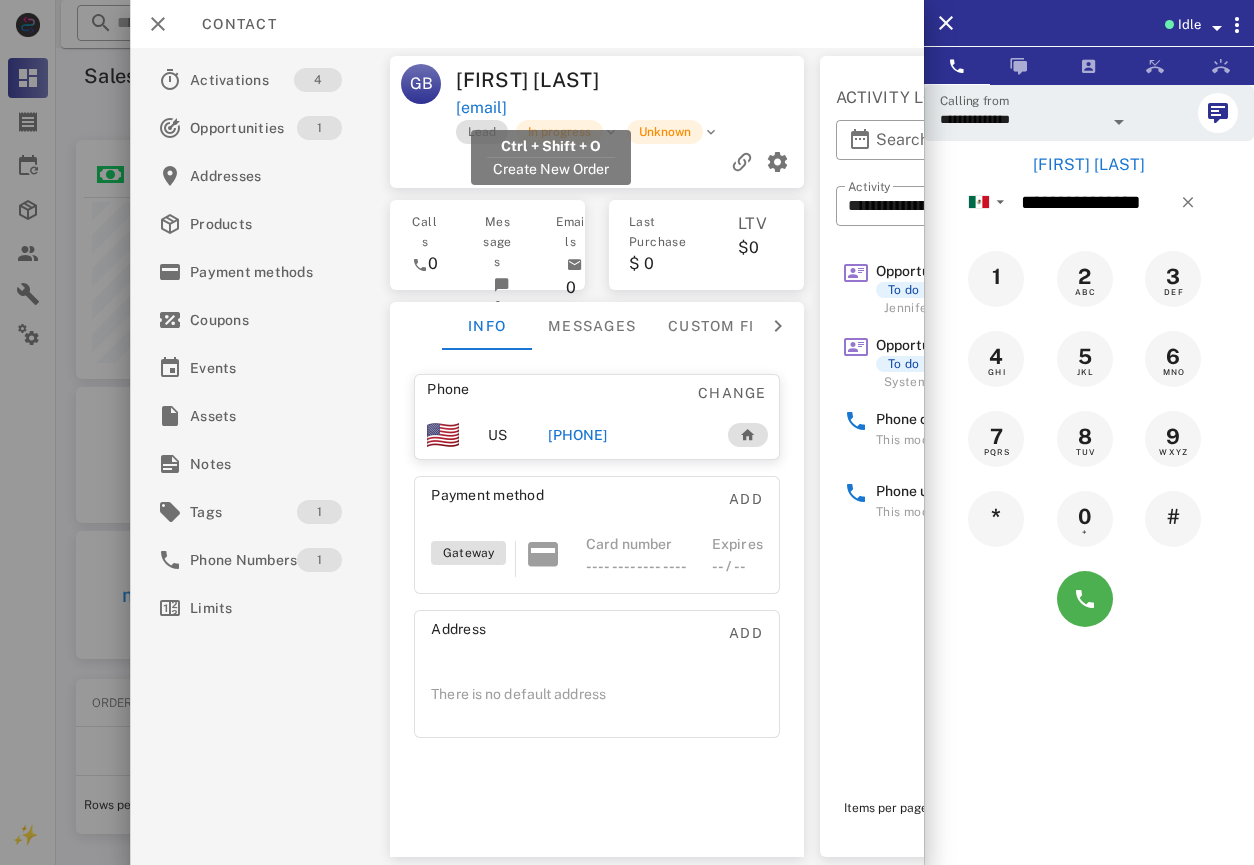 drag, startPoint x: 655, startPoint y: 108, endPoint x: 462, endPoint y: 99, distance: 193.20973 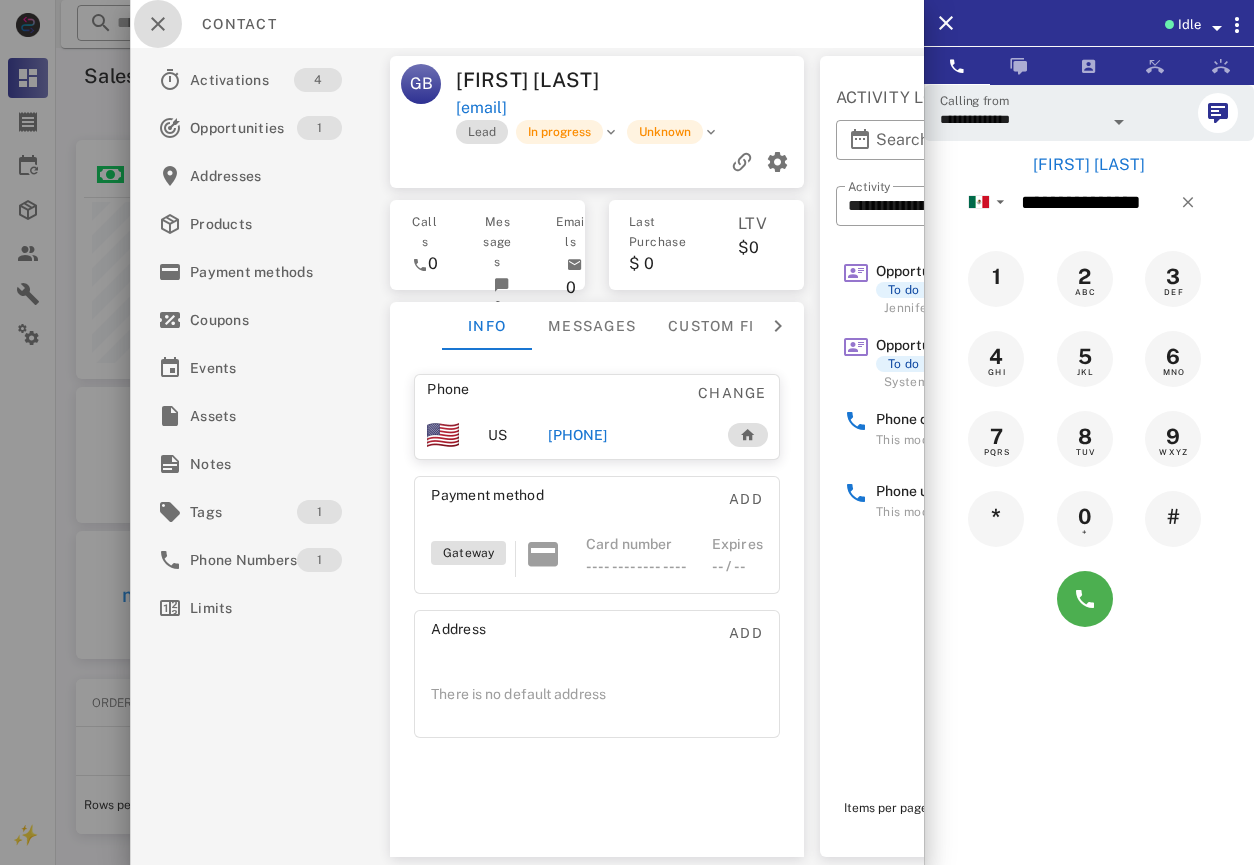 click at bounding box center [158, 24] 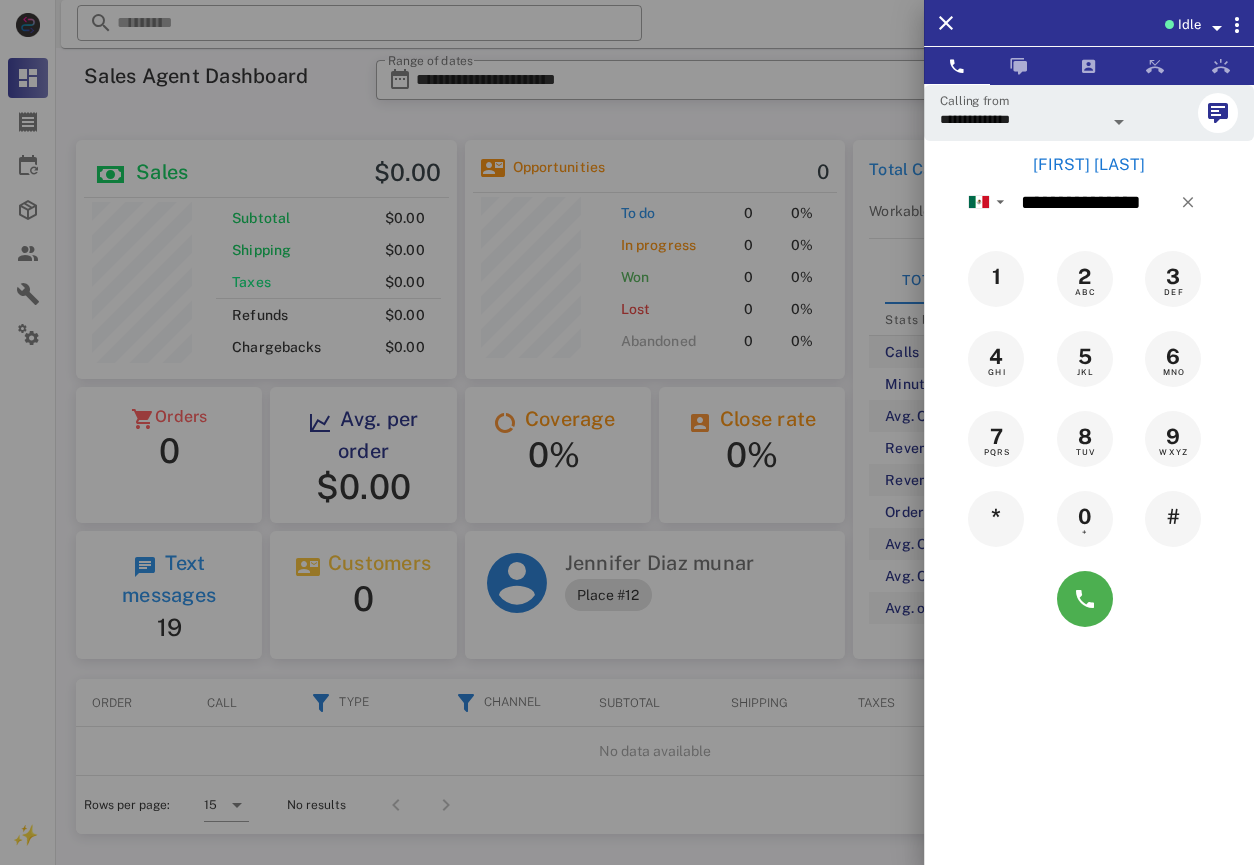 click at bounding box center (627, 432) 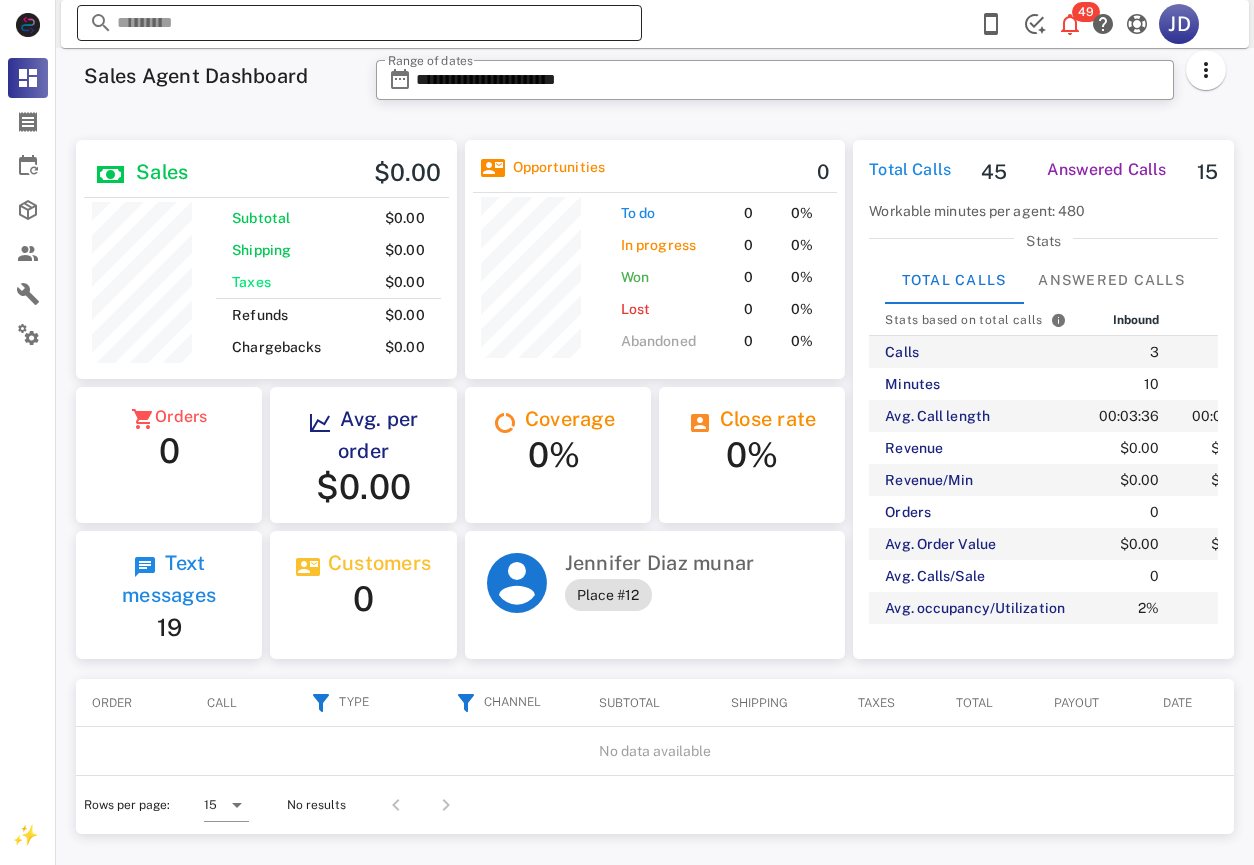 click at bounding box center [359, 23] 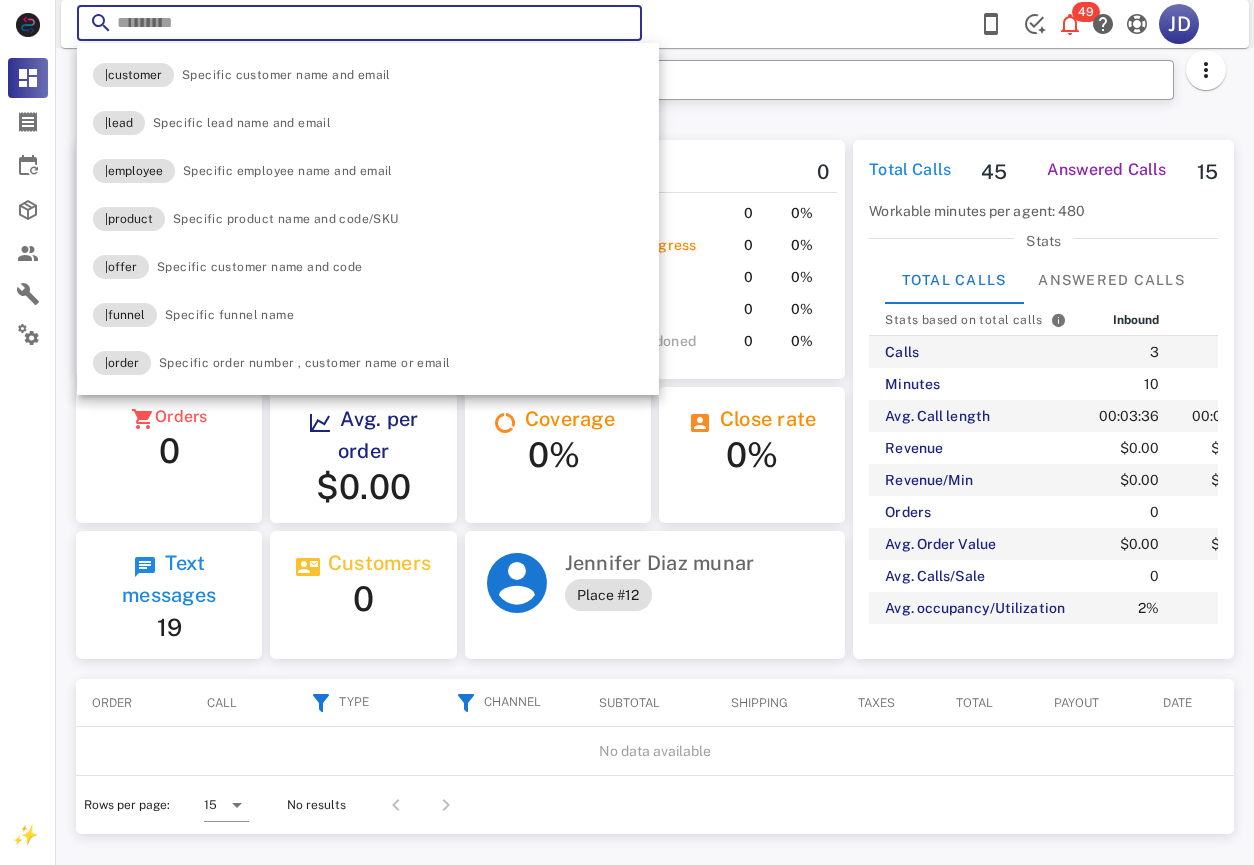 paste on "**********" 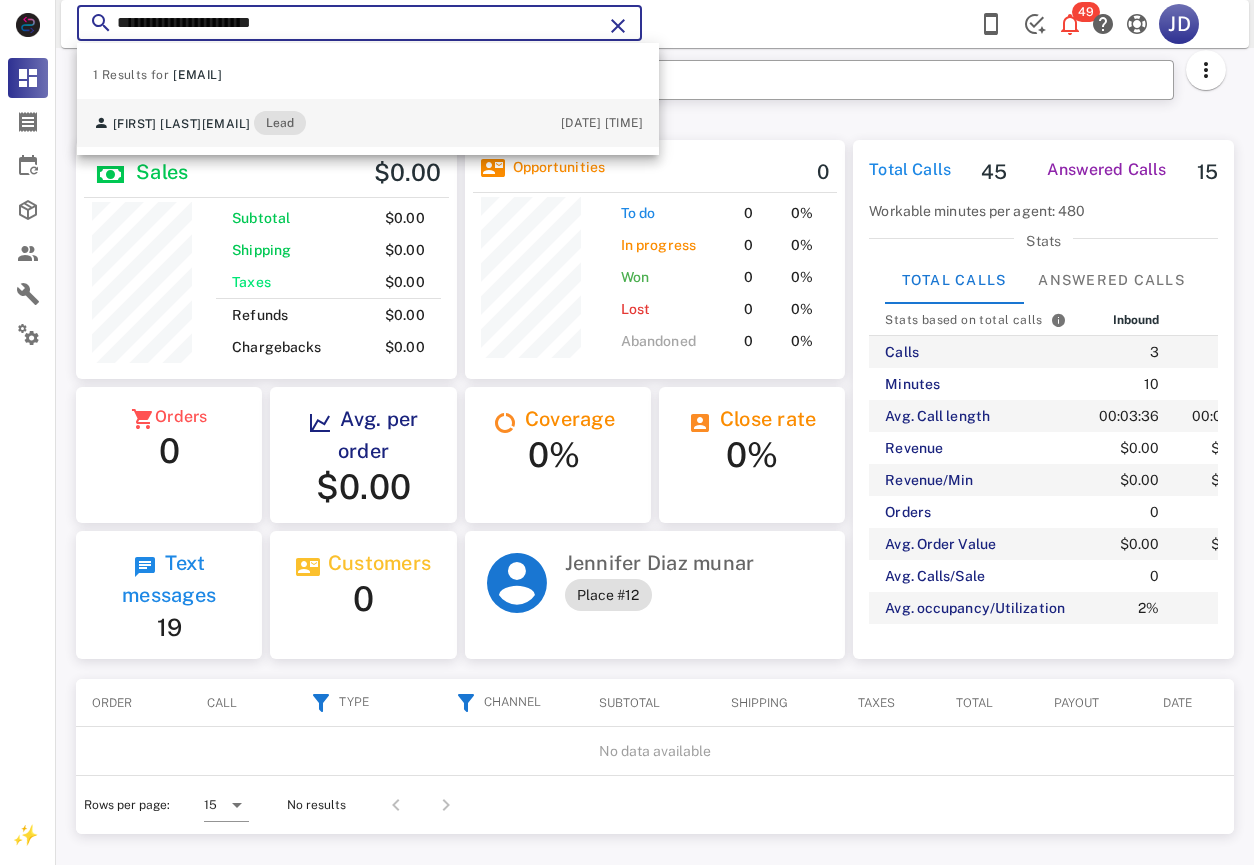 type on "**********" 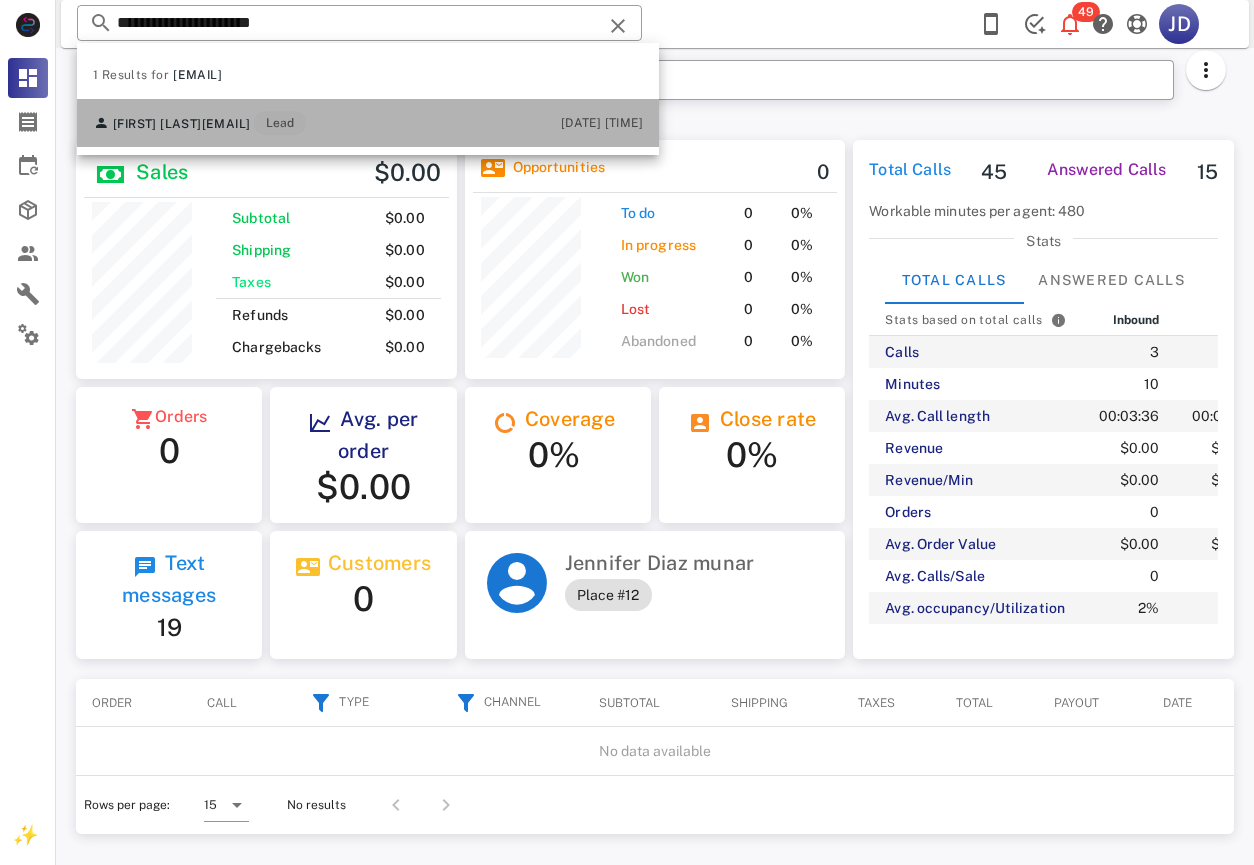 click on "[FIRST] [LAST]   [EMAIL]   Lead   [DATE] [TIME]" at bounding box center [368, 123] 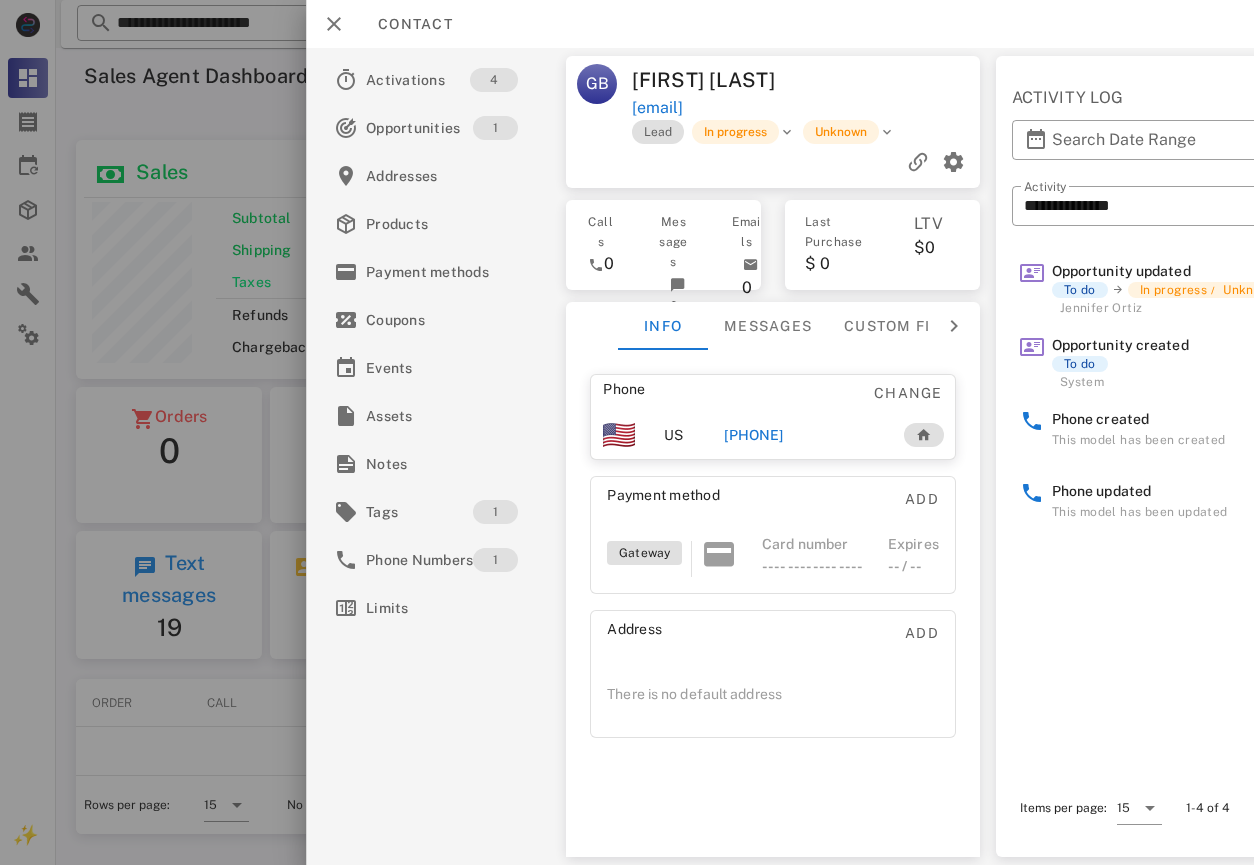 click on "[PHONE]" at bounding box center [753, 435] 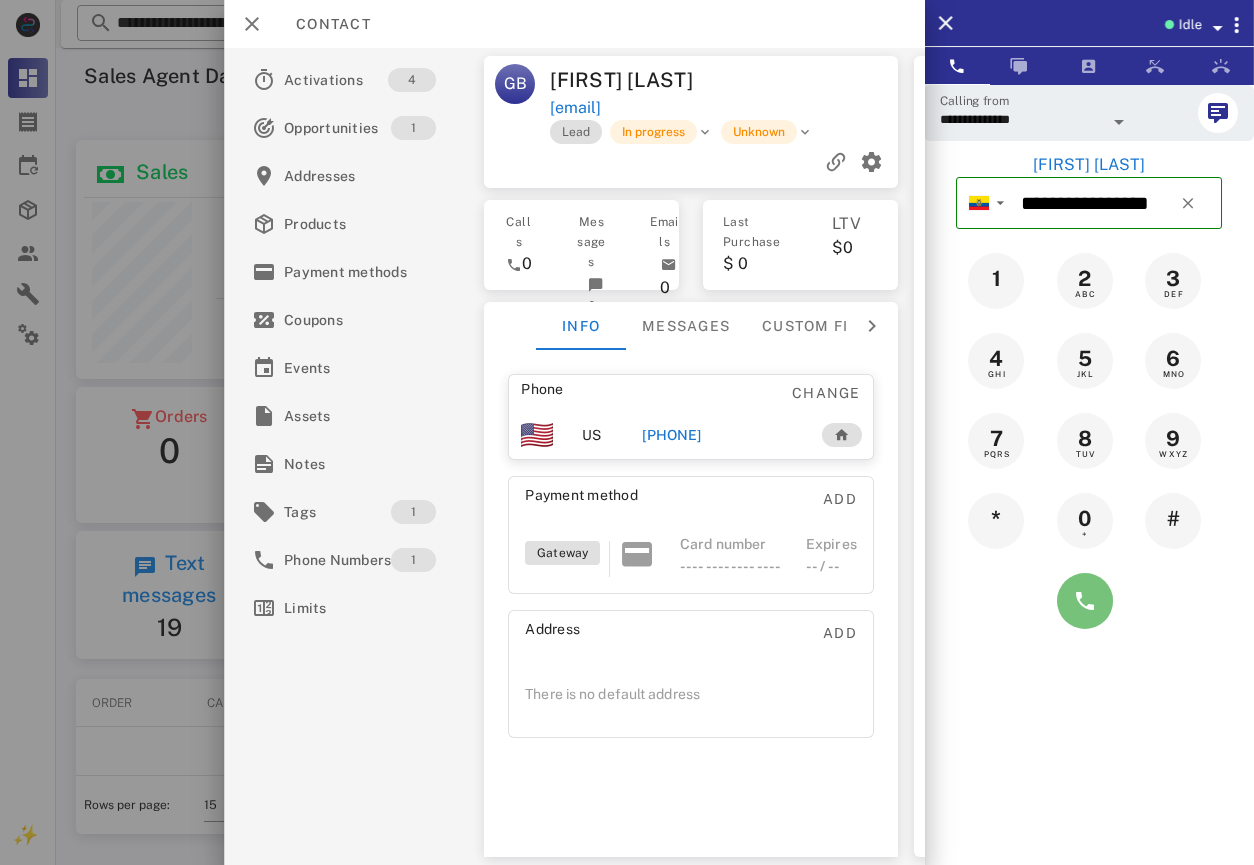 click at bounding box center [1085, 601] 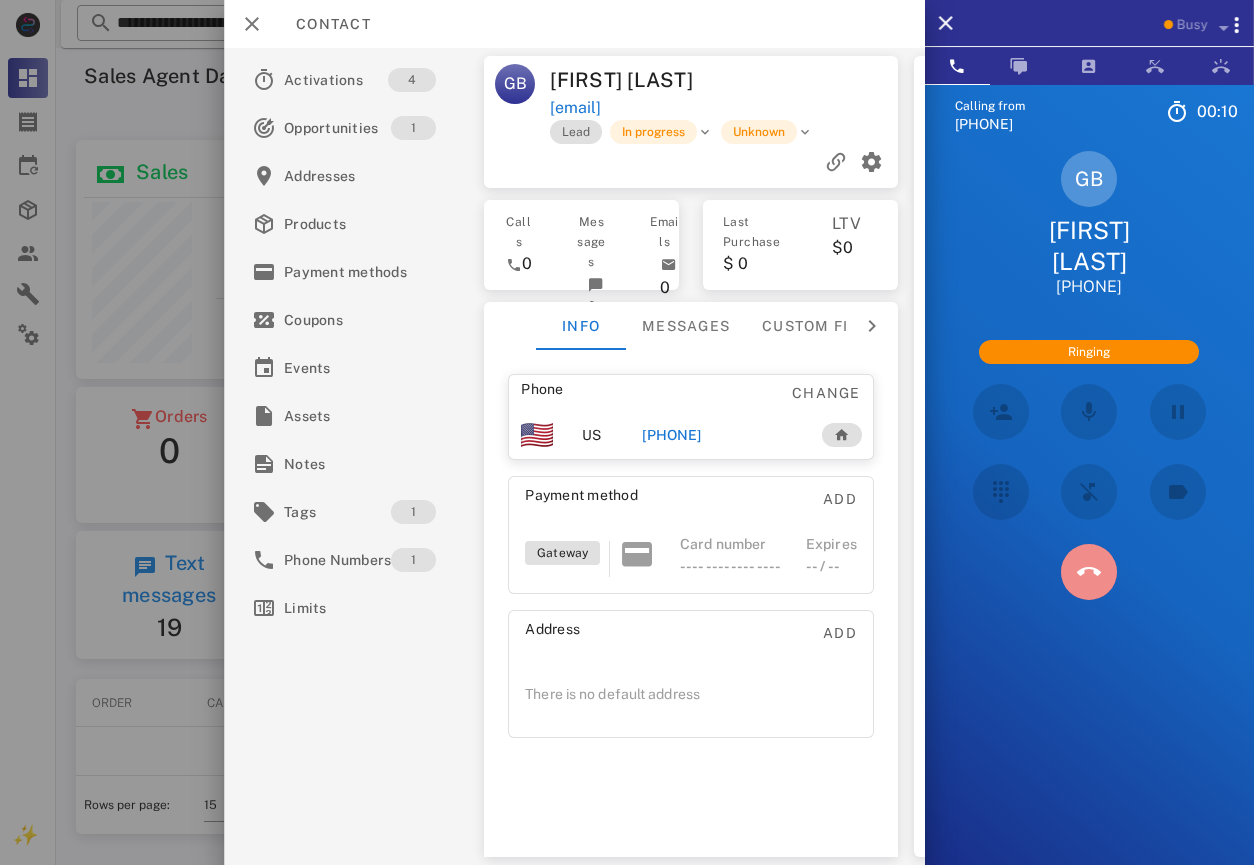 click at bounding box center (1089, 572) 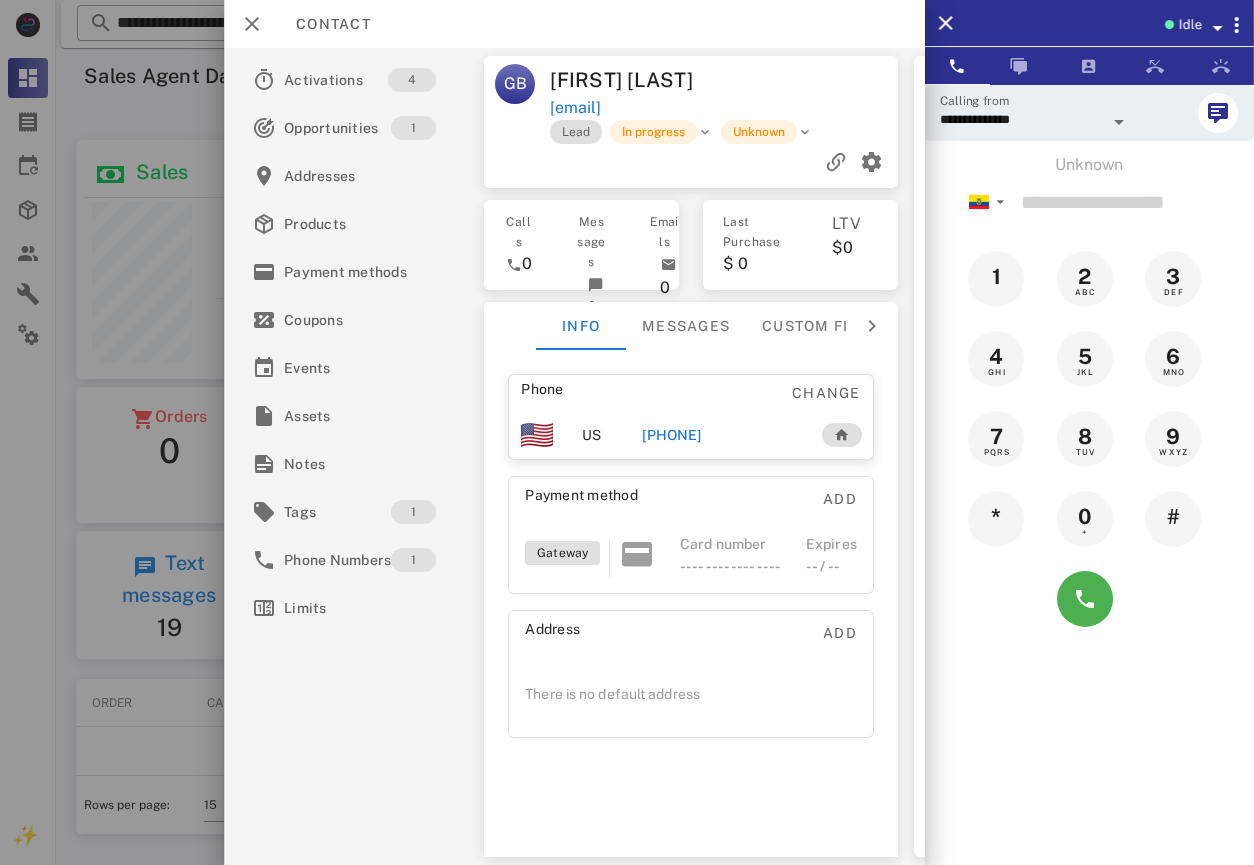 click on "[PHONE]" at bounding box center [671, 435] 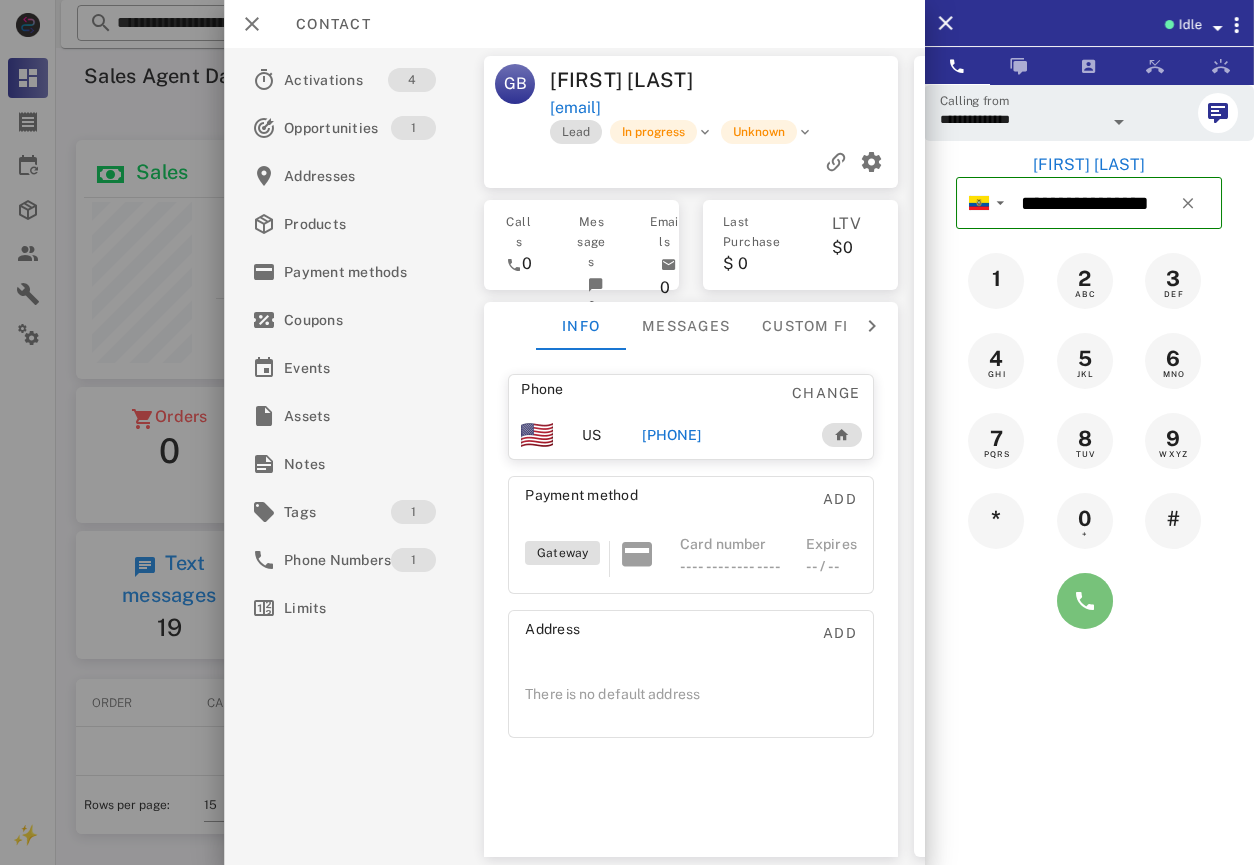 click at bounding box center [1085, 601] 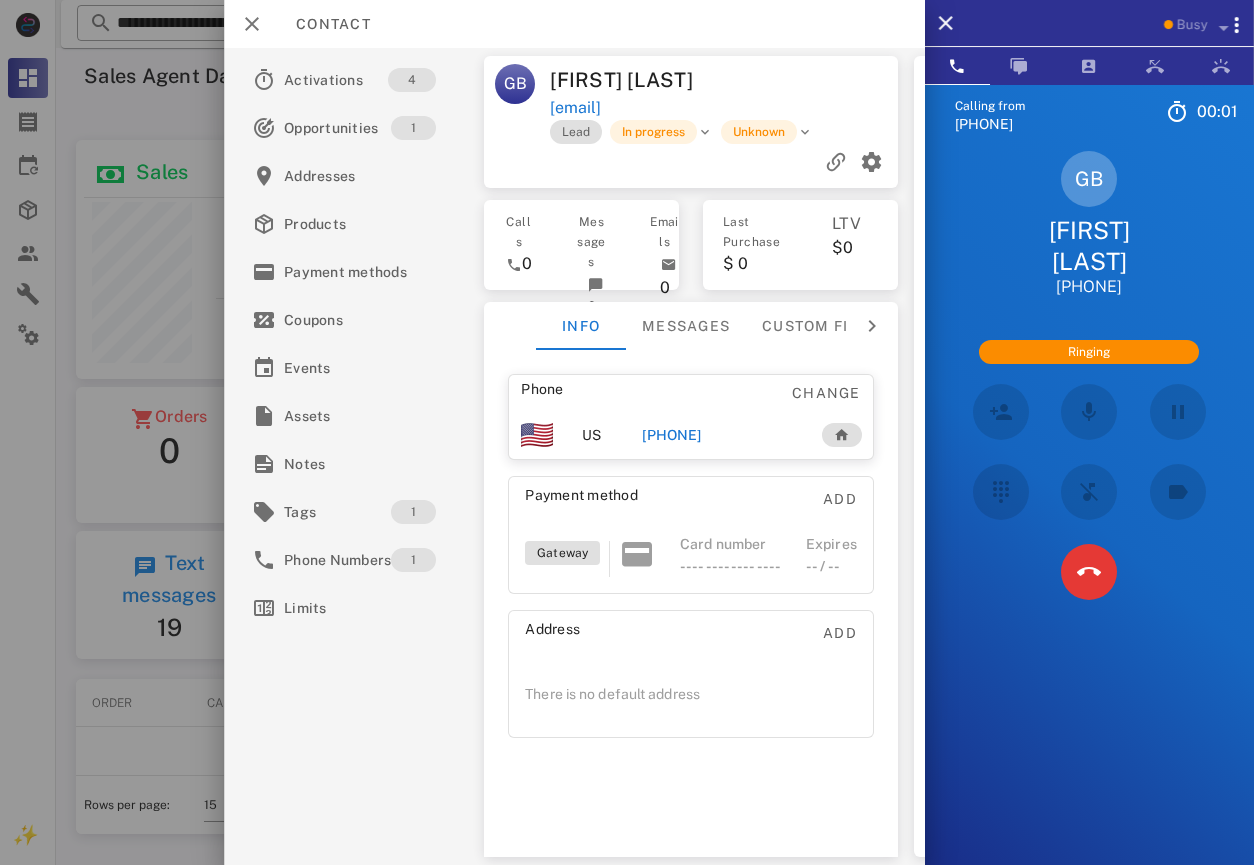 drag, startPoint x: 771, startPoint y: 101, endPoint x: 546, endPoint y: 105, distance: 225.03555 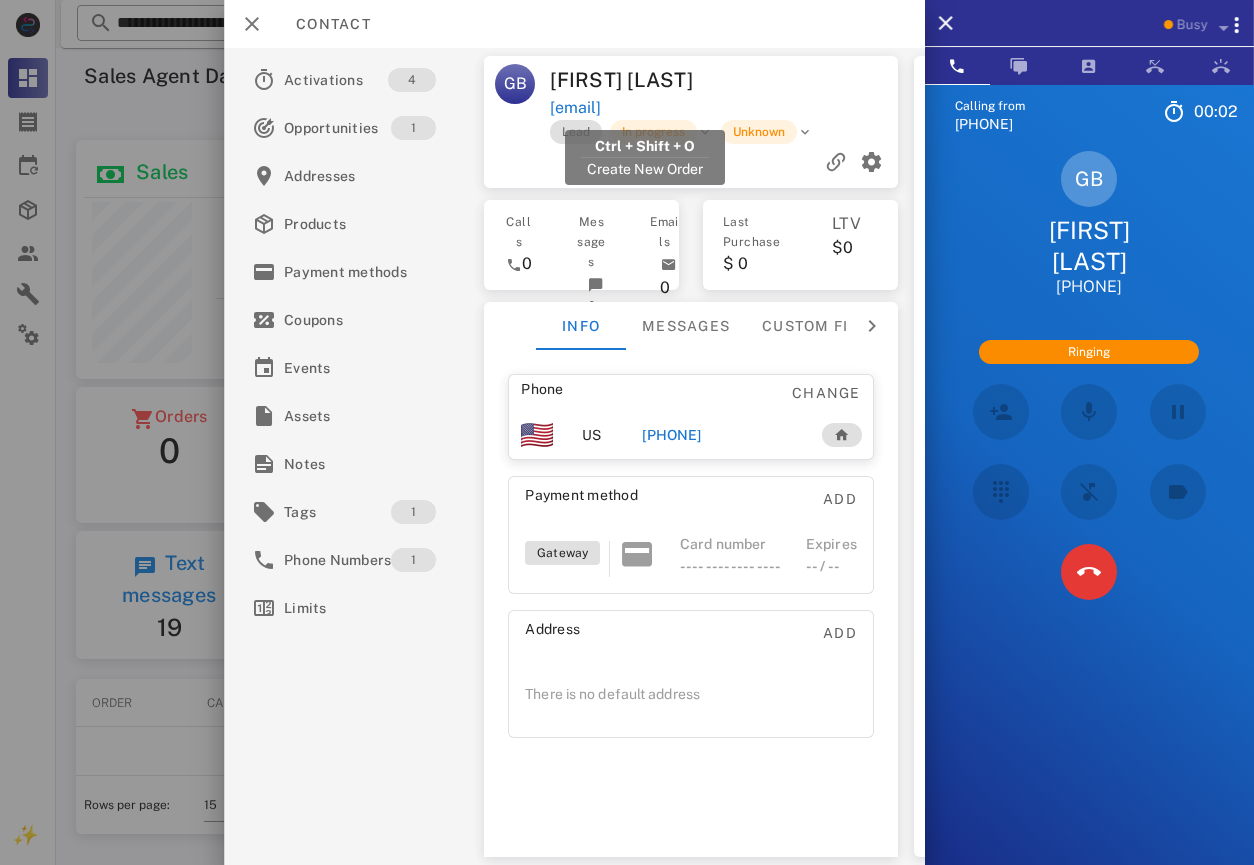 click on "[EMAIL]" at bounding box center (725, 108) 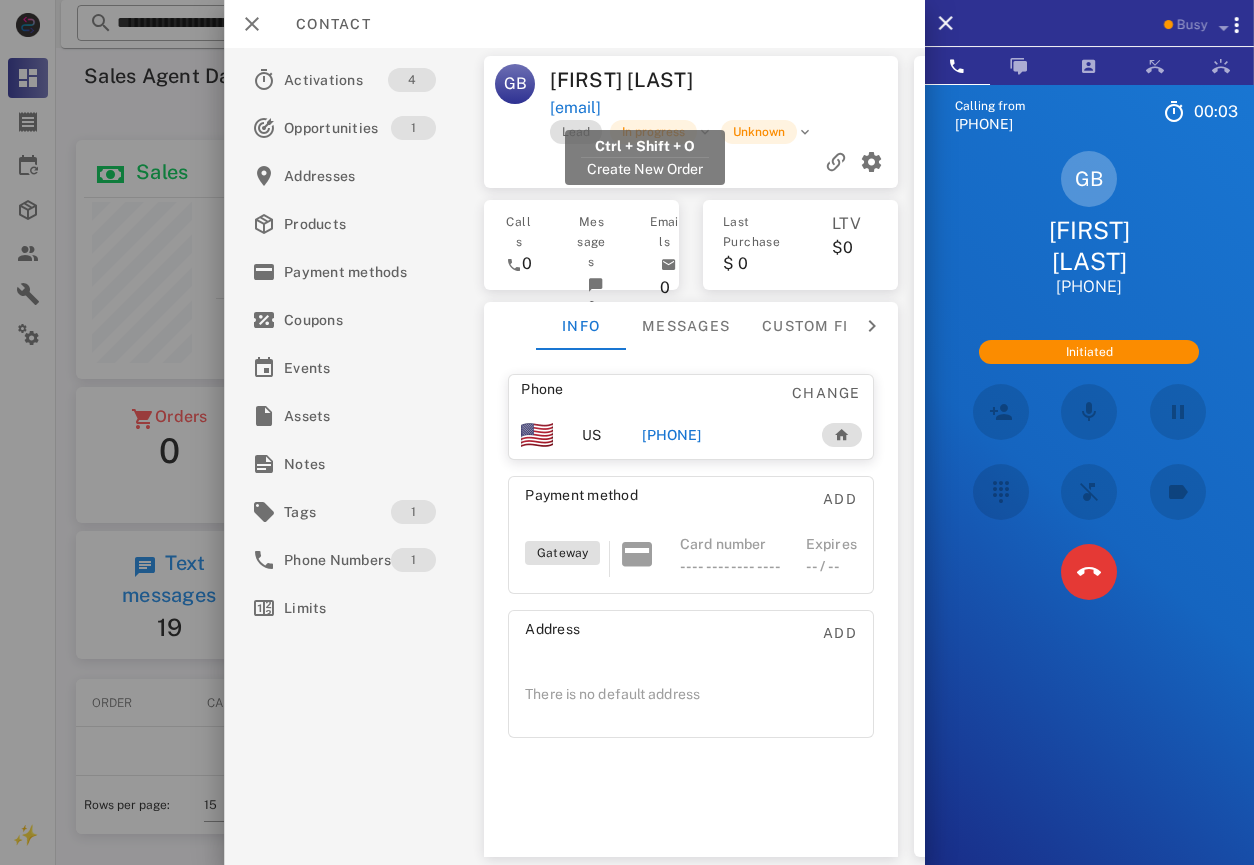 drag, startPoint x: 810, startPoint y: 106, endPoint x: 554, endPoint y: 106, distance: 256 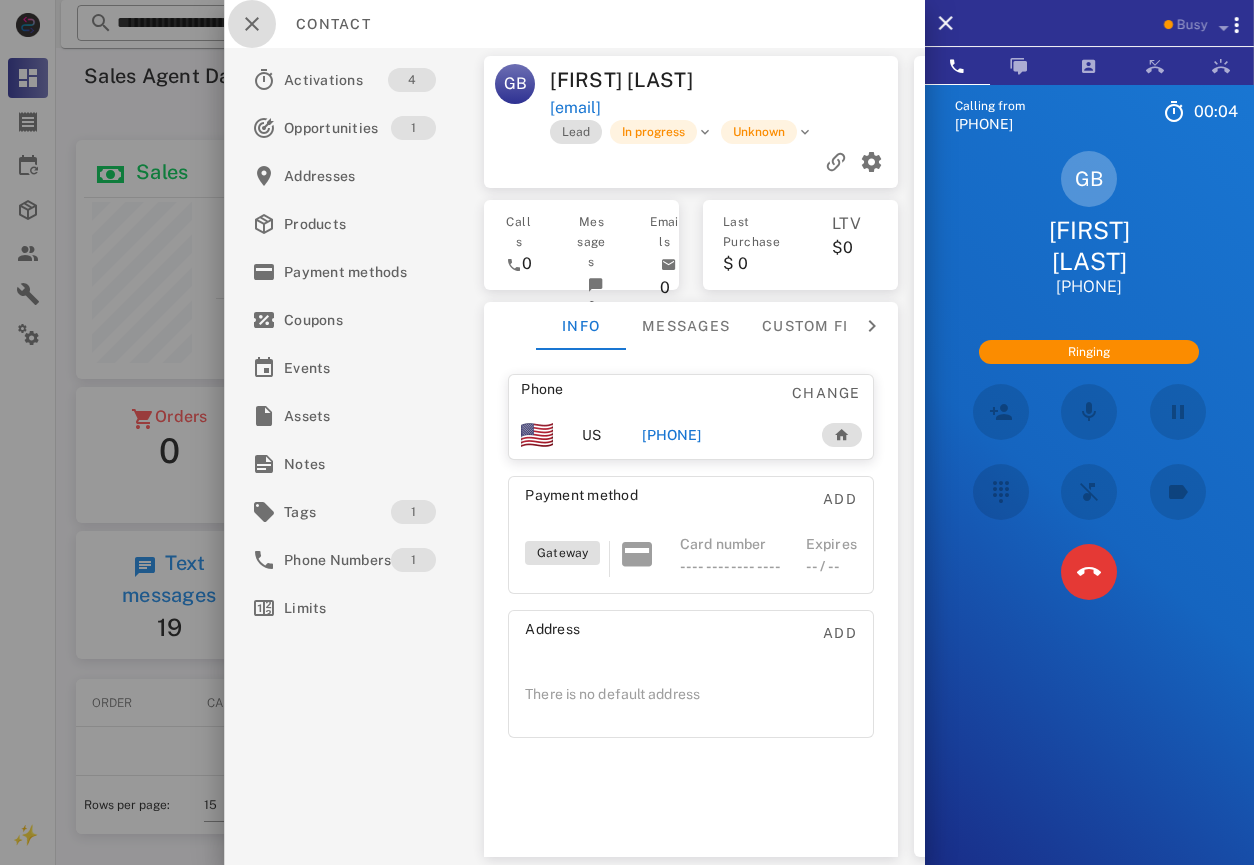 click at bounding box center [252, 24] 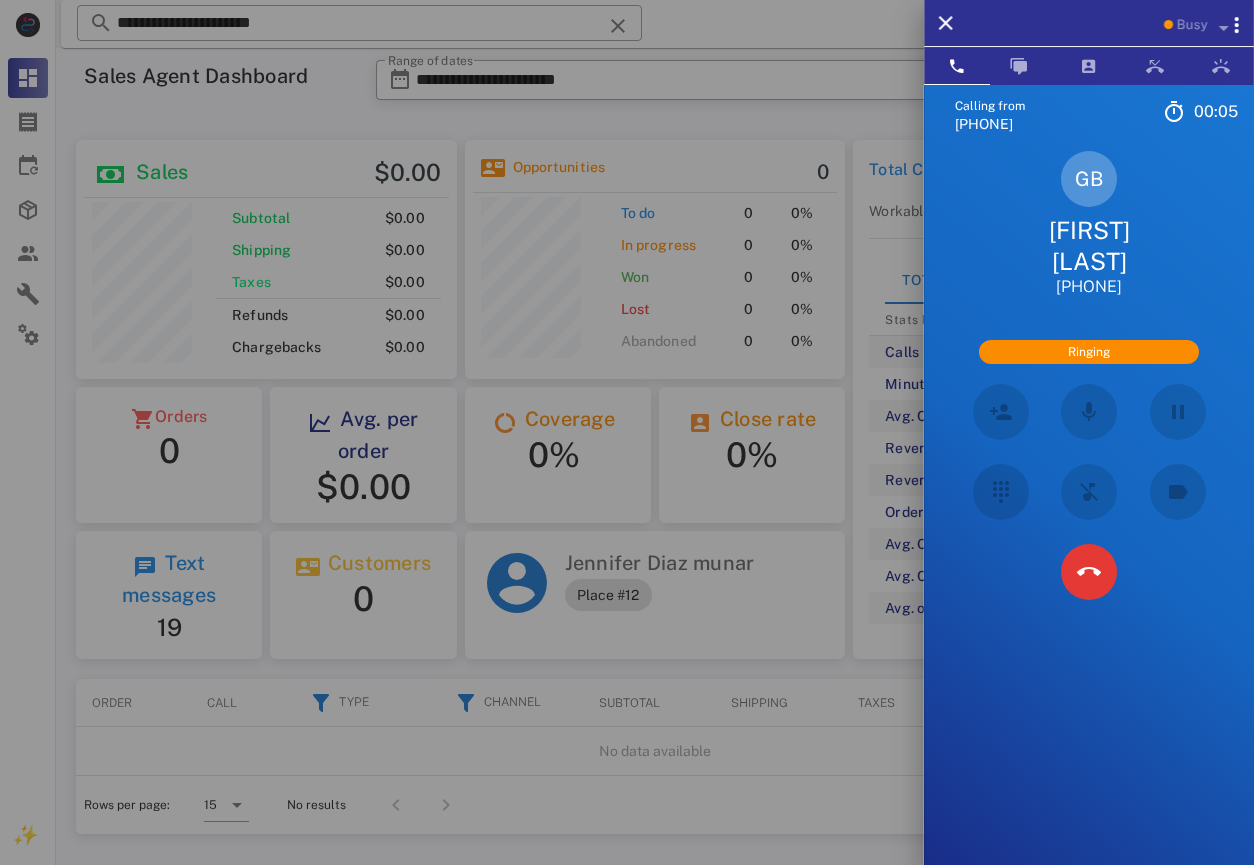 click at bounding box center (627, 432) 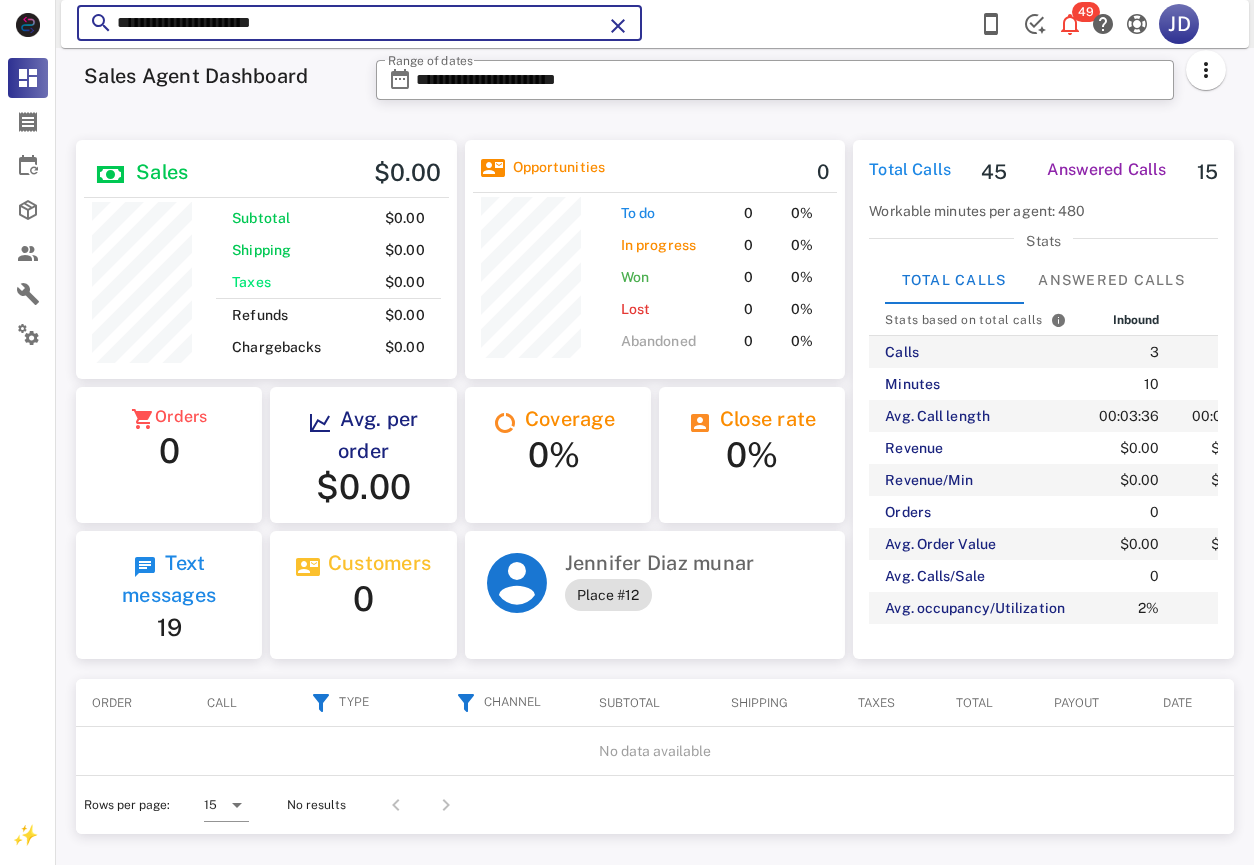 drag, startPoint x: 483, startPoint y: 30, endPoint x: 96, endPoint y: 30, distance: 387 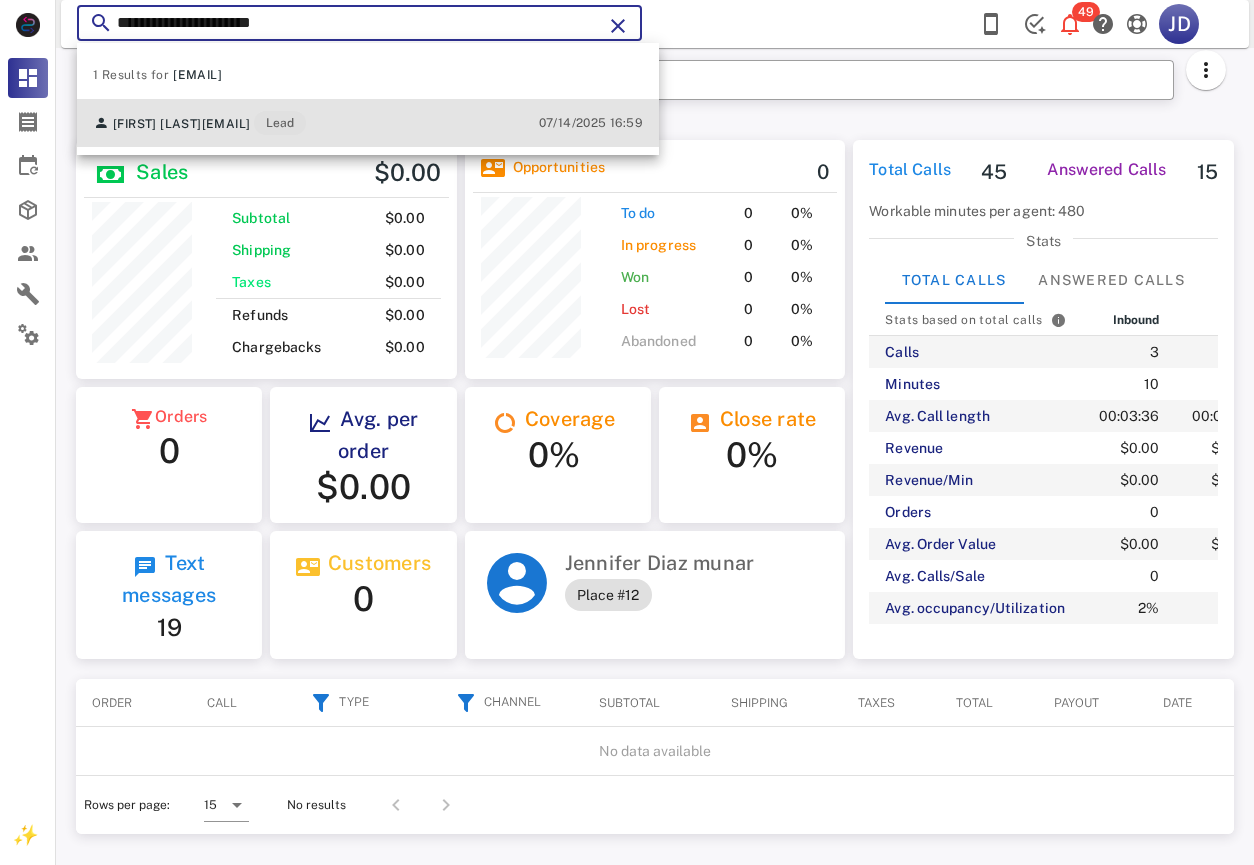 click on "[EMAIL]" at bounding box center [226, 124] 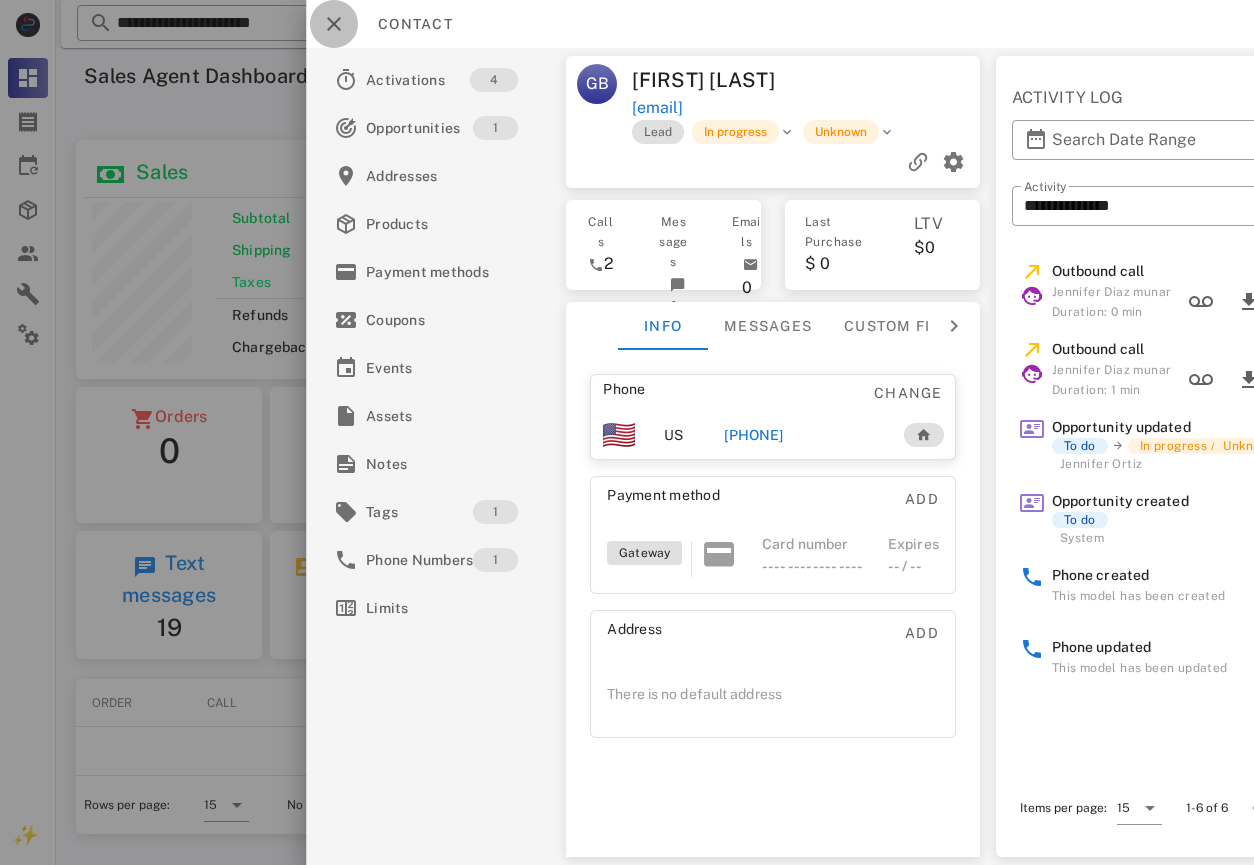 click at bounding box center (334, 24) 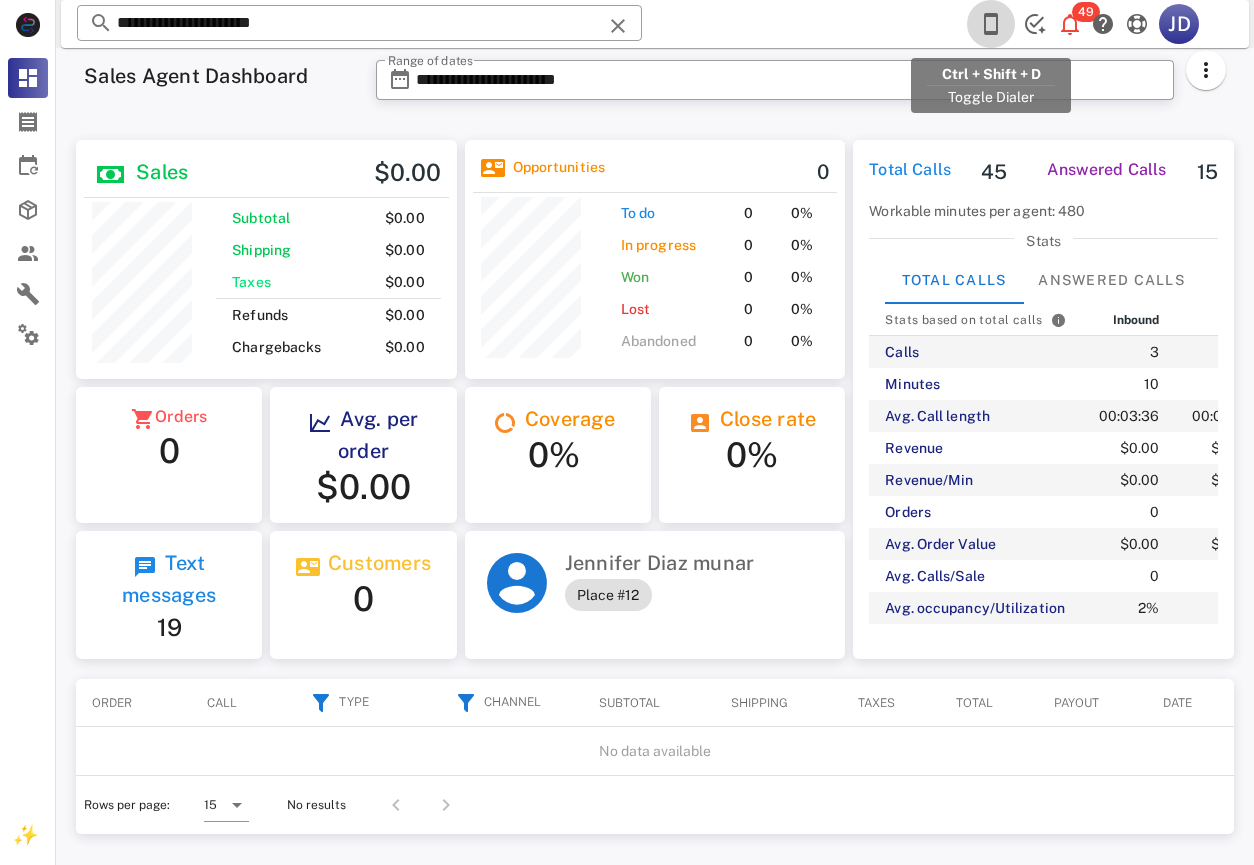 click at bounding box center [991, 24] 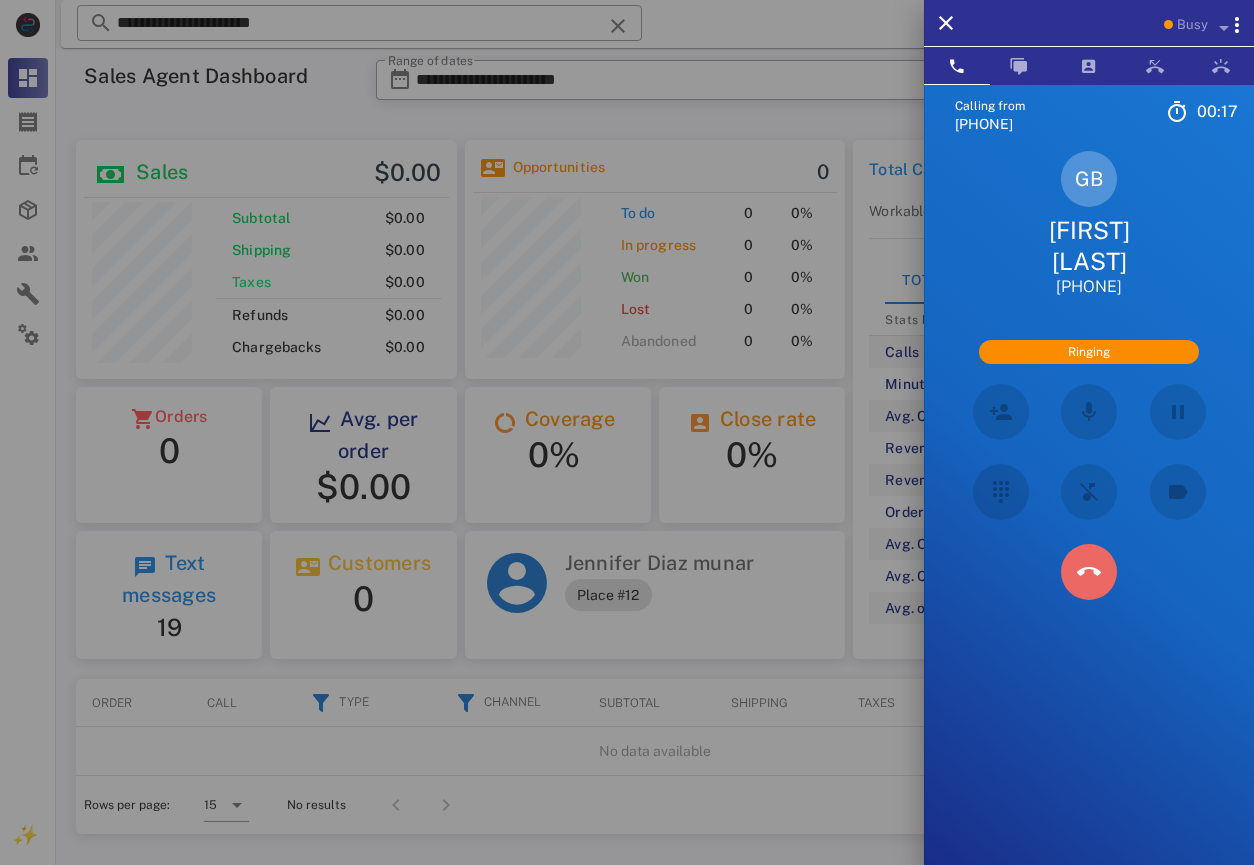 drag, startPoint x: 1098, startPoint y: 577, endPoint x: 1125, endPoint y: 566, distance: 29.15476 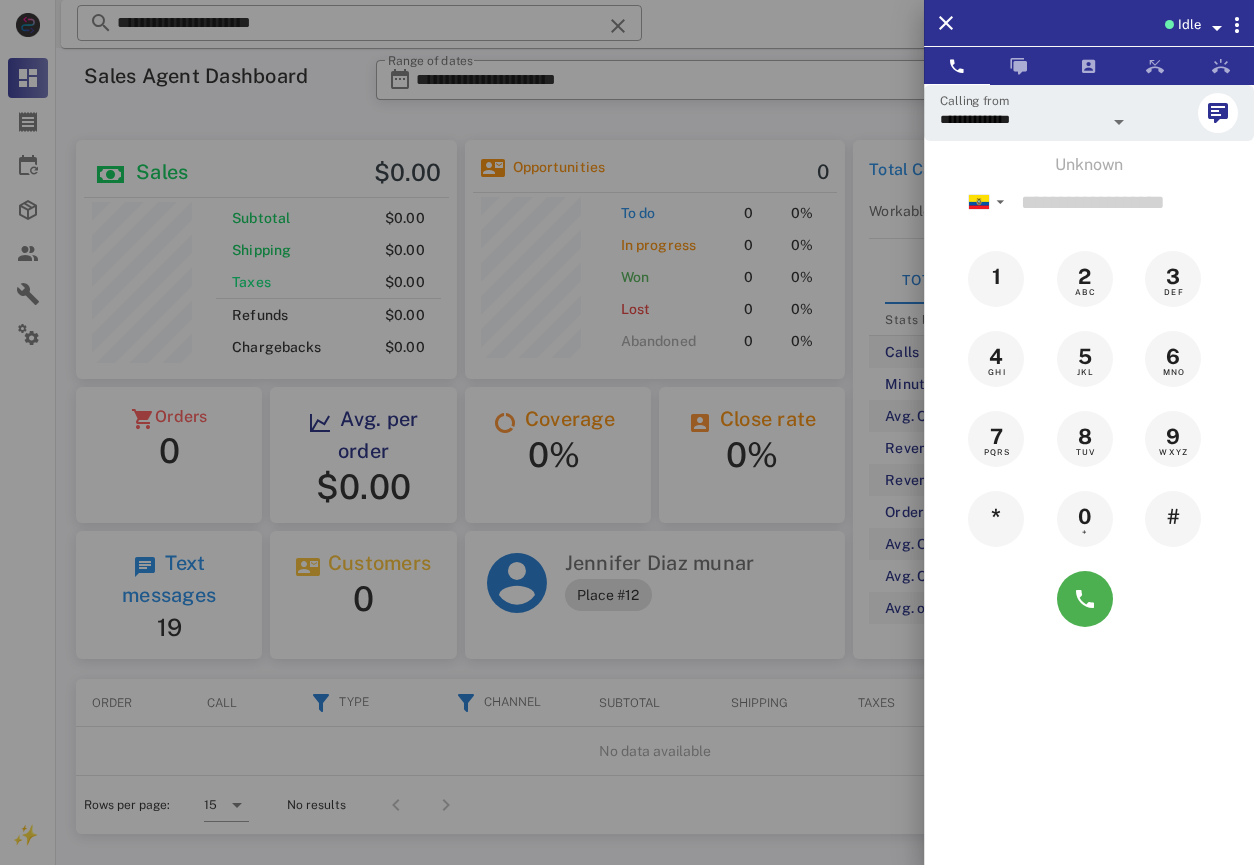 click at bounding box center [627, 432] 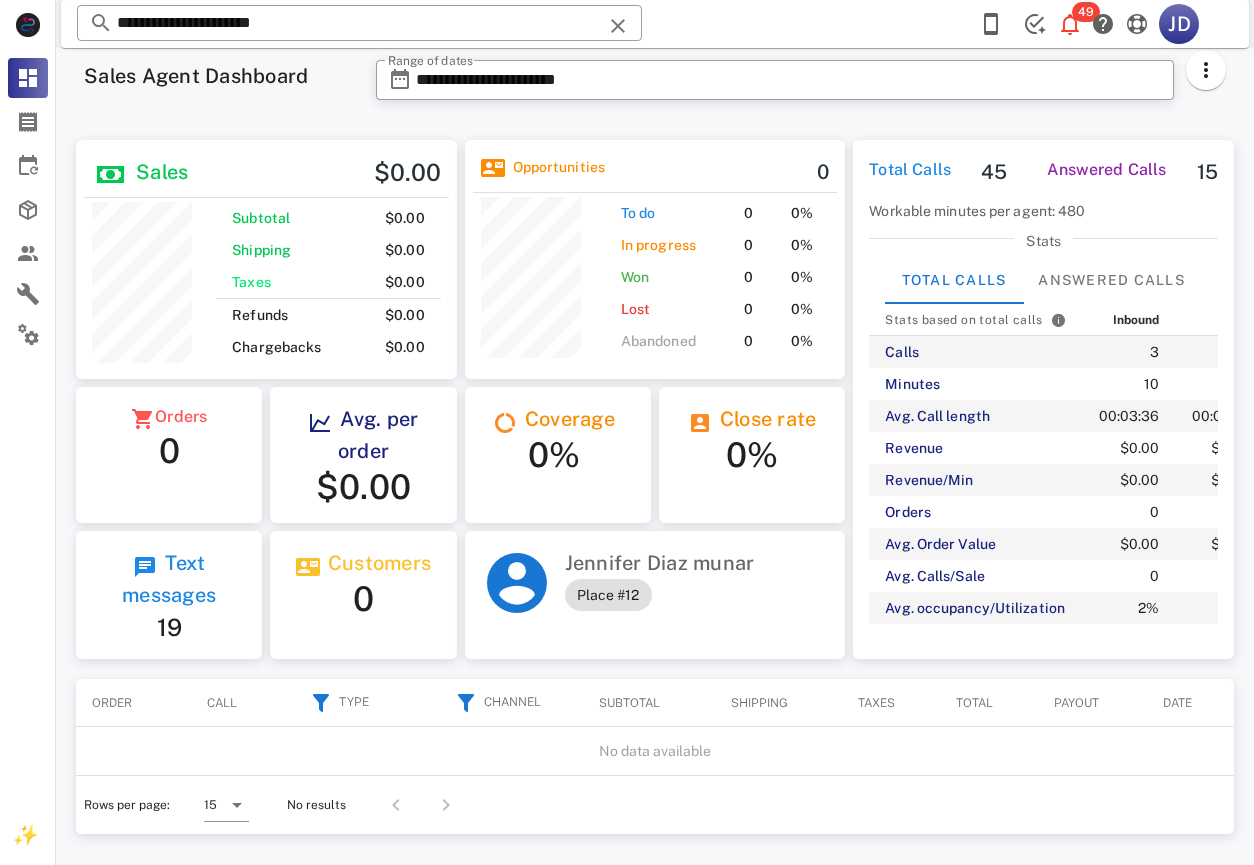 click on "**********" at bounding box center [359, 23] 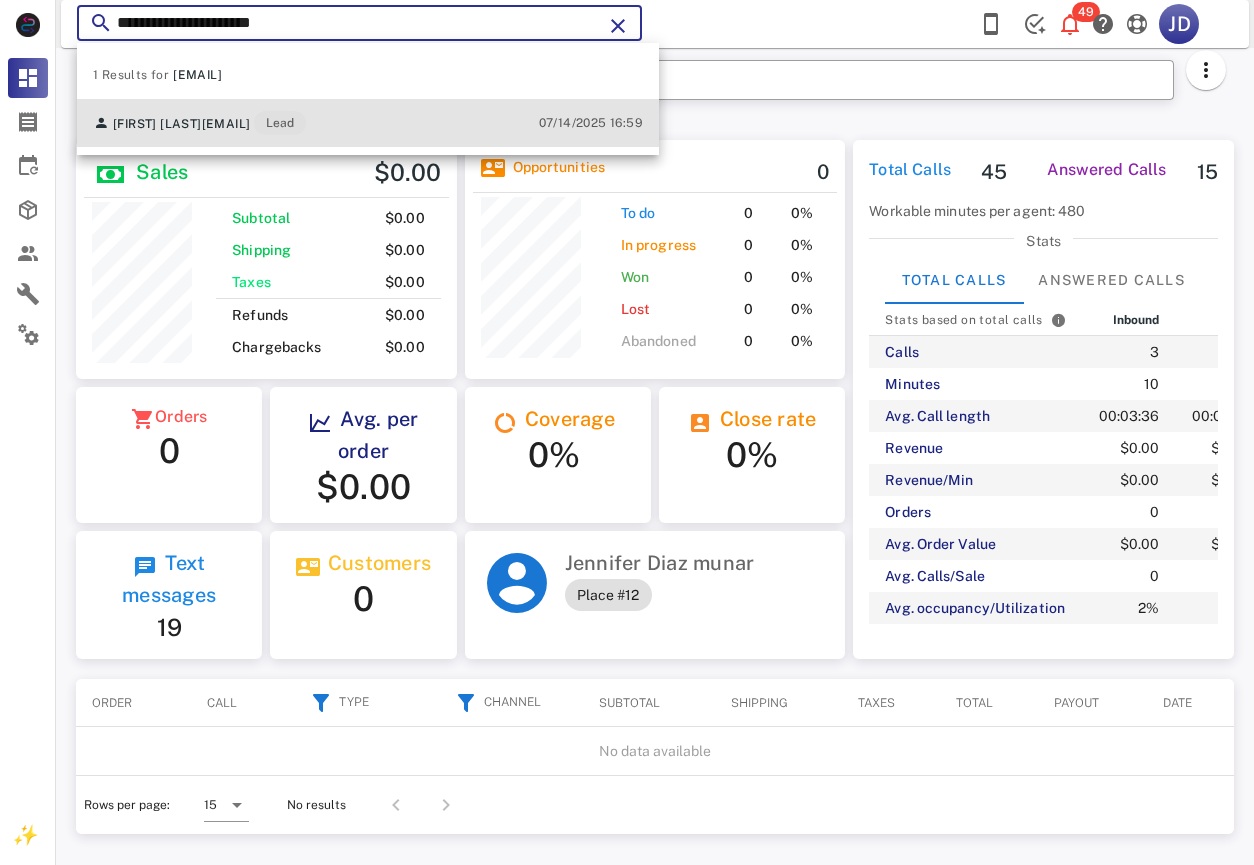 click on "[FIRST] [LAST]   [EMAIL]   Lead" at bounding box center (199, 123) 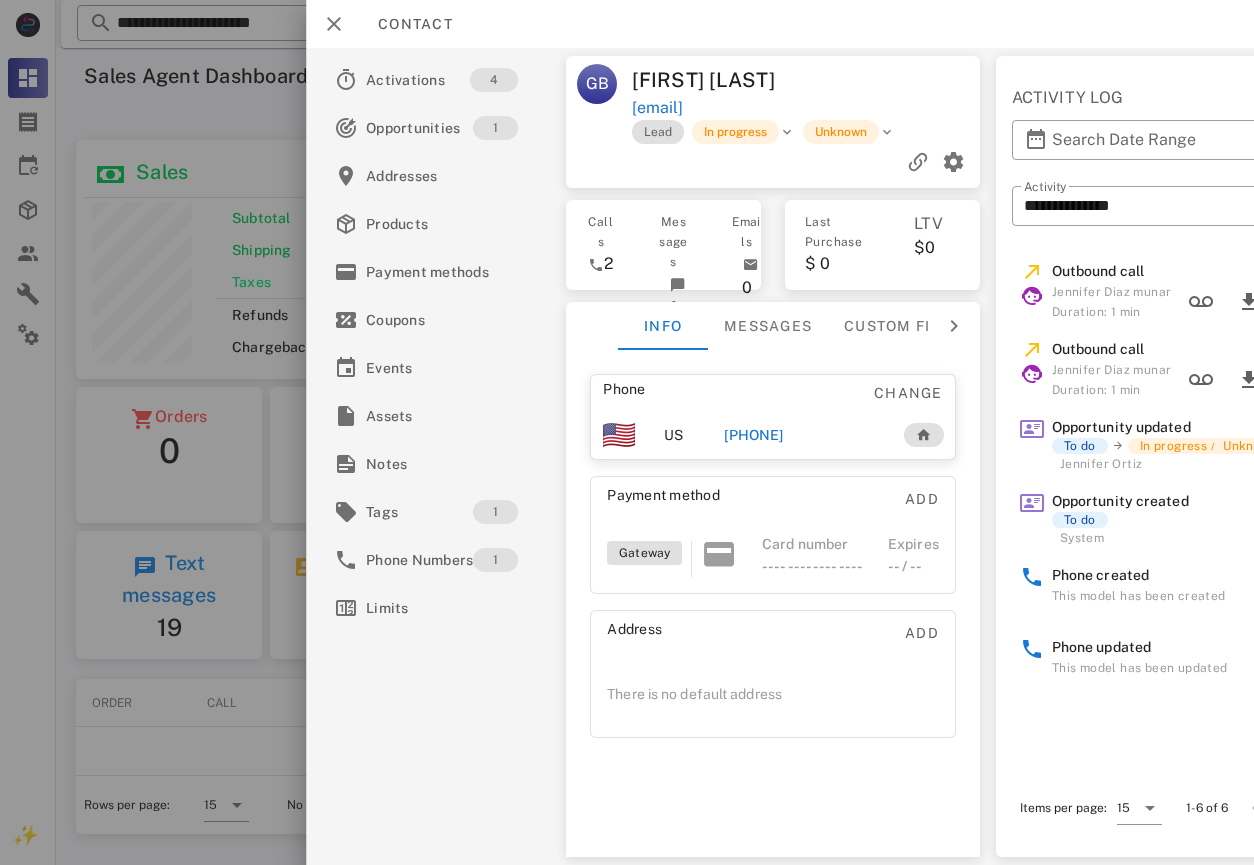 click on "Phone" at bounding box center (682, 389) 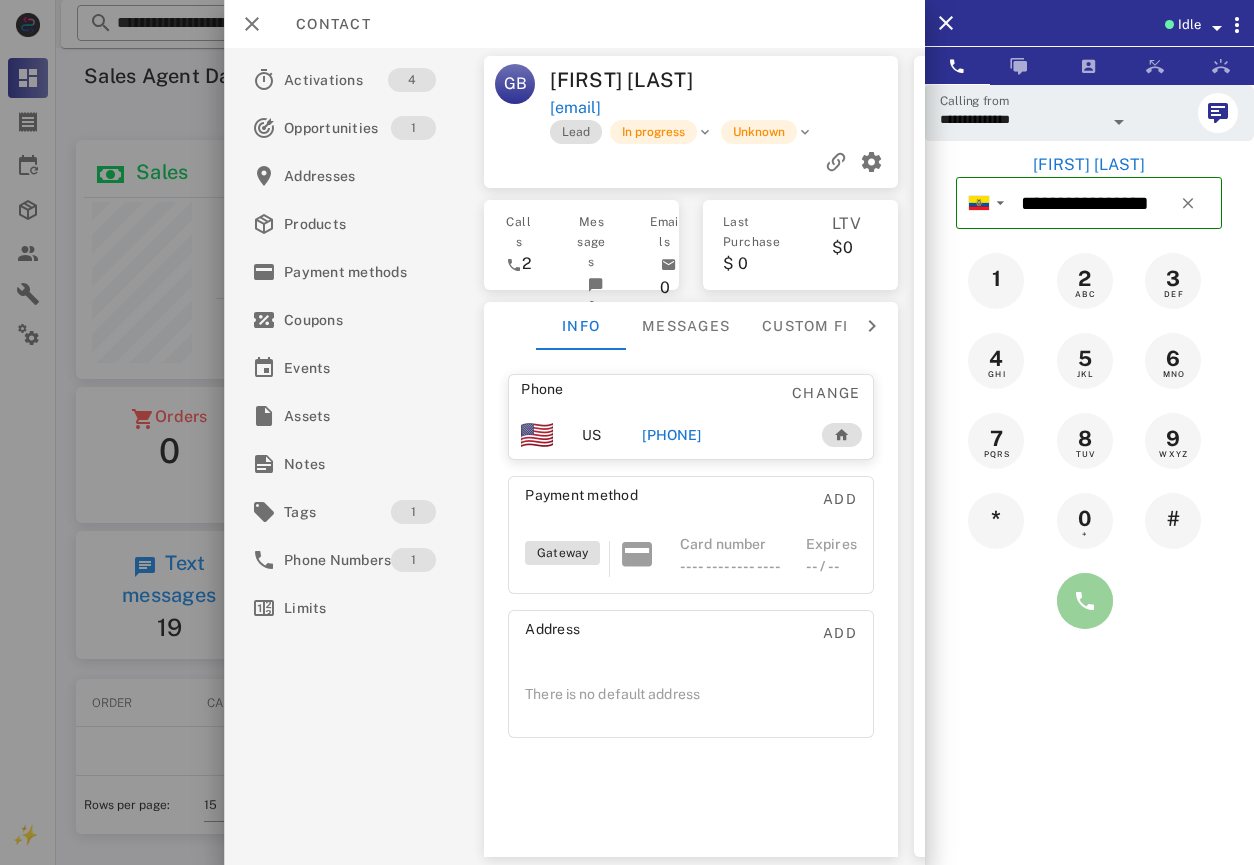 click at bounding box center (1085, 601) 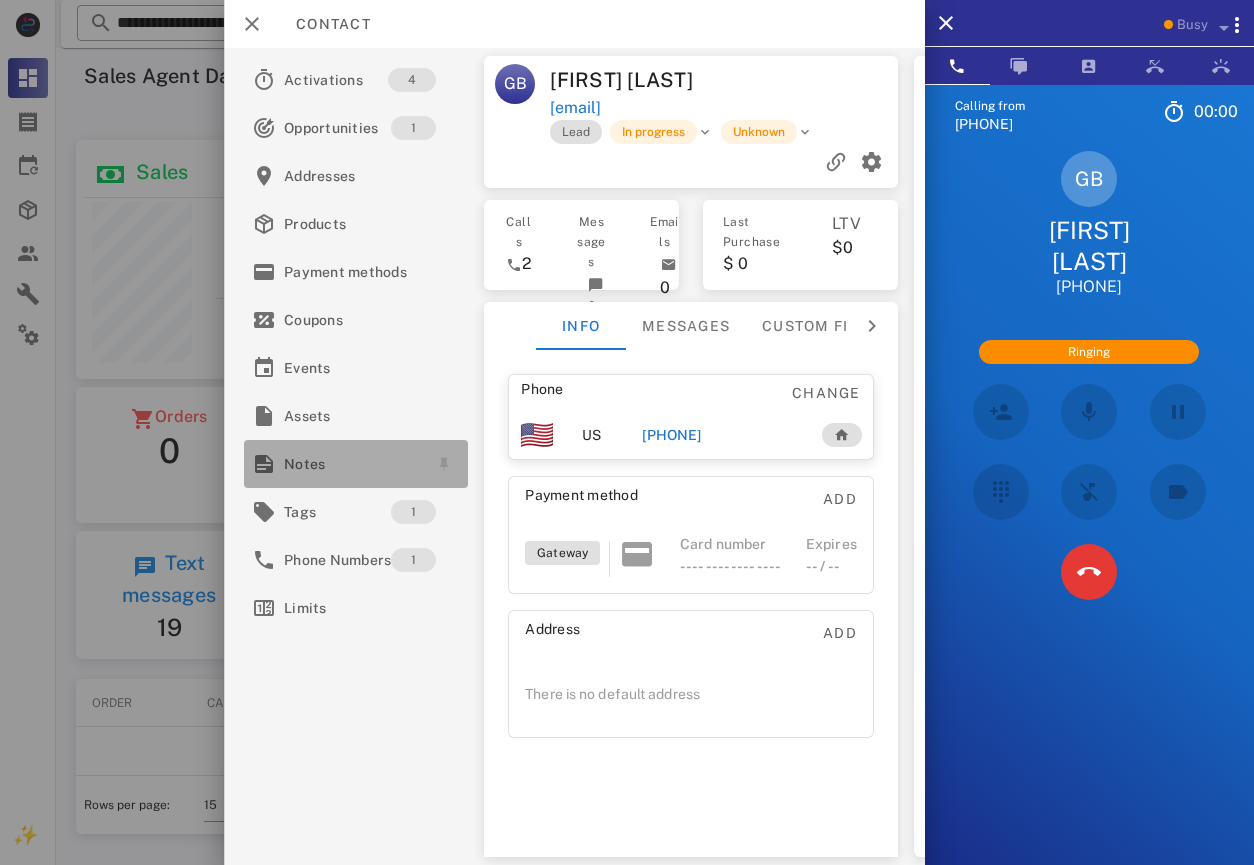 click on "Notes" at bounding box center [352, 464] 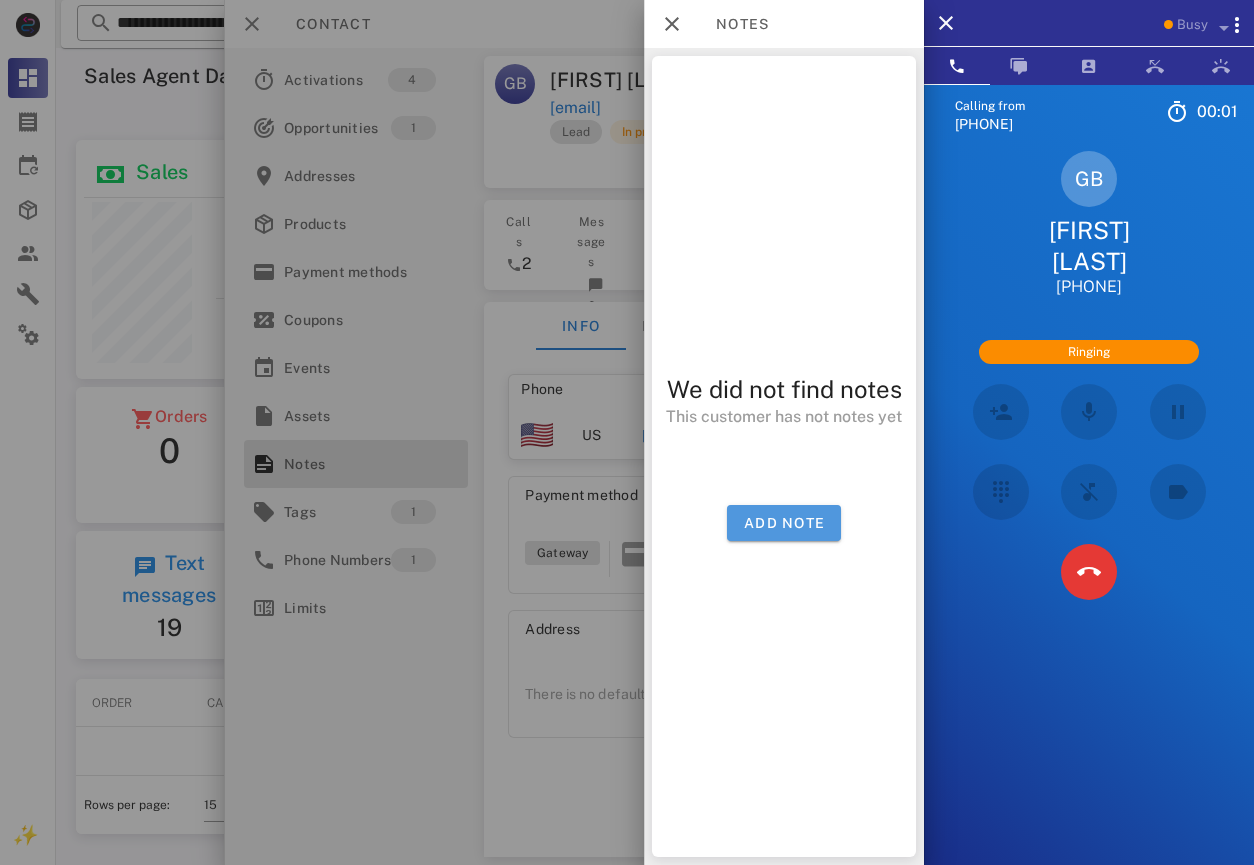 click on "Add note" at bounding box center (784, 523) 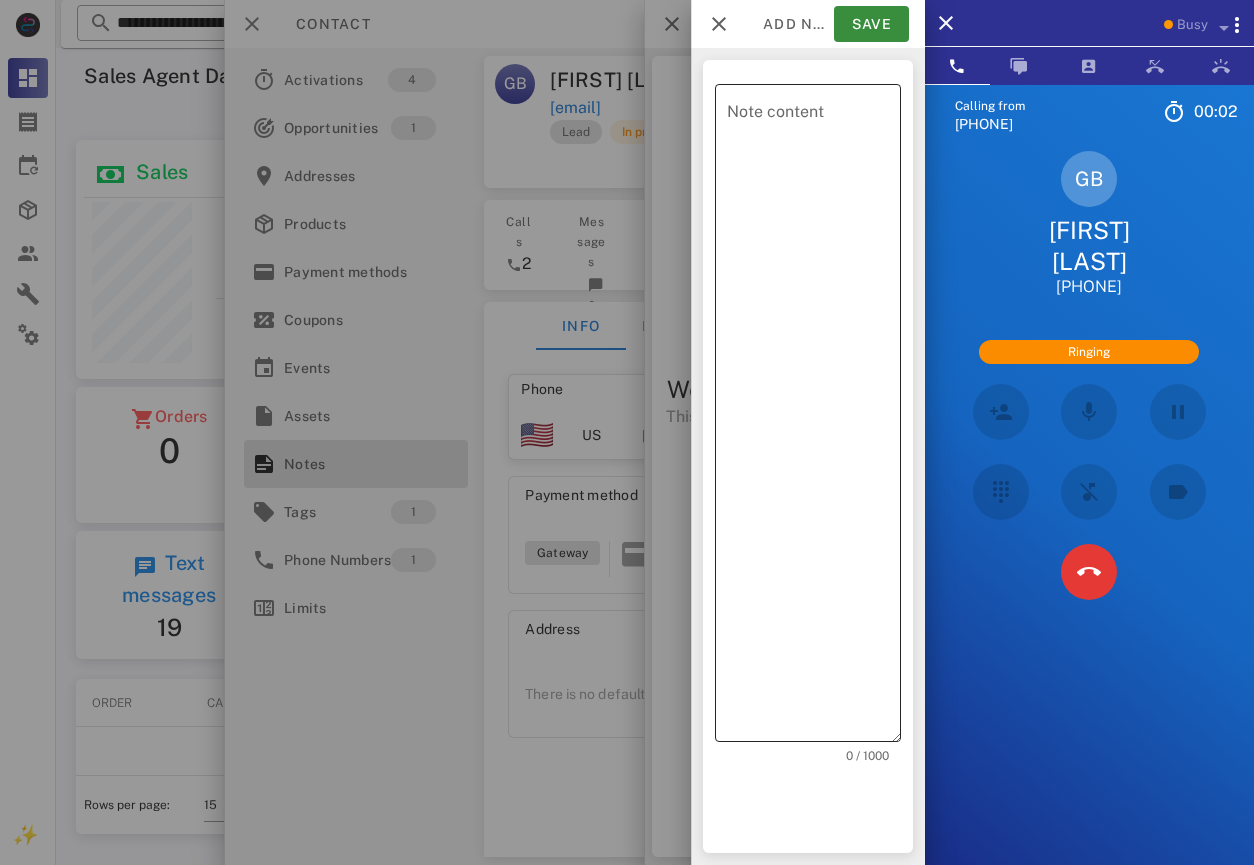 click on "Note content" at bounding box center (814, 418) 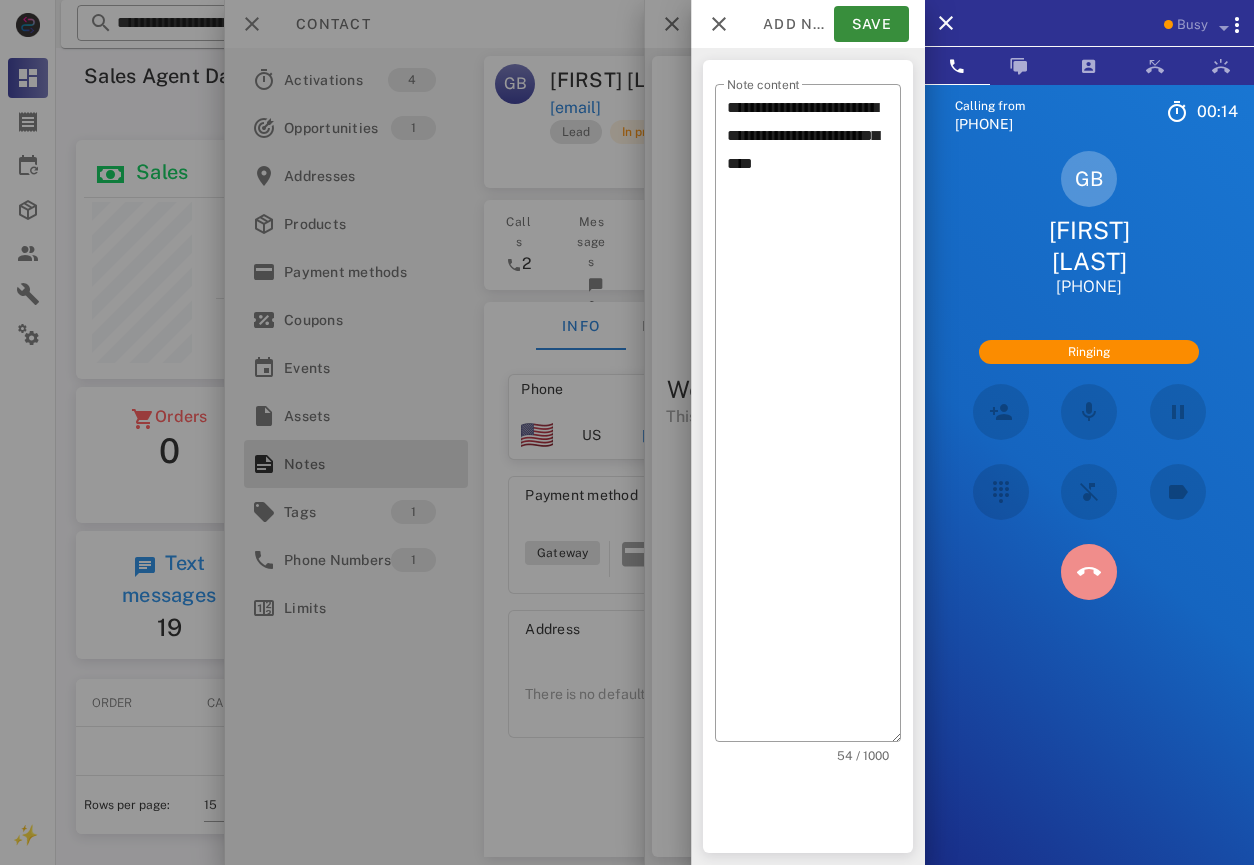 click at bounding box center (1089, 572) 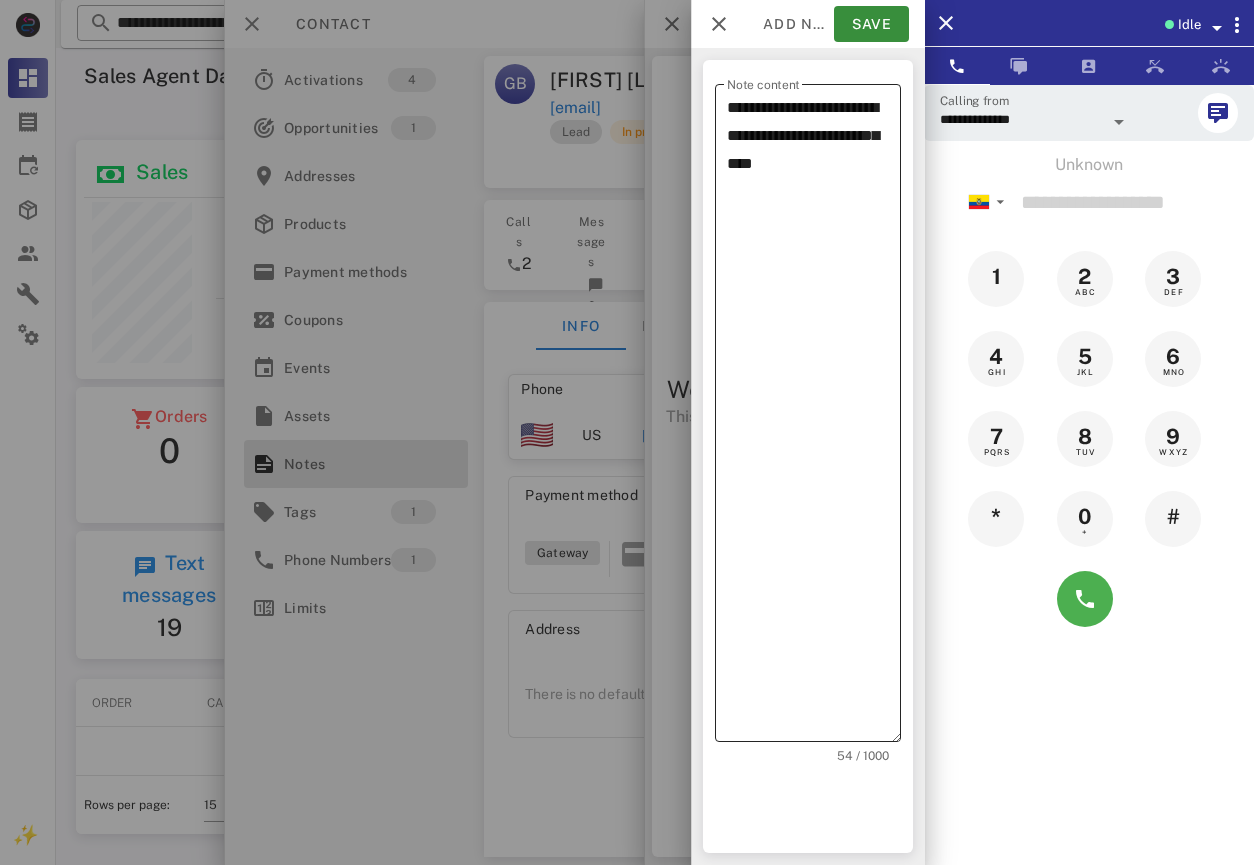 click on "**********" at bounding box center [814, 418] 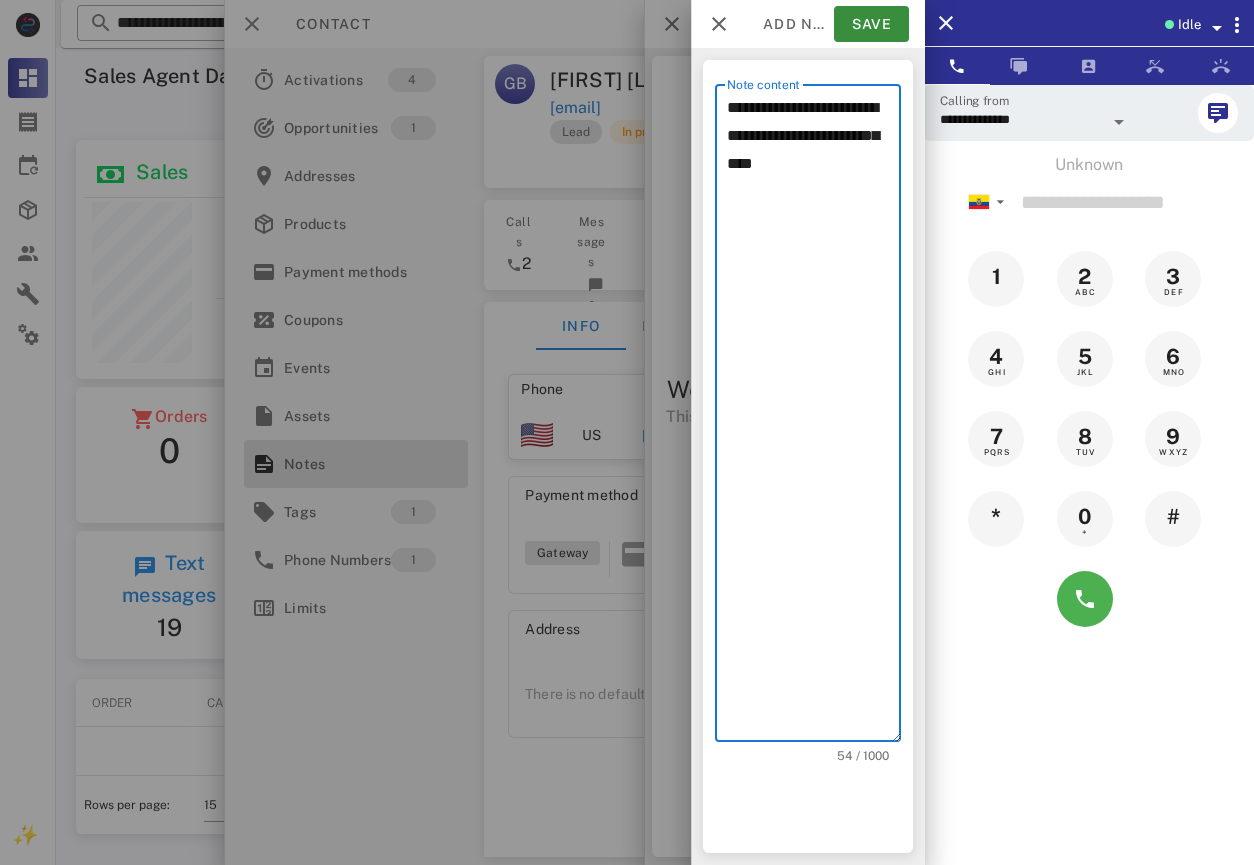 type on "**********" 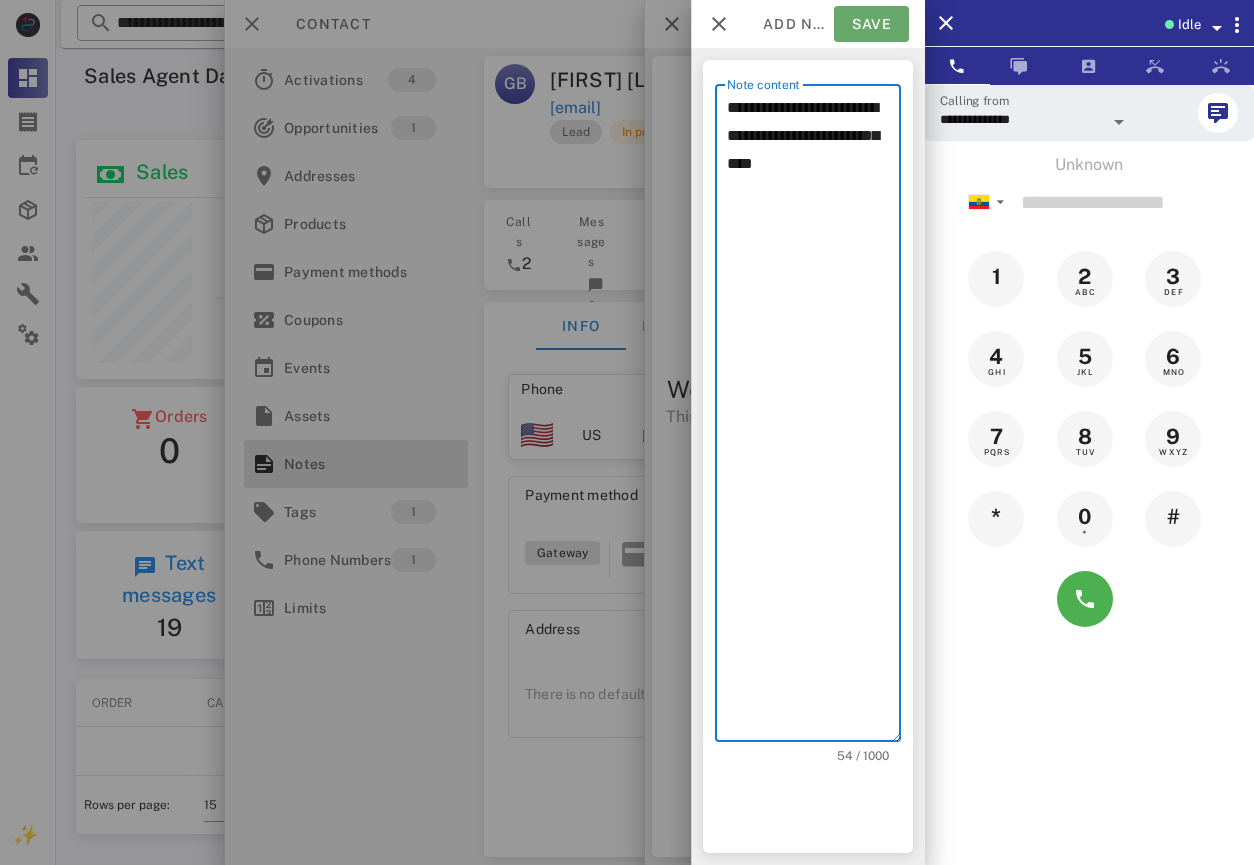 click on "Save" at bounding box center (871, 24) 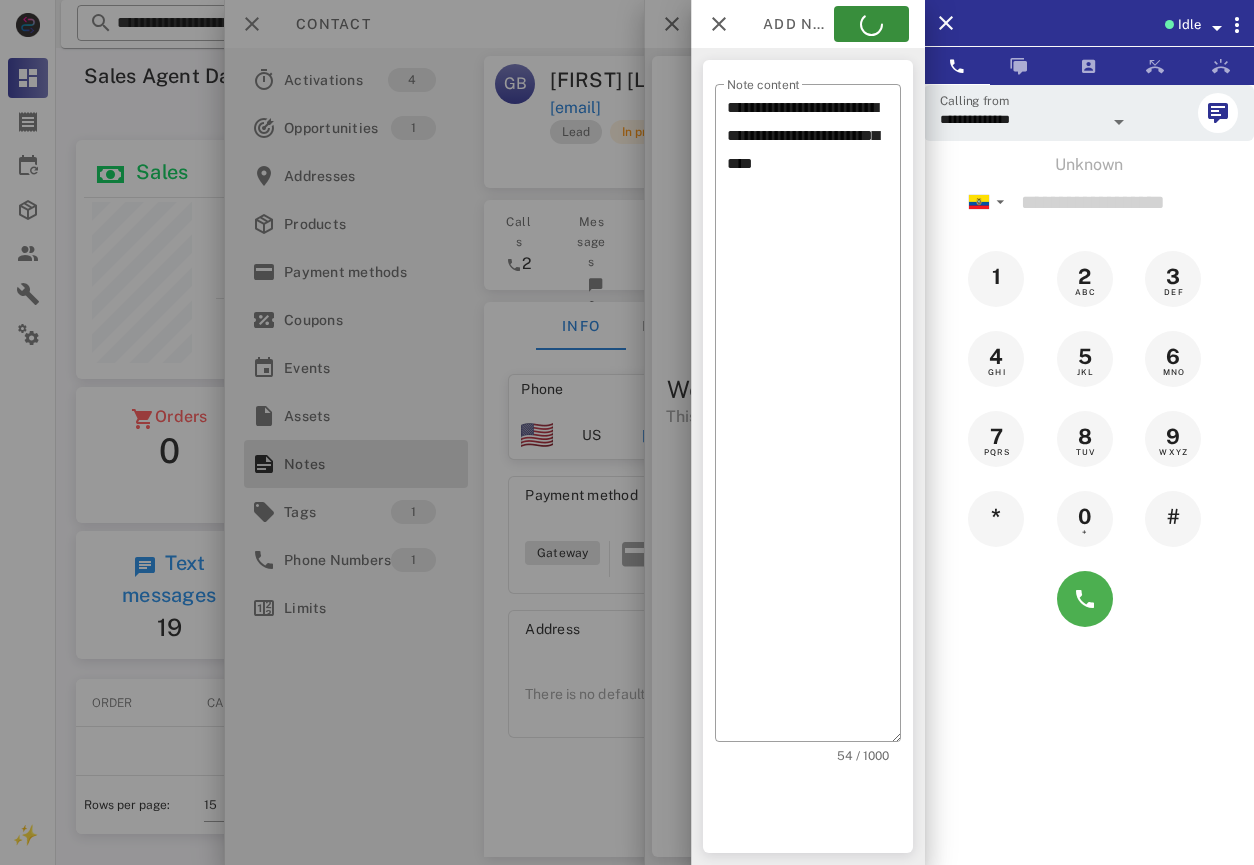 click at bounding box center (627, 432) 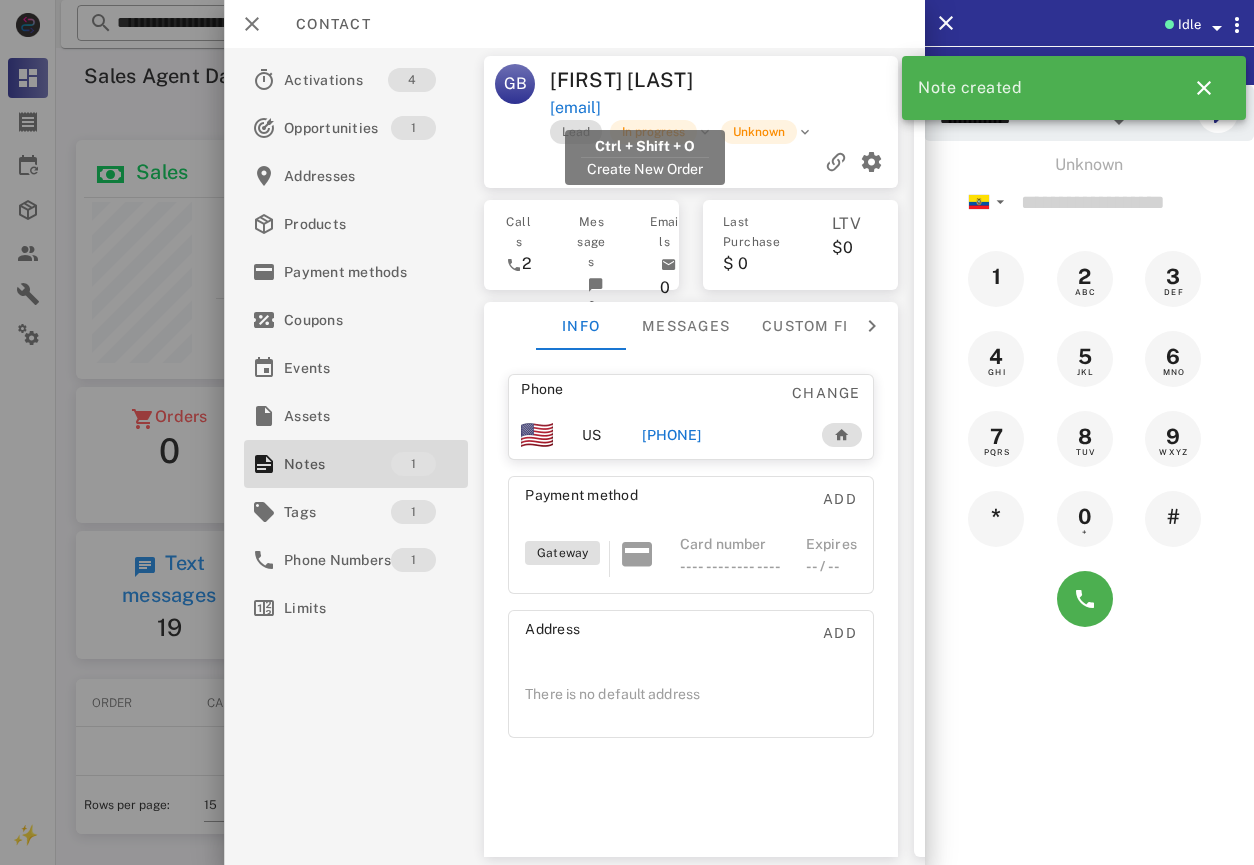 drag, startPoint x: 771, startPoint y: 105, endPoint x: 553, endPoint y: 110, distance: 218.05733 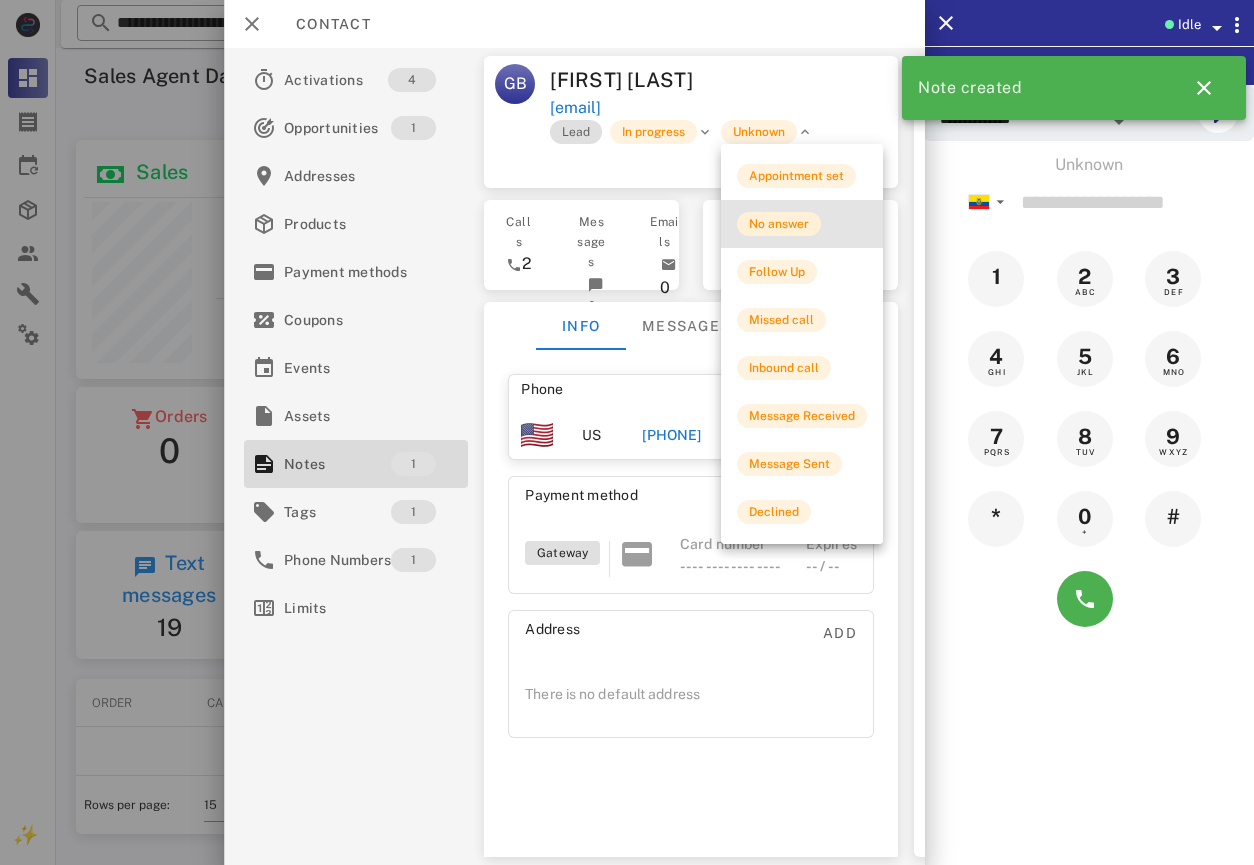 click on "No answer" at bounding box center [779, 224] 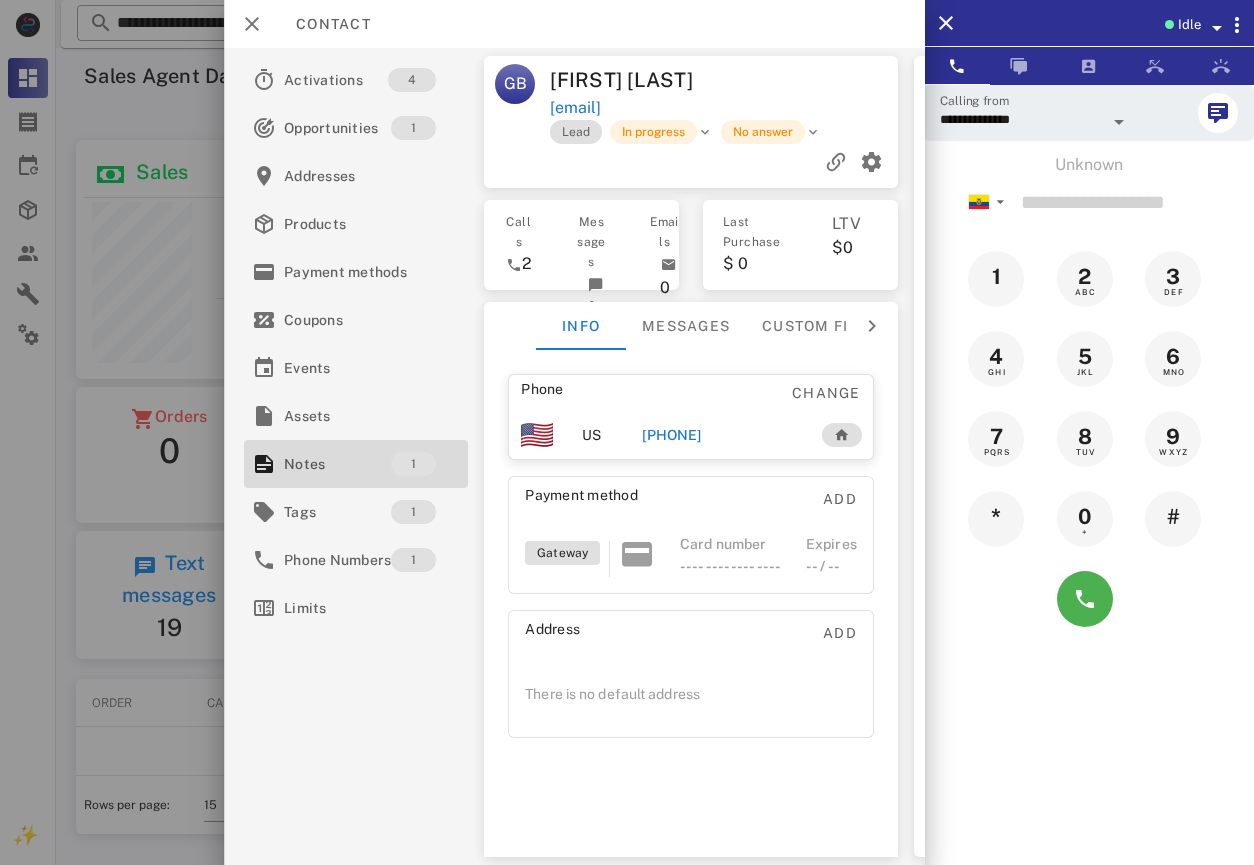 click at bounding box center [691, 162] 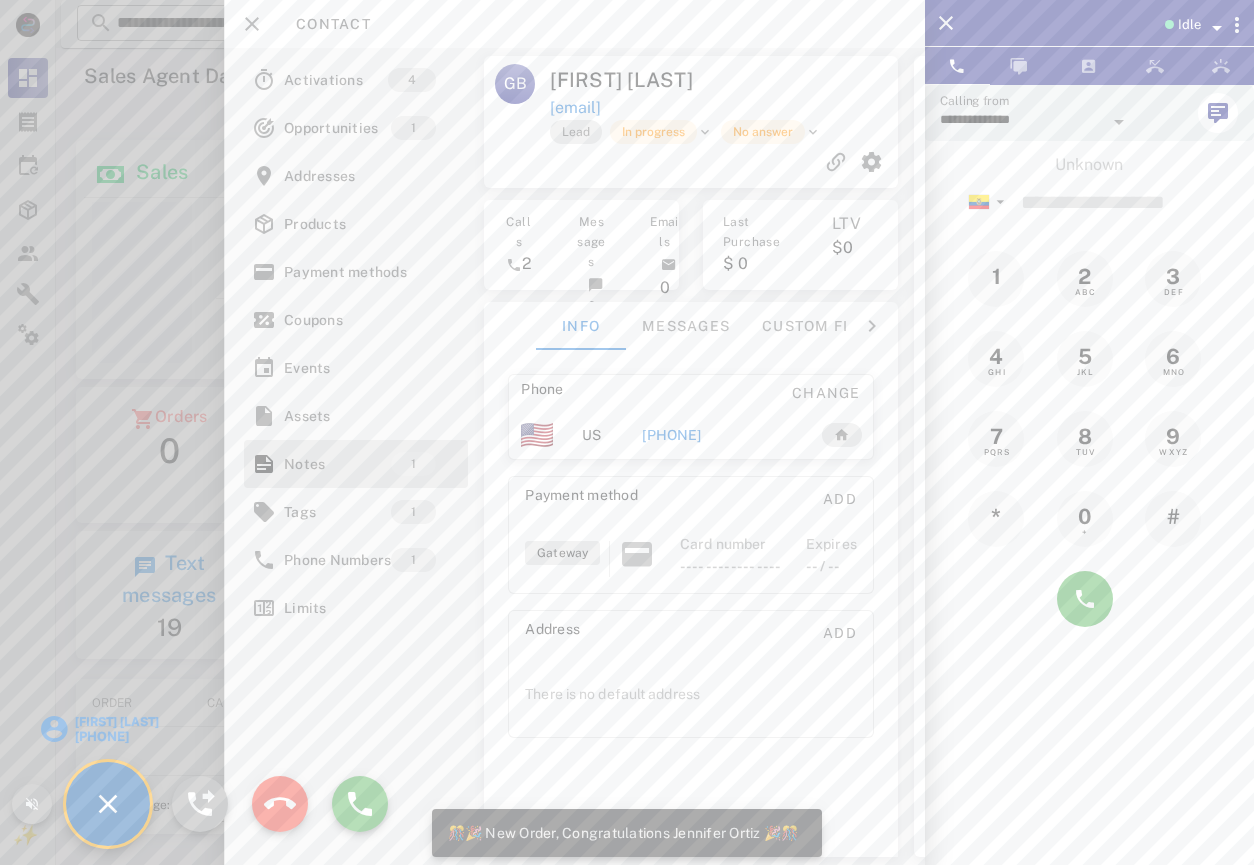 scroll, scrollTop: 999761, scrollLeft: 999619, axis: both 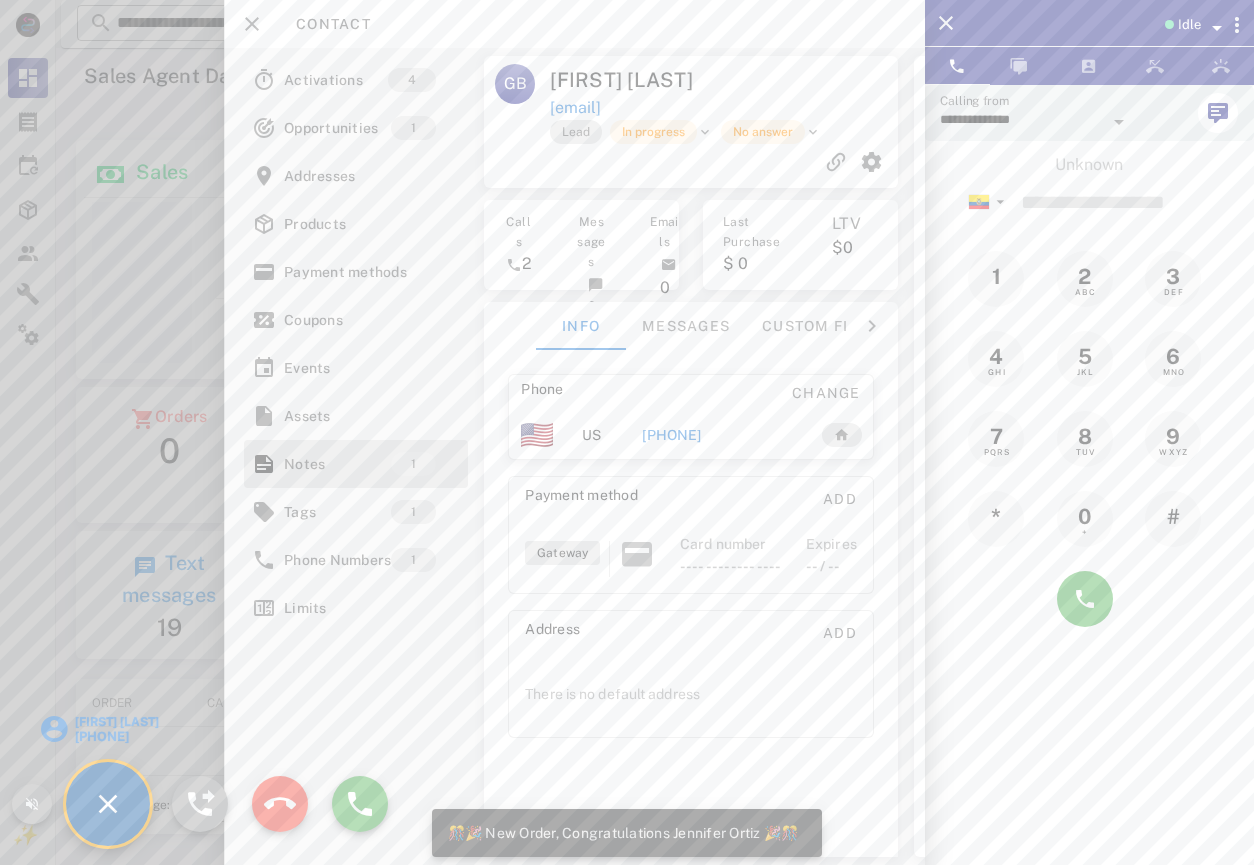 click on "[FIRST] [LAST] [PHONE]" at bounding box center [108, 804] 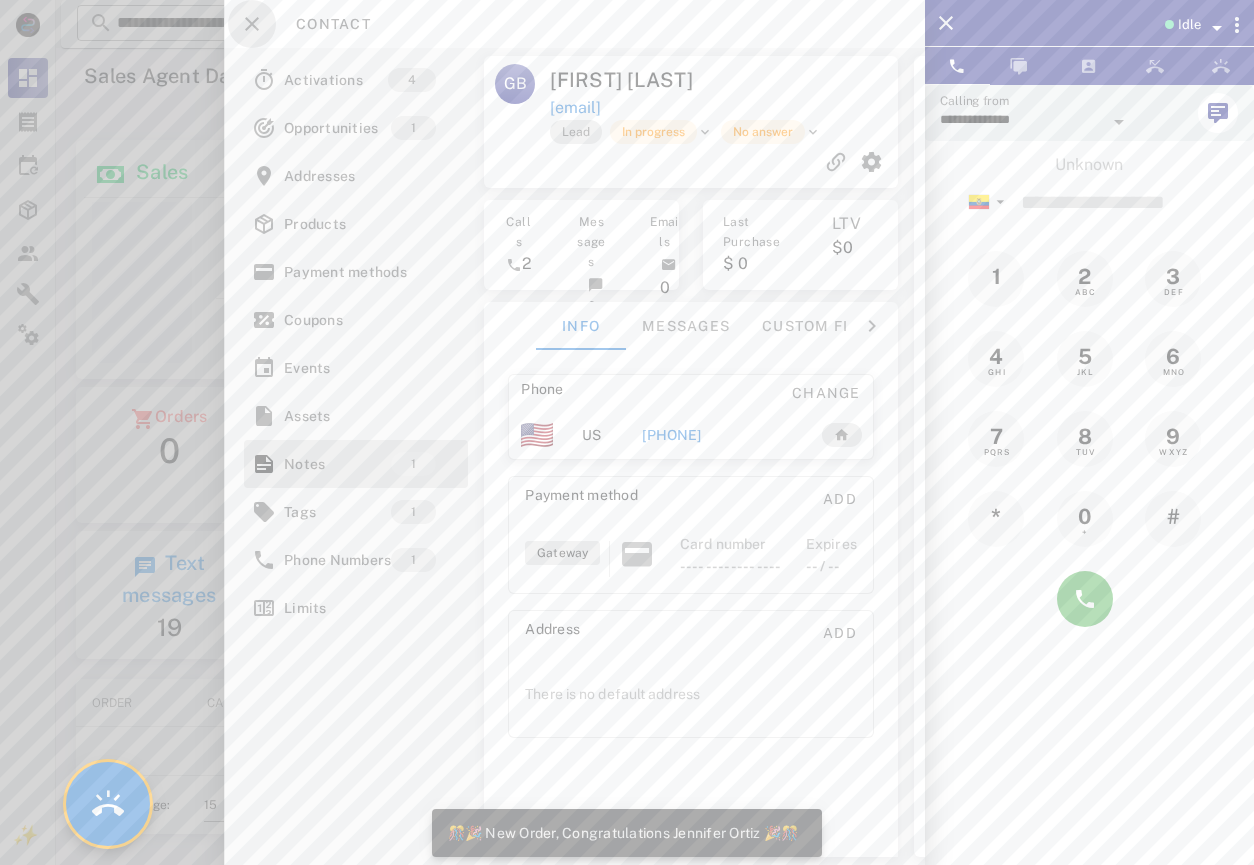 click at bounding box center [252, 24] 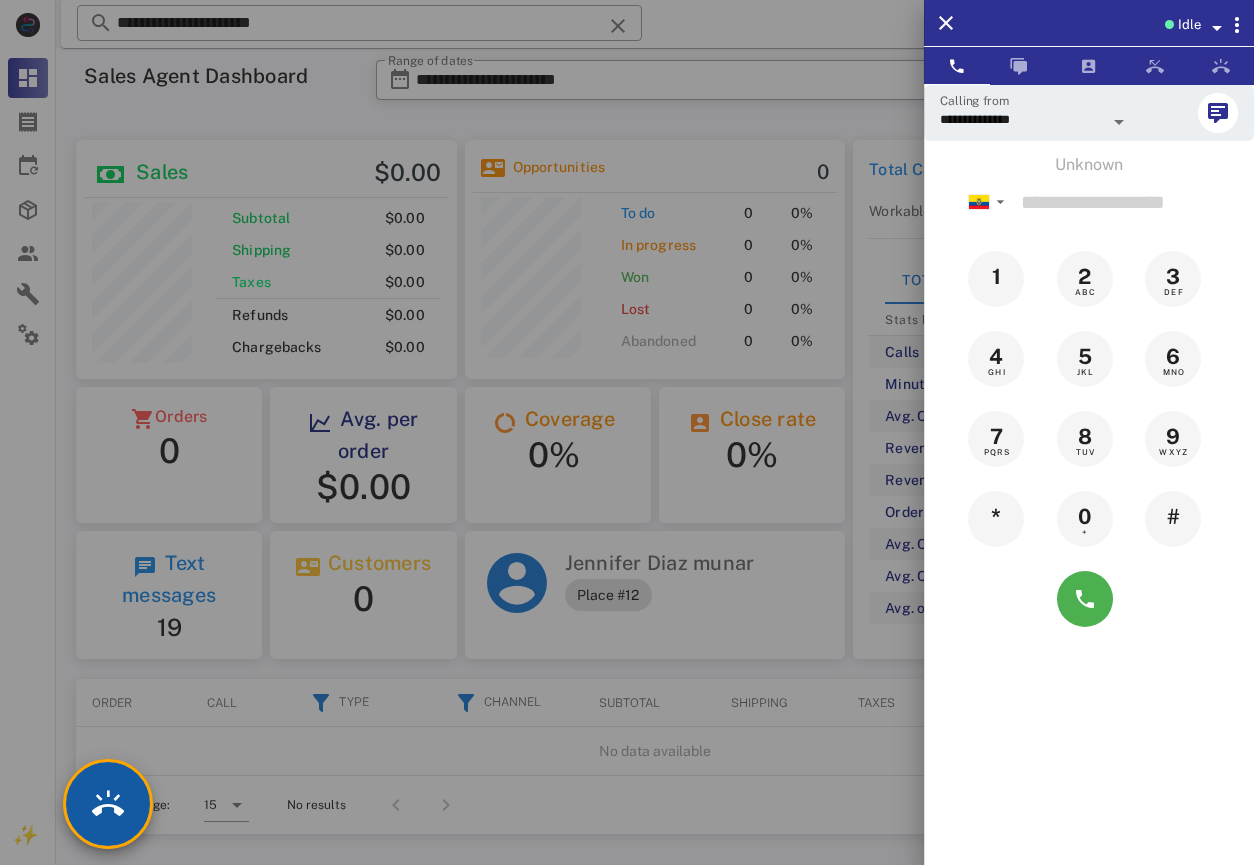 click at bounding box center (108, 804) 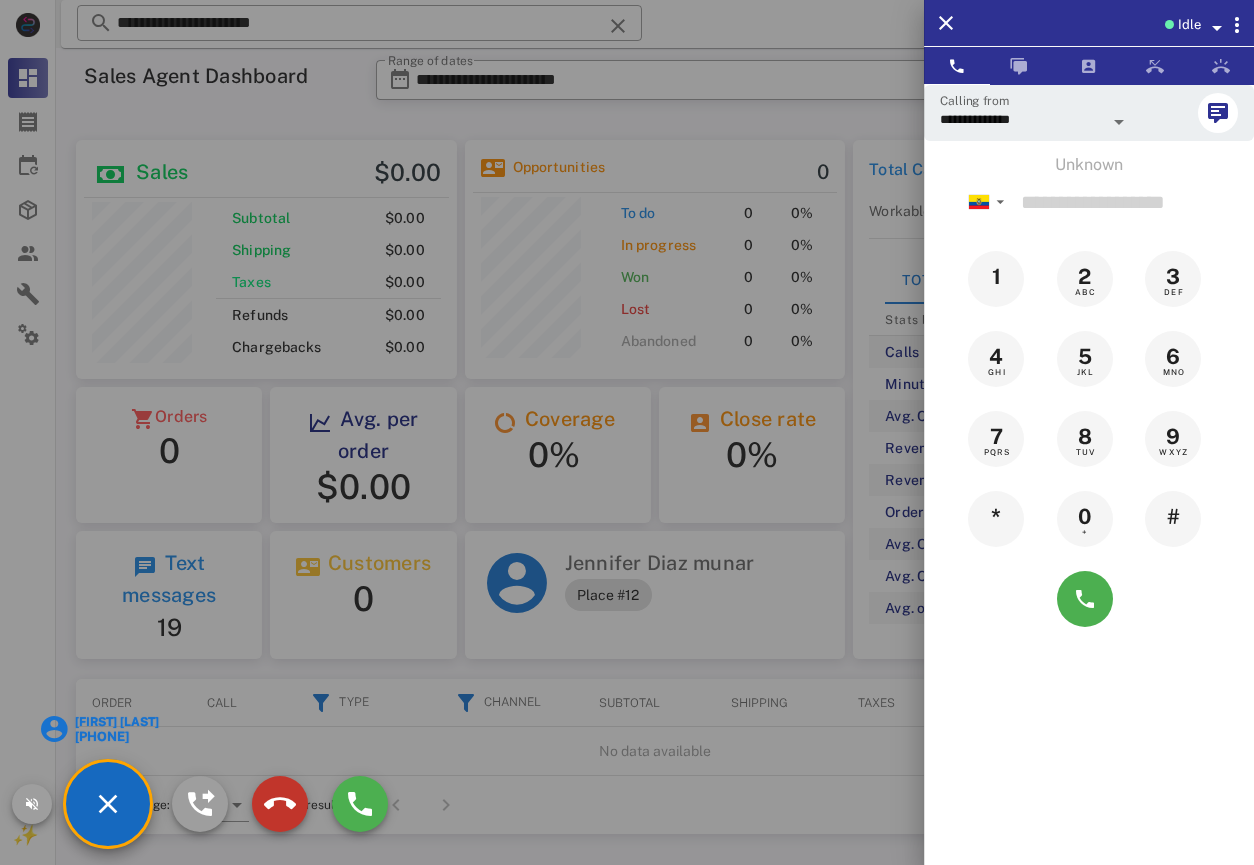 drag, startPoint x: 269, startPoint y: 802, endPoint x: 389, endPoint y: 779, distance: 122.18429 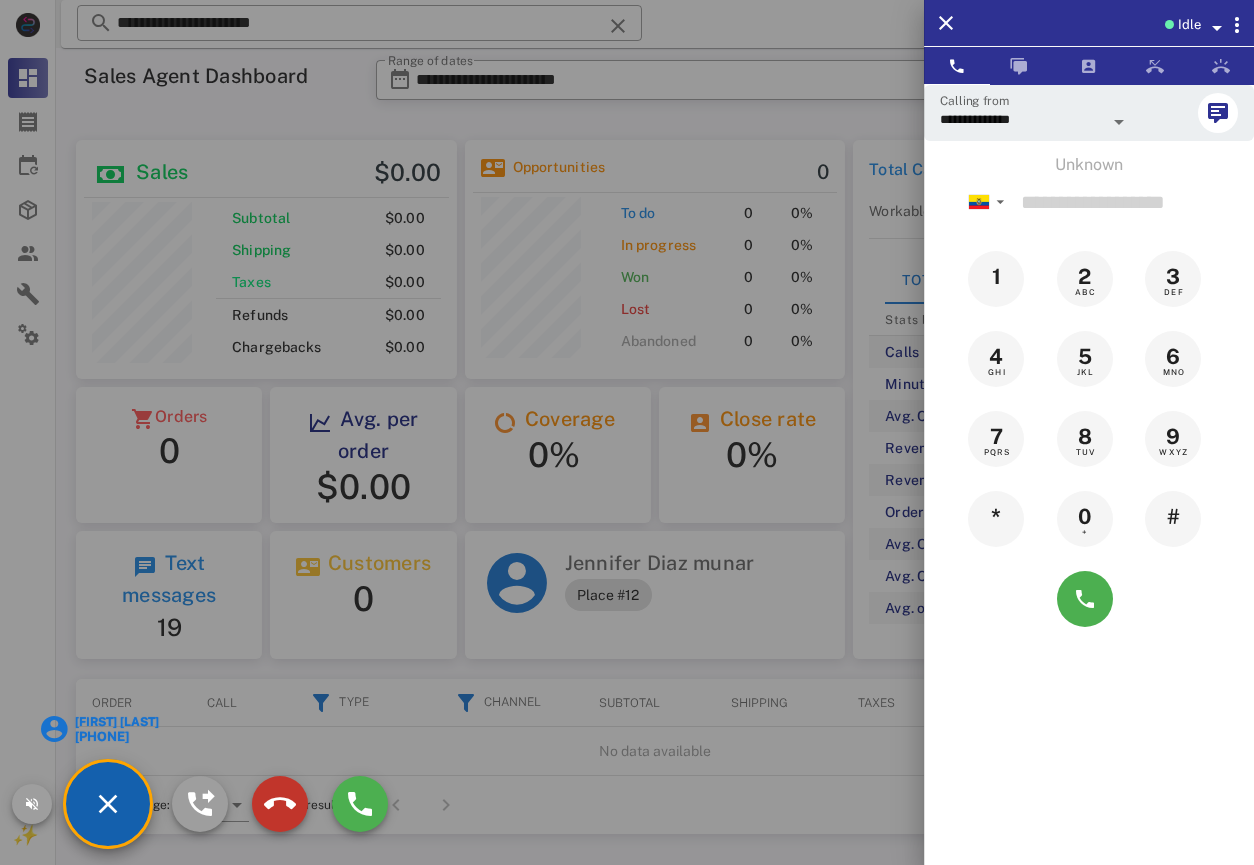 click at bounding box center [280, 804] 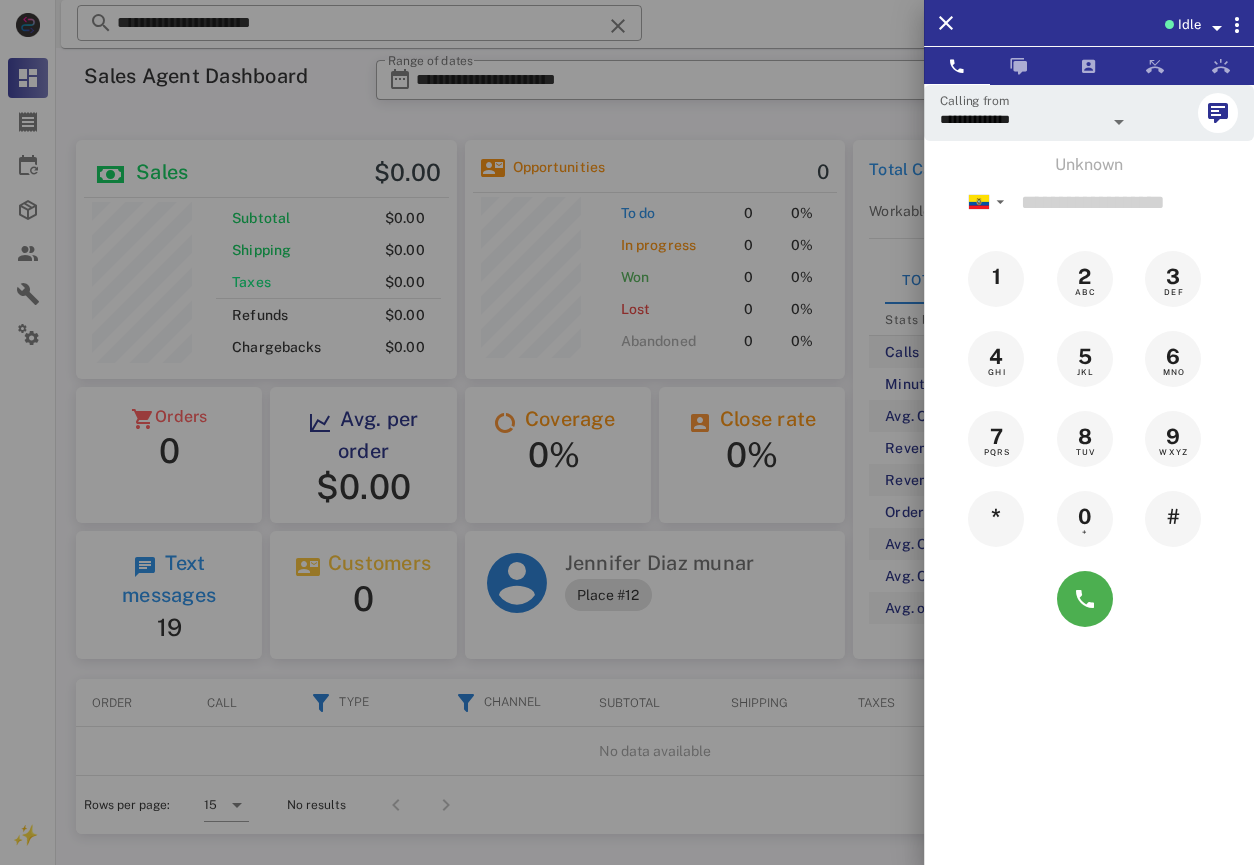 click on "Idle" at bounding box center [1193, 25] 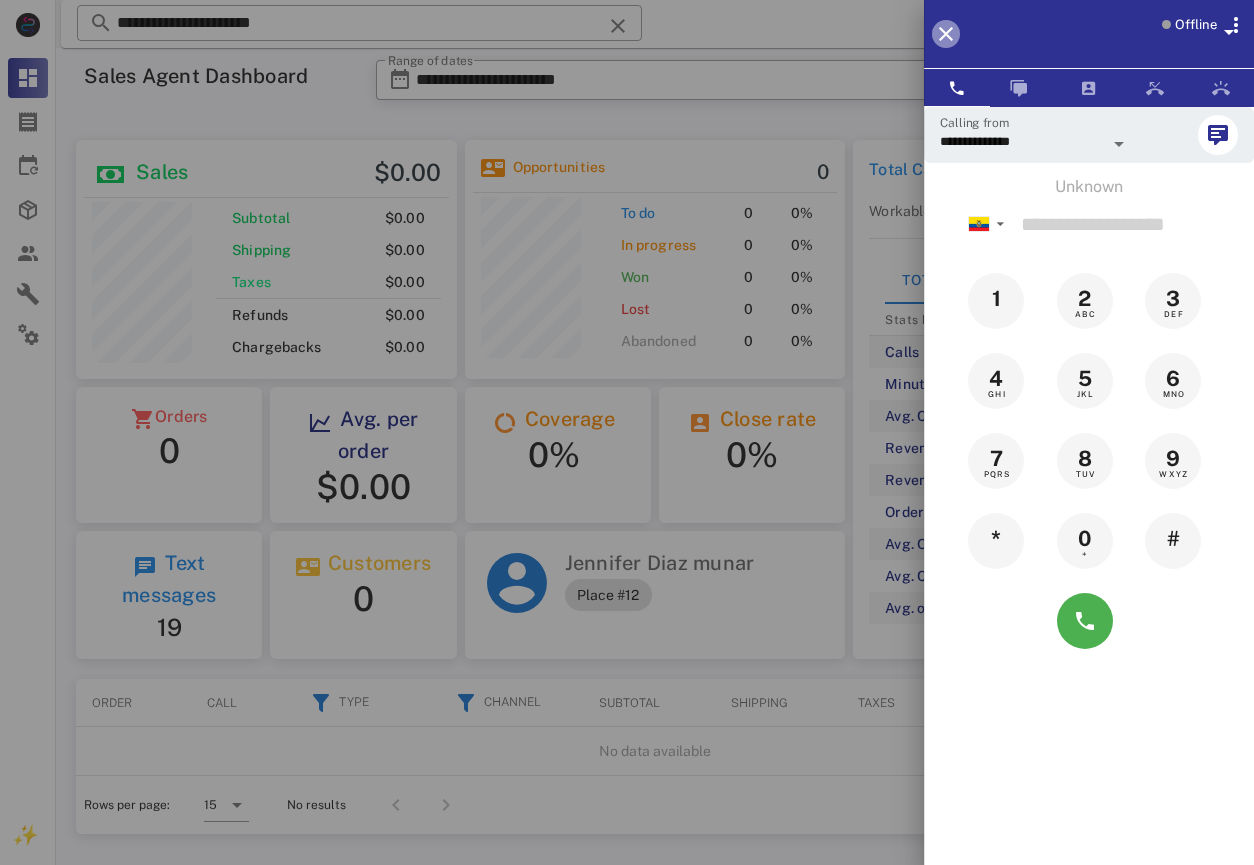 click at bounding box center (946, 34) 